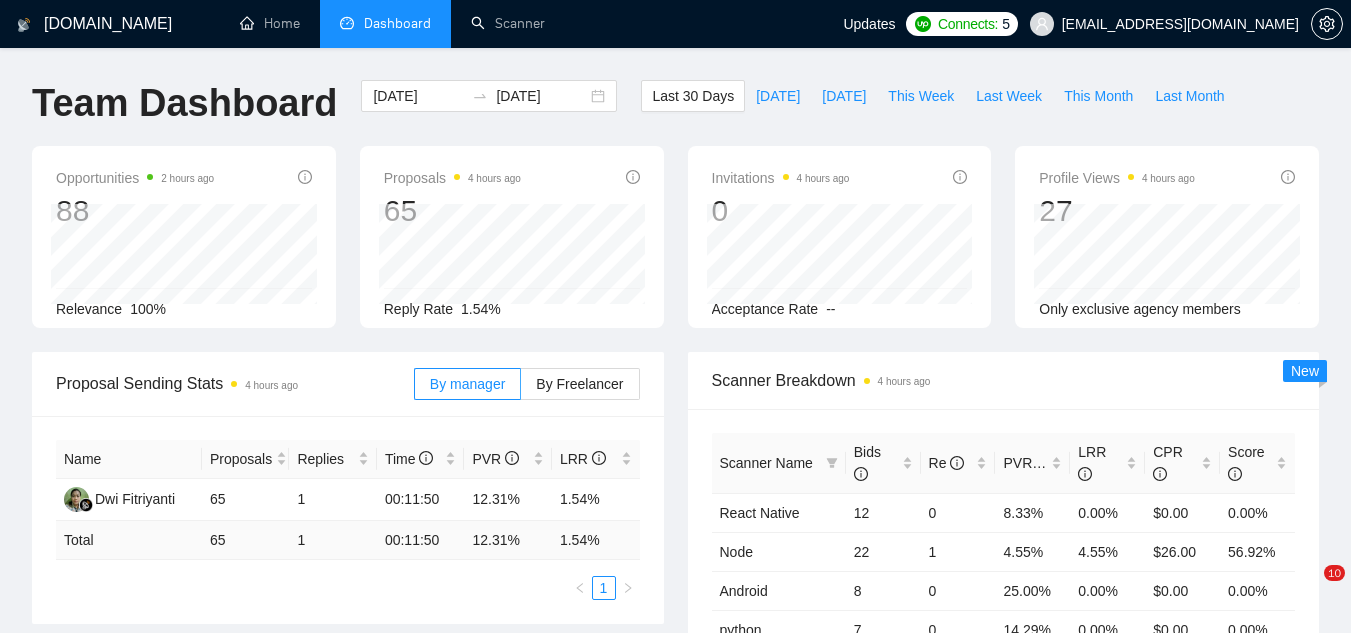 scroll, scrollTop: 502, scrollLeft: 0, axis: vertical 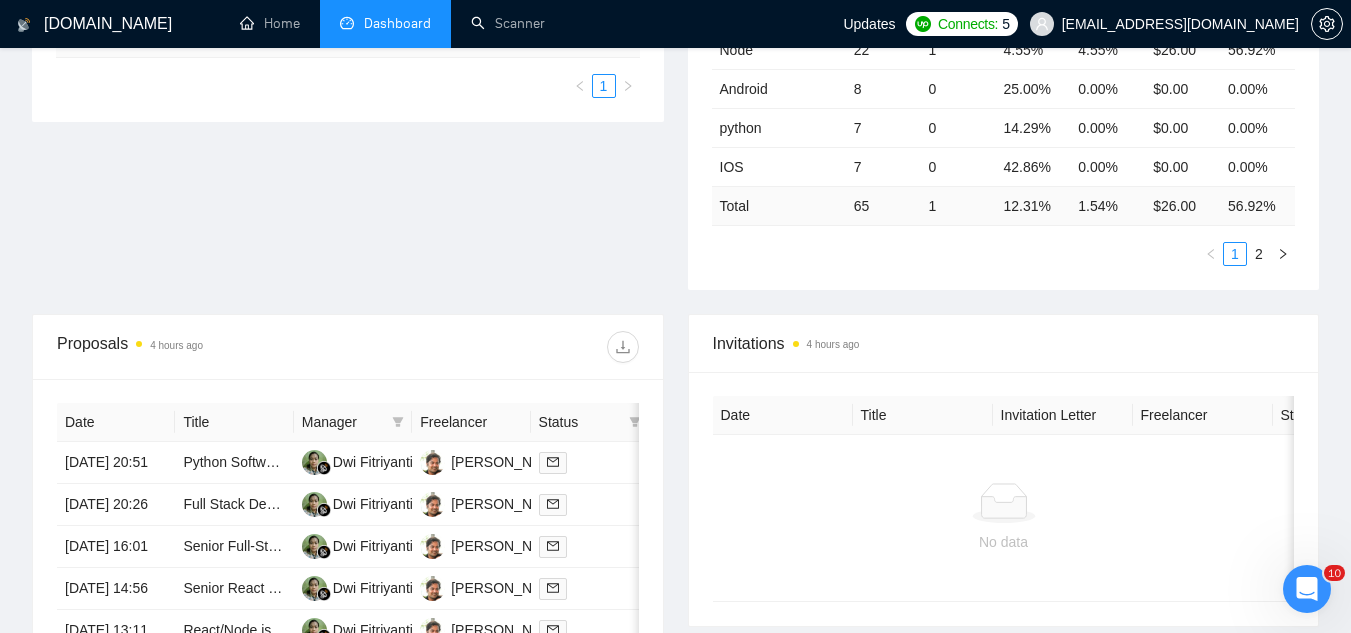 click at bounding box center (1307, 589) 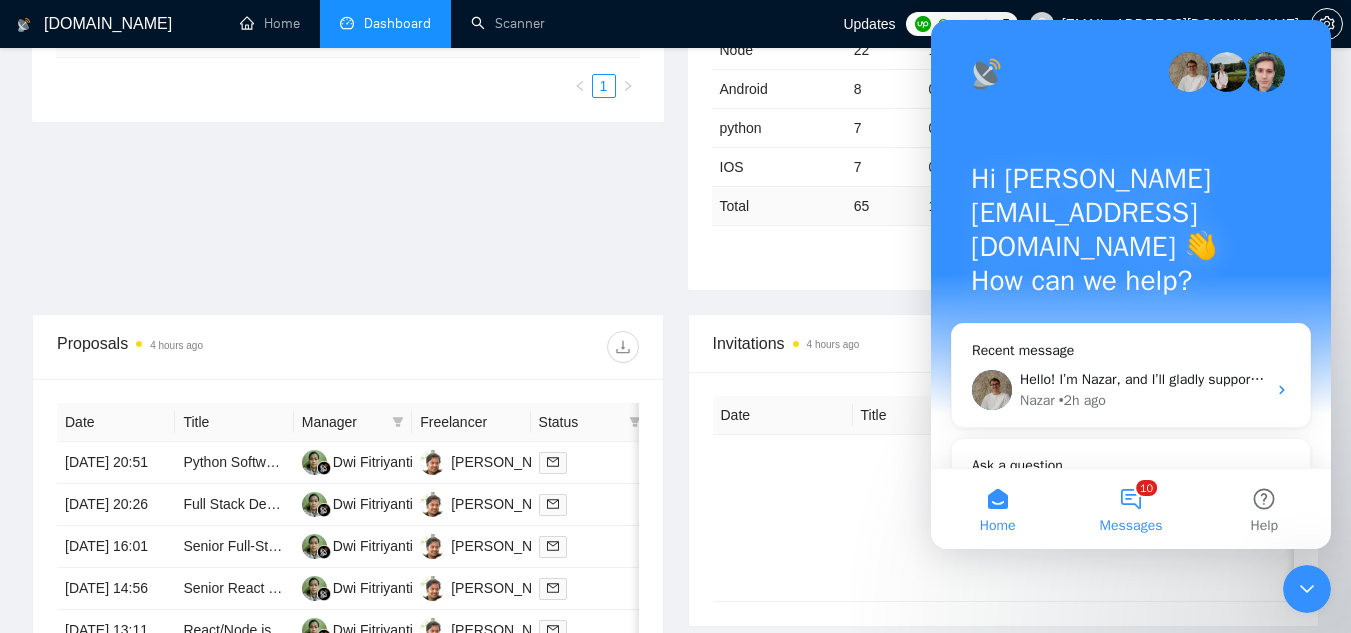 click on "10 Messages" at bounding box center (1130, 509) 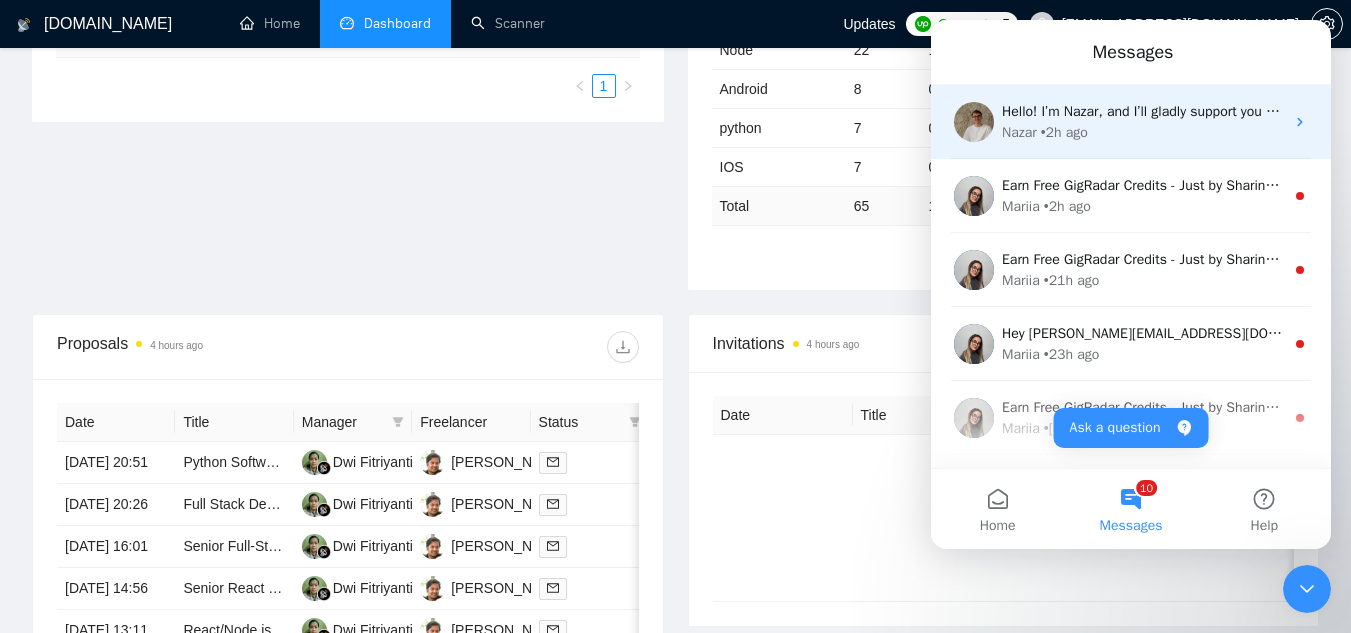 click on "Nazar •  2h ago" at bounding box center [1143, 132] 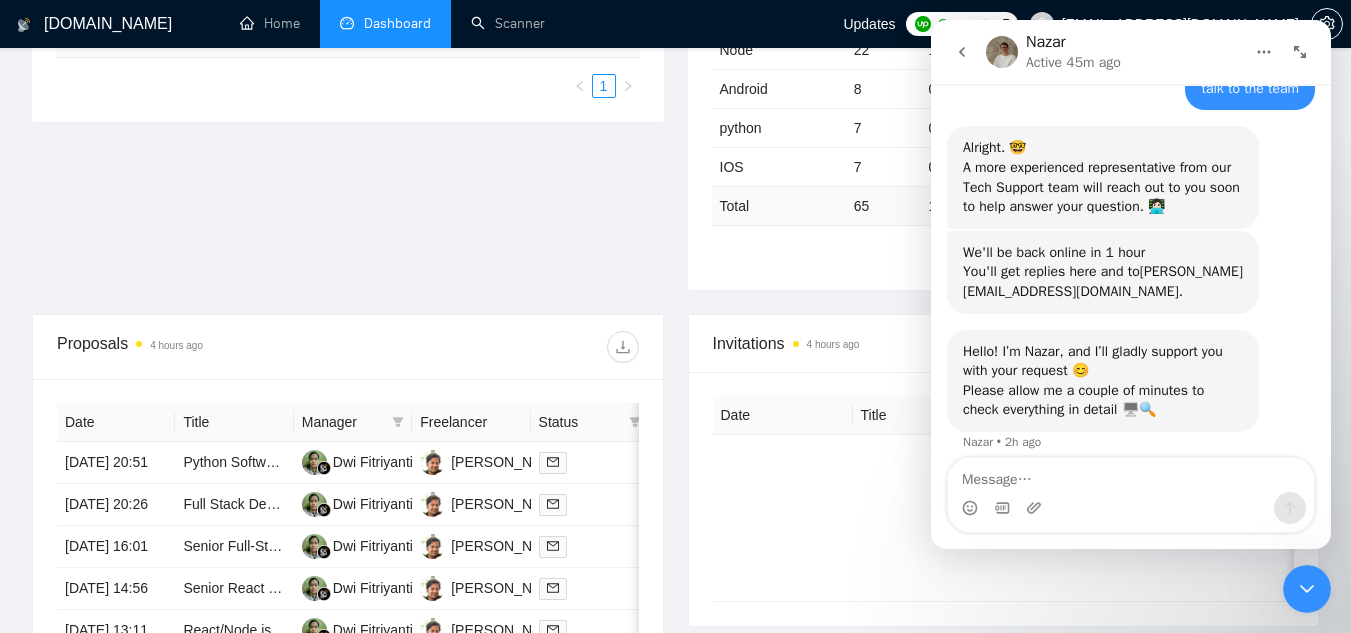 scroll, scrollTop: 1333, scrollLeft: 0, axis: vertical 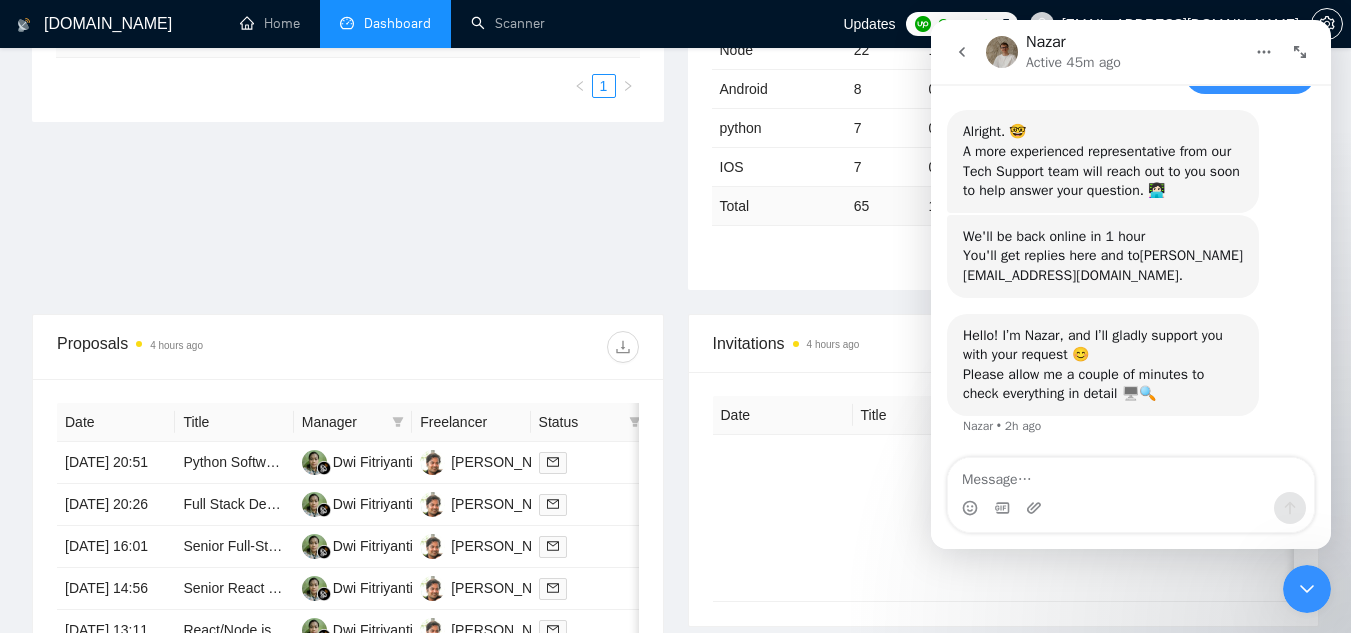click on "Proposal Sending Stats 4 hours ago By manager By Freelancer Name Proposals Replies Time   PVR   LRR   Dwi Fitriyanti 65 1 00:11:50 12.31% 1.54% Total 65 1 00:11:50 12.31 % 1.54 % 1 Scanner Breakdown 4 hours ago Scanner Name Bids   Re   PVR   LRR   CPR   Score   React Native 12 0 8.33% 0.00% $0.00 0.00% Node 22 1 4.55% 4.55% $26.00 56.92% Android 8 0 25.00% 0.00% $0.00 0.00% python 7 0 14.29% 0.00% $0.00 0.00% IOS 7 0 42.86% 0.00% $0.00 0.00% Total 65 1 12.31 % 1.54 % $ 26.00 56.92 % 1 2 New" at bounding box center (675, 82) 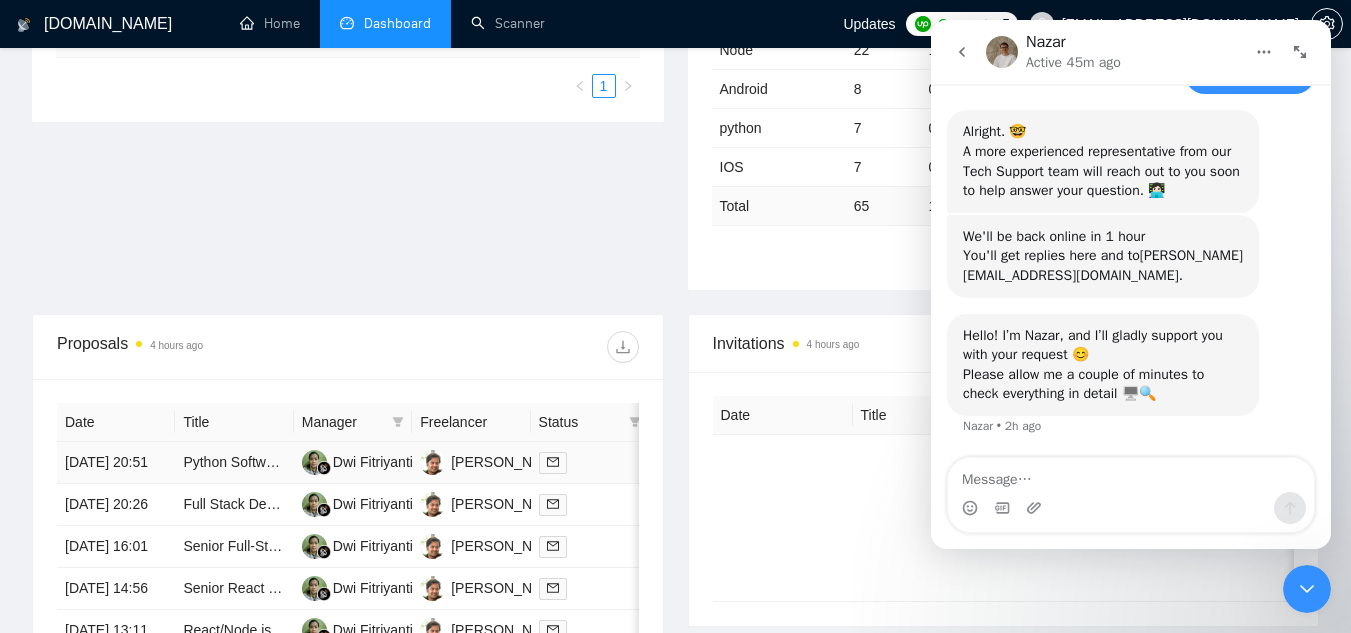 click on "Python Software Engineer – Chatbot & Messaging Integration" at bounding box center (234, 463) 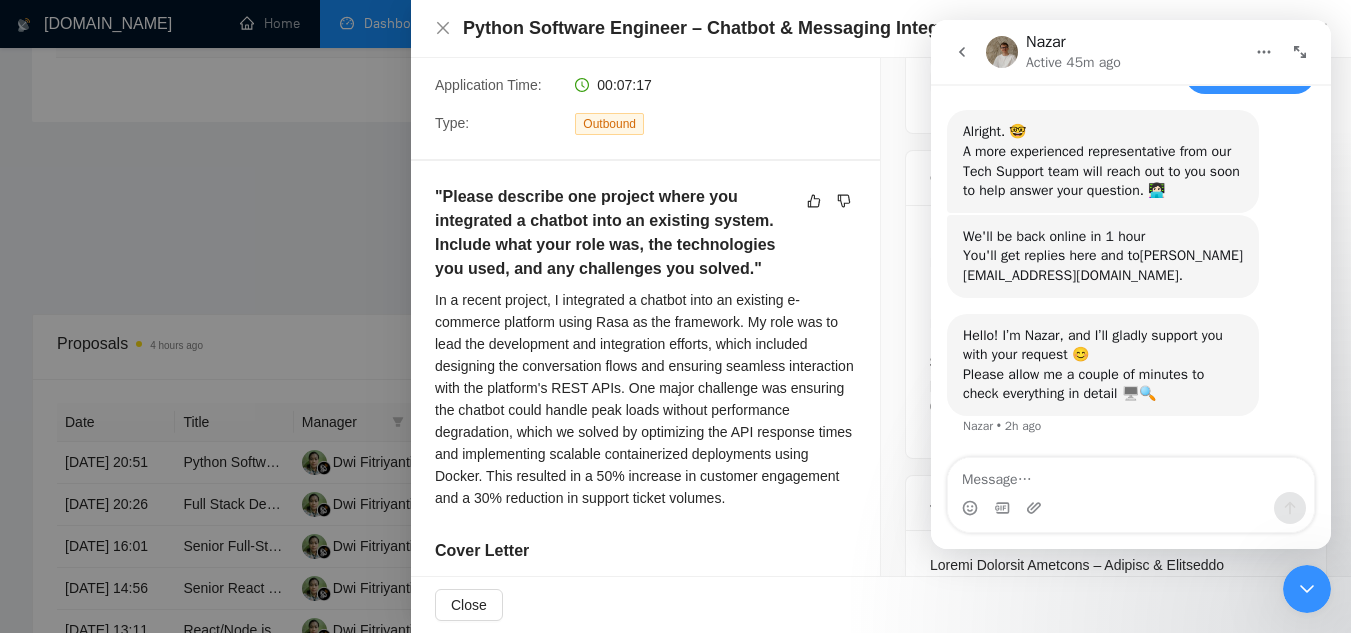 scroll, scrollTop: 400, scrollLeft: 0, axis: vertical 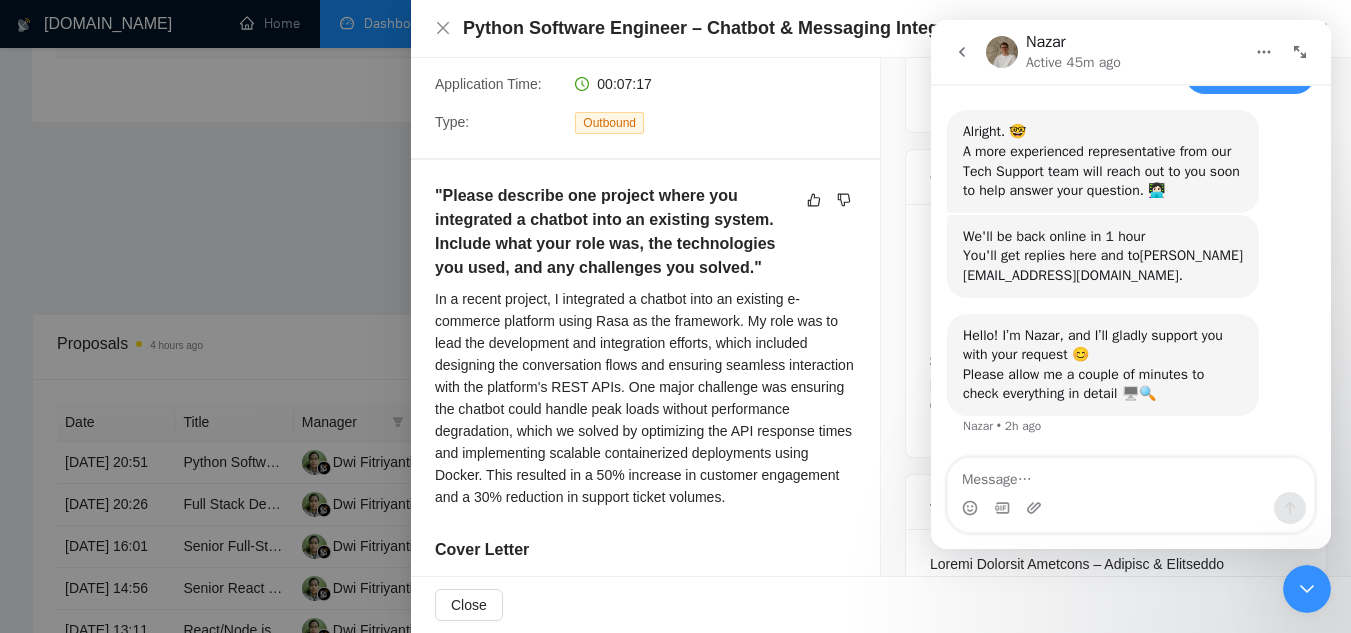 click 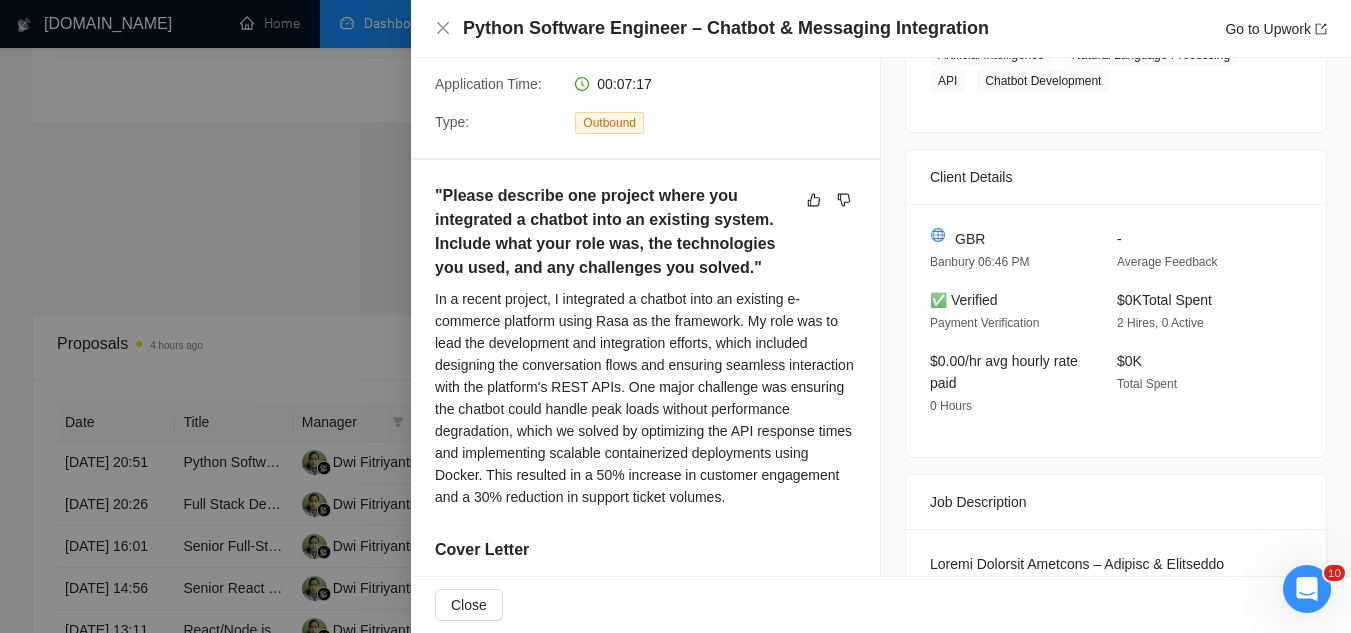 click at bounding box center [675, 316] 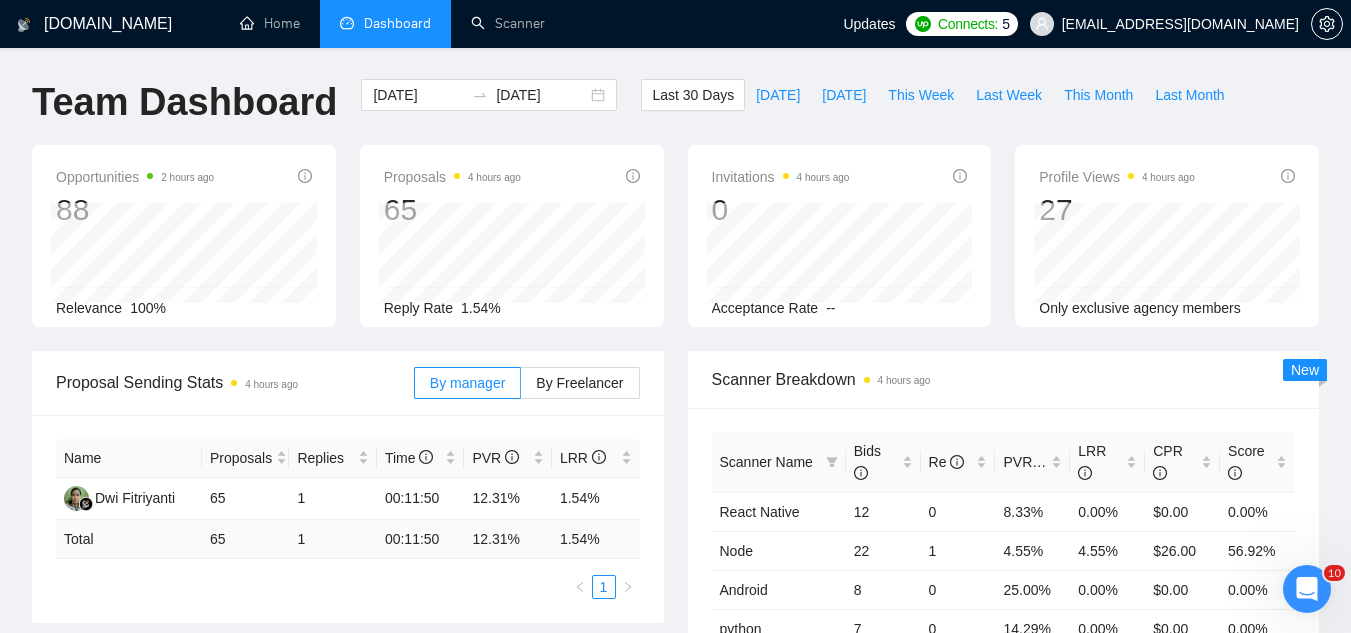 scroll, scrollTop: 0, scrollLeft: 0, axis: both 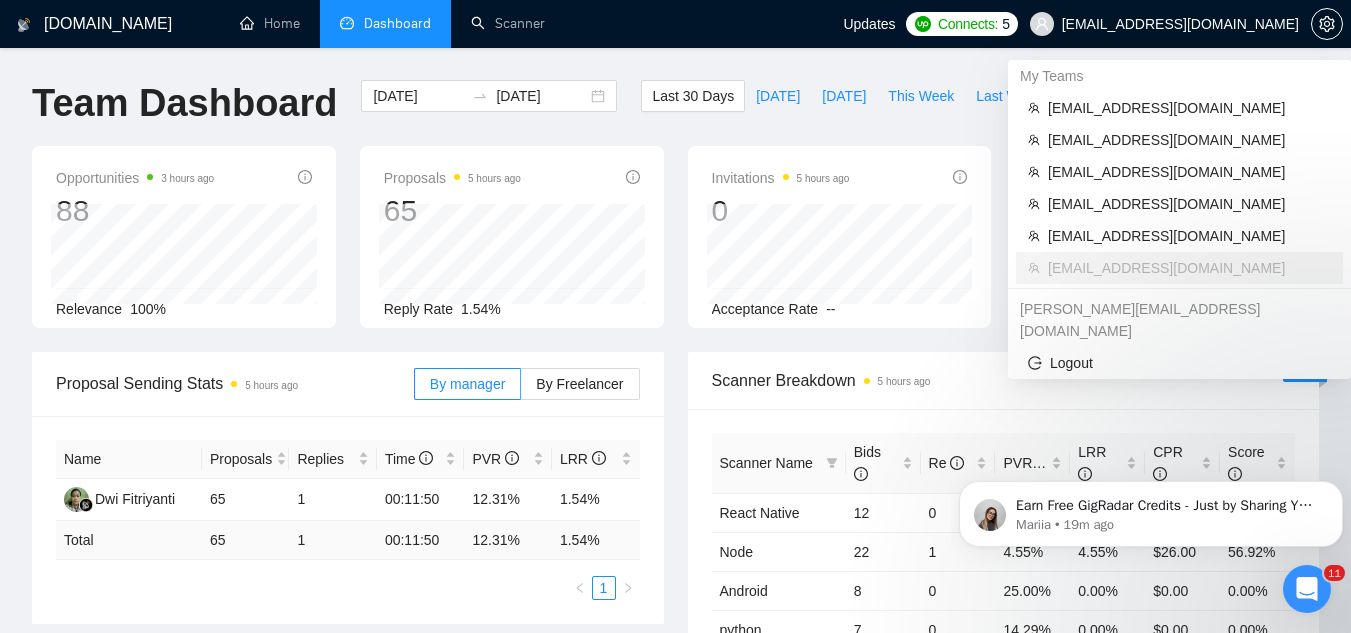 click on "[EMAIL_ADDRESS][DOMAIN_NAME]" at bounding box center [1180, 24] 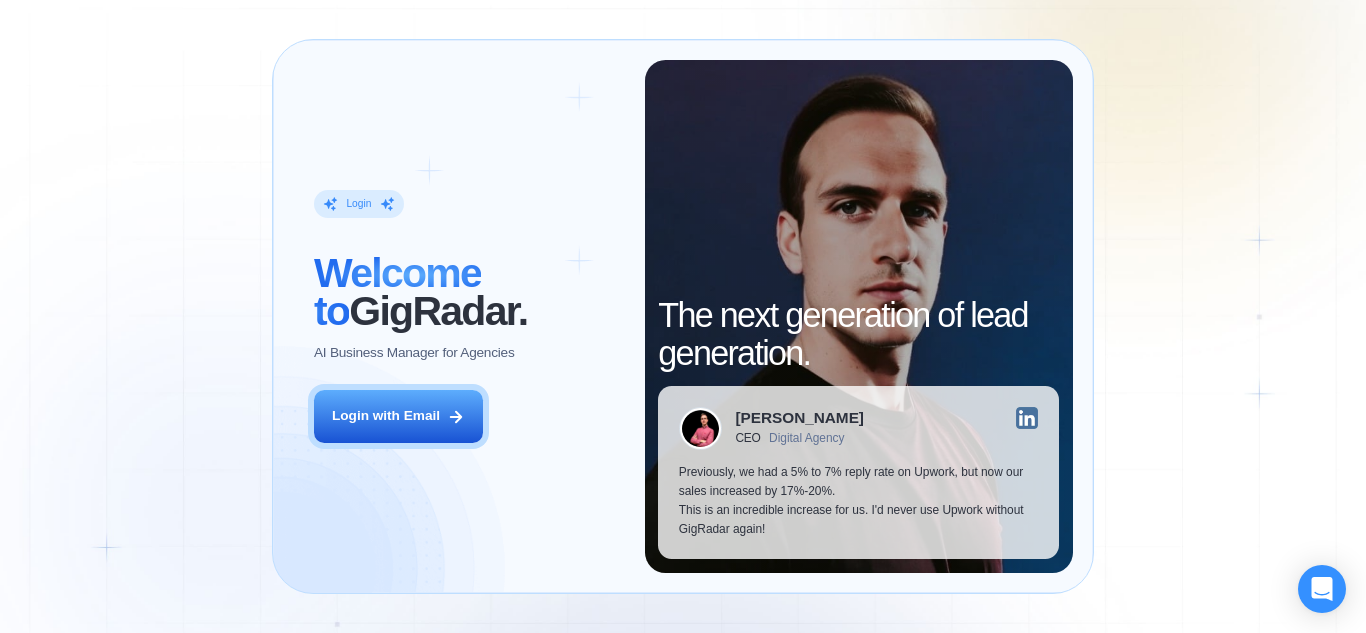 scroll, scrollTop: 0, scrollLeft: 0, axis: both 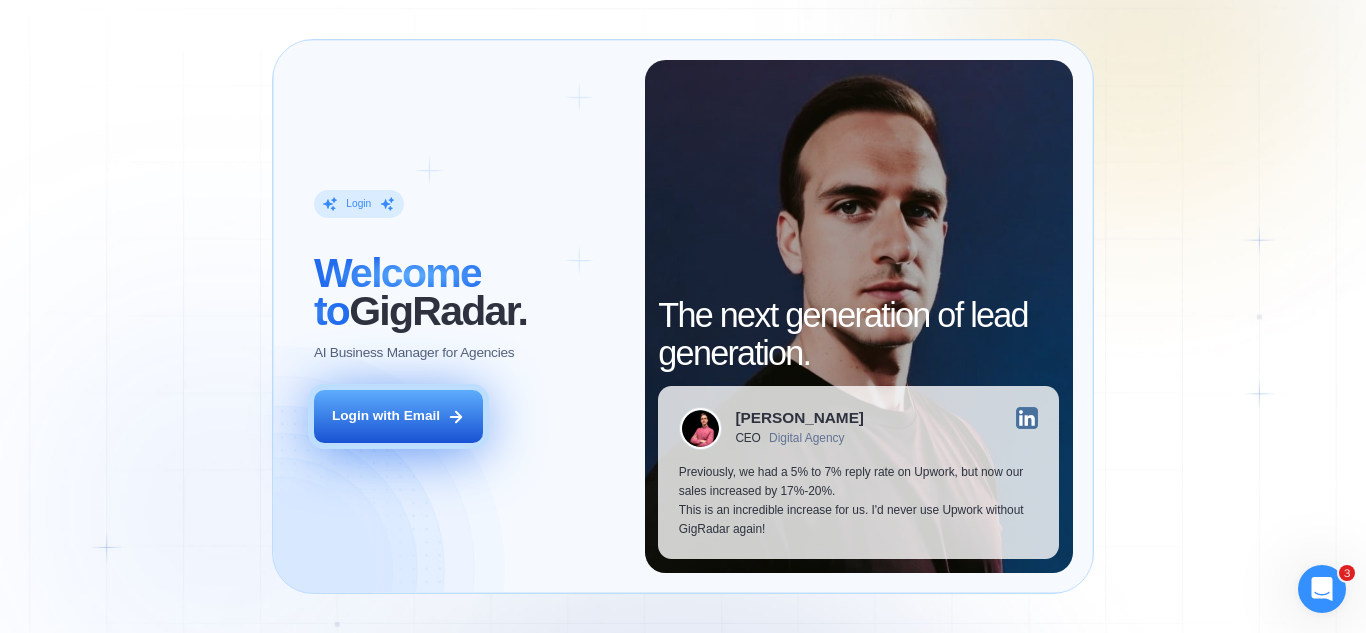 click on "Login with Email" at bounding box center (386, 416) 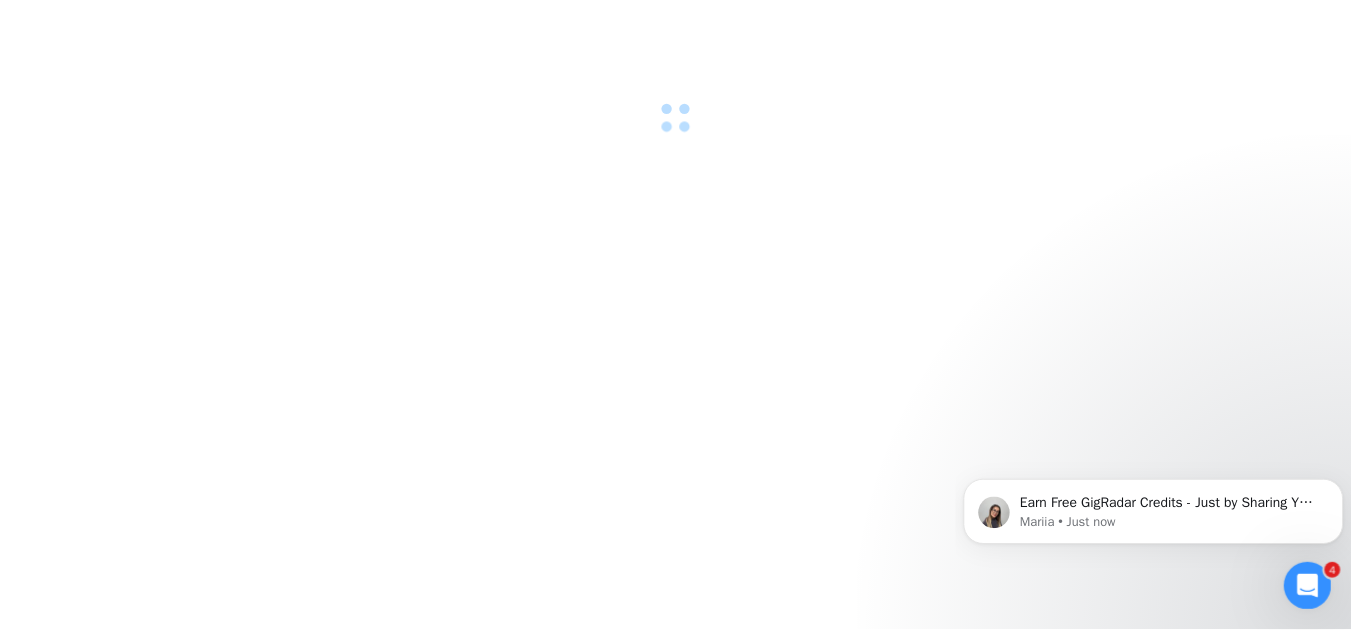 scroll, scrollTop: 0, scrollLeft: 0, axis: both 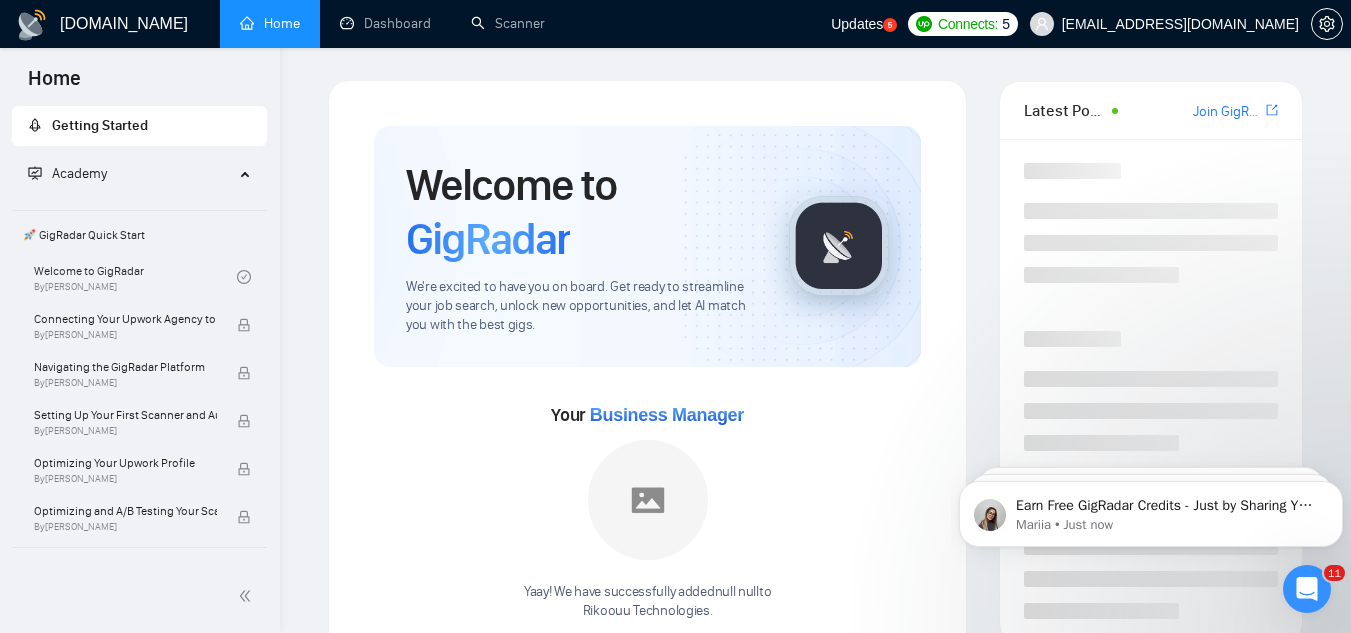 click on "[EMAIL_ADDRESS][DOMAIN_NAME]" at bounding box center (1164, 24) 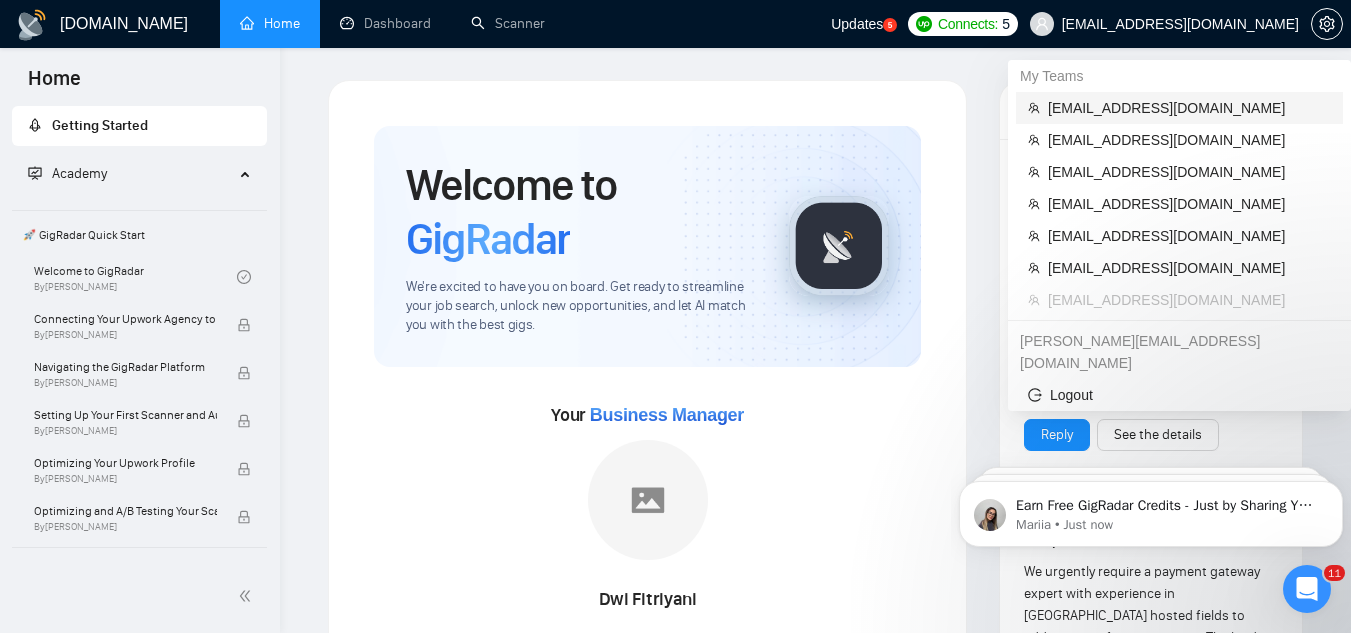 click on "[EMAIL_ADDRESS][DOMAIN_NAME]" at bounding box center (1189, 108) 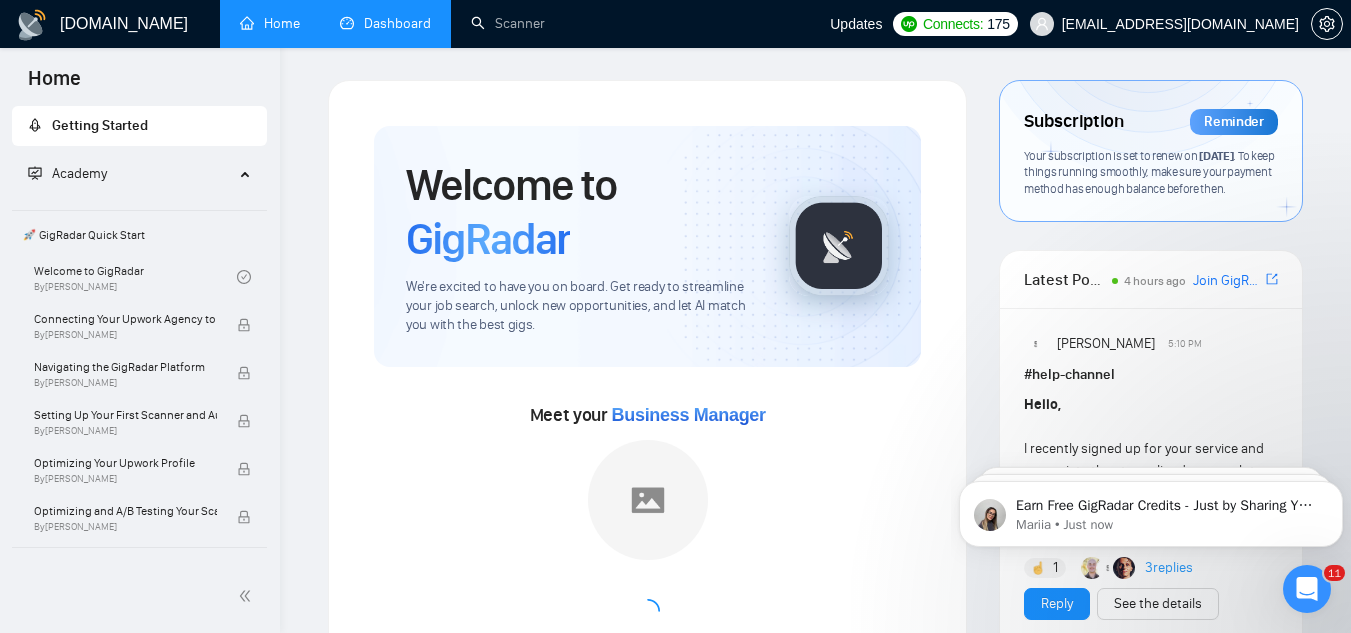 click on "Dashboard" at bounding box center (385, 23) 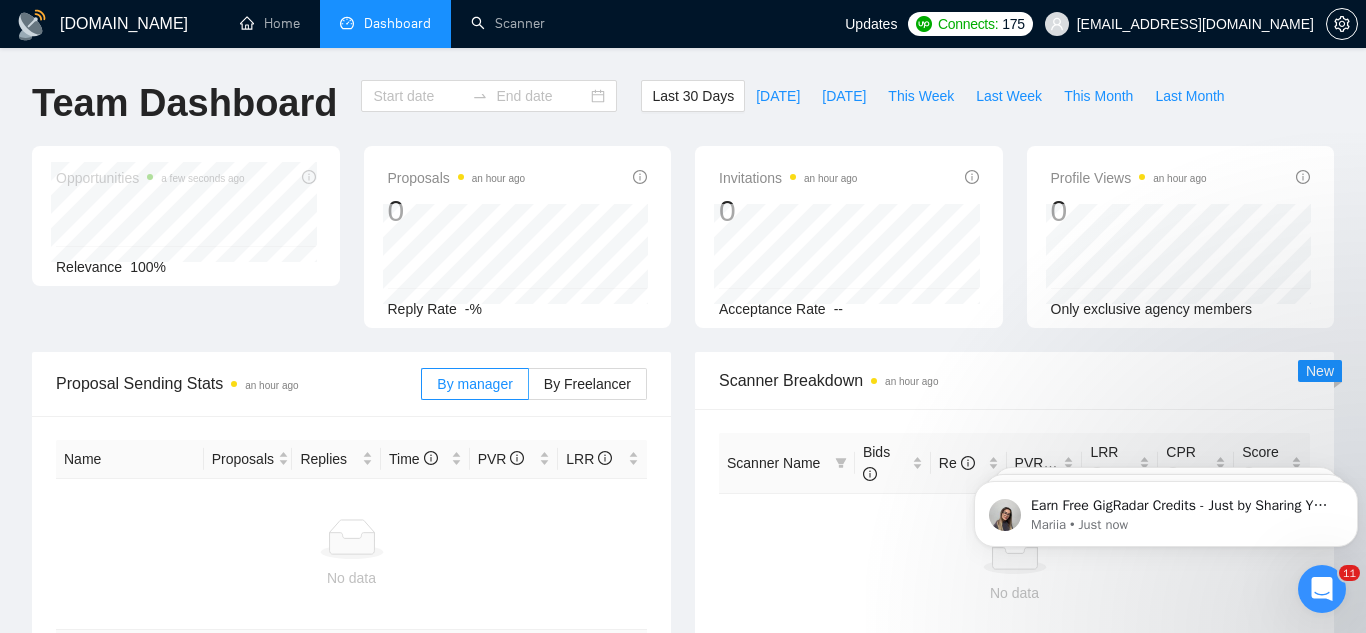 type on "[DATE]" 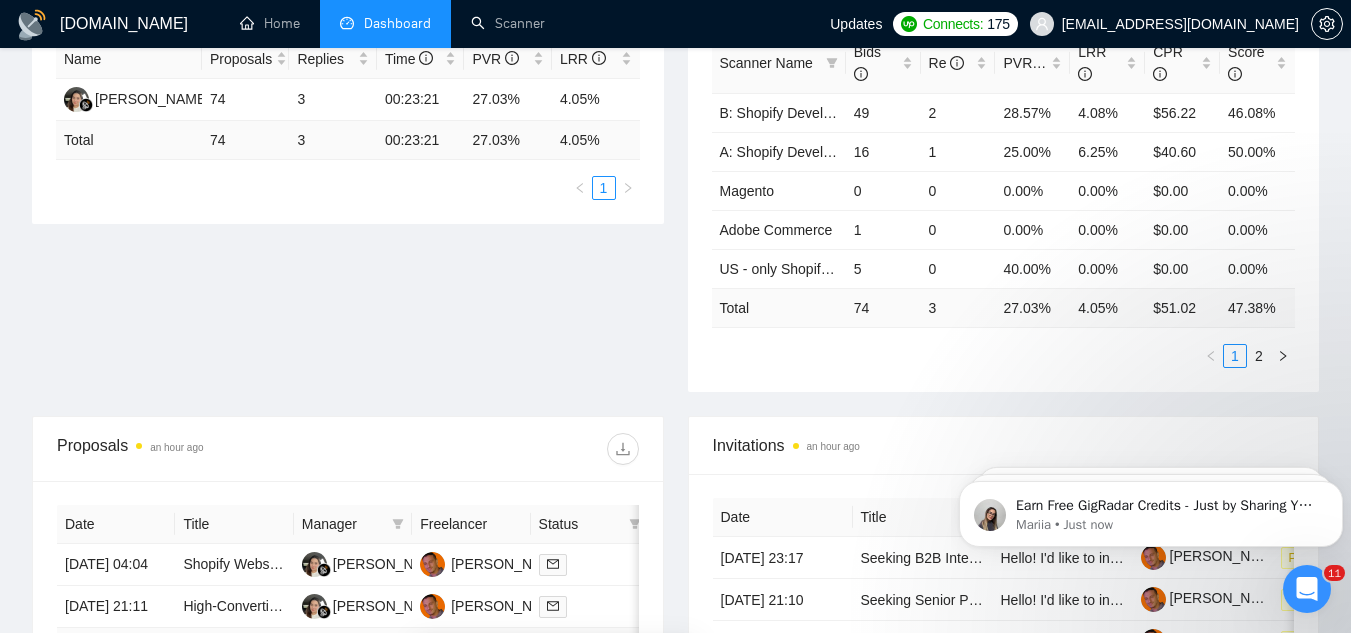 scroll, scrollTop: 0, scrollLeft: 0, axis: both 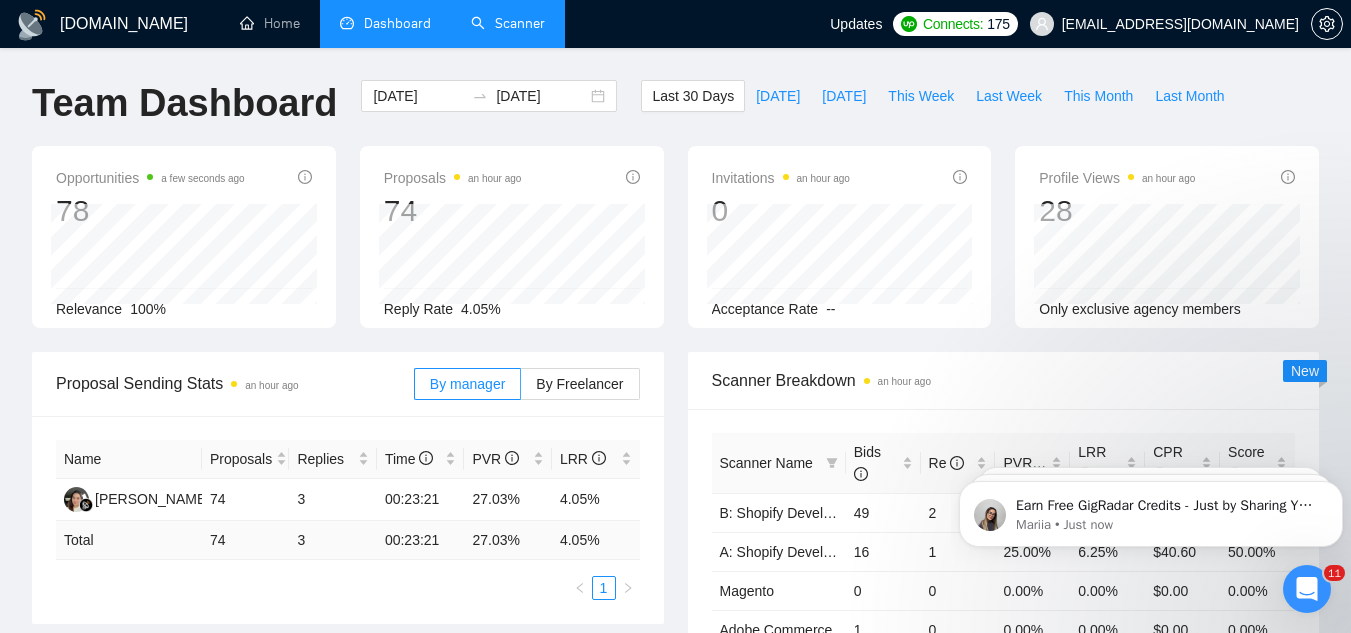 click on "Scanner" at bounding box center [508, 23] 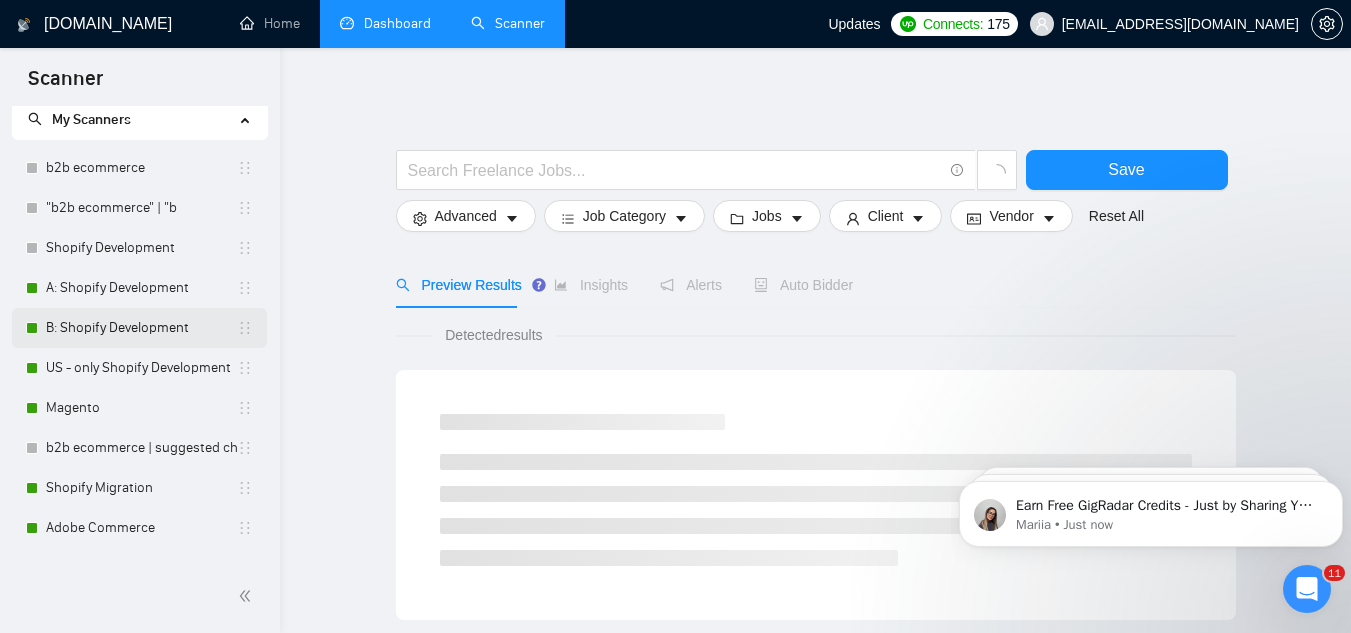 scroll, scrollTop: 82, scrollLeft: 0, axis: vertical 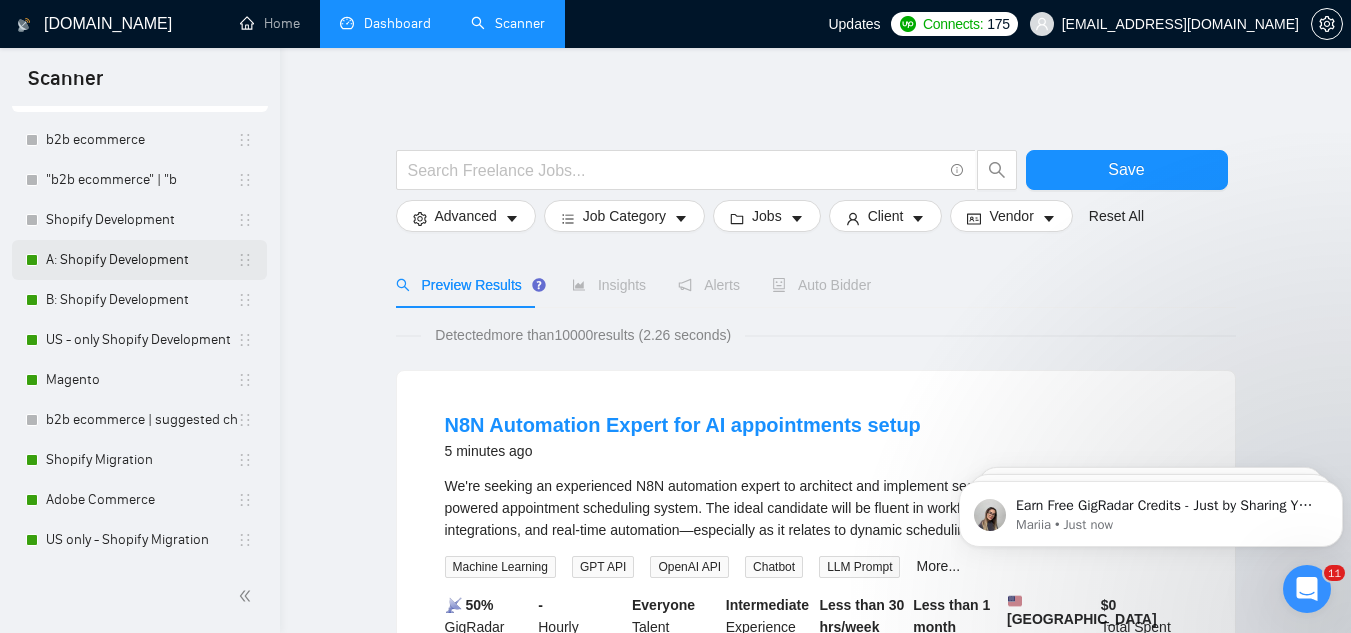 click on "A: Shopify Development" at bounding box center (141, 260) 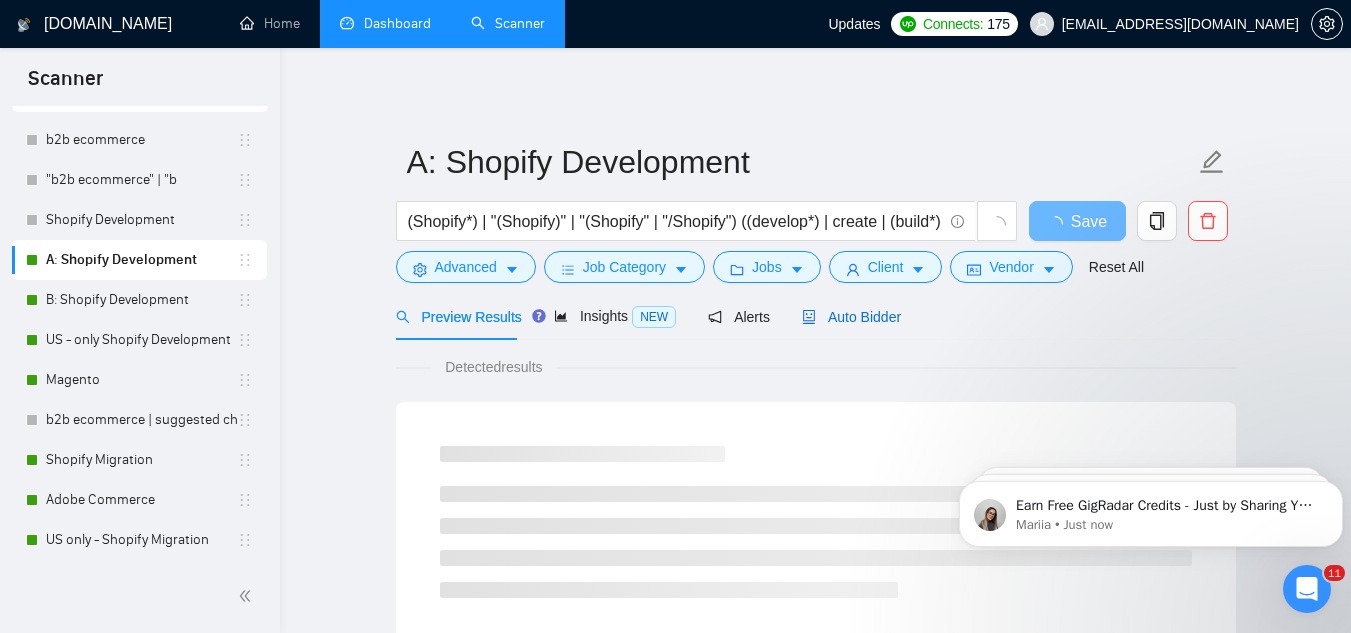 click on "Auto Bidder" at bounding box center [851, 317] 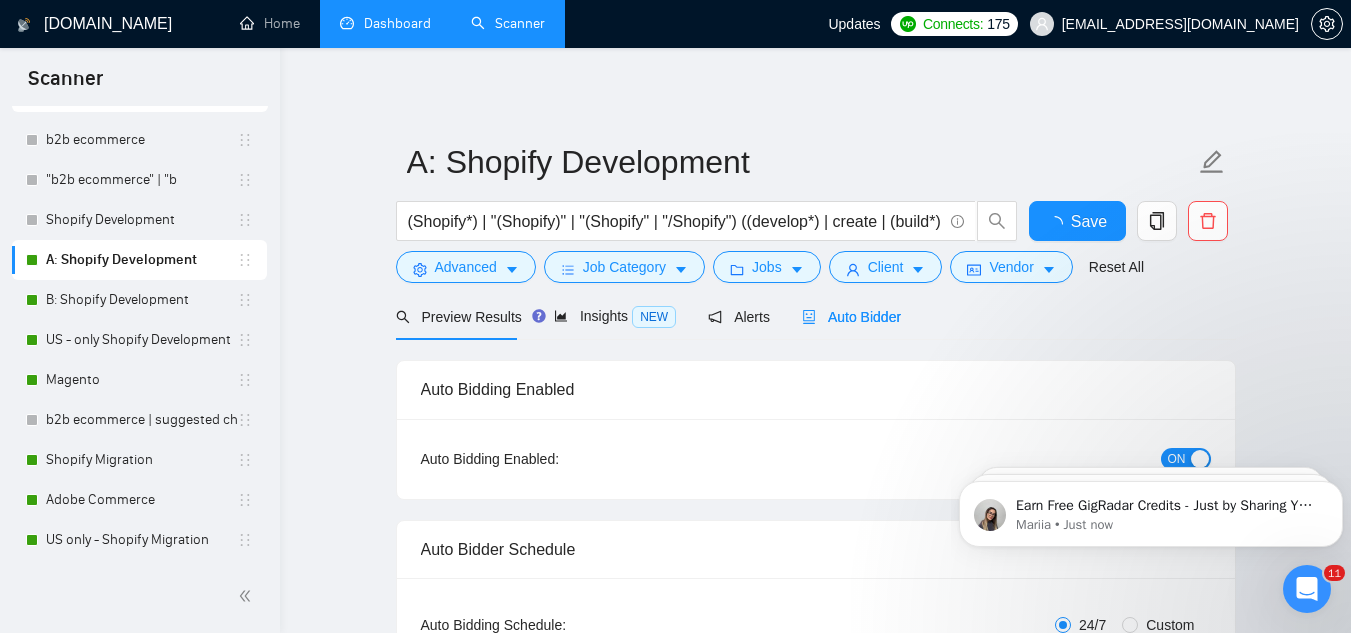 click on "Auto Bidder" at bounding box center [851, 317] 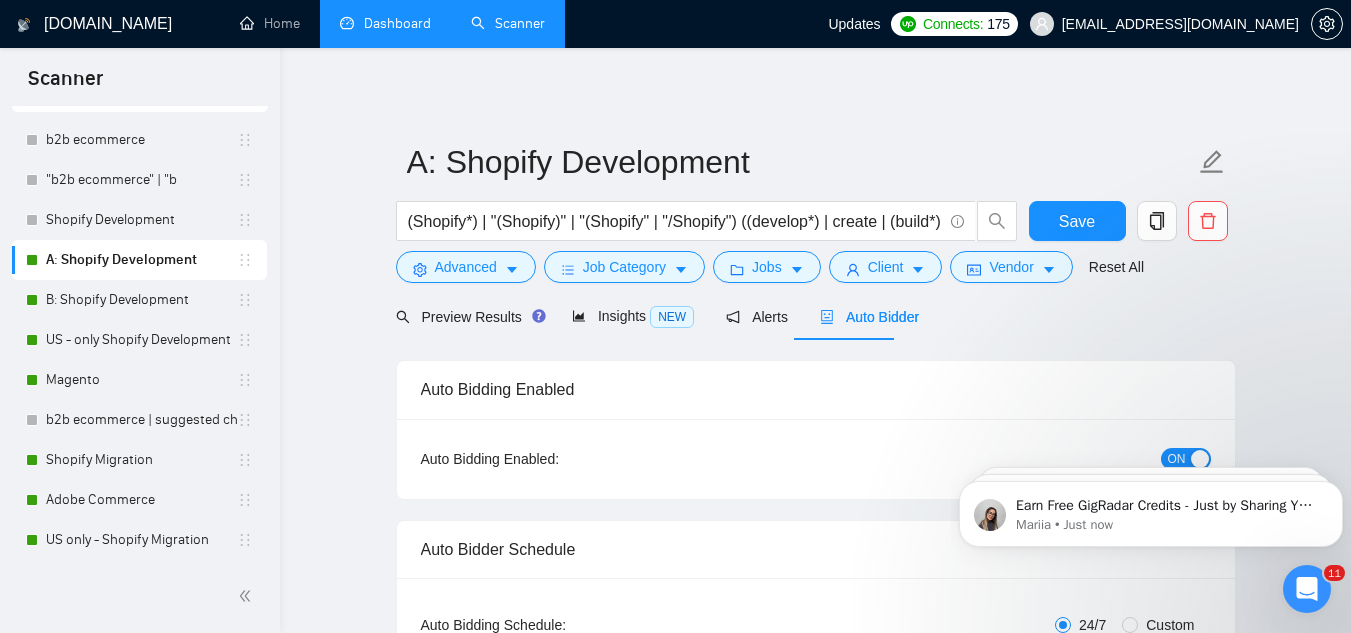 type 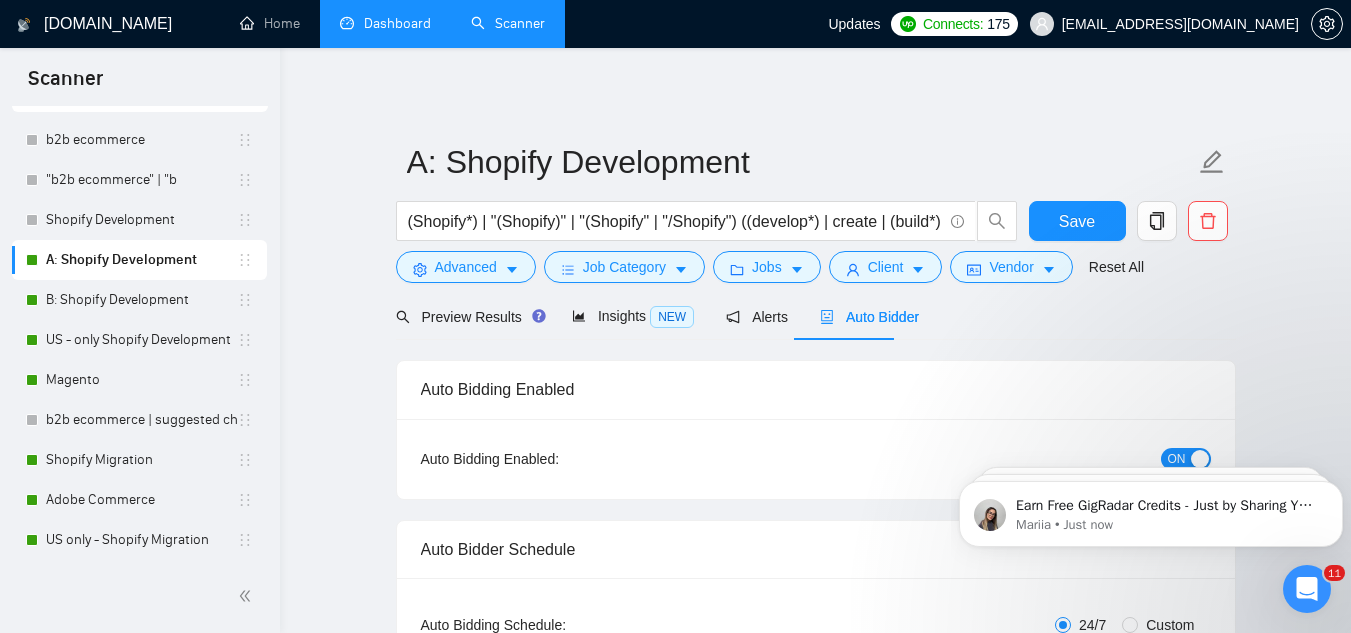 radio on "false" 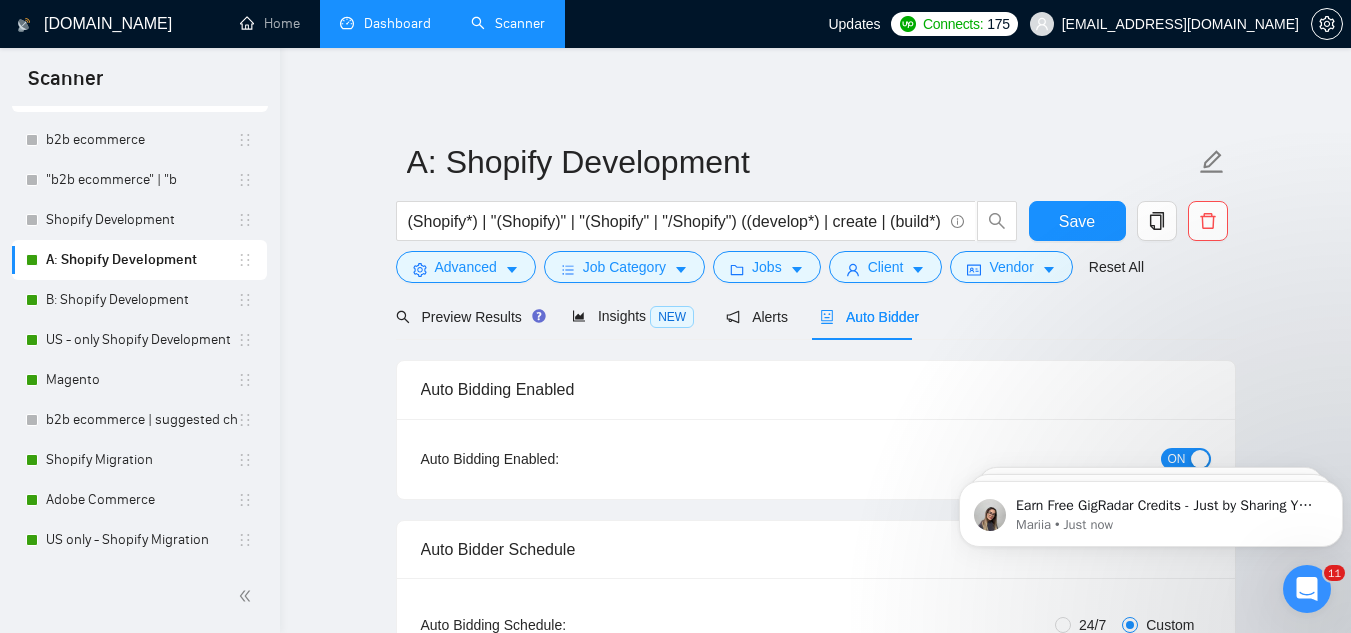 type 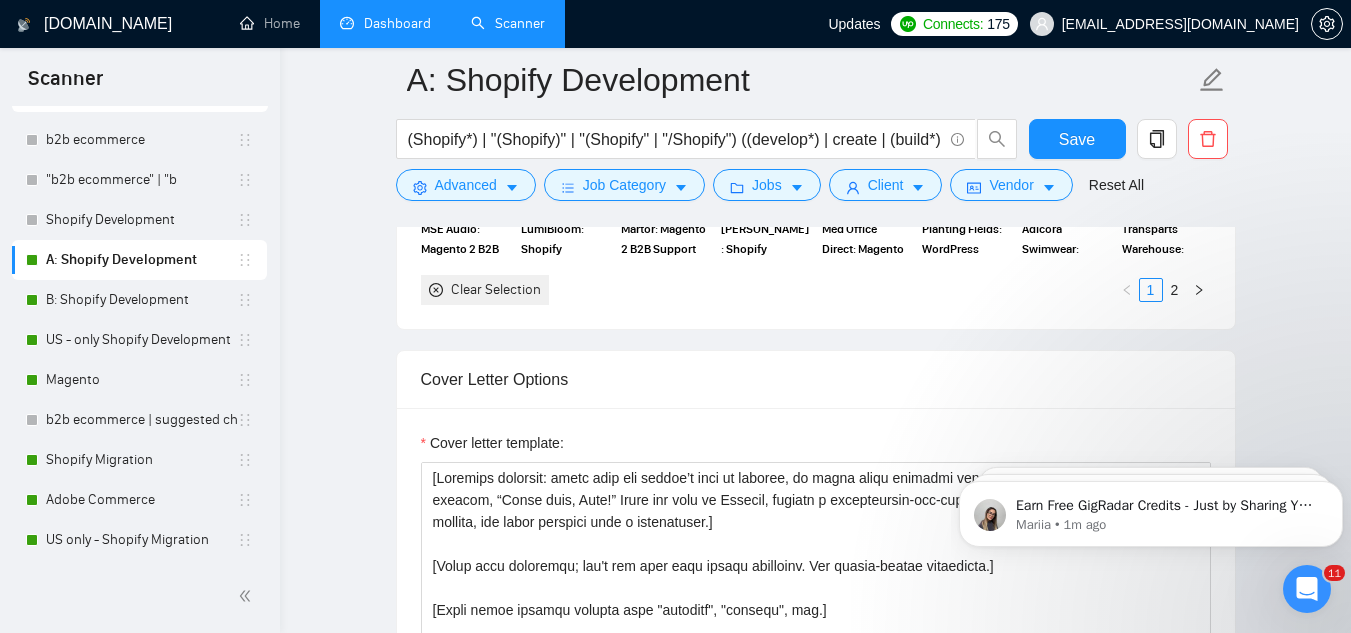 scroll, scrollTop: 2100, scrollLeft: 0, axis: vertical 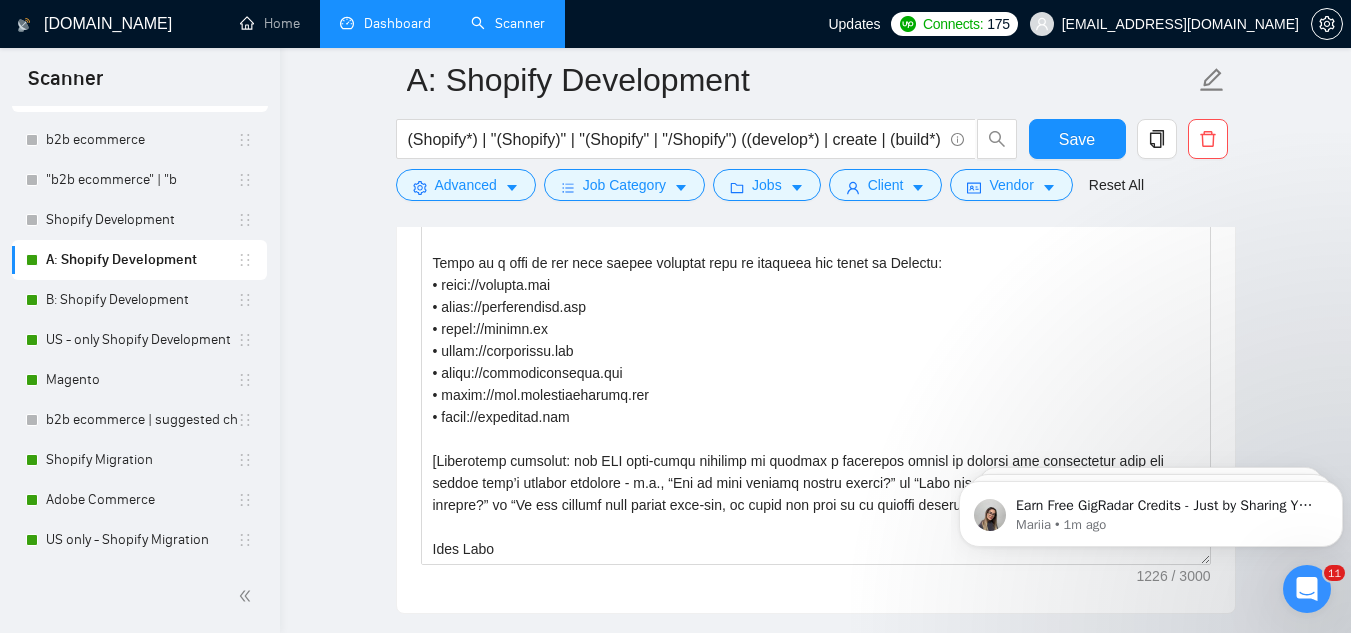 click on "Dashboard" at bounding box center [385, 23] 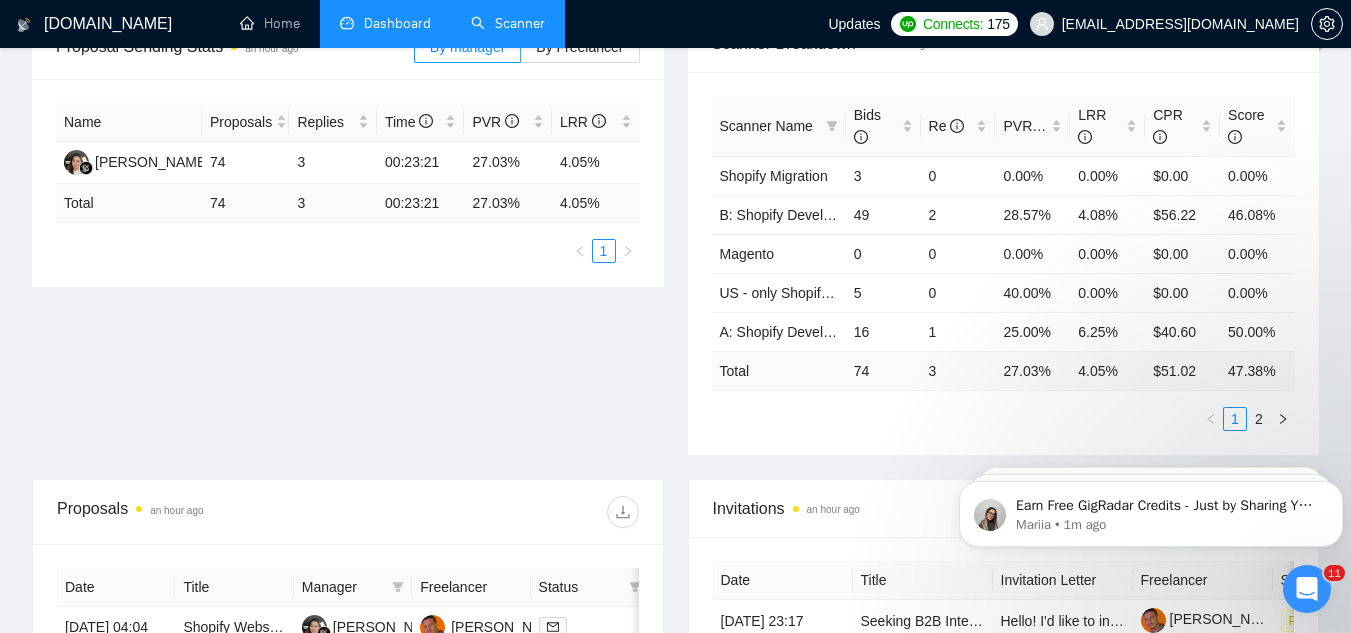 scroll, scrollTop: 302, scrollLeft: 0, axis: vertical 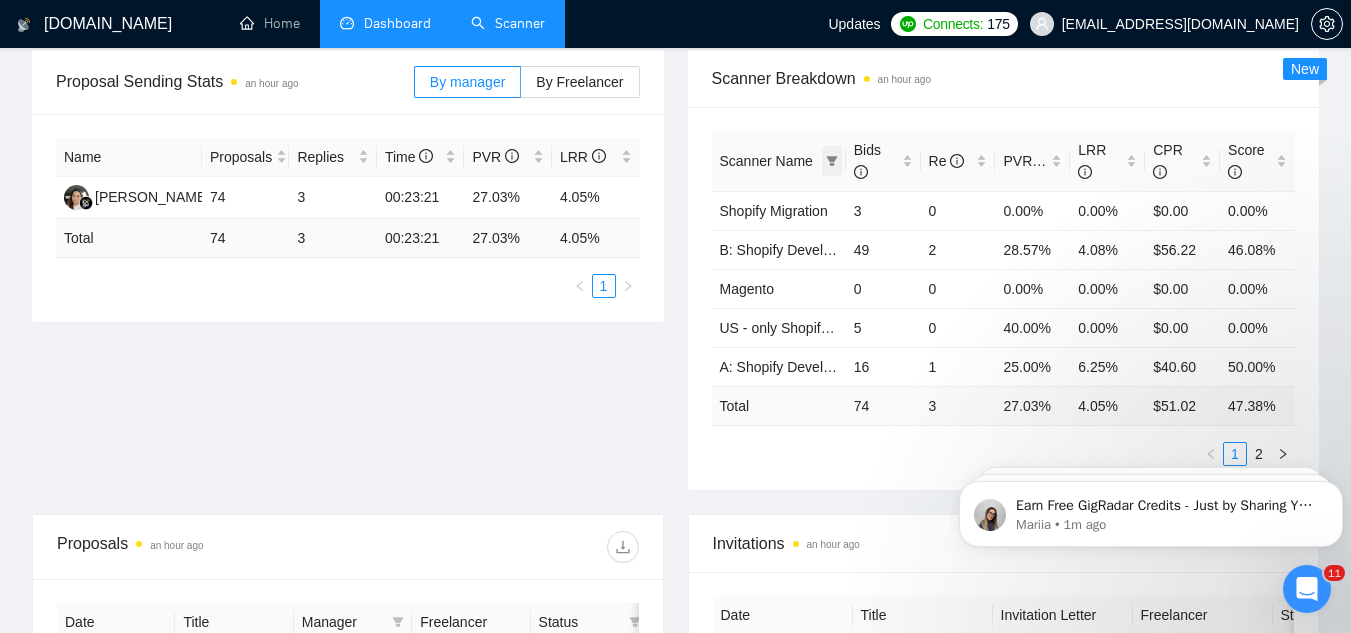 click 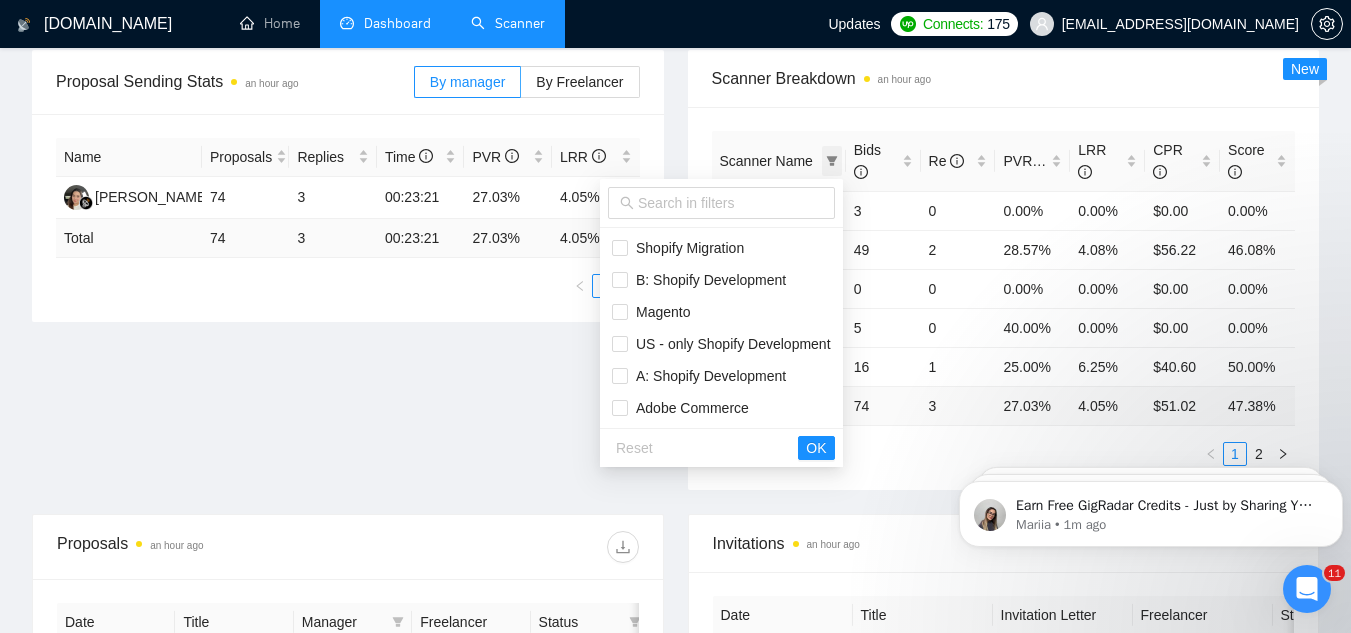 click 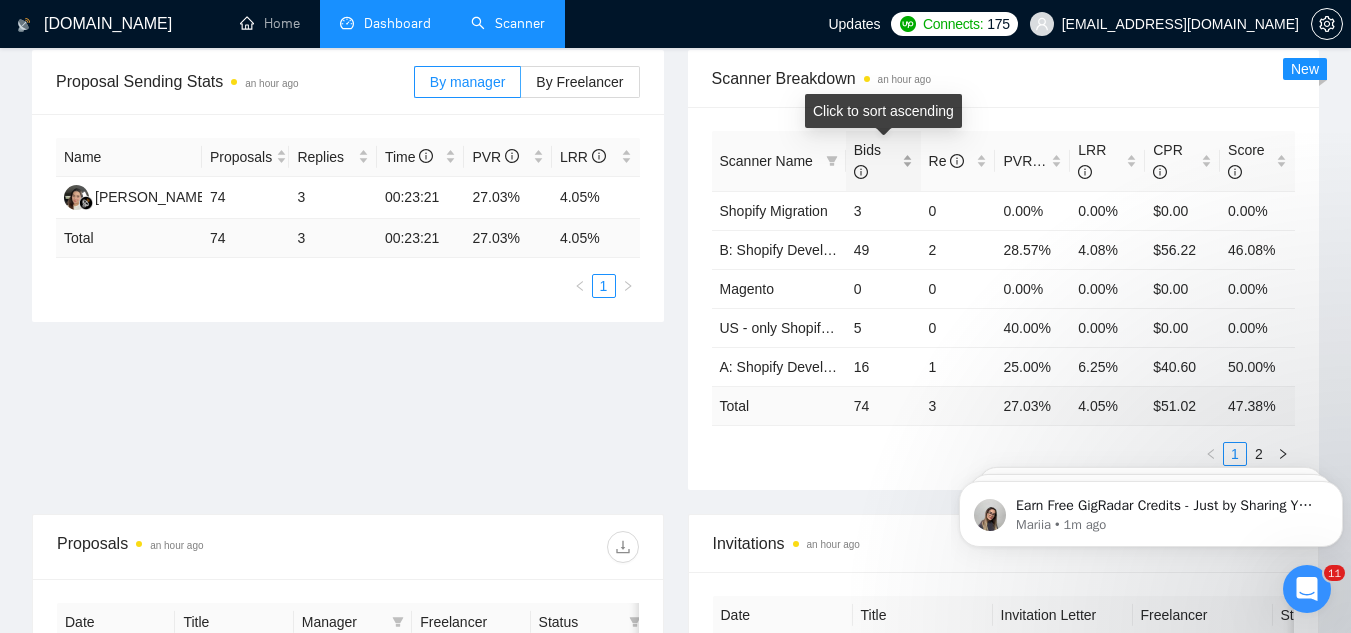 click on "Bids" at bounding box center (883, 161) 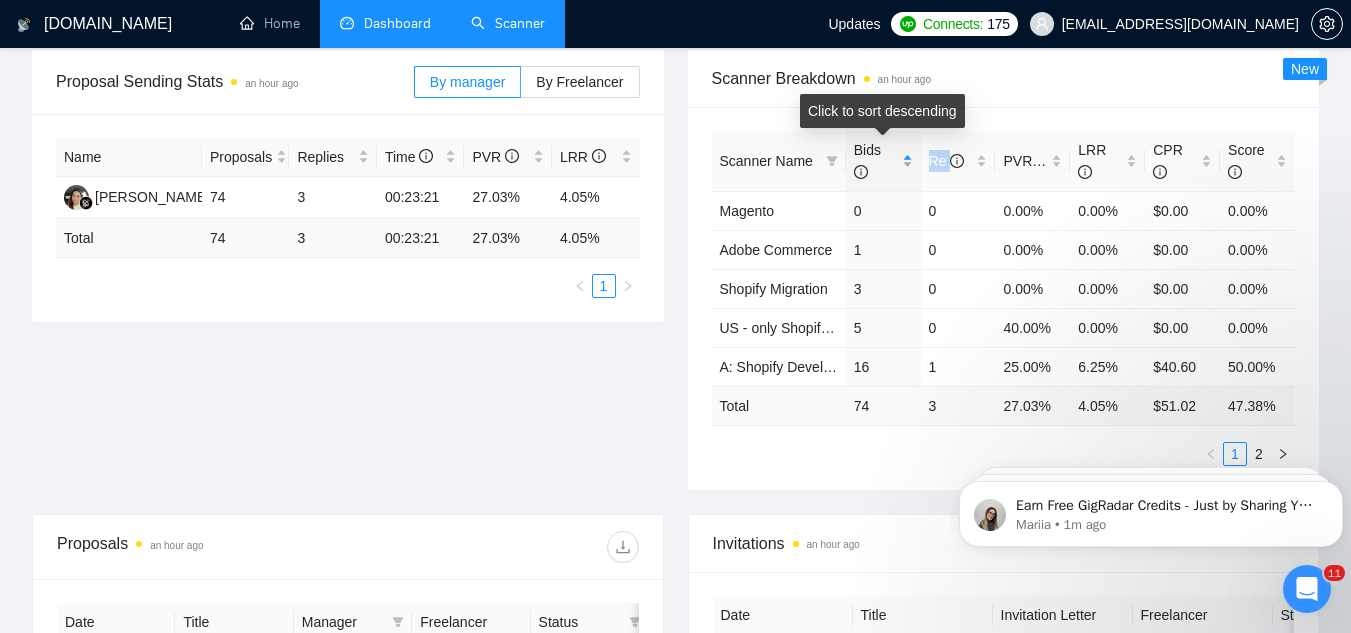 click on "Bids" at bounding box center [883, 161] 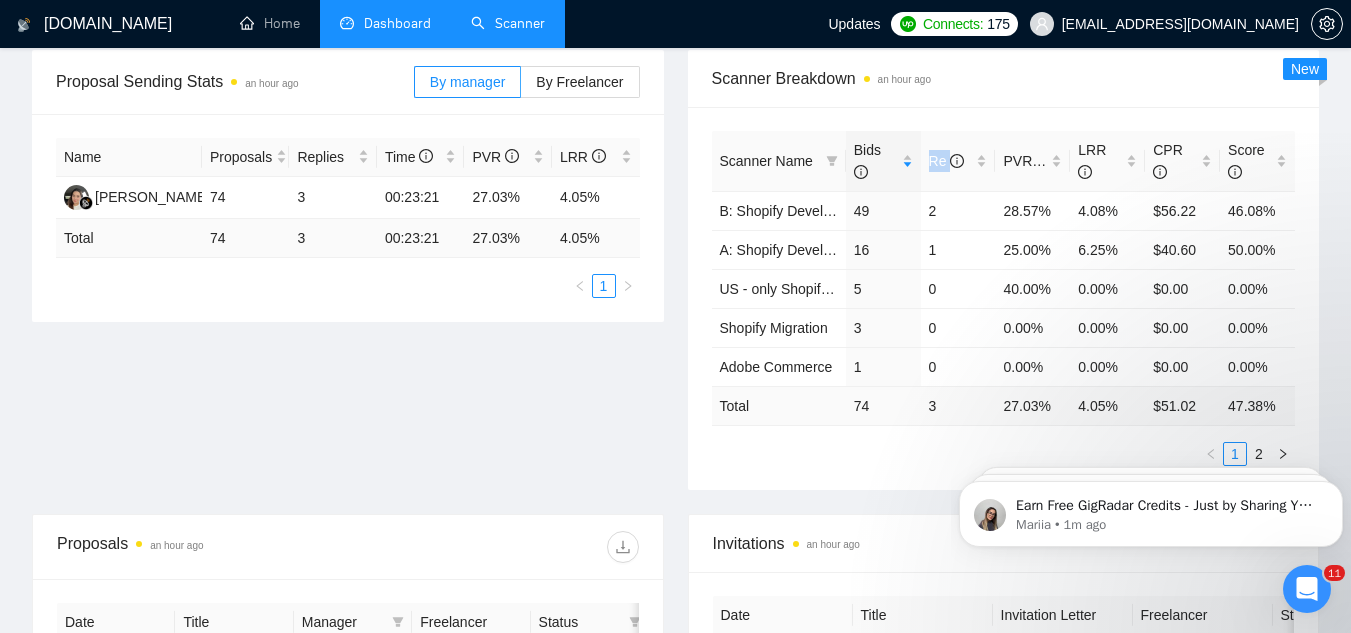 scroll, scrollTop: 202, scrollLeft: 0, axis: vertical 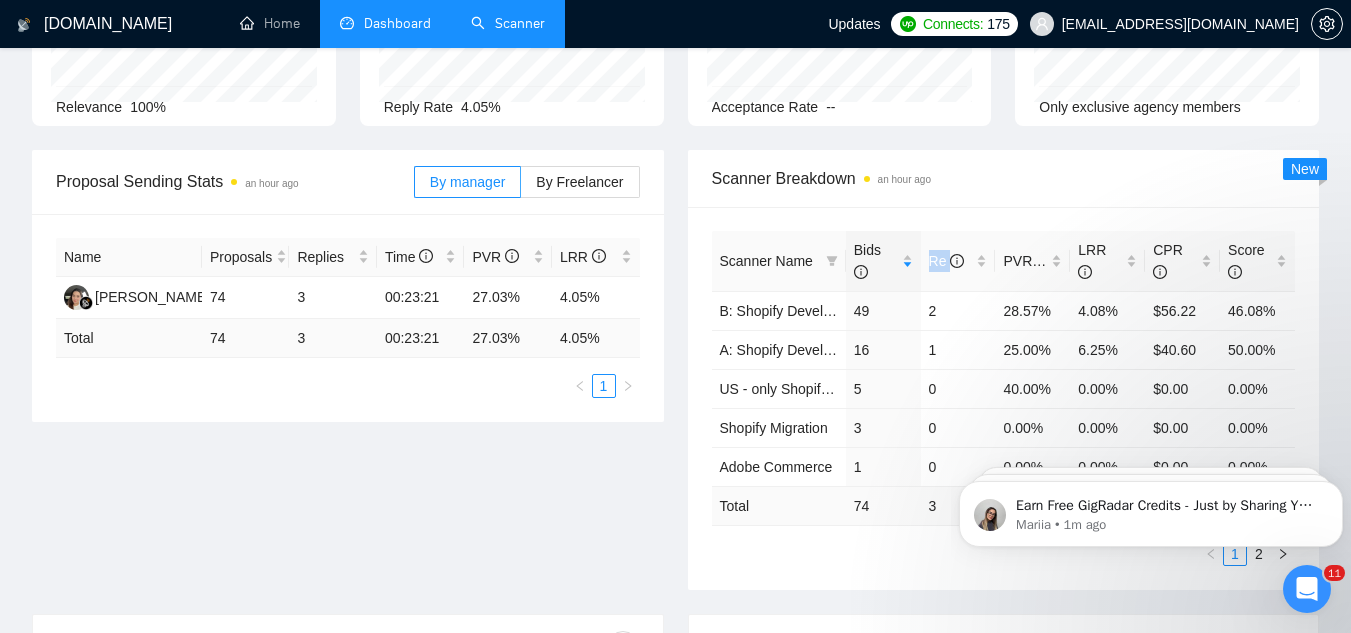 click on "Scanner" at bounding box center [508, 23] 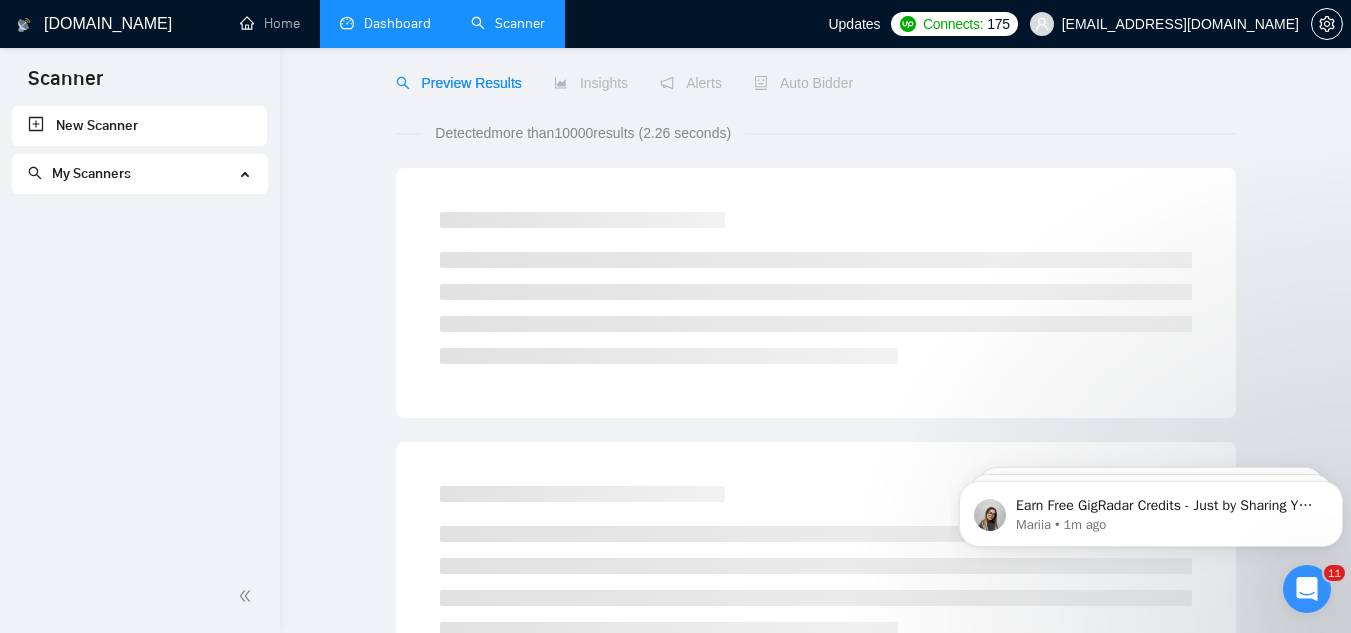 scroll, scrollTop: 0, scrollLeft: 0, axis: both 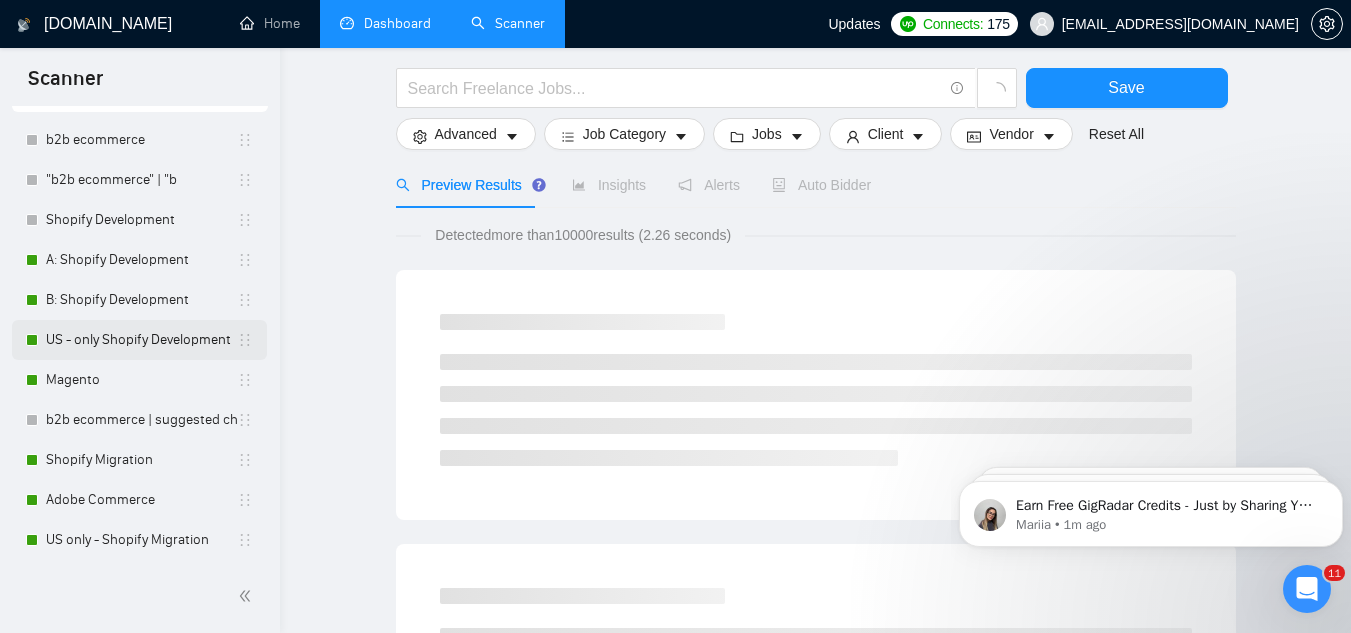 click on "US - only Shopify Development" at bounding box center [141, 340] 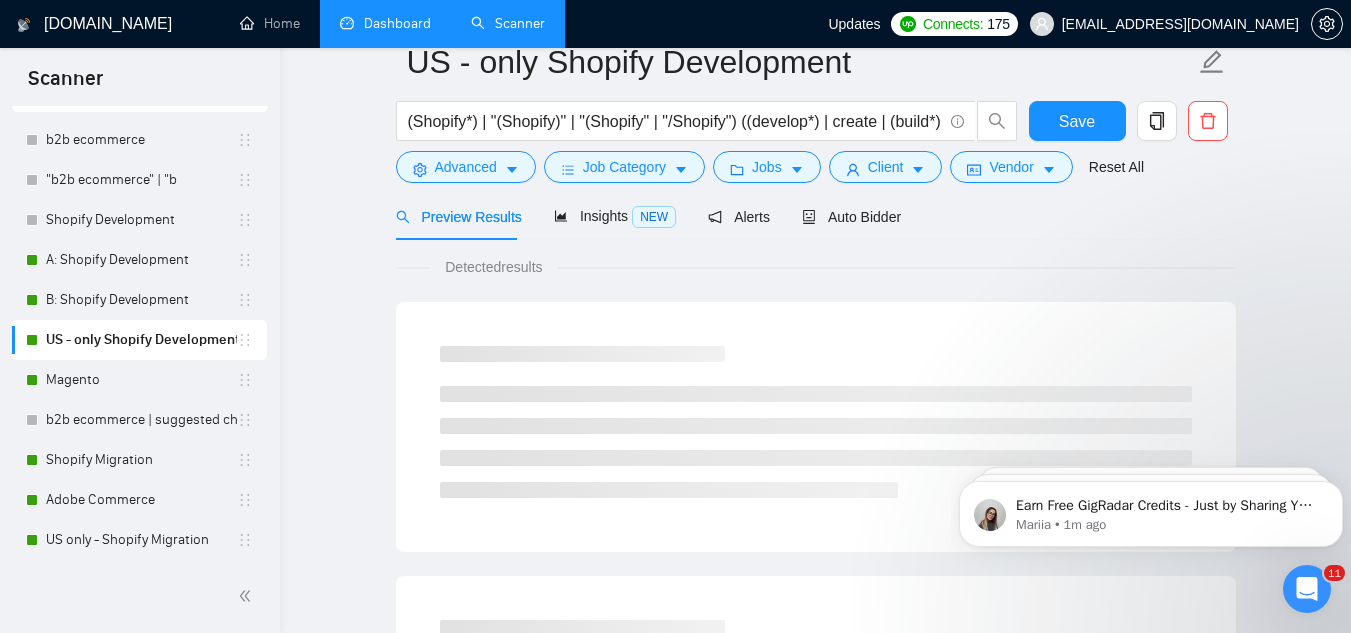 checkbox on "true" 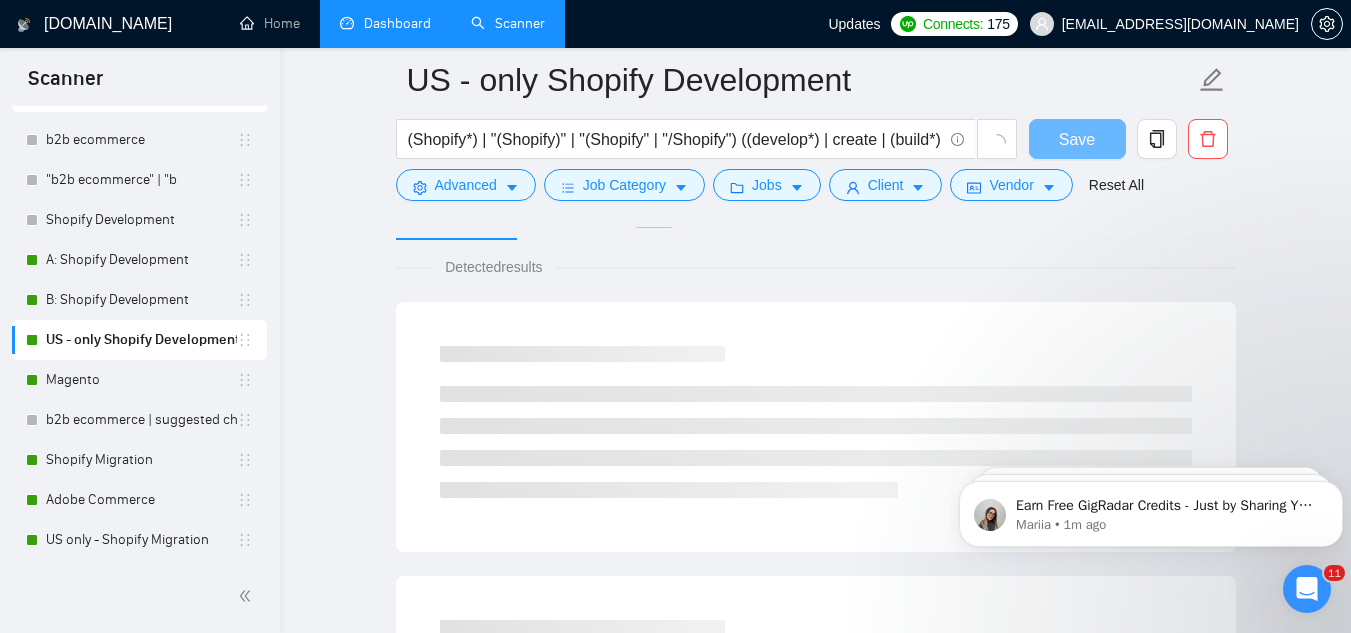 scroll, scrollTop: 0, scrollLeft: 0, axis: both 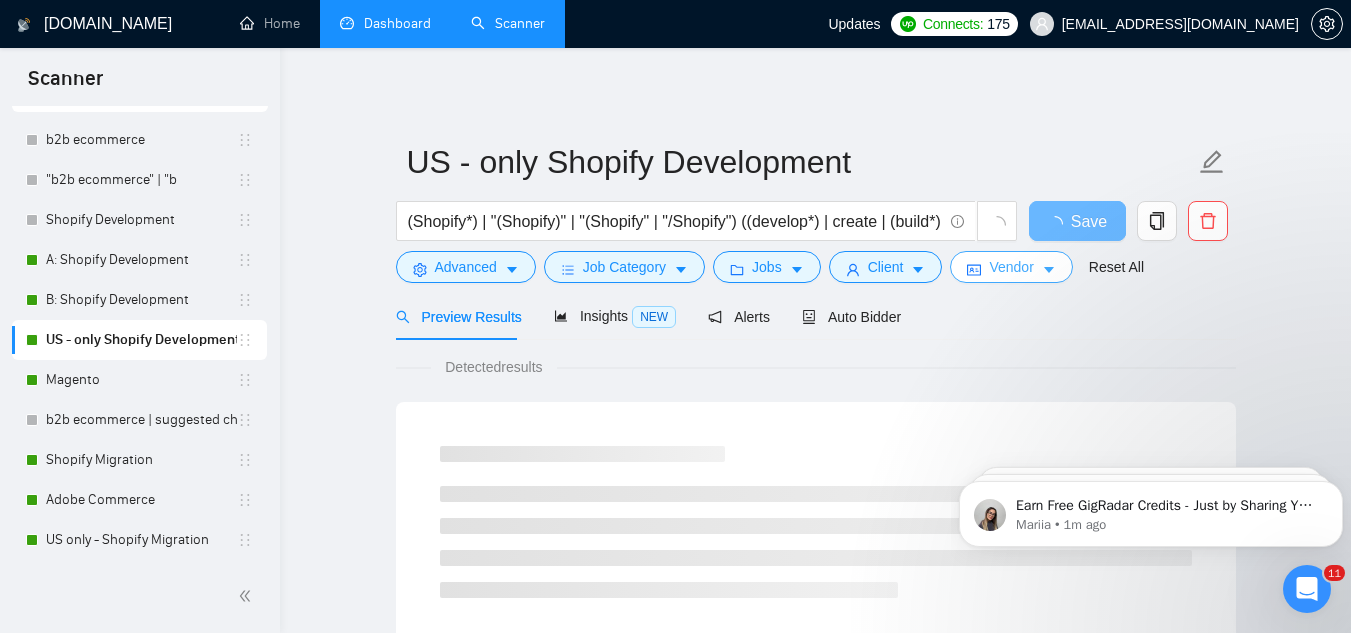 click on "Vendor" at bounding box center (1011, 267) 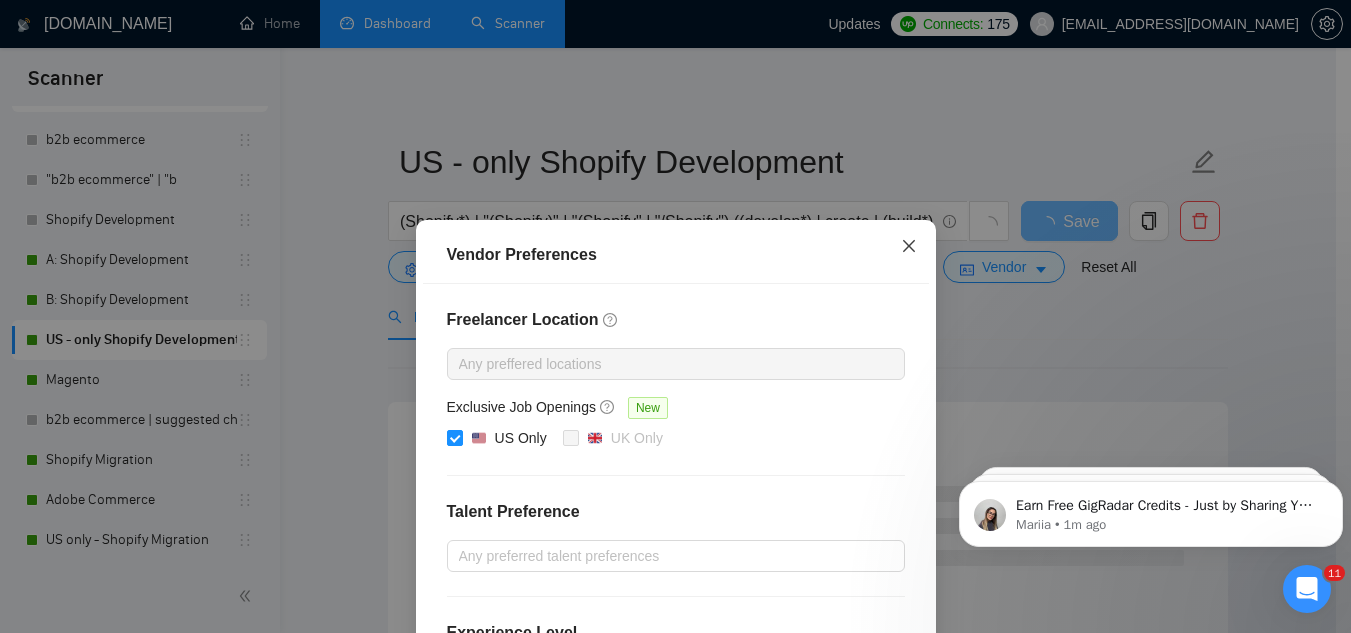 click 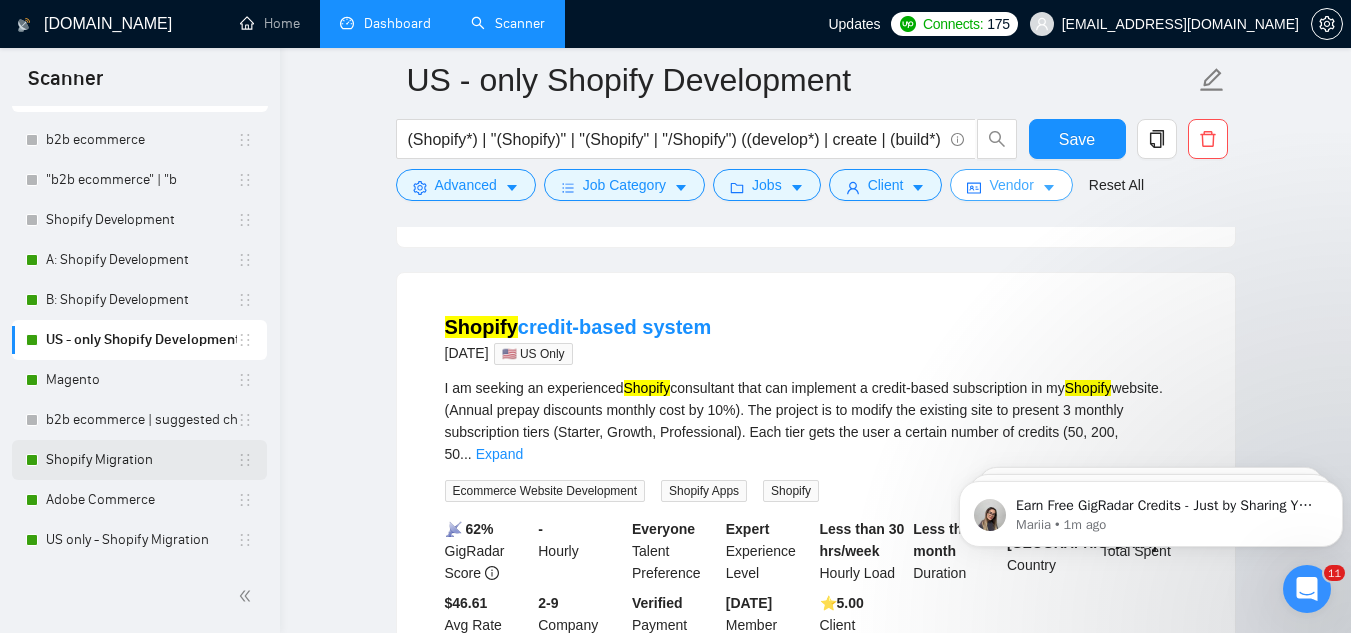 scroll, scrollTop: 600, scrollLeft: 0, axis: vertical 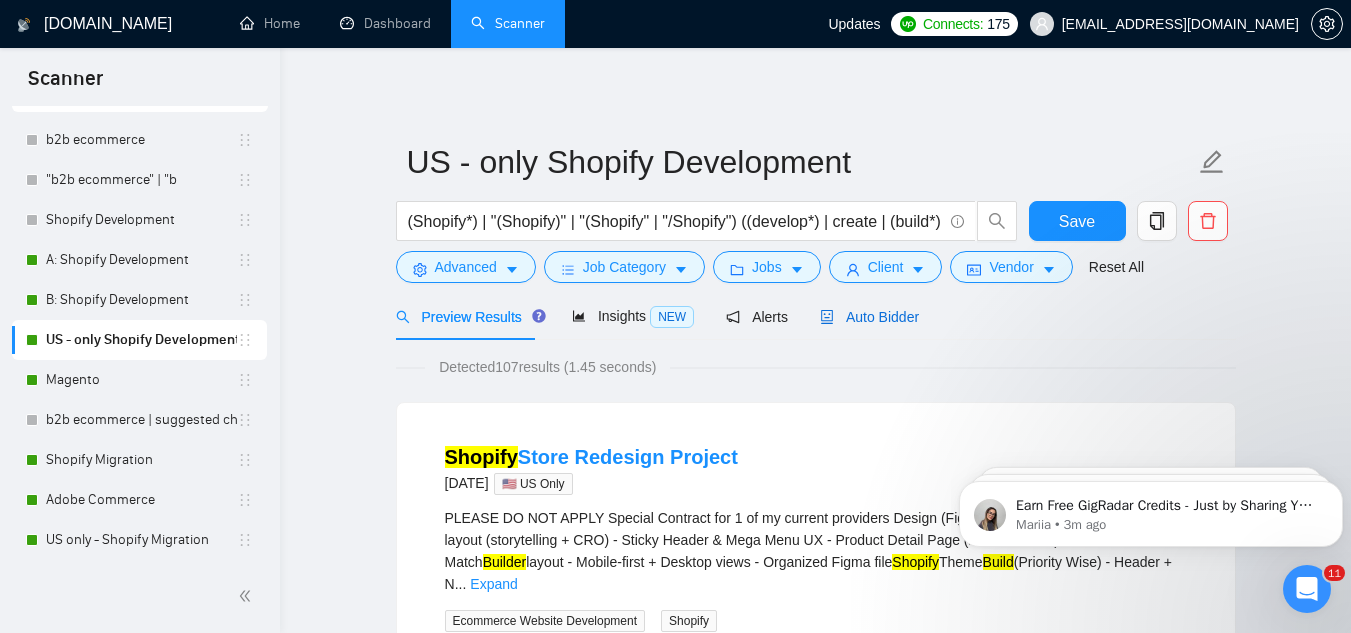 click on "Auto Bidder" at bounding box center [869, 317] 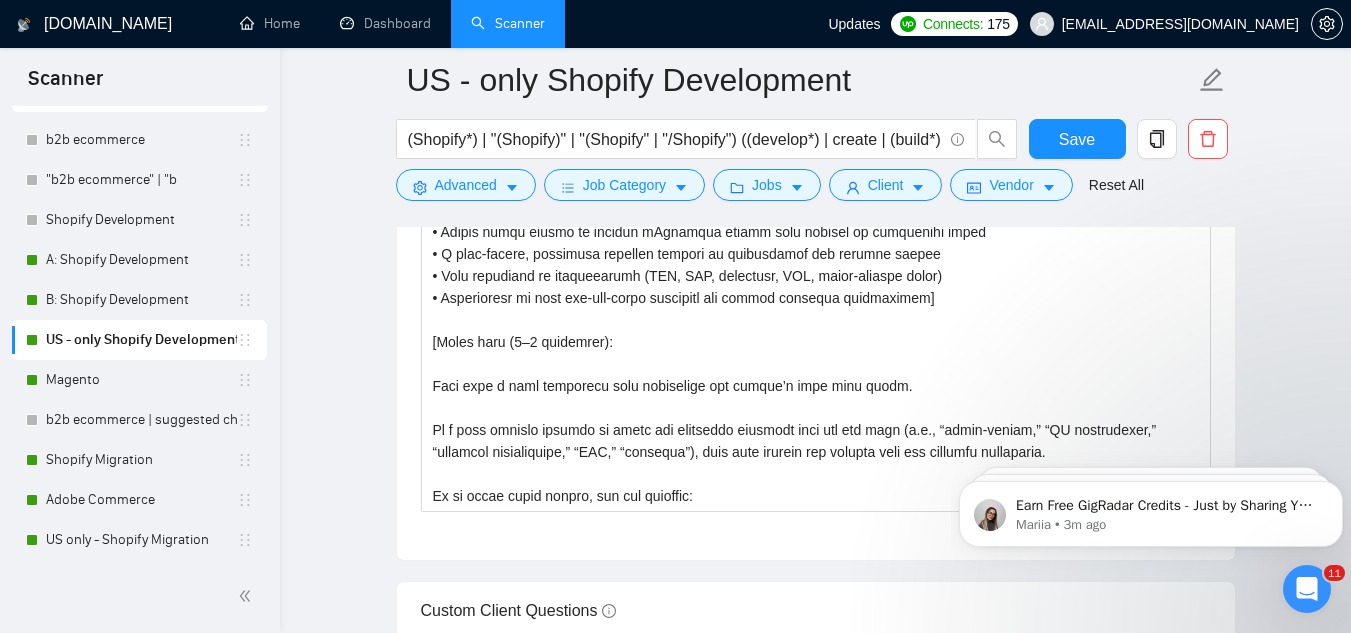 scroll, scrollTop: 2000, scrollLeft: 0, axis: vertical 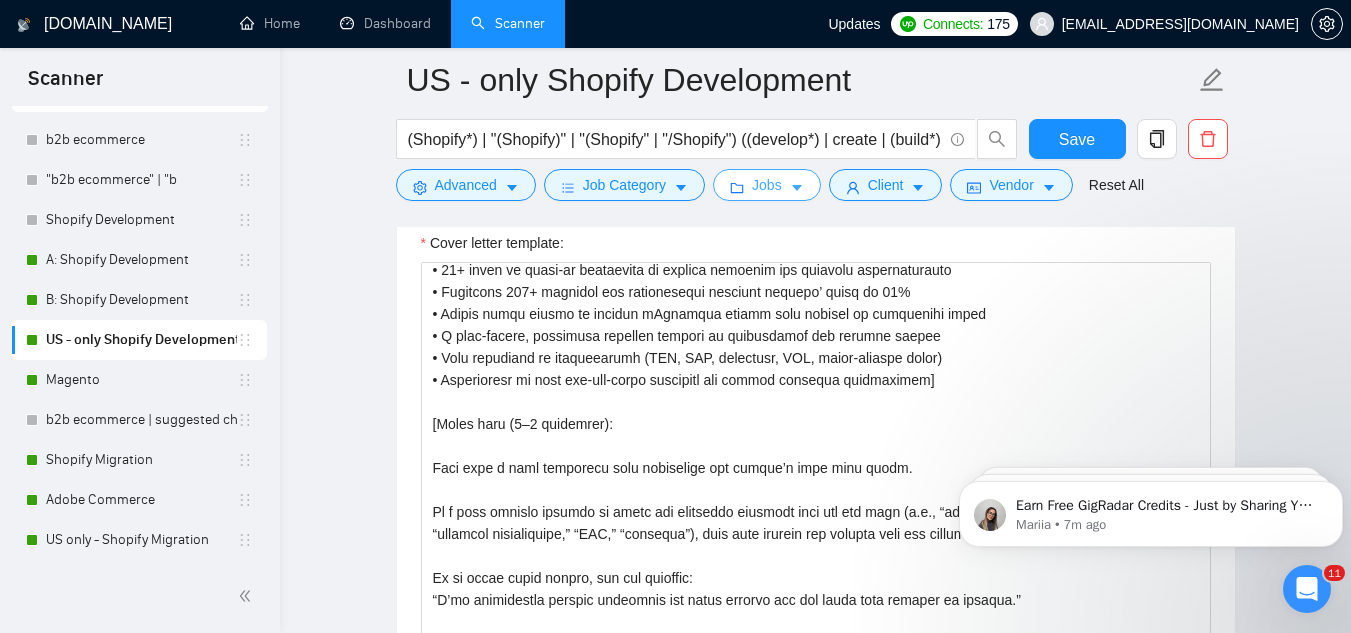 click on "Jobs" at bounding box center [767, 185] 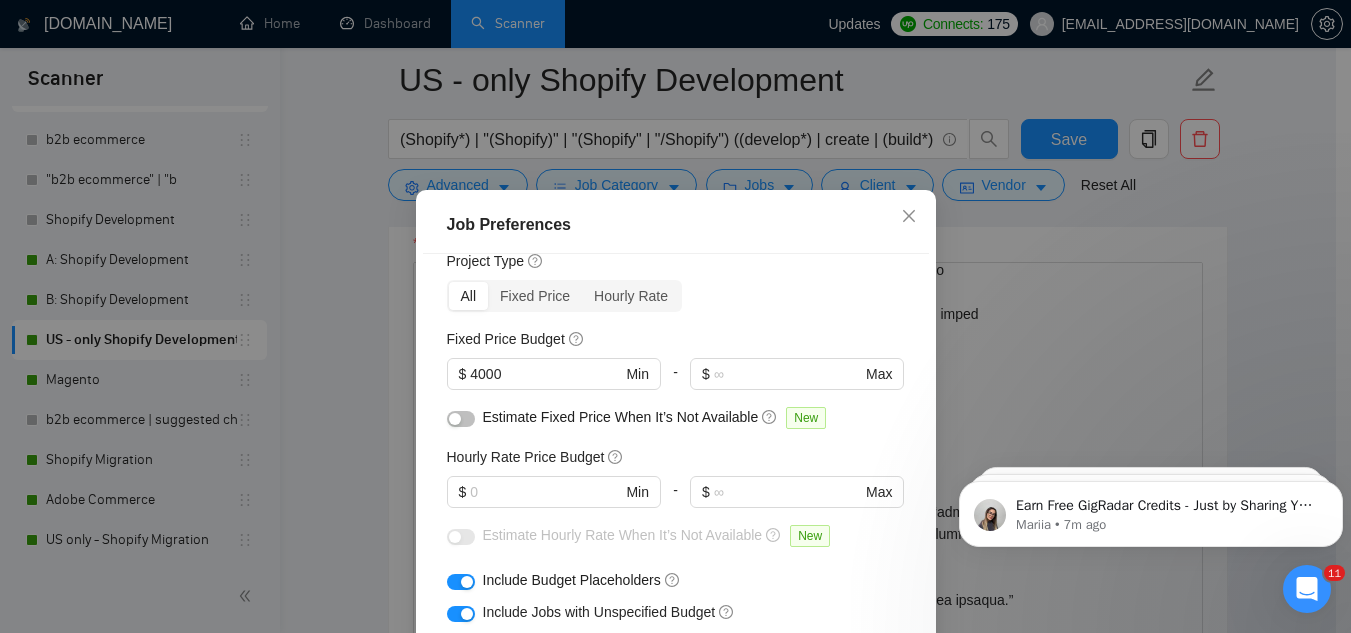 scroll, scrollTop: 100, scrollLeft: 0, axis: vertical 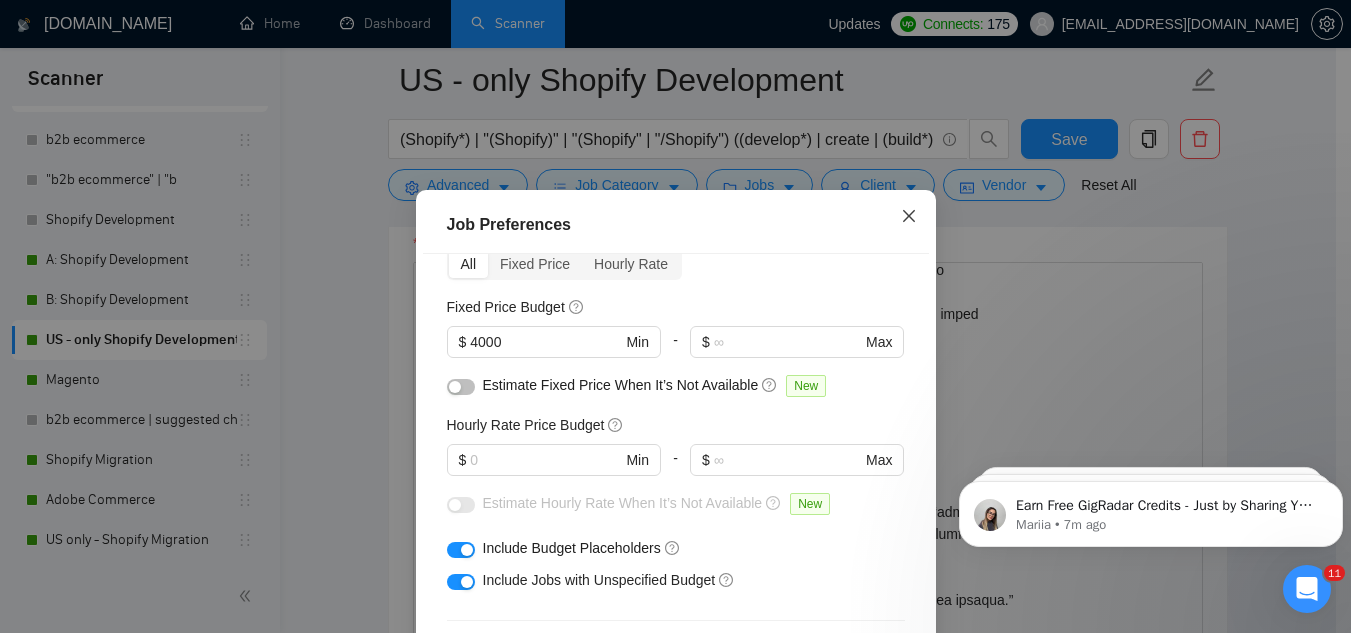click 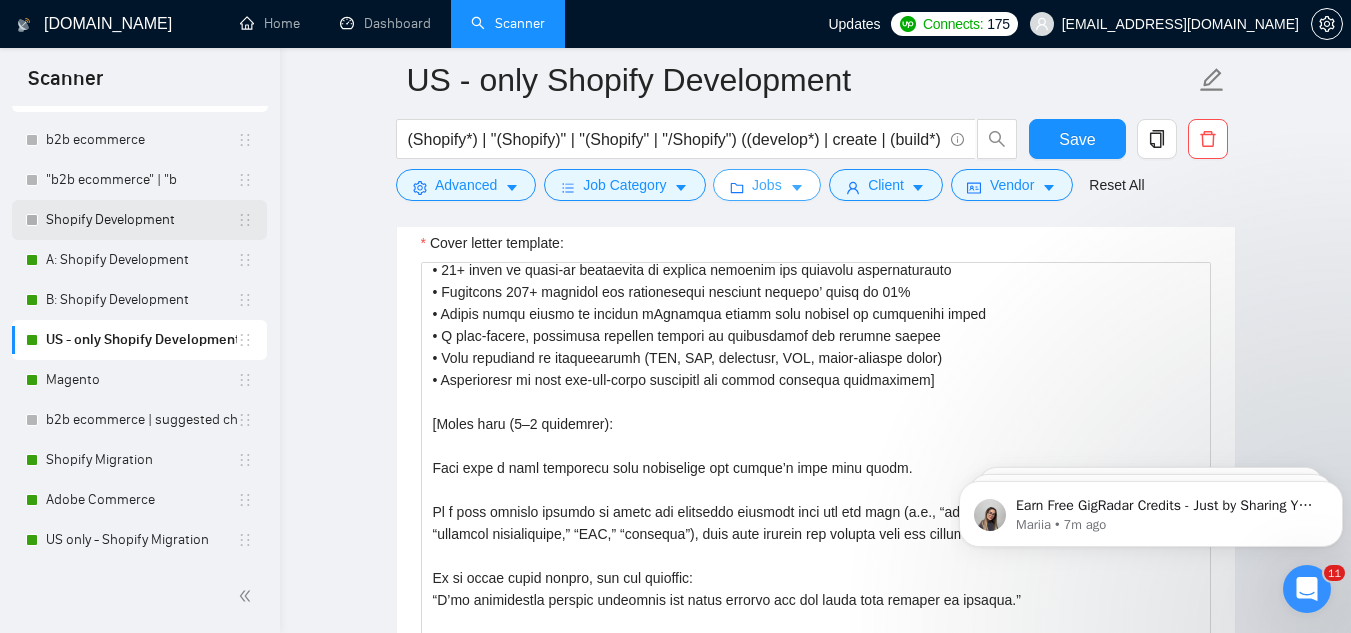 scroll, scrollTop: 0, scrollLeft: 0, axis: both 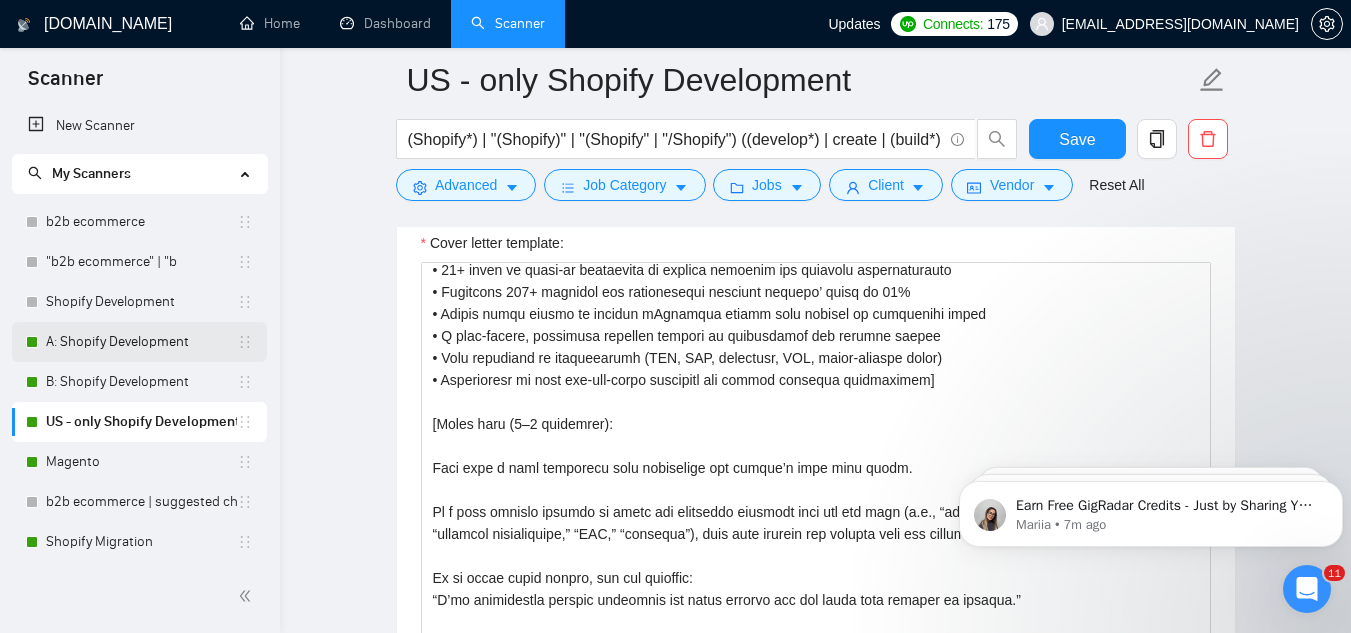 click on "A: Shopify Development" at bounding box center (141, 342) 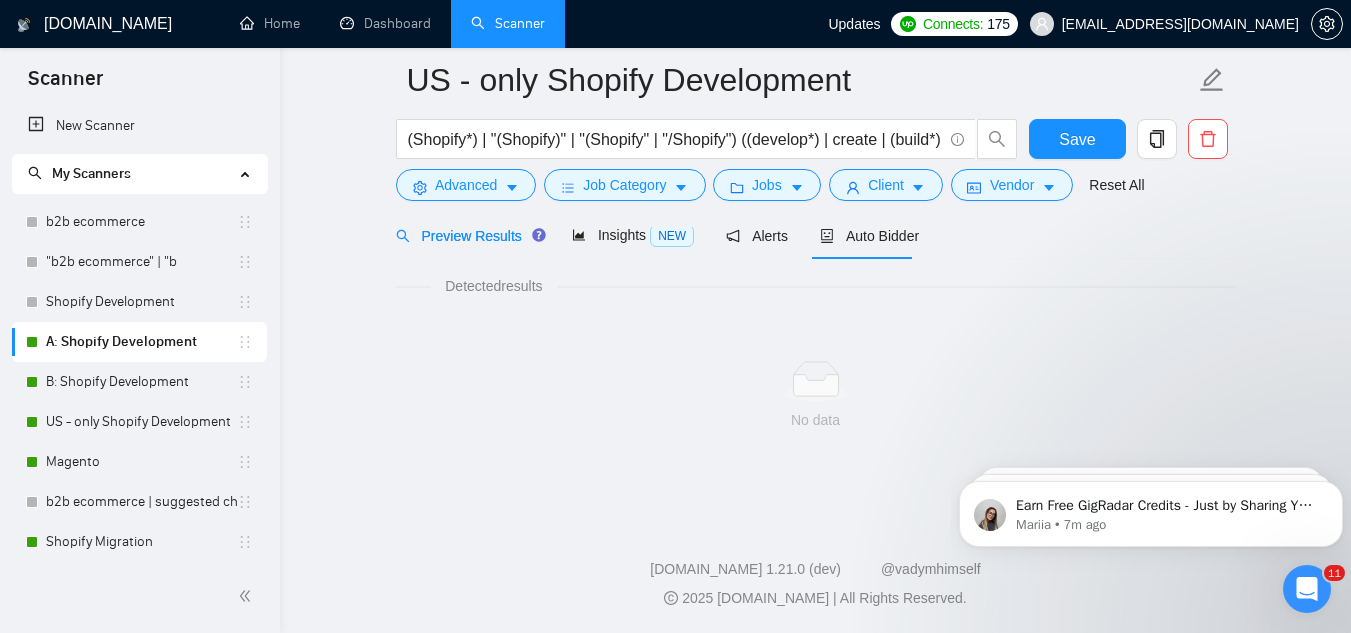 scroll, scrollTop: 1284, scrollLeft: 0, axis: vertical 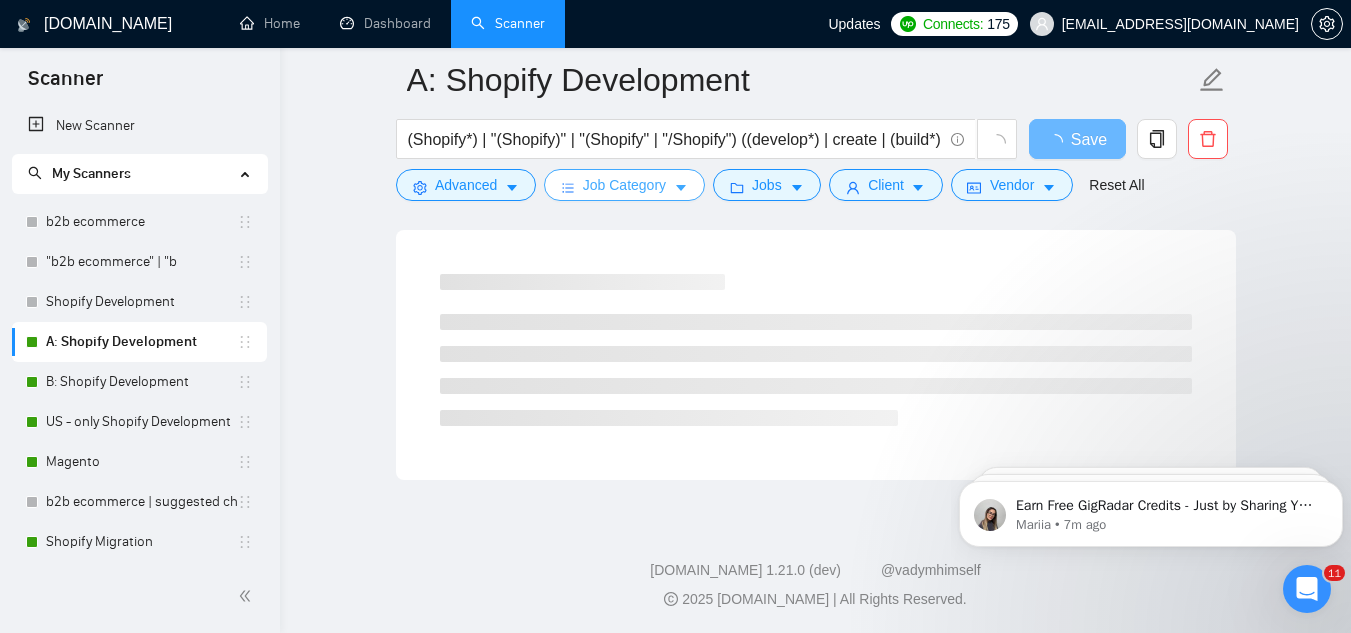click on "Job Category" at bounding box center [624, 185] 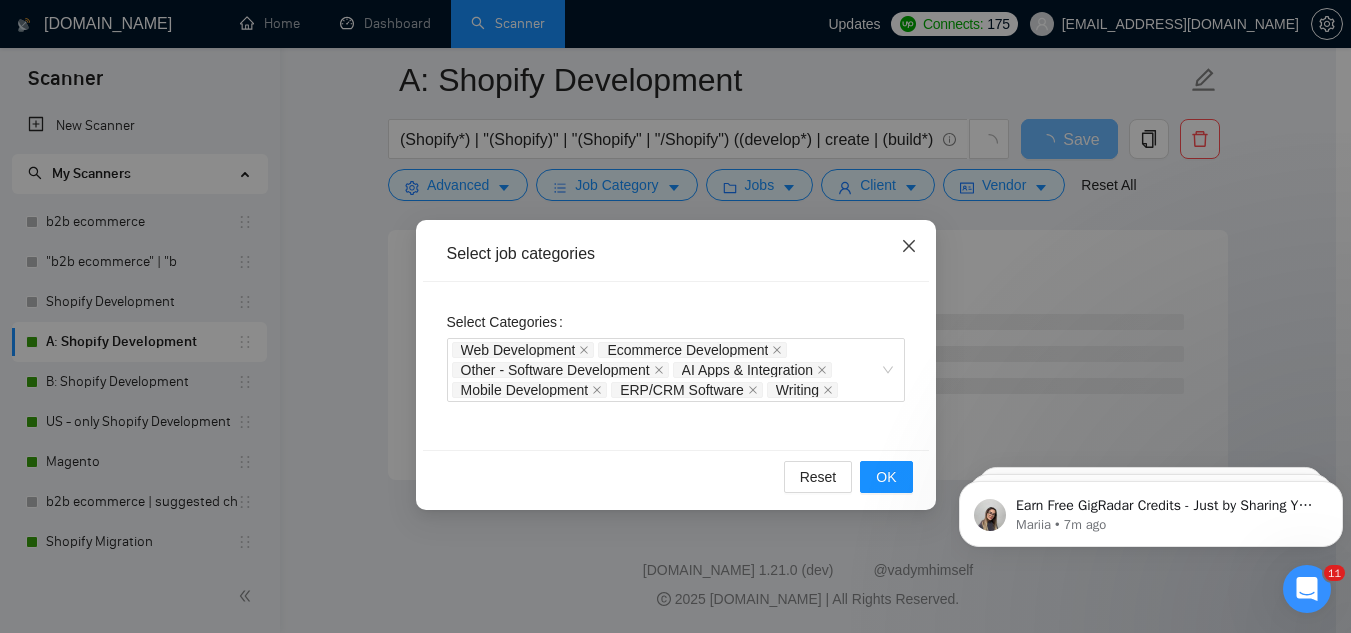click 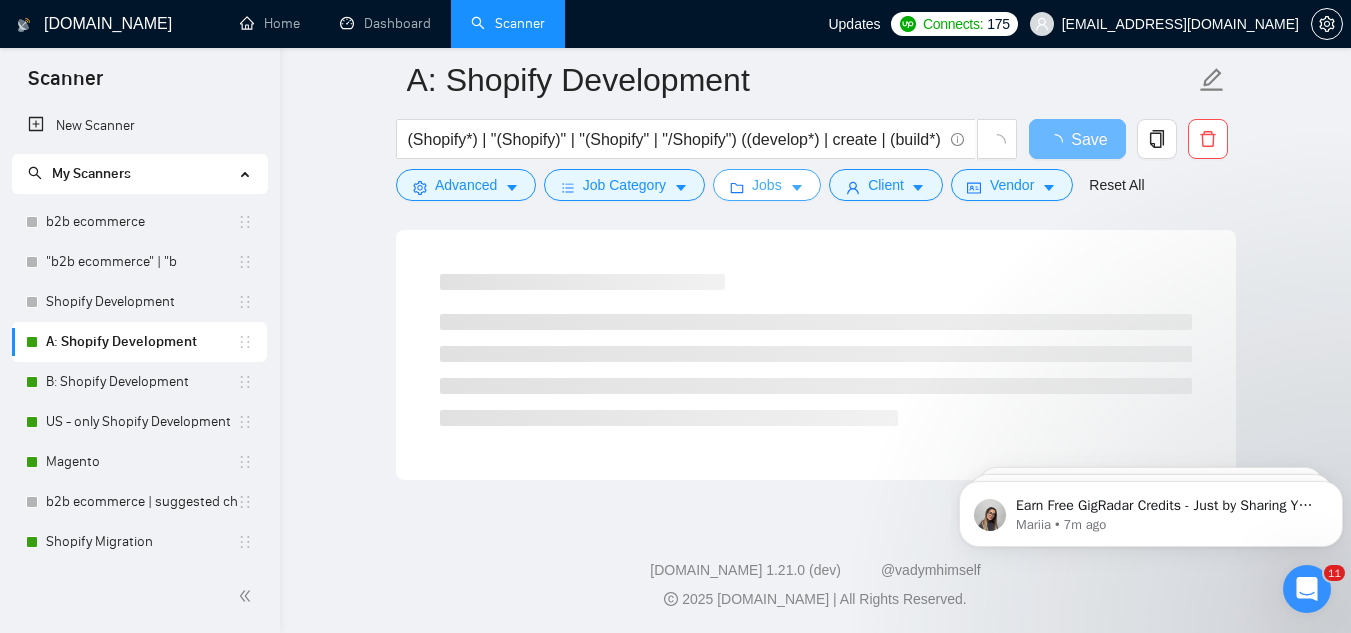 click on "Jobs" at bounding box center [767, 185] 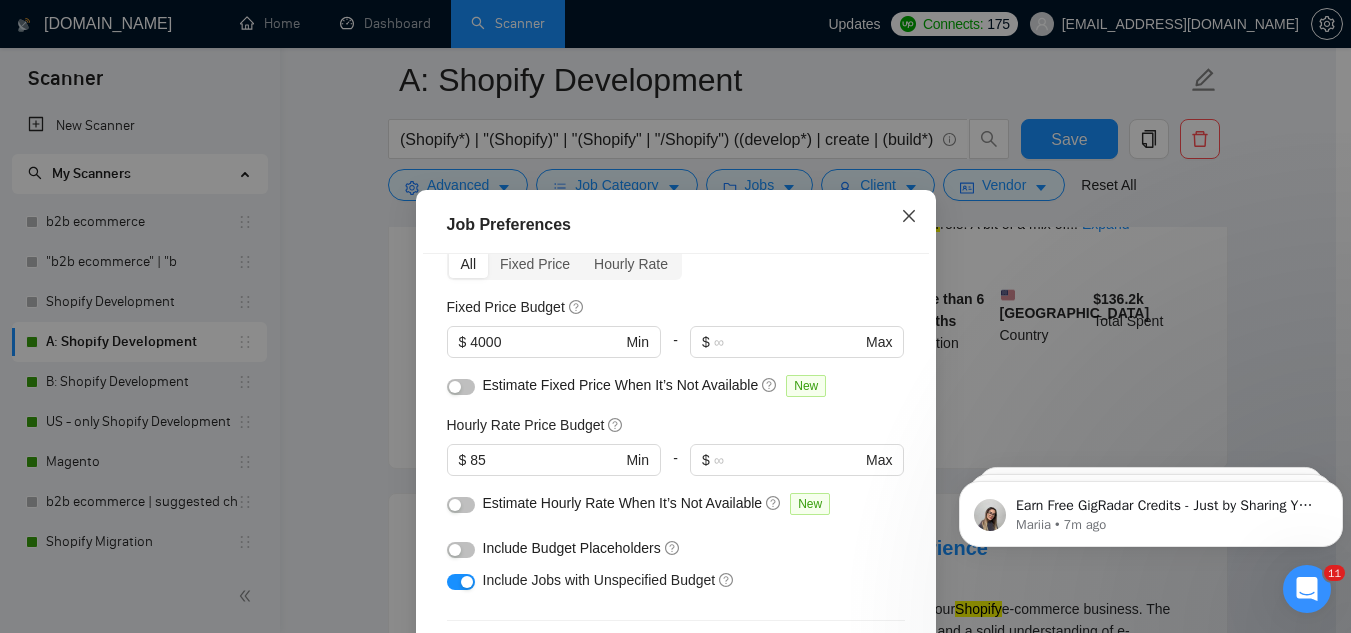 click at bounding box center [909, 217] 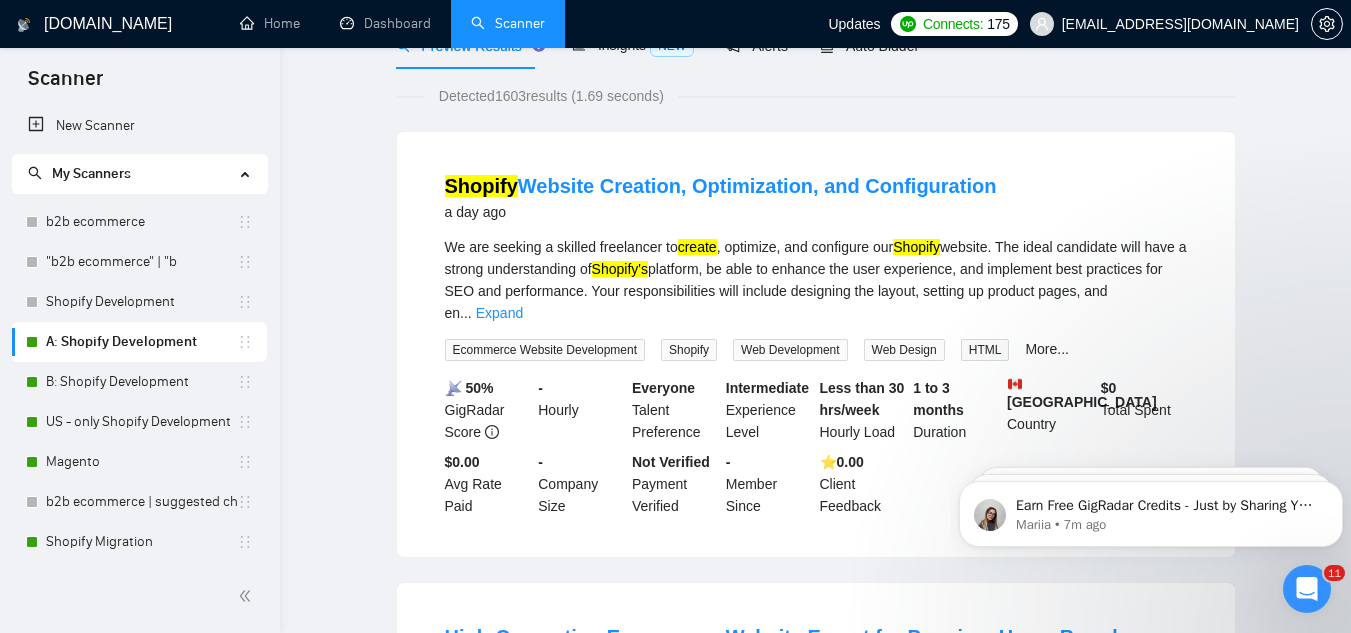 scroll, scrollTop: 0, scrollLeft: 0, axis: both 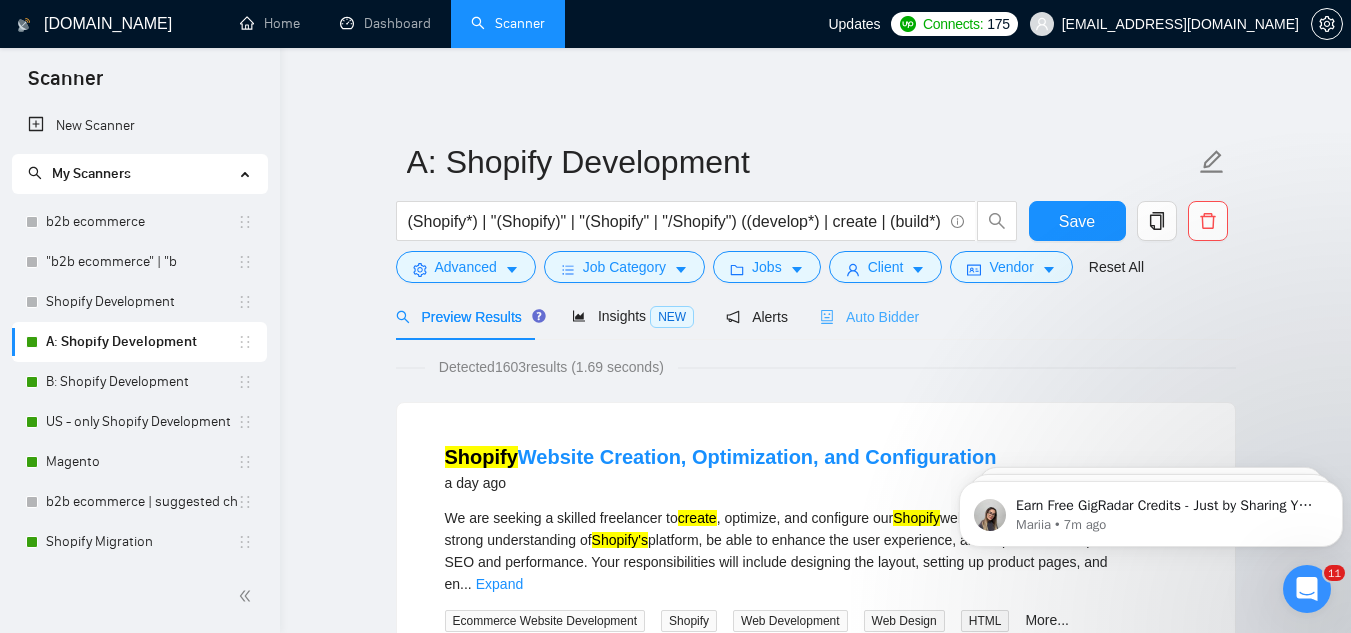 click on "Auto Bidder" at bounding box center (869, 316) 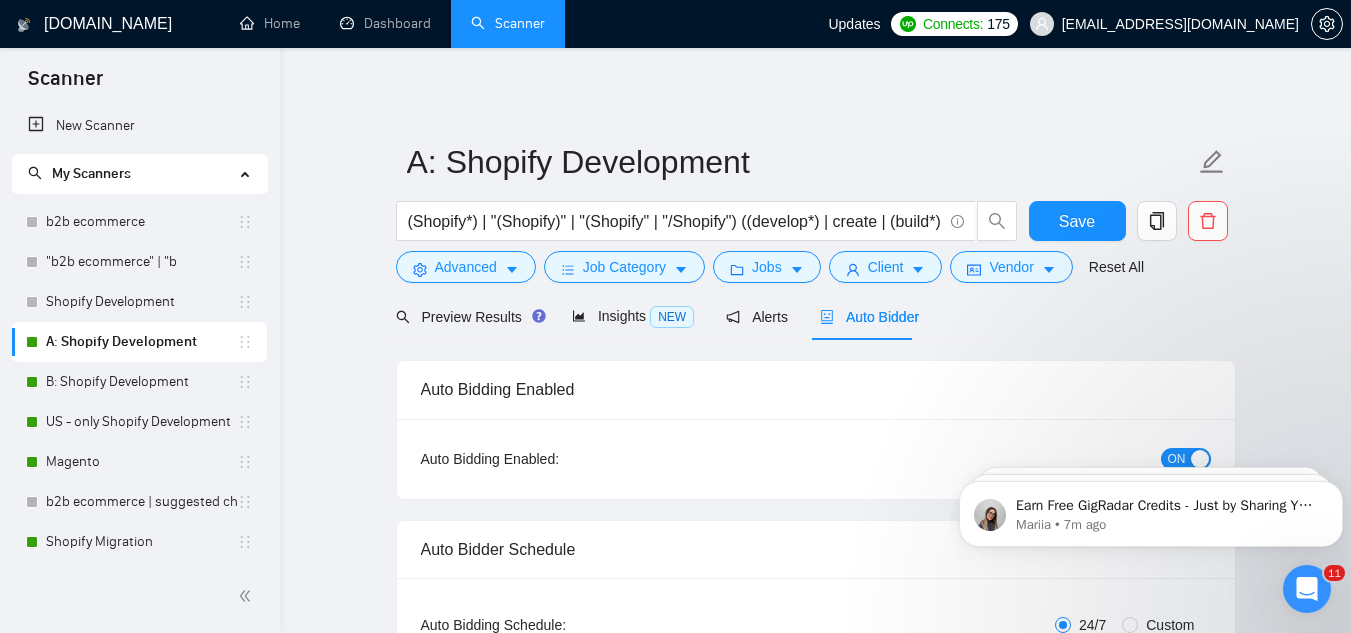 type 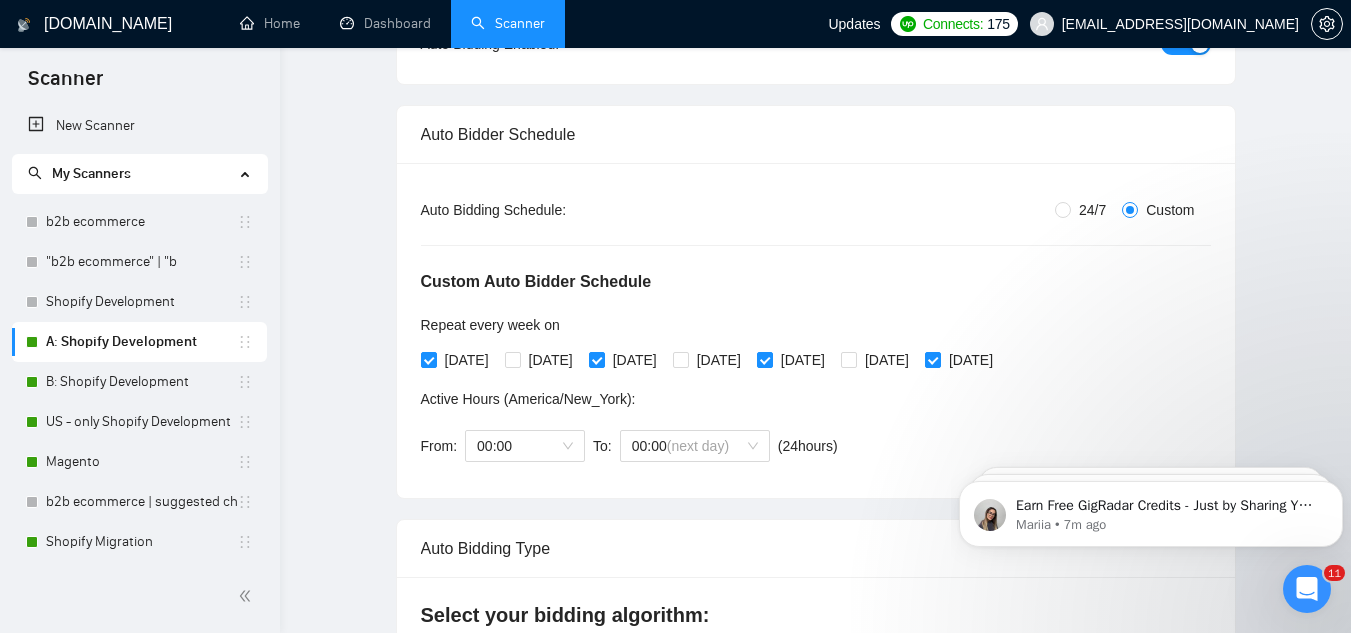 type 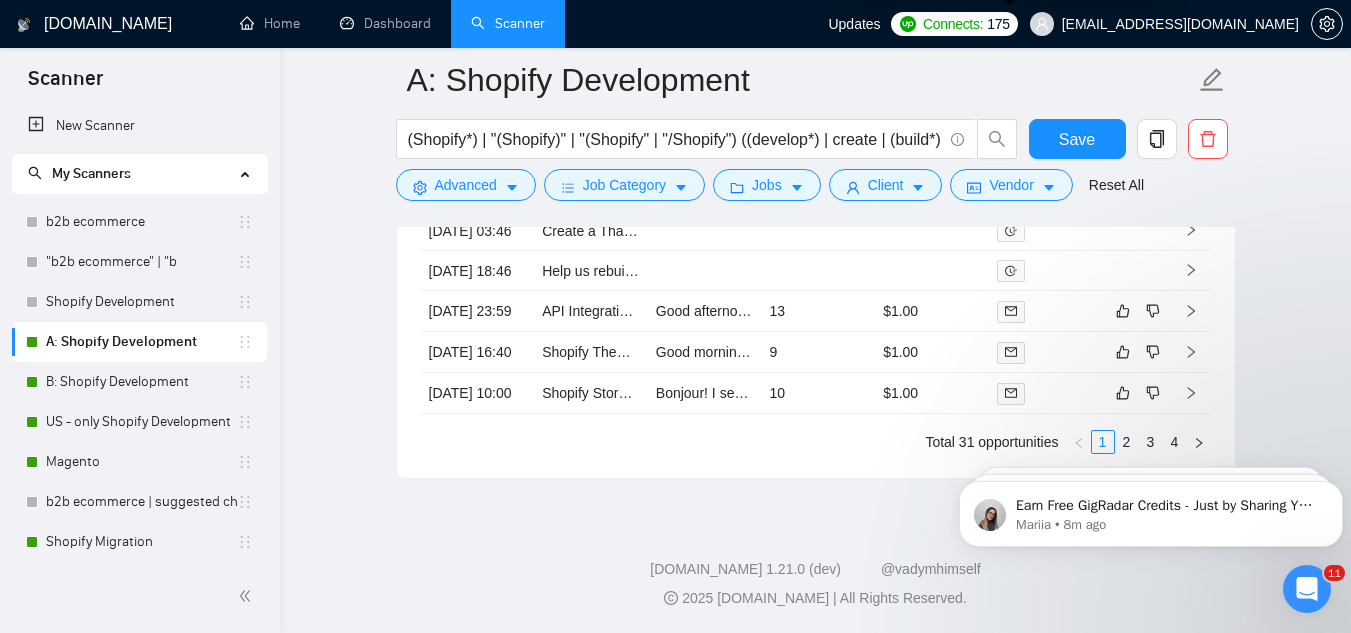 scroll, scrollTop: 5300, scrollLeft: 0, axis: vertical 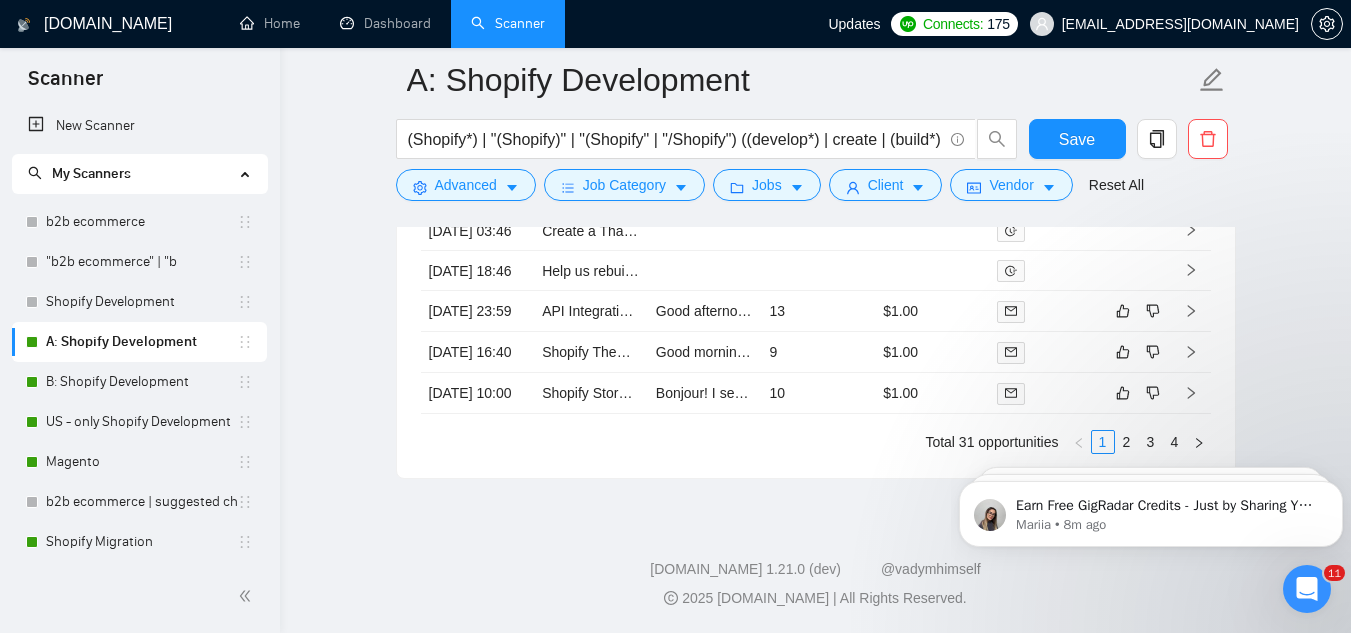 click on "Shopify Website Development Needed" at bounding box center [591, 190] 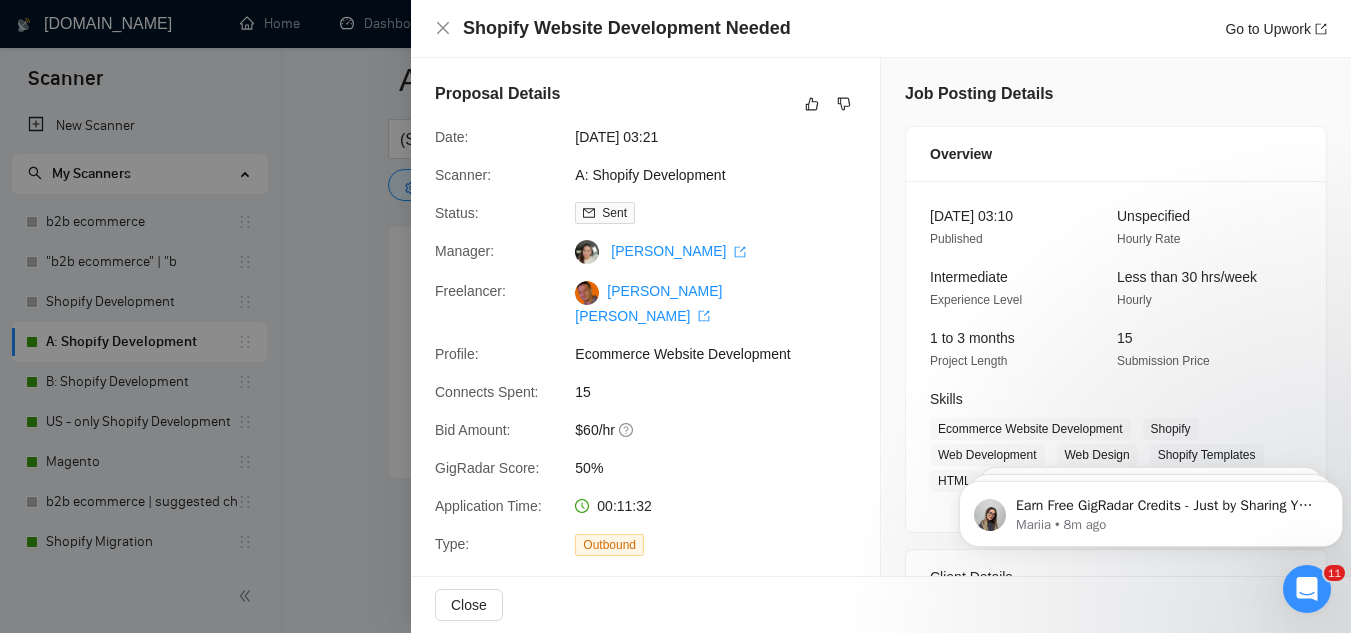 click at bounding box center (675, 316) 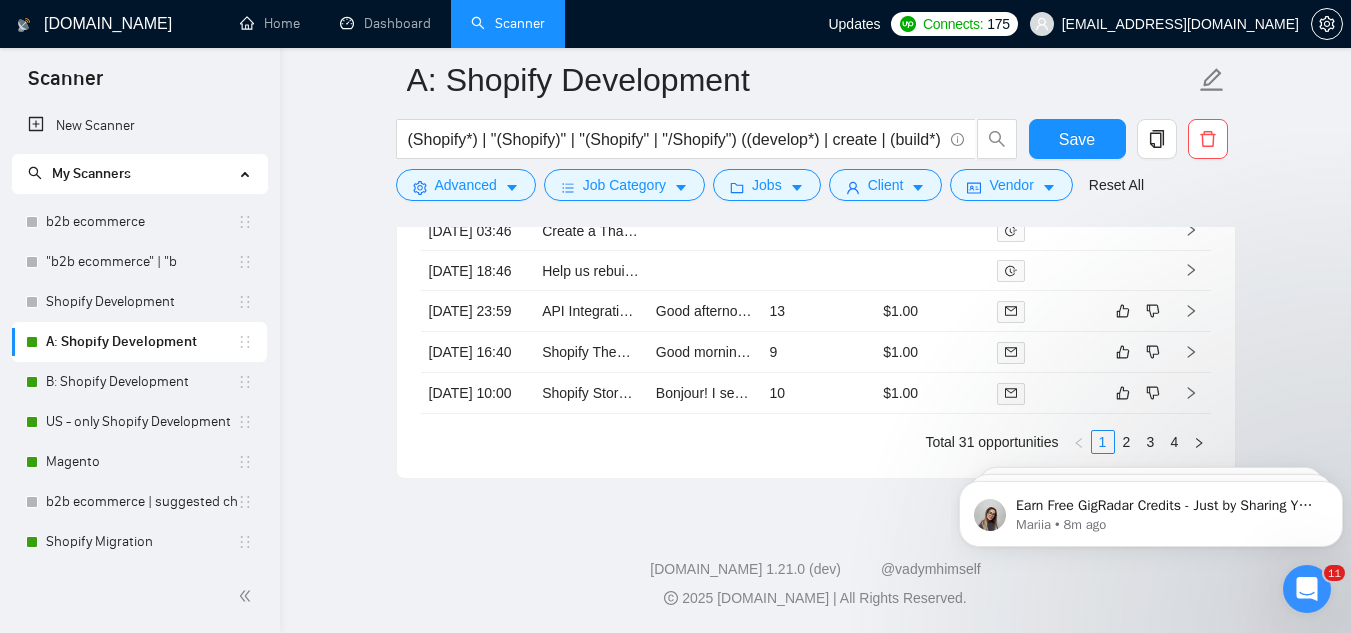 click on "Shopify Website Development Needed" at bounding box center (662, 190) 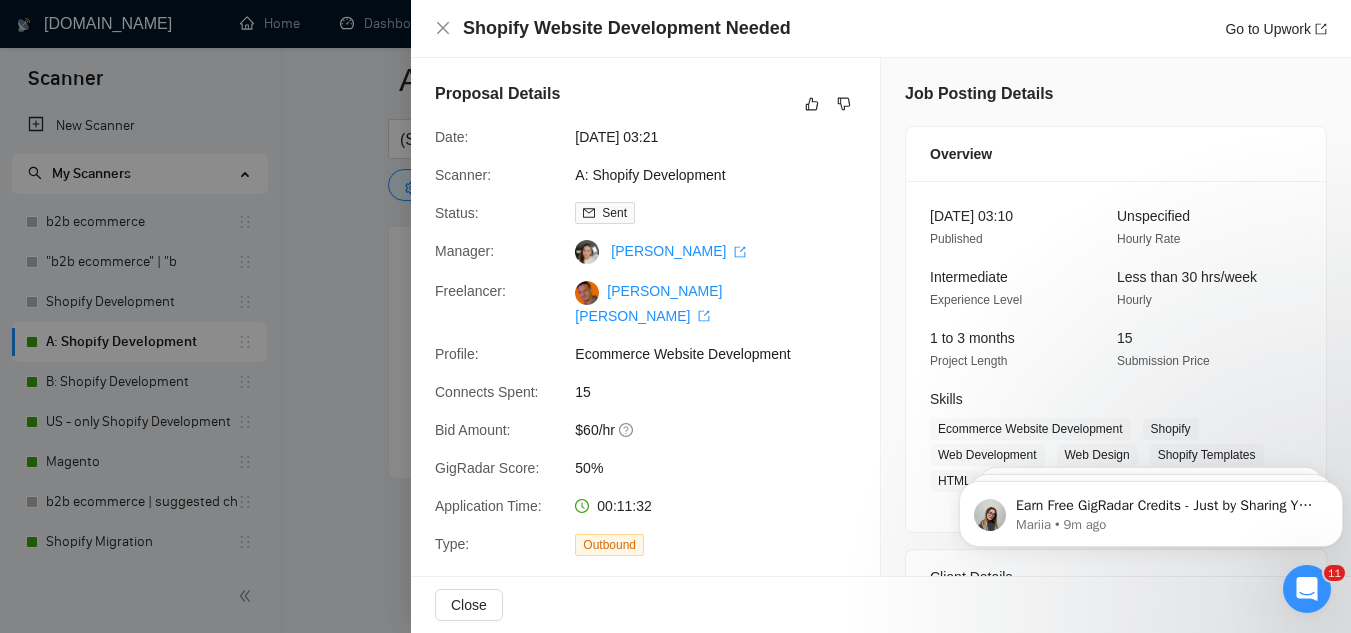 click at bounding box center (675, 316) 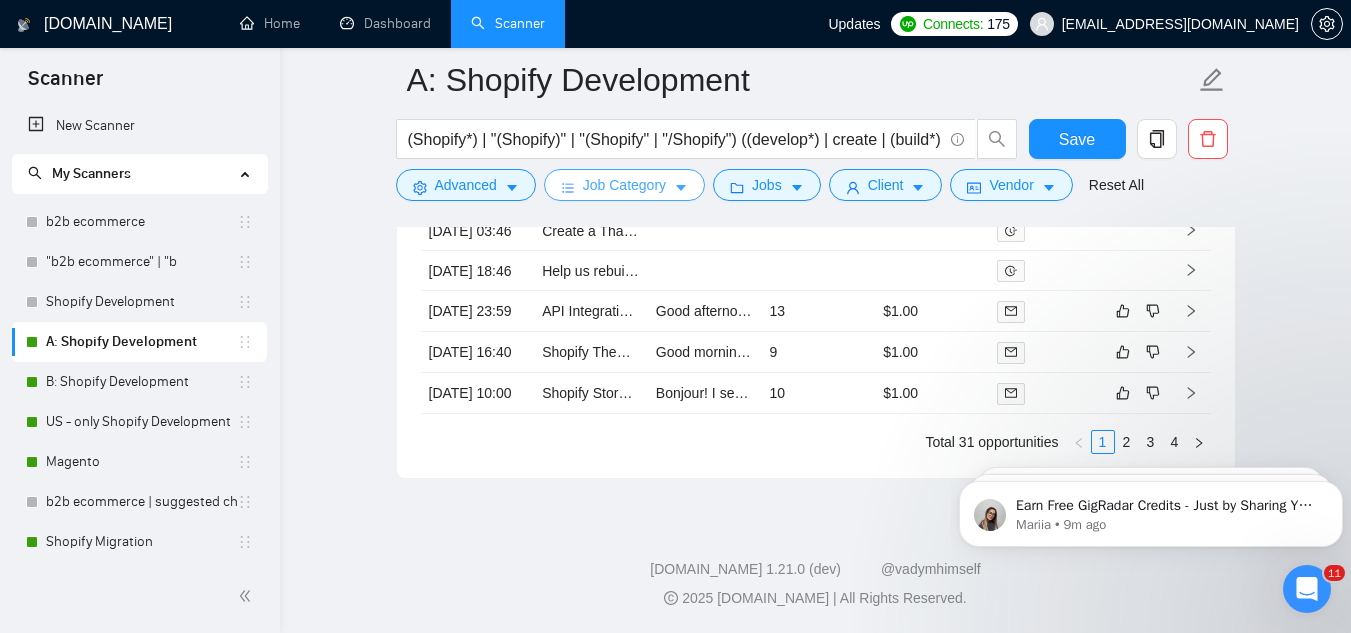 click on "Job Category" at bounding box center [624, 185] 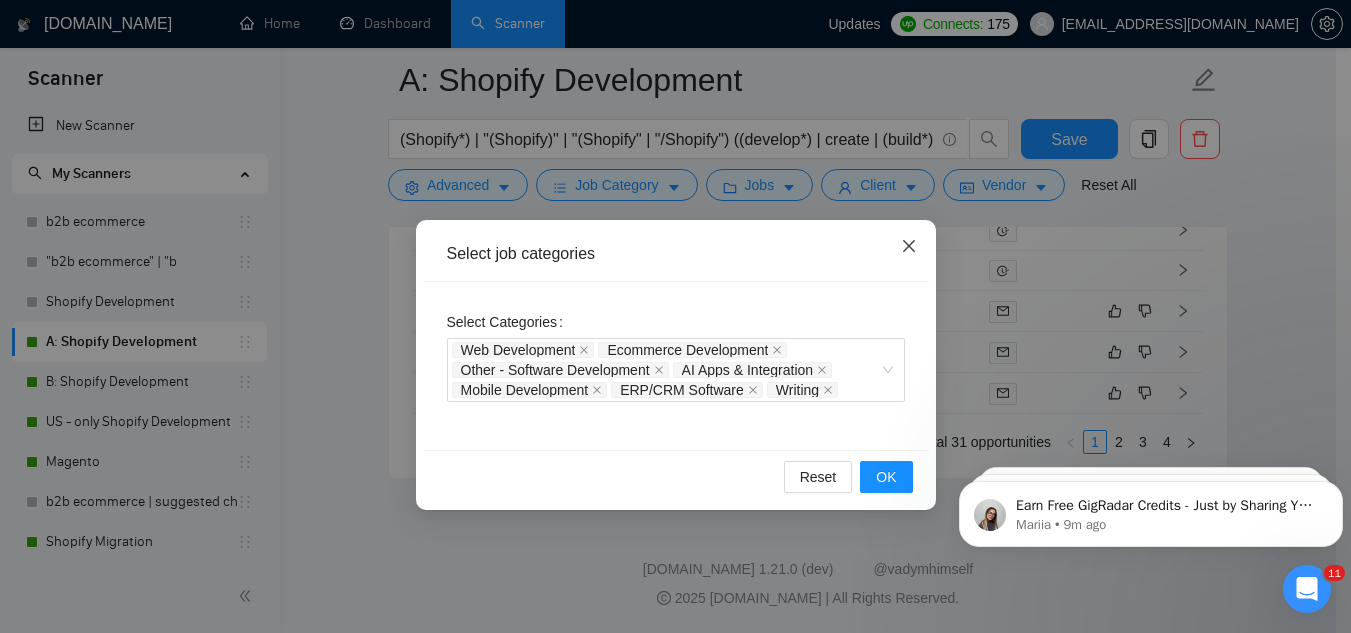 click 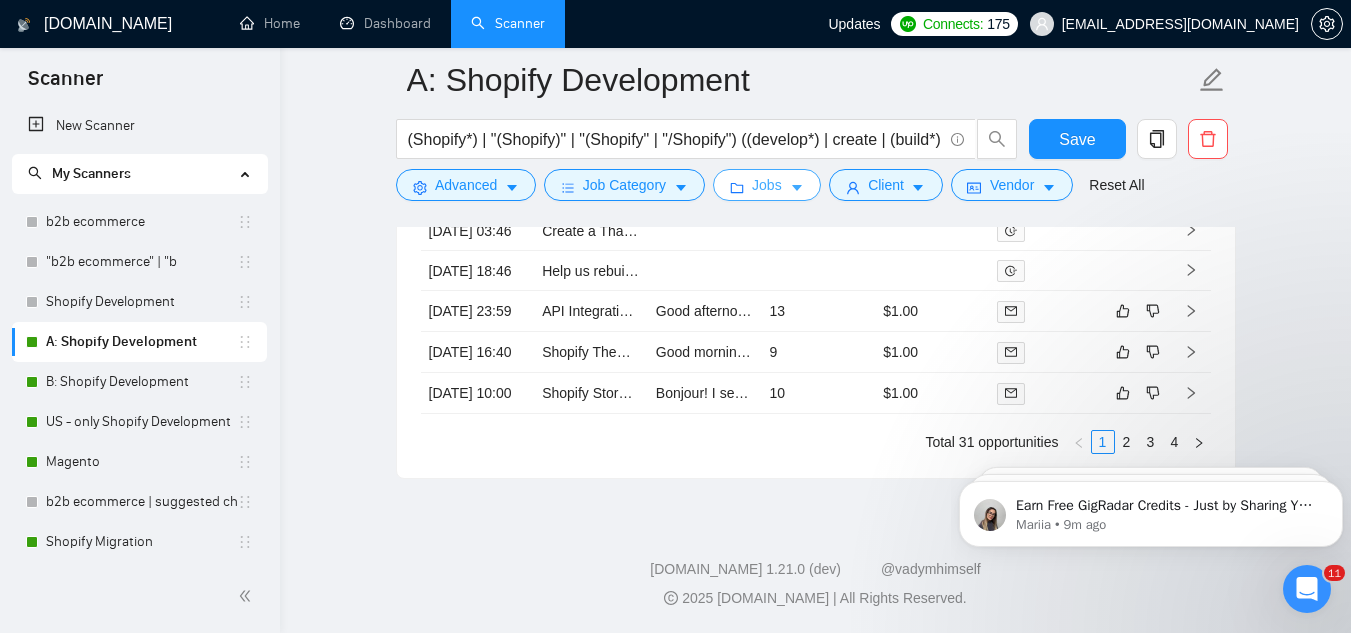 click on "Jobs" at bounding box center (767, 185) 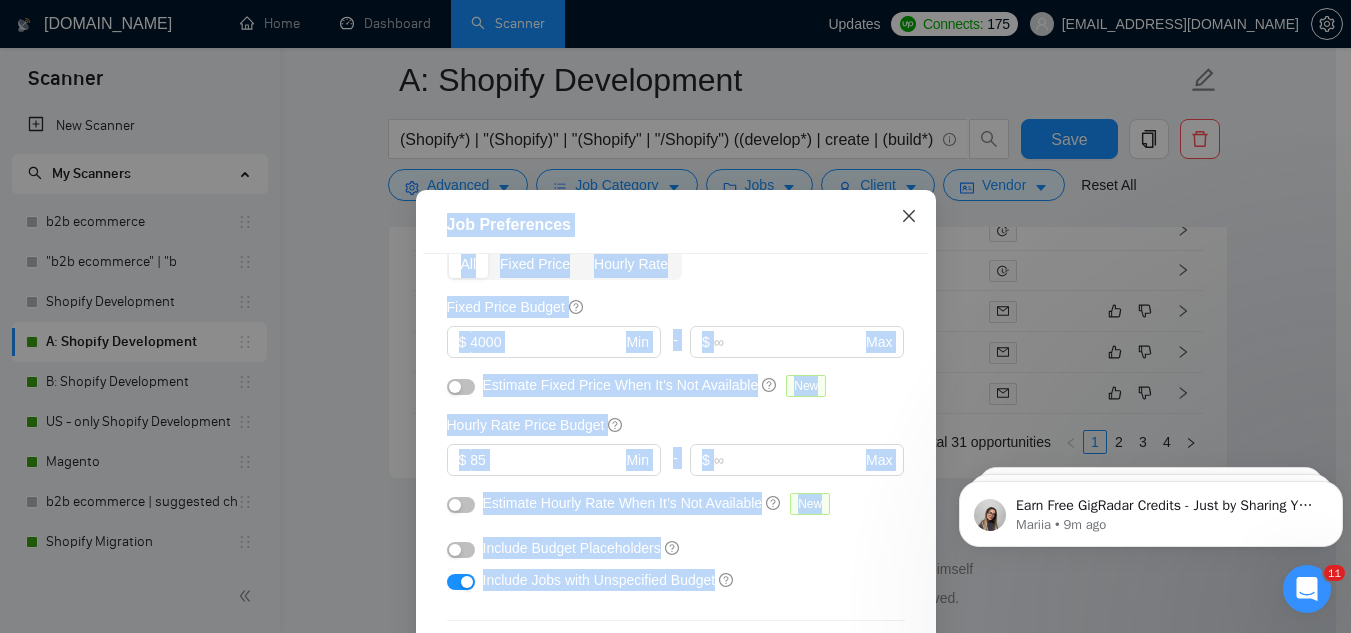 click 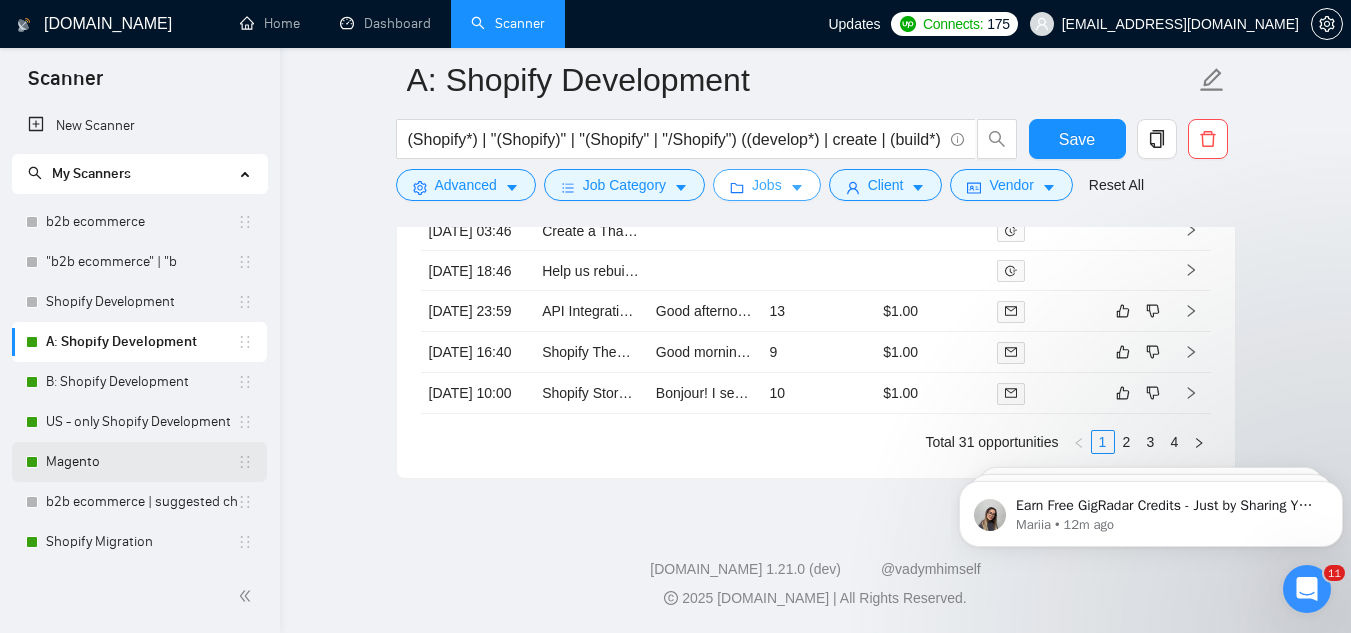 scroll, scrollTop: 82, scrollLeft: 0, axis: vertical 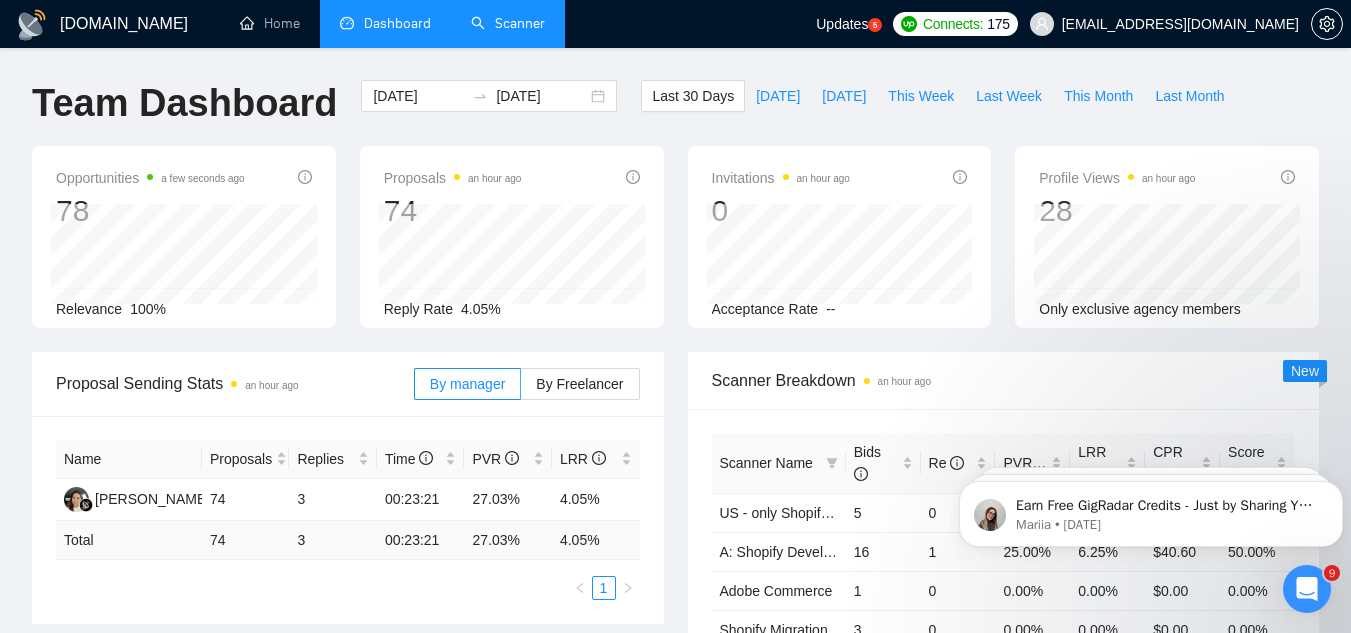 click on "Scanner" at bounding box center [508, 23] 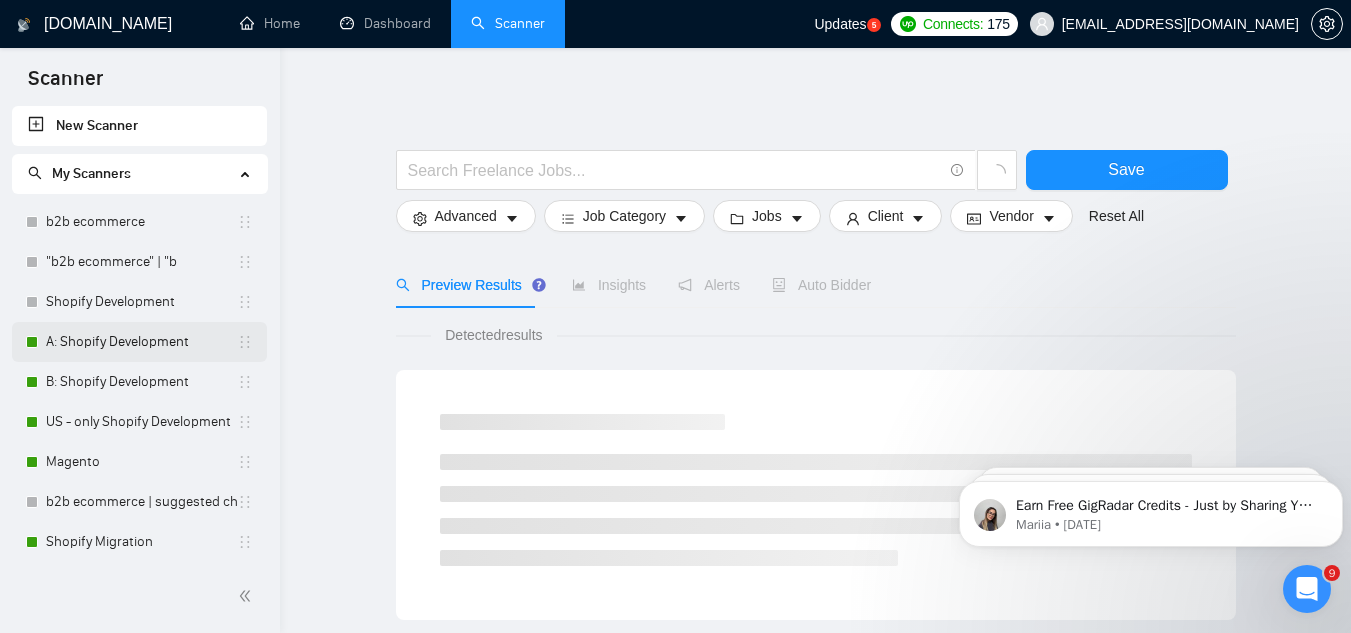 click on "A: Shopify Development" at bounding box center [141, 342] 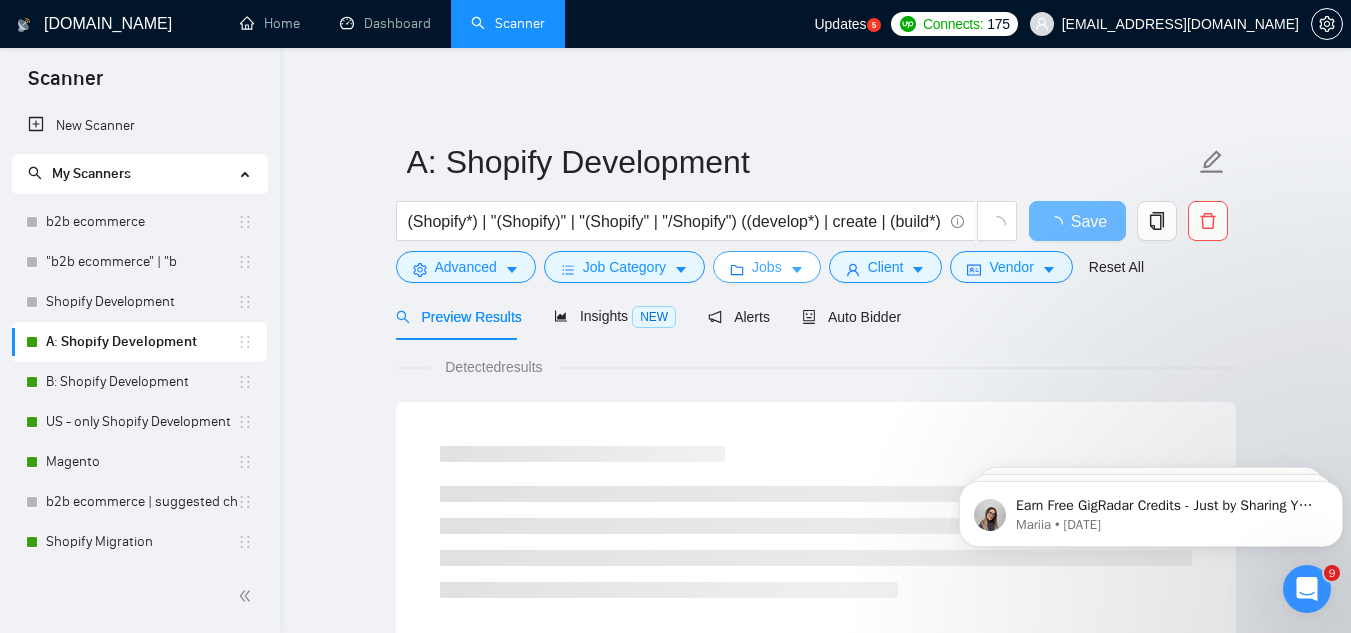 click on "Jobs" at bounding box center [767, 267] 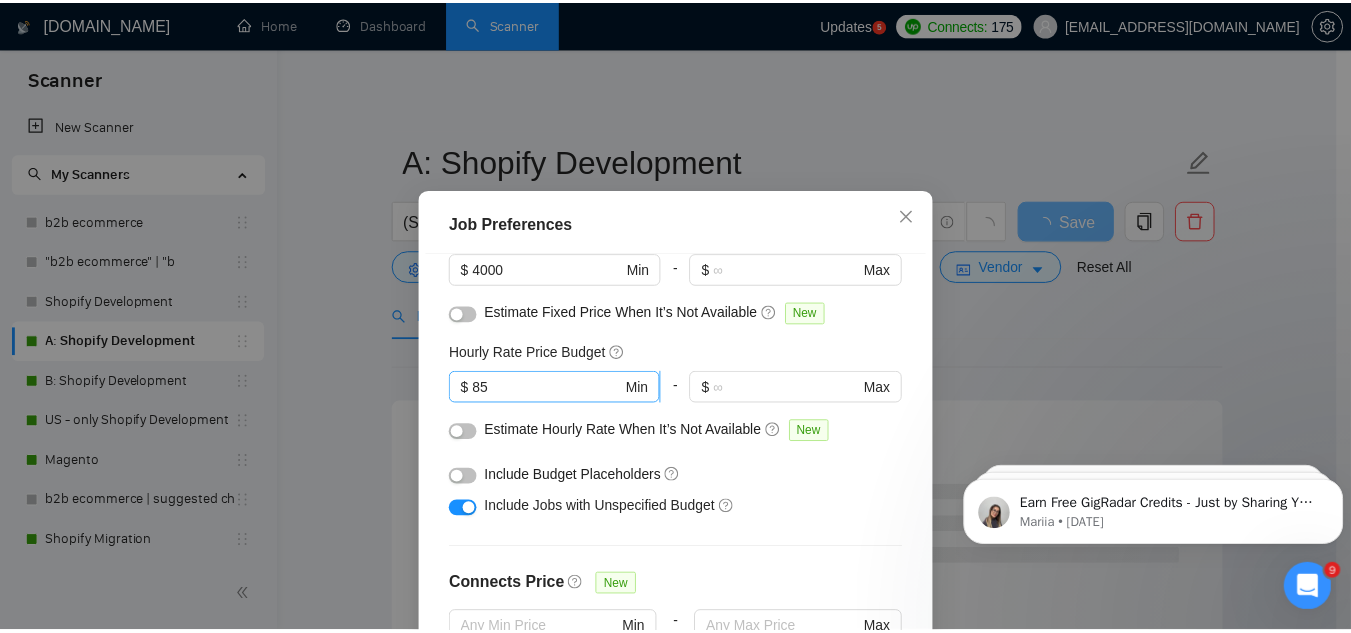 scroll, scrollTop: 200, scrollLeft: 0, axis: vertical 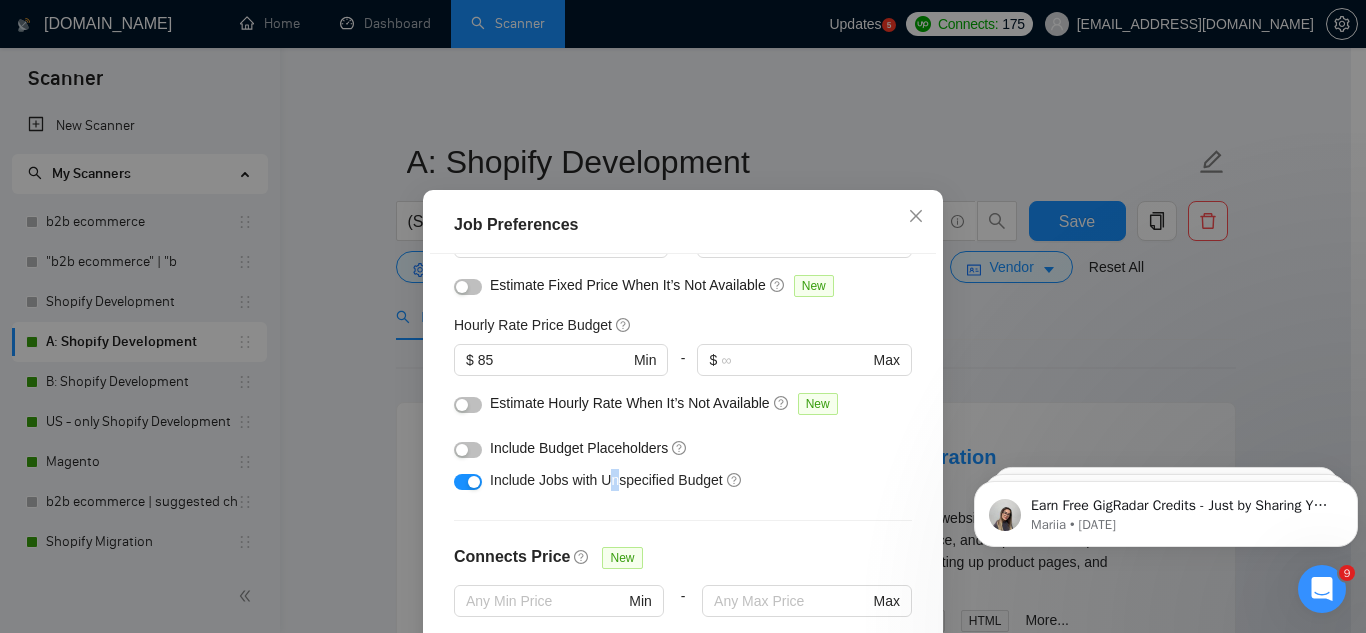 click on "Include Jobs with Unspecified Budget" at bounding box center (606, 480) 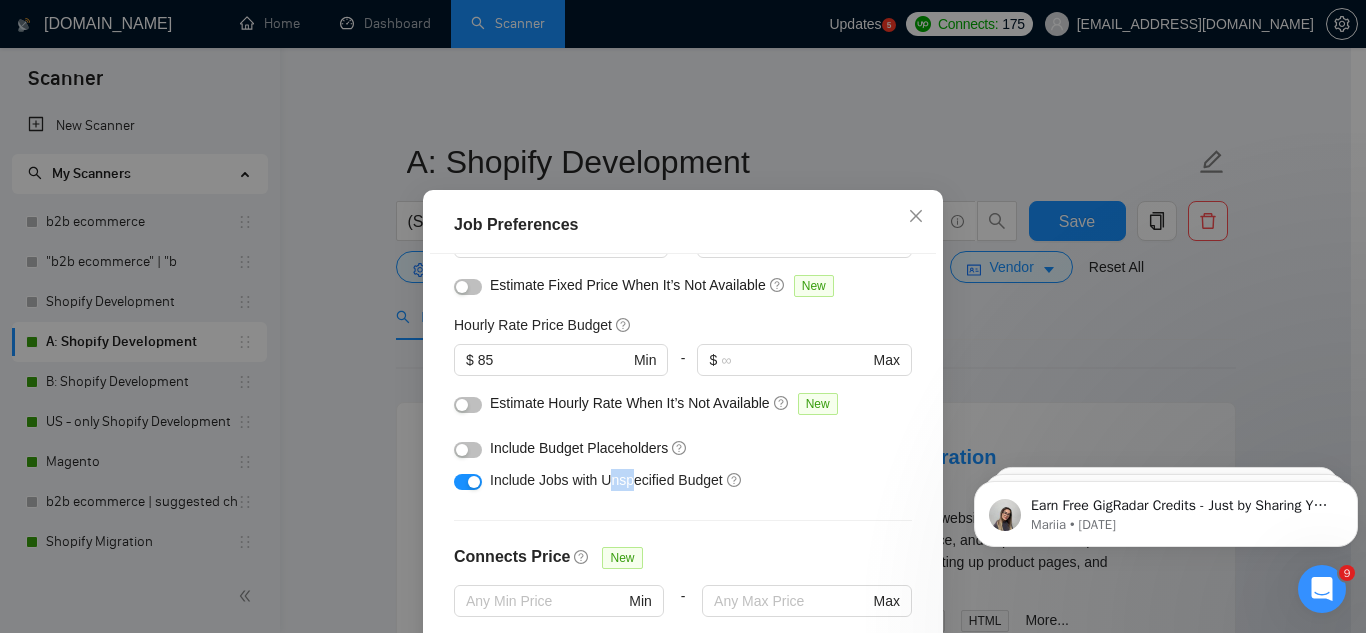 click on "Include Jobs with Unspecified Budget" at bounding box center (606, 480) 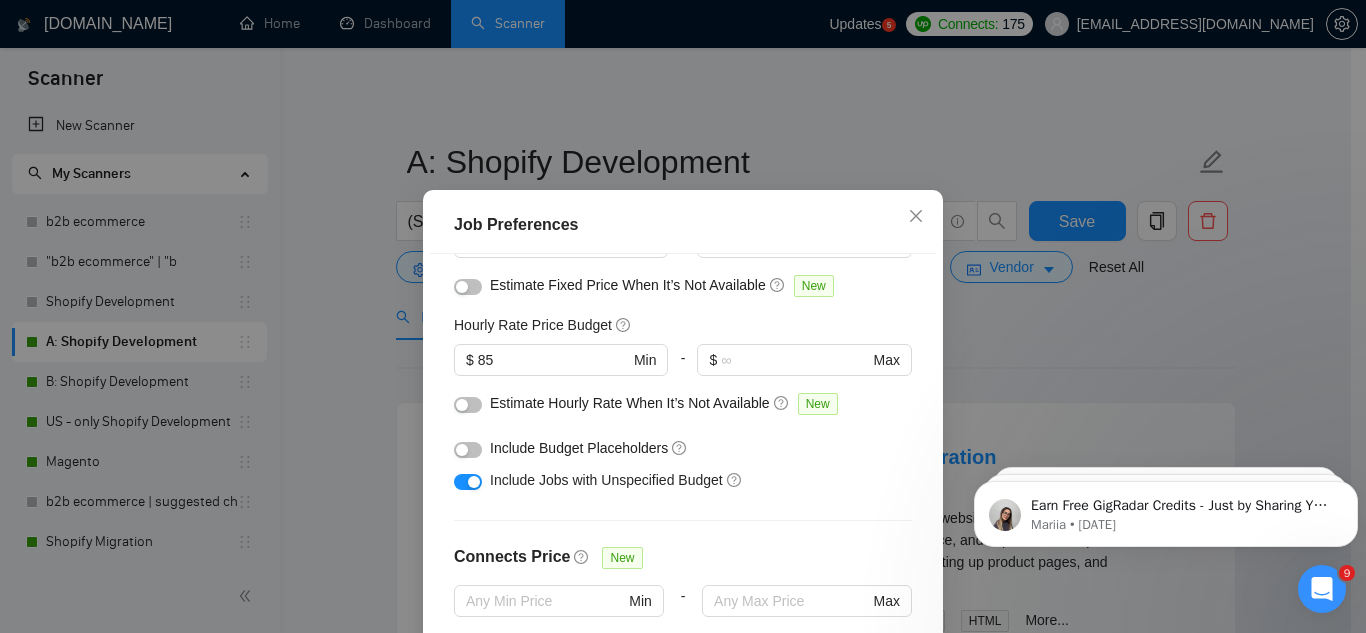 click on "Include Jobs with Unspecified Budget" at bounding box center (606, 480) 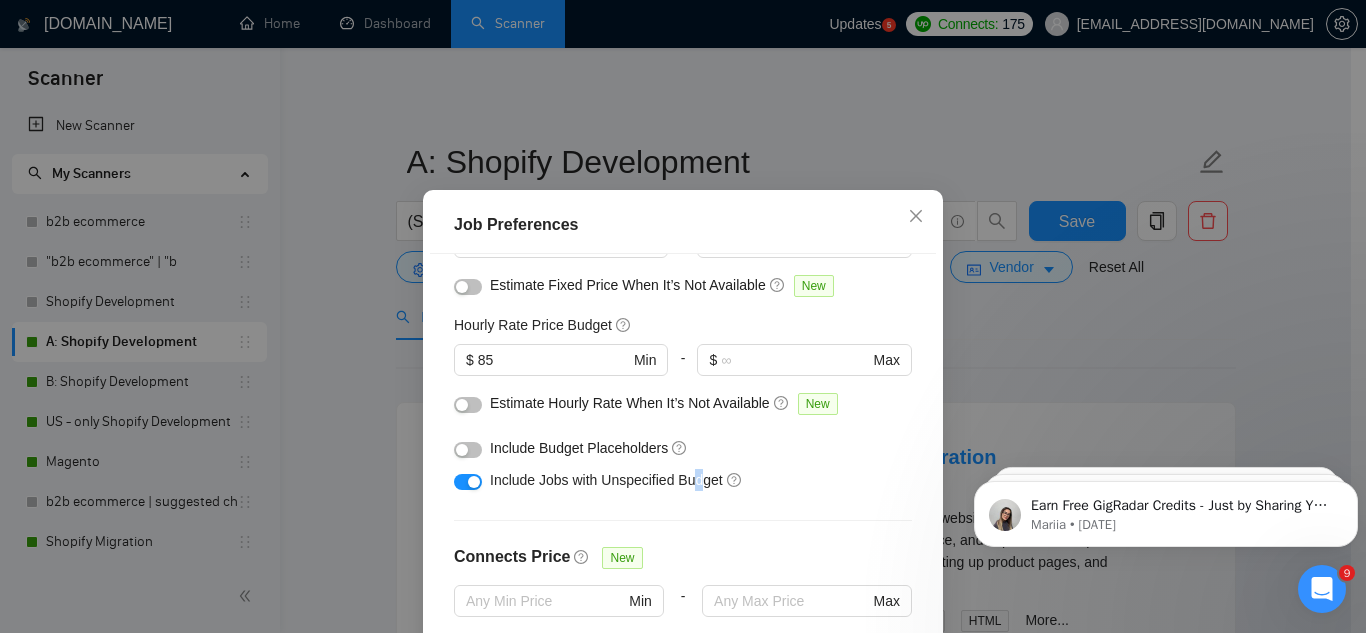 click on "Include Jobs with Unspecified Budget" at bounding box center [606, 480] 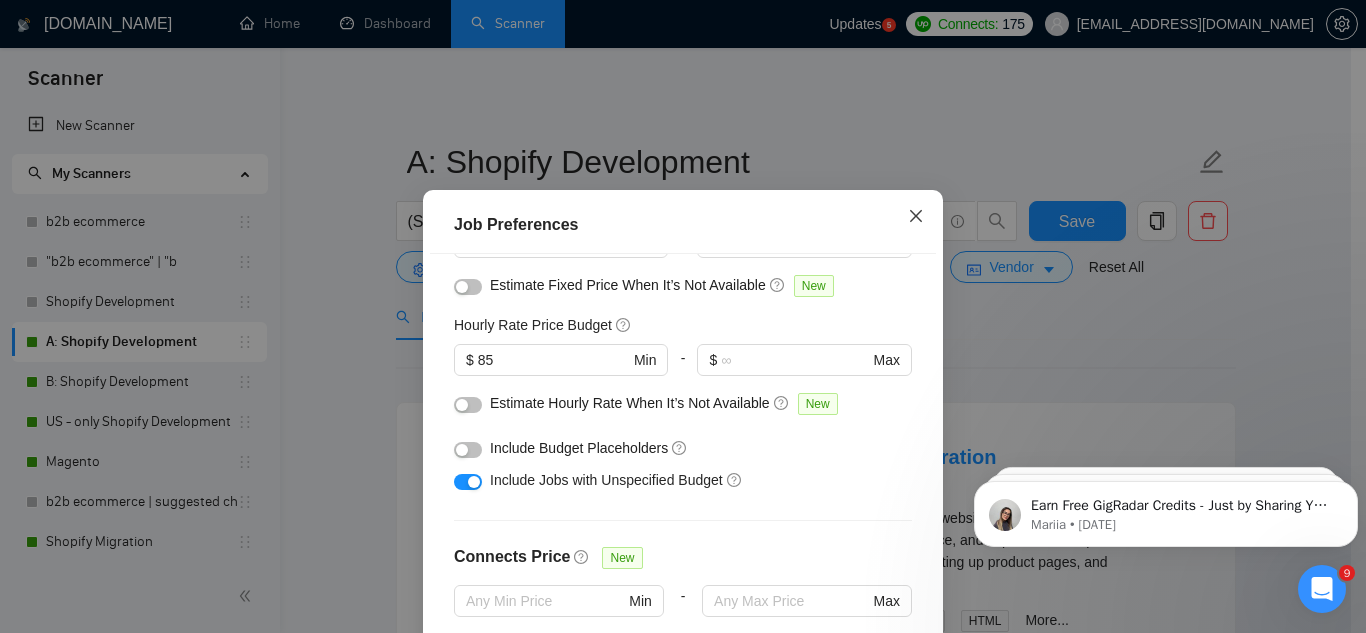 click 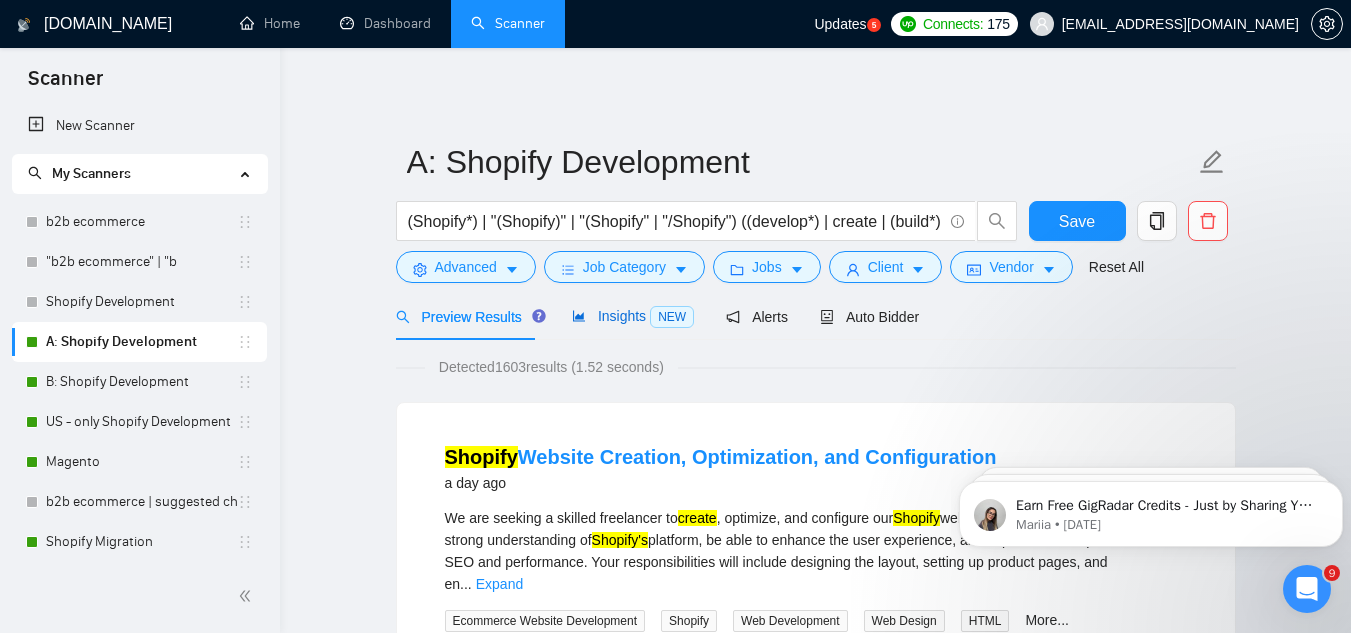 click on "Insights NEW" at bounding box center [633, 316] 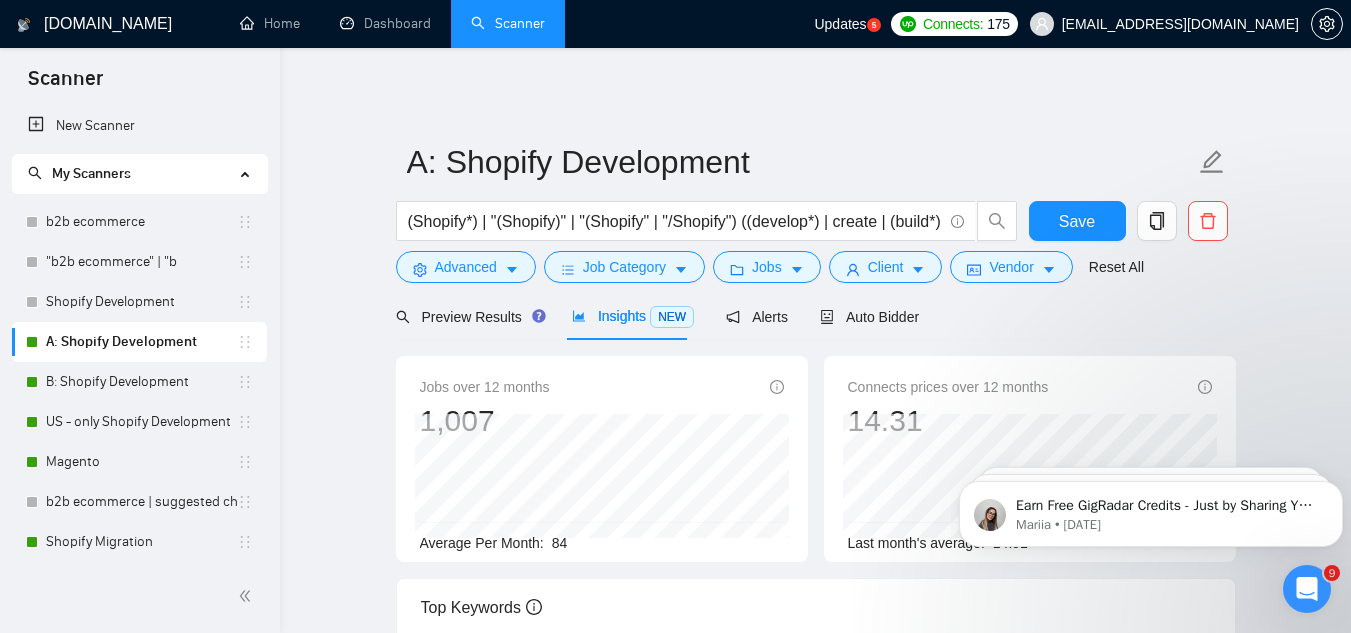 click on "Average Per Month: 84" at bounding box center [602, 543] 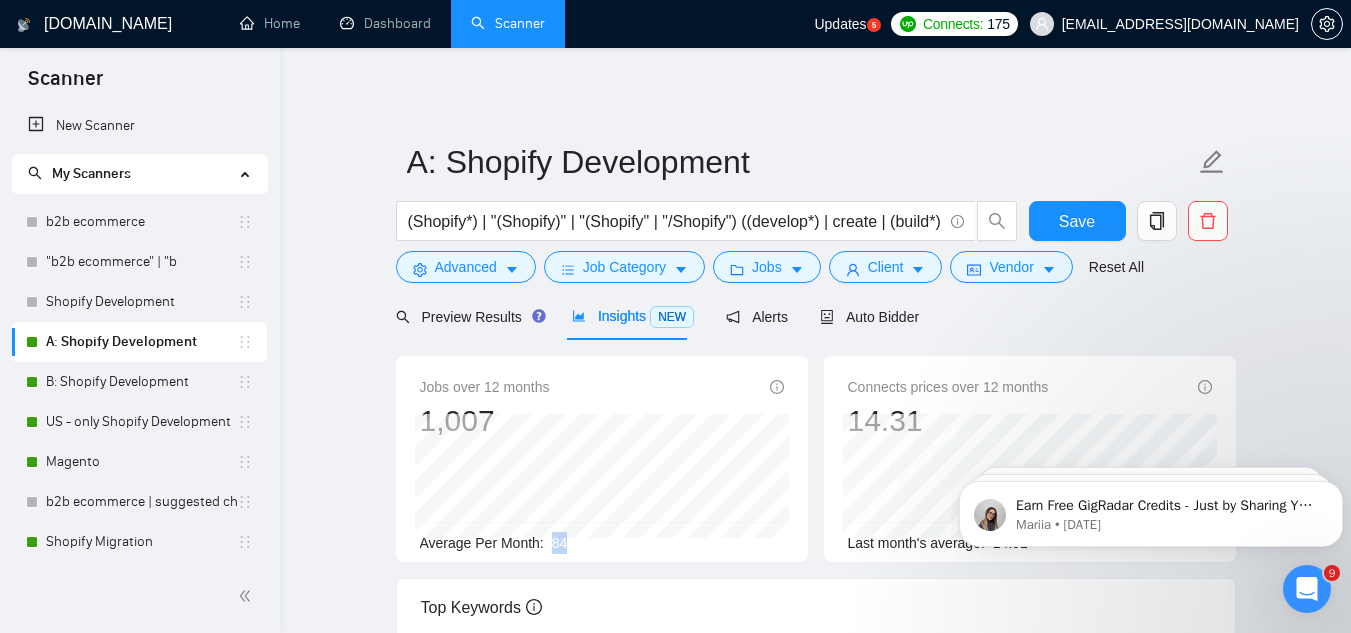 click on "Average Per Month: 84" at bounding box center [602, 543] 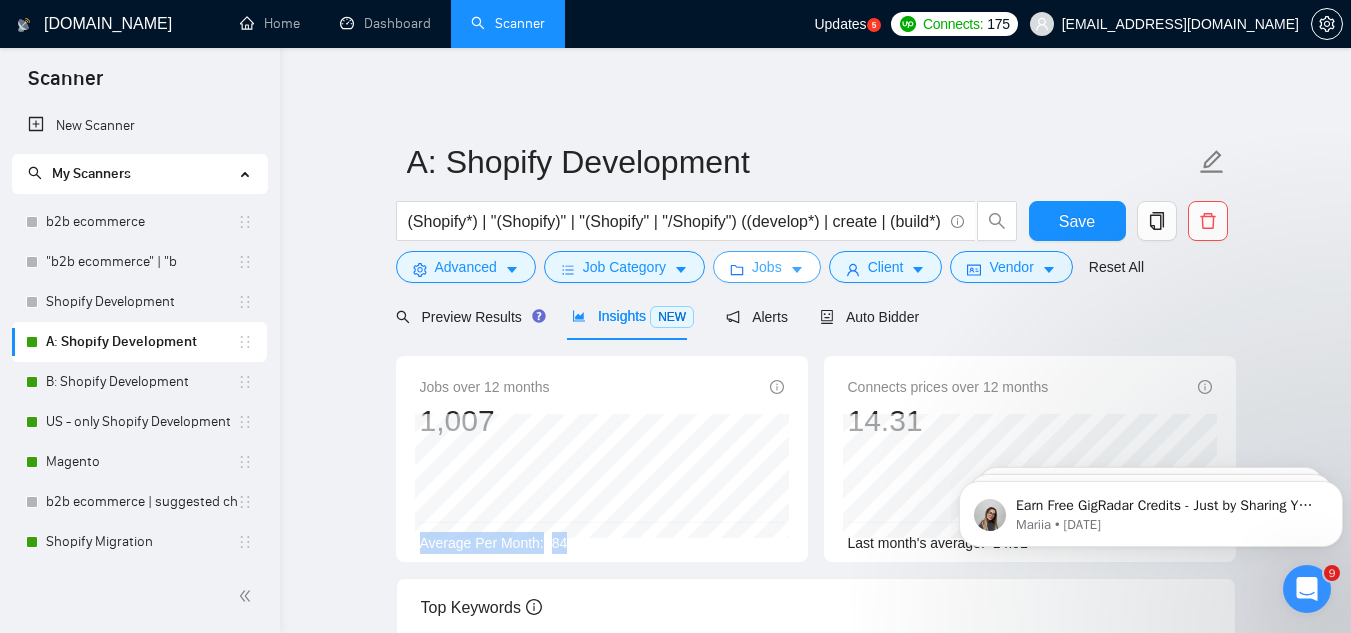 click on "Jobs" at bounding box center (767, 267) 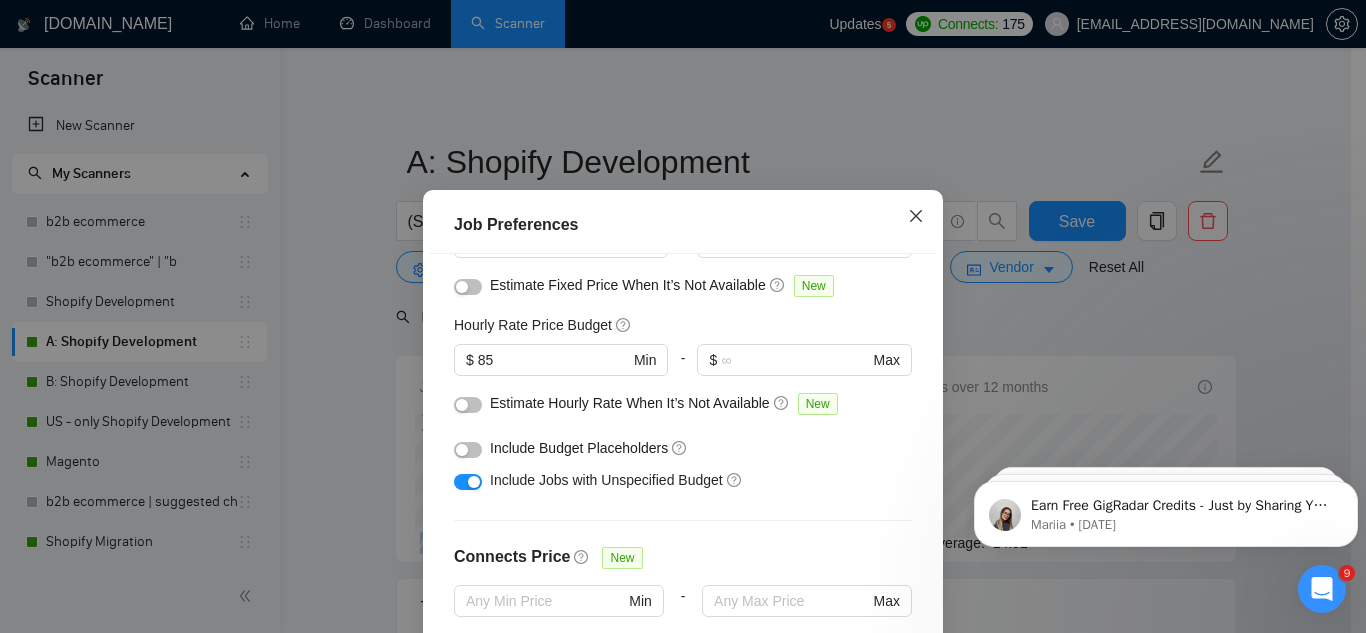 click 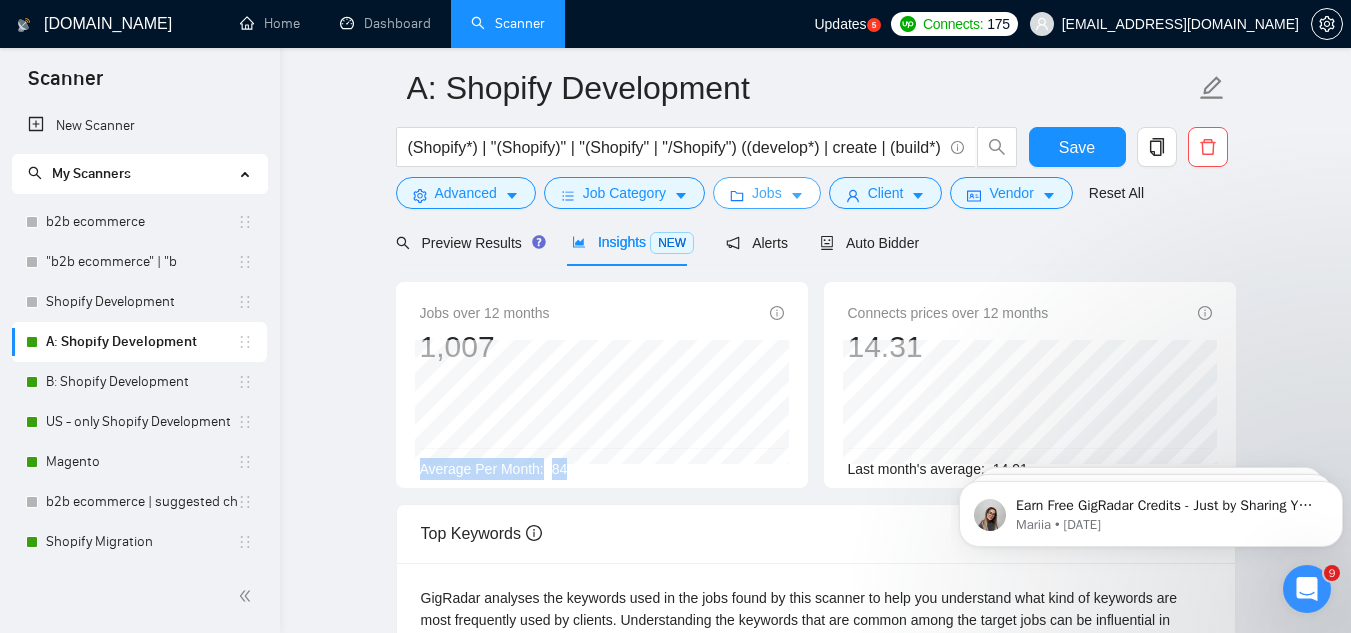 scroll, scrollTop: 0, scrollLeft: 0, axis: both 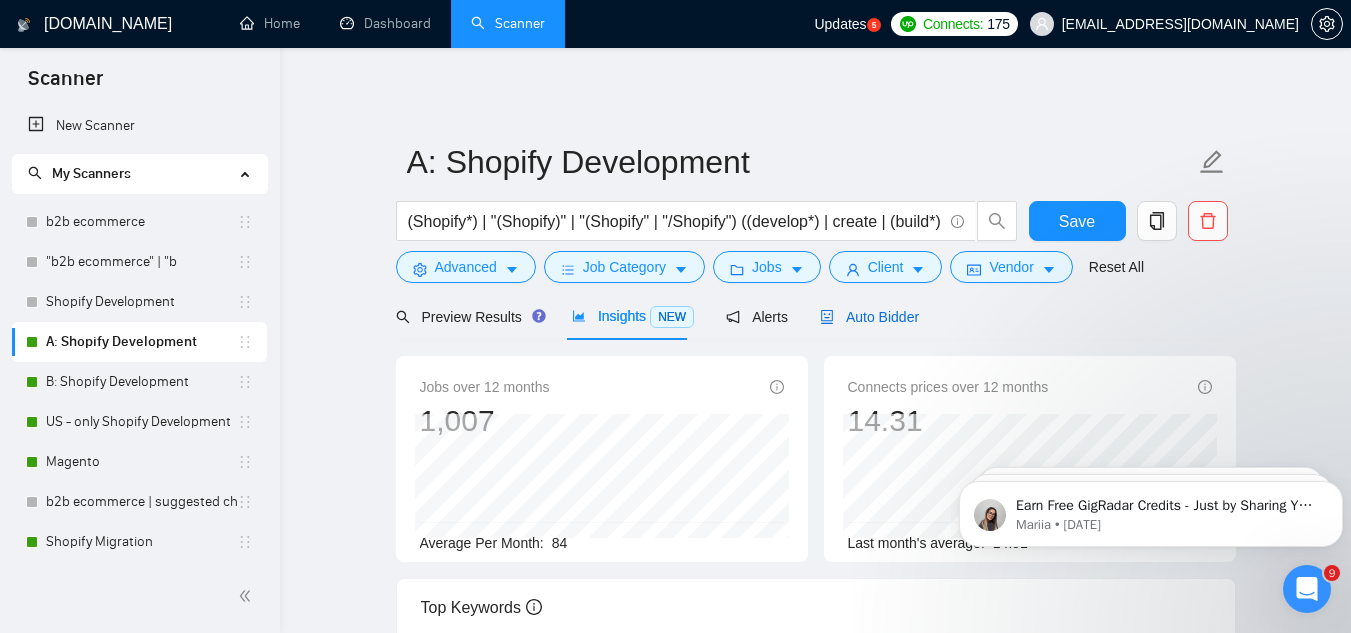 click on "Auto Bidder" at bounding box center (869, 317) 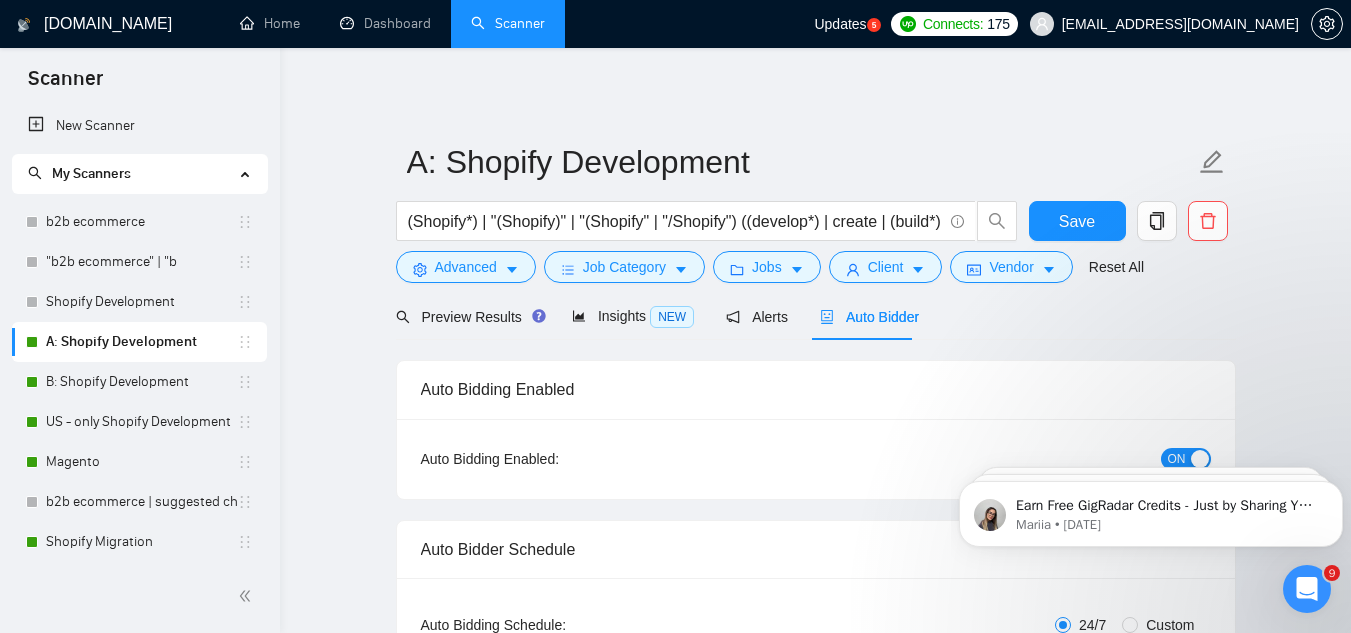 type 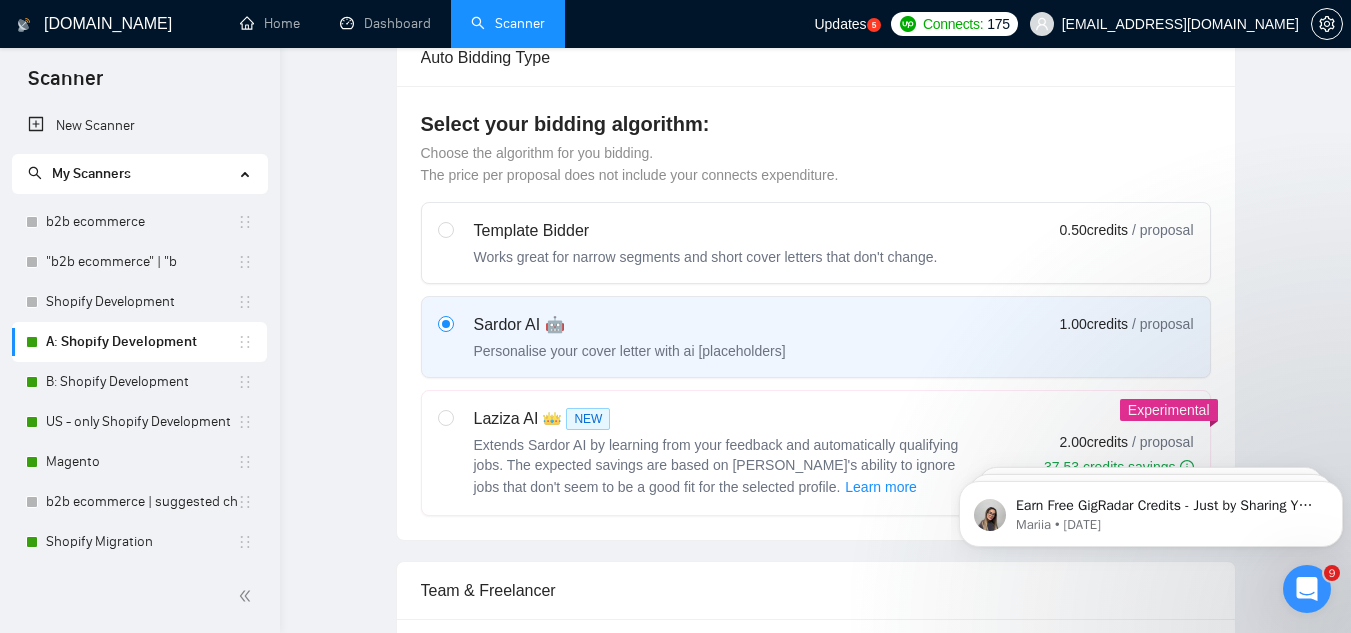type 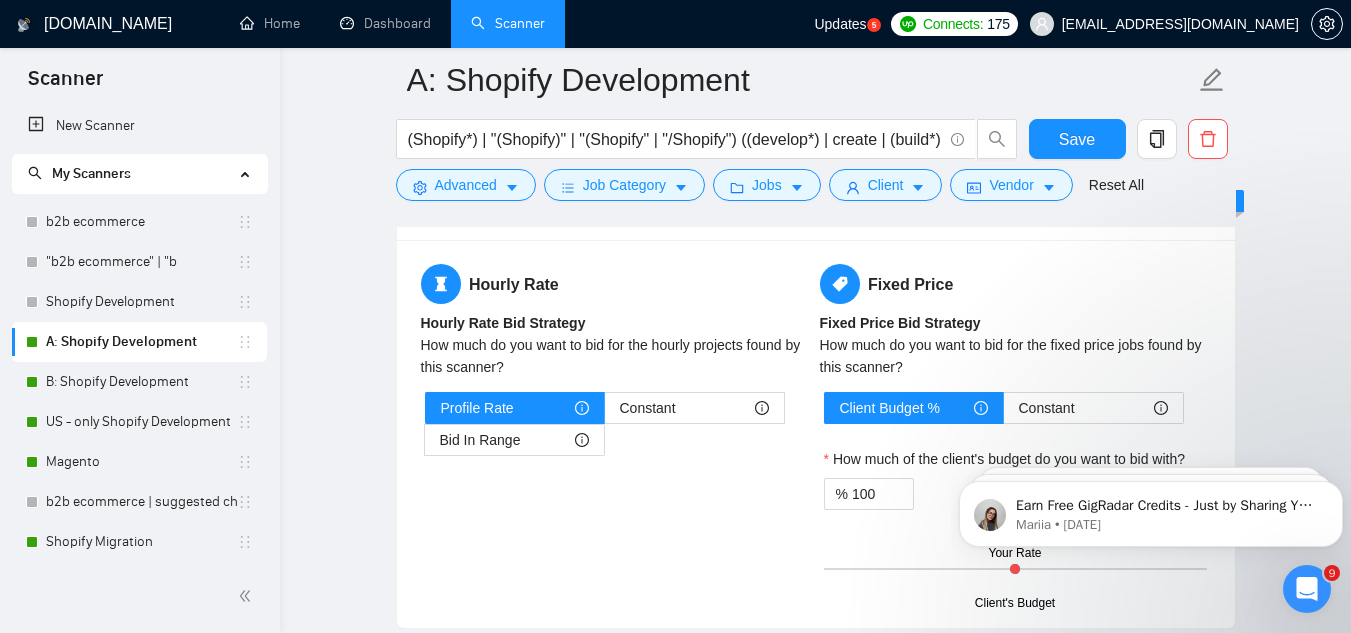 scroll, scrollTop: 3100, scrollLeft: 0, axis: vertical 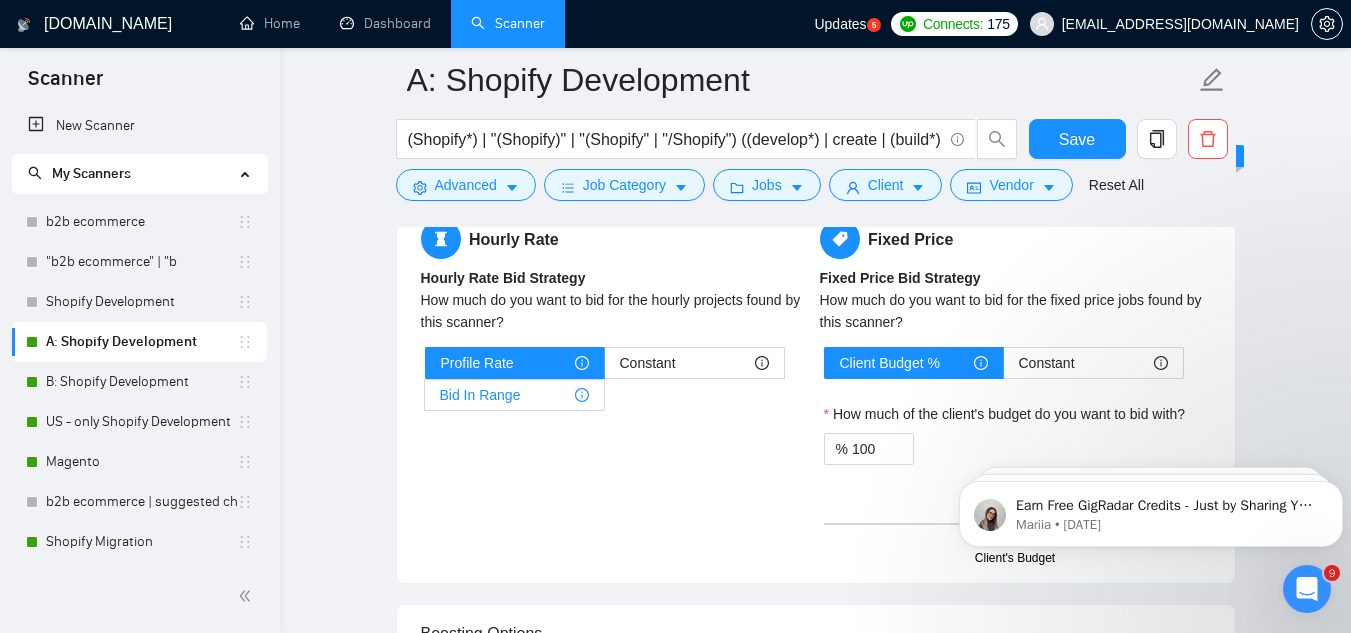 click on "Bid In Range" at bounding box center (514, 395) 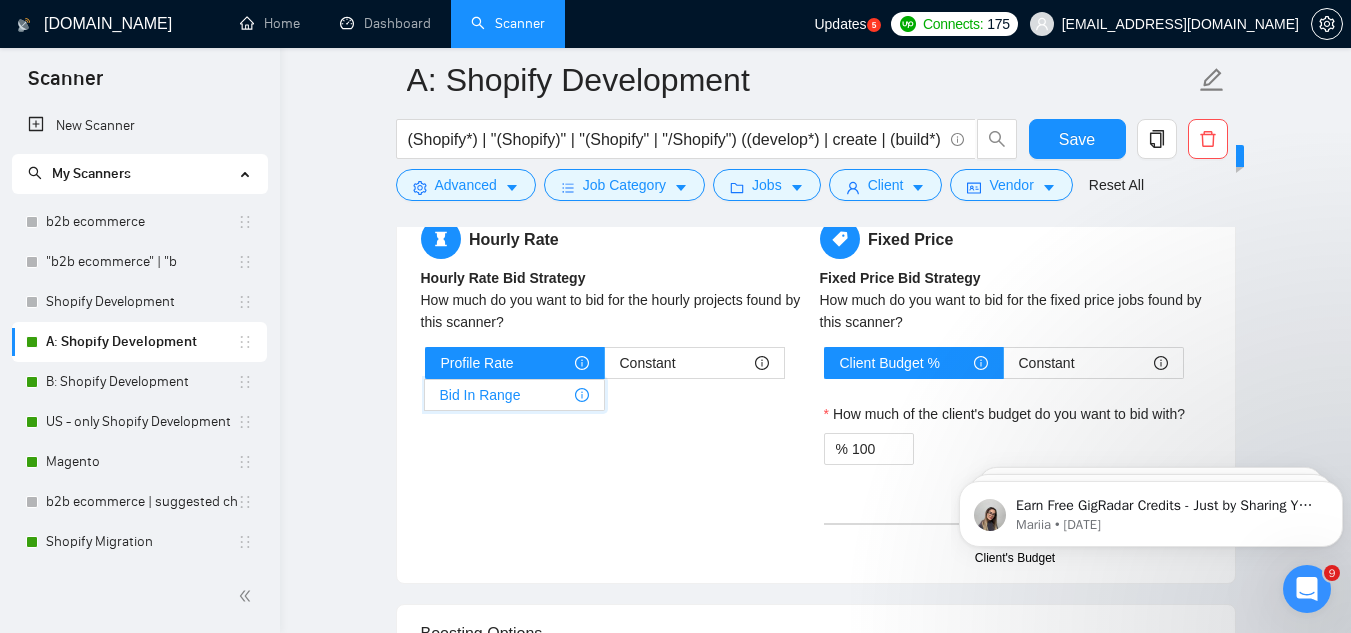 click on "Bid In Range" at bounding box center [425, 400] 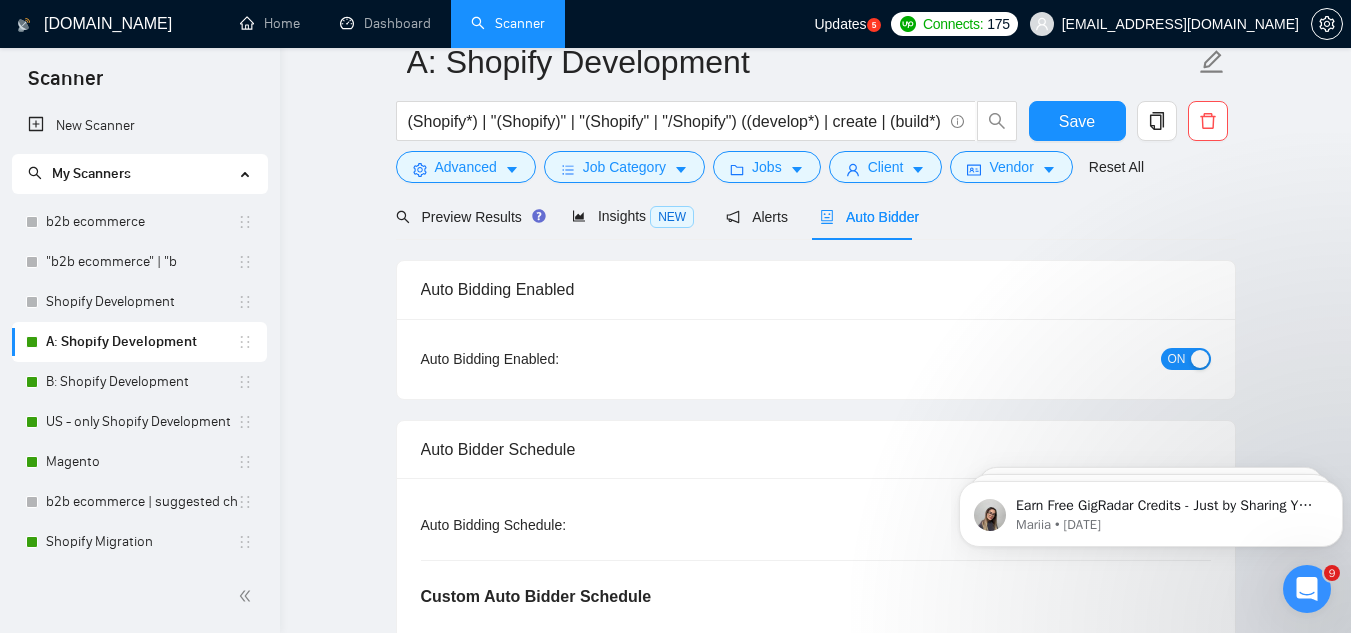 scroll, scrollTop: 0, scrollLeft: 0, axis: both 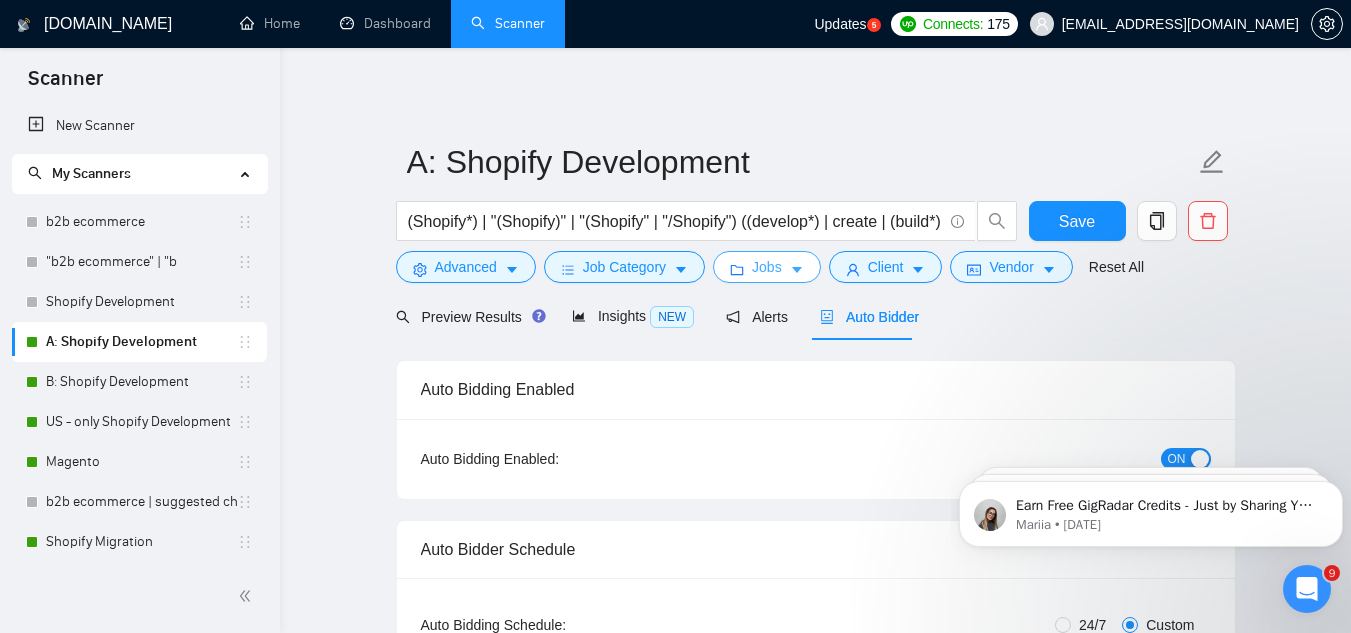 click on "Jobs" at bounding box center [767, 267] 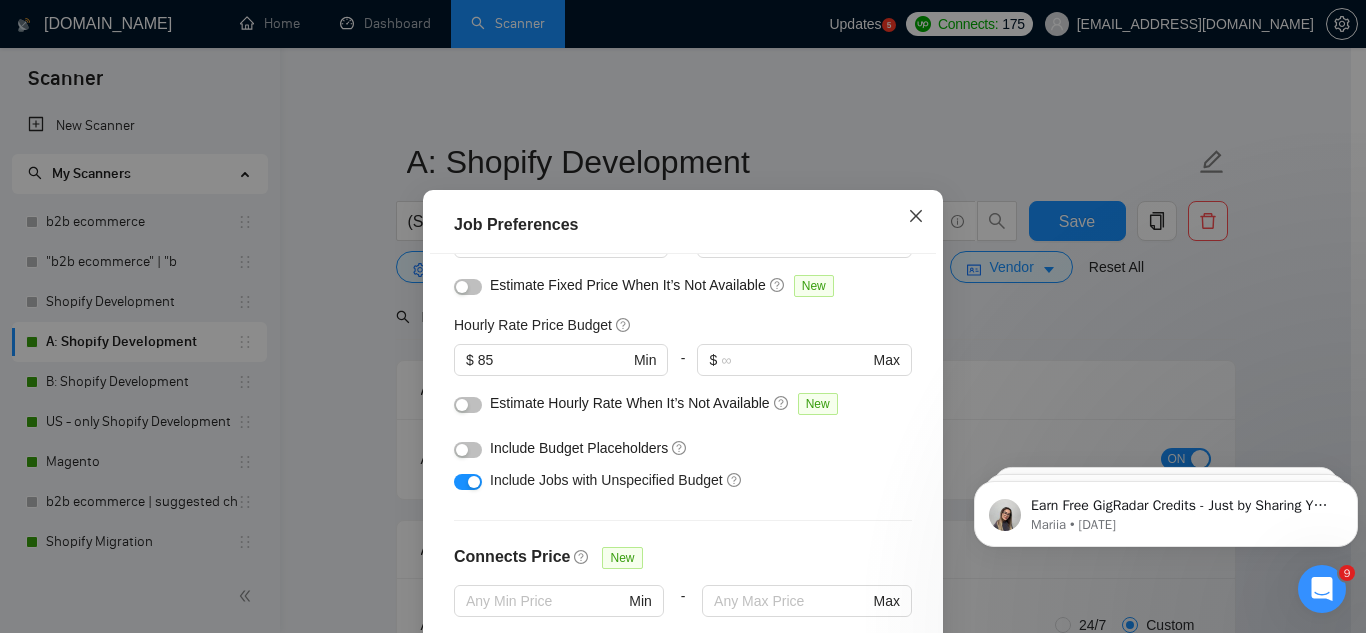 click at bounding box center (916, 217) 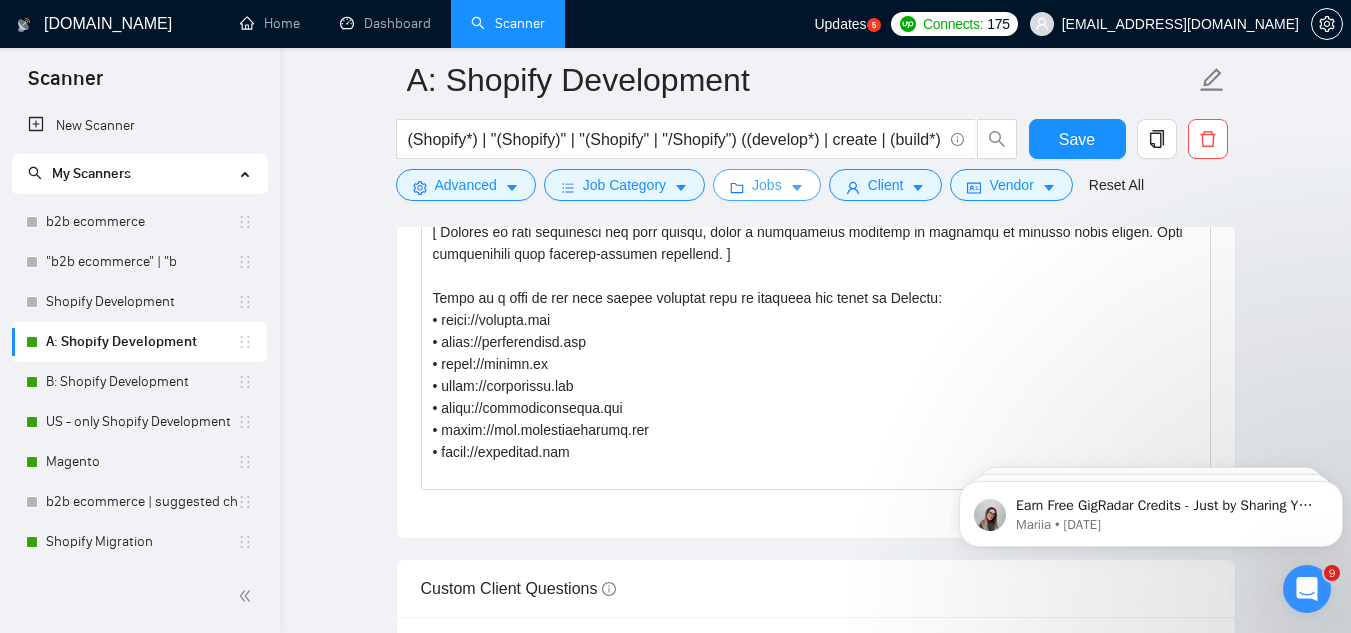 scroll, scrollTop: 2400, scrollLeft: 0, axis: vertical 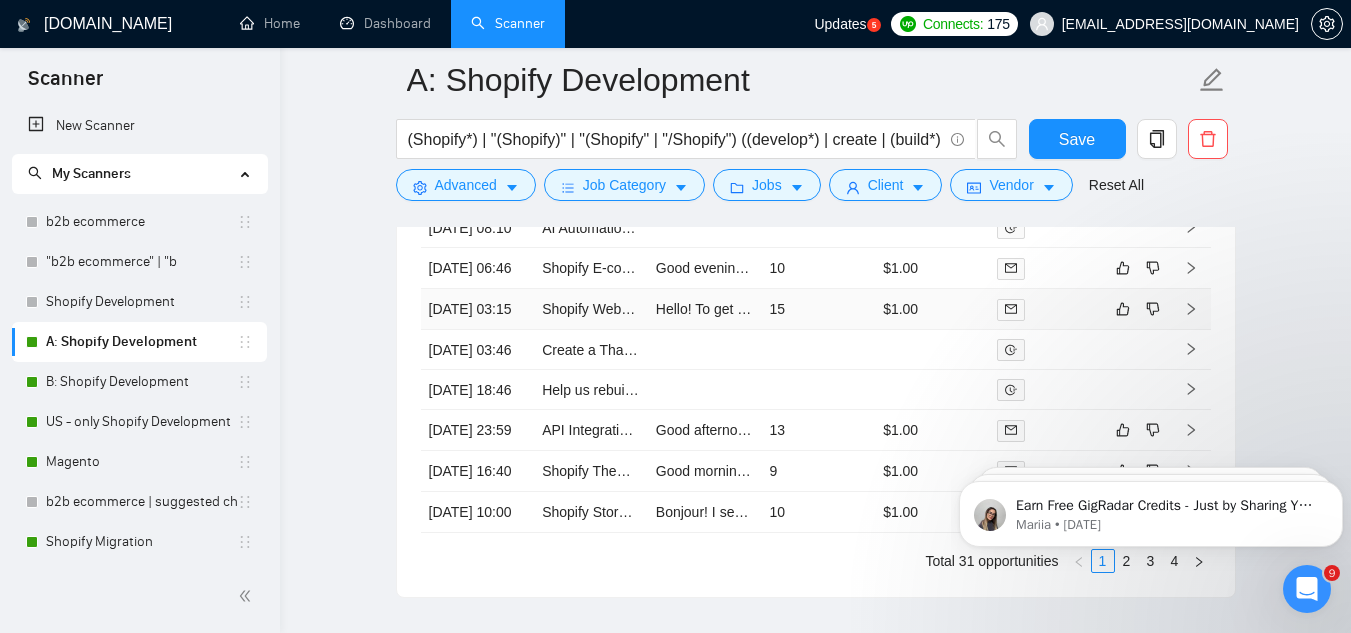 click on "Shopify Website Development Needed" at bounding box center [591, 309] 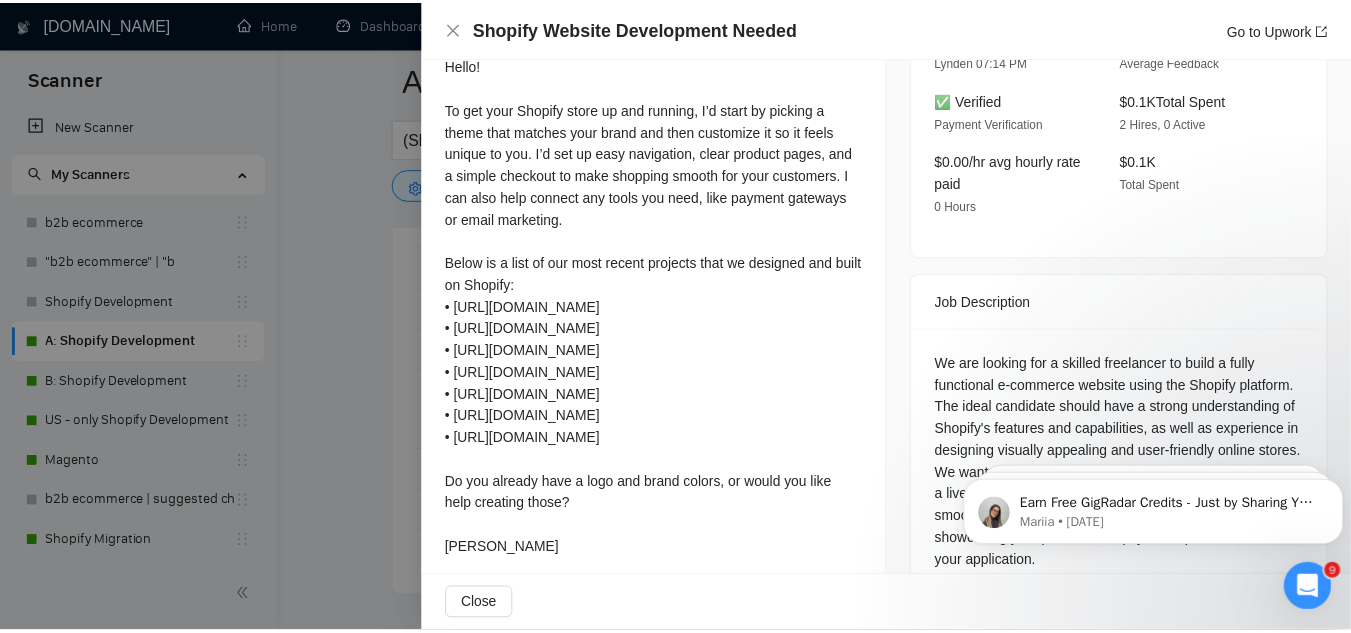 scroll, scrollTop: 670, scrollLeft: 0, axis: vertical 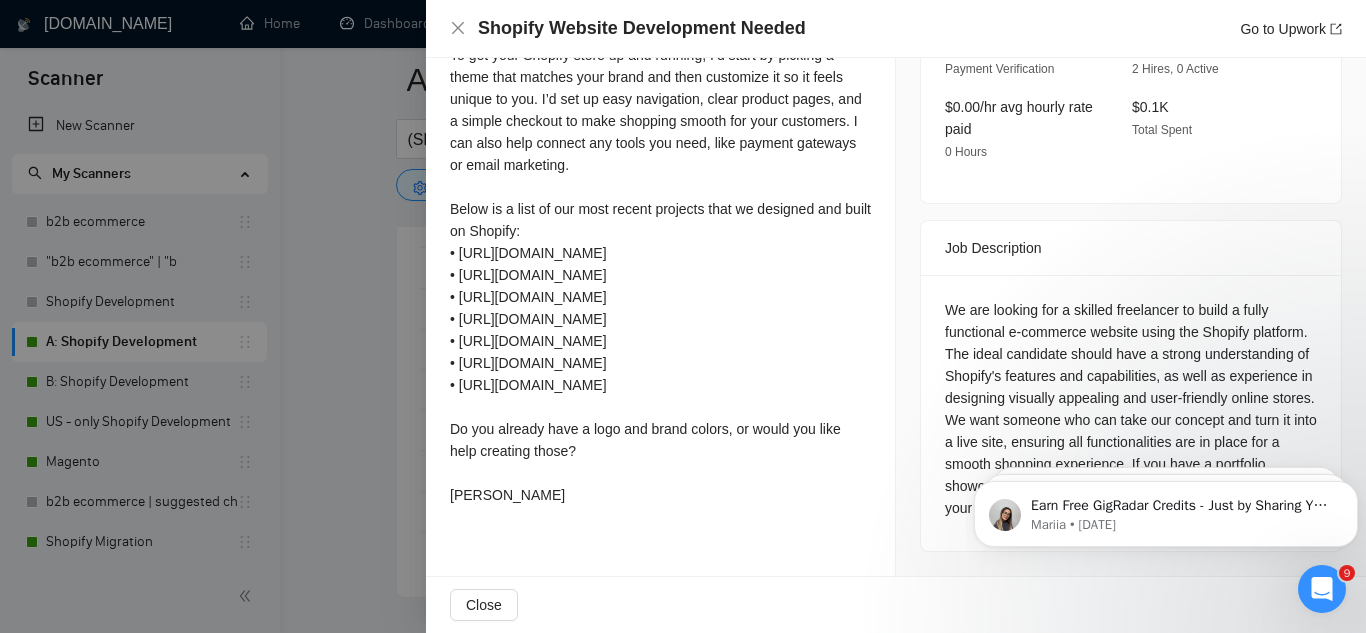 click at bounding box center (683, 316) 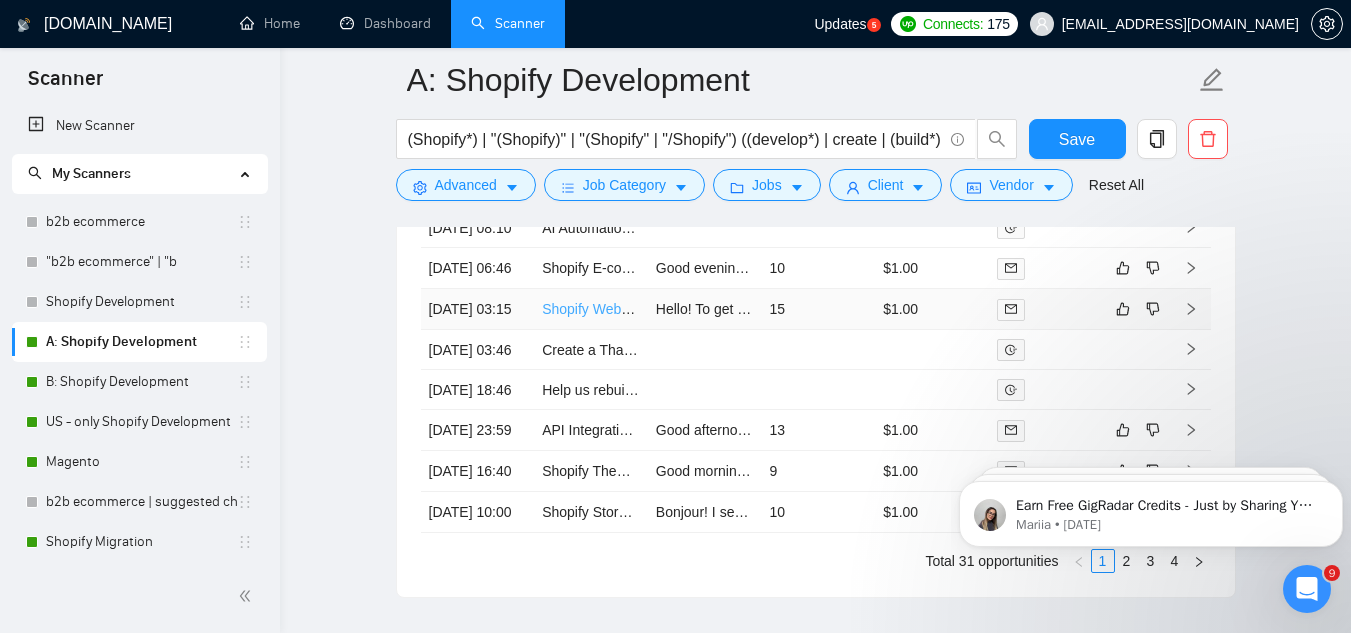 click on "Shopify Website Development Needed" at bounding box center (662, 309) 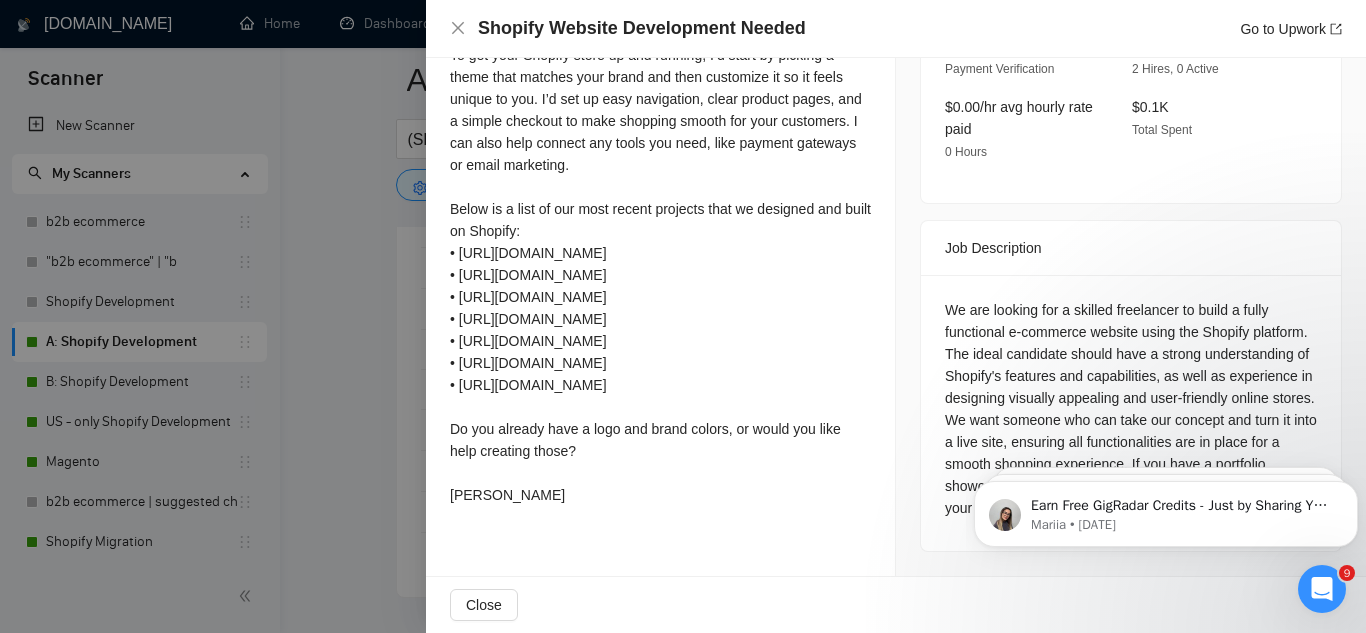 click at bounding box center [683, 316] 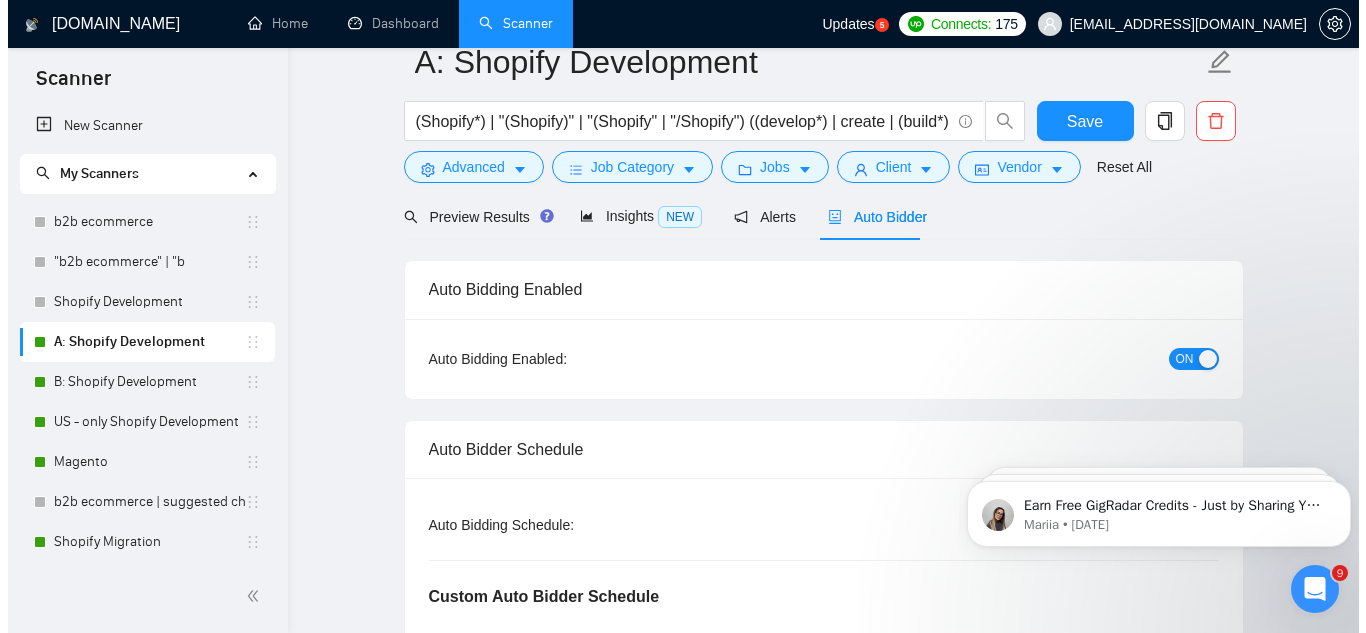 scroll, scrollTop: 0, scrollLeft: 0, axis: both 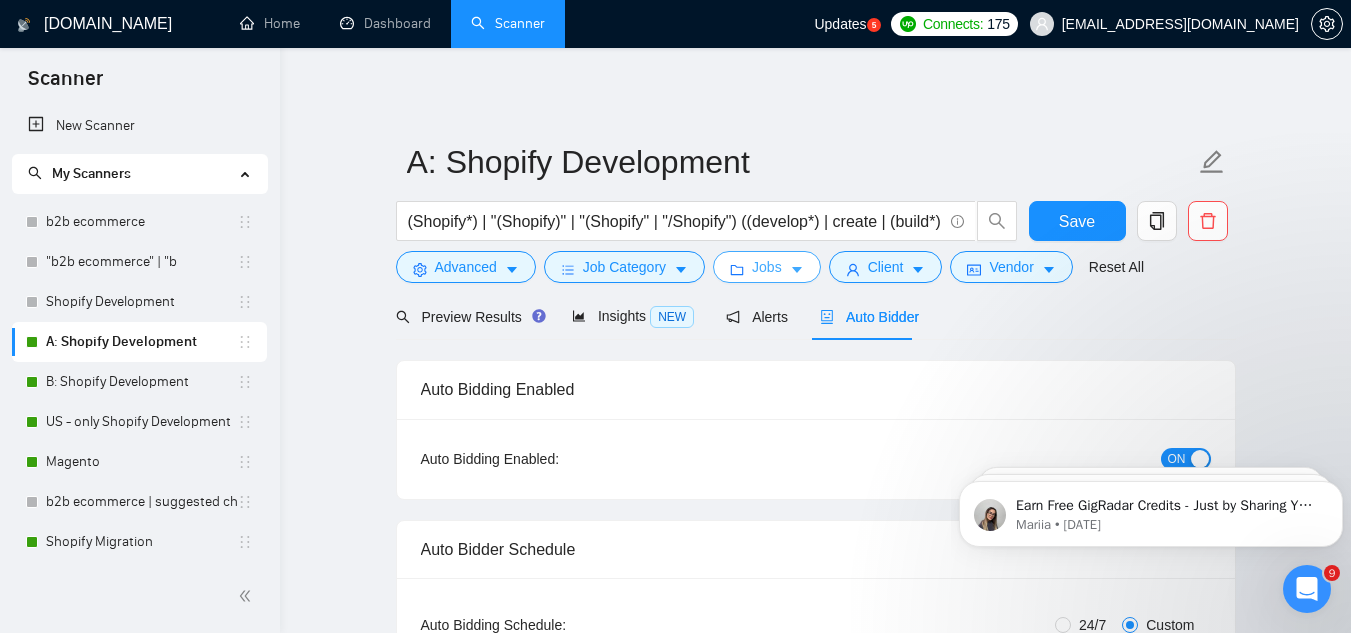 click on "Jobs" at bounding box center [767, 267] 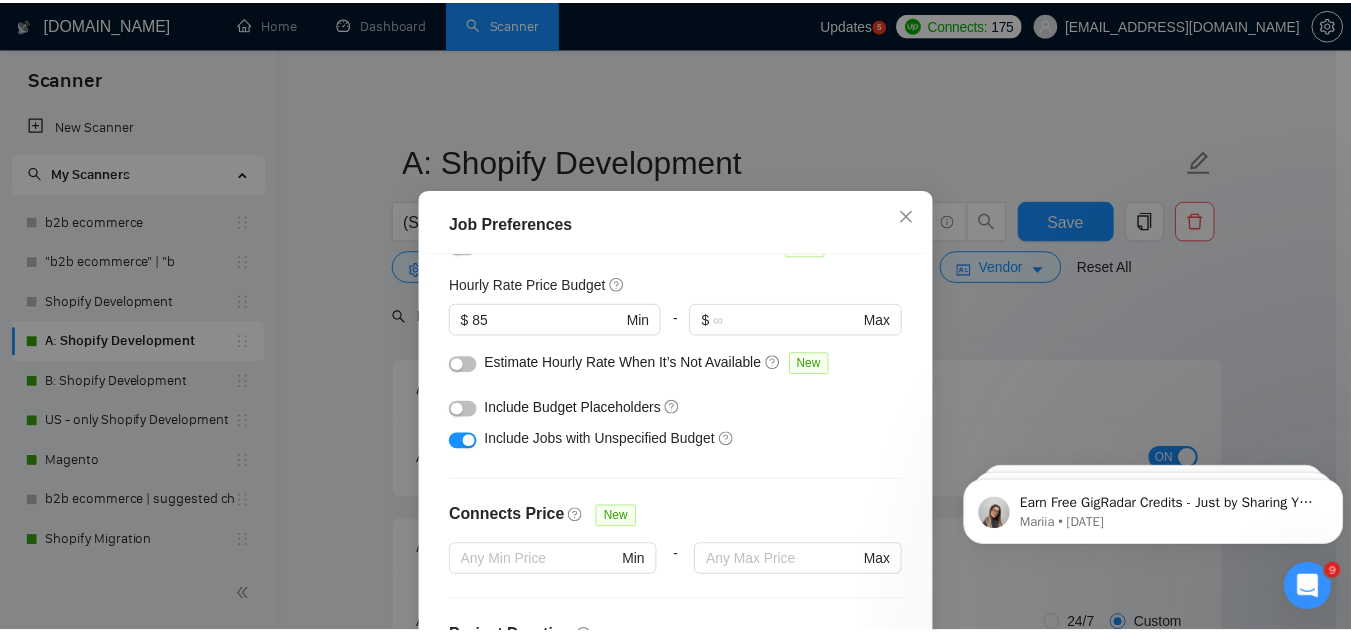 scroll, scrollTop: 200, scrollLeft: 0, axis: vertical 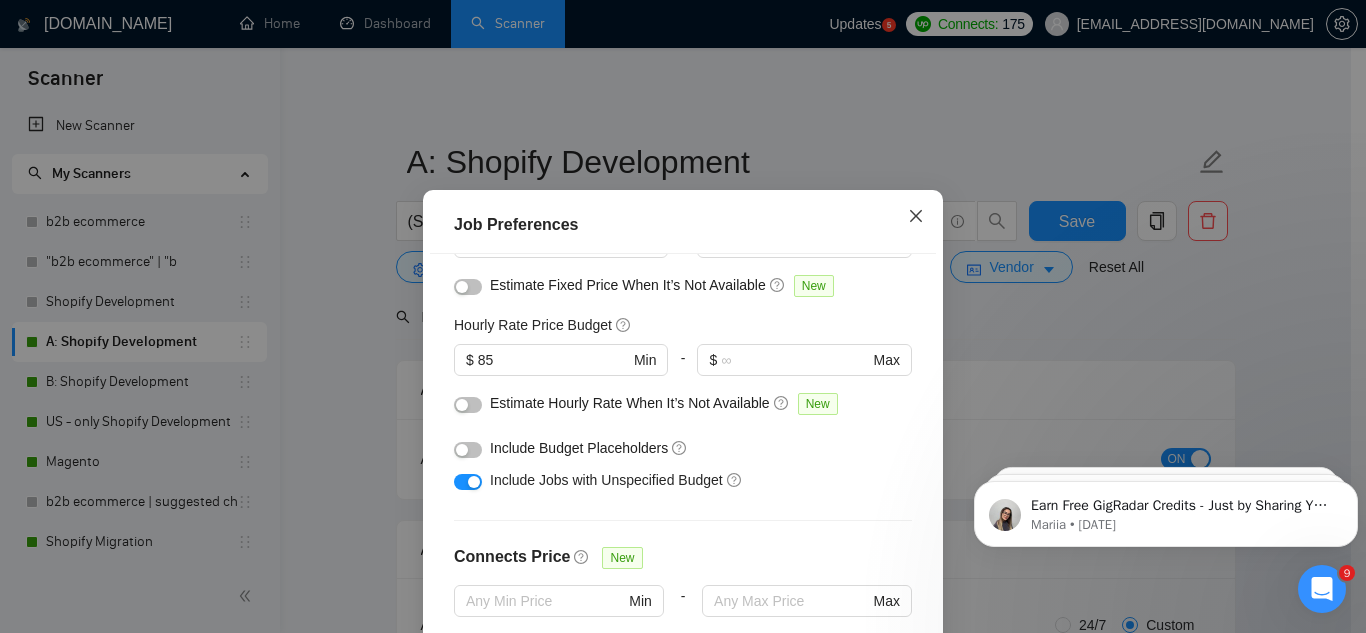 click 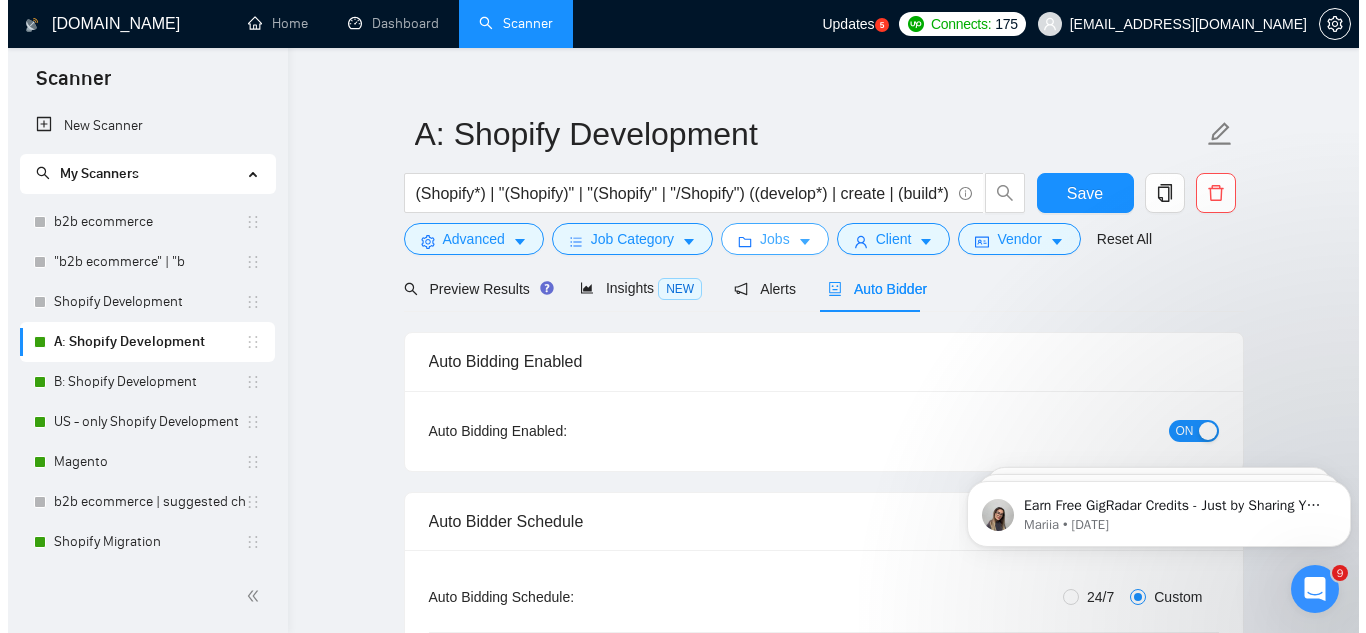 scroll, scrollTop: 0, scrollLeft: 0, axis: both 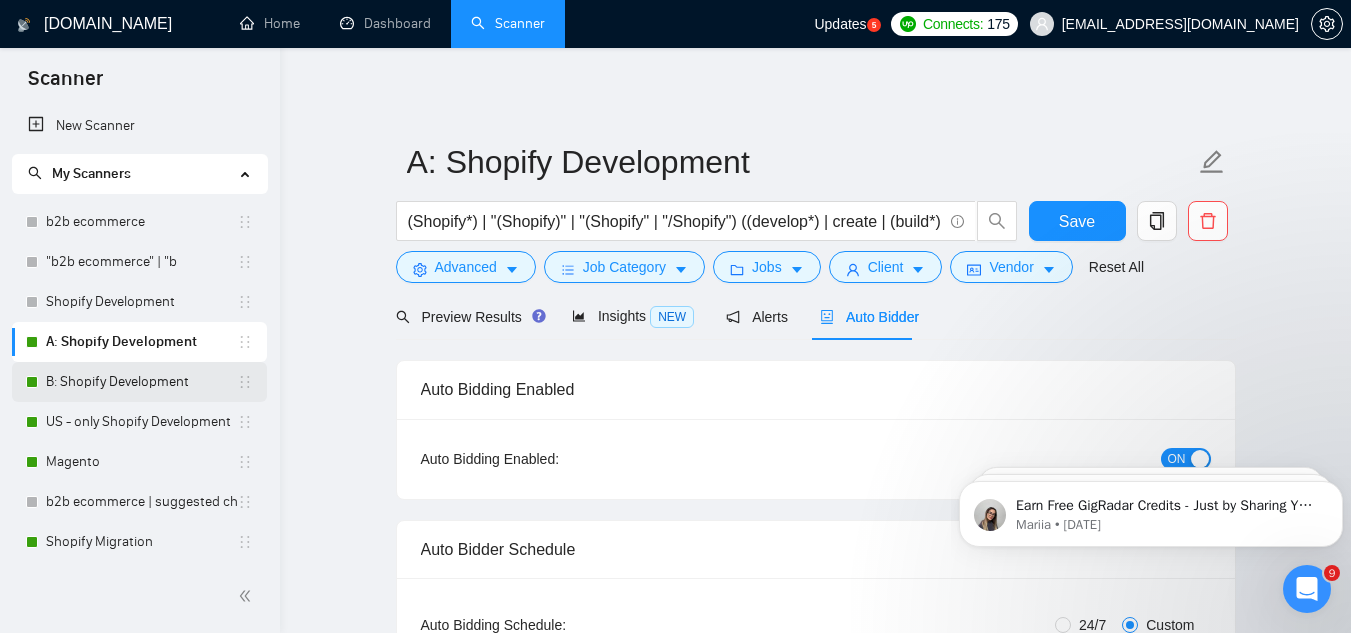 click on "B: Shopify Development" at bounding box center [141, 382] 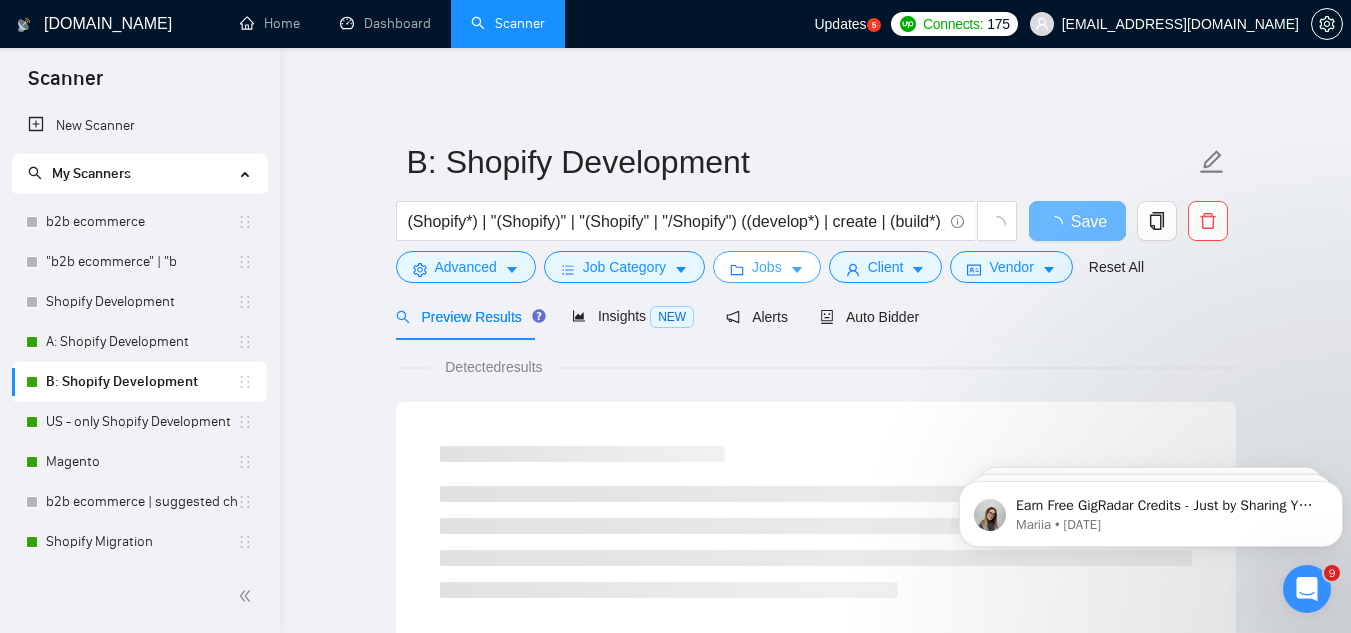 click on "Jobs" at bounding box center (767, 267) 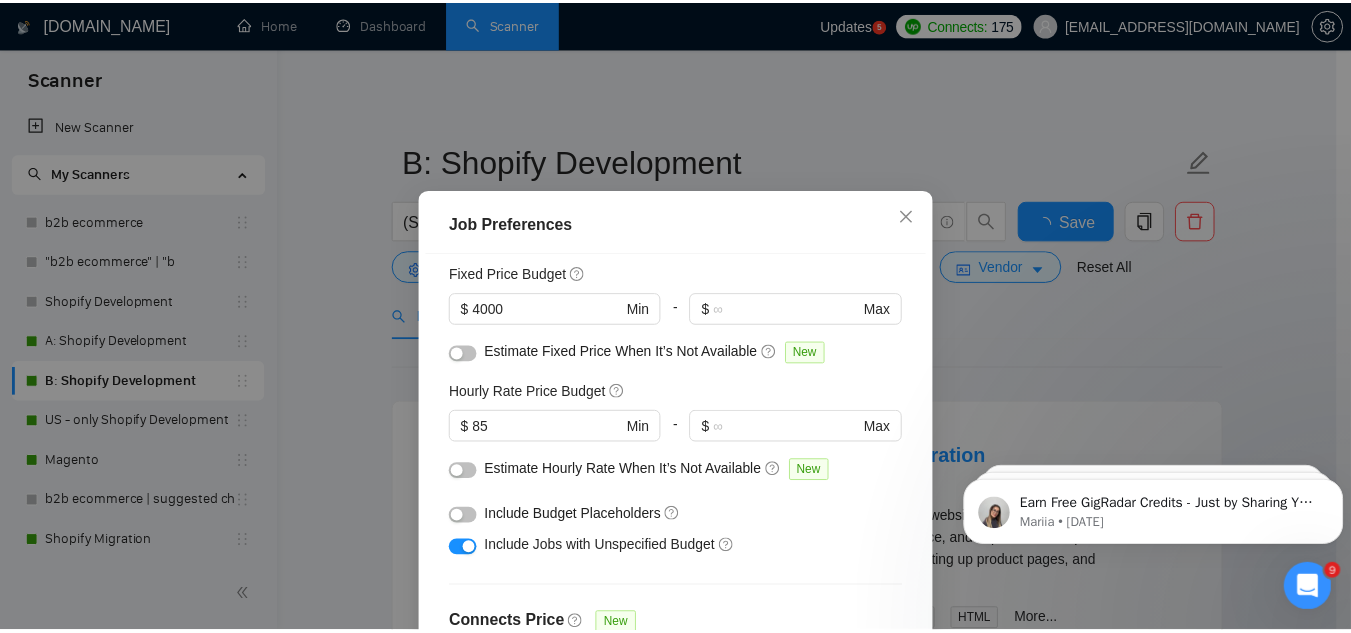 scroll, scrollTop: 100, scrollLeft: 0, axis: vertical 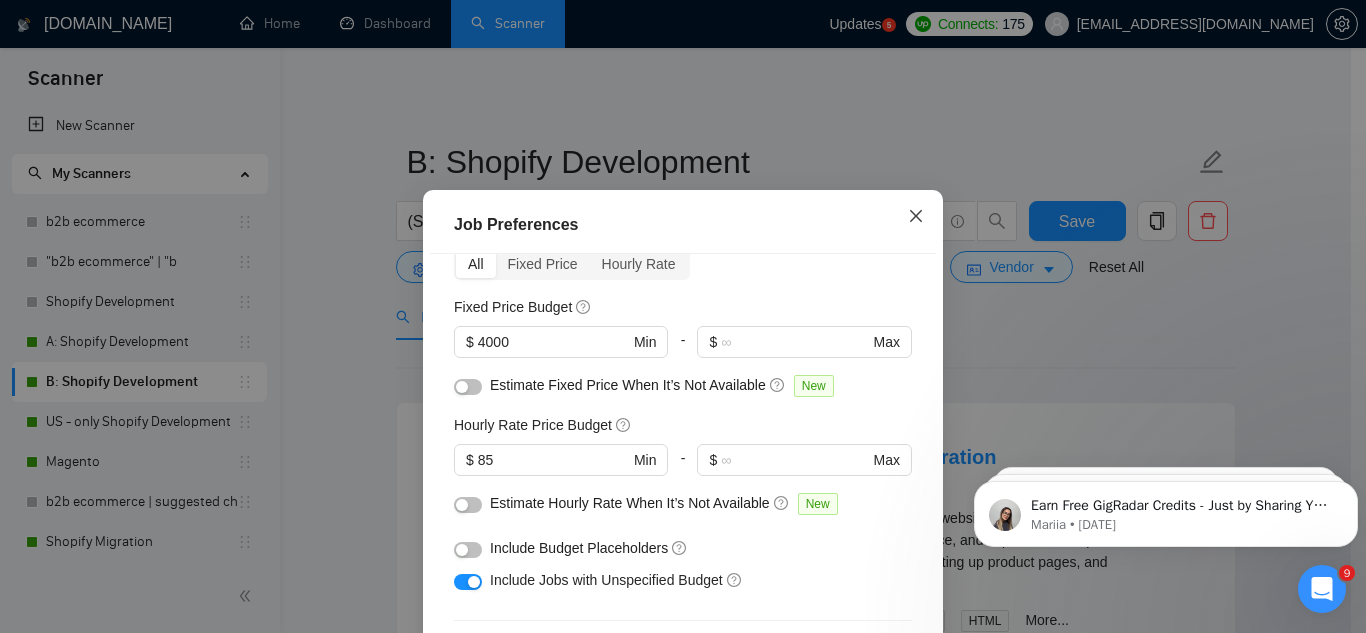 click 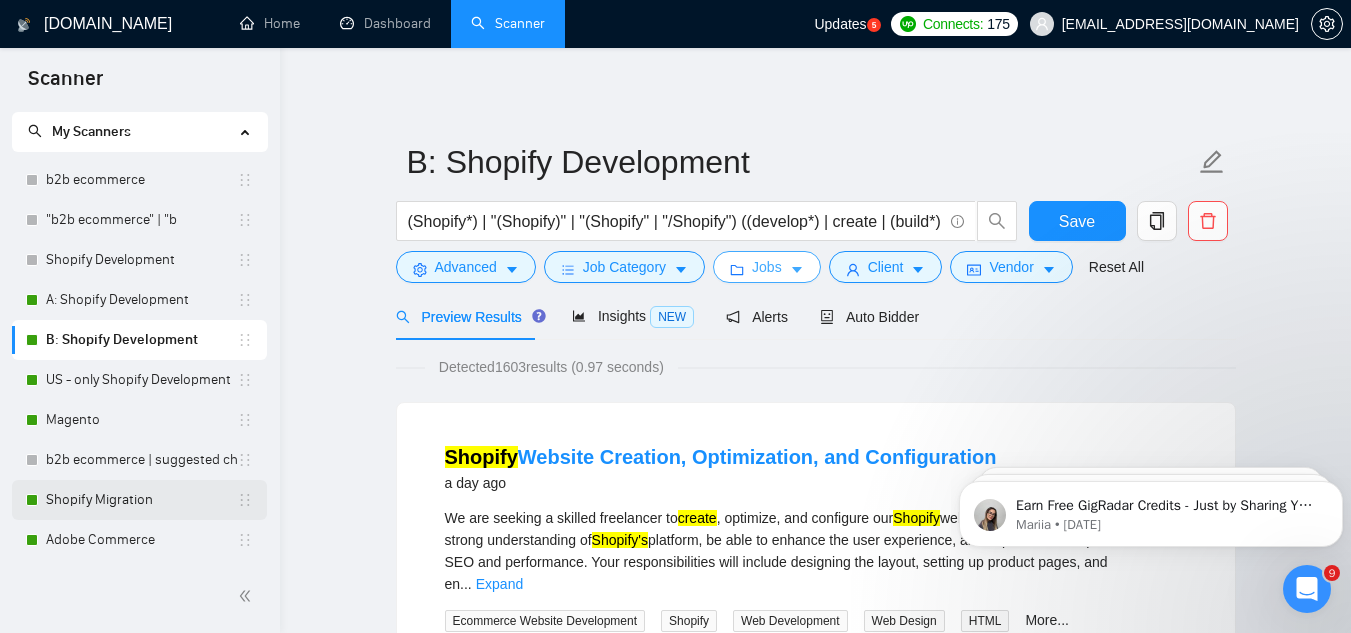 scroll, scrollTop: 82, scrollLeft: 0, axis: vertical 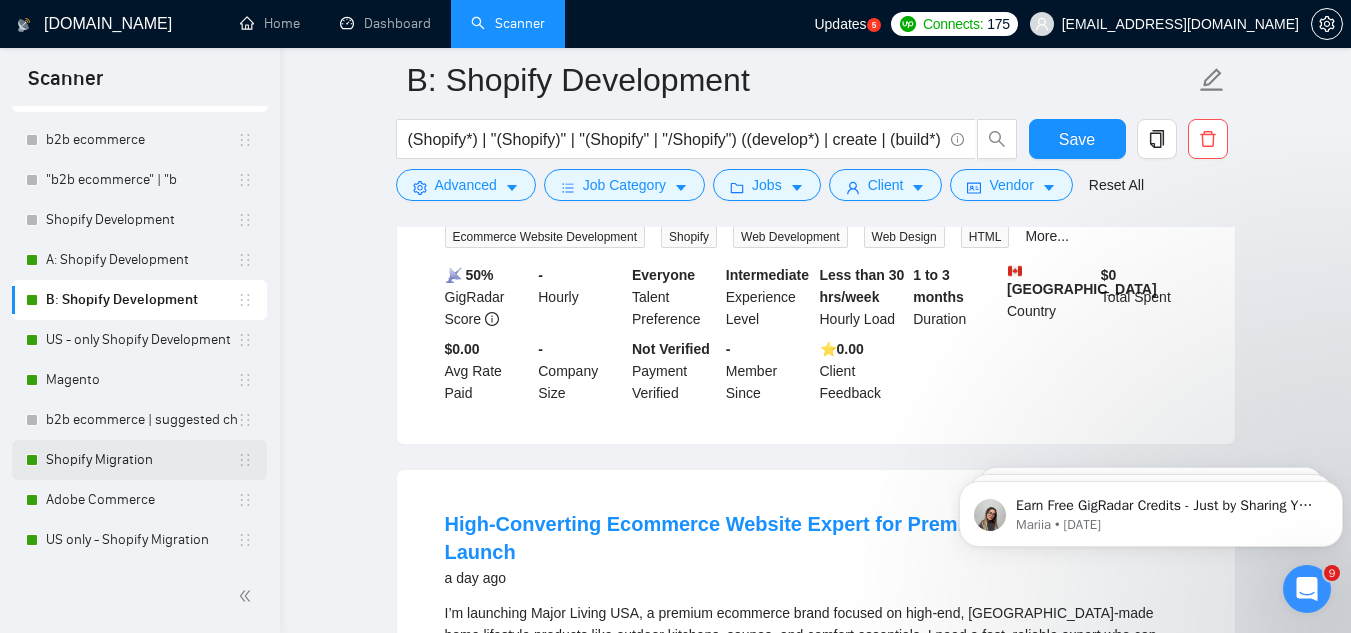 click on "Shopify Migration" at bounding box center (141, 460) 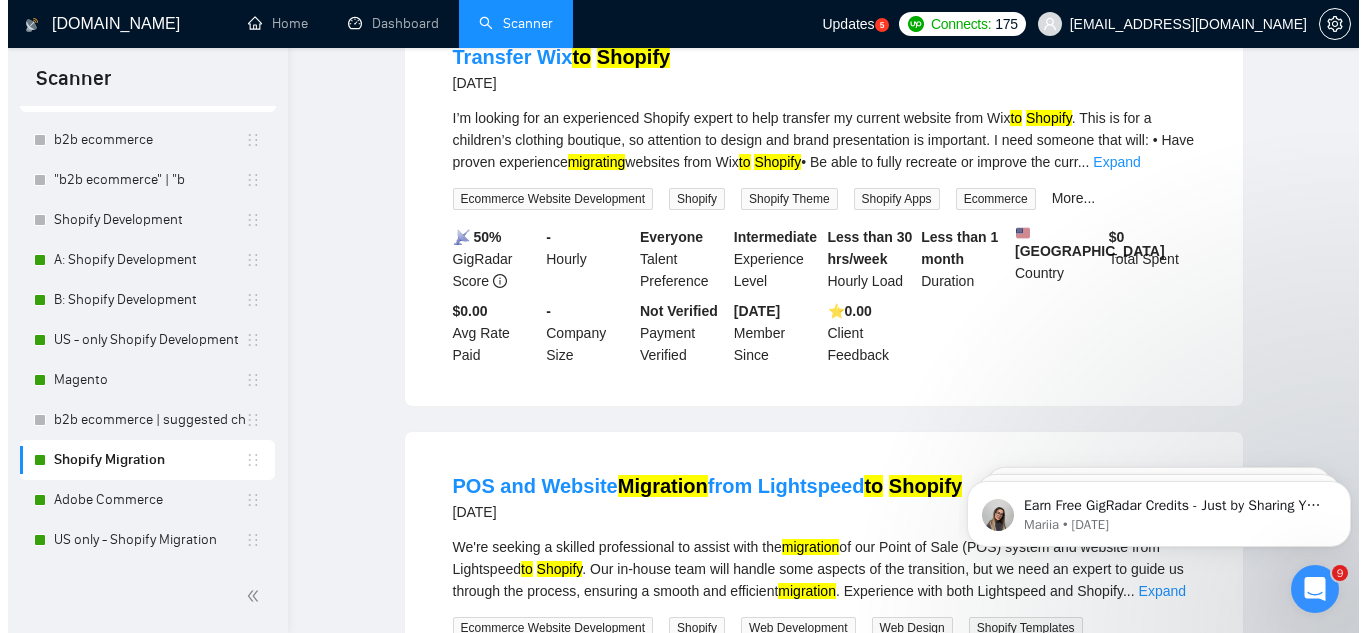 scroll, scrollTop: 0, scrollLeft: 0, axis: both 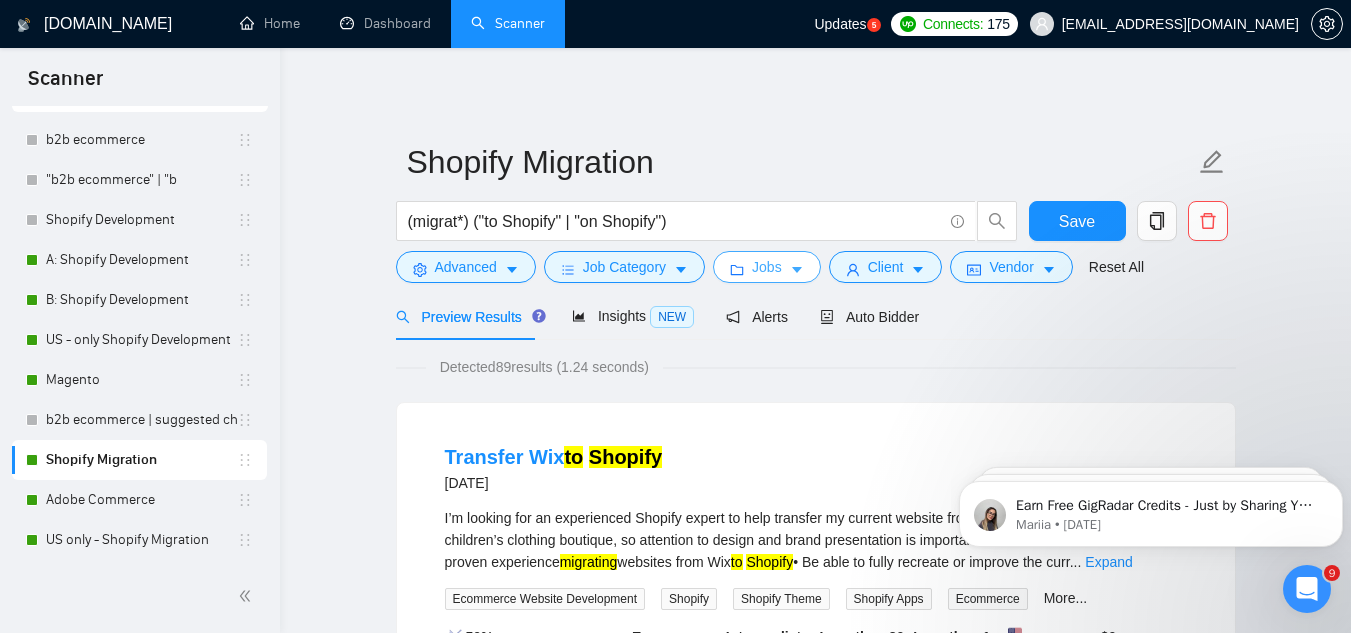 click on "Jobs" at bounding box center [767, 267] 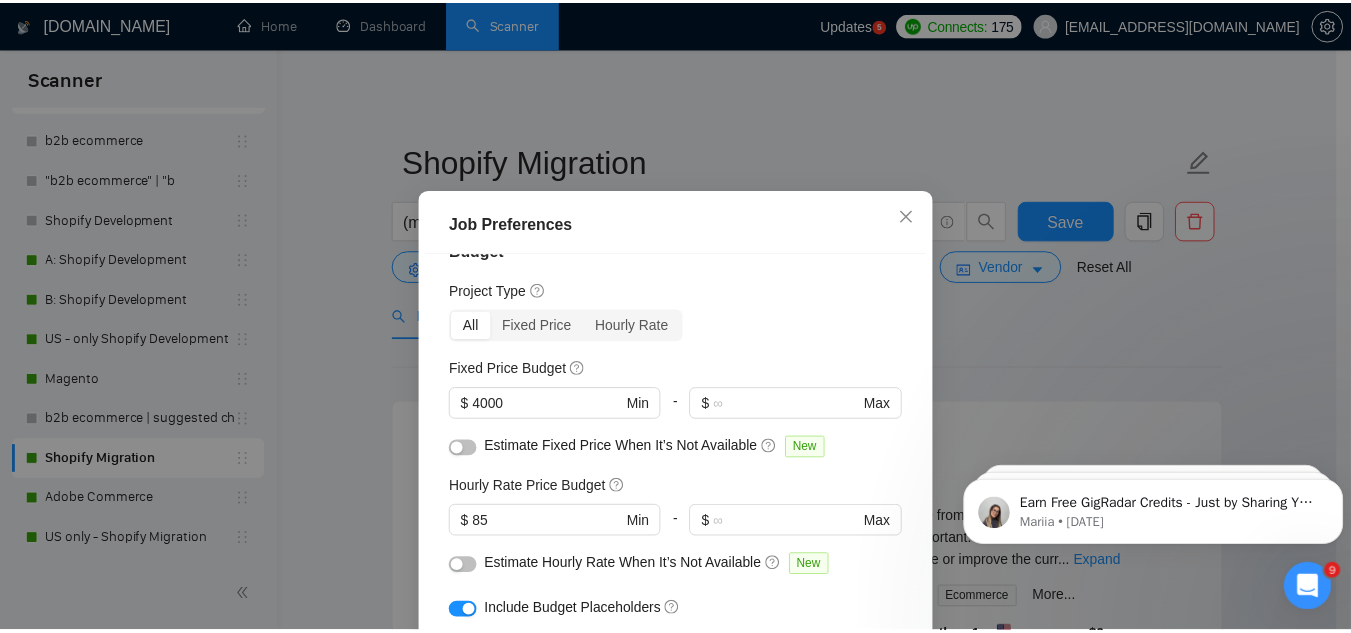 scroll, scrollTop: 0, scrollLeft: 0, axis: both 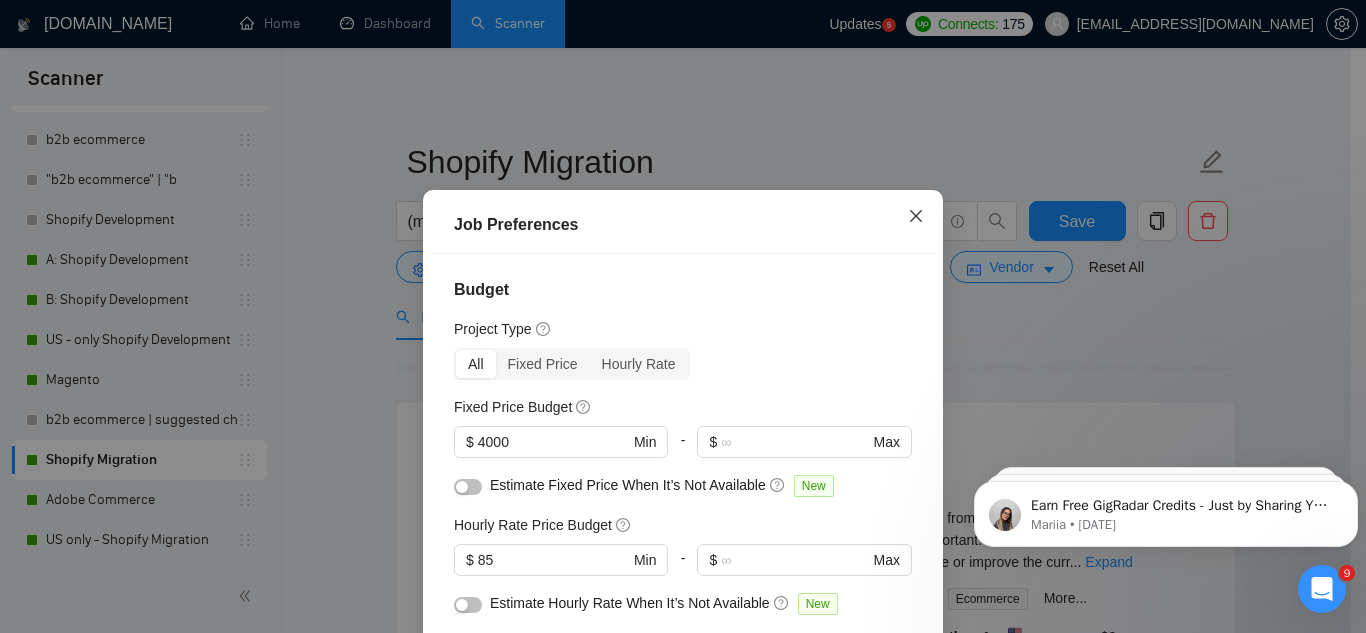 click 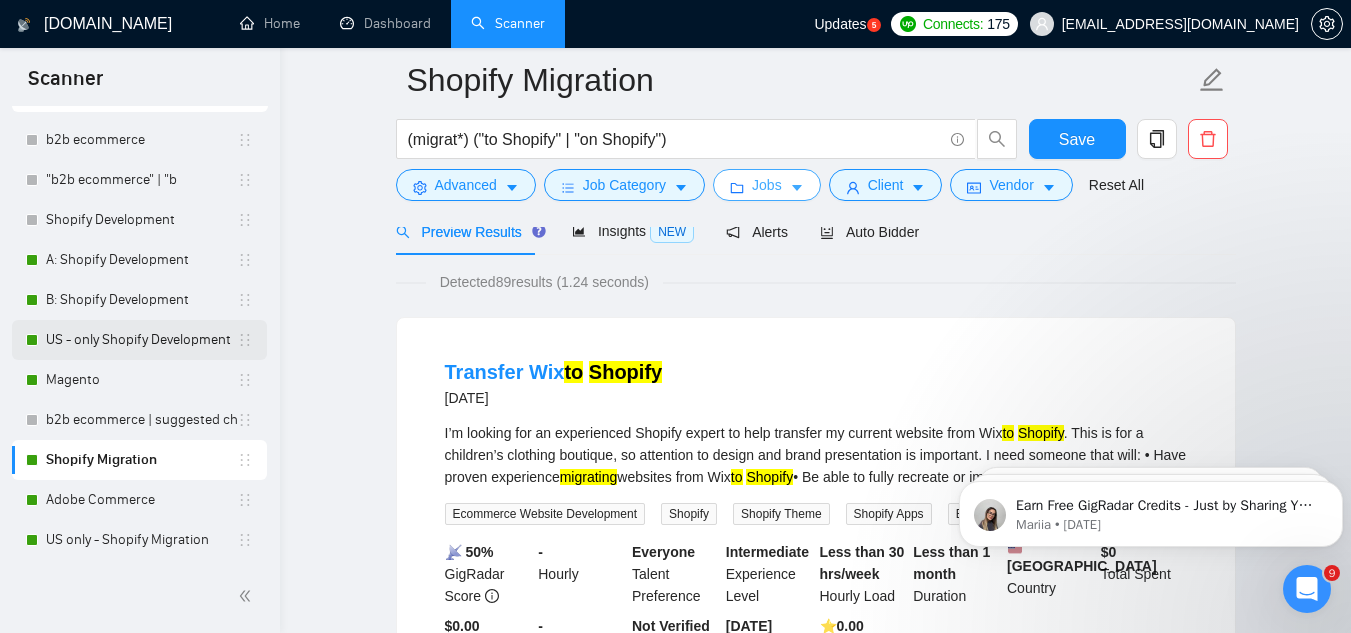 scroll, scrollTop: 100, scrollLeft: 0, axis: vertical 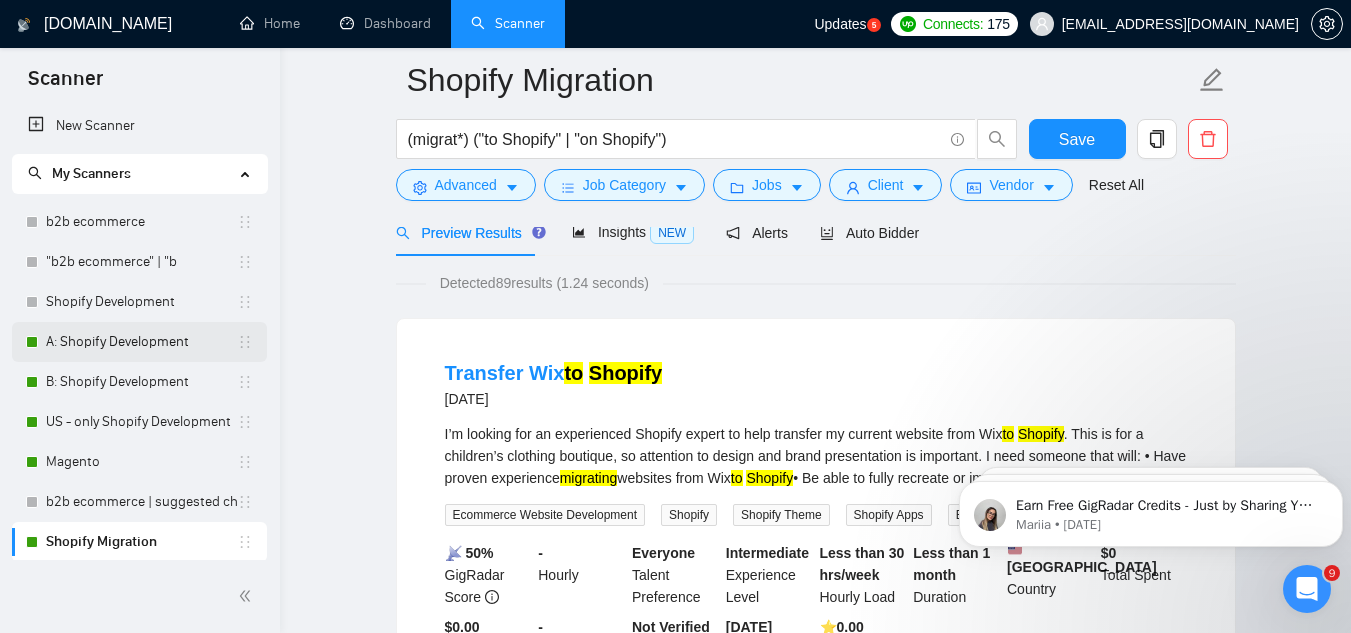 click on "A: Shopify Development" at bounding box center [141, 342] 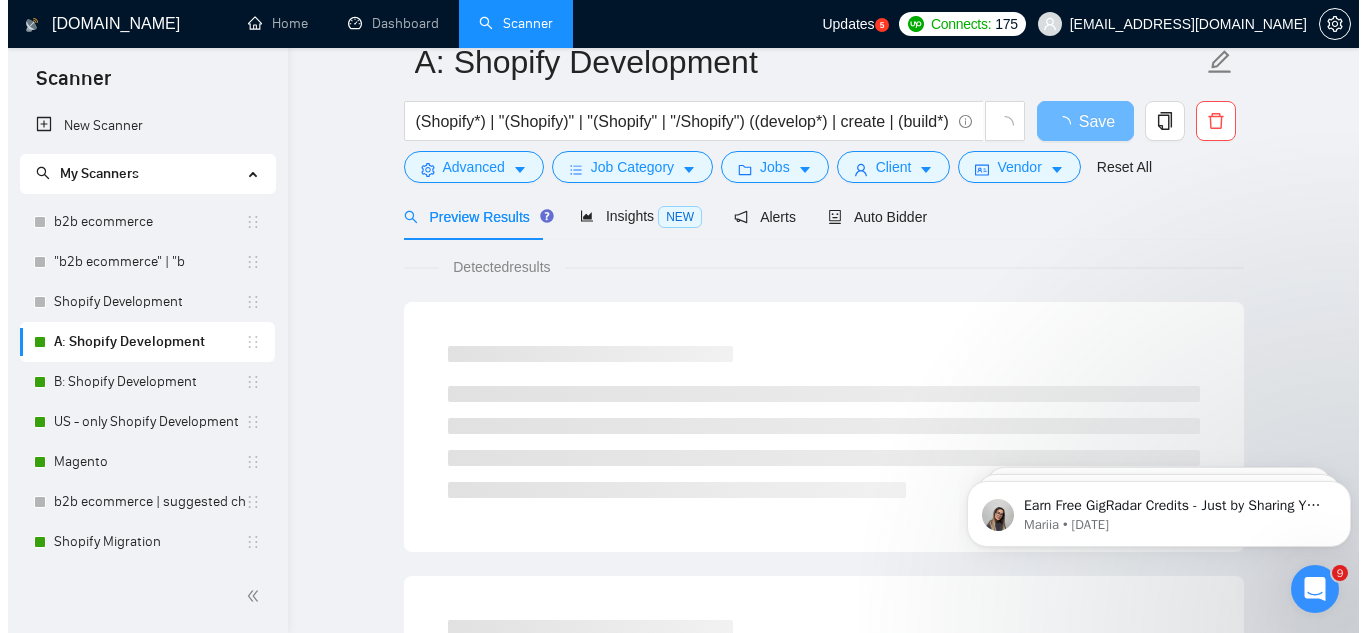 scroll, scrollTop: 0, scrollLeft: 0, axis: both 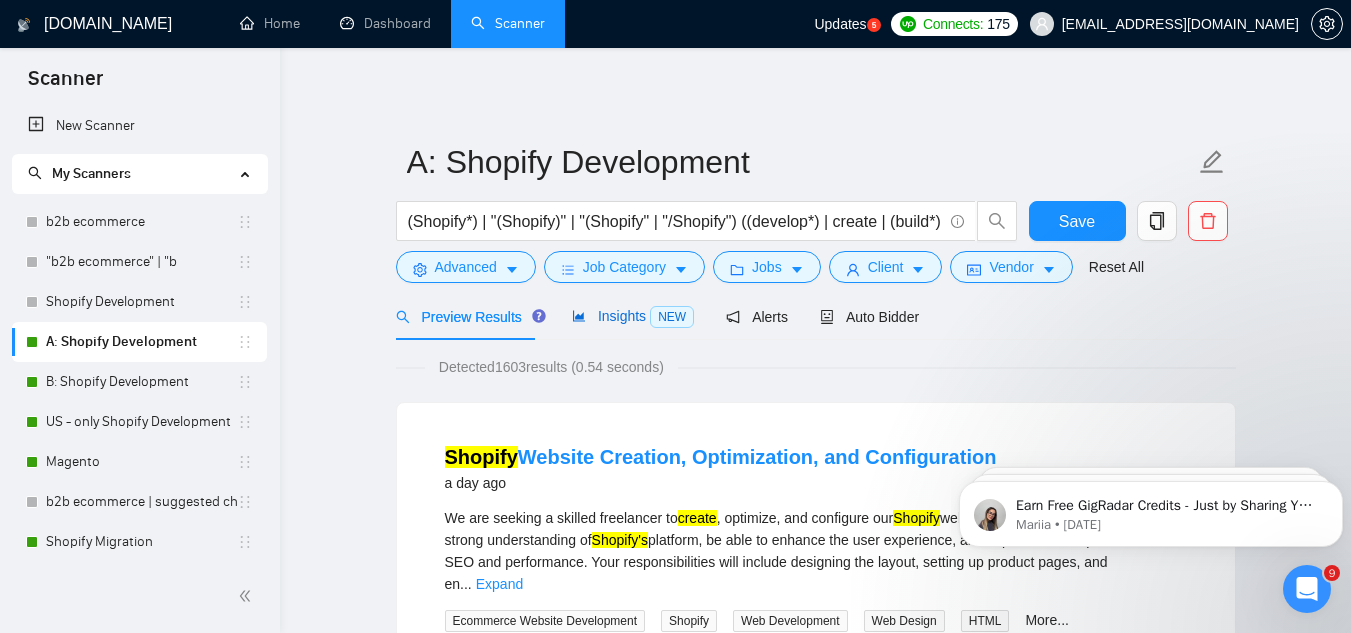 click on "Insights NEW" at bounding box center [633, 316] 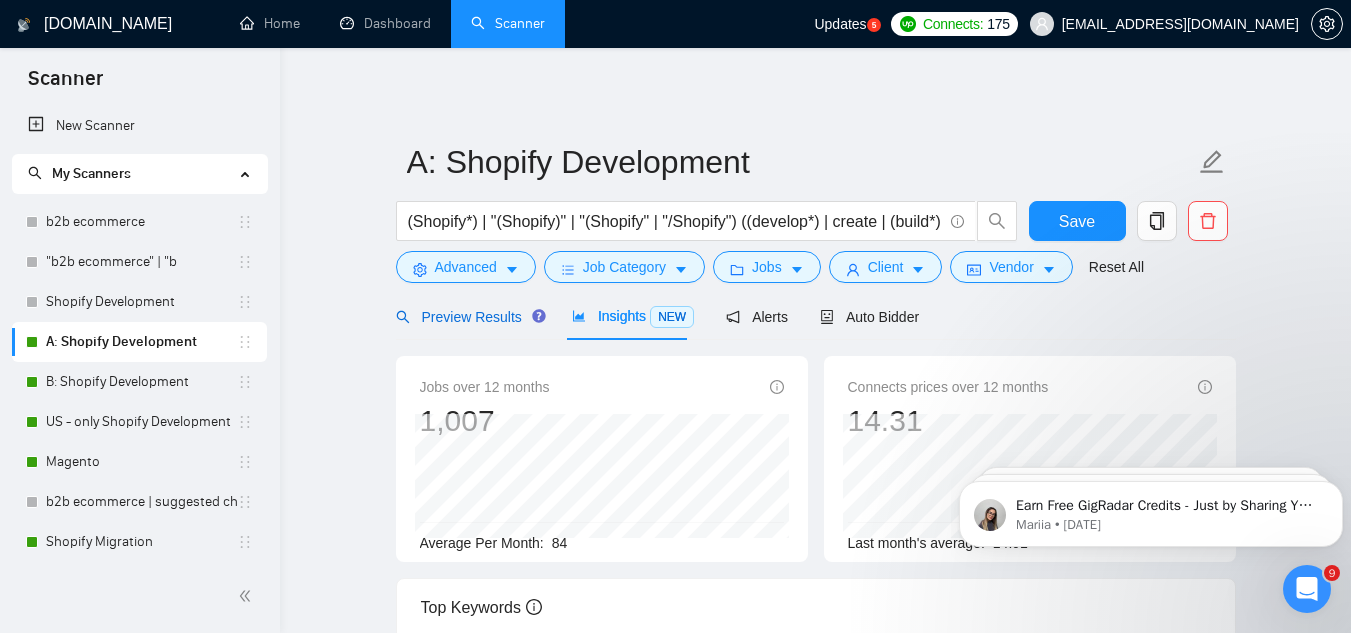 click on "Preview Results" at bounding box center (468, 317) 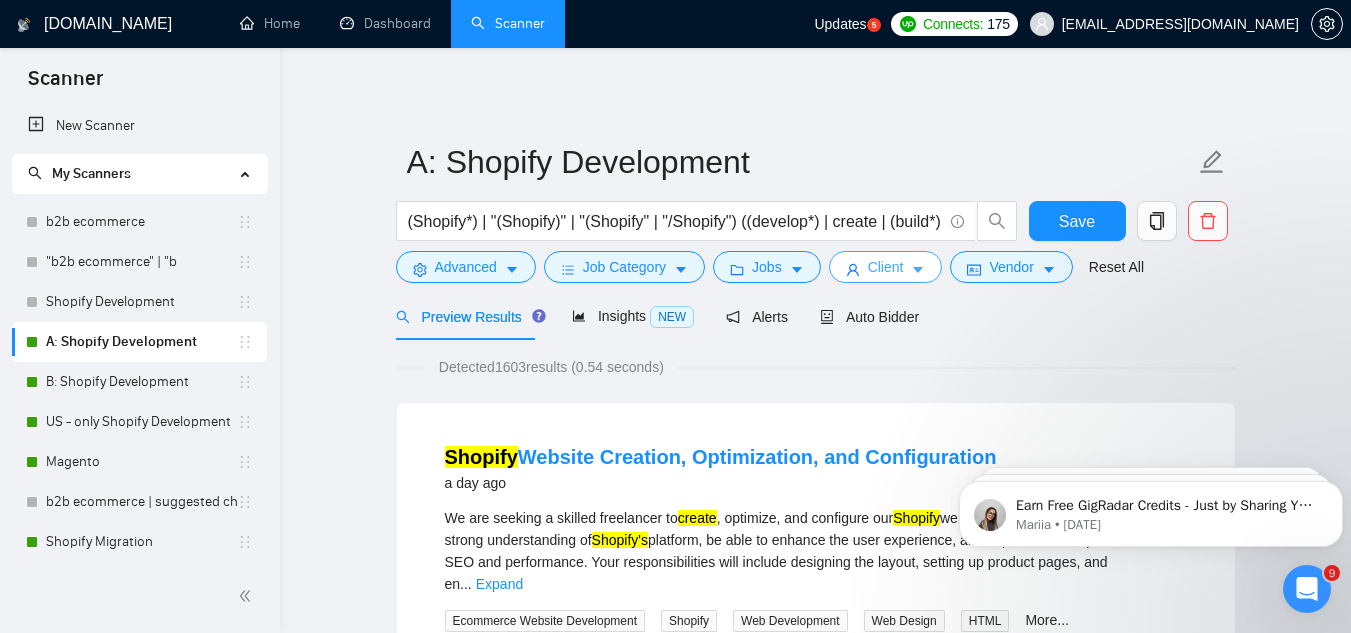 click on "Client" at bounding box center (886, 267) 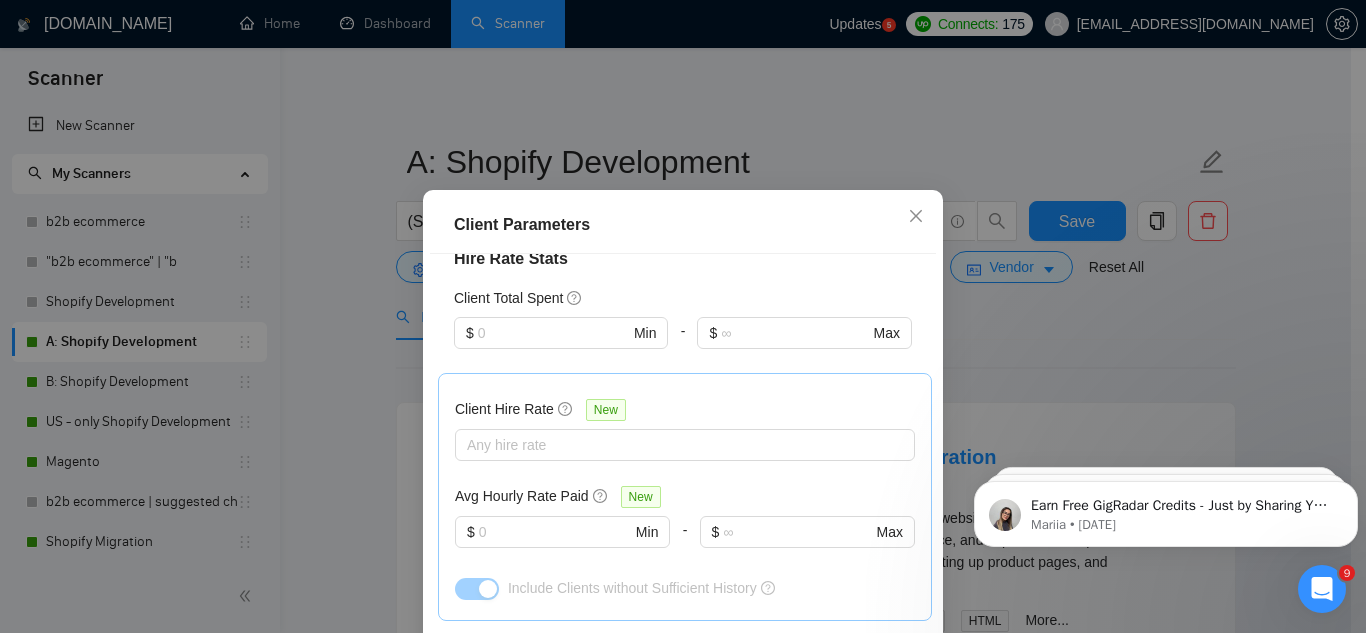 scroll, scrollTop: 529, scrollLeft: 0, axis: vertical 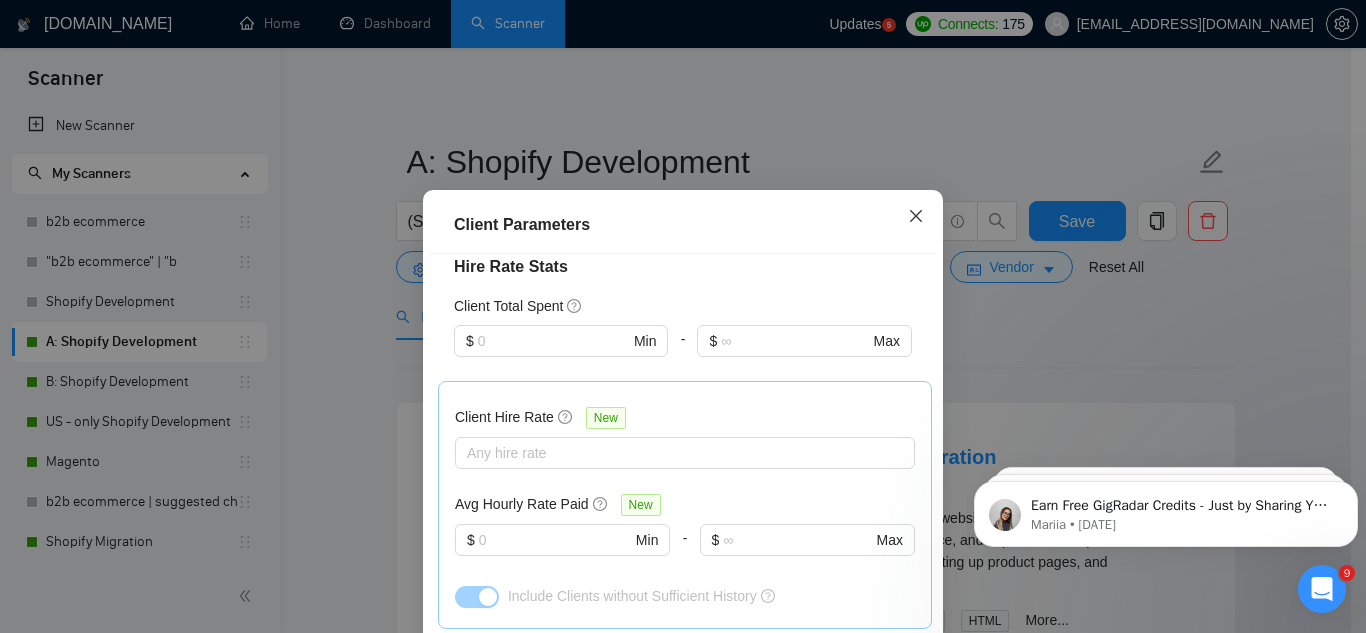 click 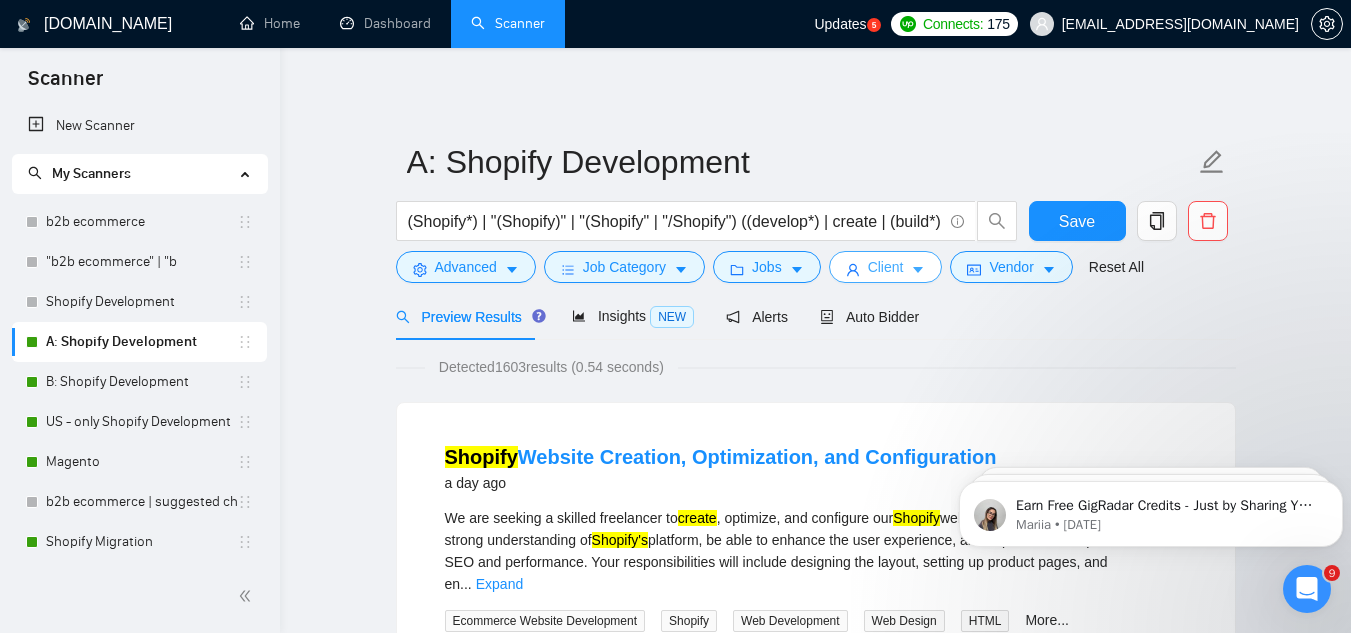 click on "Client" at bounding box center [886, 267] 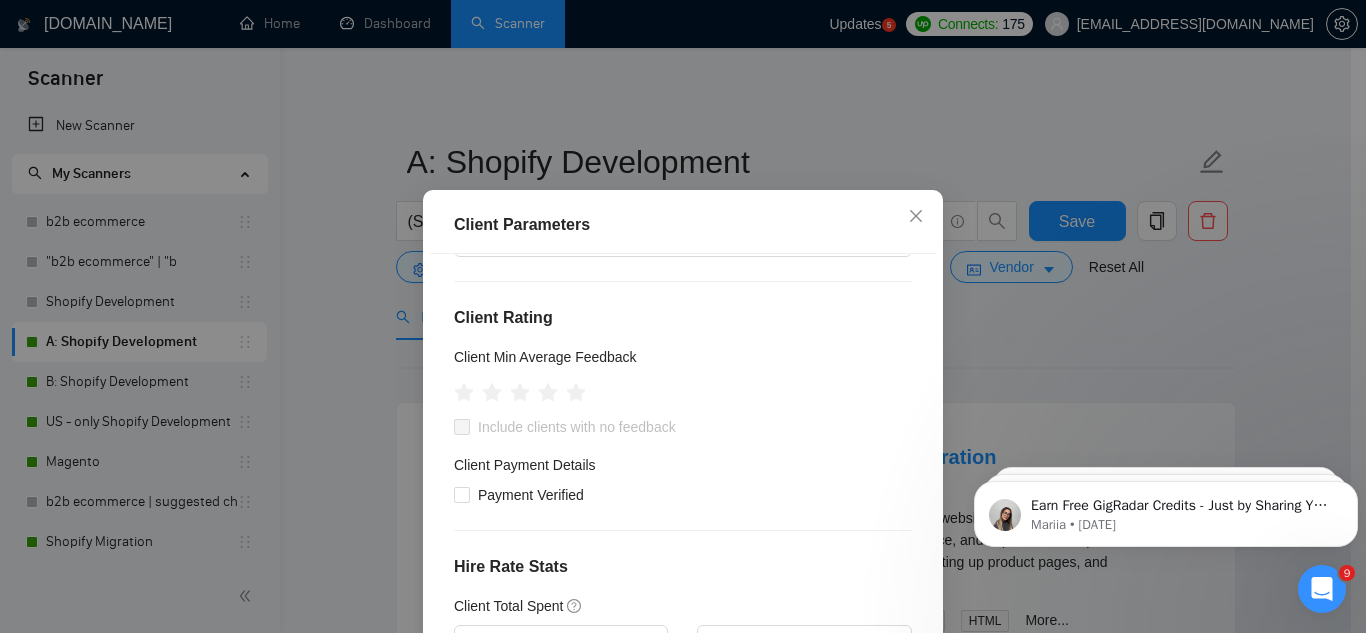 scroll, scrollTop: 0, scrollLeft: 0, axis: both 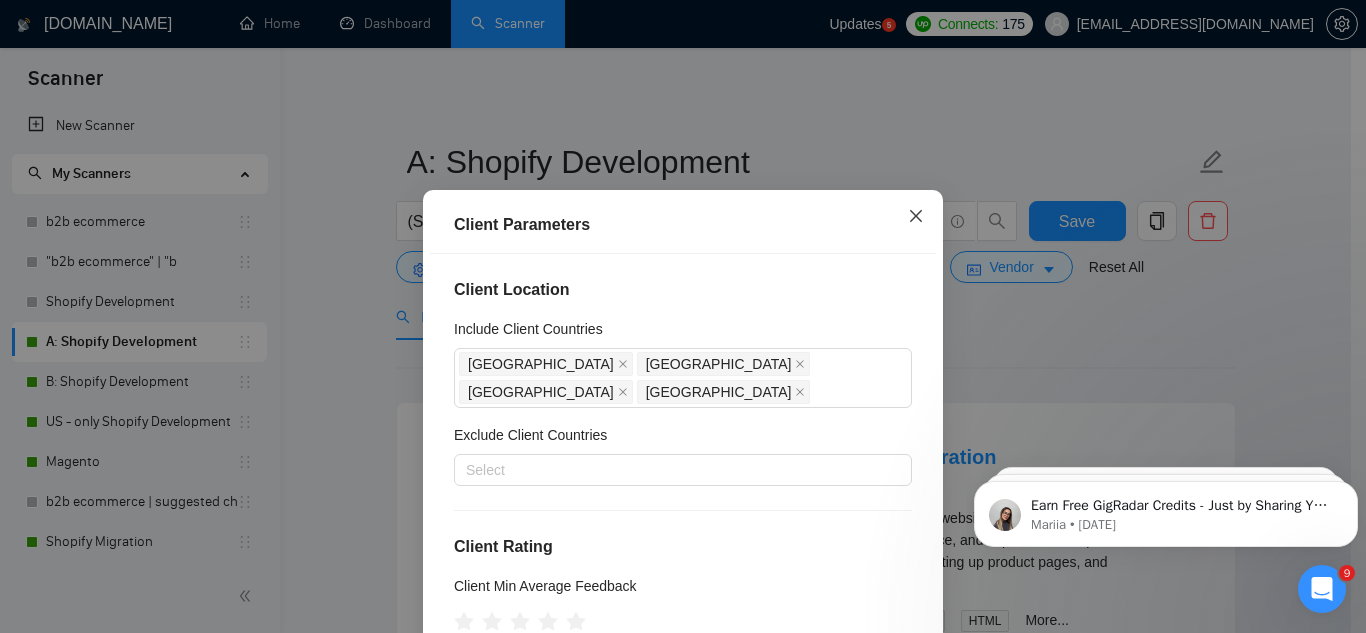 click 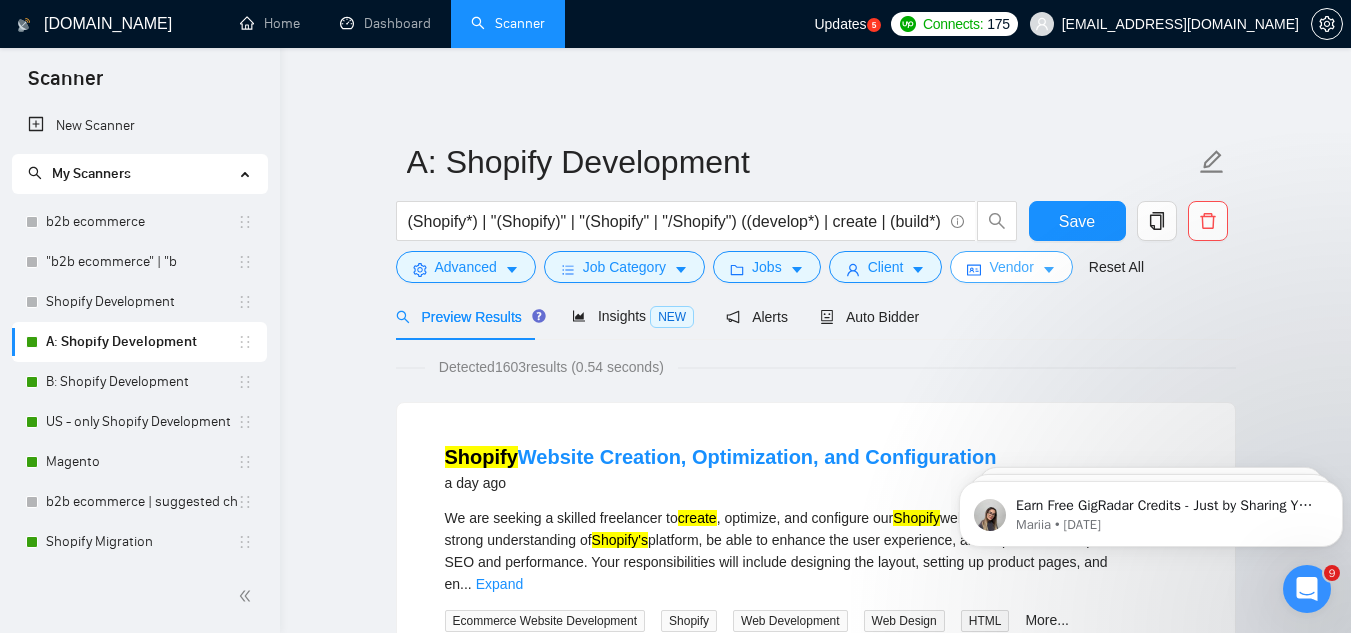 click on "Vendor" at bounding box center [1011, 267] 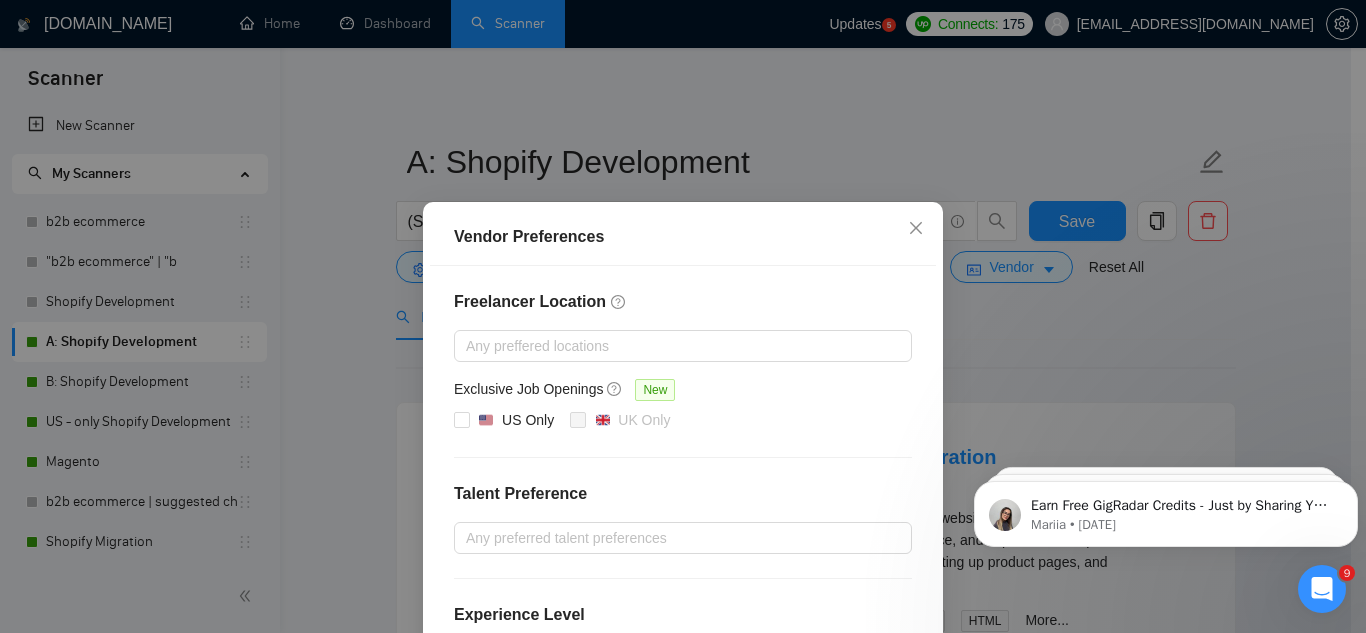 scroll, scrollTop: 0, scrollLeft: 0, axis: both 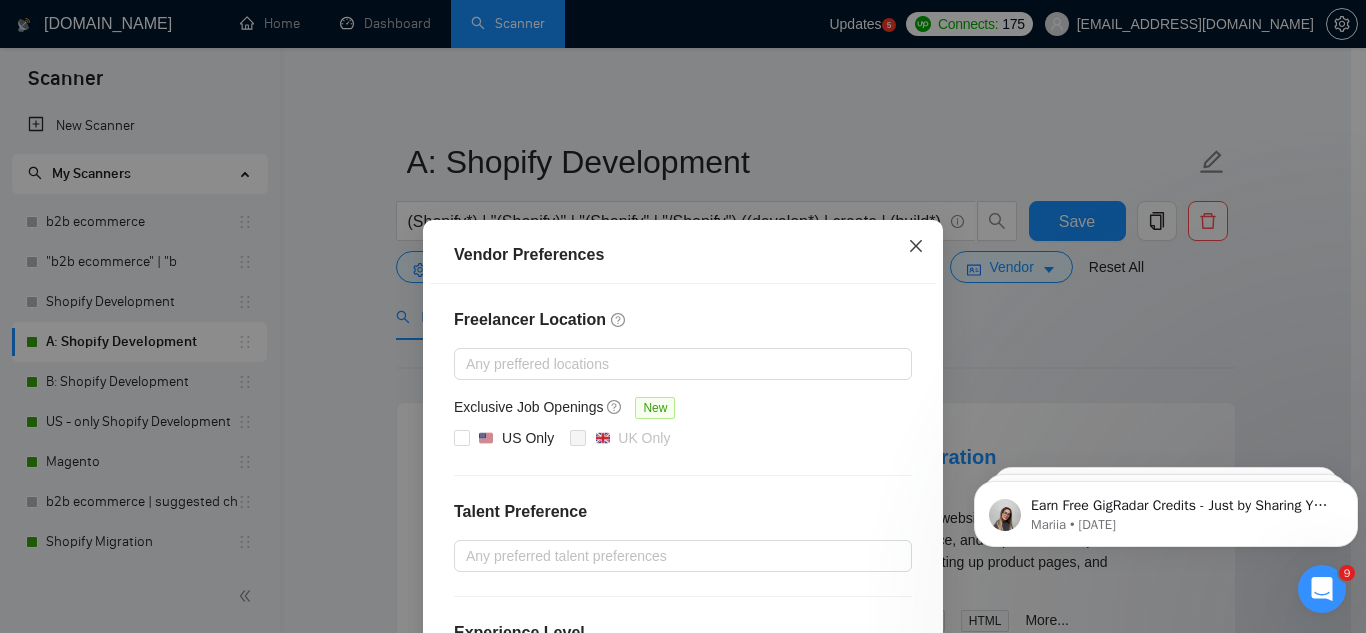click at bounding box center (916, 247) 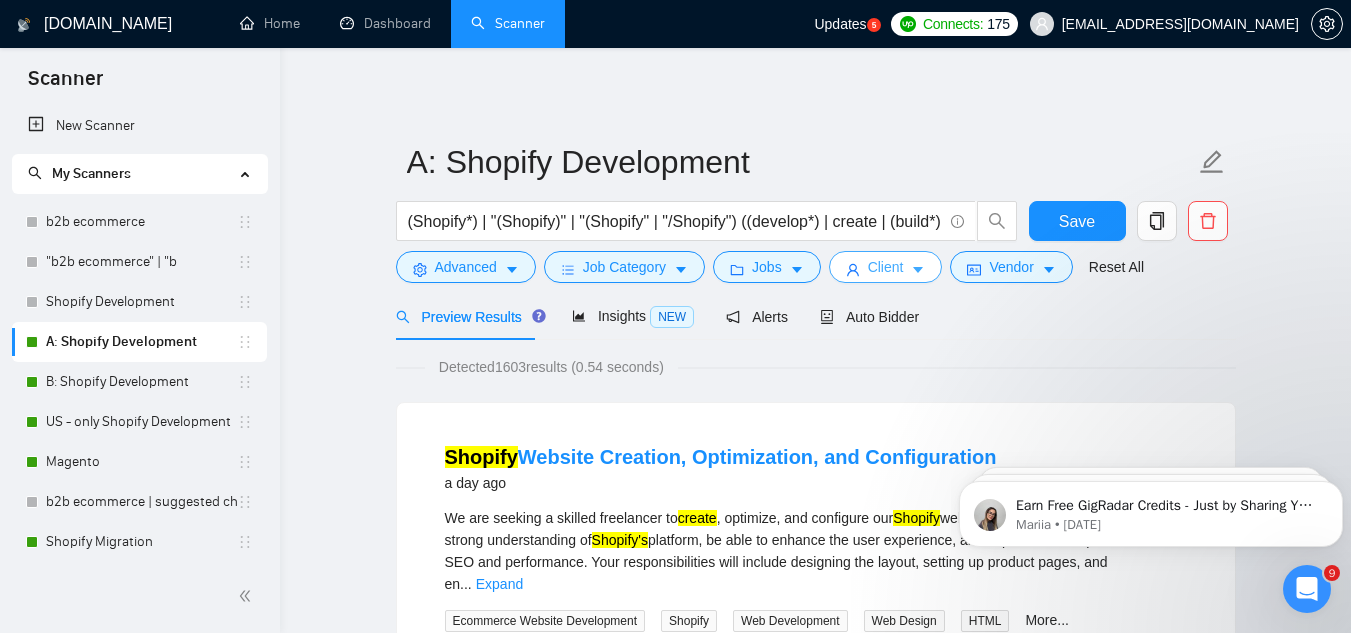 click on "Client" at bounding box center [886, 267] 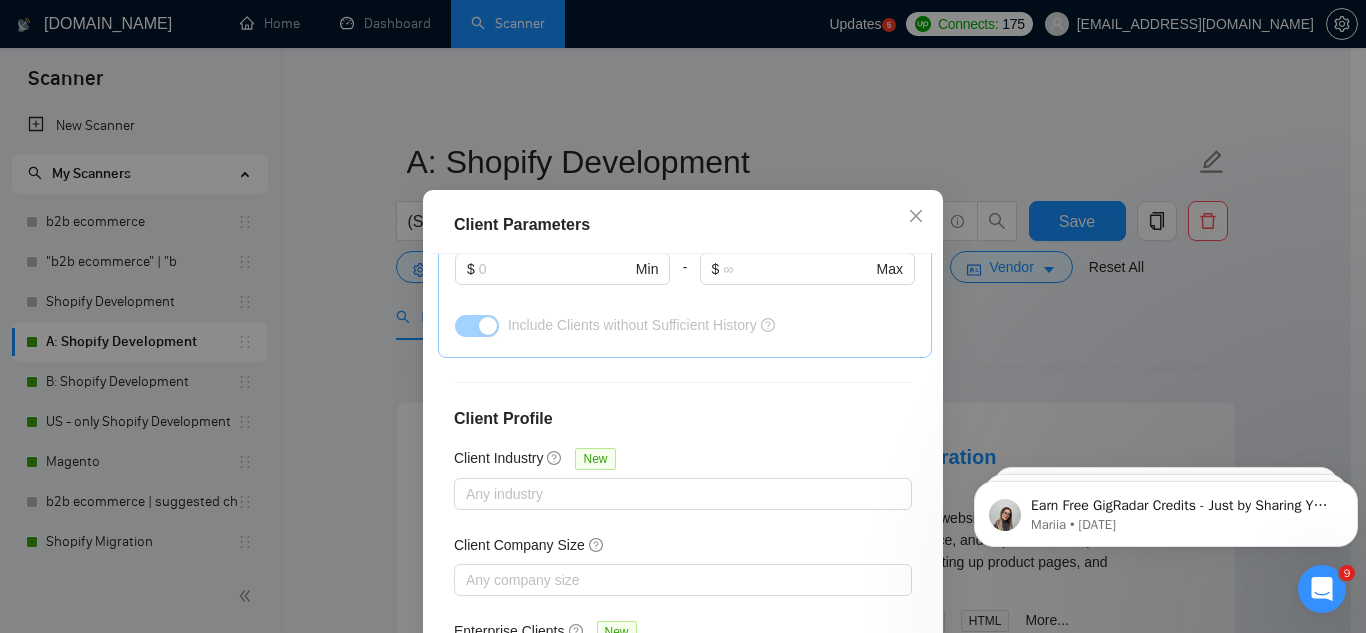 scroll, scrollTop: 829, scrollLeft: 0, axis: vertical 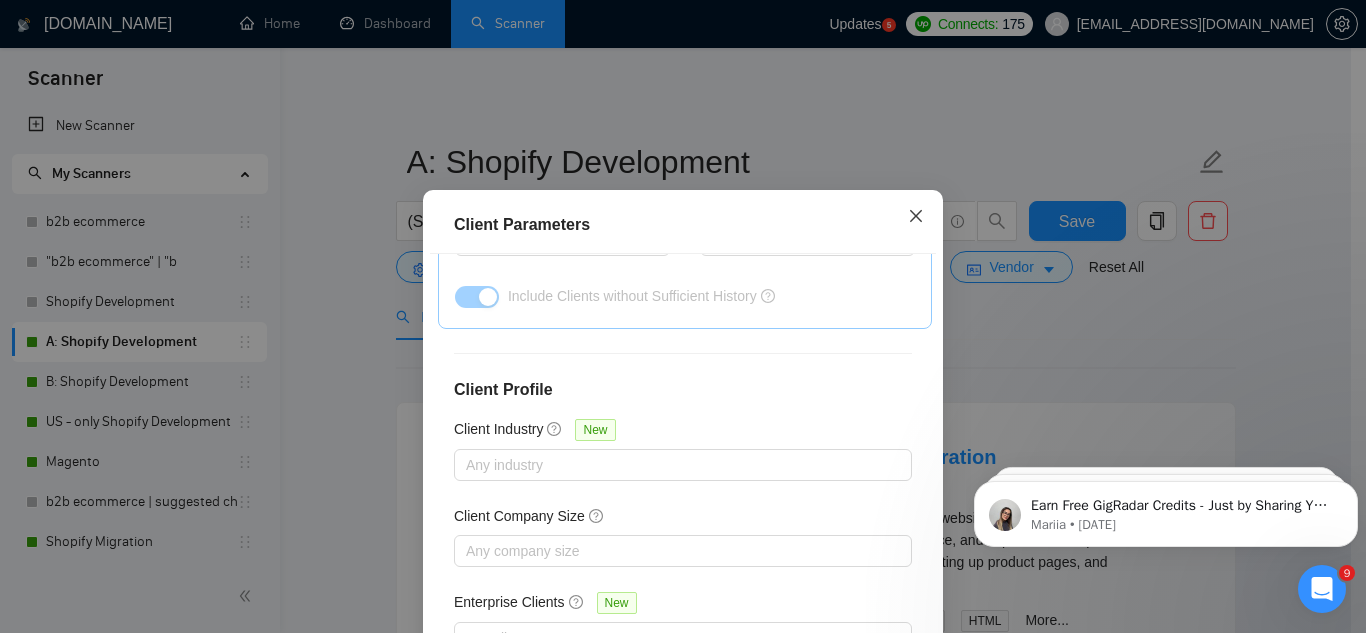 click 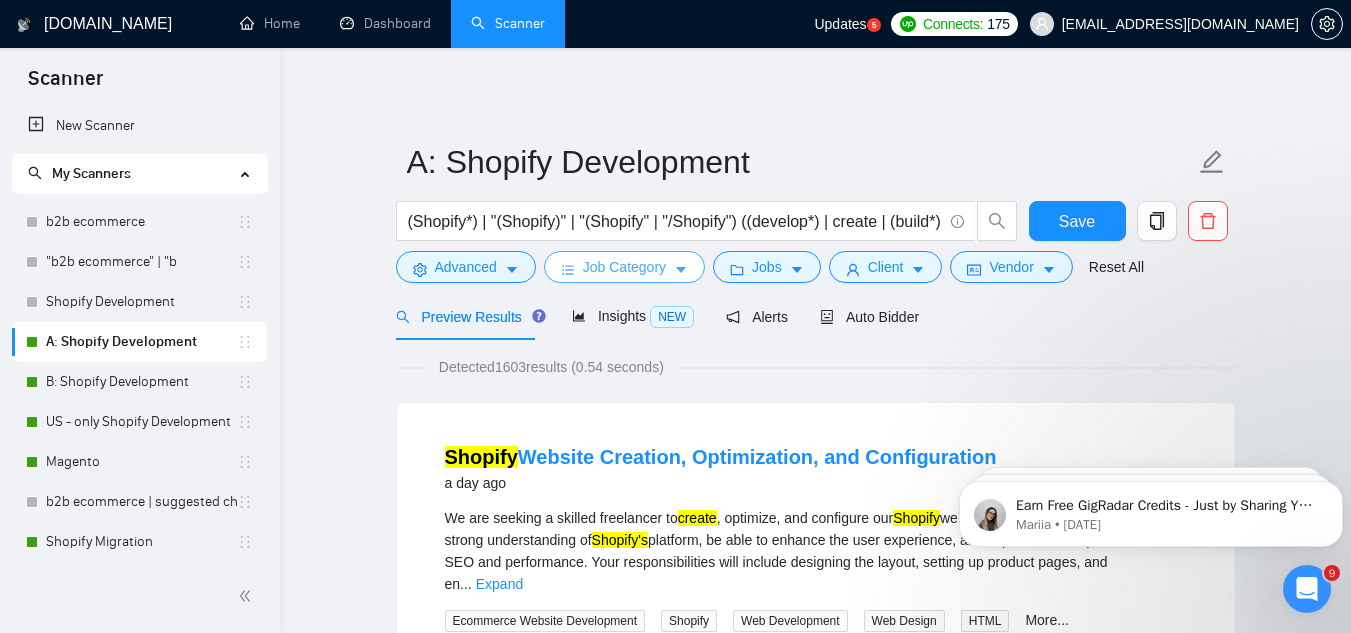 click on "Job Category" at bounding box center (624, 267) 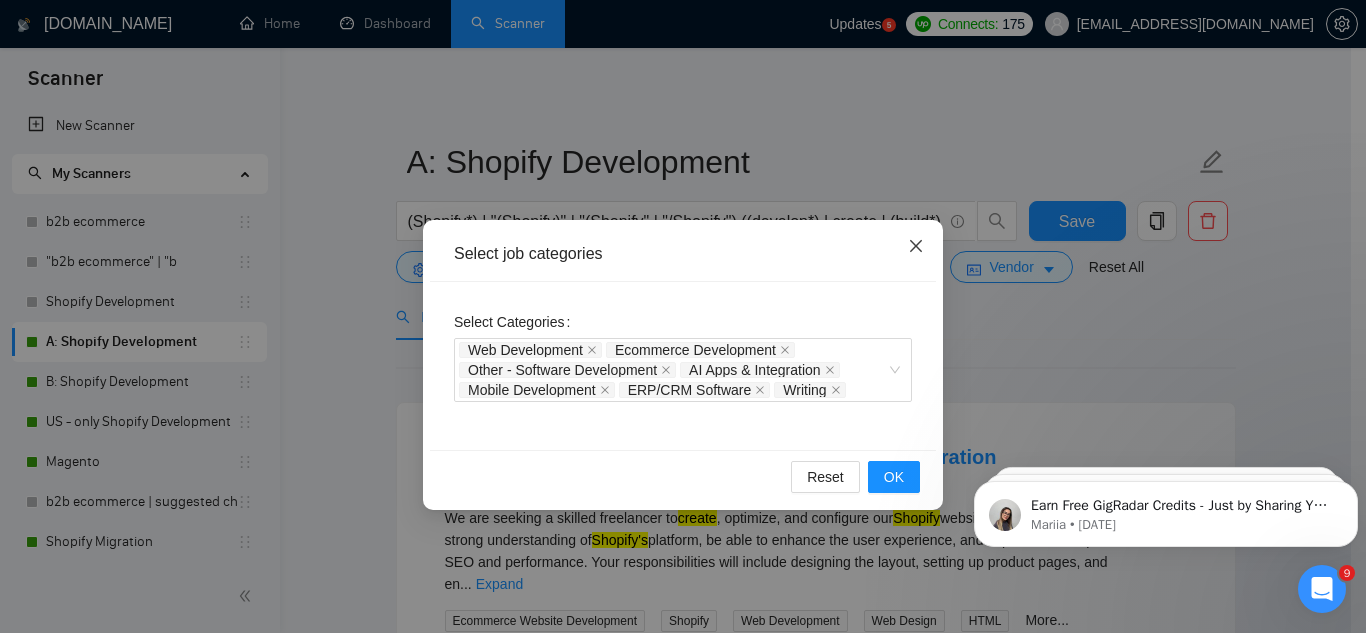 click at bounding box center [916, 247] 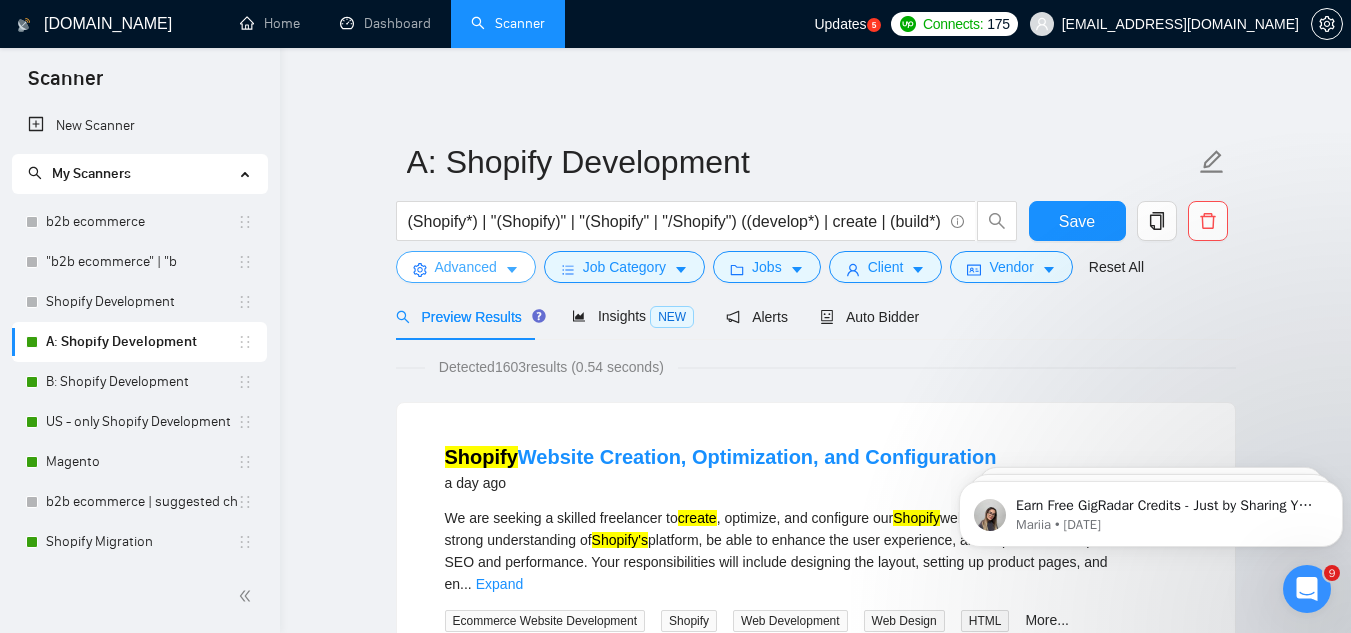 click on "Advanced" at bounding box center [466, 267] 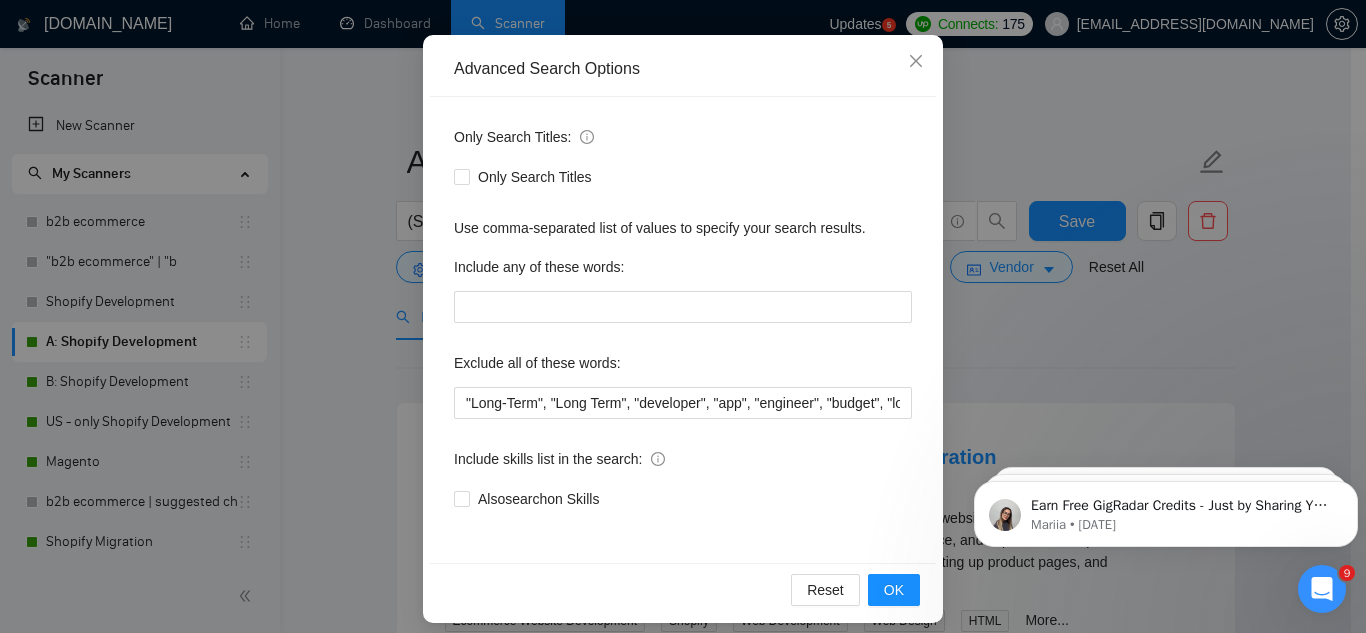 scroll, scrollTop: 199, scrollLeft: 0, axis: vertical 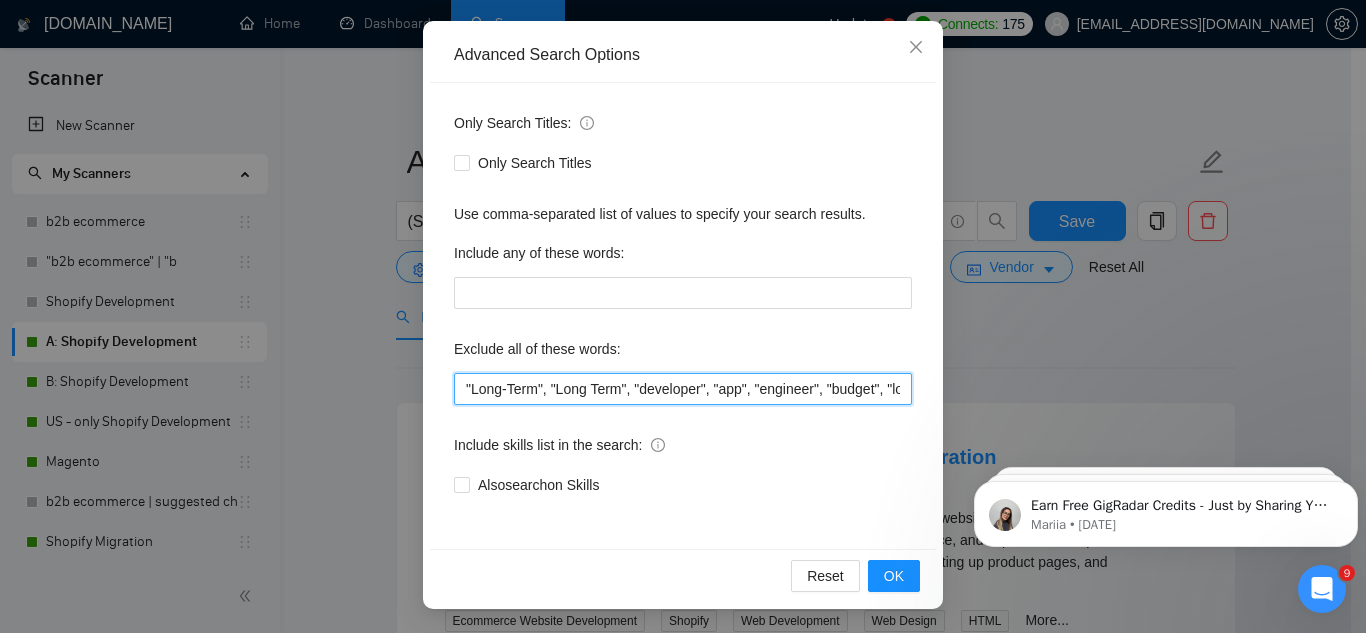 click on ""Long-Term", "Long Term", "developer", "app", "engineer", "budget", "low budget", "tight budget", "affordable", "cheap", "cheapest", "competitive pricing", "most competitive pricing", "cost-effective", "cost effective", "cost-efficient", "under $200", "under $500", "around $500", "weekly installments", "looking to keep costs down", "please quote lowest", "basic site", "simple site", "simple store", "2 products", "two products", "5 products", "few pages", "single page", "one page", "just a homepage", "three pages", "initial brand testing", "quick MVP", "MVP only", "just need tweaks", "minor tweak", "quick fix", "training", "teach me", "mentorship", "1:1 guidance", "walk me through", "screen-share", "show me how", "quick turnaround", "ASAP delivery", "start immediately", "urgent but low budget", "need in 1–3 days", "24 hour job", "free theme", "use a free theme", "nothing fancy", "basic template", "no custom code", "minimalist only" at bounding box center [683, 389] 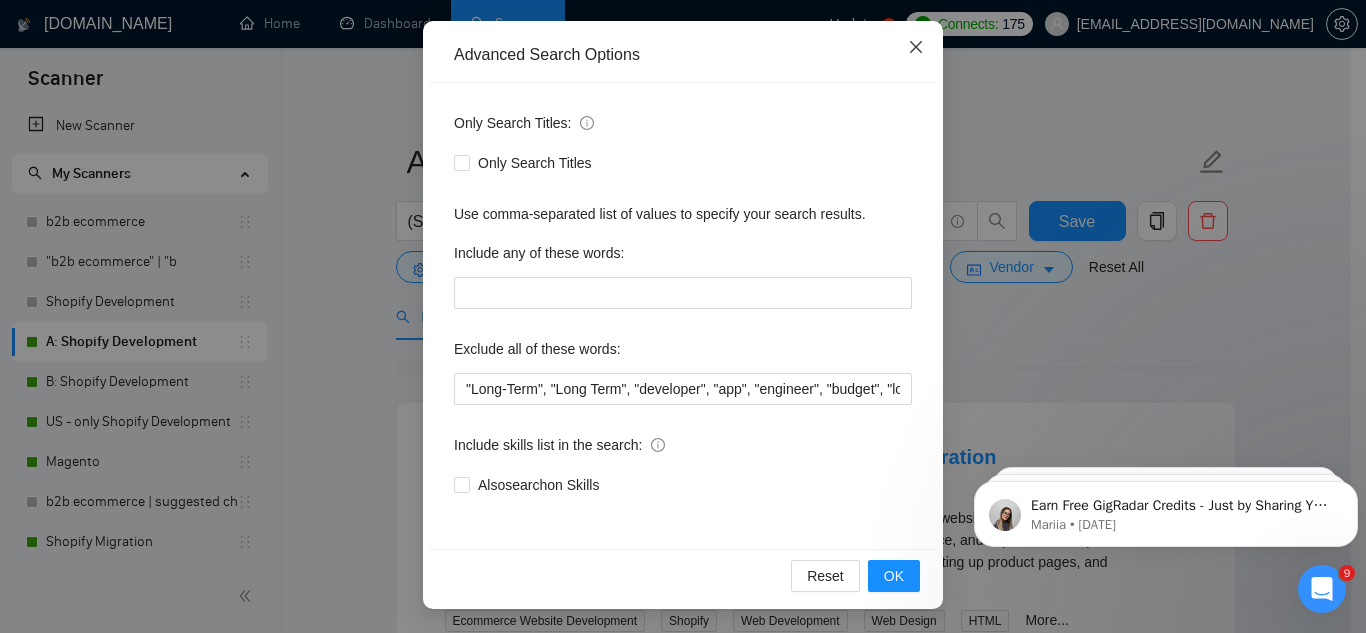 click 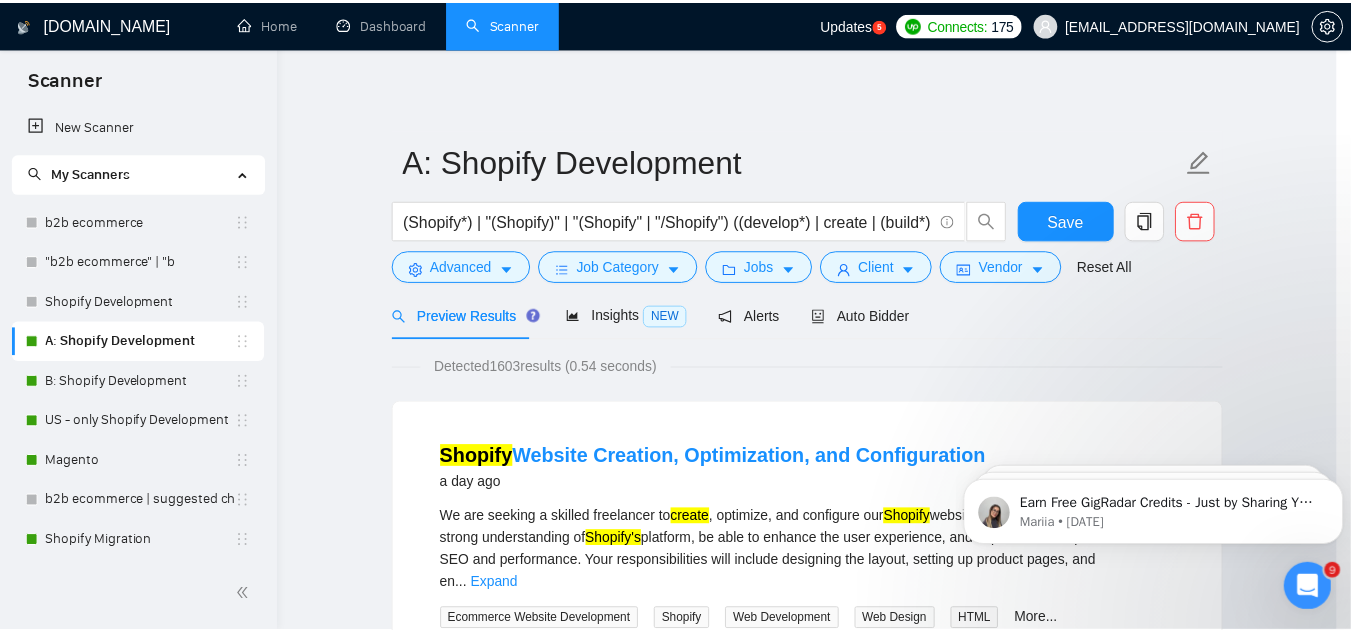scroll, scrollTop: 99, scrollLeft: 0, axis: vertical 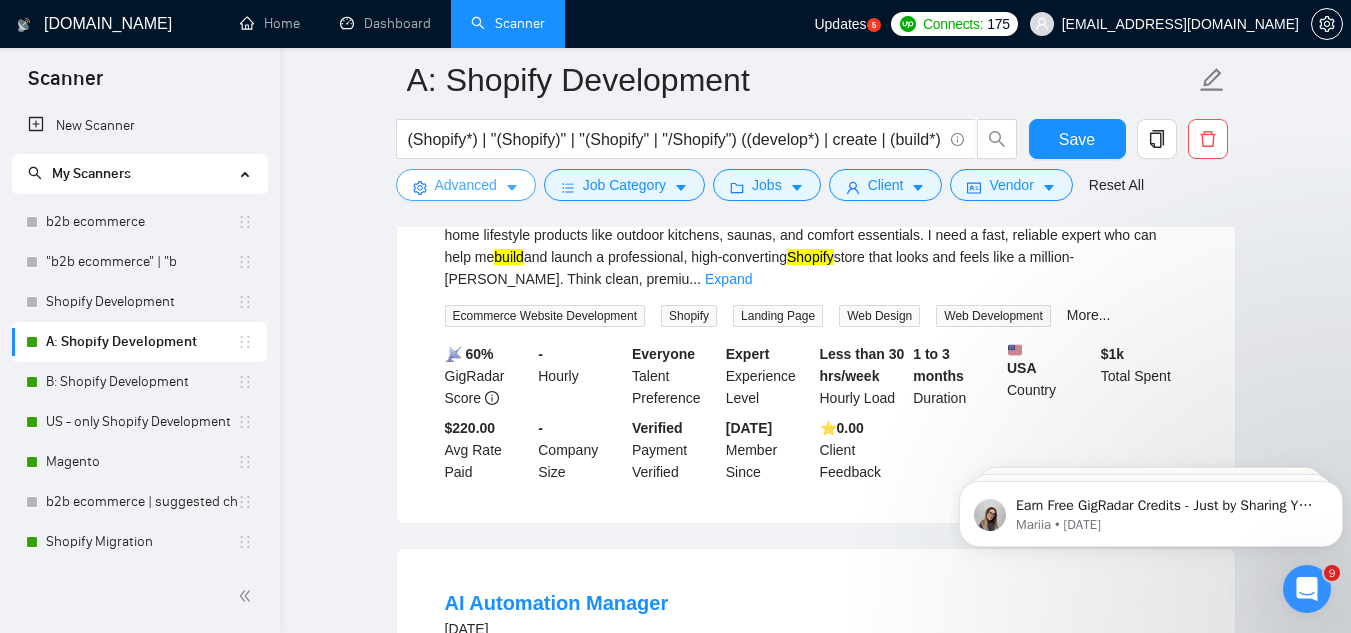 click on "Advanced" at bounding box center (466, 185) 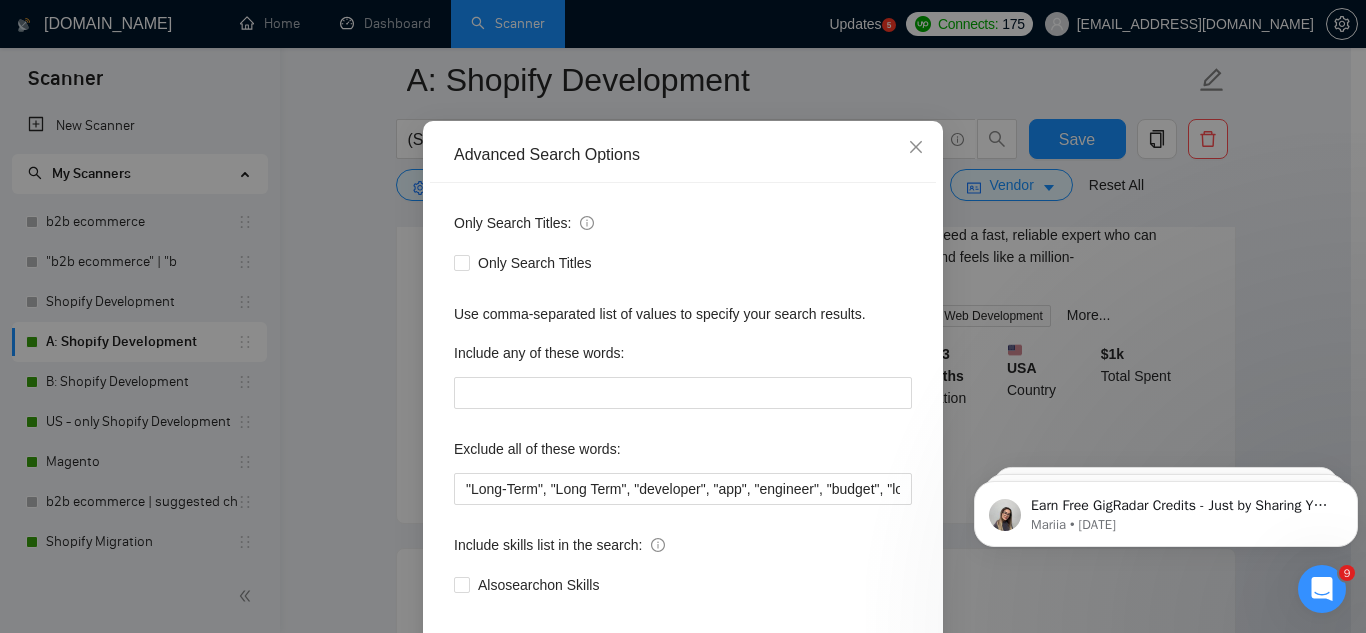scroll, scrollTop: 100, scrollLeft: 0, axis: vertical 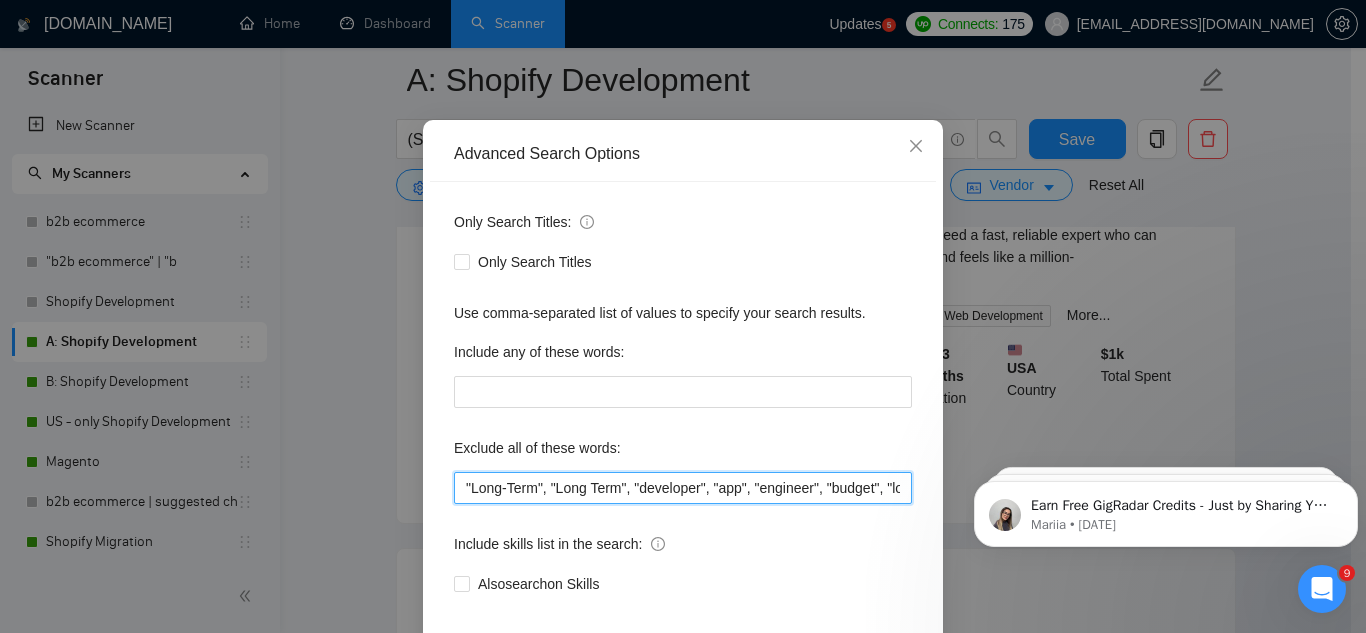 click on ""Long-Term", "Long Term", "developer", "app", "engineer", "budget", "low budget", "tight budget", "affordable", "cheap", "cheapest", "competitive pricing", "most competitive pricing", "cost-effective", "cost effective", "cost-efficient", "under $200", "under $500", "around $500", "weekly installments", "looking to keep costs down", "please quote lowest", "basic site", "simple site", "simple store", "2 products", "two products", "5 products", "few pages", "single page", "one page", "just a homepage", "three pages", "initial brand testing", "quick MVP", "MVP only", "just need tweaks", "minor tweak", "quick fix", "training", "teach me", "mentorship", "1:1 guidance", "walk me through", "screen-share", "show me how", "quick turnaround", "ASAP delivery", "start immediately", "urgent but low budget", "need in 1–3 days", "24 hour job", "free theme", "use a free theme", "nothing fancy", "basic template", "no custom code", "minimalist only" at bounding box center (683, 488) 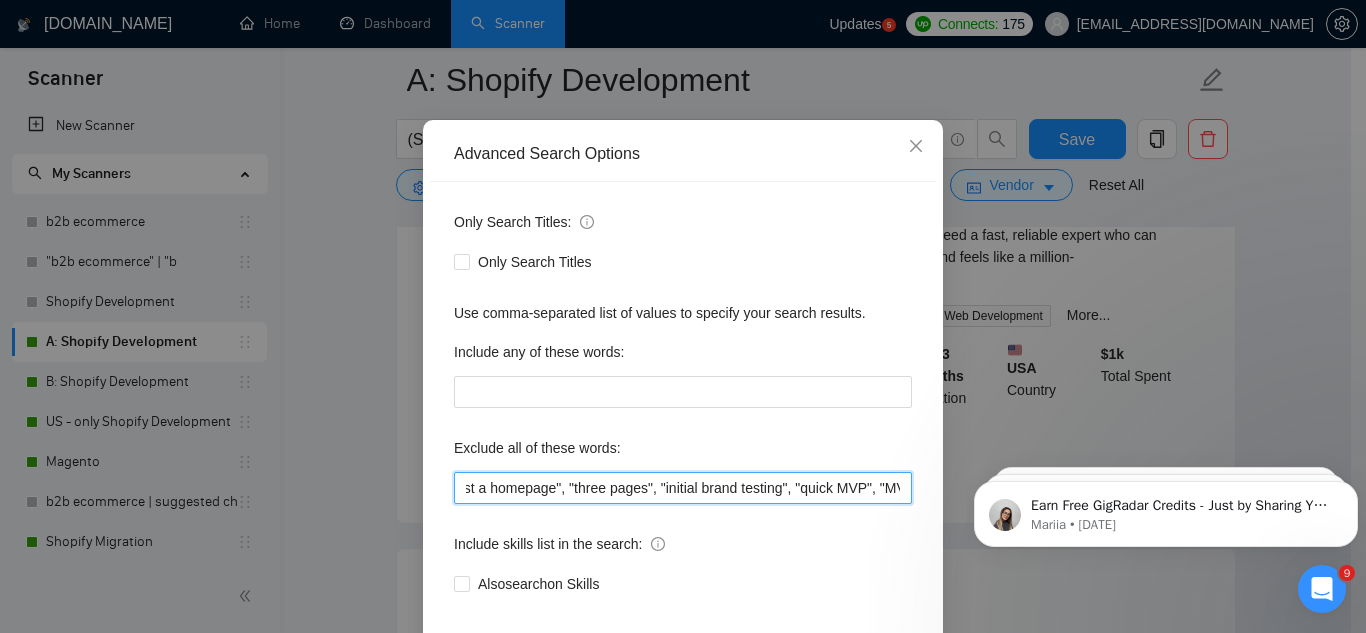 scroll, scrollTop: 0, scrollLeft: 2930, axis: horizontal 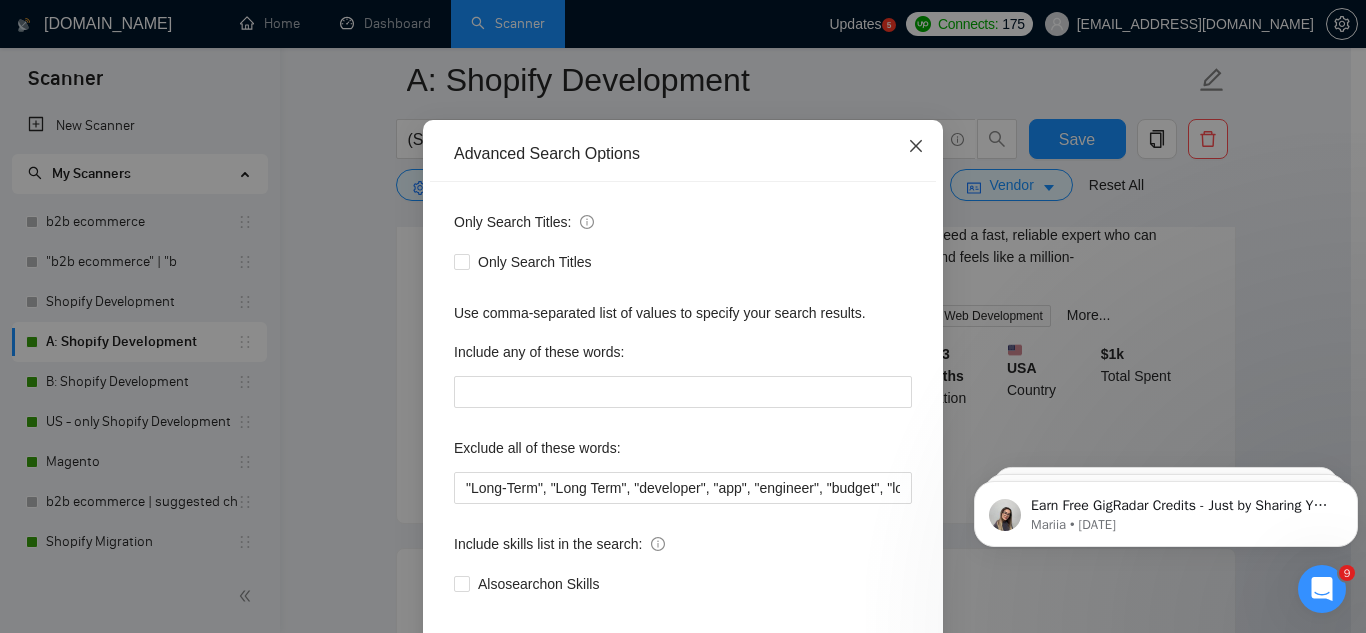 click 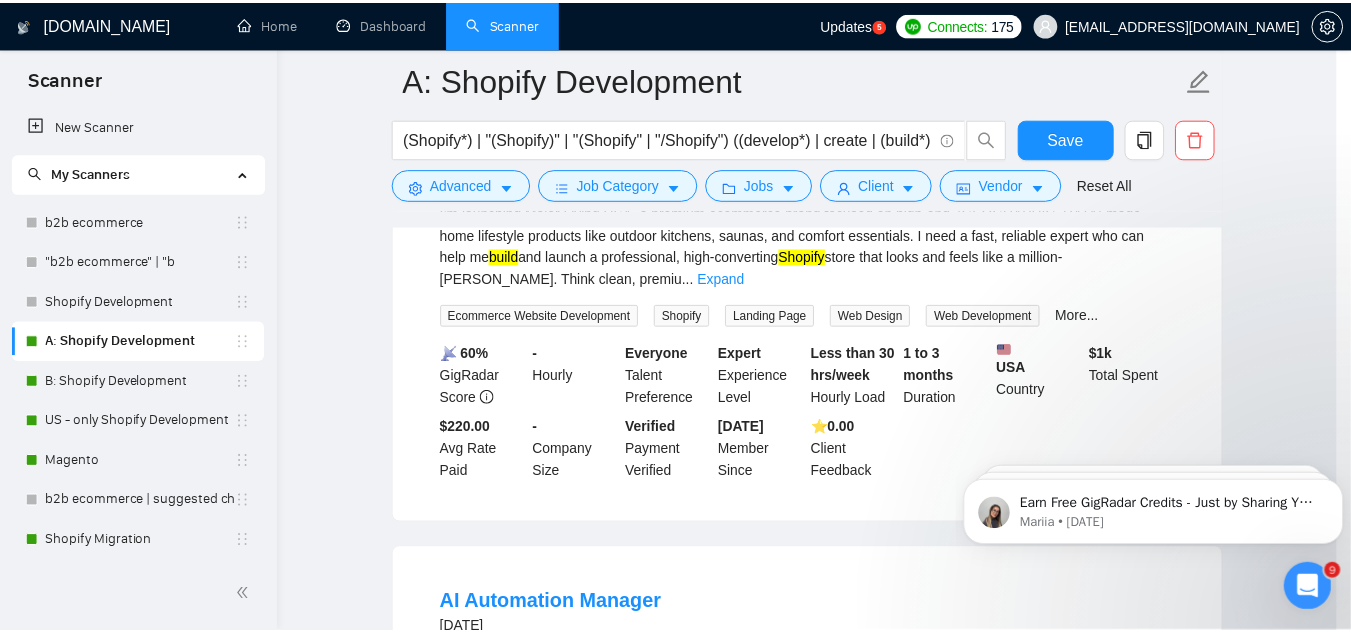 scroll, scrollTop: 99, scrollLeft: 0, axis: vertical 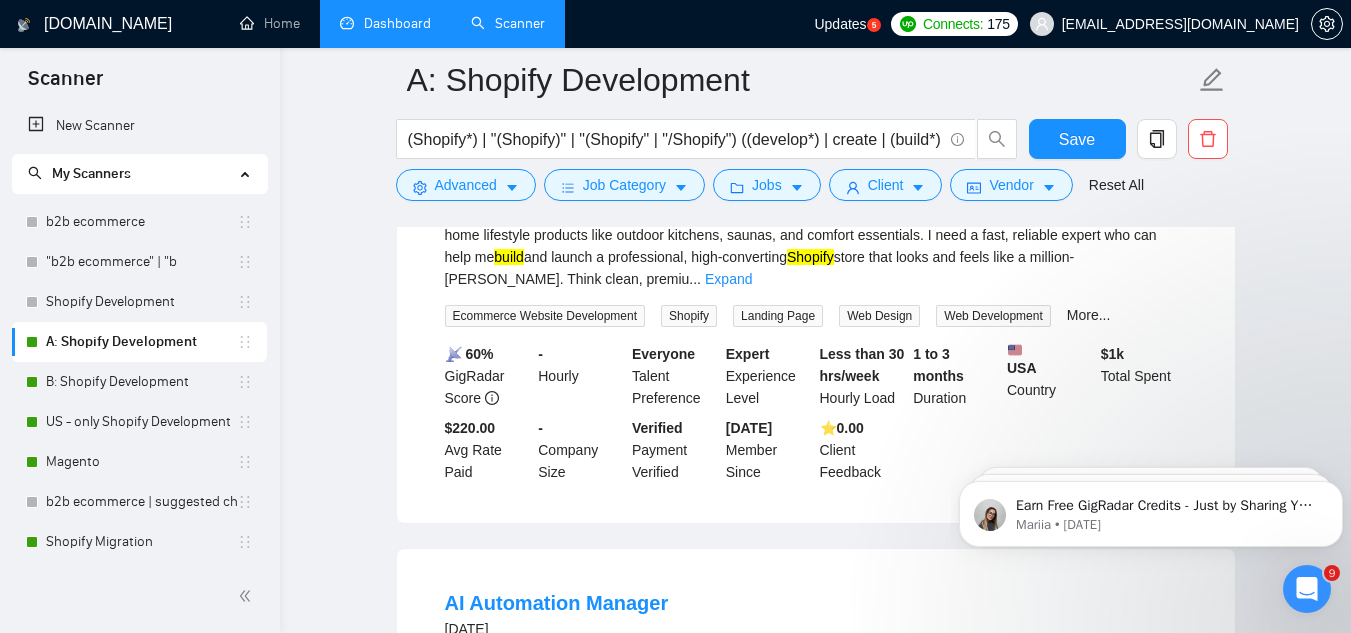 click on "Dashboard" at bounding box center (385, 23) 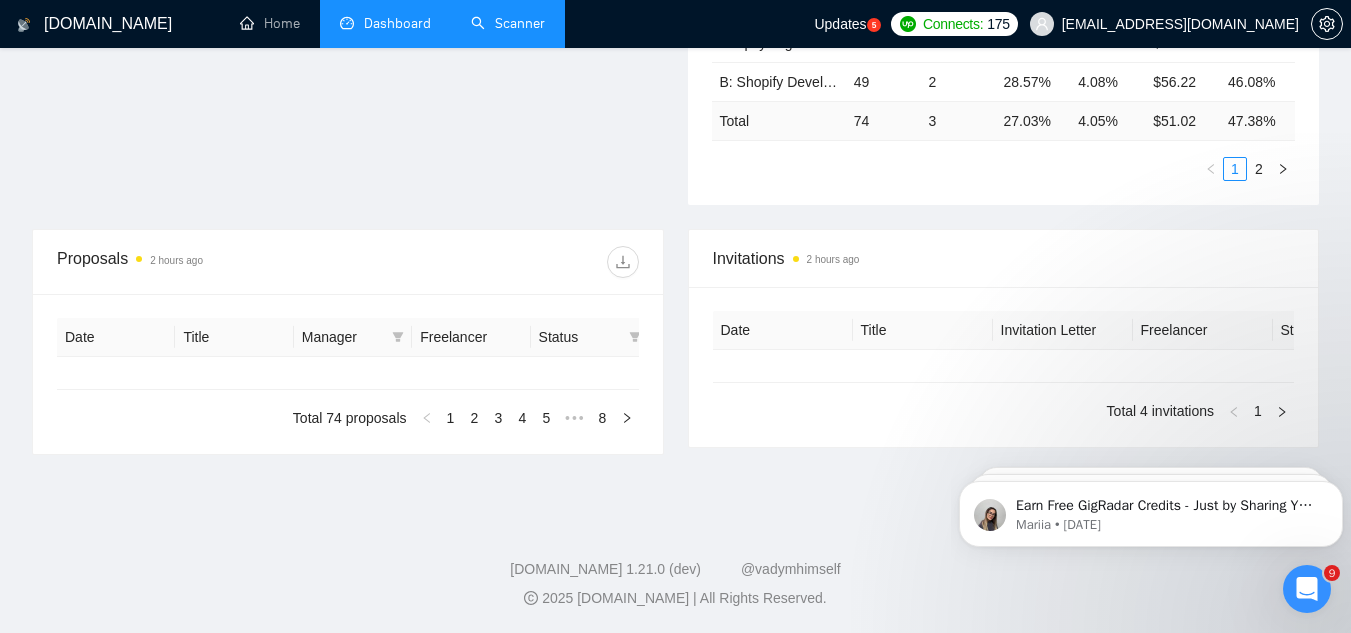 type on "2025-06-25" 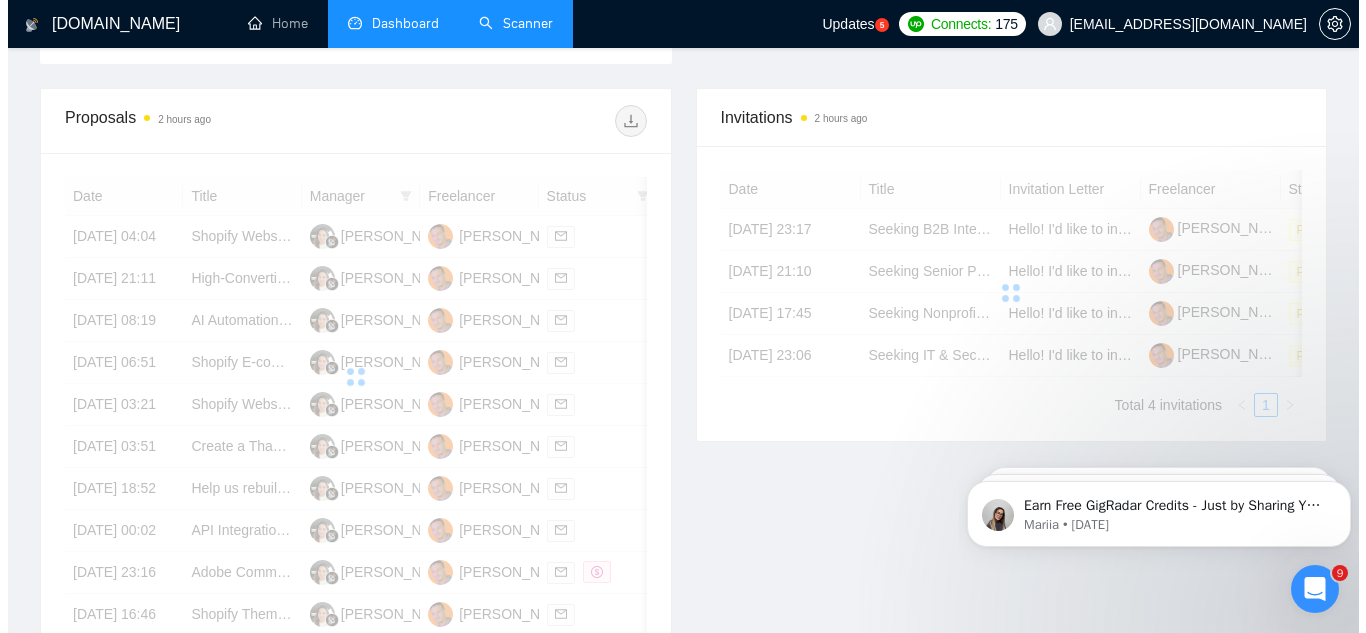 scroll, scrollTop: 602, scrollLeft: 0, axis: vertical 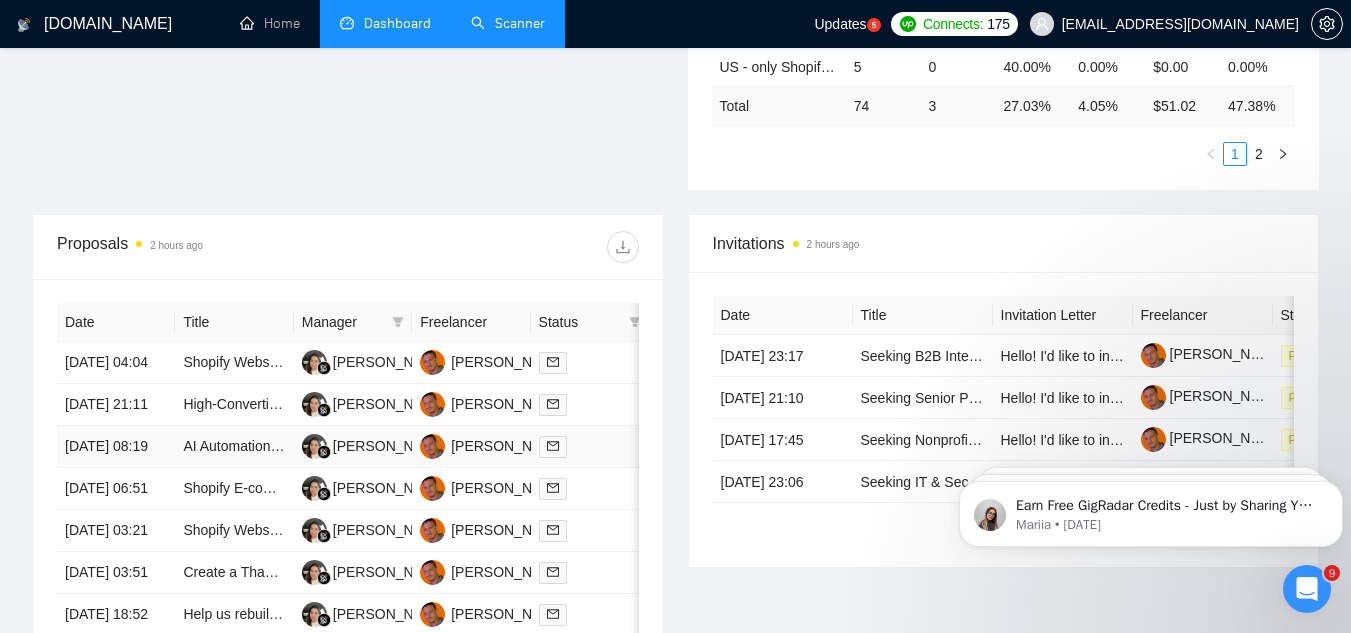 click on "AI Automation Manager" at bounding box center (234, 447) 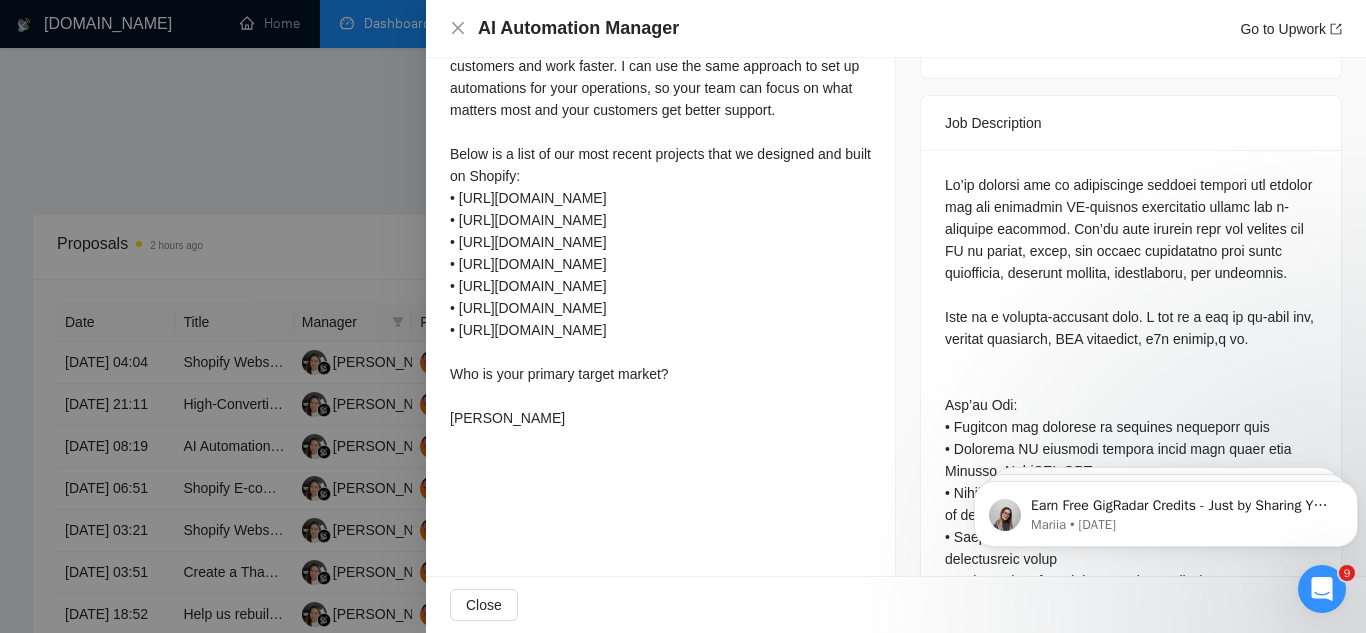 scroll, scrollTop: 800, scrollLeft: 0, axis: vertical 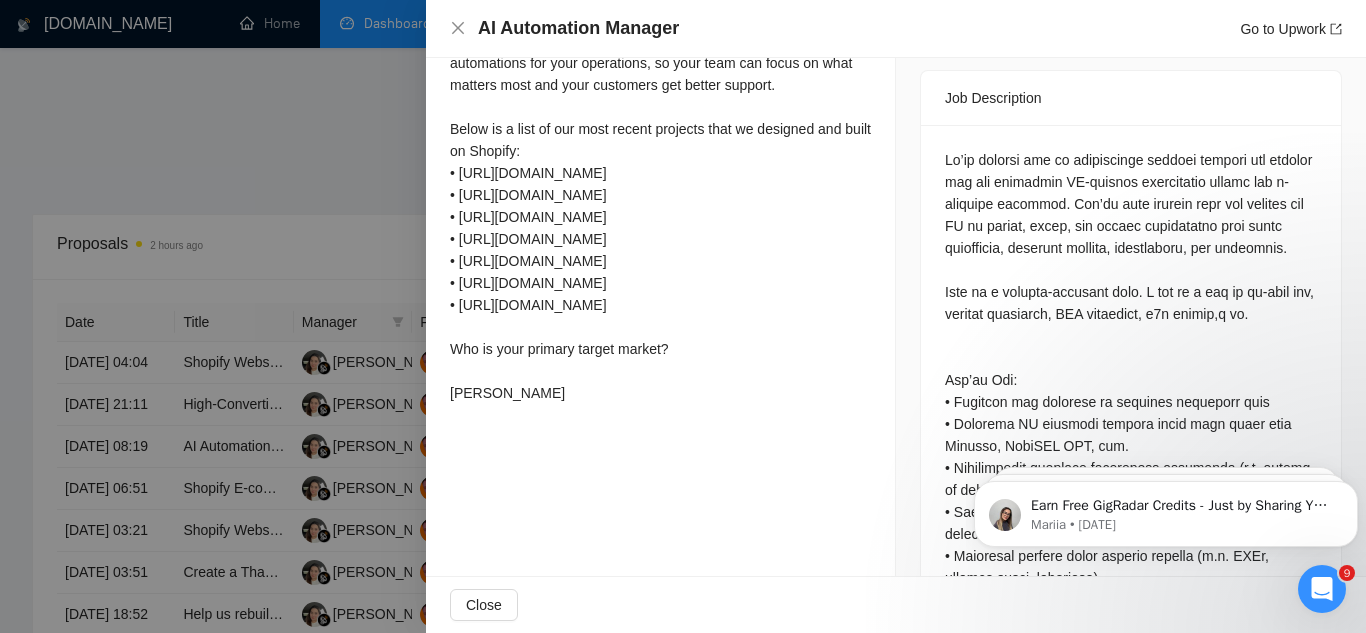 click at bounding box center (683, 316) 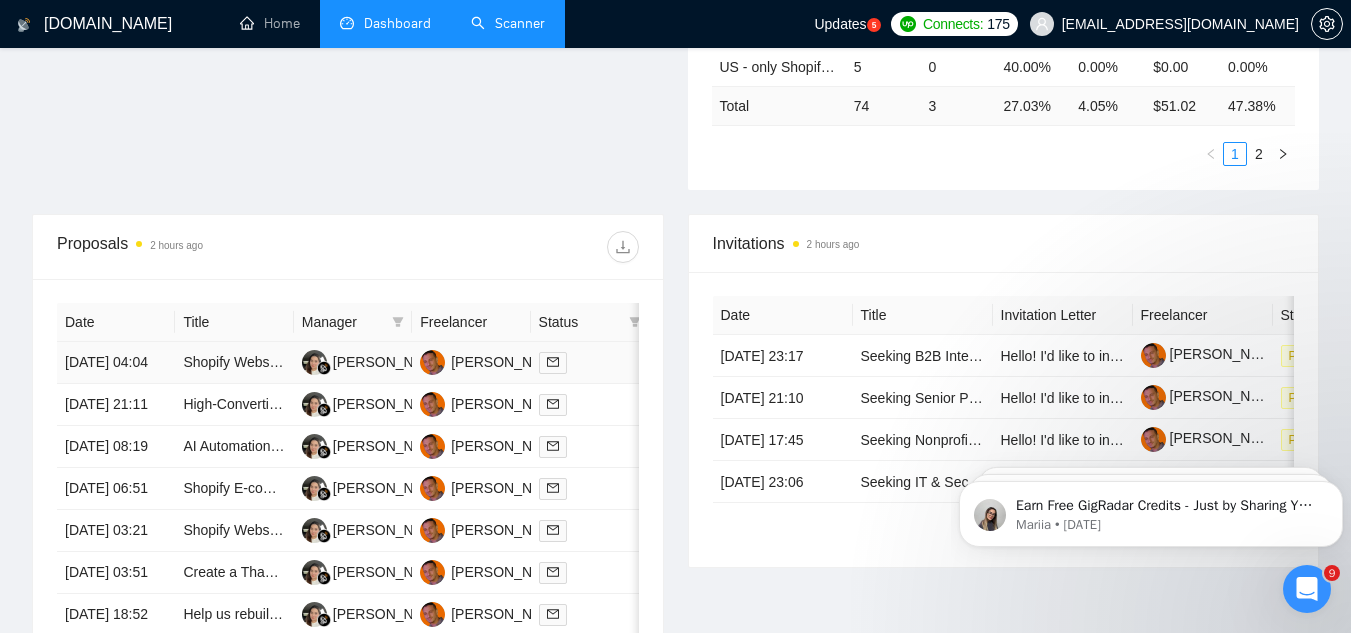 click on "Shopify Website Creation, Optimization, and Configuration" at bounding box center [234, 363] 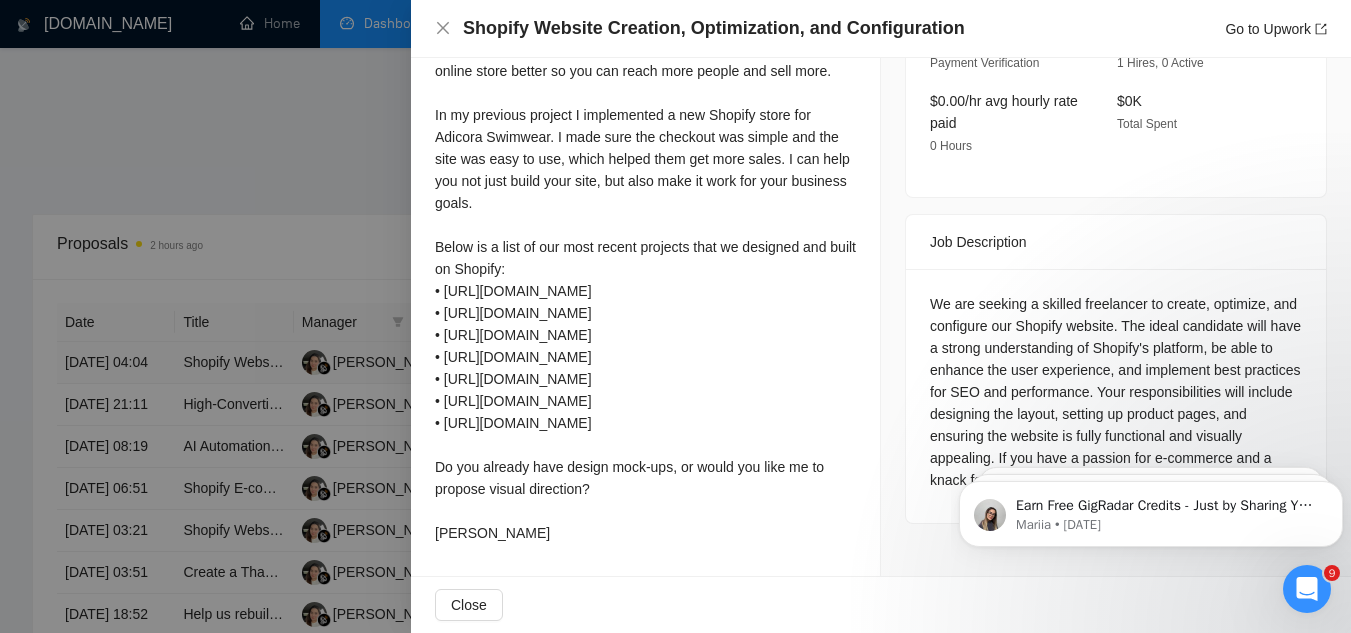 scroll, scrollTop: 681, scrollLeft: 0, axis: vertical 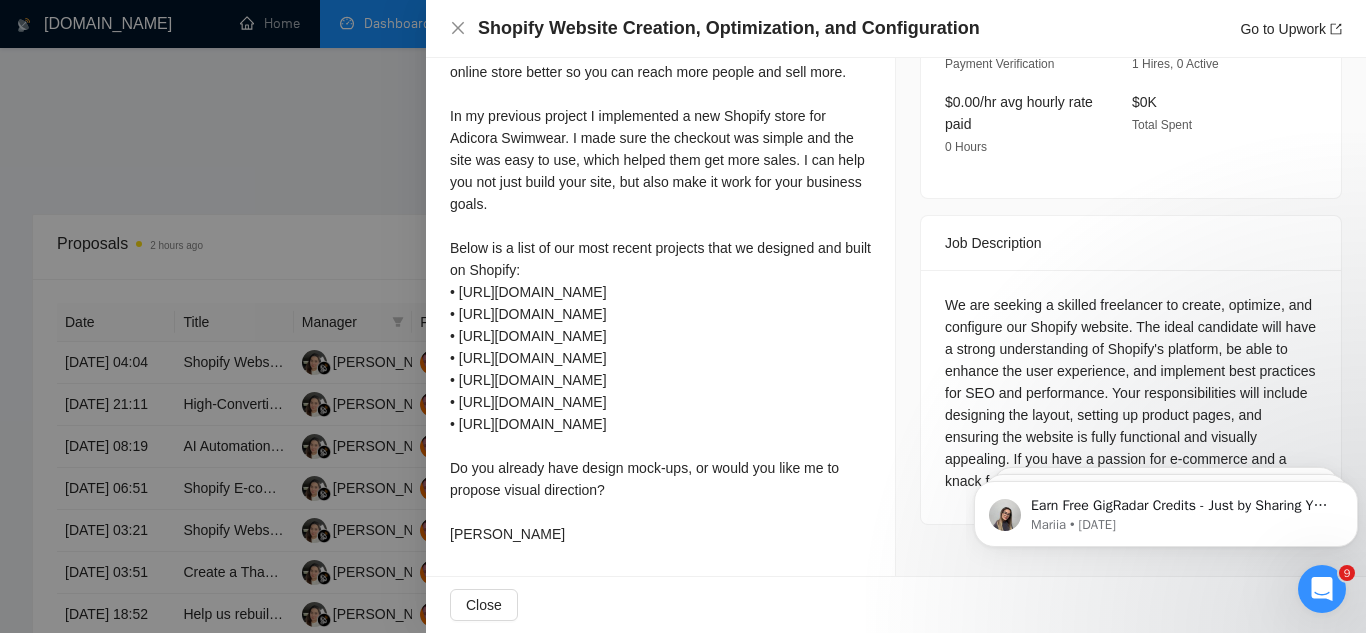 click at bounding box center (683, 316) 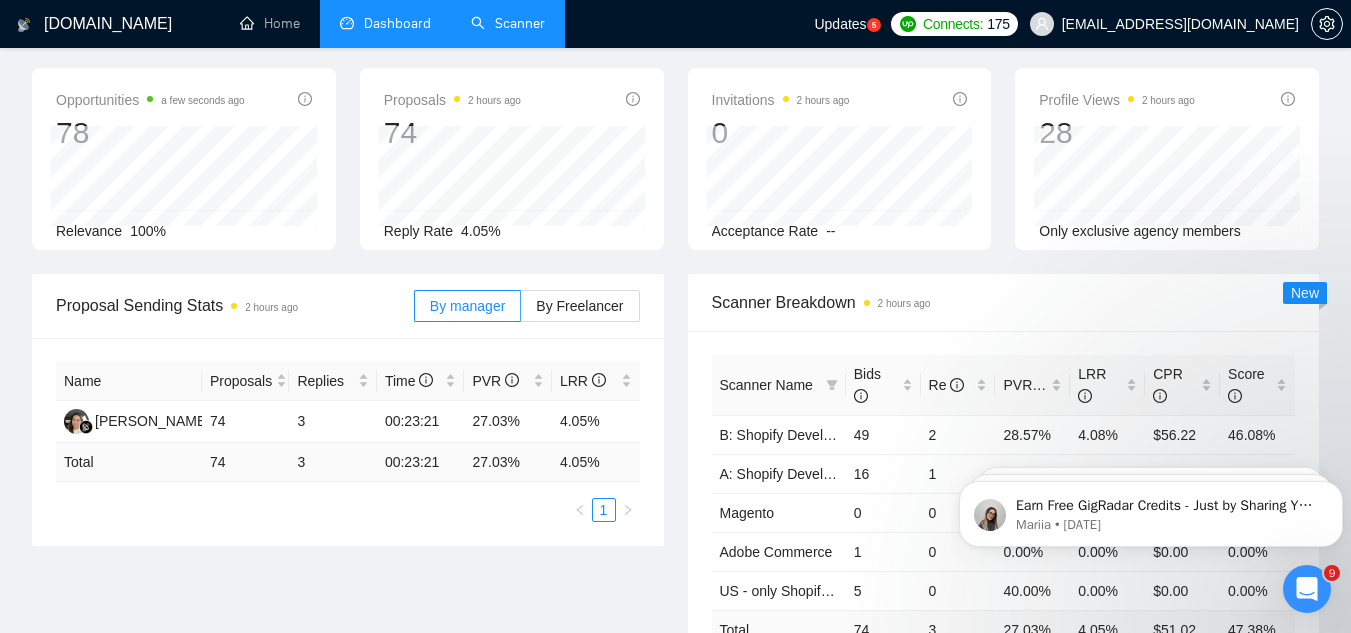 scroll, scrollTop: 100, scrollLeft: 0, axis: vertical 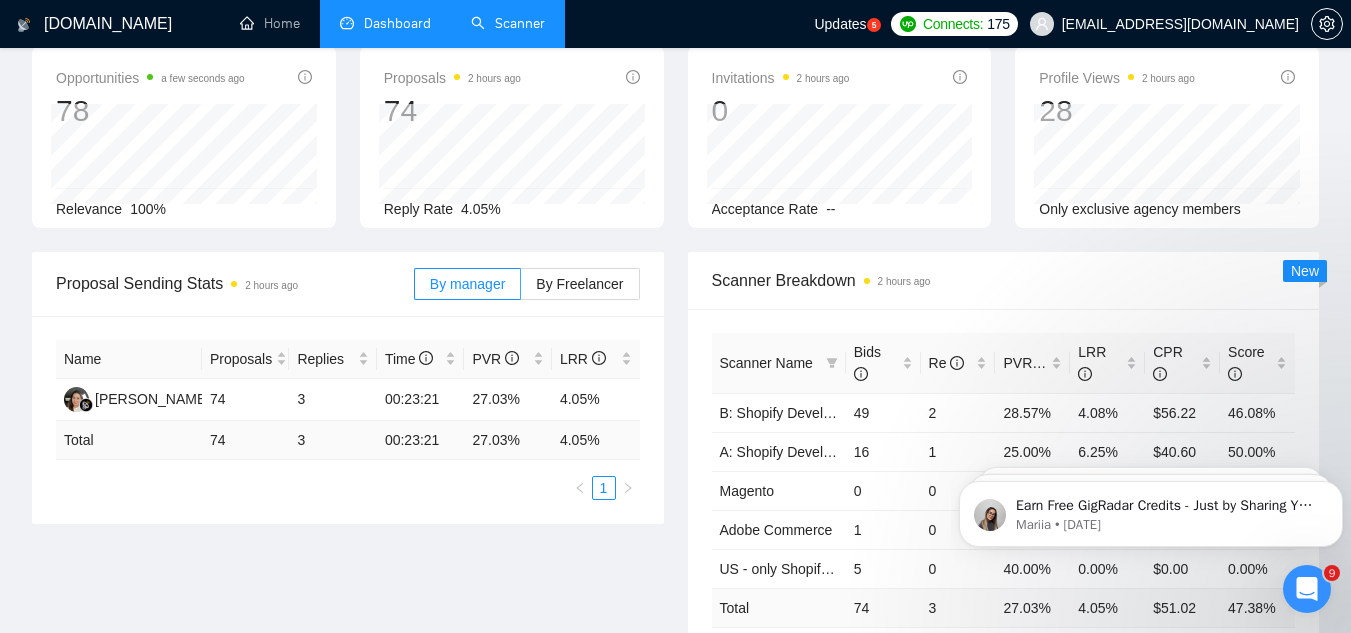 click on "Scanner" at bounding box center [508, 23] 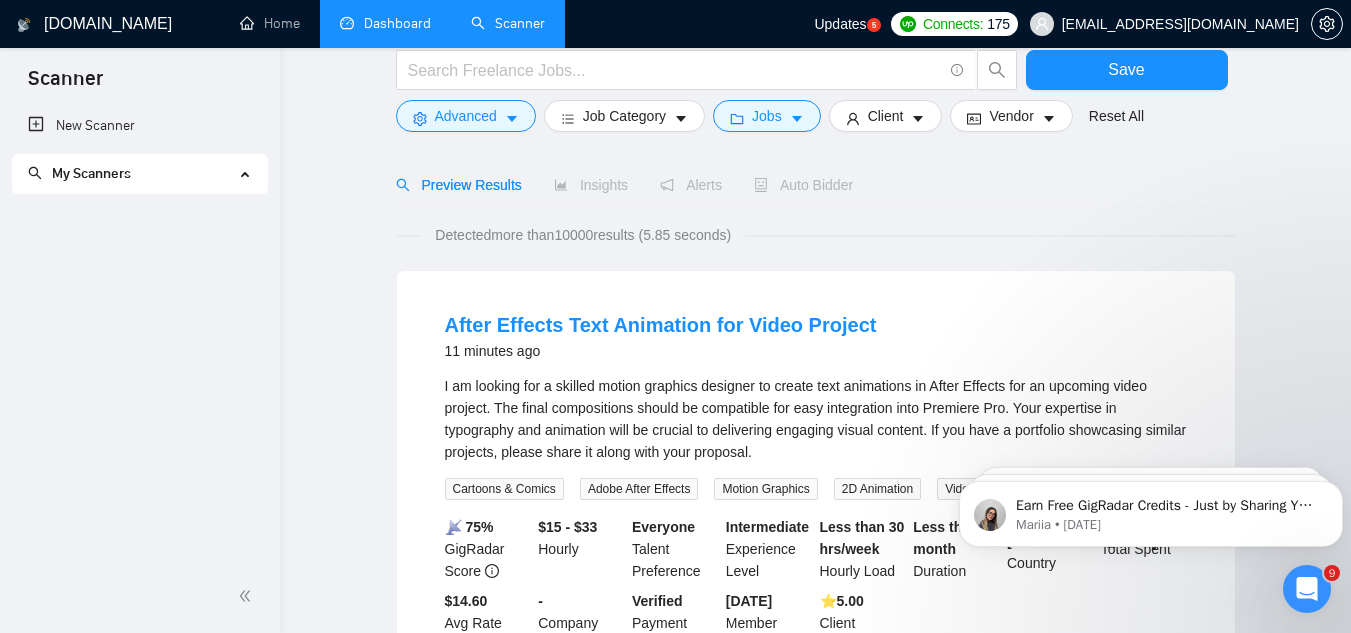 scroll, scrollTop: 0, scrollLeft: 0, axis: both 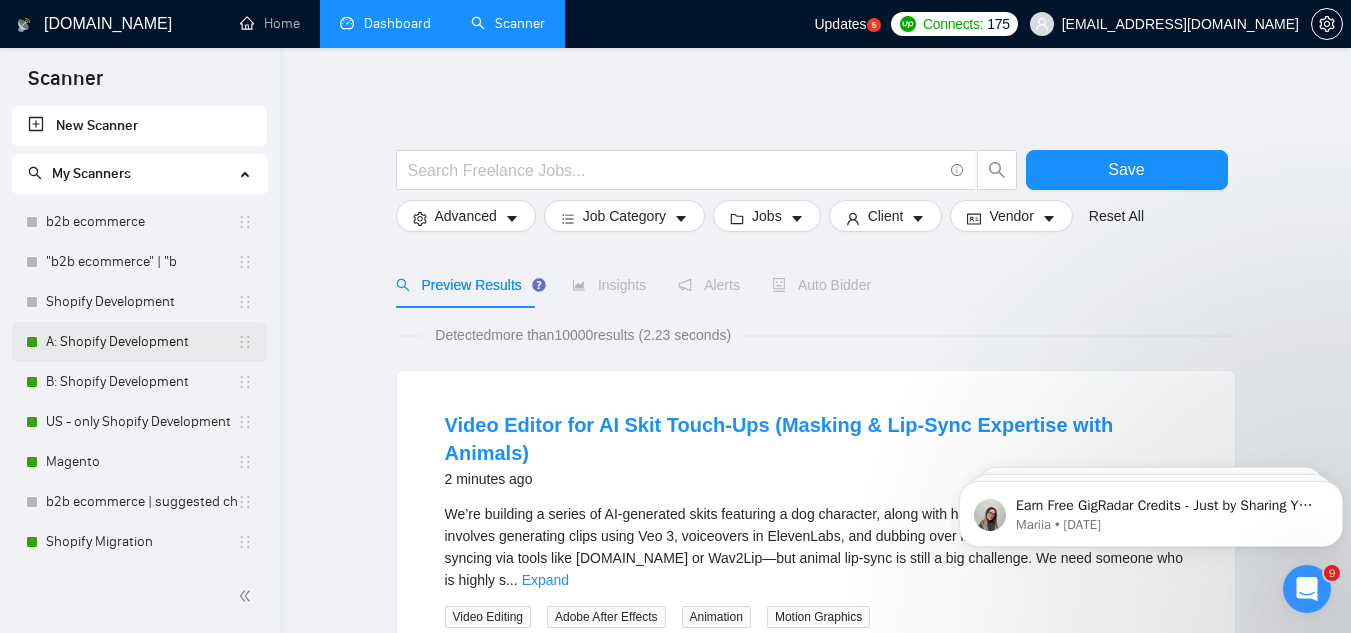 click on "A: Shopify Development" at bounding box center [141, 342] 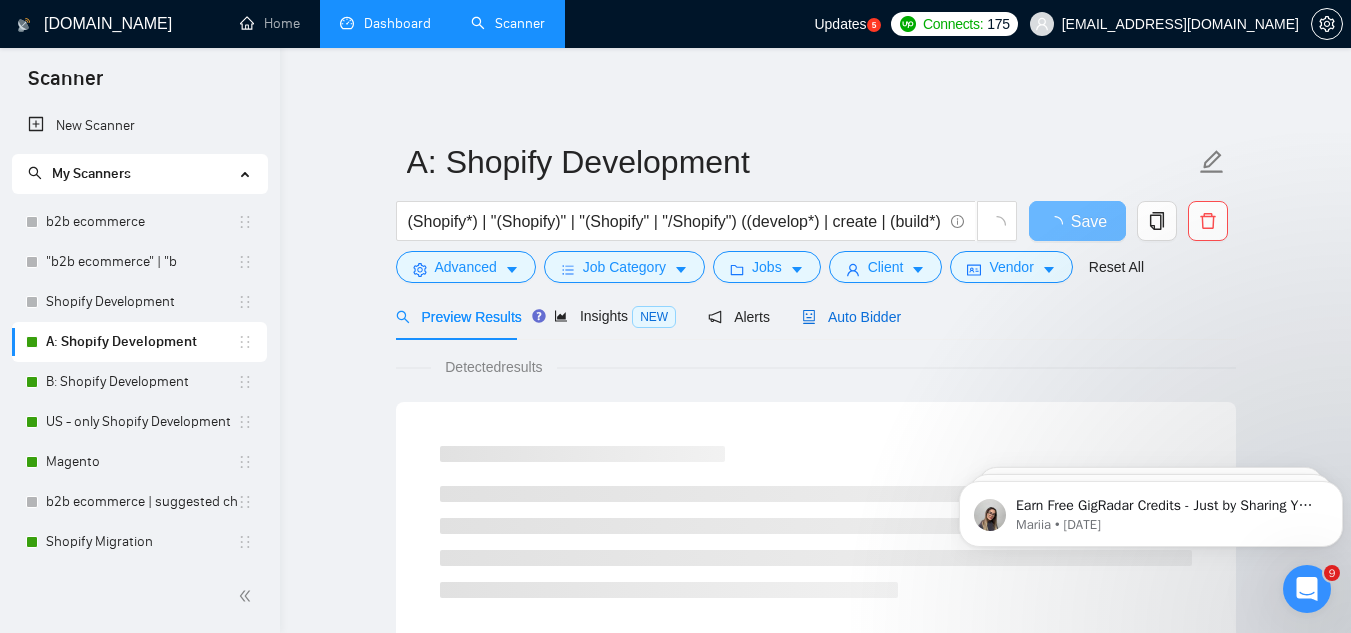 click on "Auto Bidder" at bounding box center (851, 317) 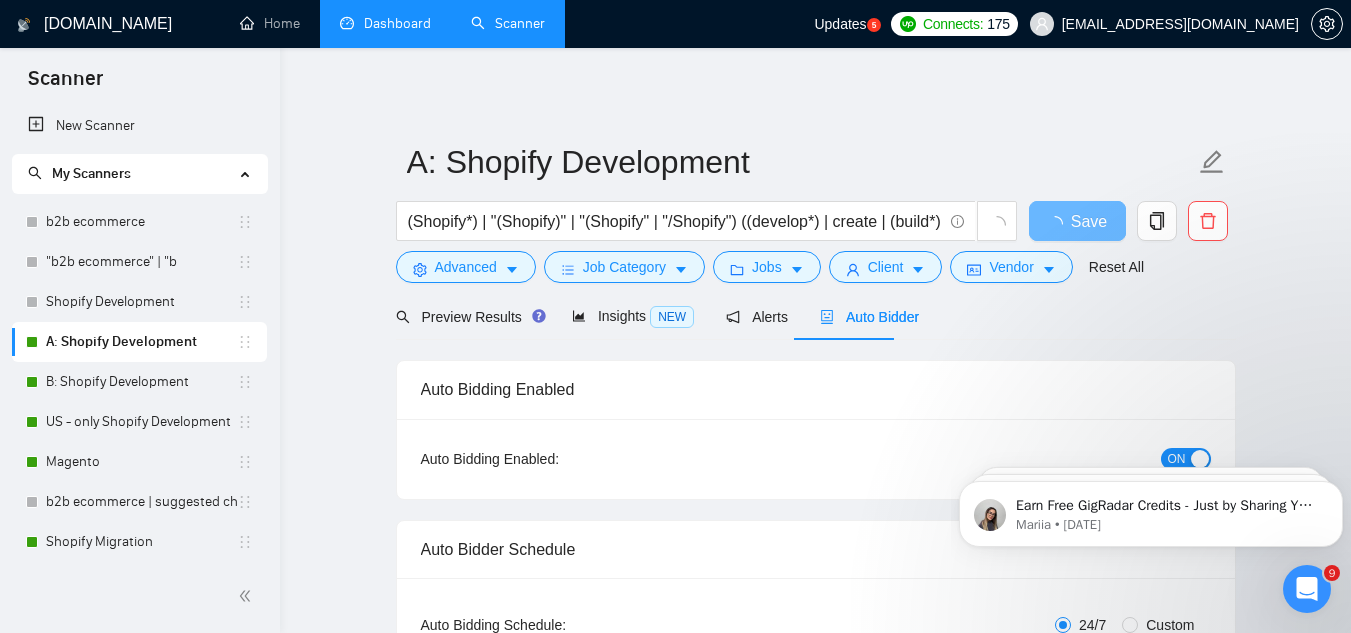 type 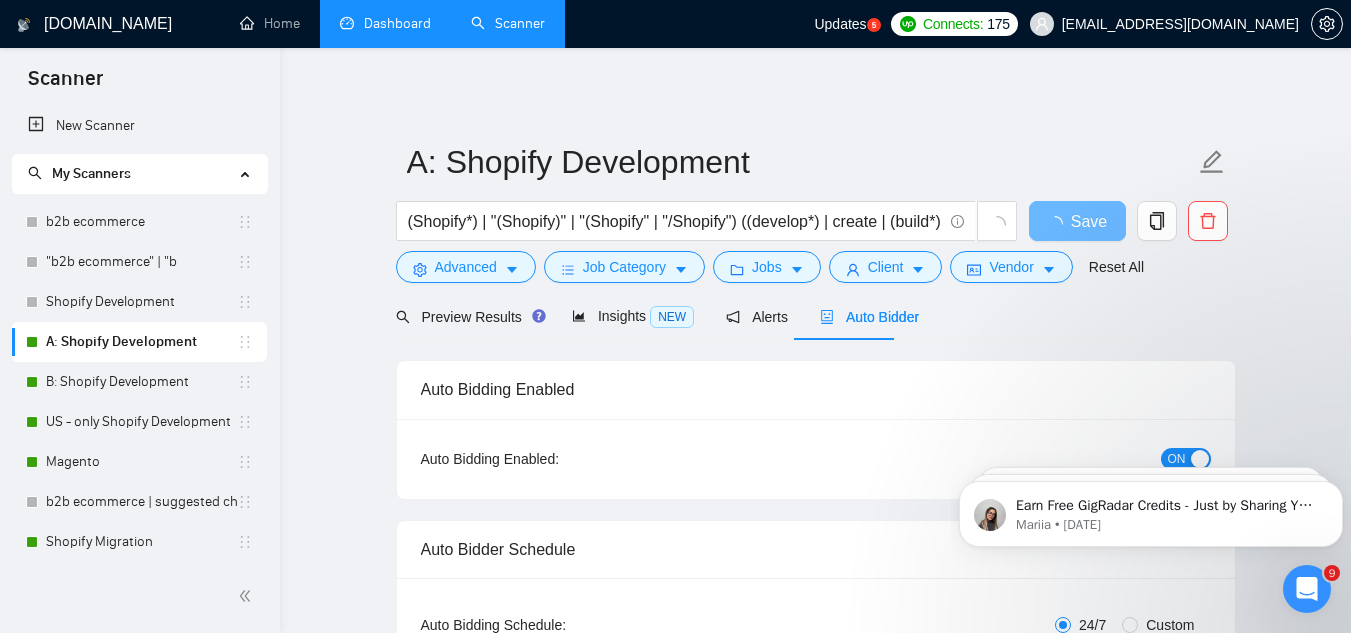 radio on "false" 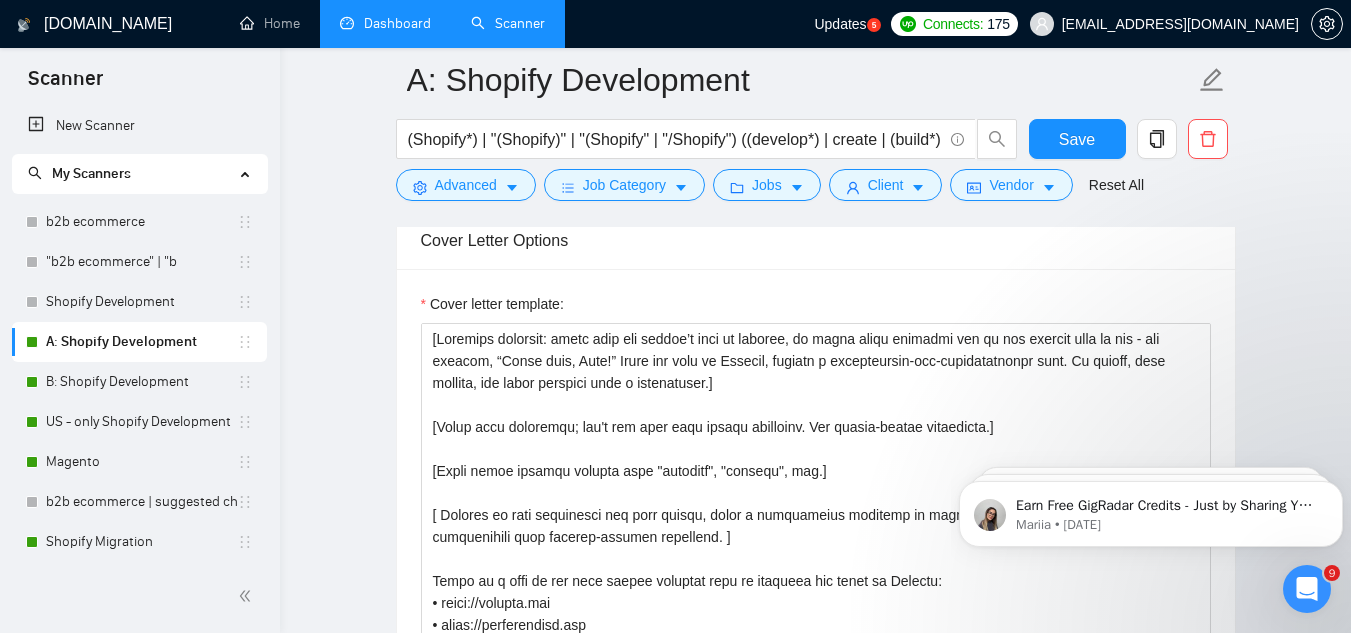 scroll, scrollTop: 2100, scrollLeft: 0, axis: vertical 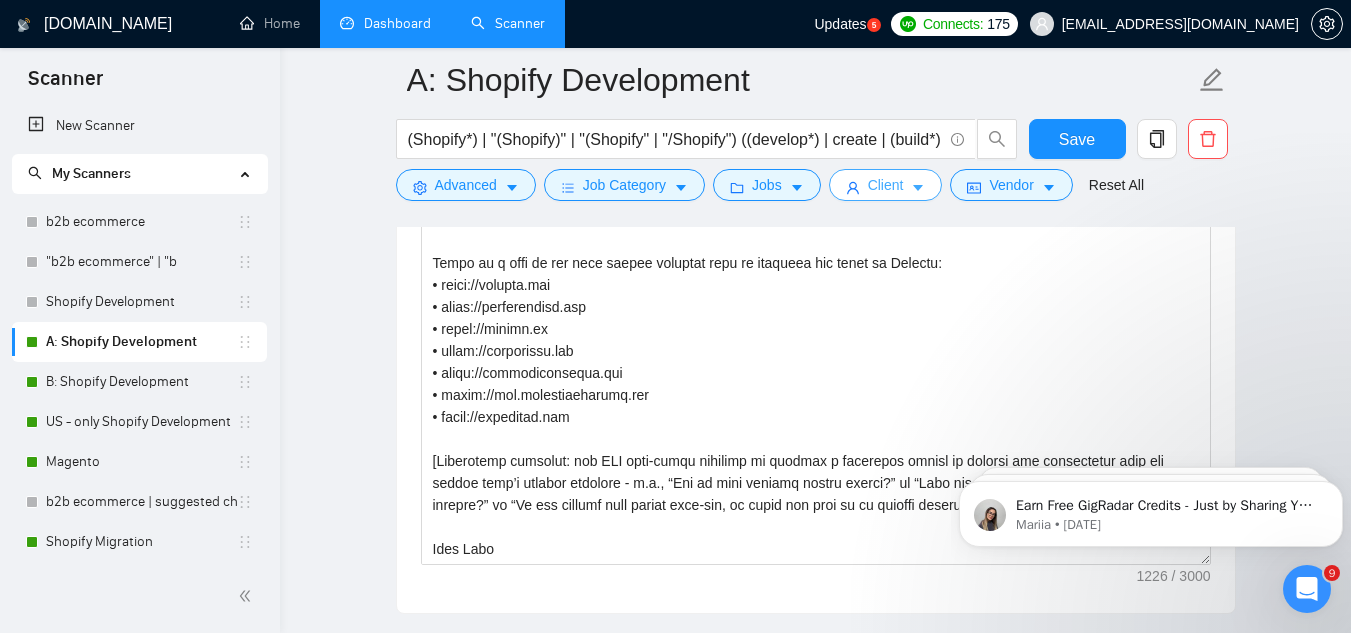 click on "Client" at bounding box center (886, 185) 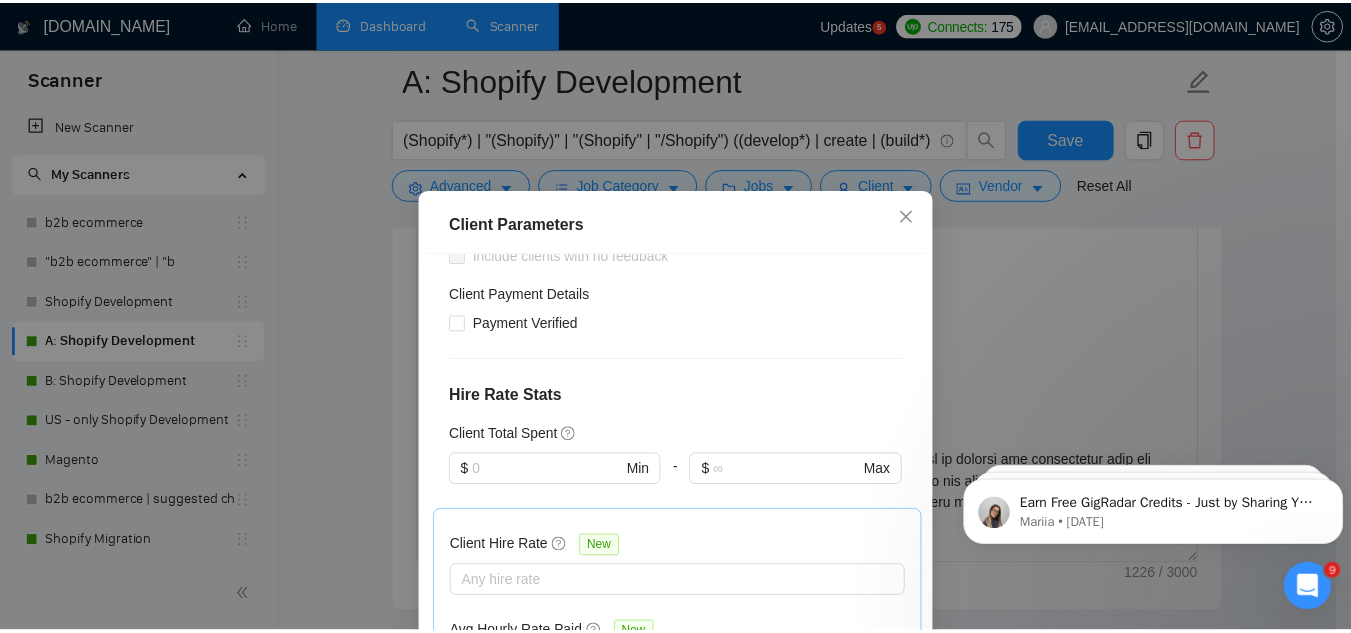 scroll, scrollTop: 300, scrollLeft: 0, axis: vertical 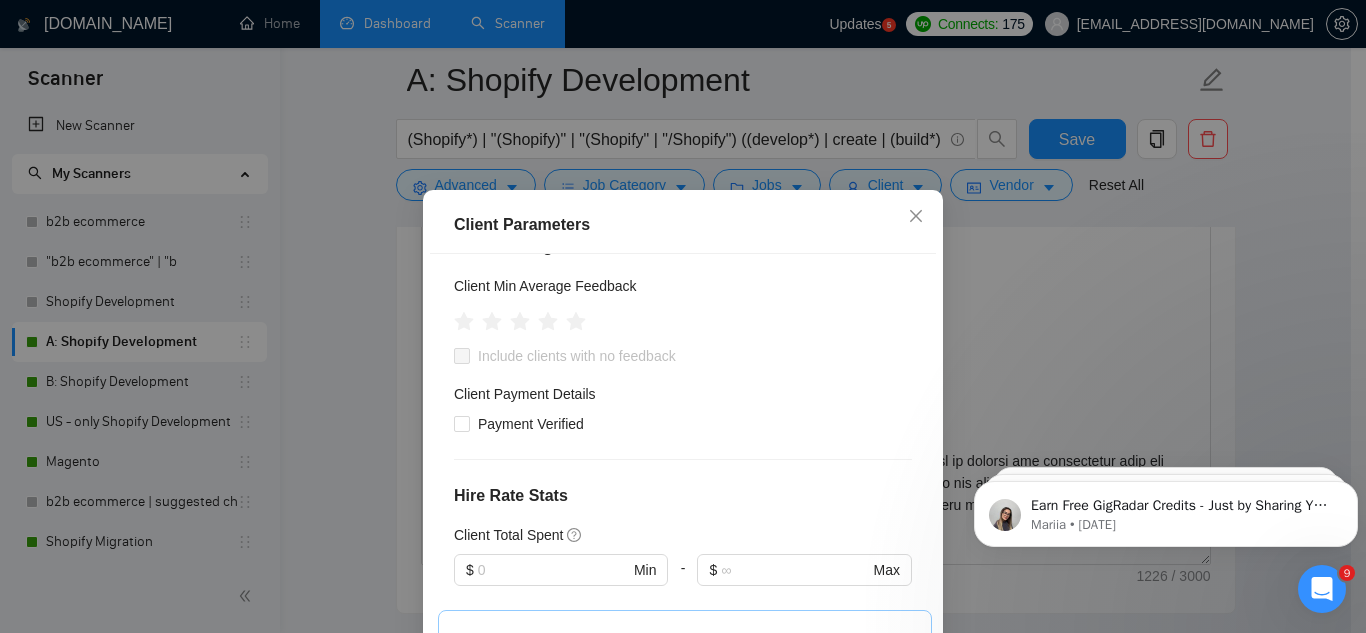 click on "Client Parameters Client Location Include Client Countries United States Canada United Arab Emirates Saudi Arabia   Exclude Client Countries   Select Client Rating Client Min Average Feedback Include clients with no feedback Client Payment Details Payment Verified Hire Rate Stats   Client Total Spent $ Min - $ Max Client Hire Rate New   Any hire rate   Avg Hourly Rate Paid New $ Min - $ Max Include Clients without Sufficient History Client Profile Client Industry New   Any industry Client Company Size   Any company size Enterprise Clients New   Any clients Reset OK" at bounding box center (683, 316) 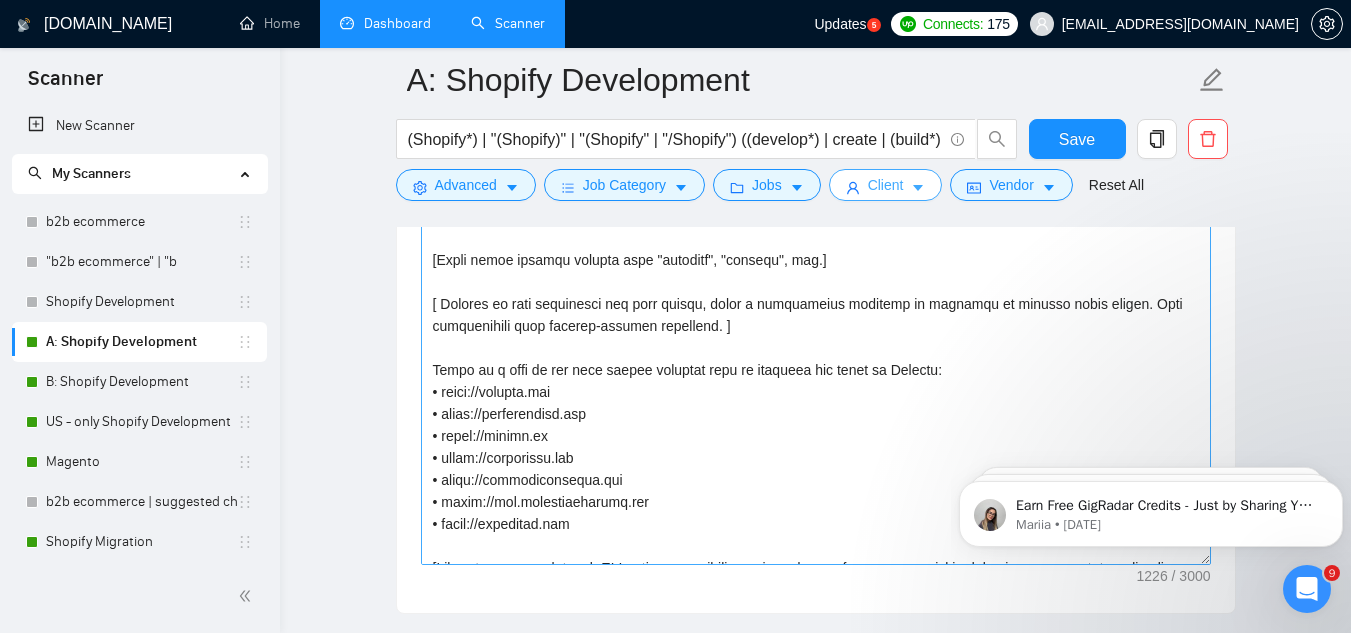 scroll, scrollTop: 0, scrollLeft: 0, axis: both 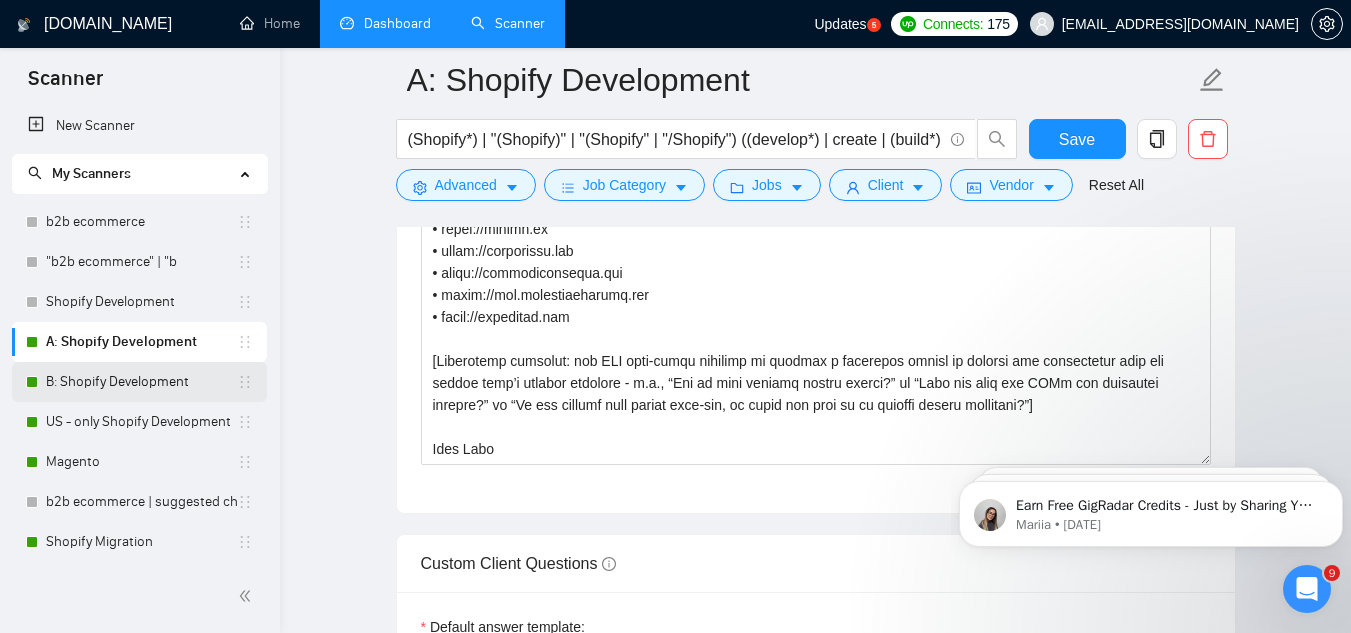 click on "B: Shopify Development" at bounding box center (141, 382) 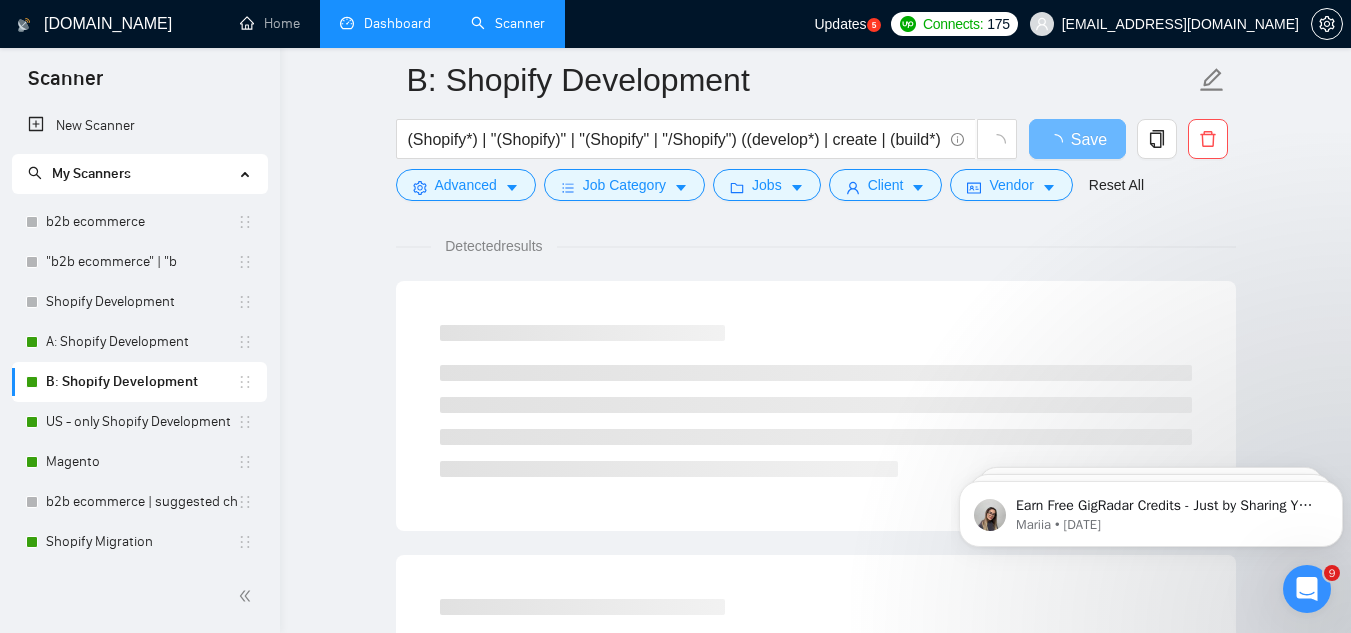 scroll, scrollTop: 84, scrollLeft: 0, axis: vertical 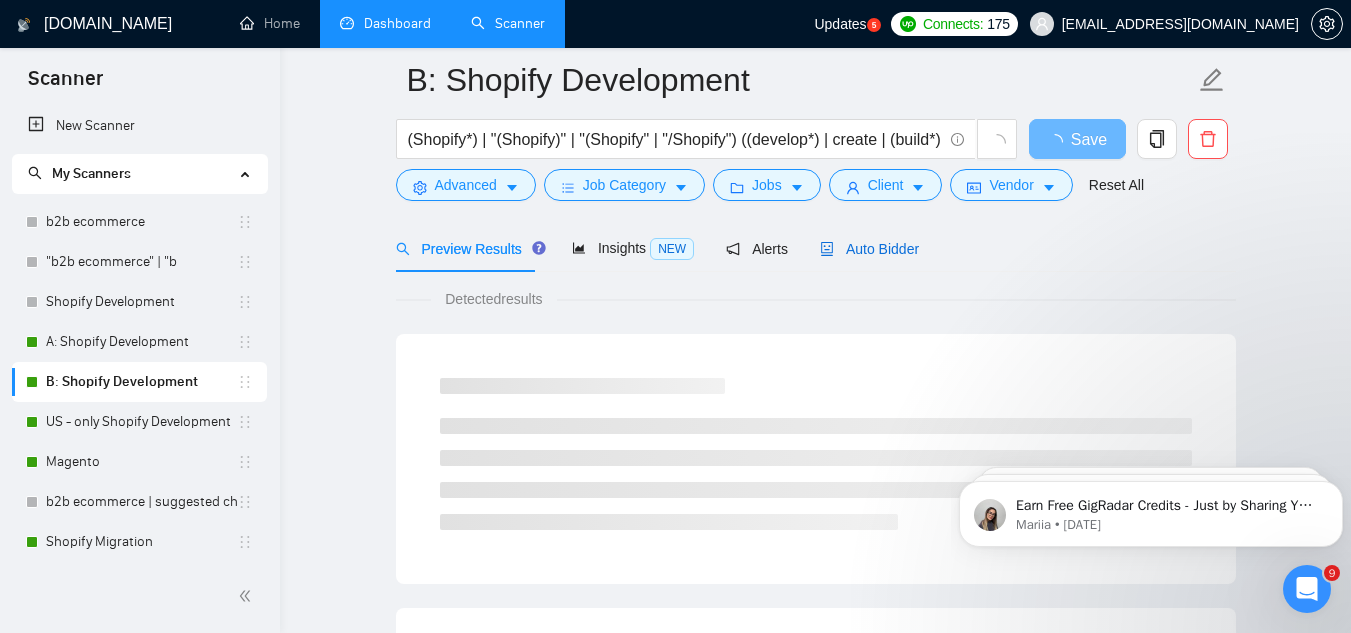 click on "Auto Bidder" at bounding box center [869, 249] 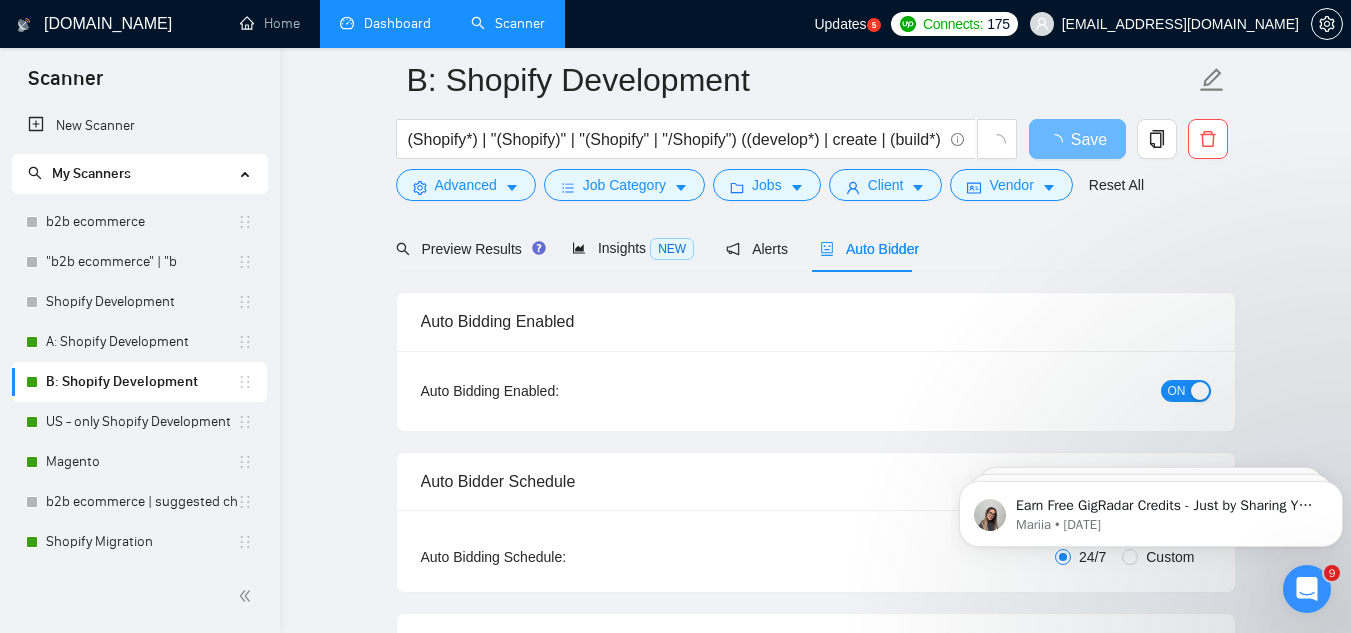 type 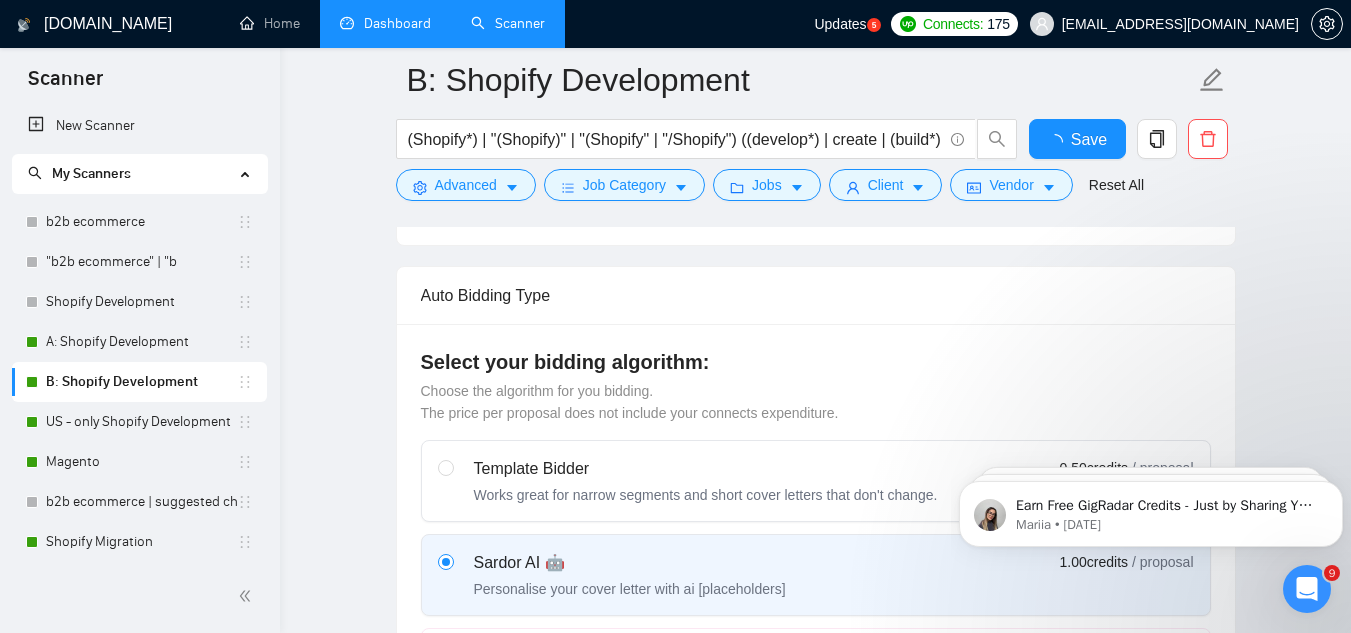 type 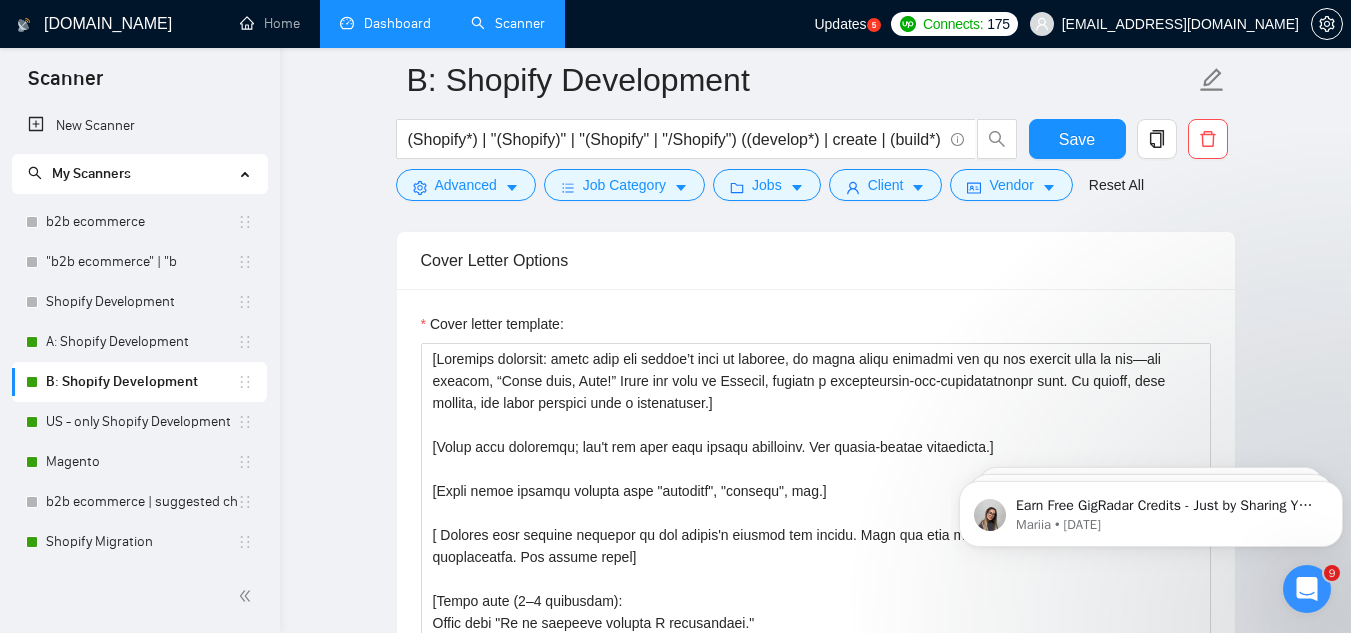 scroll, scrollTop: 2084, scrollLeft: 0, axis: vertical 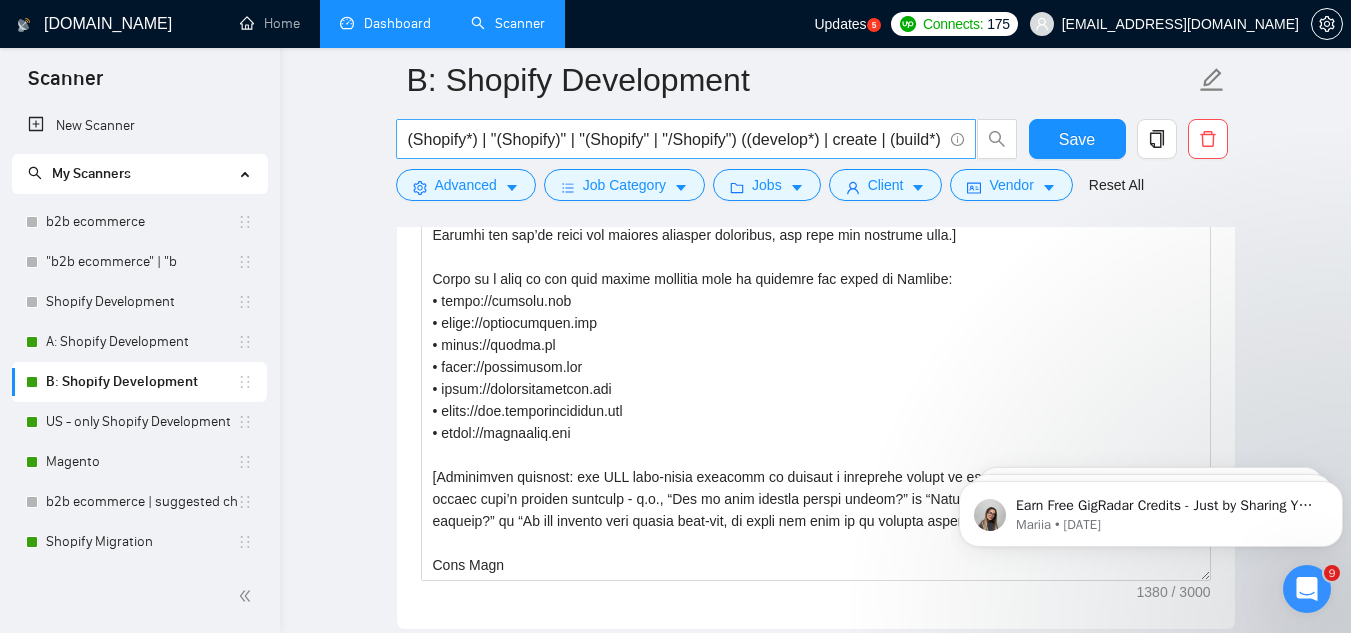 click on "(Shopify*) | "(Shopify)" | "(Shopify" | "/Shopify") ((develop*) | create | (build*) | "app development" | "store development" | "theme customization" | "template create")" at bounding box center (675, 139) 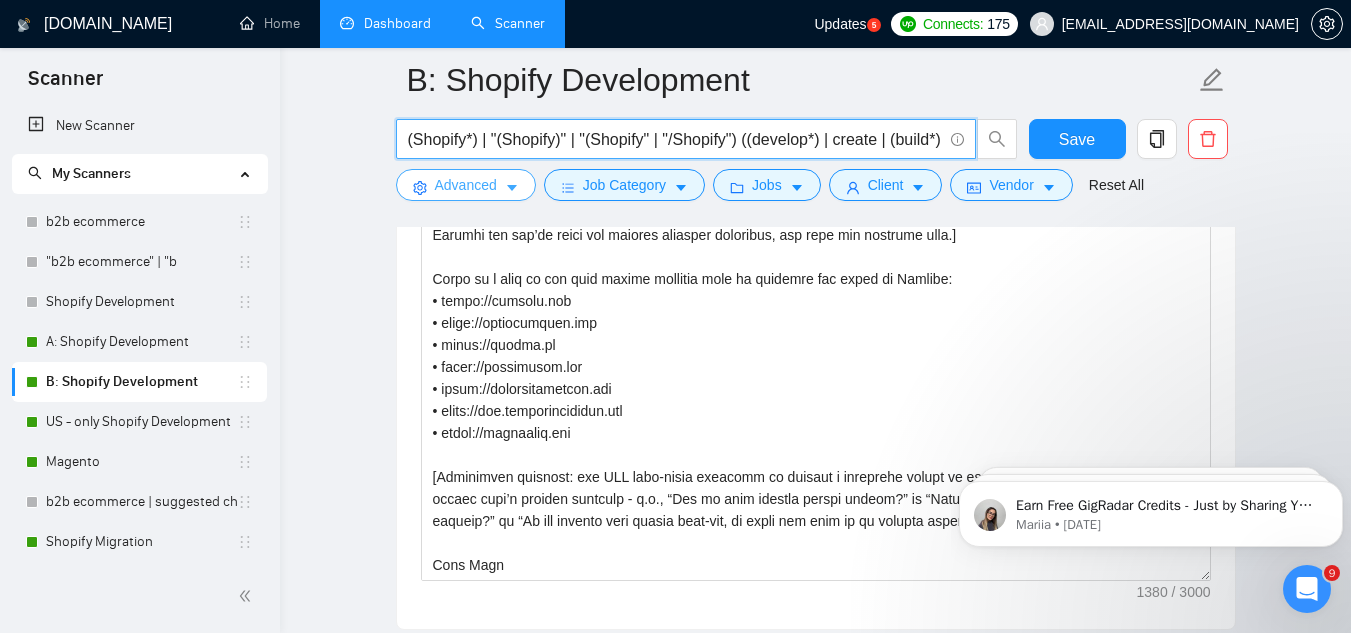 click on "Advanced" at bounding box center (466, 185) 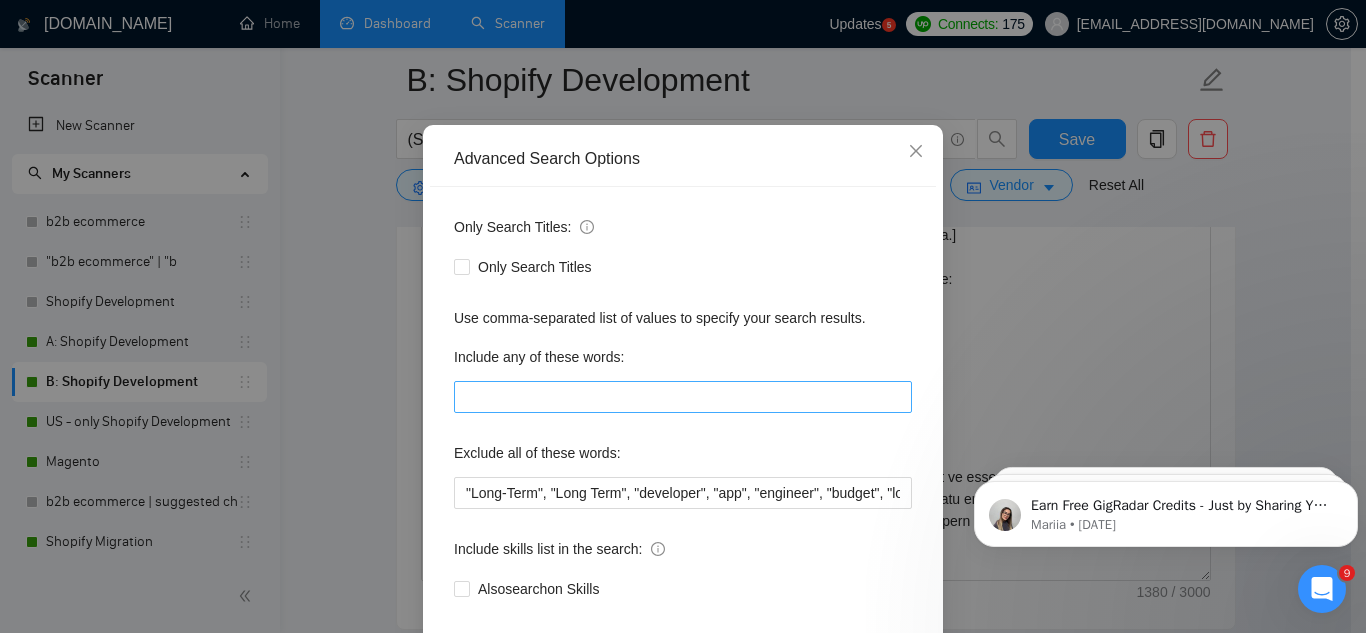 scroll, scrollTop: 100, scrollLeft: 0, axis: vertical 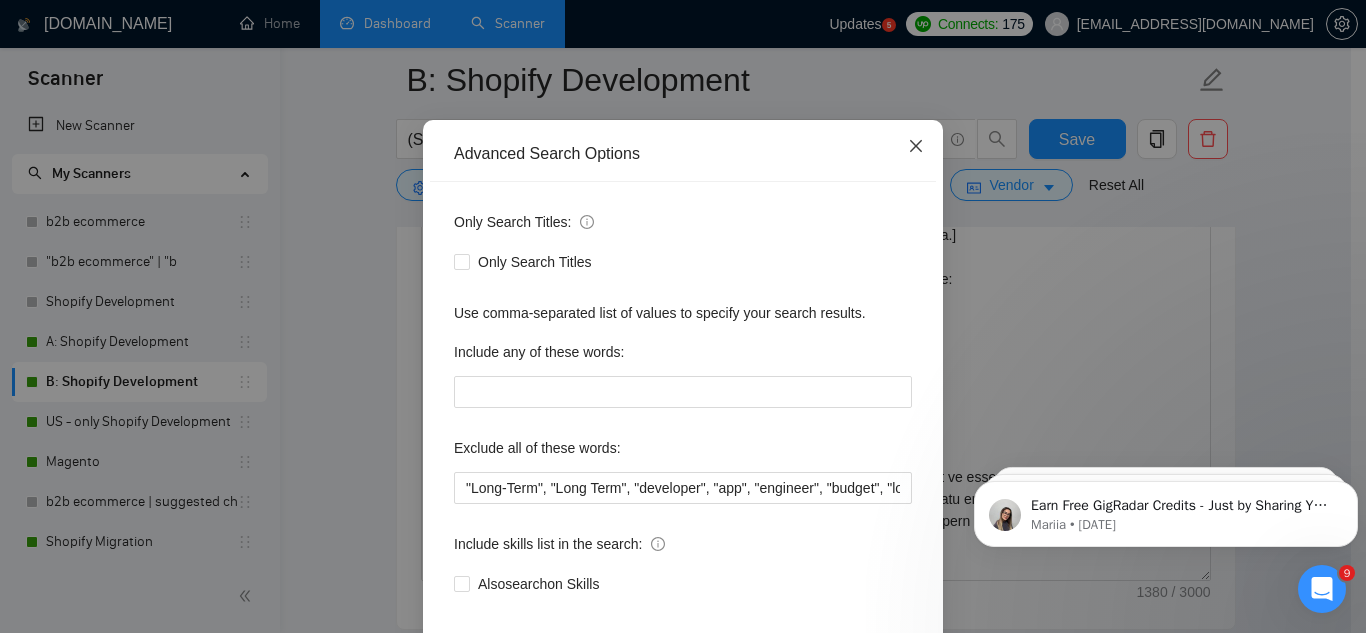 click 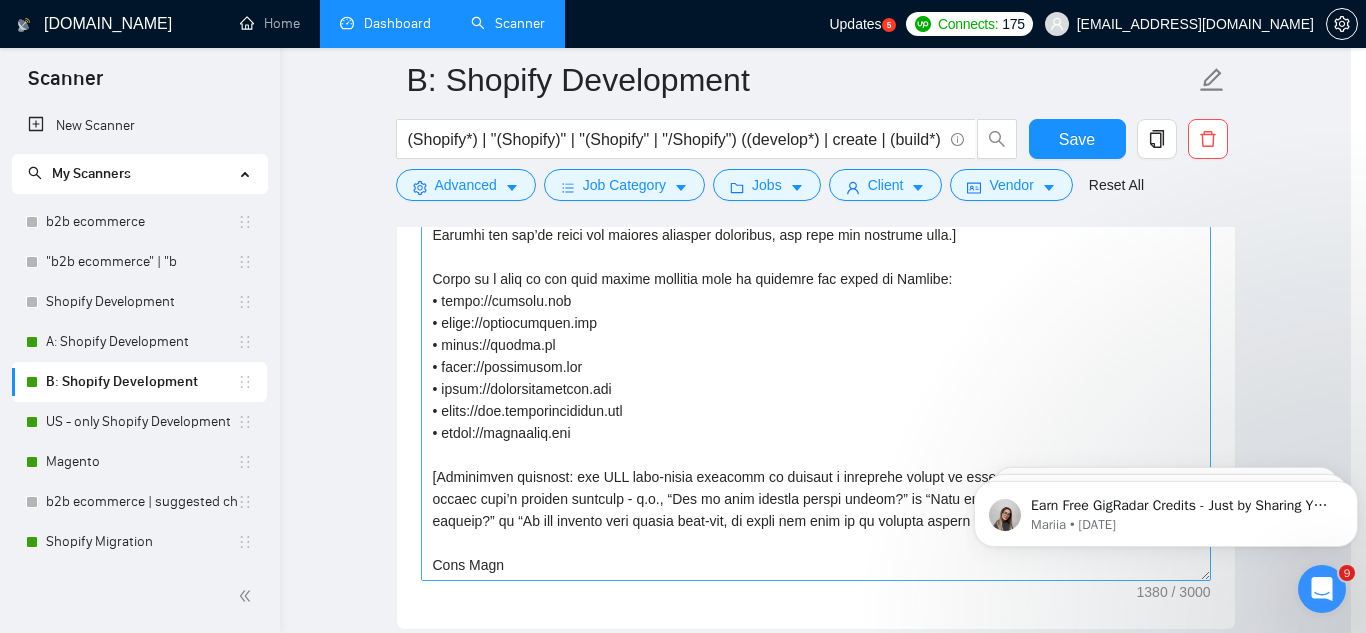 scroll, scrollTop: 99, scrollLeft: 0, axis: vertical 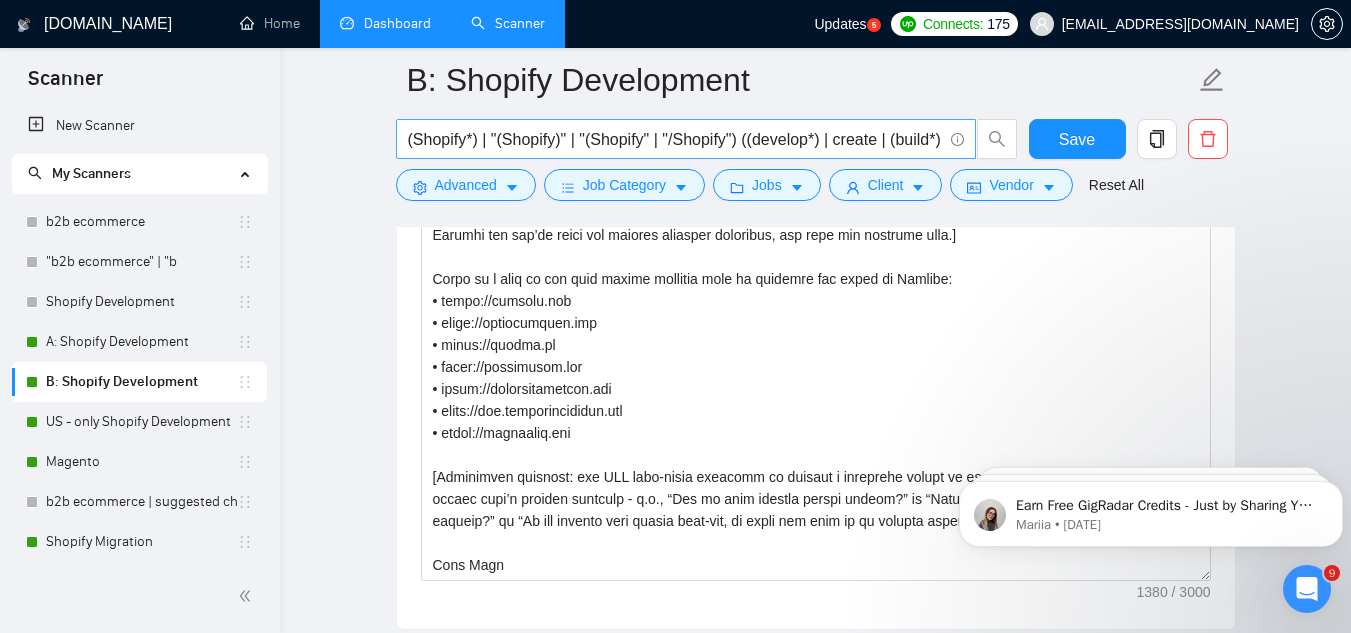 click on "(Shopify*) | "(Shopify)" | "(Shopify" | "/Shopify") ((develop*) | create | (build*) | "app development" | "store development" | "theme customization" | "template create")" at bounding box center (675, 139) 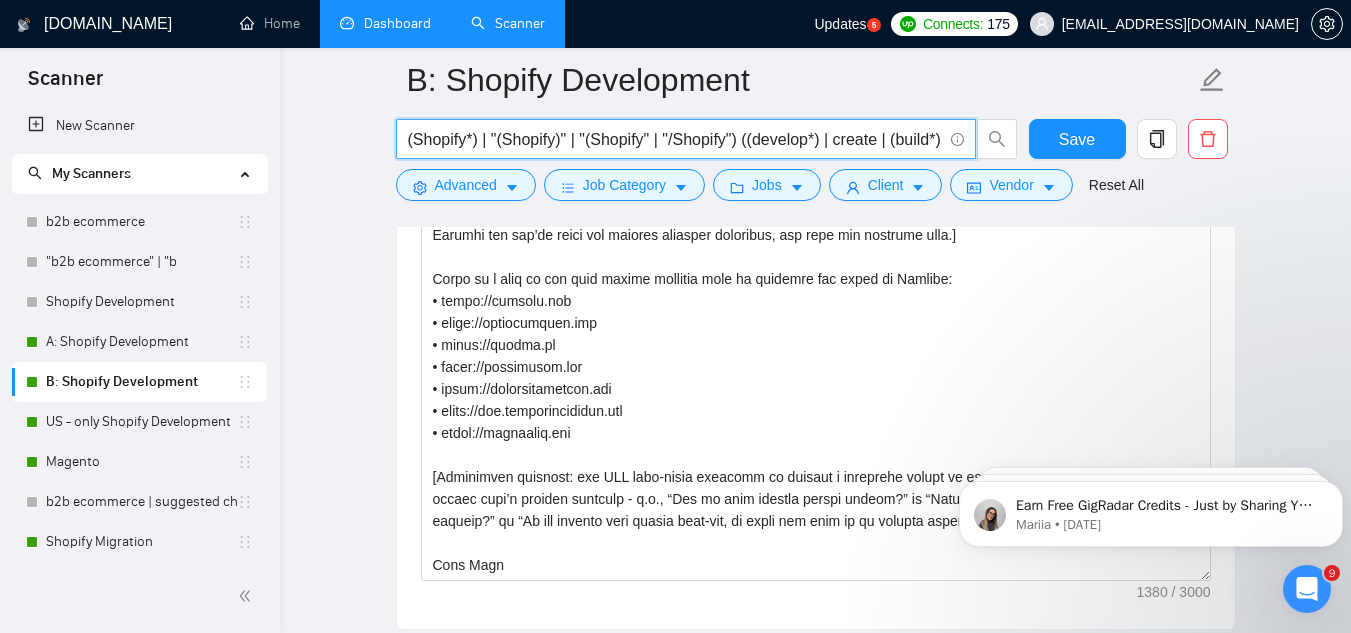 click on "(Shopify*) | "(Shopify)" | "(Shopify" | "/Shopify") ((develop*) | create | (build*) | "app development" | "store development" | "theme customization" | "template create")" at bounding box center [675, 139] 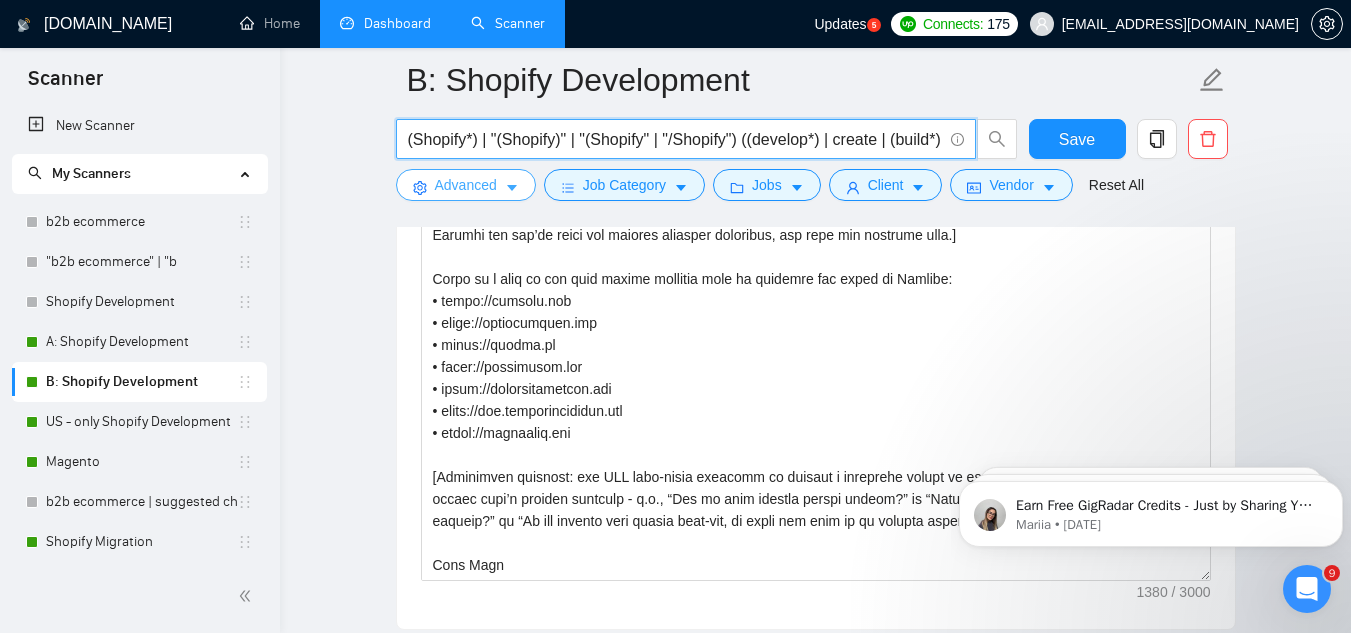 click on "Advanced" at bounding box center (466, 185) 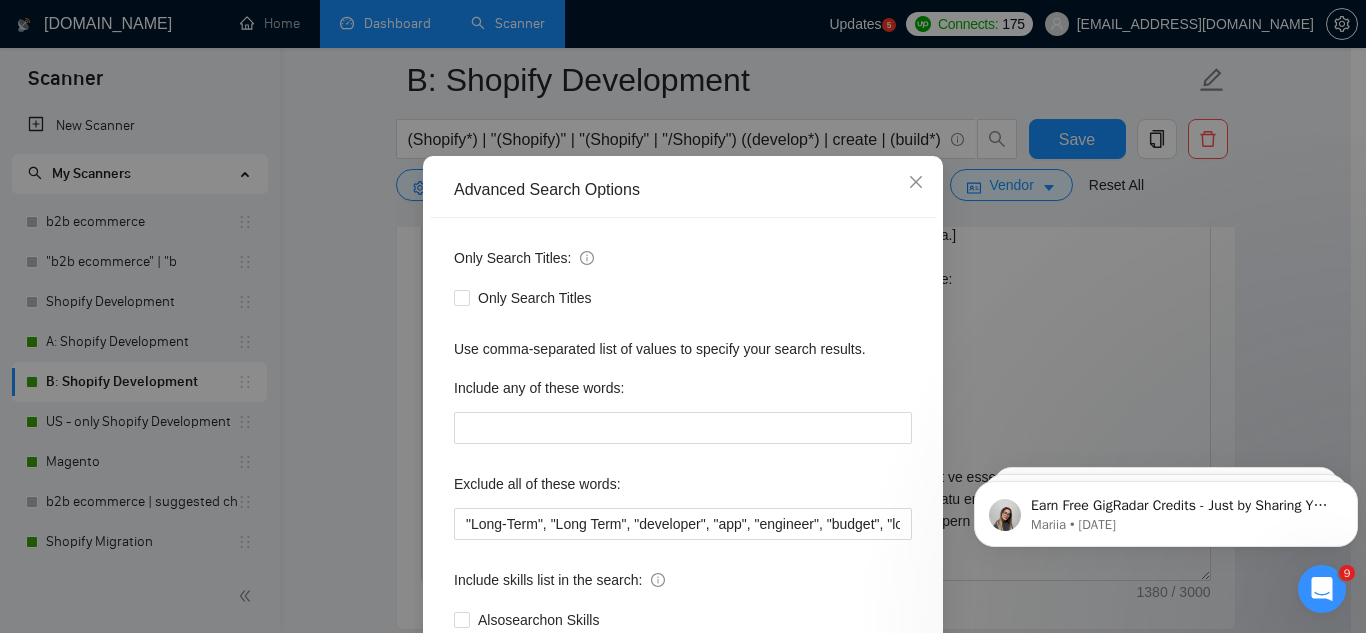 scroll, scrollTop: 100, scrollLeft: 0, axis: vertical 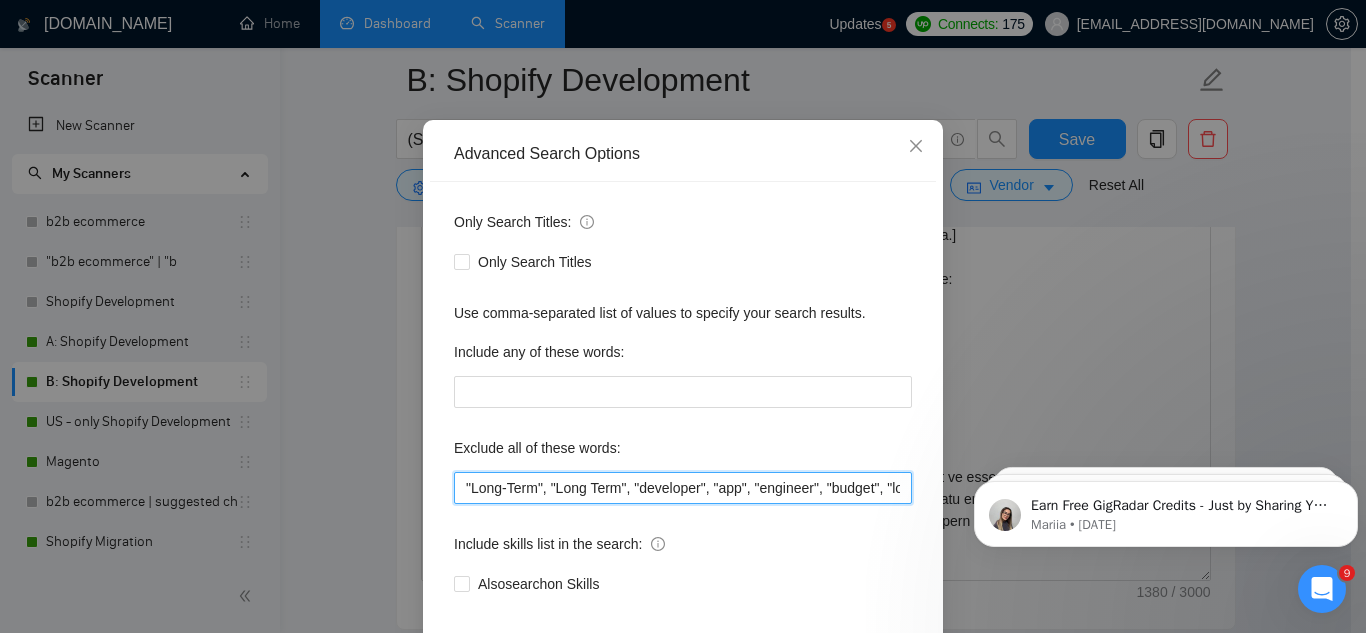 click on ""Long-Term", "Long Term", "developer", "app", "engineer", "budget", "low budget", "tight budget", "affordable", "cheap", "cheapest", "competitive pricing", "most competitive pricing", "cost-effective", "cost effective", "cost-efficient", "under $200", "under $500", "around $500", "weekly installments", "looking to keep costs down", "please quote lowest", "basic site", "simple site", "simple store", "2 products", "two products", "5 products", "few pages", "single page", "one page", "just a homepage", "three pages", "initial brand testing", "quick MVP", "MVP only", "just need tweaks", "minor tweak", "quick fix", "training", "teach me", "mentorship", "1:1 guidance", "walk me through", "screen-share", "show me how", "quick turnaround", "ASAP delivery", "start immediately", "urgent but low budget", "need in 1–3 days", "24 hour job", "free theme", "use a free theme", "nothing fancy", "basic template", "no custom code", "minimalist only" at bounding box center (683, 488) 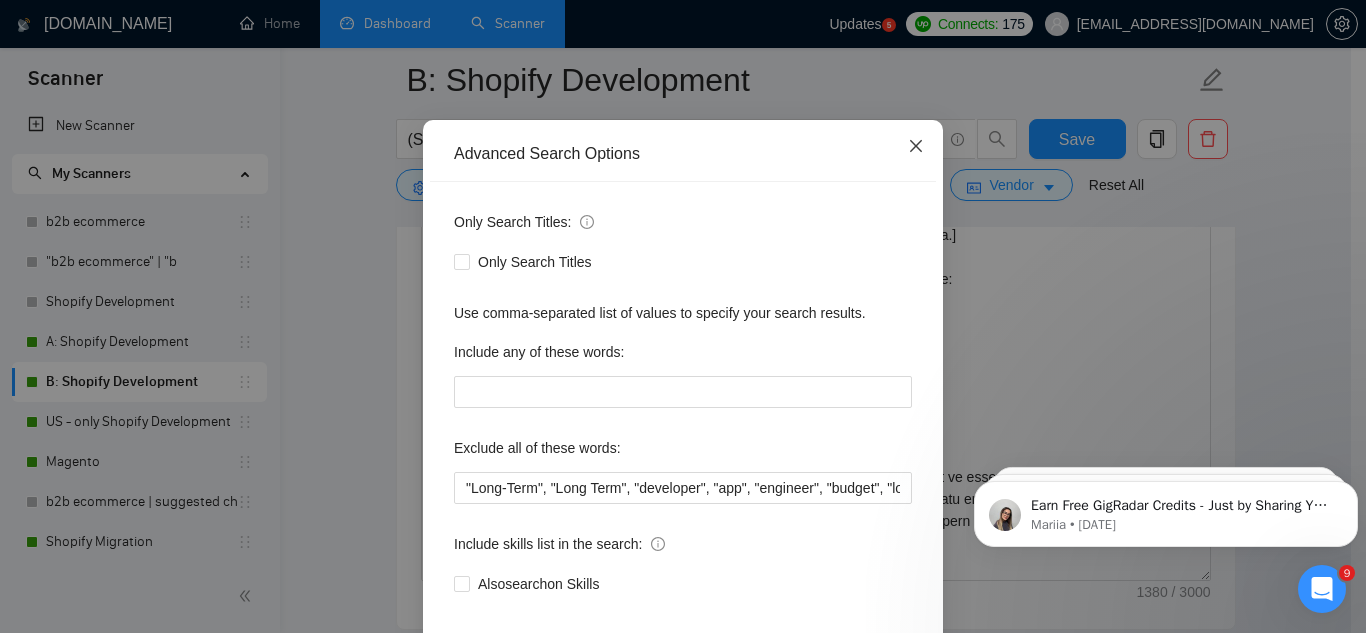 click 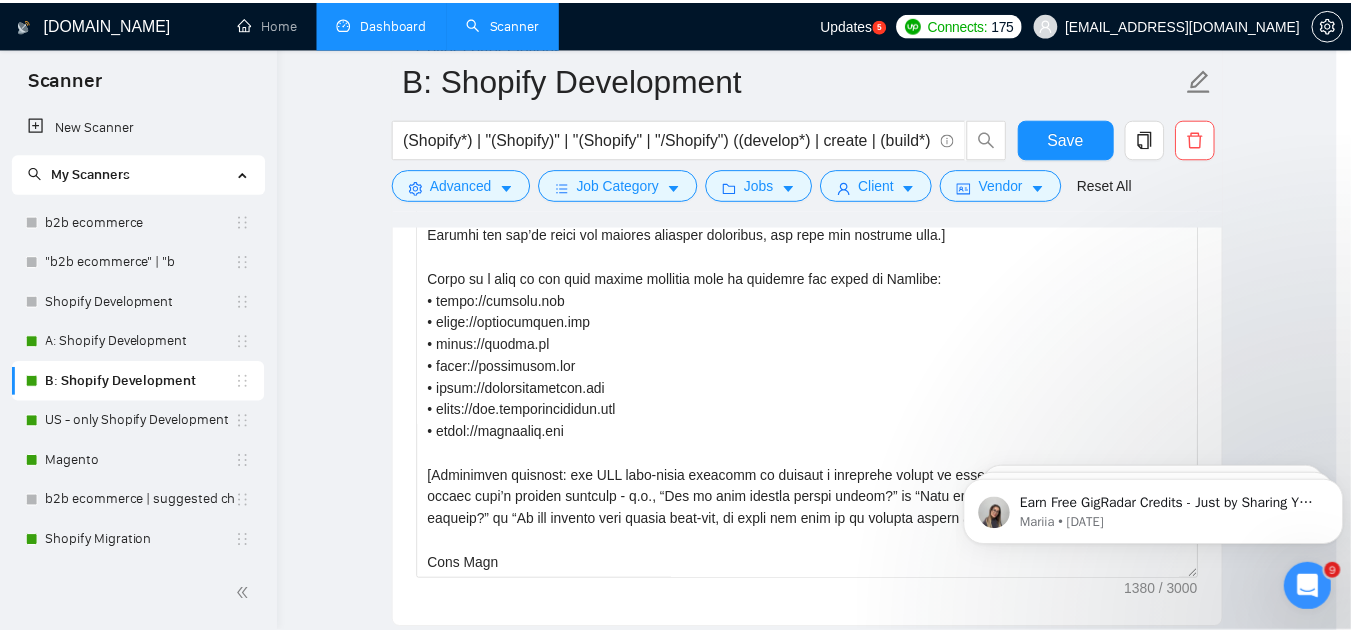 scroll, scrollTop: 99, scrollLeft: 0, axis: vertical 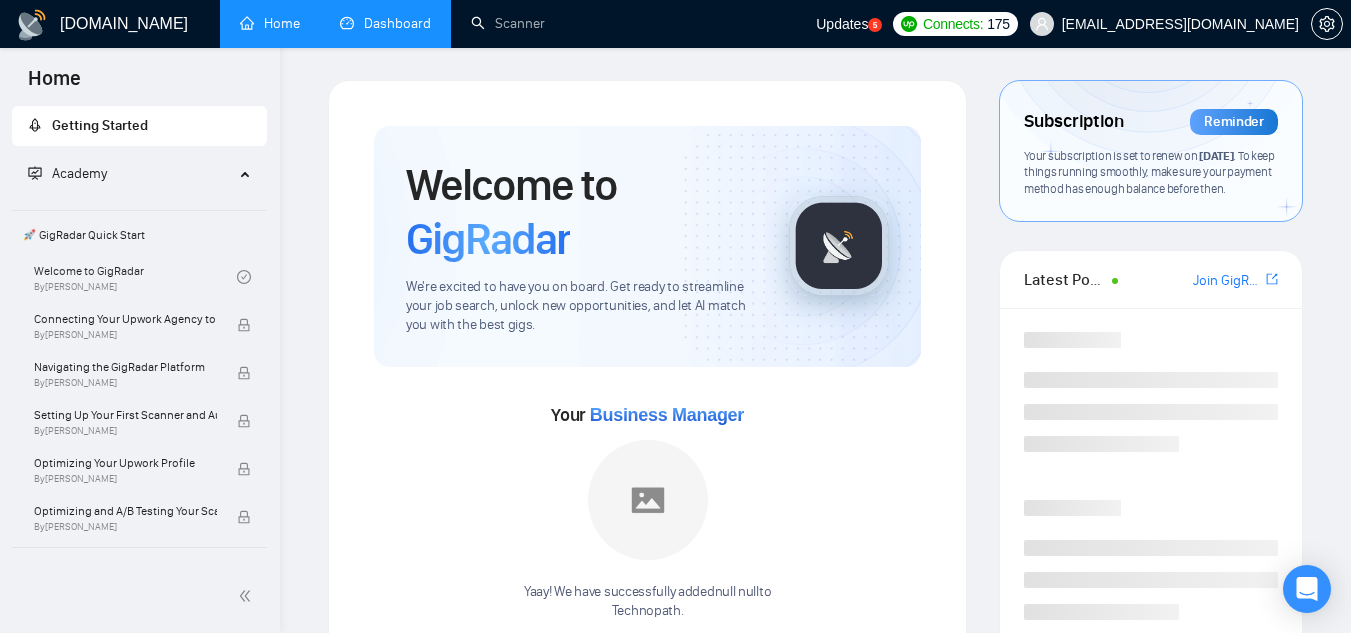 click on "Dashboard" at bounding box center [385, 23] 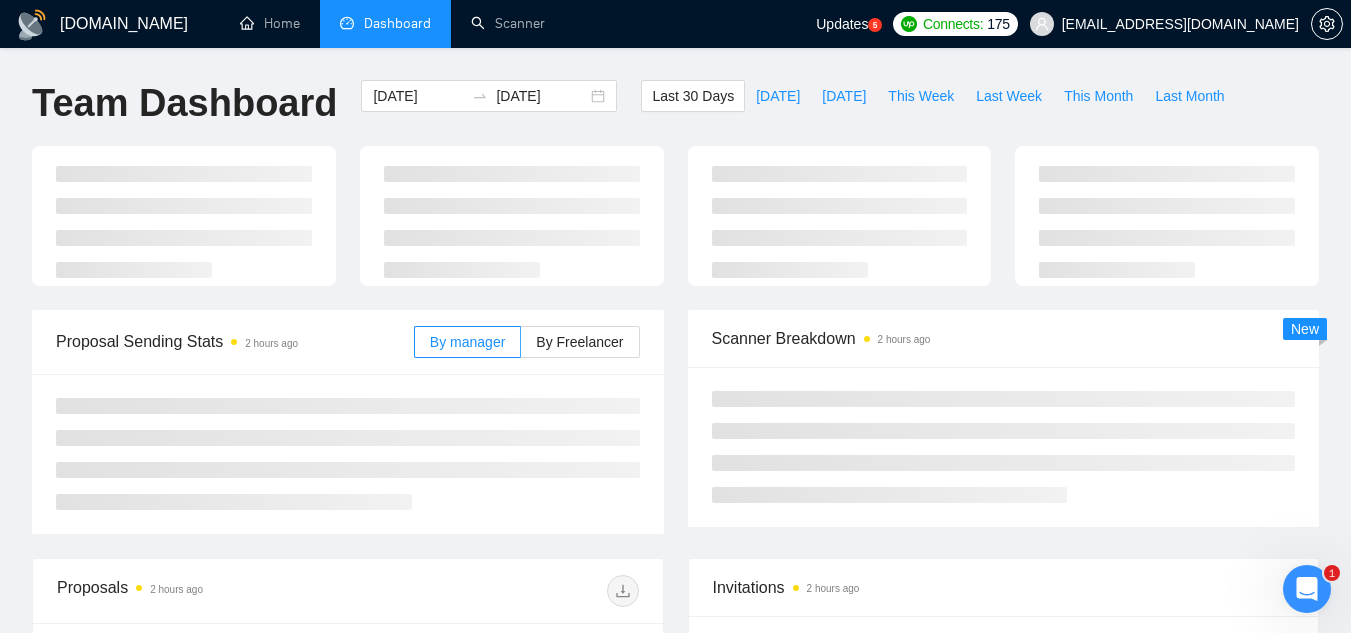 scroll, scrollTop: 0, scrollLeft: 0, axis: both 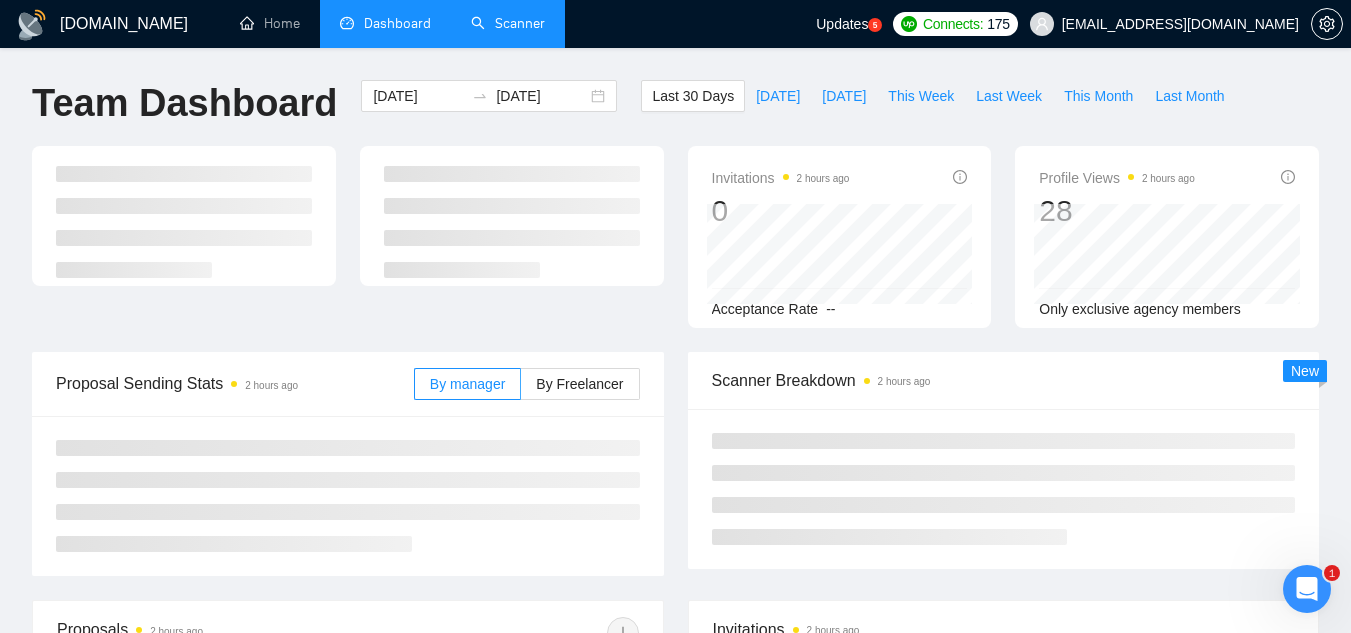 click on "Scanner" at bounding box center [508, 23] 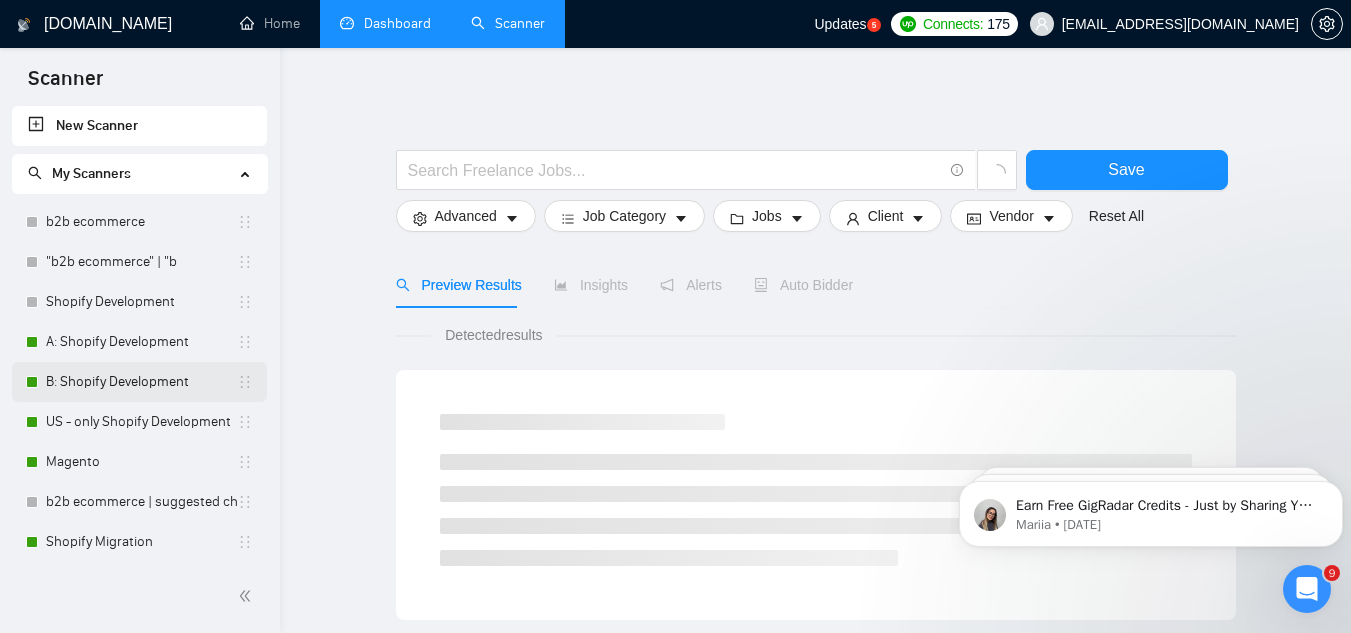 scroll, scrollTop: 0, scrollLeft: 0, axis: both 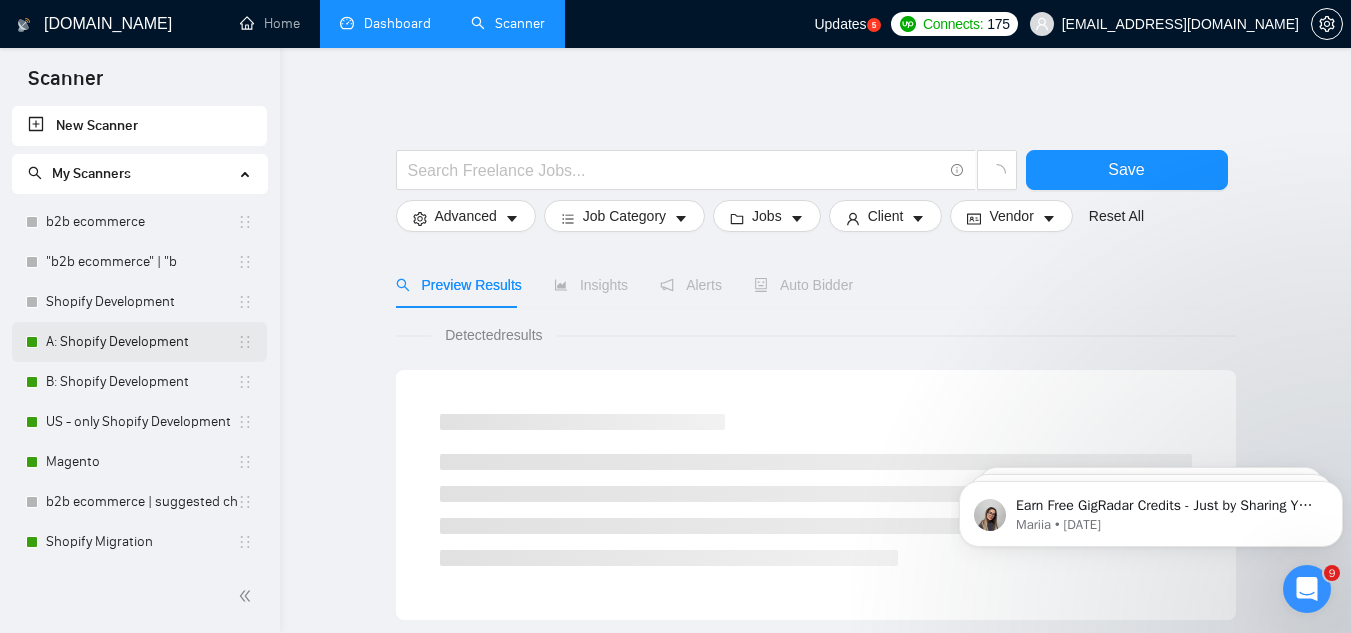 click on "A: Shopify Development" at bounding box center [141, 342] 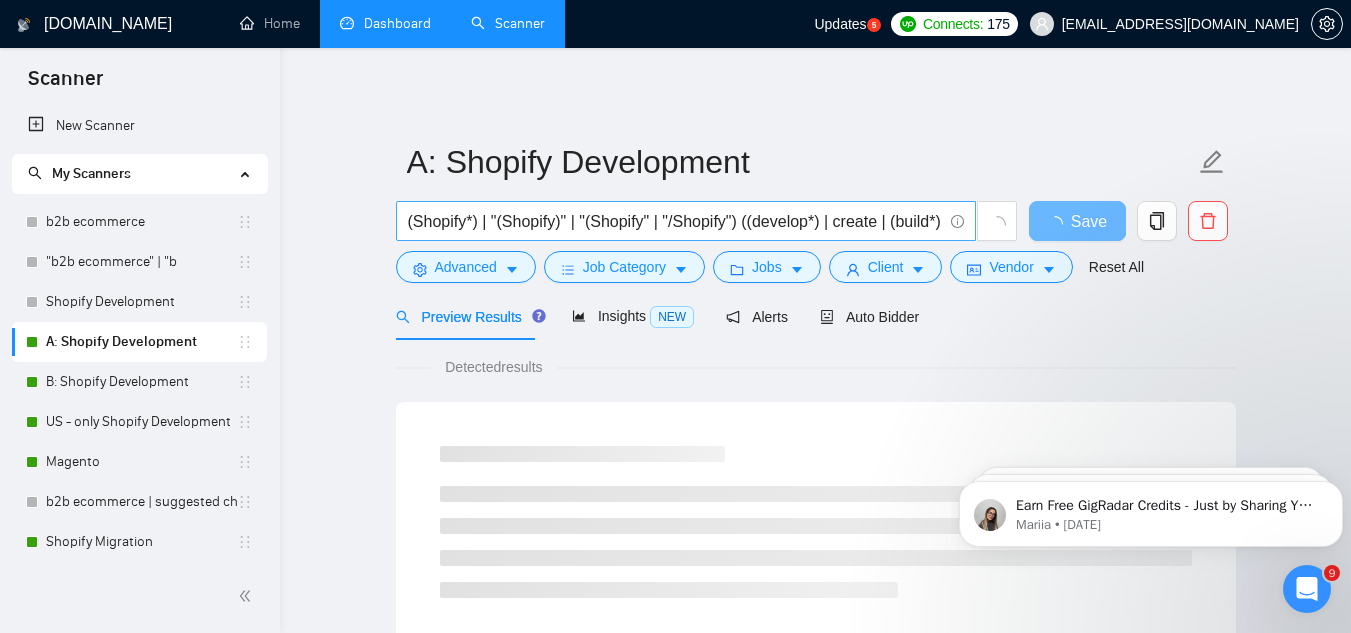 click on "(Shopify*) | "(Shopify)" | "(Shopify" | "/Shopify") ((develop*) | create | (build*) | "app development" | "store development" | "theme customization" | "template create")" at bounding box center (675, 221) 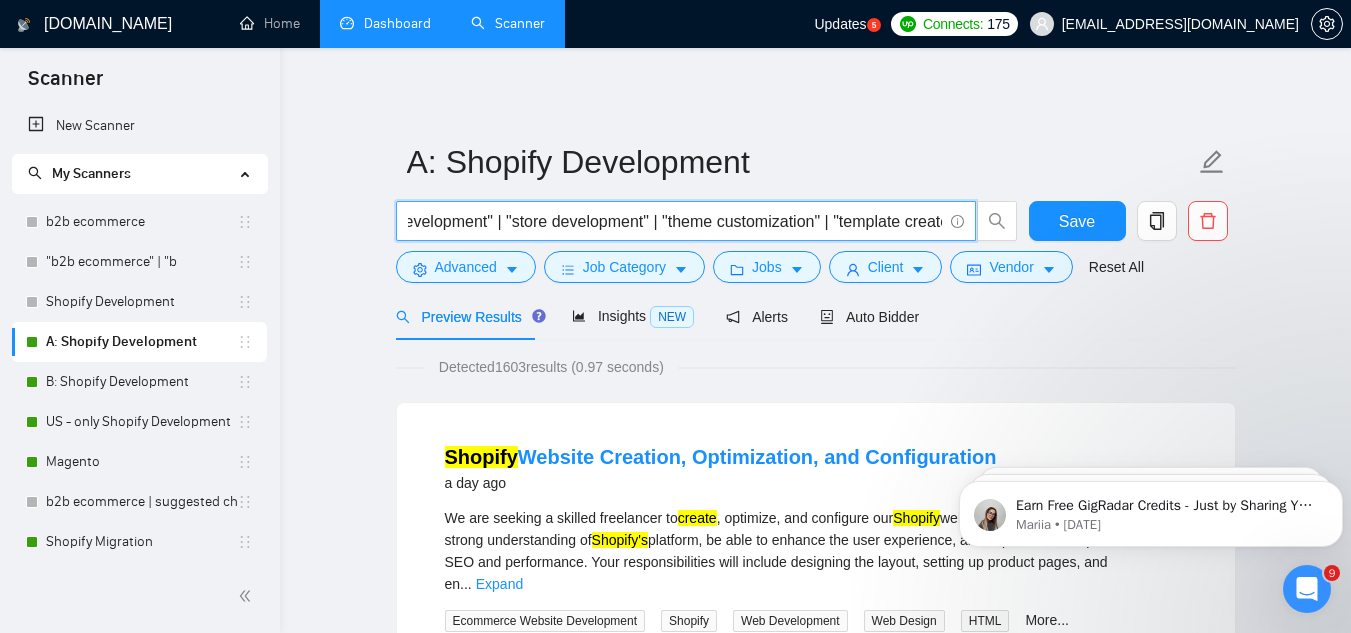 scroll, scrollTop: 0, scrollLeft: 618, axis: horizontal 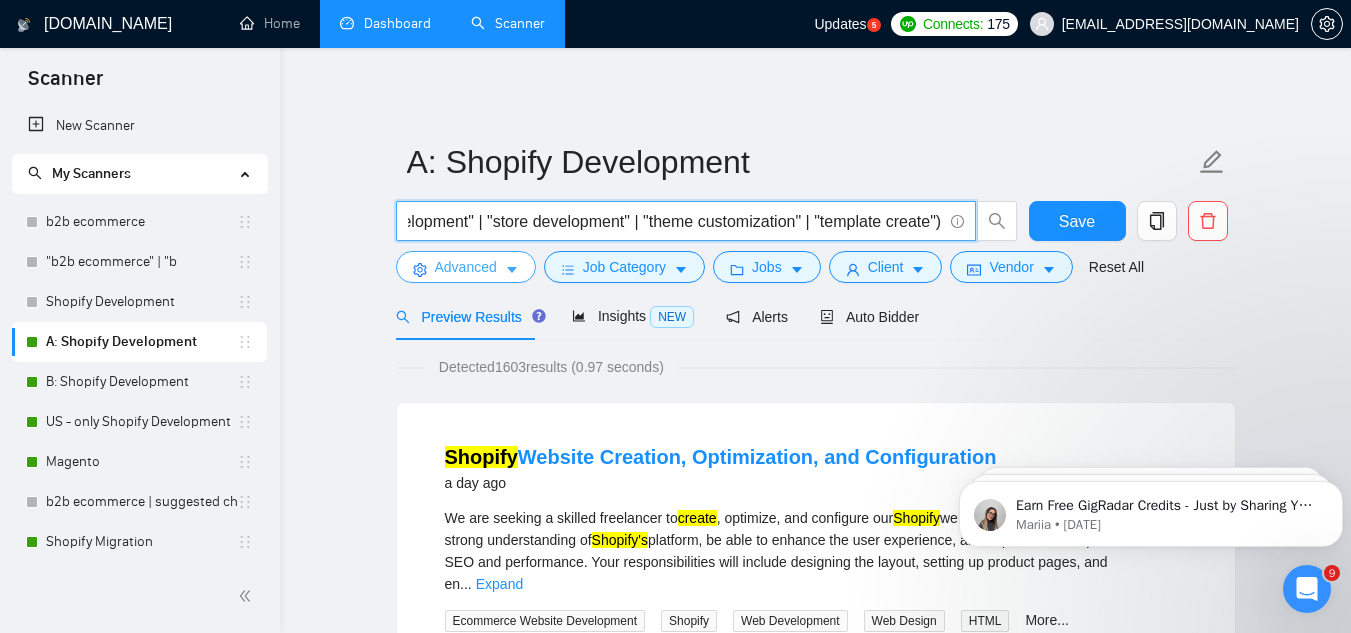 click on "Advanced" at bounding box center [466, 267] 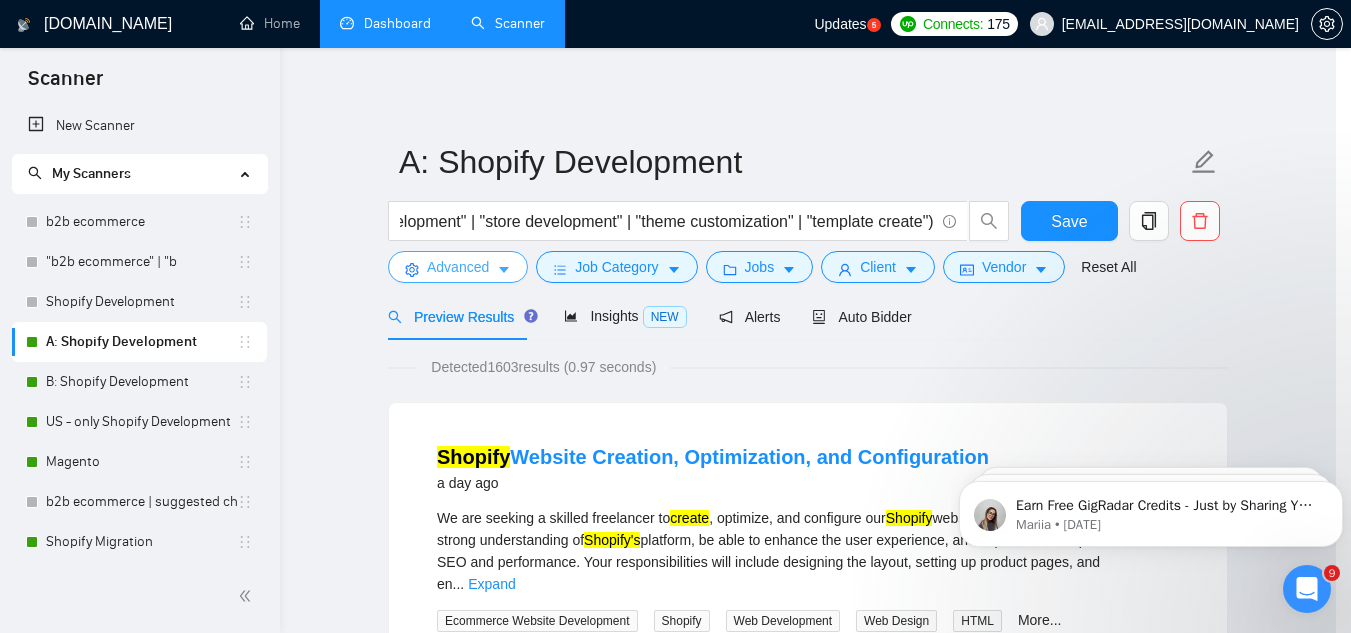scroll, scrollTop: 0, scrollLeft: 0, axis: both 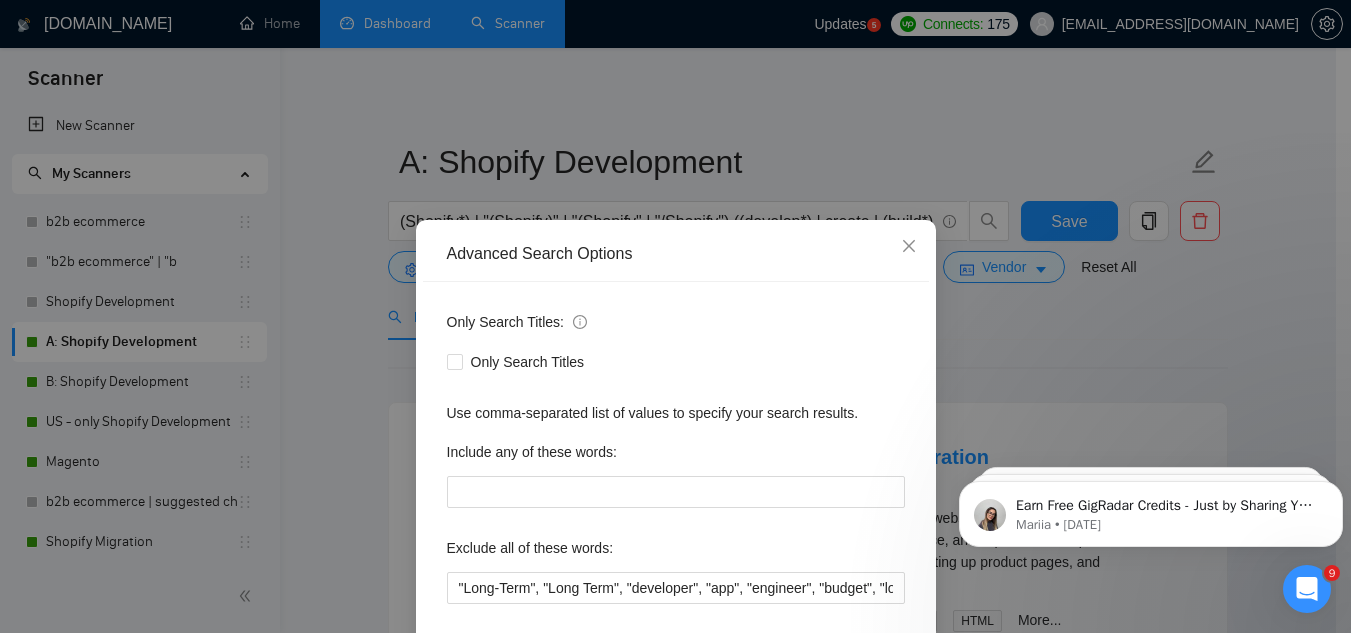 click on "Advanced Search Options Only Search Titles:   Only Search Titles Use comma-separated list of values to specify your search results. Include any of these words: Exclude all of these words: Include skills list in the search:   Also  search  on Skills Reset OK" at bounding box center (675, 316) 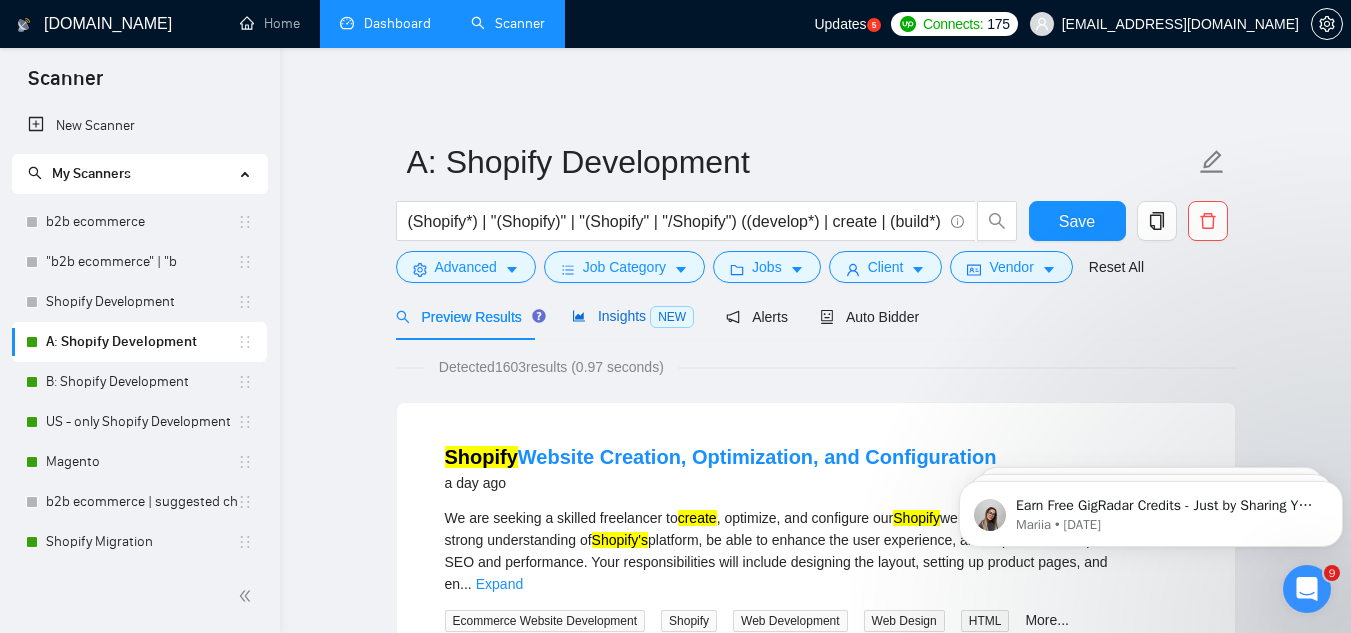 click on "Insights NEW" at bounding box center (633, 316) 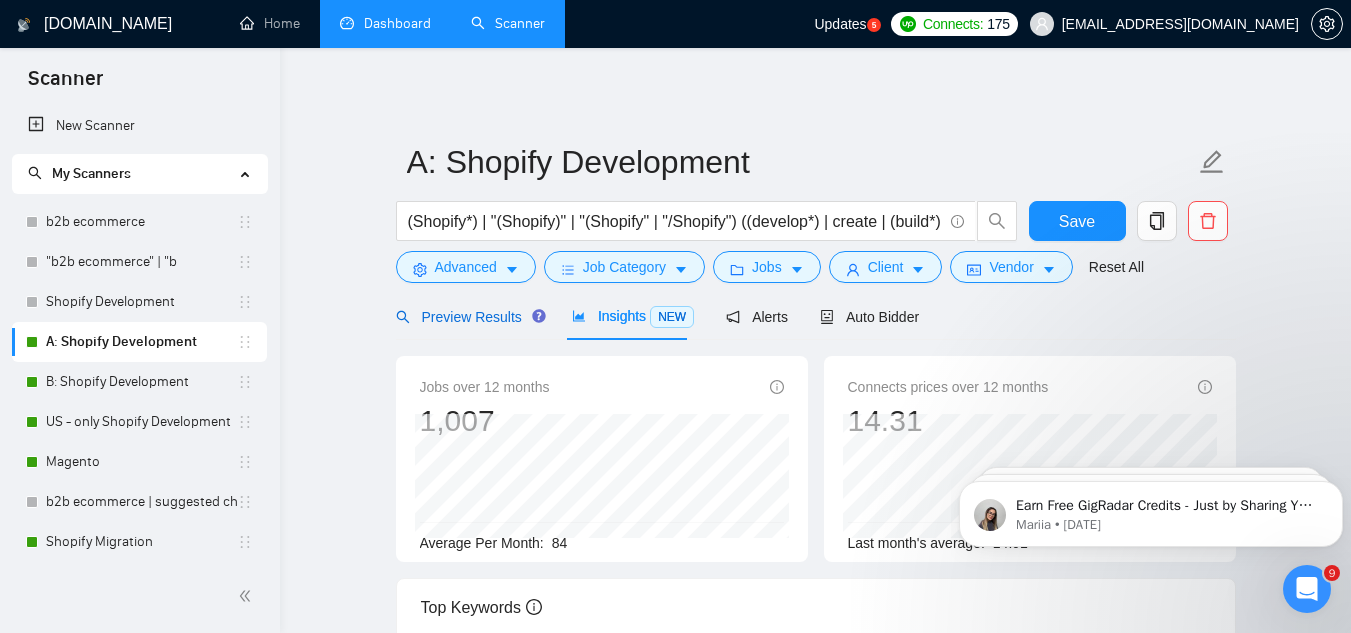 click on "Preview Results" at bounding box center (468, 317) 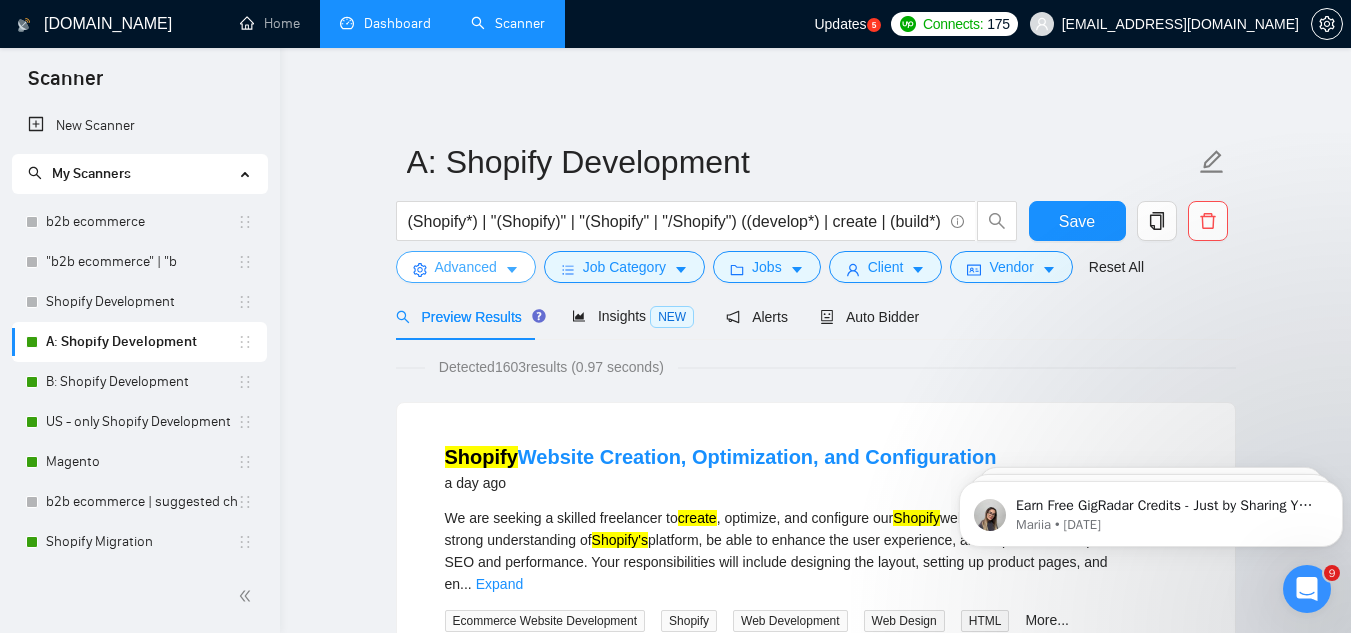 click on "Advanced" at bounding box center [466, 267] 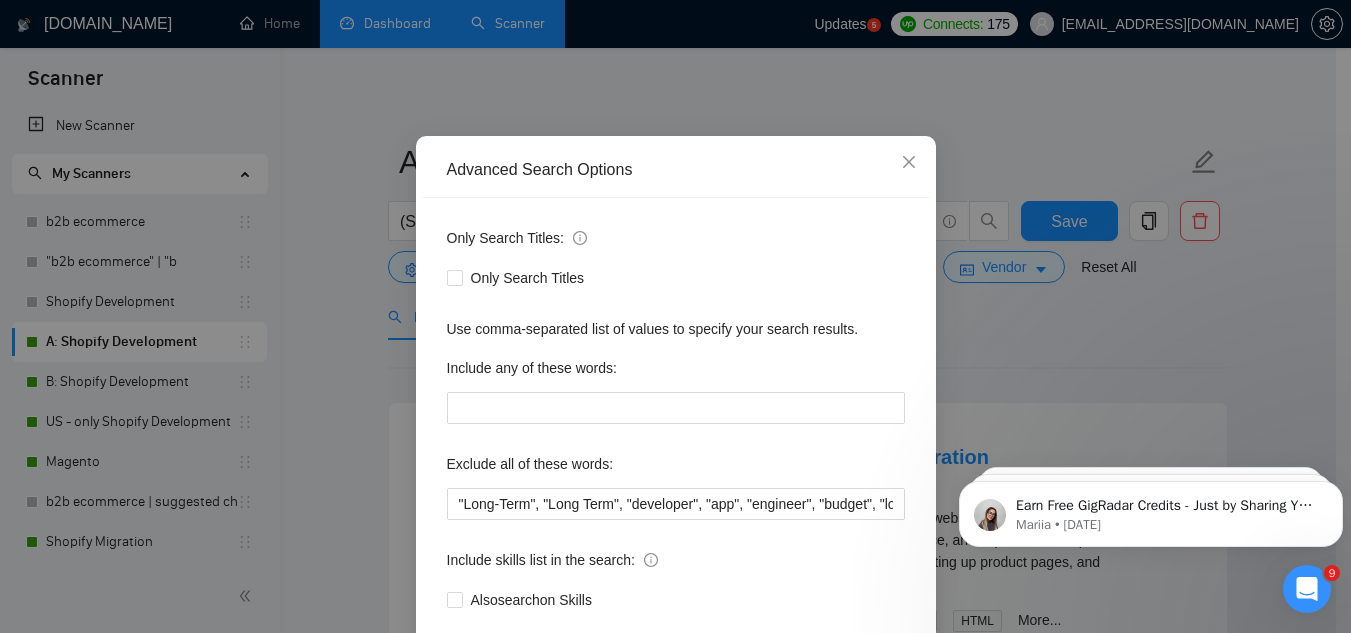 scroll, scrollTop: 199, scrollLeft: 0, axis: vertical 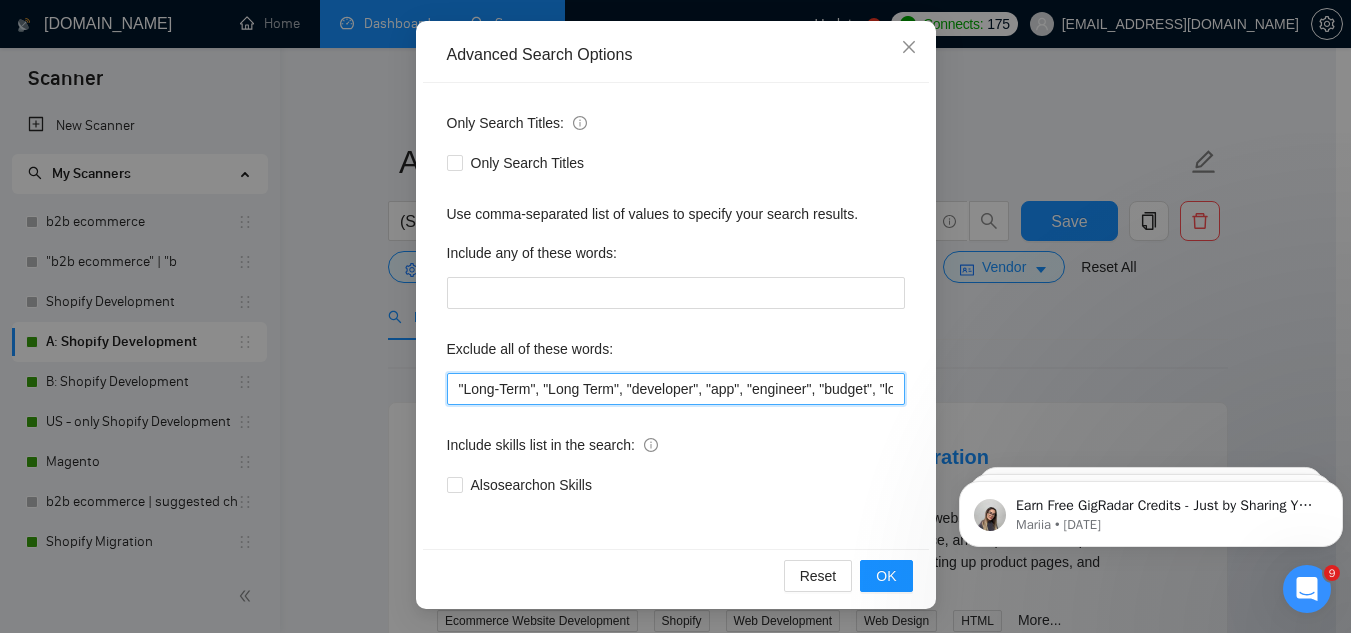click on ""Long-Term", "Long Term", "developer", "app", "engineer", "budget", "low budget", "tight budget", "affordable", "cheap", "cheapest", "competitive pricing", "most competitive pricing", "cost-effective", "cost effective", "cost-efficient", "under $200", "under $500", "around $500", "weekly installments", "looking to keep costs down", "please quote lowest", "basic site", "simple site", "simple store", "2 products", "two products", "5 products", "few pages", "single page", "one page", "just a homepage", "three pages", "initial brand testing", "quick MVP", "MVP only", "just need tweaks", "minor tweak", "quick fix", "training", "teach me", "mentorship", "1:1 guidance", "walk me through", "screen-share", "show me how", "quick turnaround", "ASAP delivery", "start immediately", "urgent but low budget", "need in 1–3 days", "24 hour job", "free theme", "use a free theme", "nothing fancy", "basic template", "no custom code", "minimalist only" at bounding box center [676, 389] 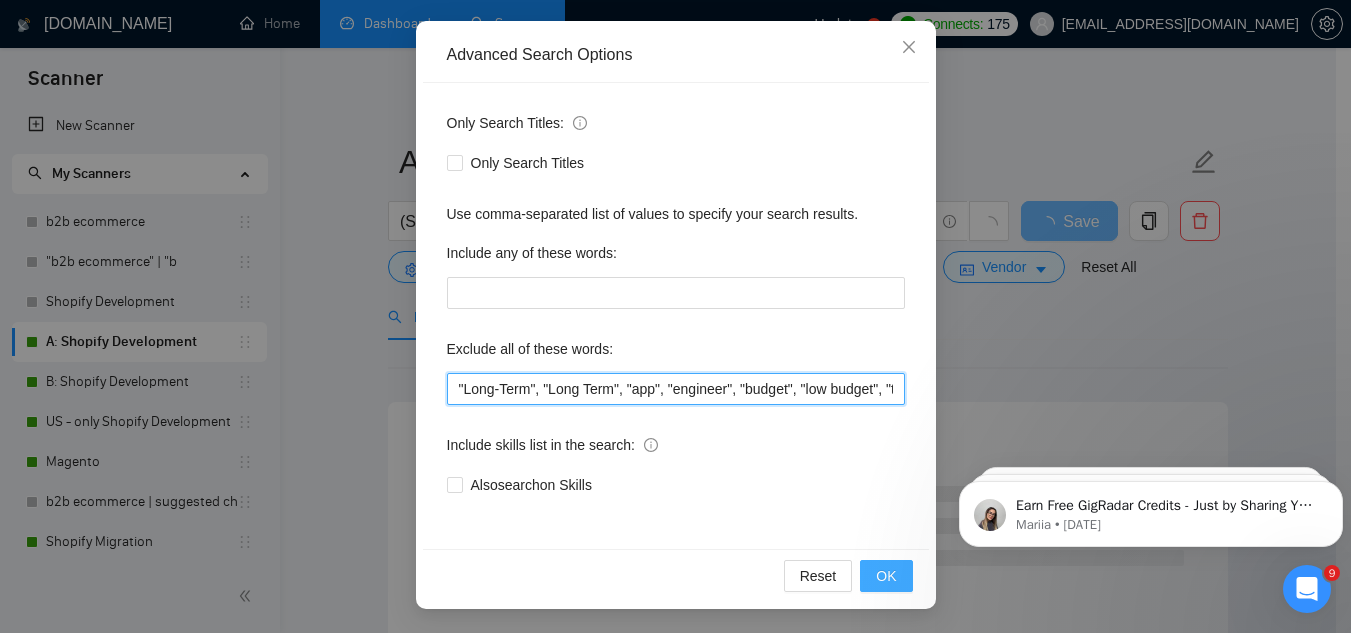 type on ""Long-Term", "Long Term", "app", "engineer", "budget", "low budget", "tight budget", "affordable", "cheap", "cheapest", "competitive pricing", "most competitive pricing", "cost-effective", "cost effective", "cost-efficient", "under $200", "under $500", "around $500", "weekly installments", "looking to keep costs down", "please quote lowest", "basic site", "simple site", "simple store", "2 products", "two products", "5 products", "few pages", "single page", "one page", "just a homepage", "three pages", "initial brand testing", "quick MVP", "MVP only", "just need tweaks", "minor tweak", "quick fix", "training", "teach me", "mentorship", "1:1 guidance", "walk me through", "screen-share", "show me how", "quick turnaround", "ASAP delivery", "start immediately", "urgent but low budget", "need in 1–3 days", "24 hour job", "free theme", "use a free theme", "nothing fancy", "basic template", "no custom code", "minimalist only" 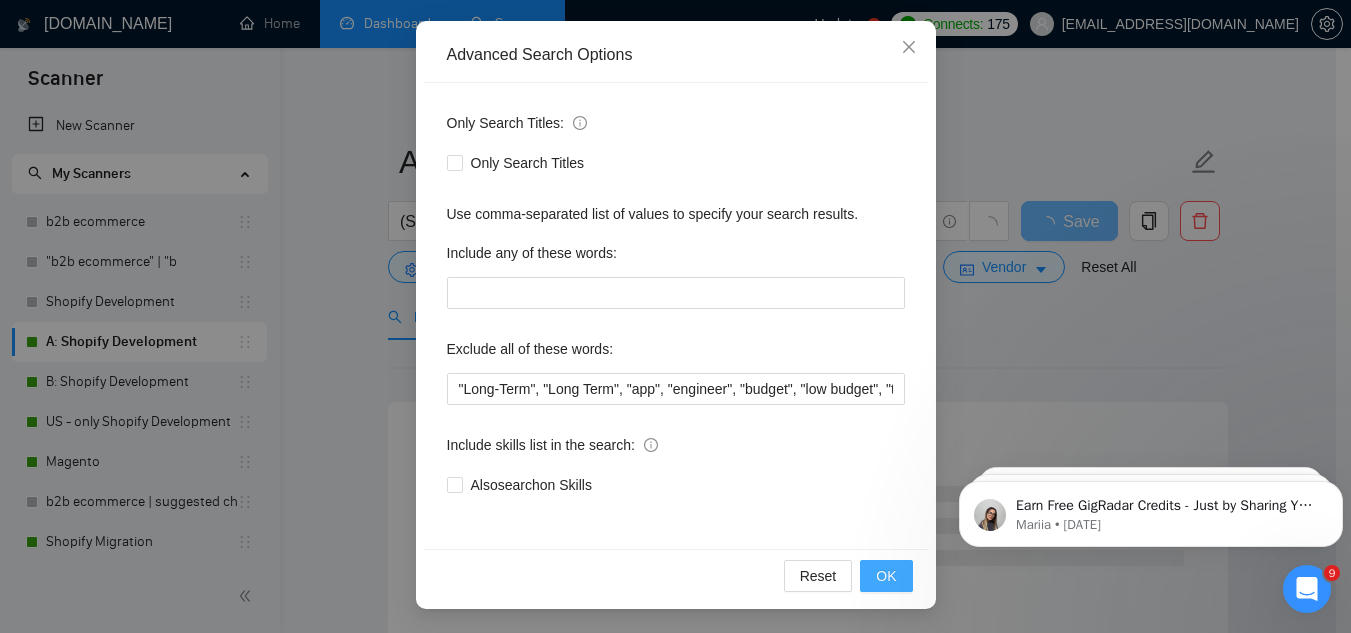 click on "OK" at bounding box center [886, 576] 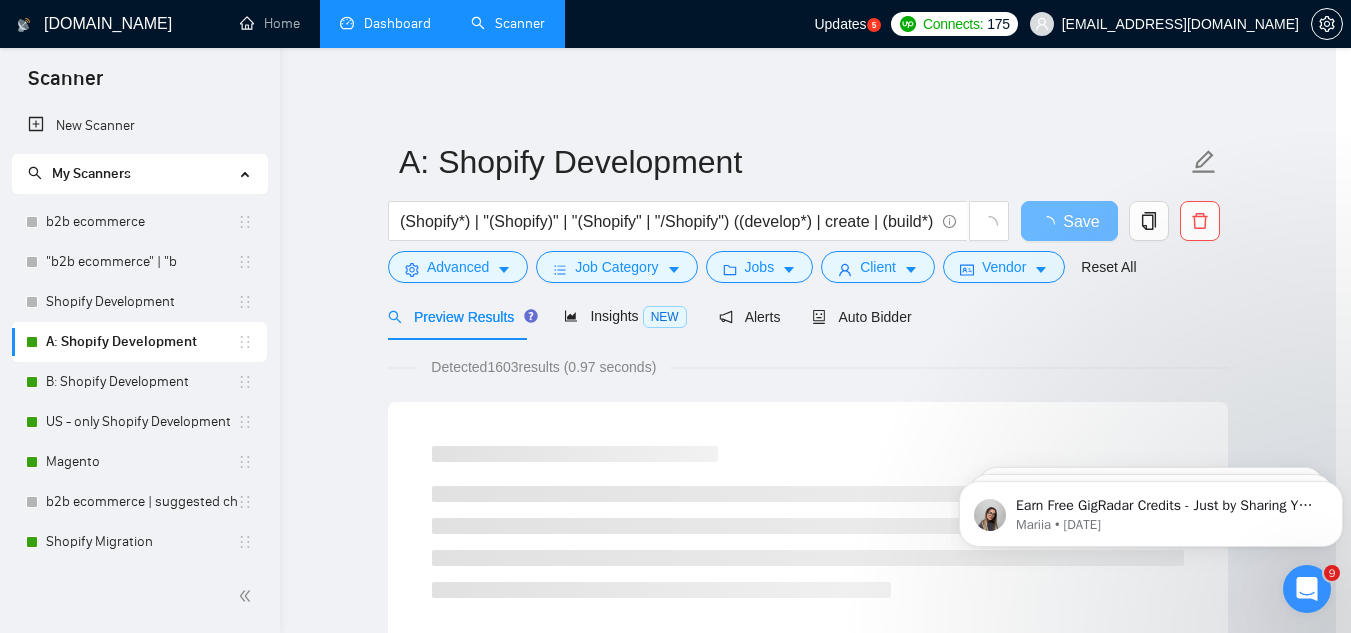 scroll, scrollTop: 99, scrollLeft: 0, axis: vertical 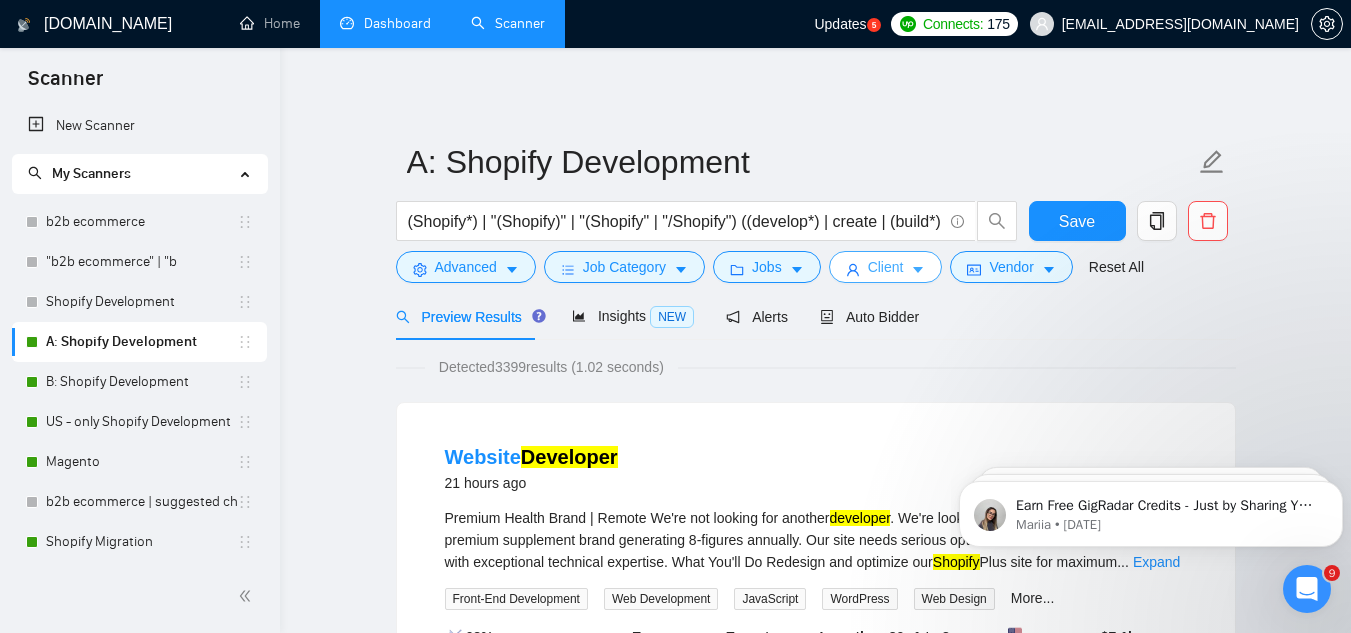 click on "Client" at bounding box center [886, 267] 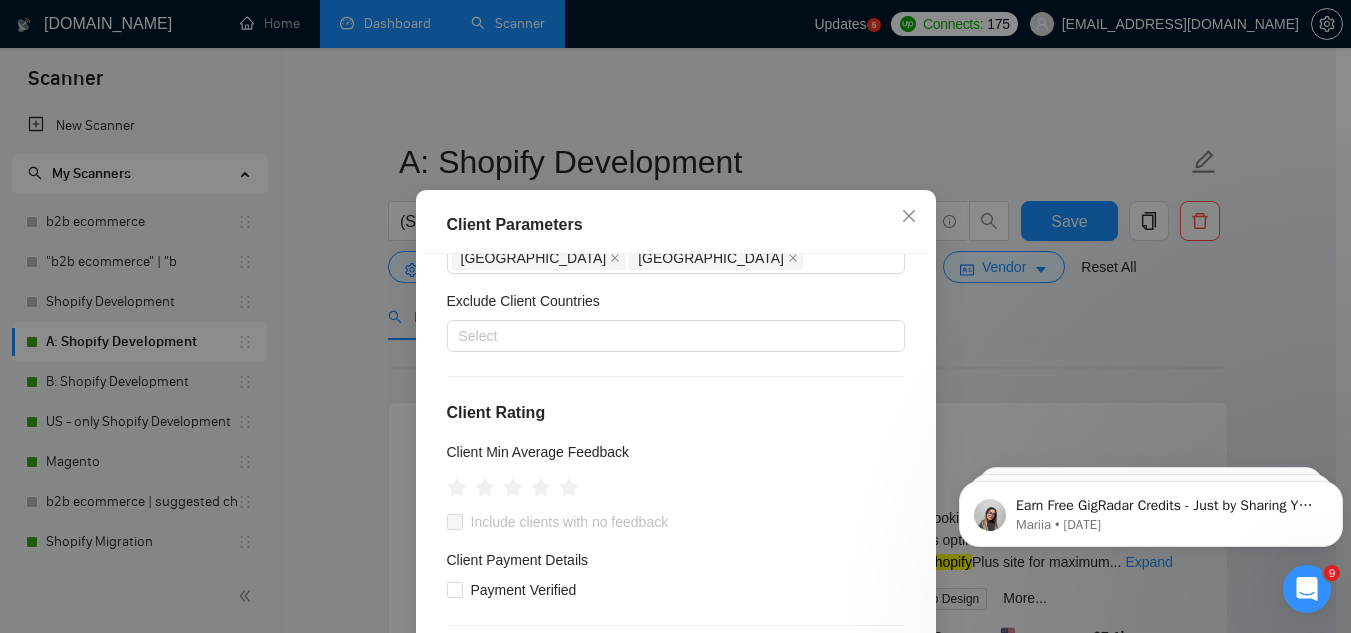 scroll, scrollTop: 200, scrollLeft: 0, axis: vertical 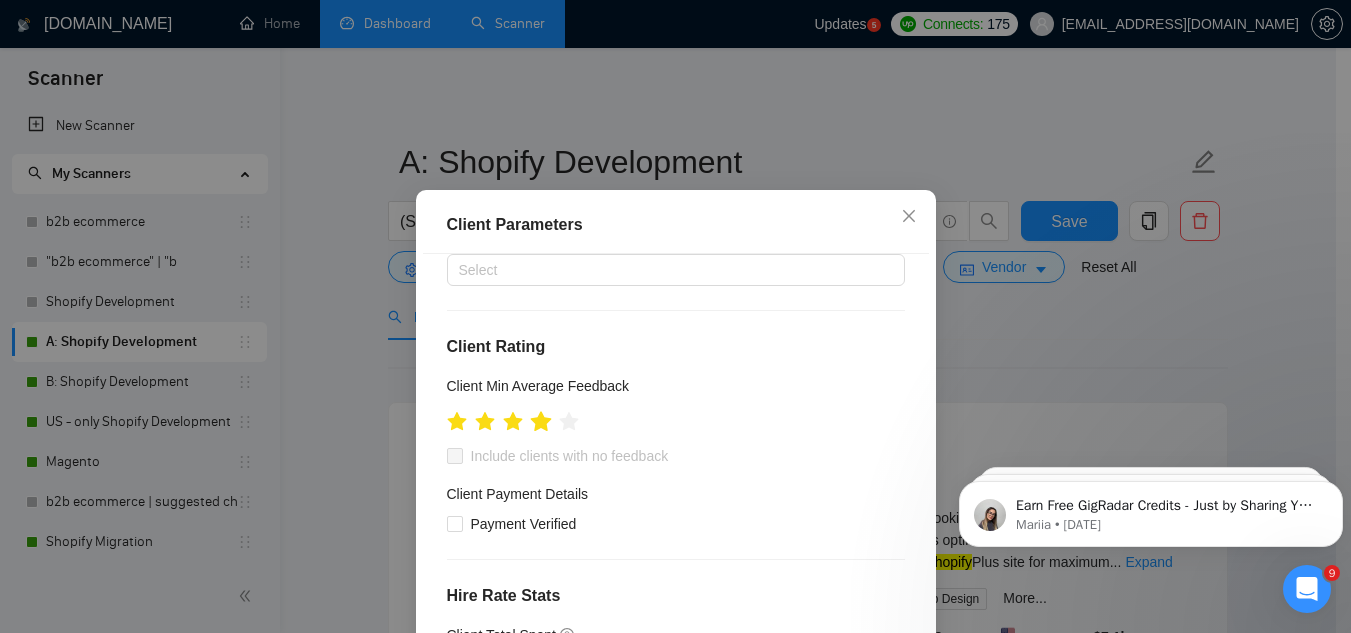 click 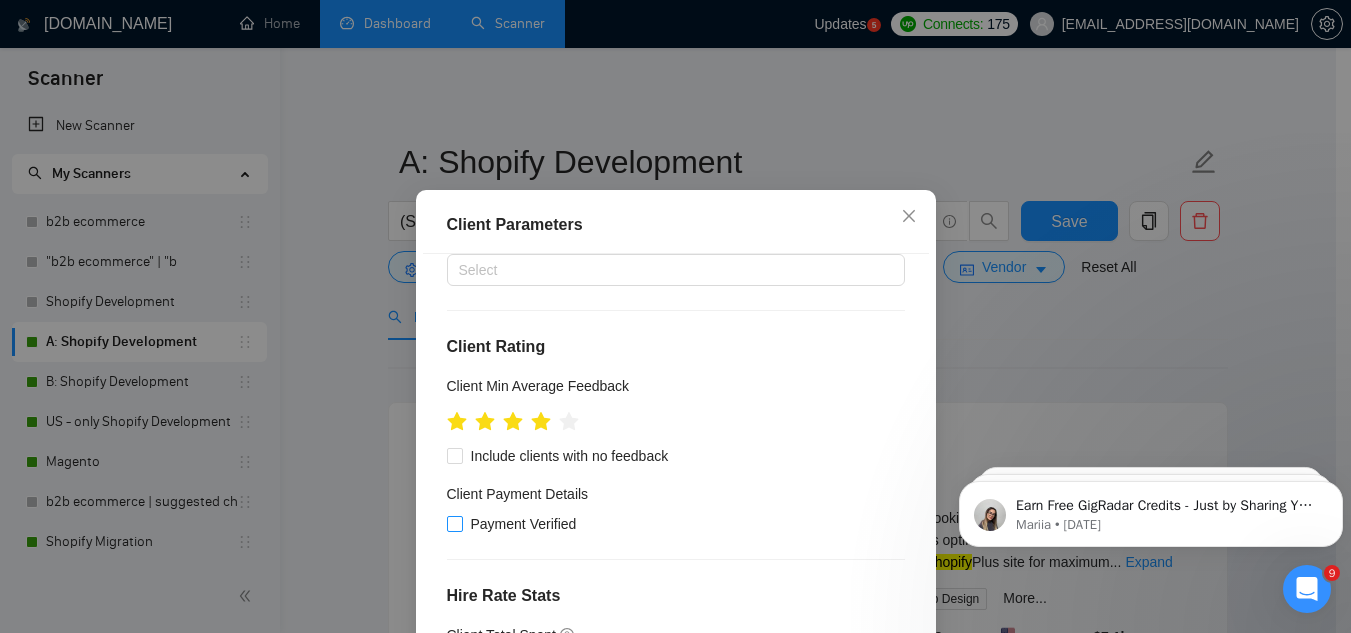 click on "Payment Verified" at bounding box center (454, 523) 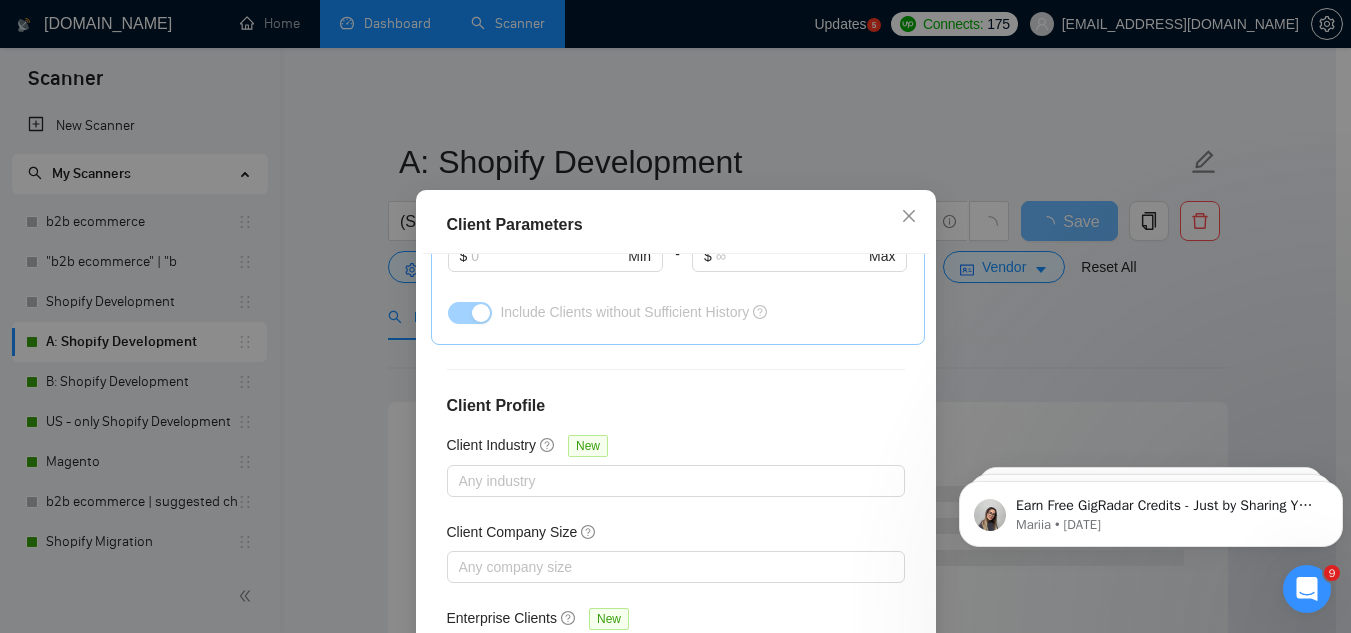 scroll, scrollTop: 829, scrollLeft: 0, axis: vertical 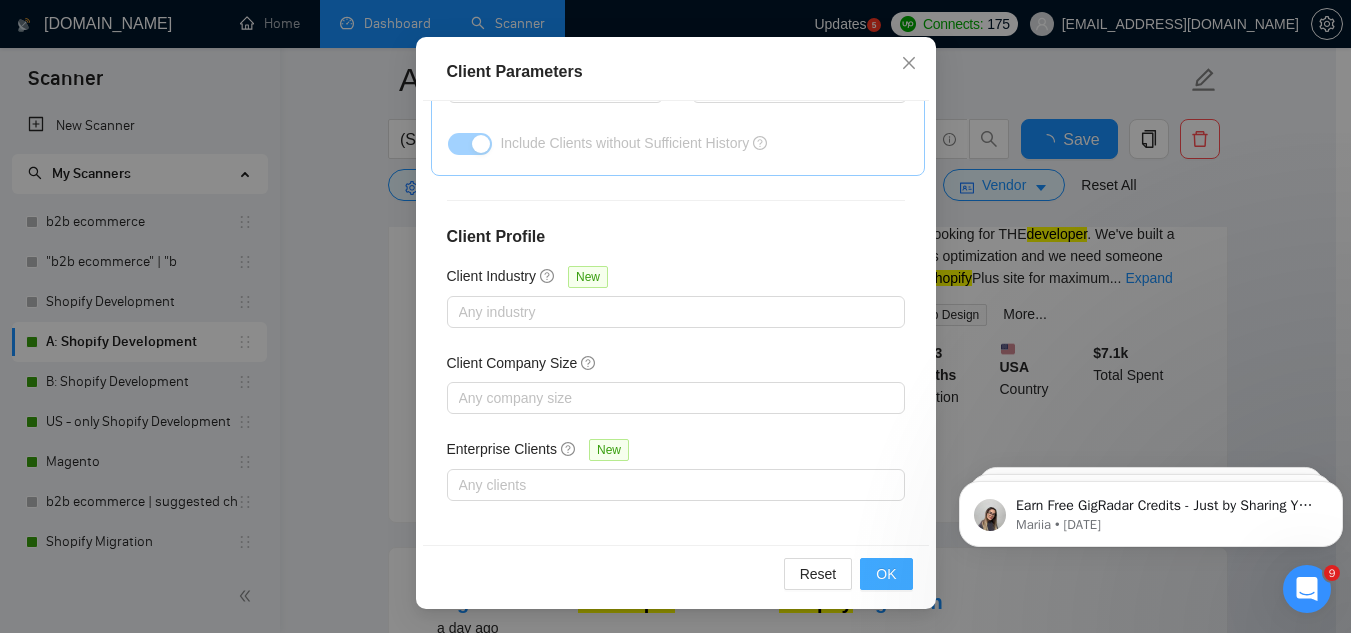 click on "OK" at bounding box center [886, 574] 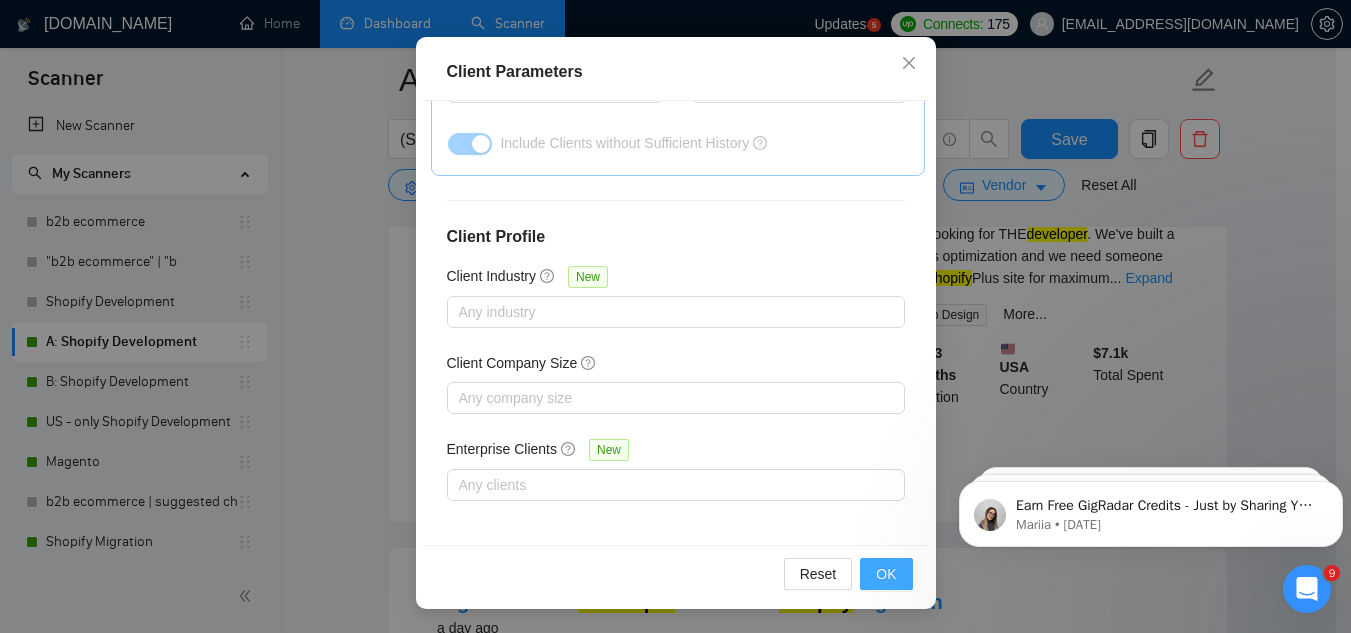 scroll, scrollTop: 82, scrollLeft: 0, axis: vertical 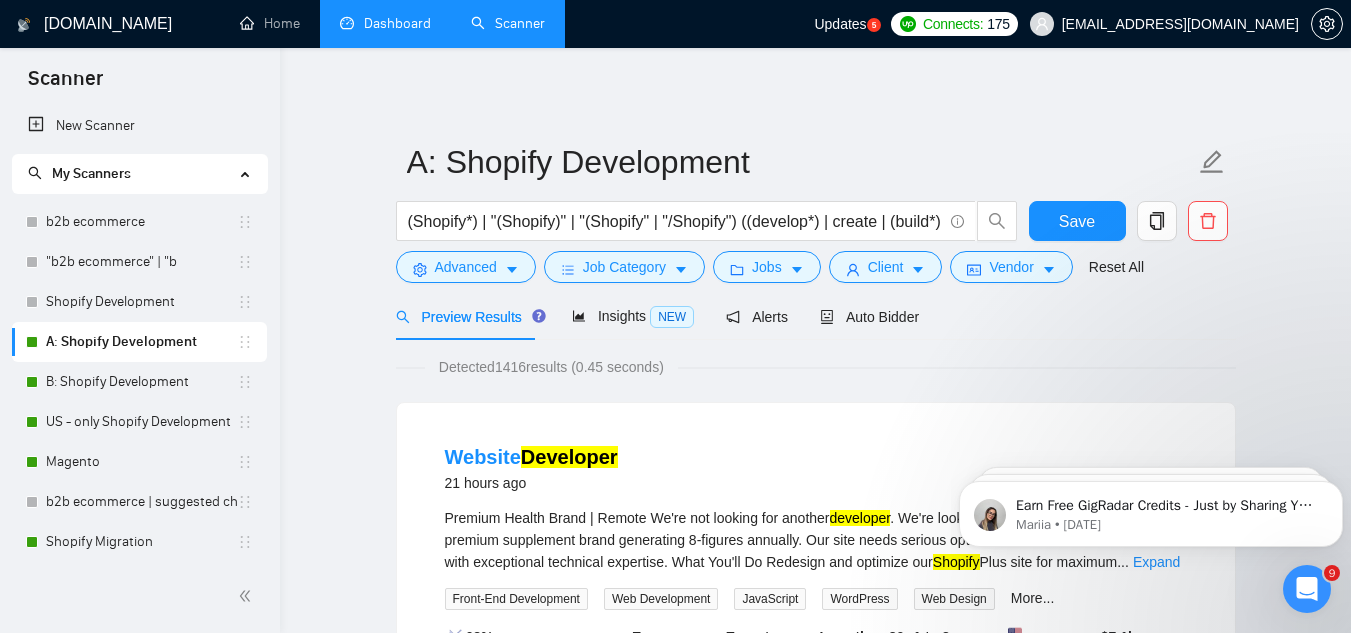 click on "Detected   1416  results   (0.45 seconds)" at bounding box center (816, 367) 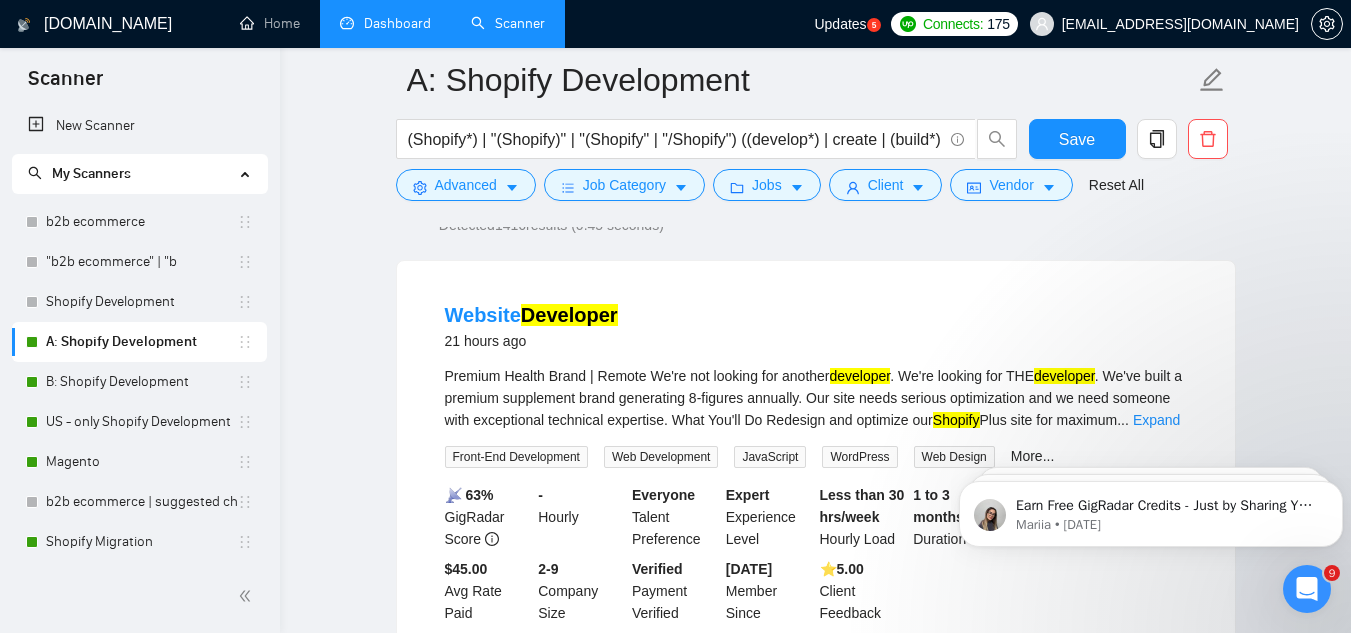 scroll, scrollTop: 0, scrollLeft: 0, axis: both 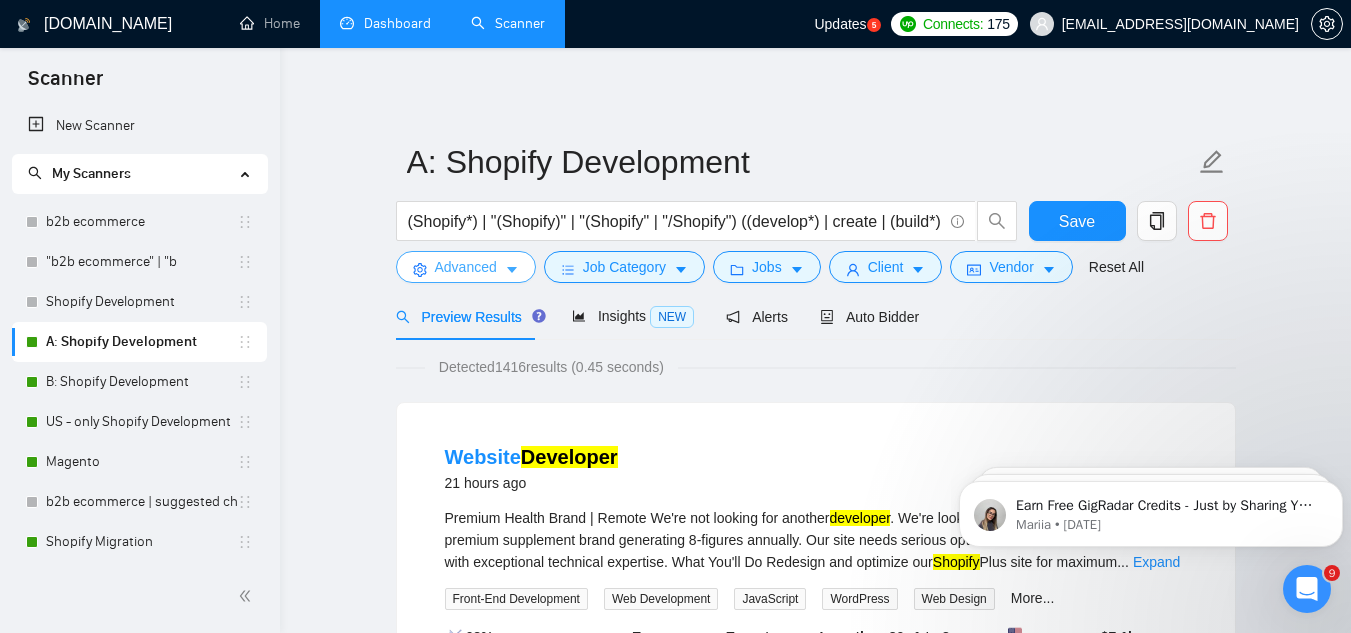 click on "Advanced" at bounding box center [466, 267] 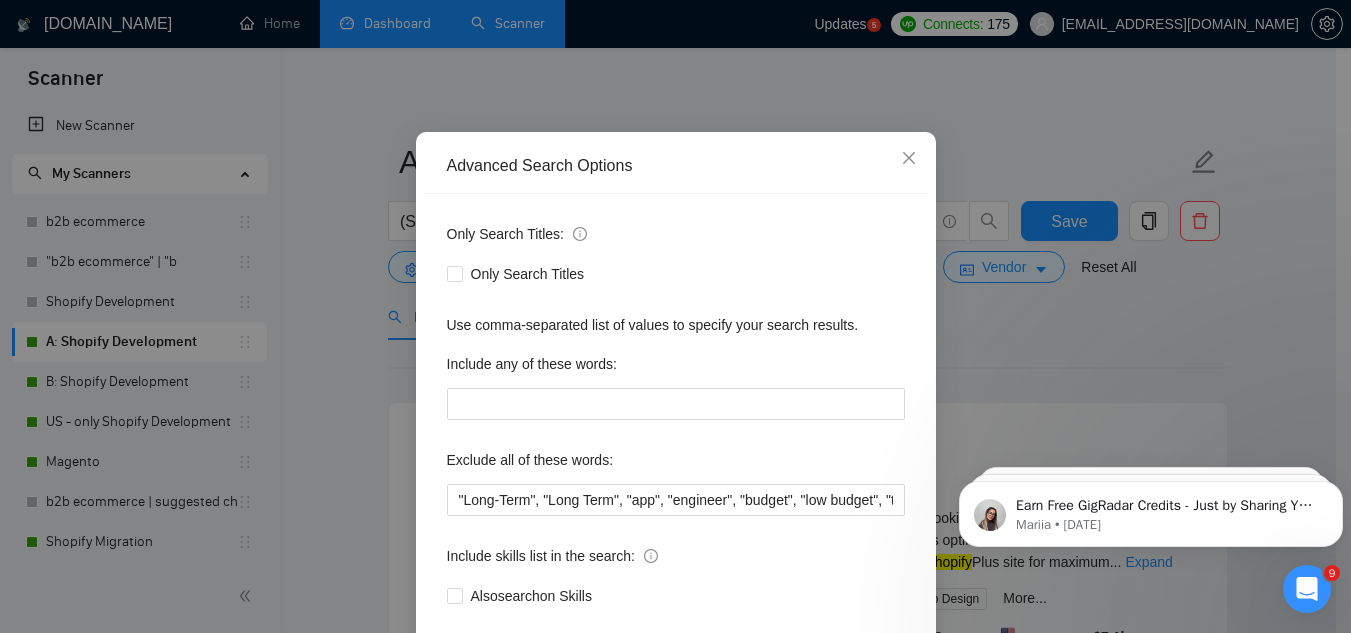 scroll, scrollTop: 199, scrollLeft: 0, axis: vertical 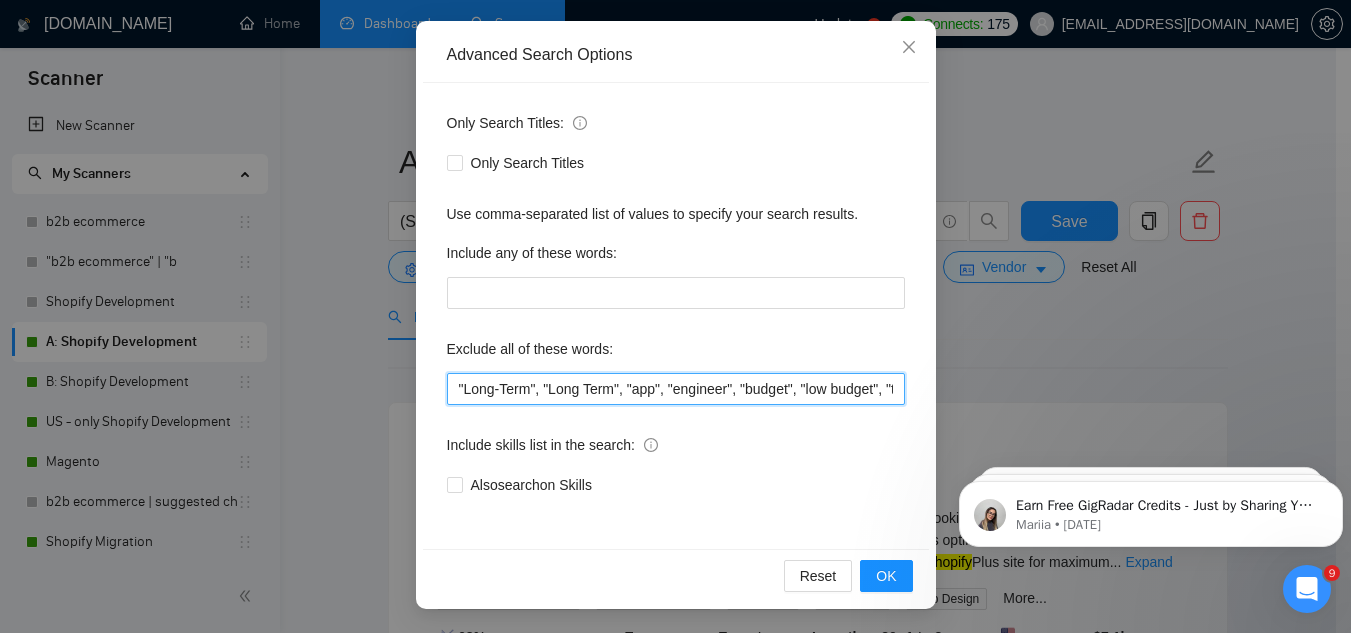 click on ""Long-Term", "Long Term", "app", "engineer", "budget", "low budget", "tight budget", "affordable", "cheap", "cheapest", "competitive pricing", "most competitive pricing", "cost-effective", "cost effective", "cost-efficient", "under $200", "under $500", "around $500", "weekly installments", "looking to keep costs down", "please quote lowest", "basic site", "simple site", "simple store", "2 products", "two products", "5 products", "few pages", "single page", "one page", "just a homepage", "three pages", "initial brand testing", "quick MVP", "MVP only", "just need tweaks", "minor tweak", "quick fix", "training", "teach me", "mentorship", "1:1 guidance", "walk me through", "screen-share", "show me how", "quick turnaround", "ASAP delivery", "start immediately", "urgent but low budget", "need in 1–3 days", "24 hour job", "free theme", "use a free theme", "nothing fancy", "basic template", "no custom code", "minimalist only" at bounding box center (676, 389) 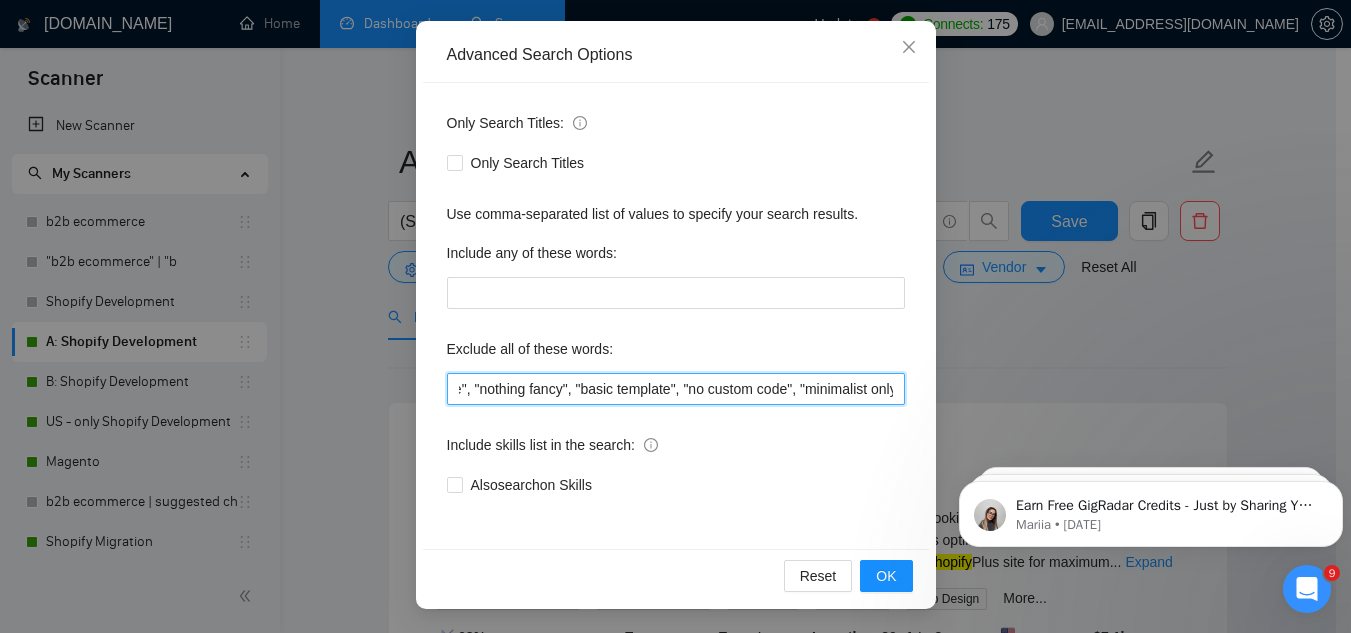scroll, scrollTop: 0, scrollLeft: 5205, axis: horizontal 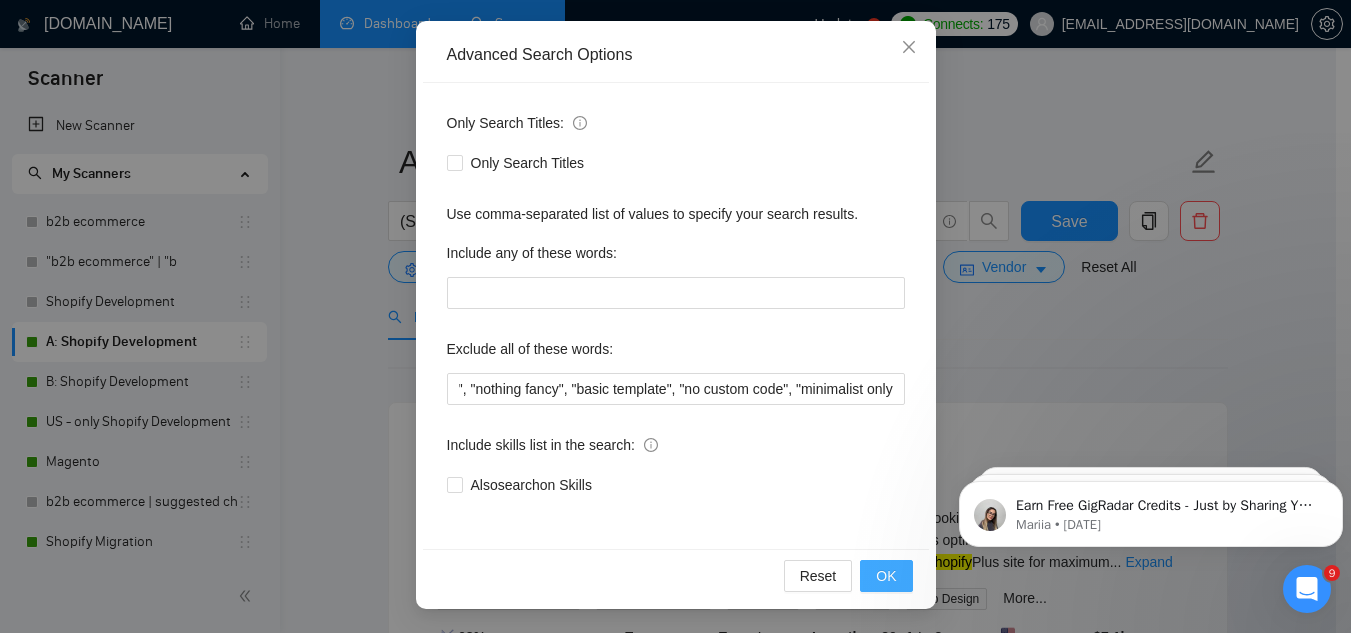 click on "OK" at bounding box center (886, 576) 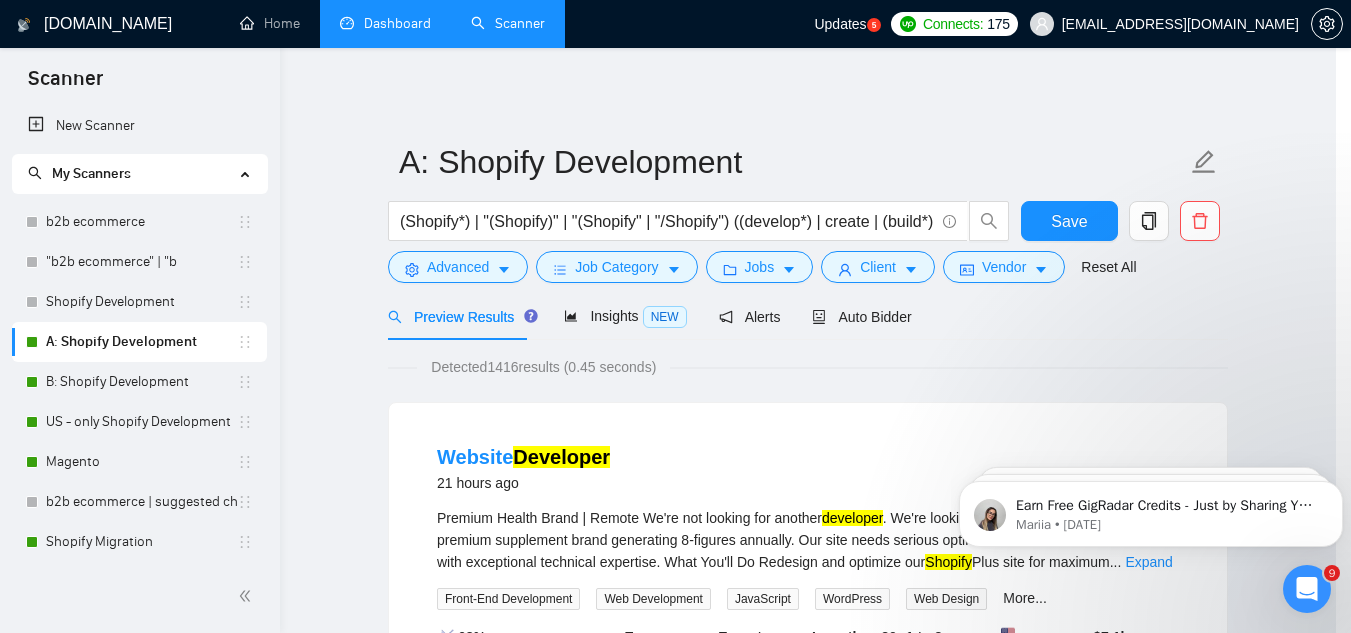 scroll, scrollTop: 99, scrollLeft: 0, axis: vertical 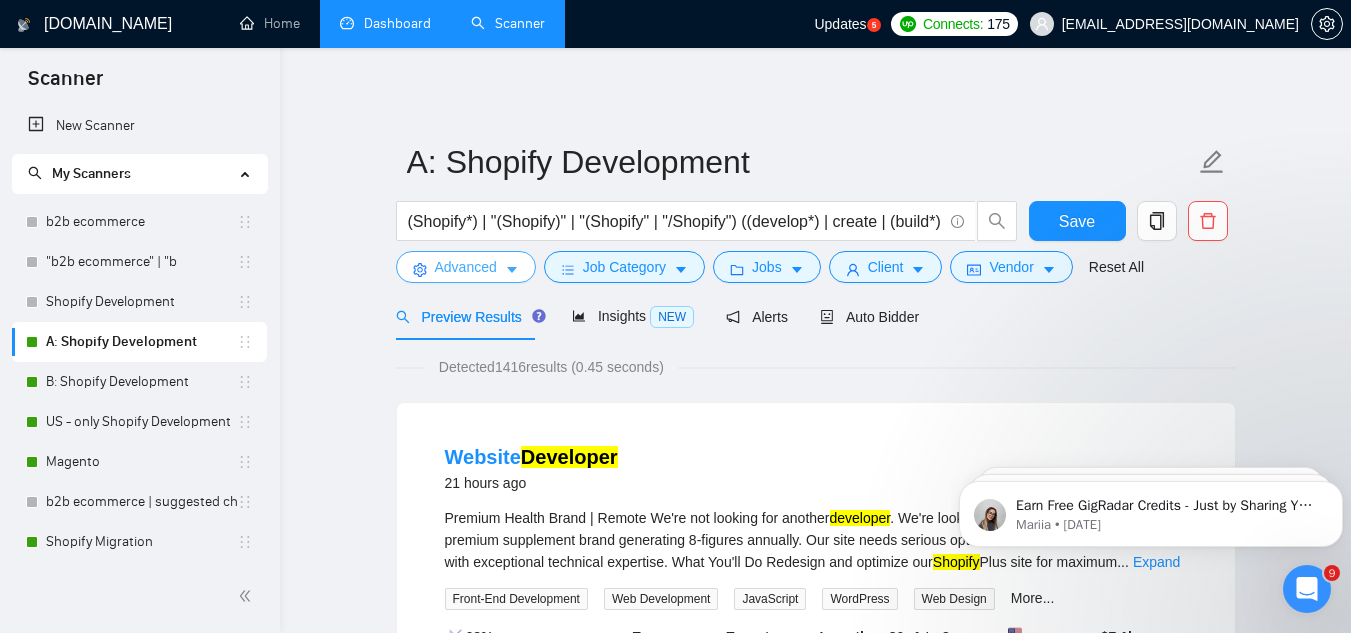 click on "Advanced" at bounding box center (466, 267) 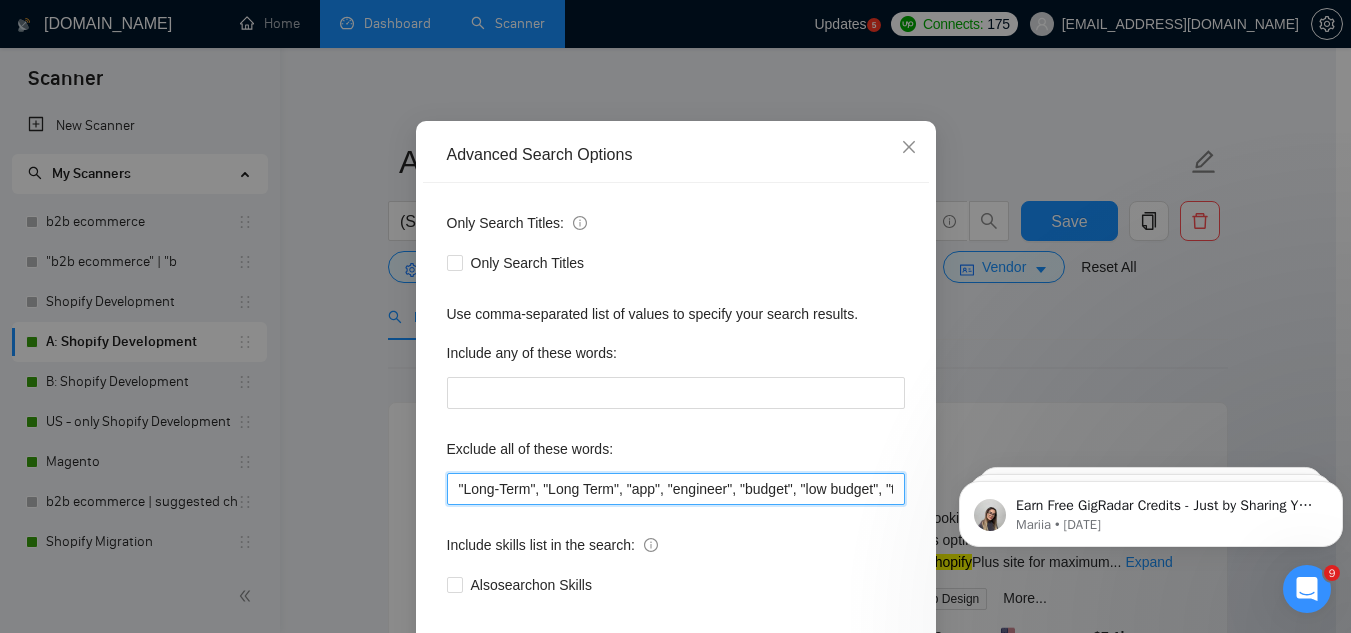 click on ""Long-Term", "Long Term", "app", "engineer", "budget", "low budget", "tight budget", "affordable", "cheap", "cheapest", "competitive pricing", "most competitive pricing", "cost-effective", "cost effective", "cost-efficient", "under $200", "under $500", "around $500", "weekly installments", "looking to keep costs down", "please quote lowest", "basic site", "simple site", "simple store", "2 products", "two products", "5 products", "few pages", "single page", "one page", "just a homepage", "three pages", "initial brand testing", "quick MVP", "MVP only", "just need tweaks", "minor tweak", "quick fix", "training", "teach me", "mentorship", "1:1 guidance", "walk me through", "screen-share", "show me how", "quick turnaround", "ASAP delivery", "start immediately", "urgent but low budget", "need in 1–3 days", "24 hour job", "free theme", "use a free theme", "nothing fancy", "basic template", "no custom code", "minimalist only" at bounding box center (676, 489) 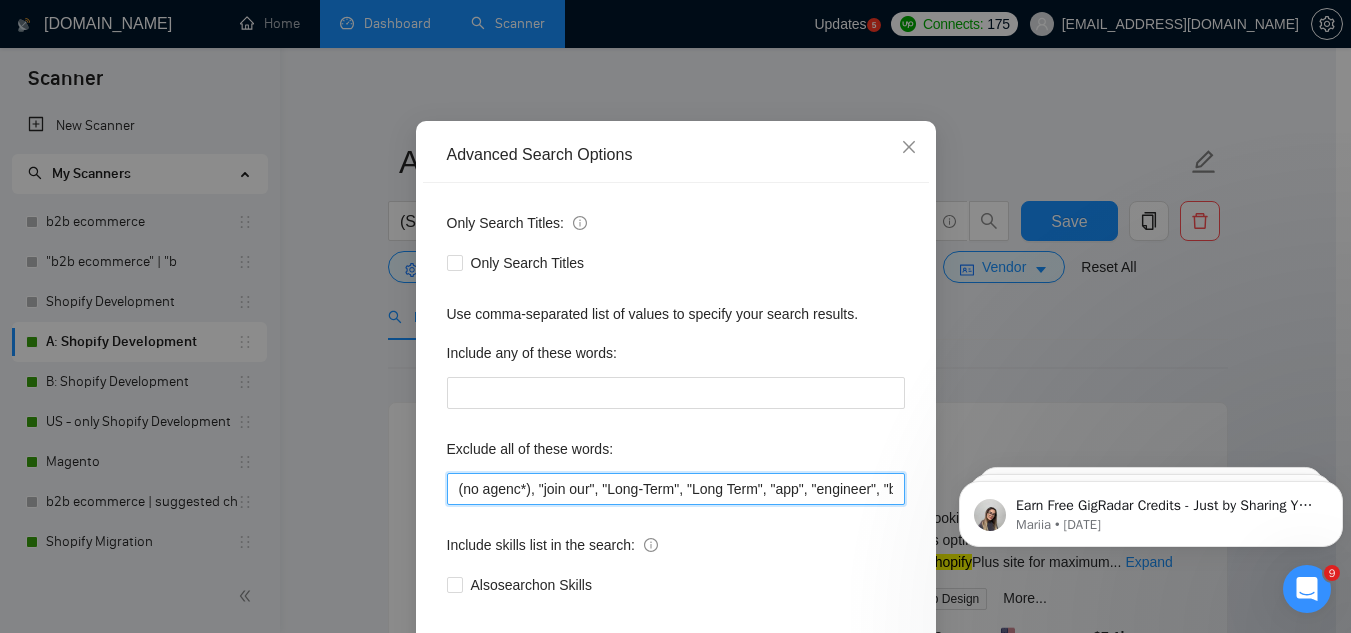 click on "(no agenc*), "join our", "Long-Term", "Long Term", "app", "engineer", "budget", "low budget", "tight budget", "affordable", "cheap", "cheapest", "competitive pricing", "most competitive pricing", "cost-effective", "cost effective", "cost-efficient", "under $200", "under $500", "around $500", "weekly installments", "looking to keep costs down", "please quote lowest", "basic site", "simple site", "simple store", "2 products", "two products", "5 products", "few pages", "single page", "one page", "just a homepage", "three pages", "initial brand testing", "quick MVP", "MVP only", "just need tweaks", "minor tweak", "quick fix", "training", "teach me", "mentorship", "1:1 guidance", "walk me through", "screen-share", "show me how", "quick turnaround", "ASAP delivery", "start immediately", "urgent but low budget", "need in 1–3 days", "24 hour job", "free theme", "use a free theme", "nothing fancy", "basic template", "no custom code", "minimalist only" at bounding box center [676, 489] 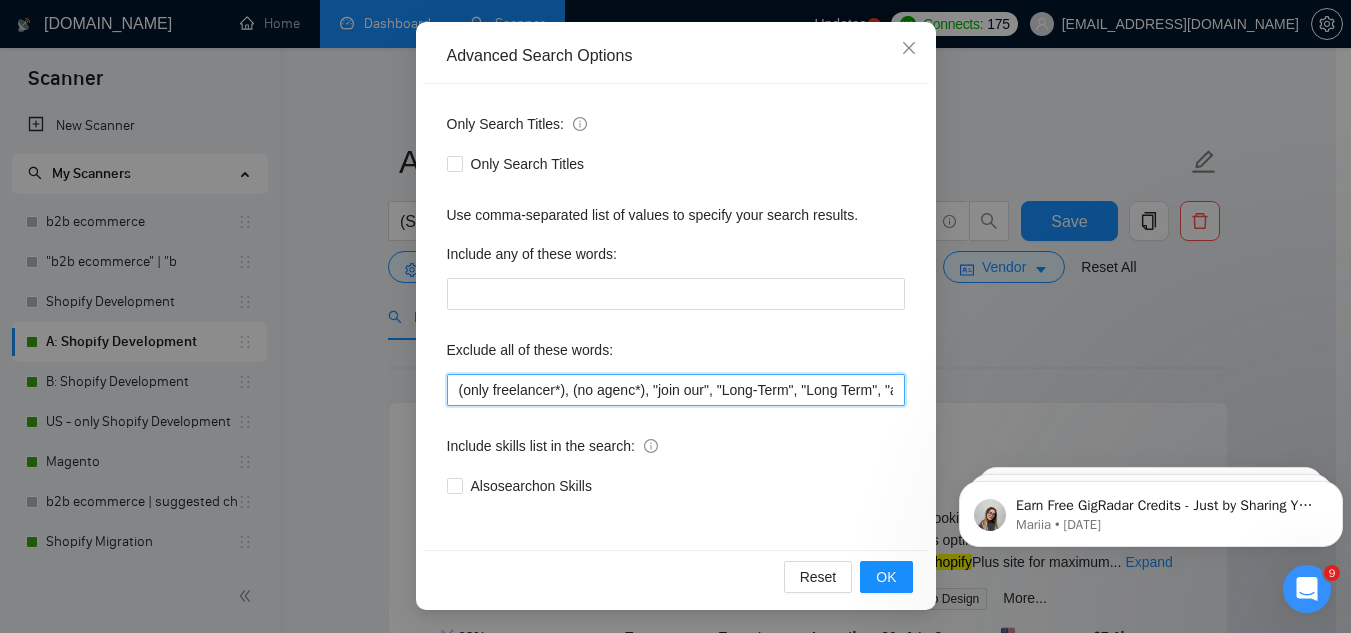 scroll, scrollTop: 199, scrollLeft: 0, axis: vertical 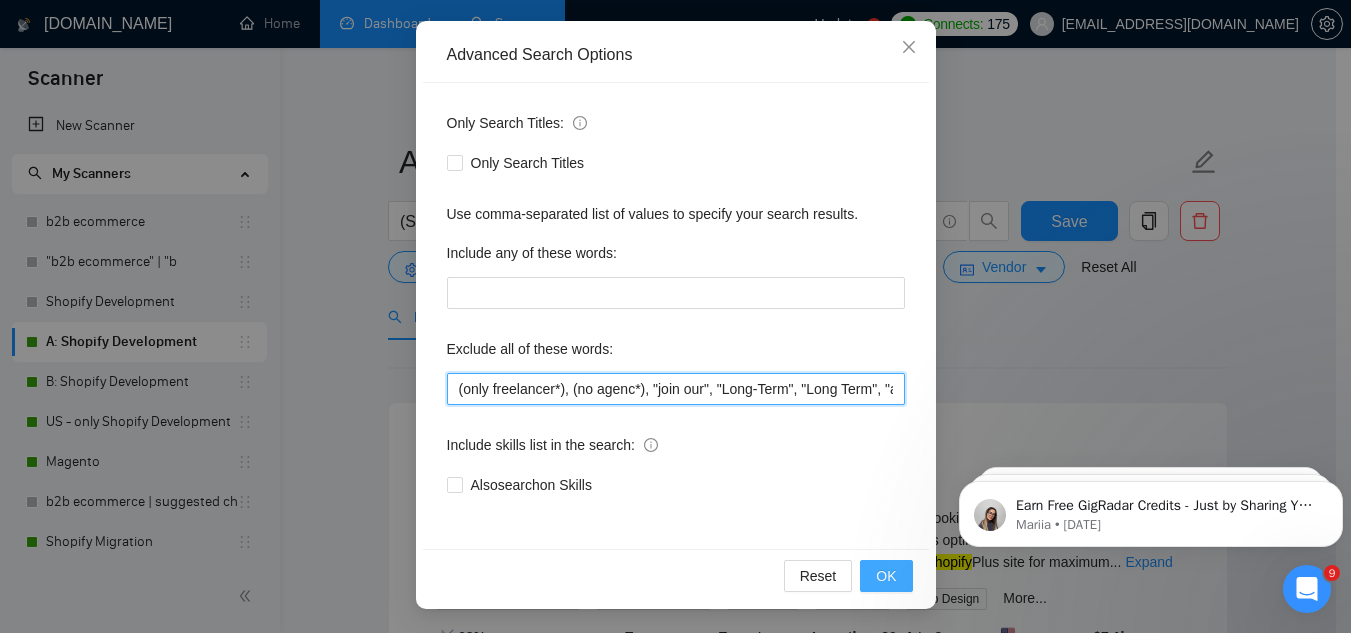 type on "(only freelancer*), (no agenc*), "join our", "Long-Term", "Long Term", "app", "engineer", "budget", "low budget", "tight budget", "affordable", "cheap", "cheapest", "competitive pricing", "most competitive pricing", "cost-effective", "cost effective", "cost-efficient", "under $200", "under $500", "around $500", "weekly installments", "looking to keep costs down", "please quote lowest", "basic site", "simple site", "simple store", "2 products", "two products", "5 products", "few pages", "single page", "one page", "just a homepage", "three pages", "initial brand testing", "quick MVP", "MVP only", "just need tweaks", "minor tweak", "quick fix", "training", "teach me", "mentorship", "1:1 guidance", "walk me through", "screen-share", "show me how", "quick turnaround", "ASAP delivery", "start immediately", "urgent but low budget", "need in 1–3 days", "24 hour job", "free theme", "use a free theme", "nothing fancy", "basic template", "no custom code", "minimalist only" 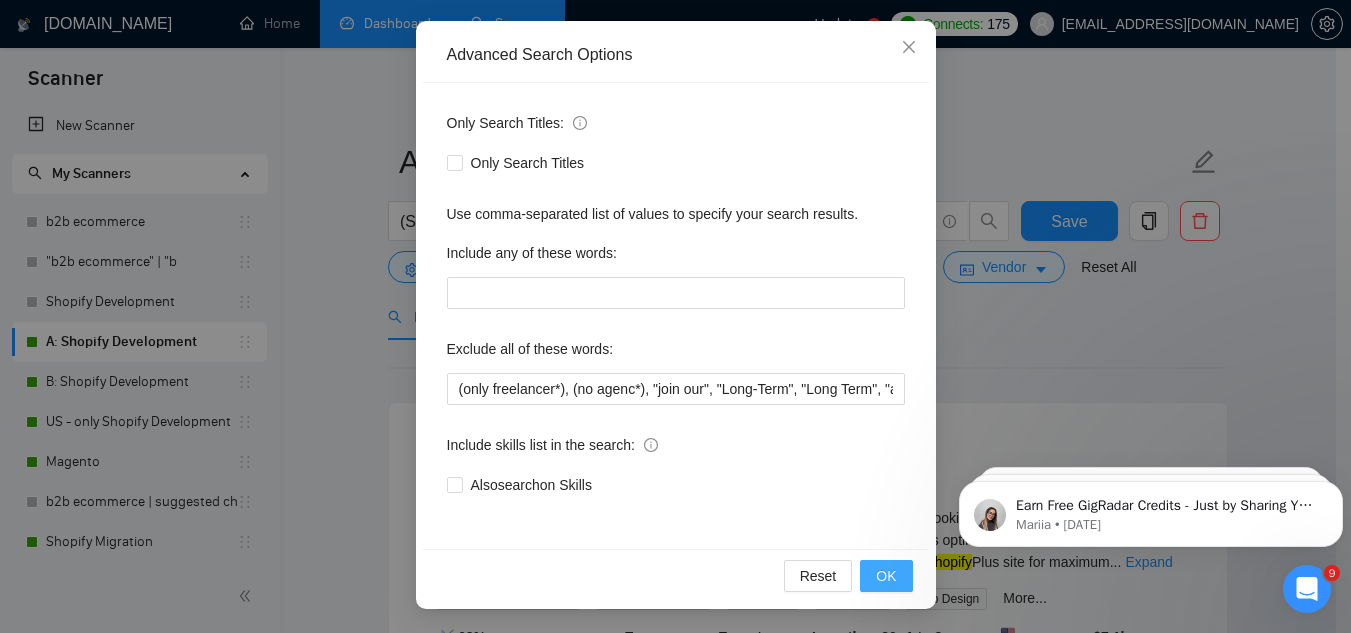 click on "OK" at bounding box center (886, 576) 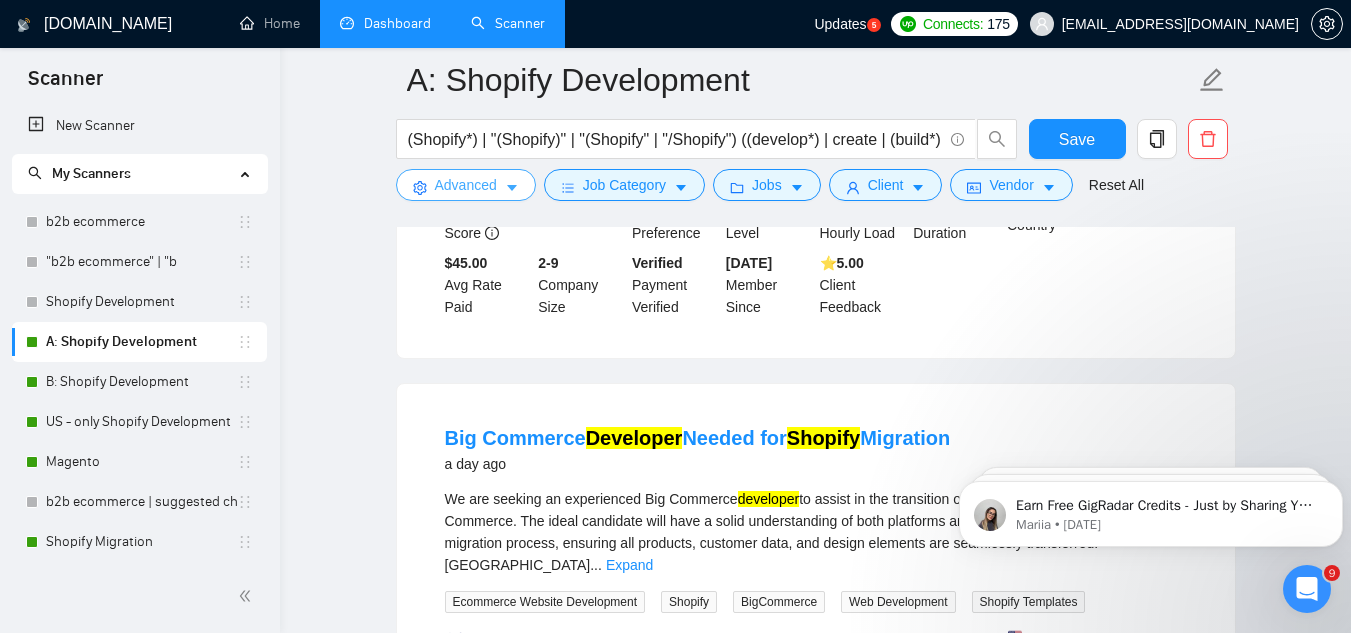scroll, scrollTop: 500, scrollLeft: 0, axis: vertical 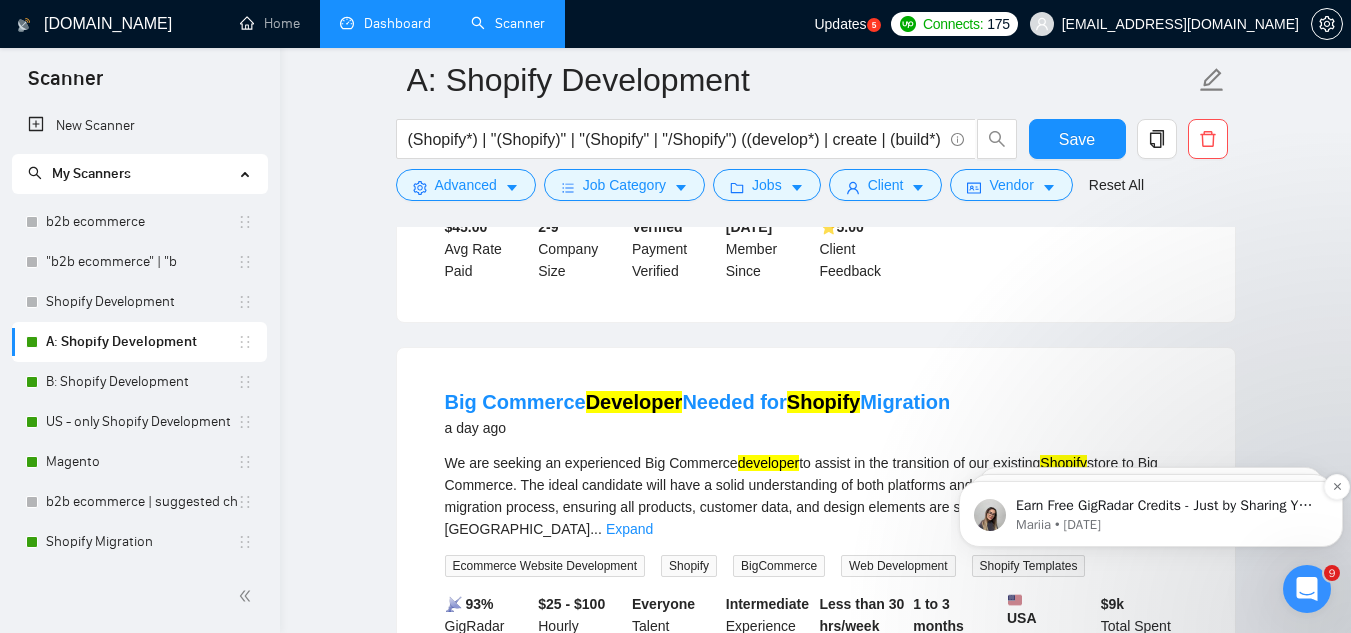 click on "Mariia • 1d ago" at bounding box center (1167, 525) 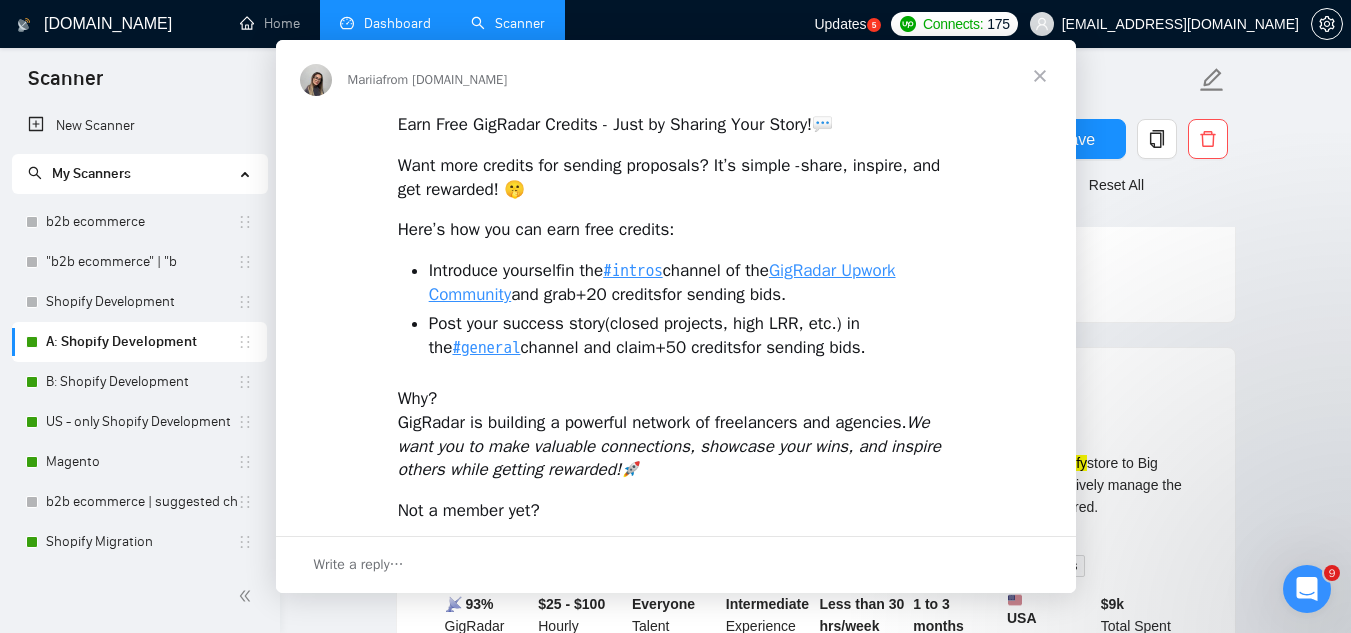 scroll, scrollTop: 0, scrollLeft: 0, axis: both 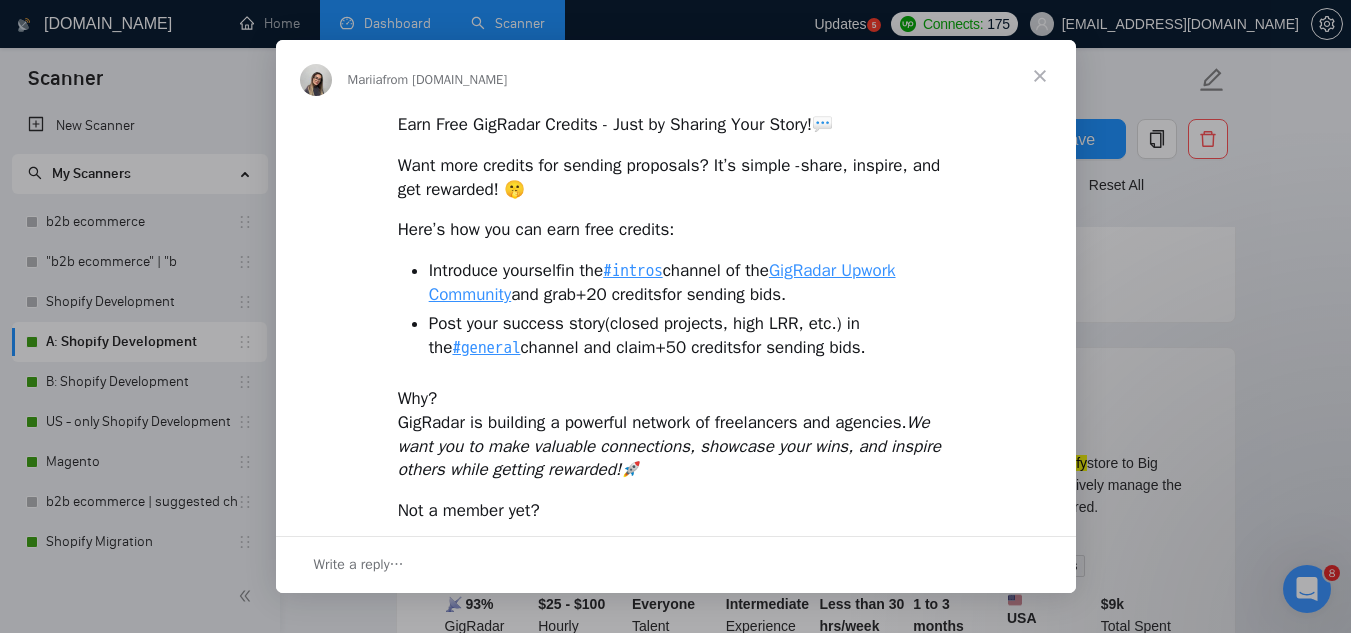 click at bounding box center [1040, 76] 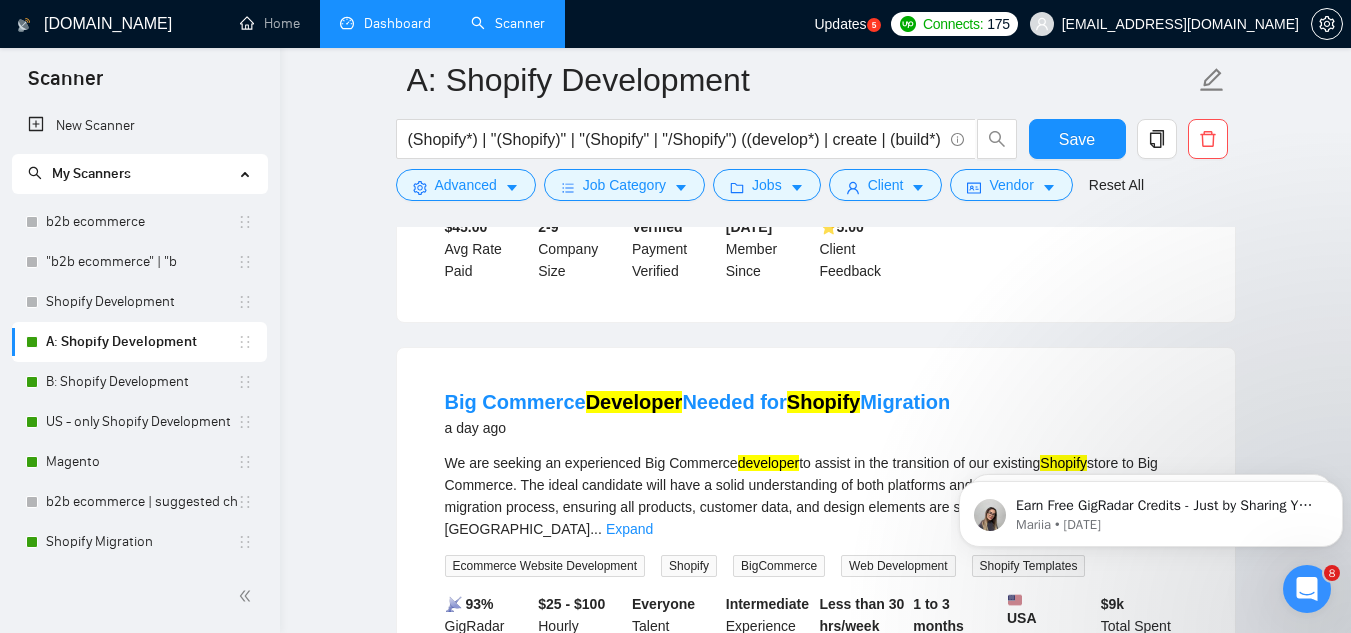 scroll, scrollTop: 0, scrollLeft: 0, axis: both 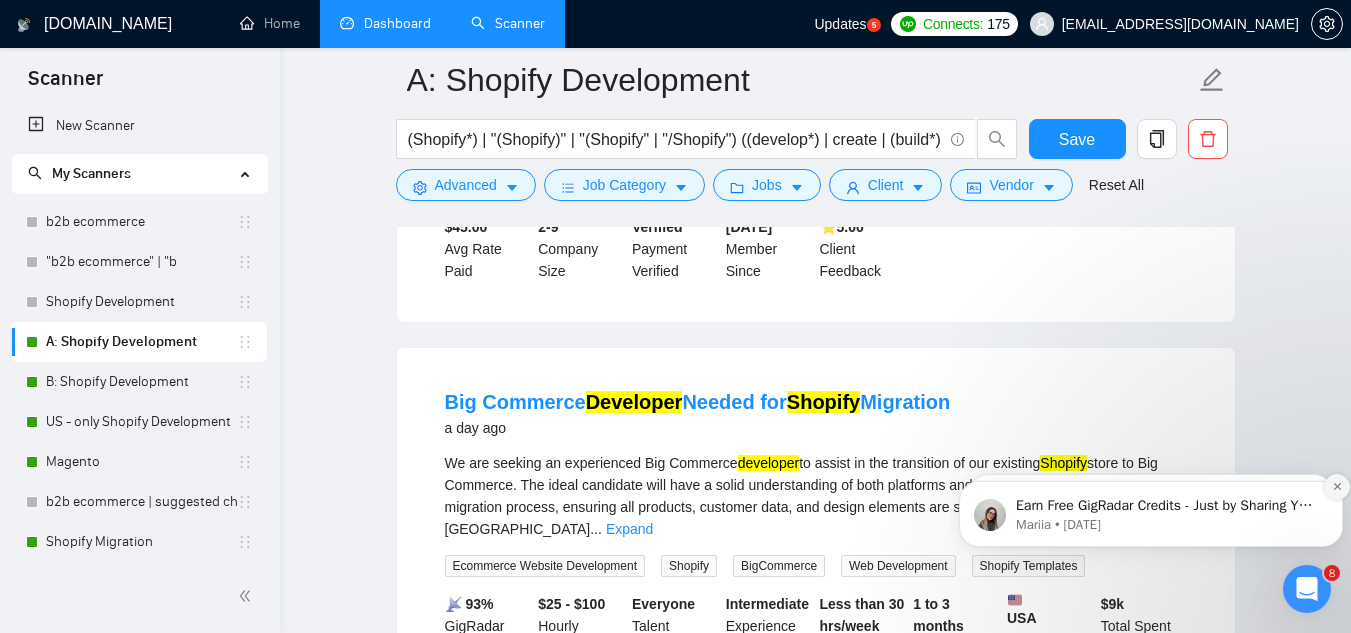 click at bounding box center (1337, 487) 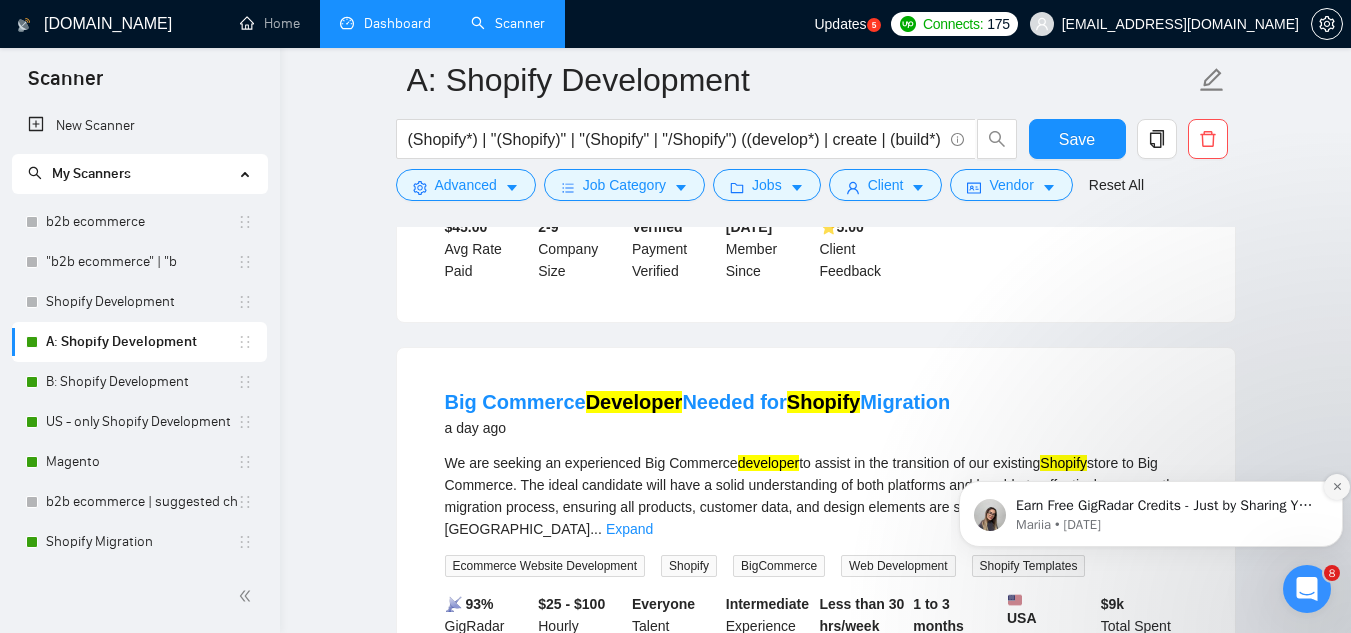 click 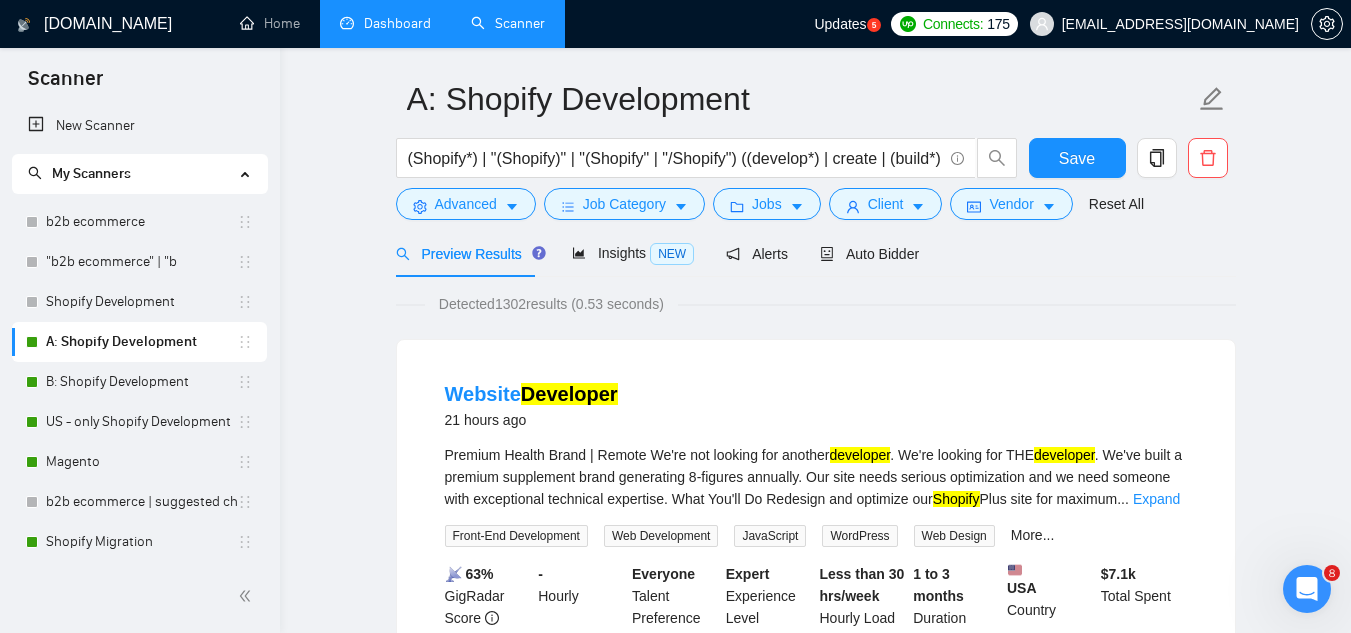 scroll, scrollTop: 0, scrollLeft: 0, axis: both 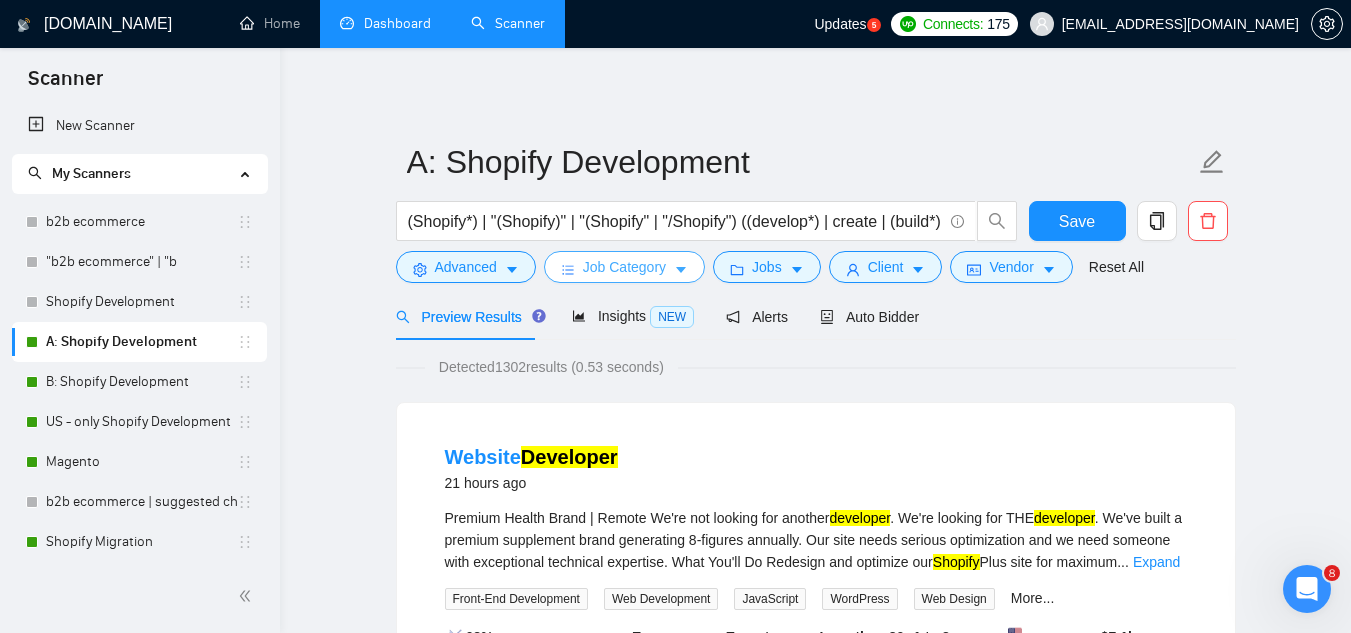 click on "Job Category" at bounding box center (624, 267) 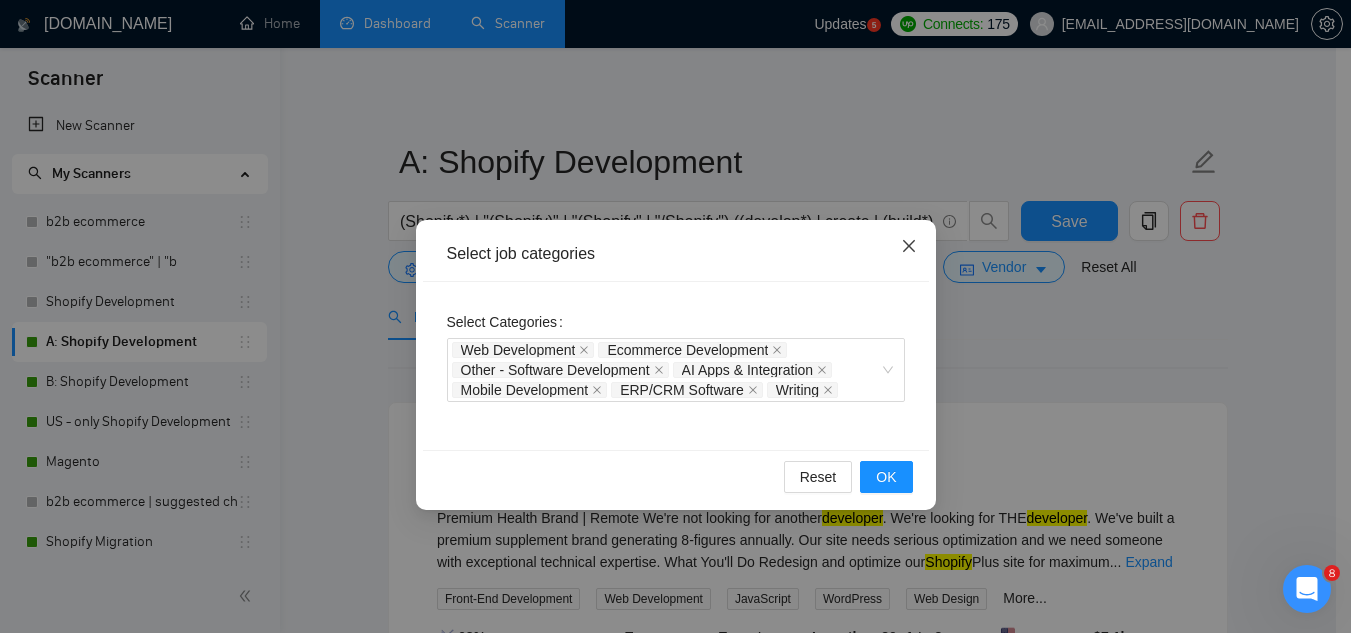 click 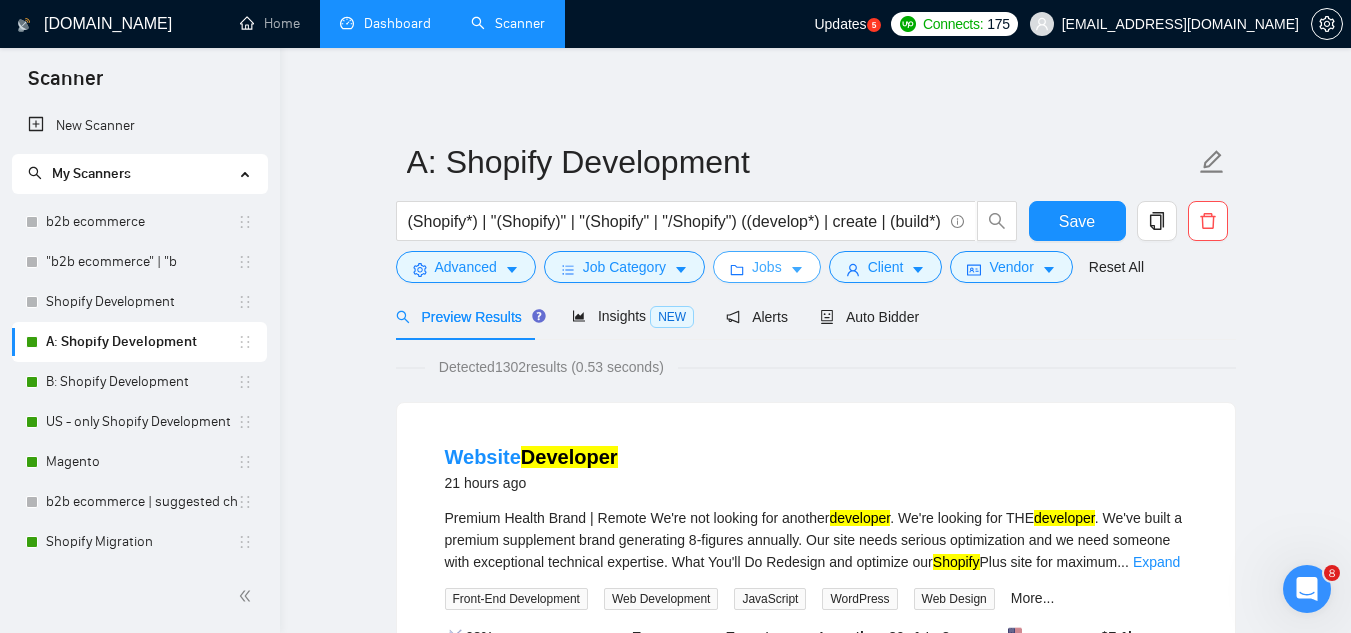 click on "Jobs" at bounding box center (767, 267) 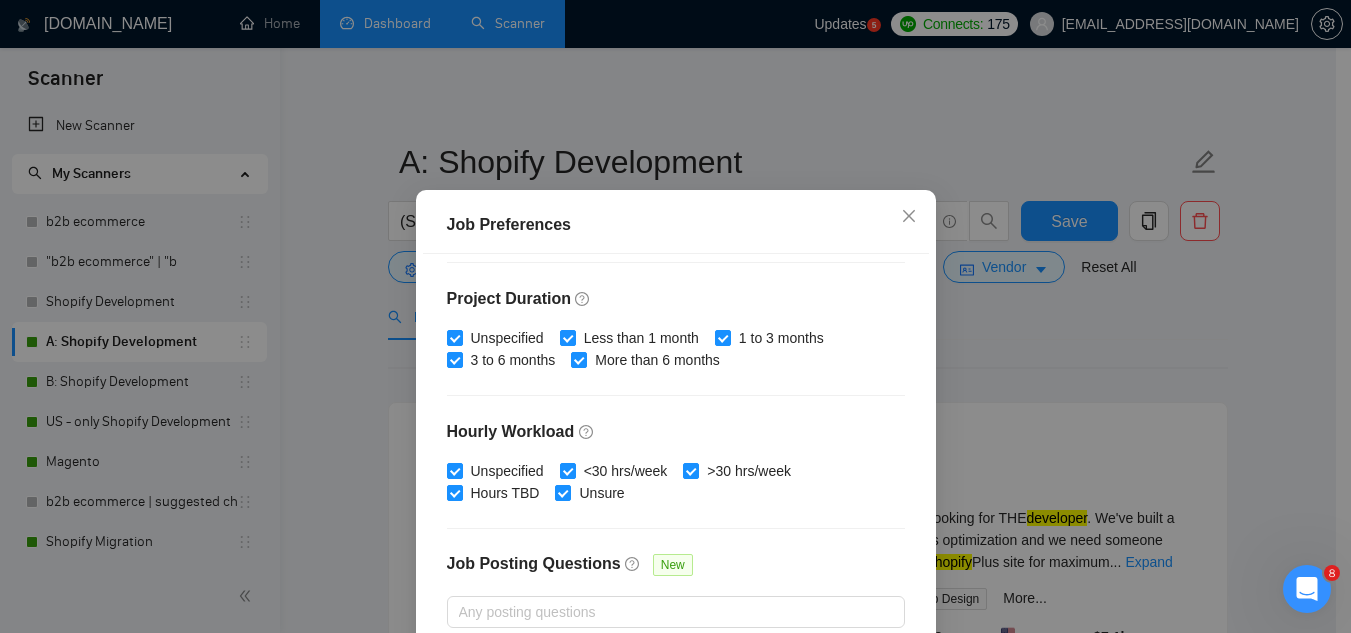 scroll, scrollTop: 683, scrollLeft: 0, axis: vertical 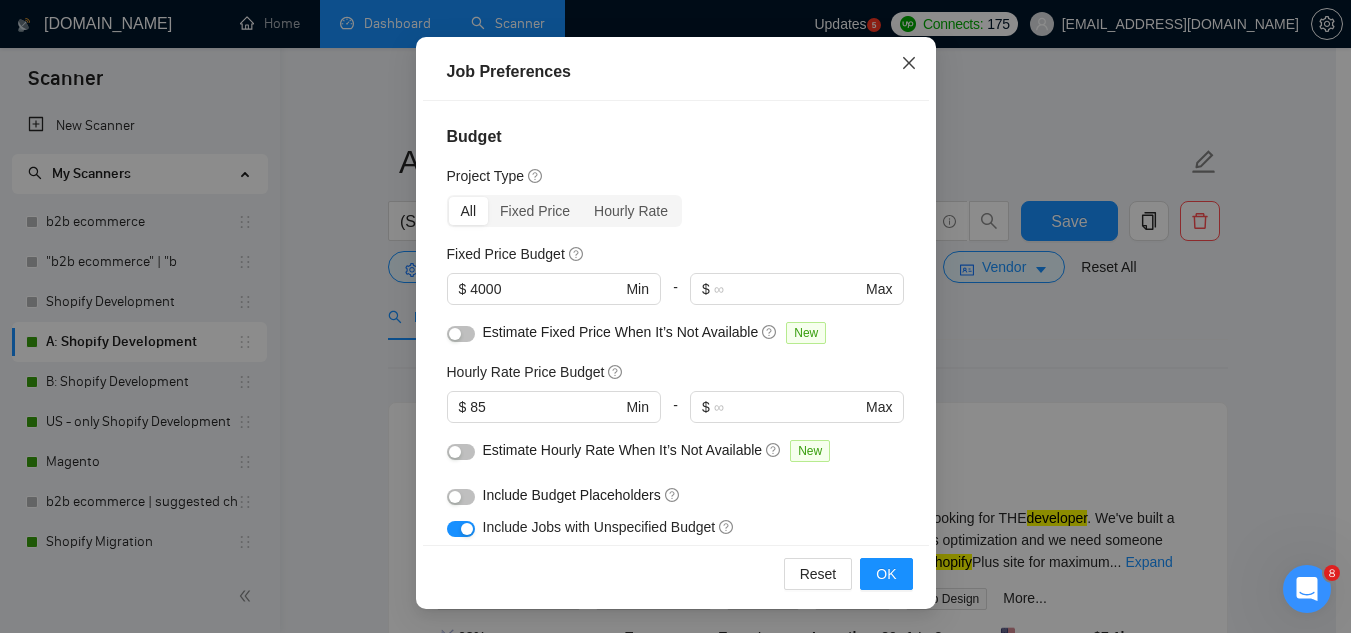 click 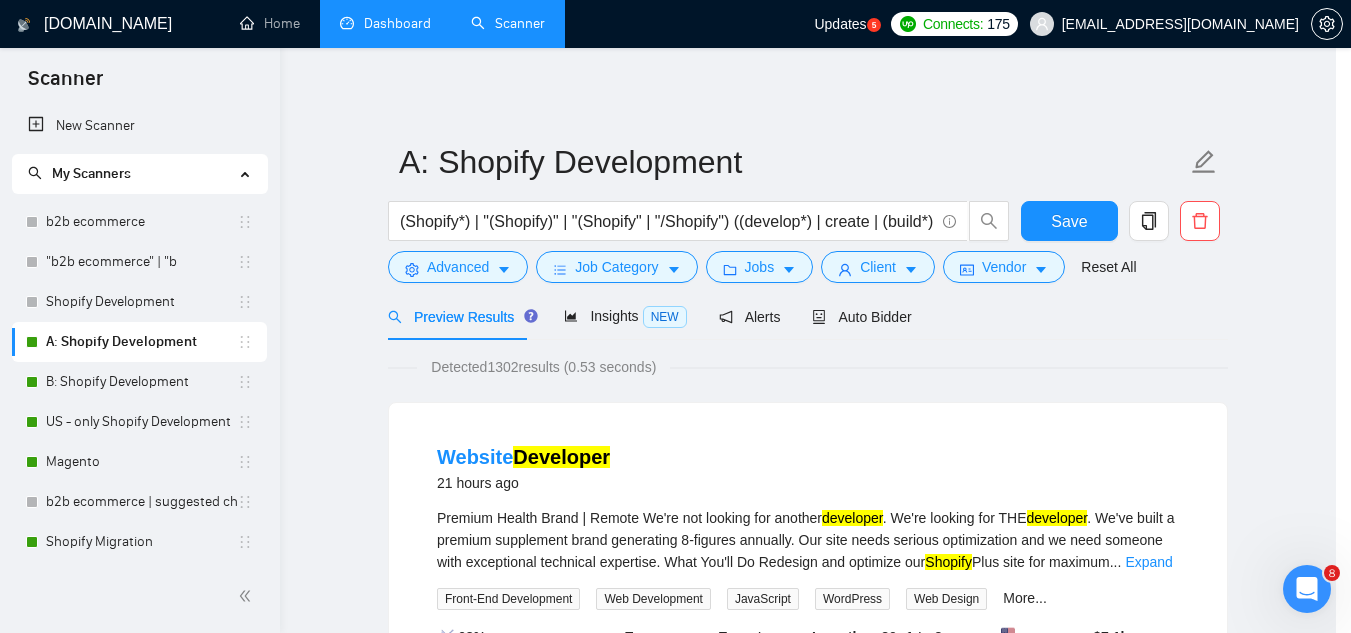 scroll, scrollTop: 82, scrollLeft: 0, axis: vertical 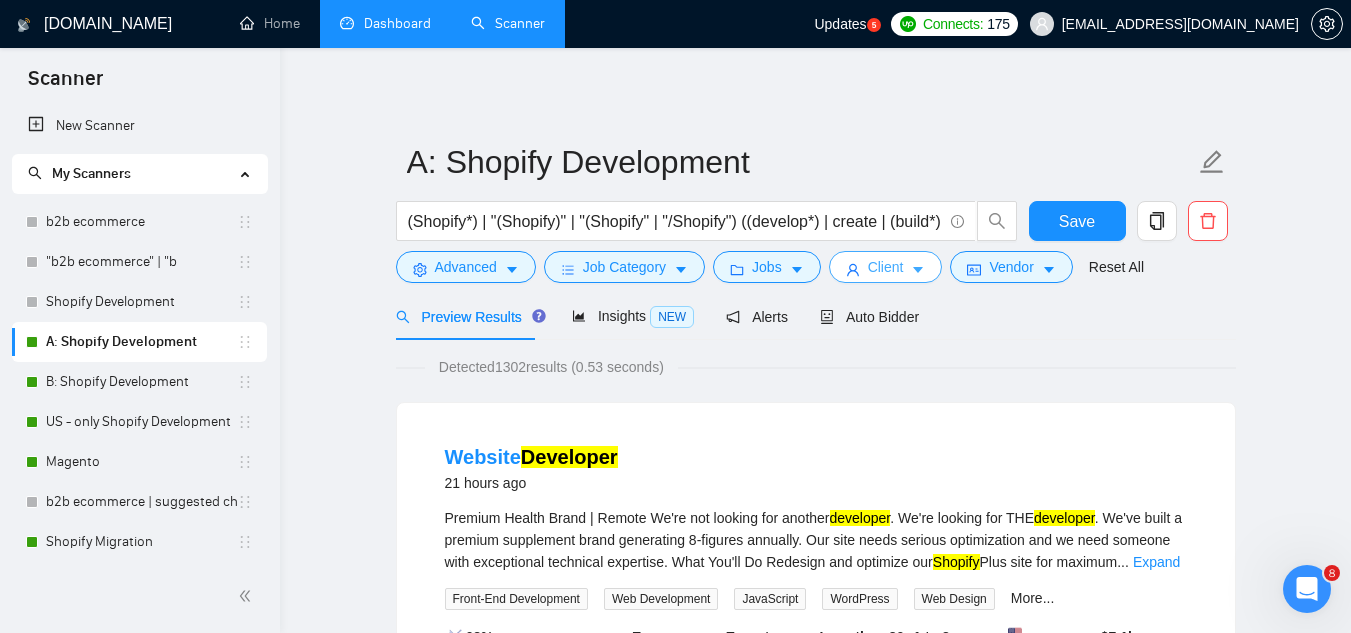 click on "Client" at bounding box center [886, 267] 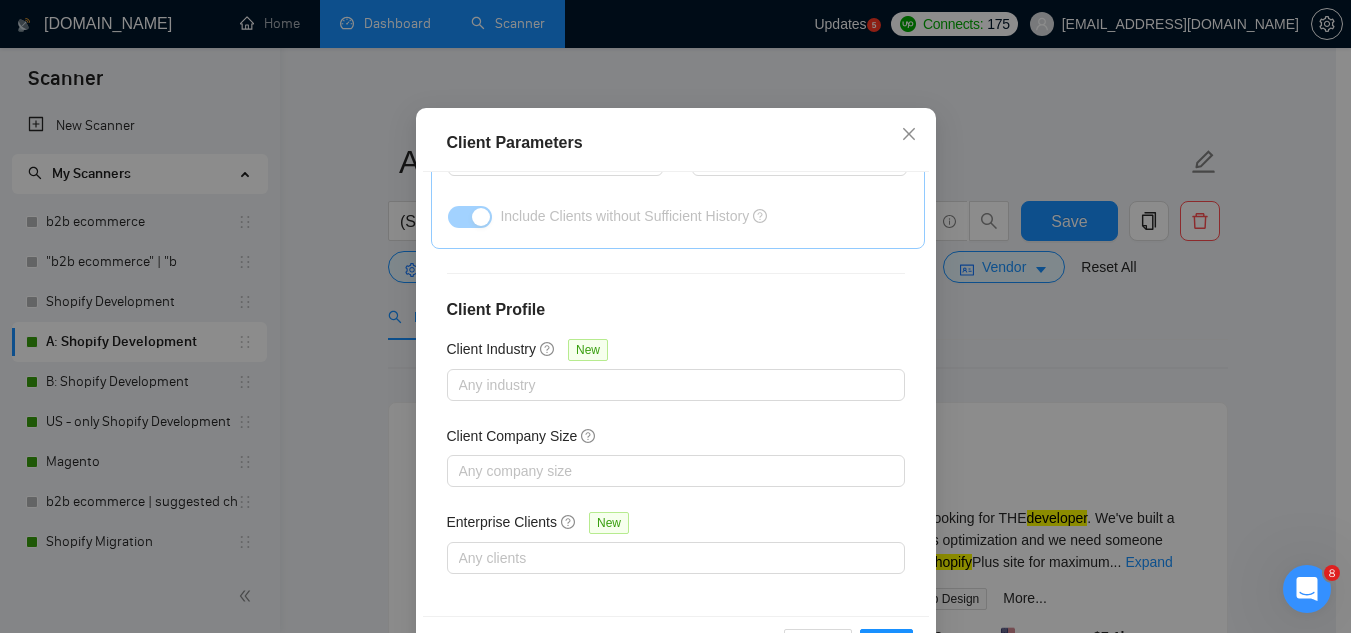 scroll, scrollTop: 829, scrollLeft: 0, axis: vertical 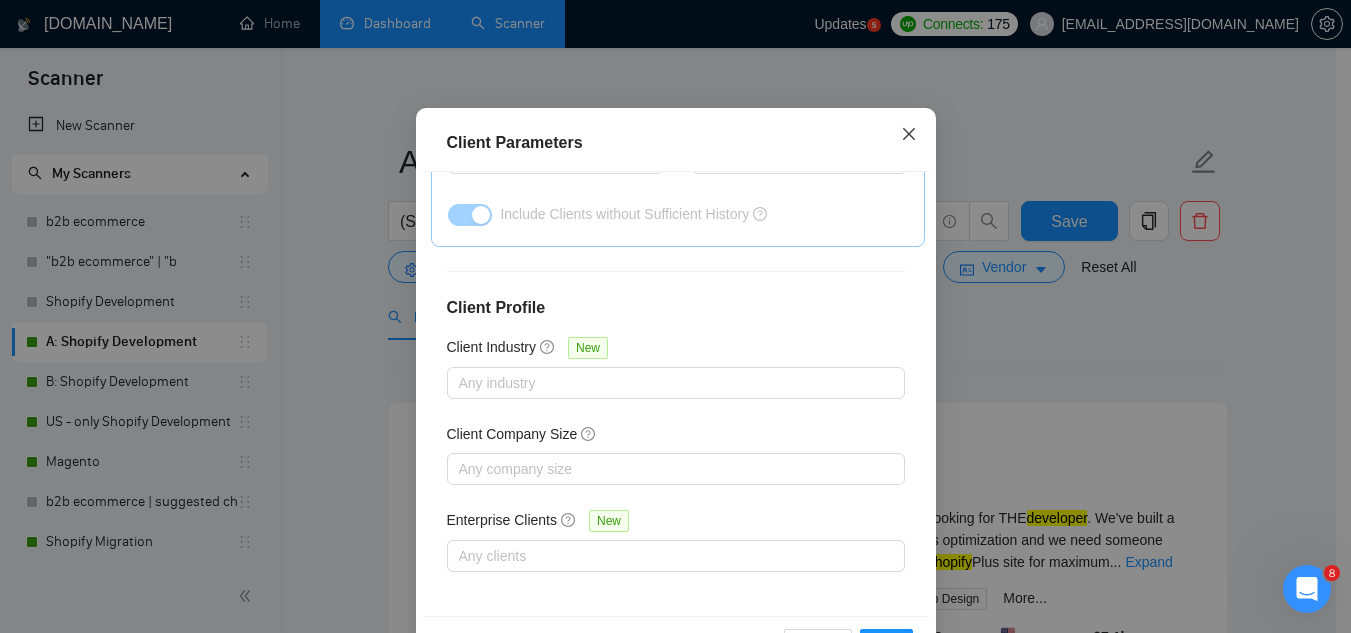 click 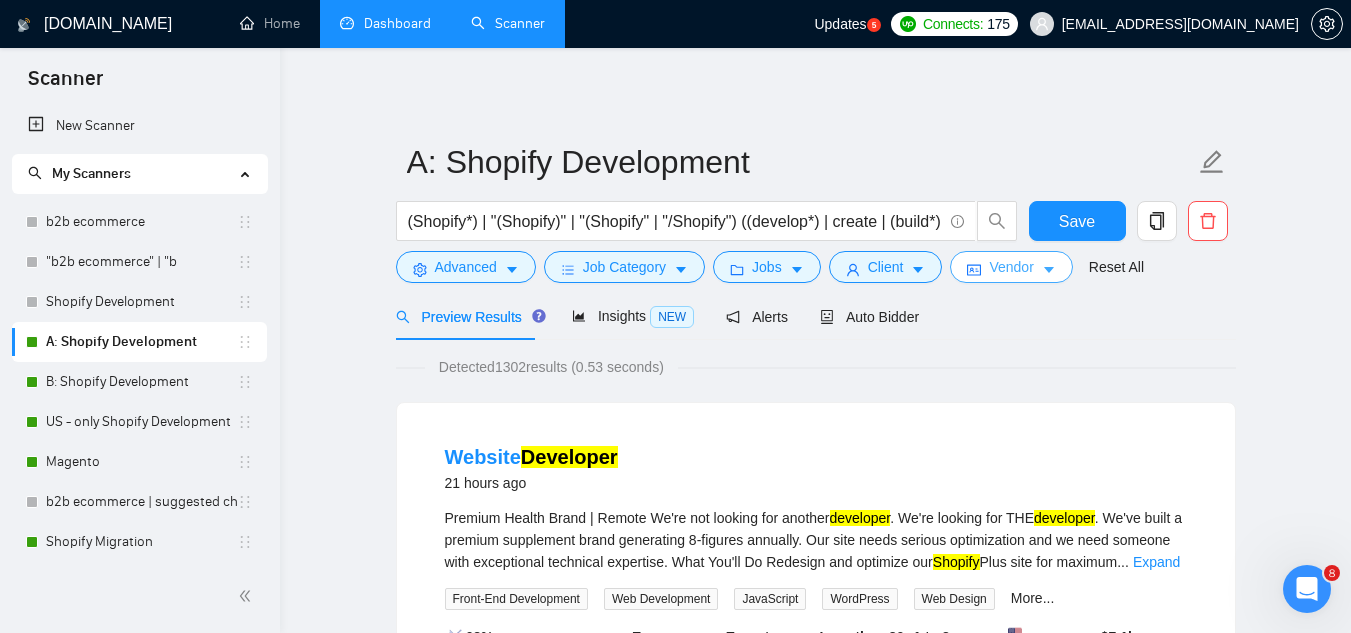 click on "Vendor" at bounding box center [1011, 267] 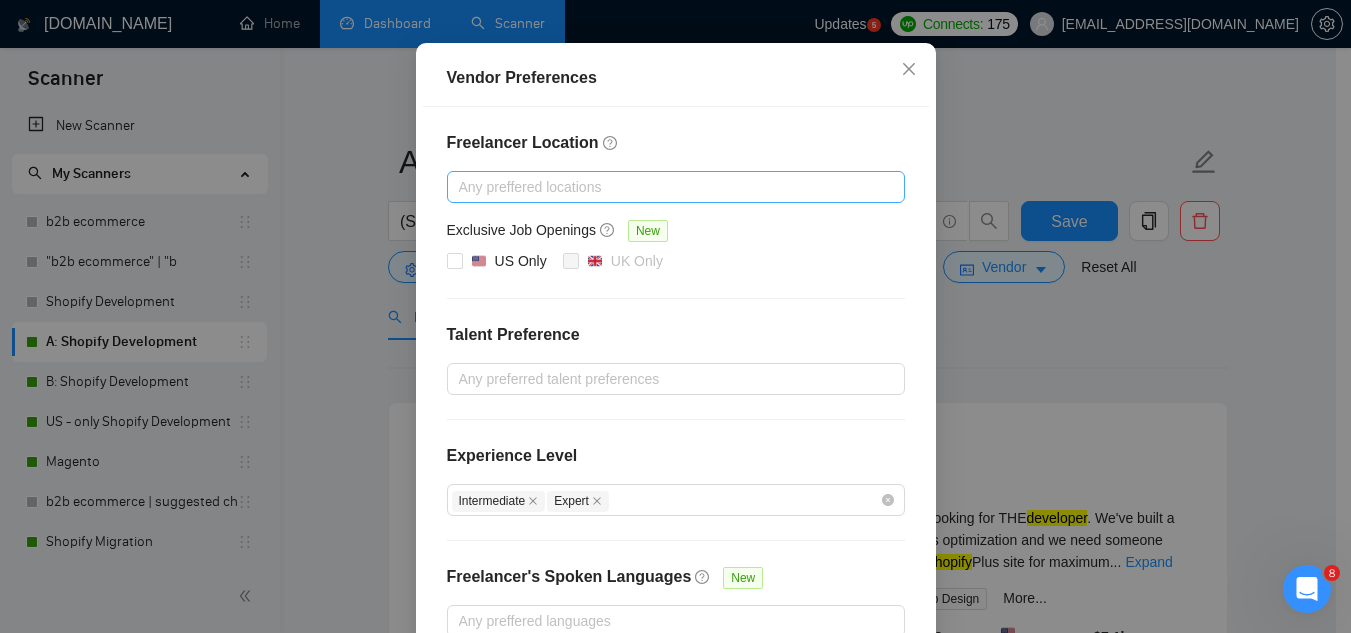 scroll, scrollTop: 0, scrollLeft: 0, axis: both 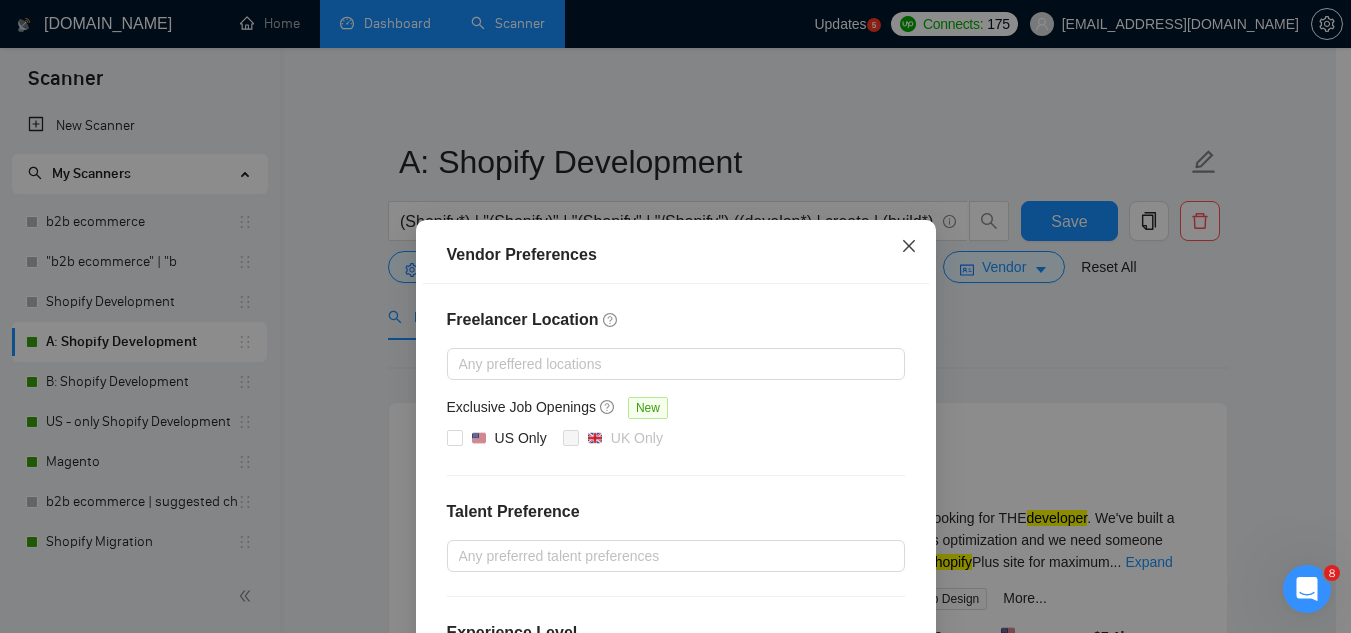 click 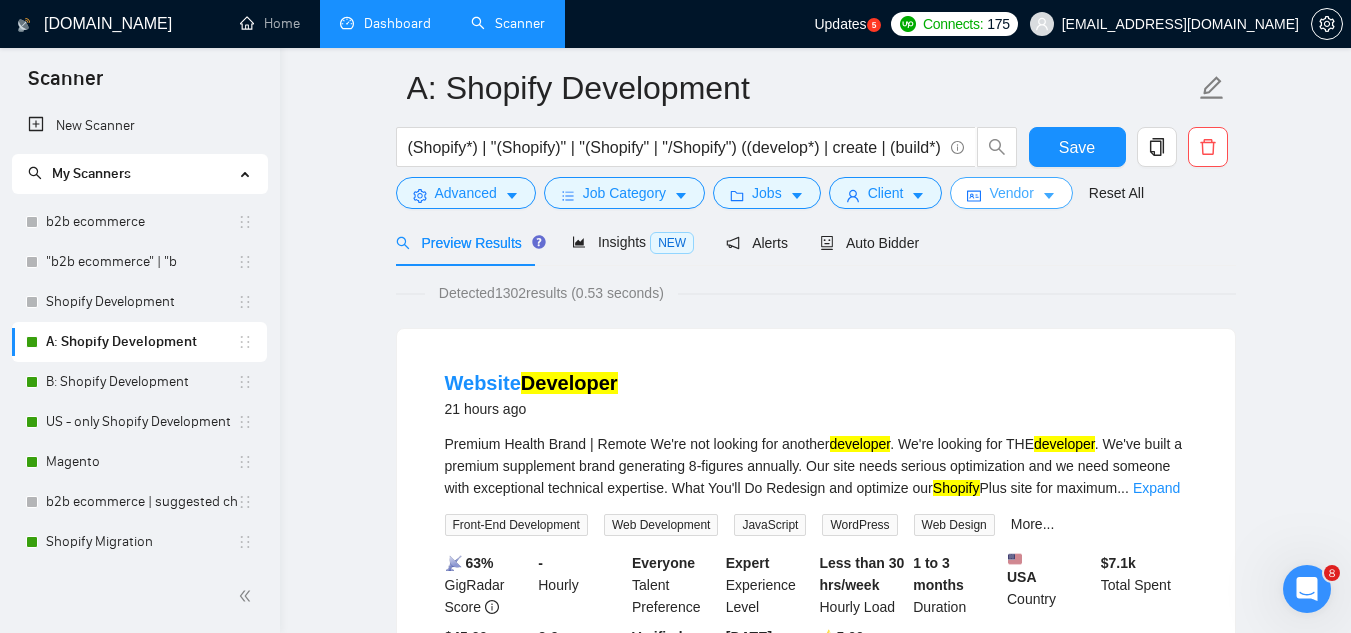 scroll, scrollTop: 0, scrollLeft: 0, axis: both 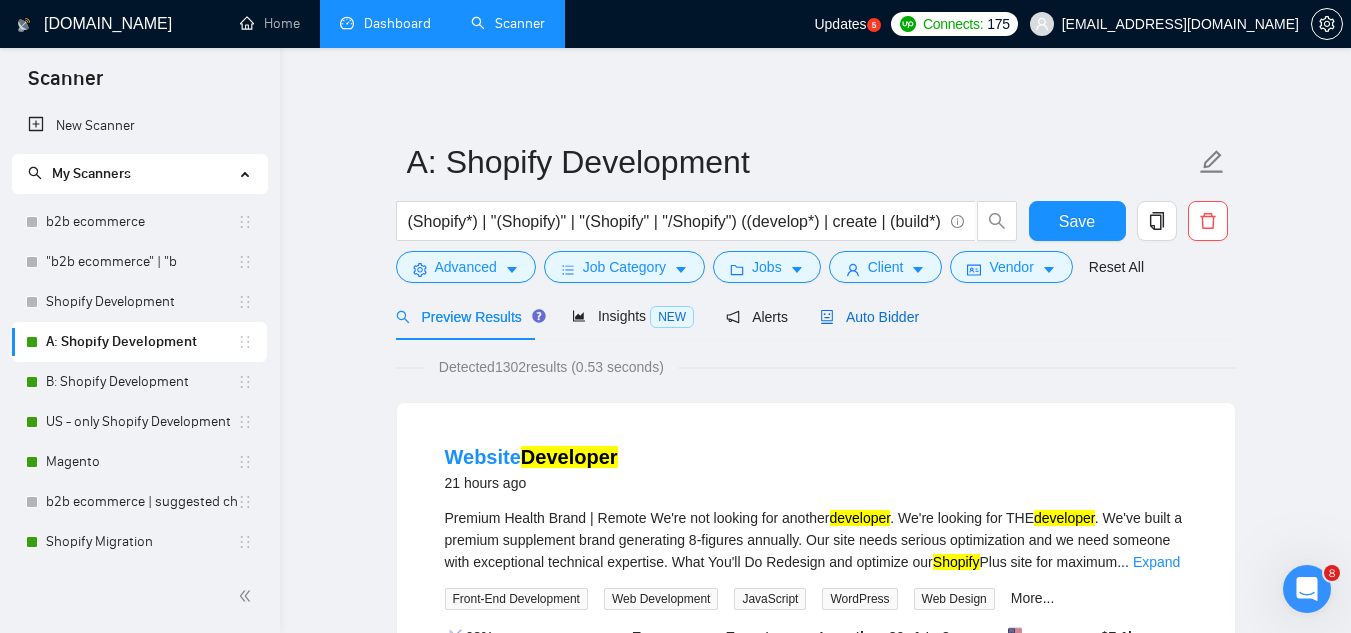 click on "Auto Bidder" at bounding box center (869, 317) 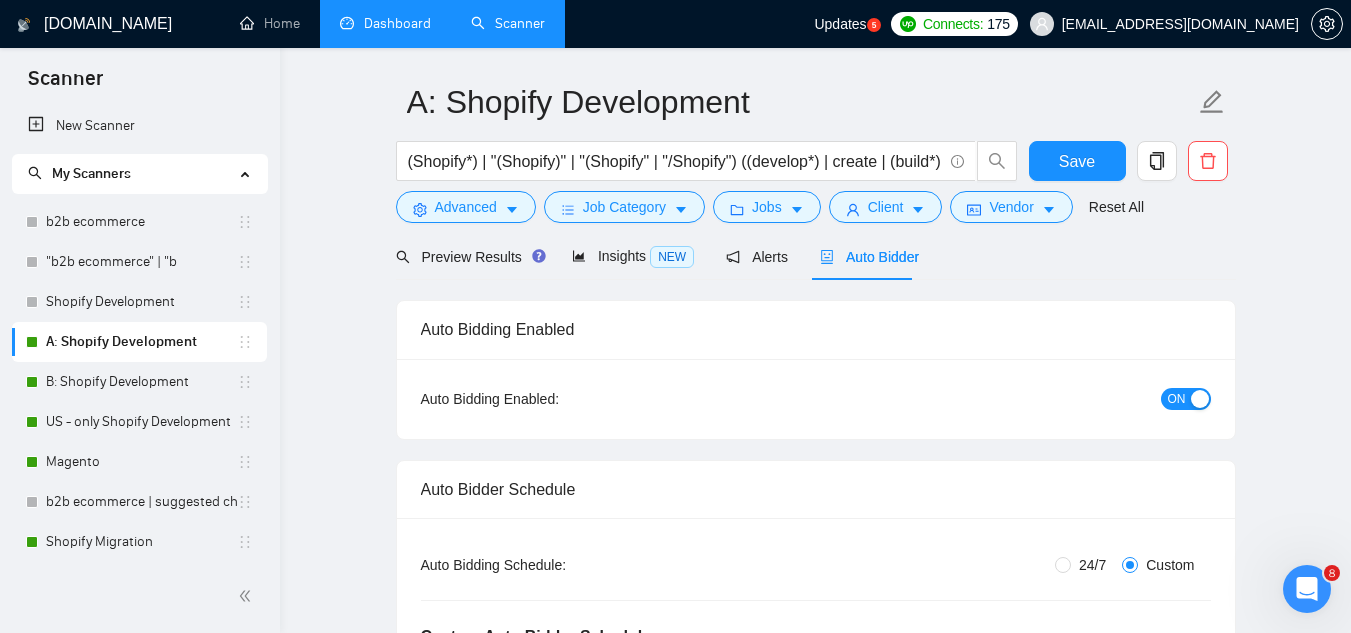 scroll, scrollTop: 0, scrollLeft: 0, axis: both 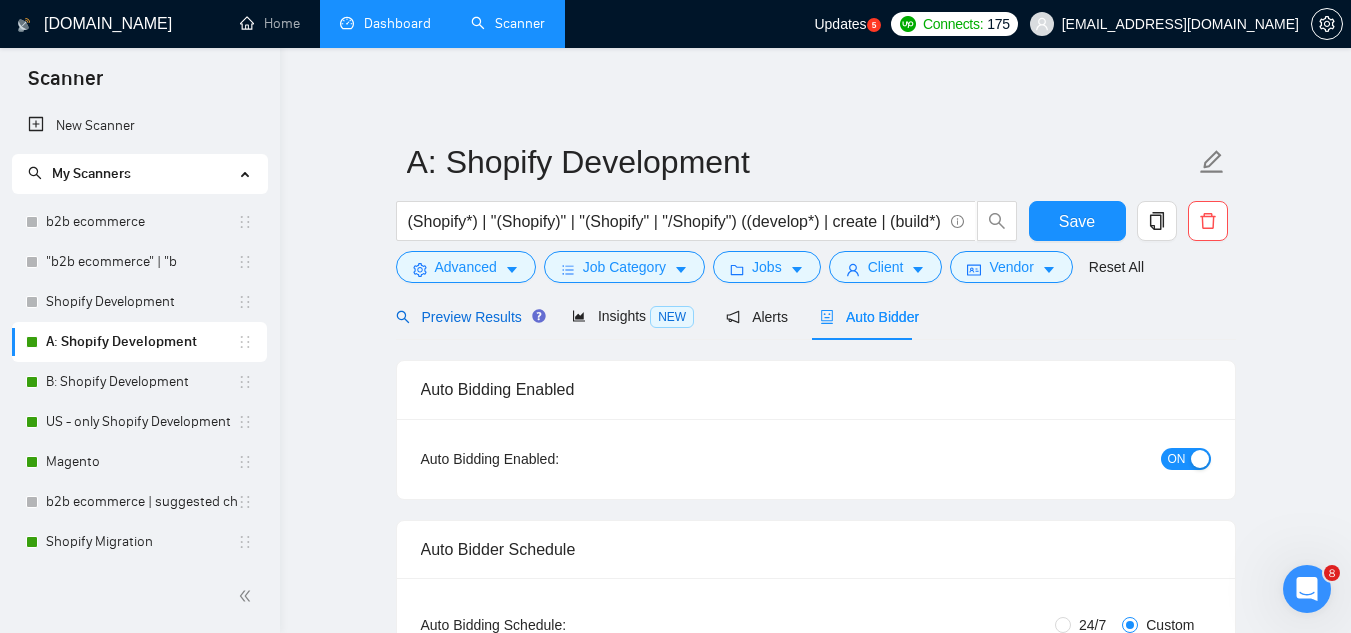 click on "Preview Results" at bounding box center [468, 317] 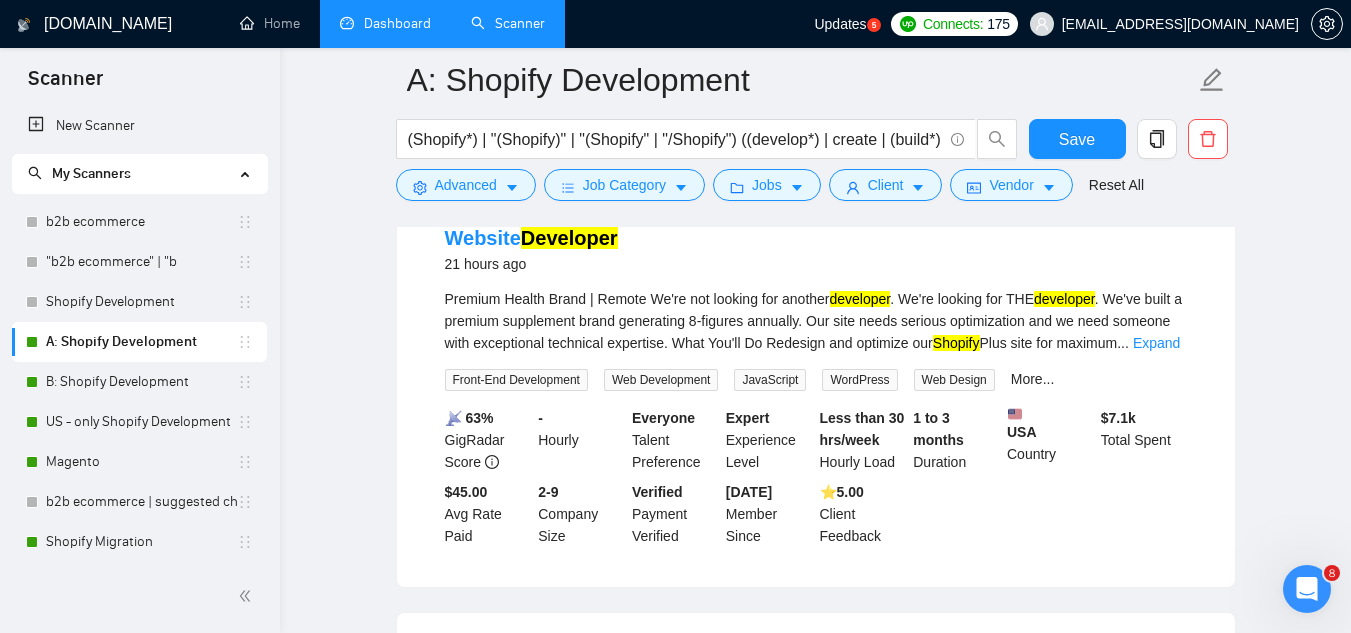 scroll, scrollTop: 200, scrollLeft: 0, axis: vertical 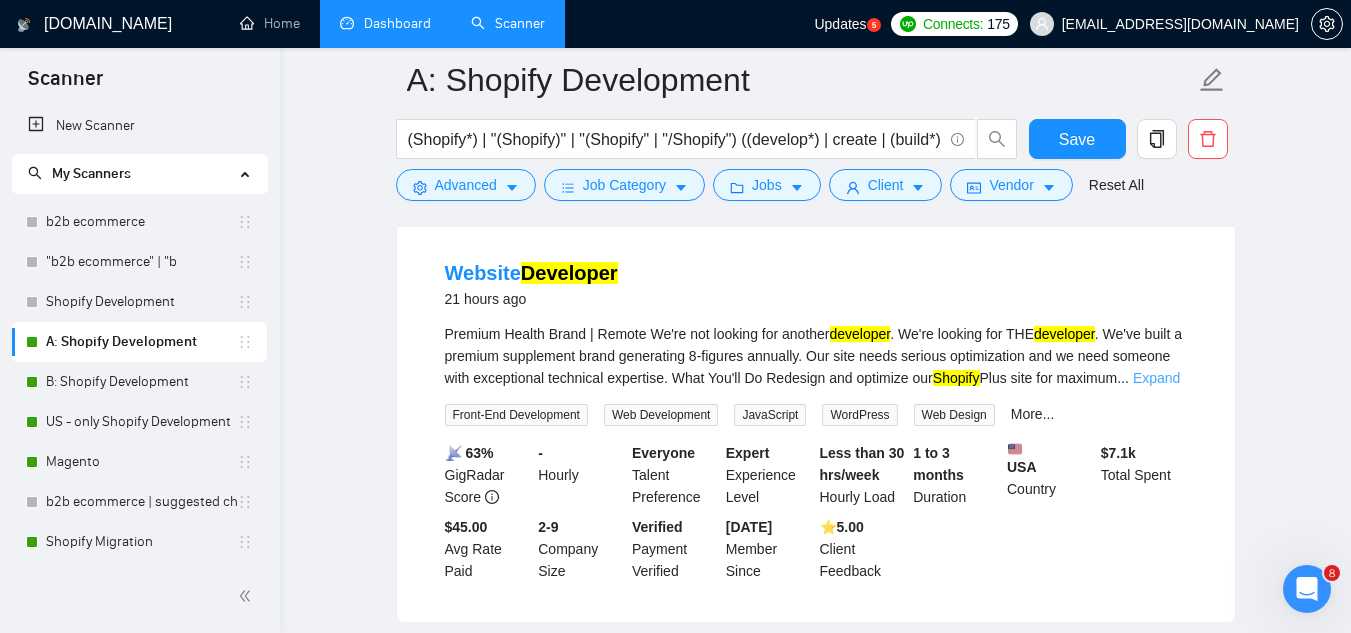 click on "Expand" at bounding box center [1156, 378] 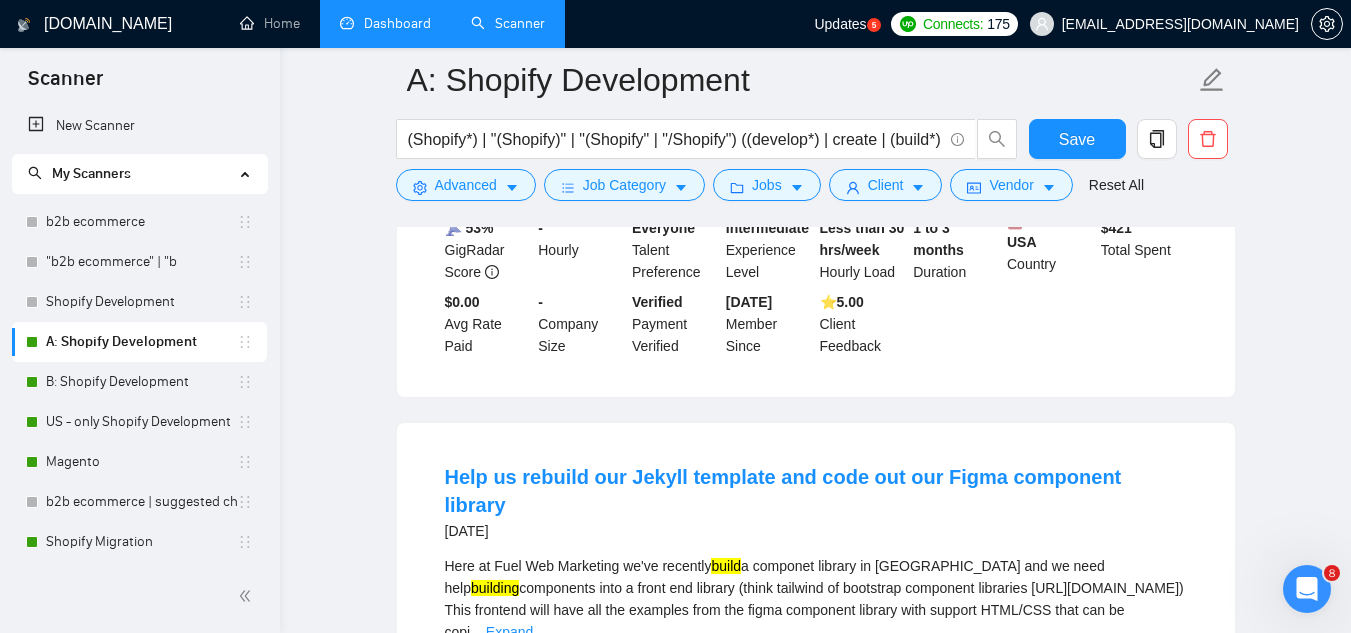 scroll, scrollTop: 3000, scrollLeft: 0, axis: vertical 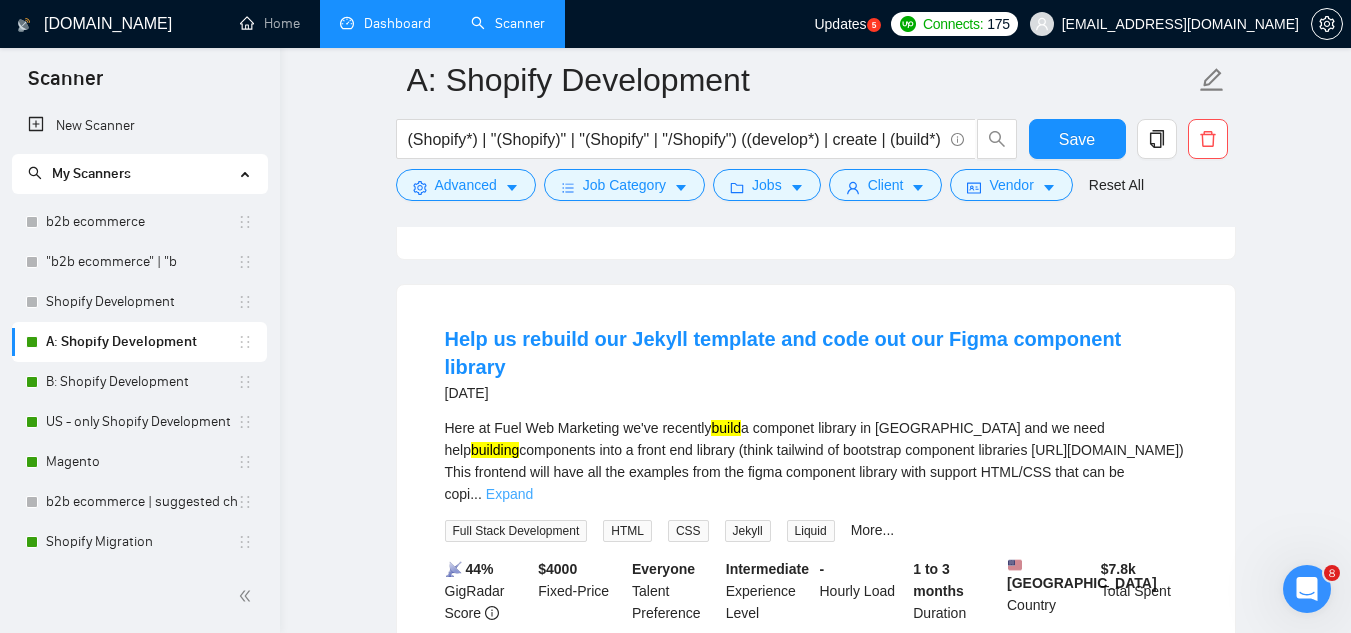 click on "Expand" at bounding box center [509, 494] 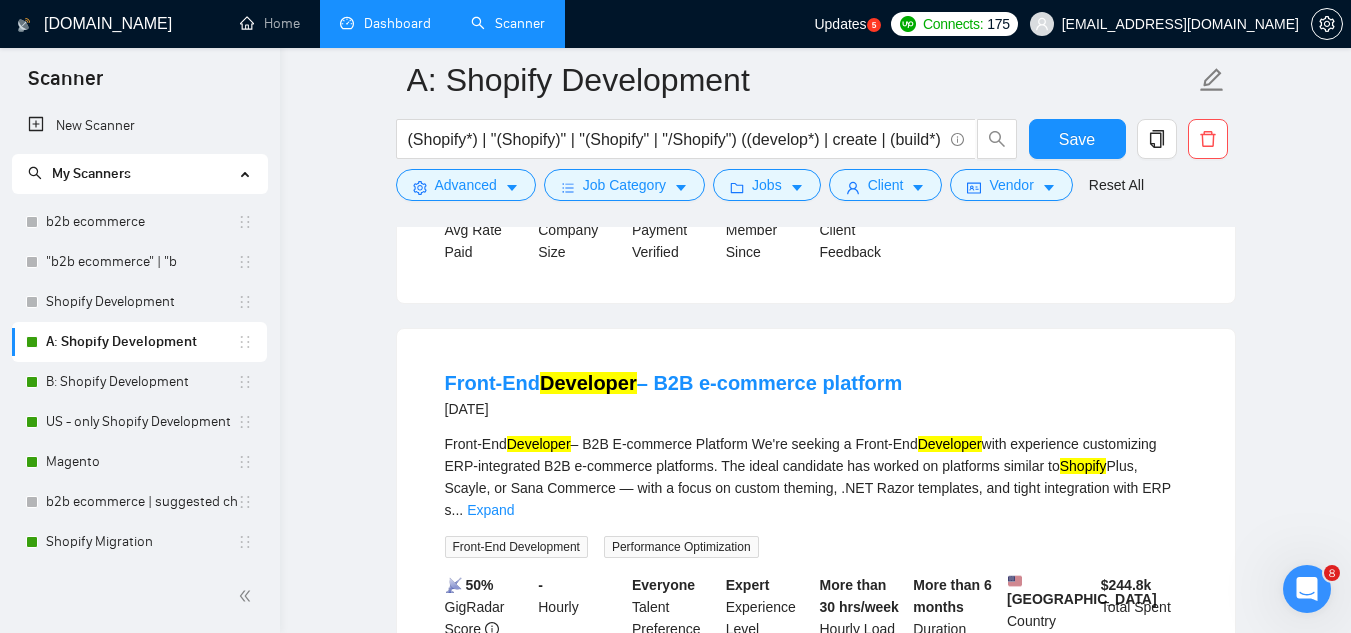 scroll, scrollTop: 4000, scrollLeft: 0, axis: vertical 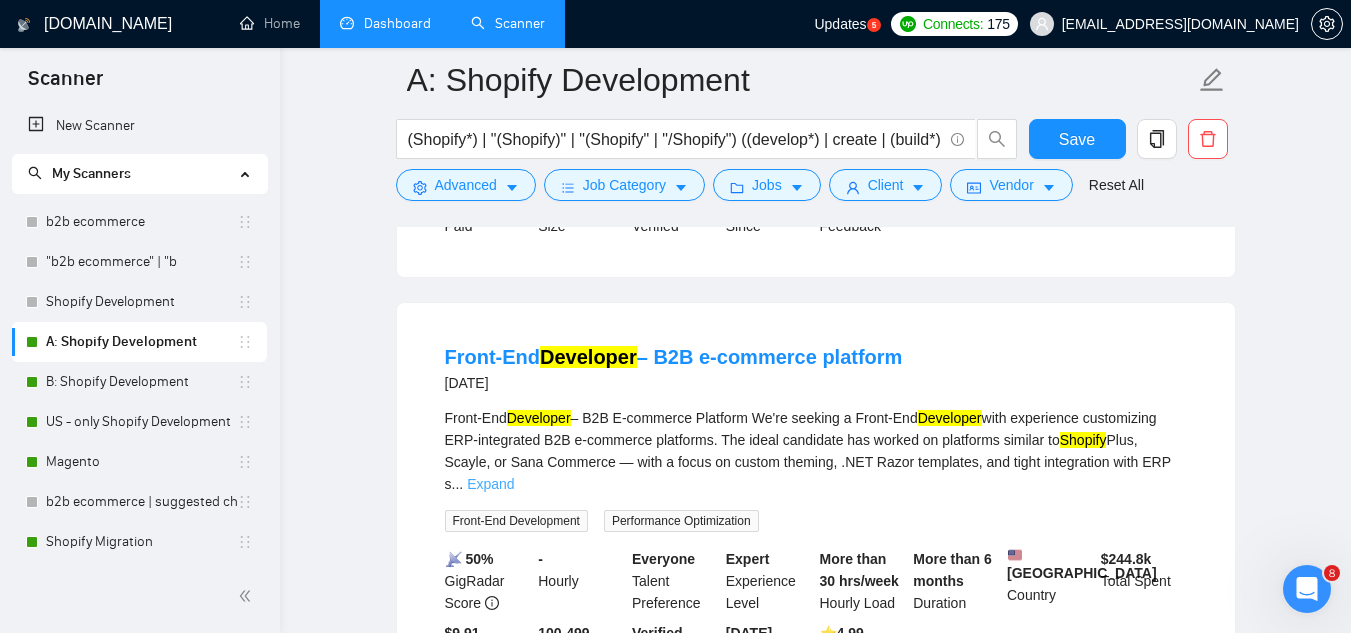 click on "Expand" at bounding box center [490, 484] 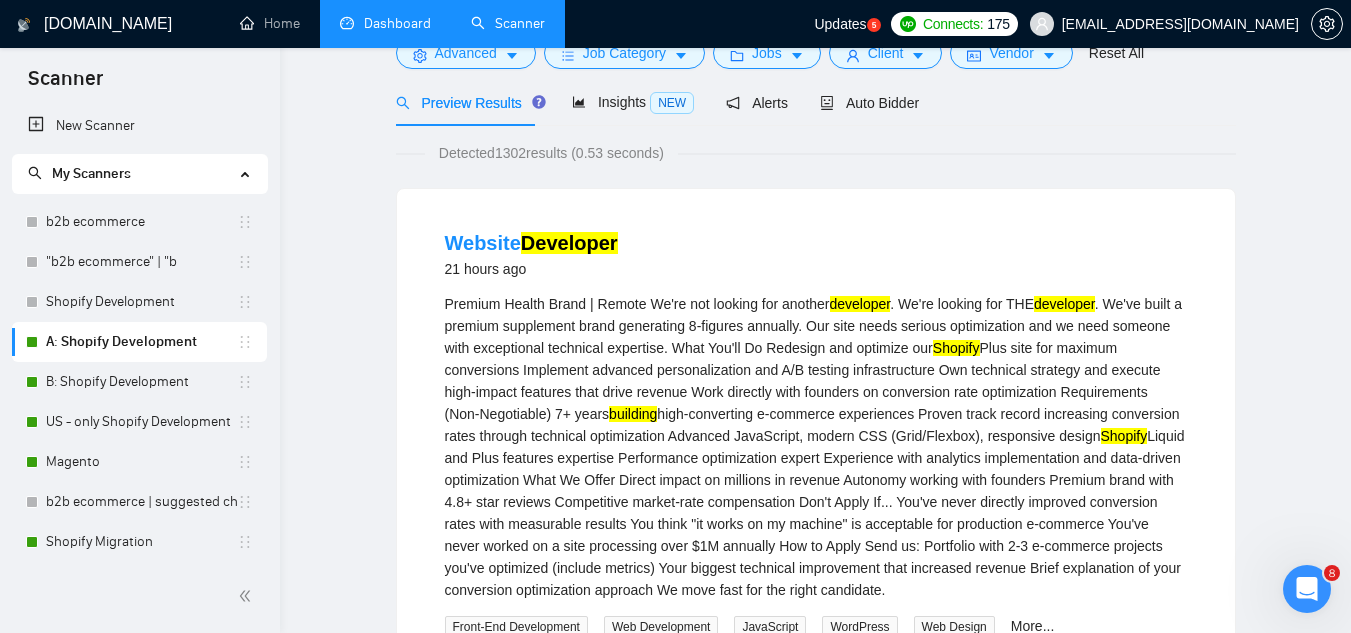 scroll, scrollTop: 0, scrollLeft: 0, axis: both 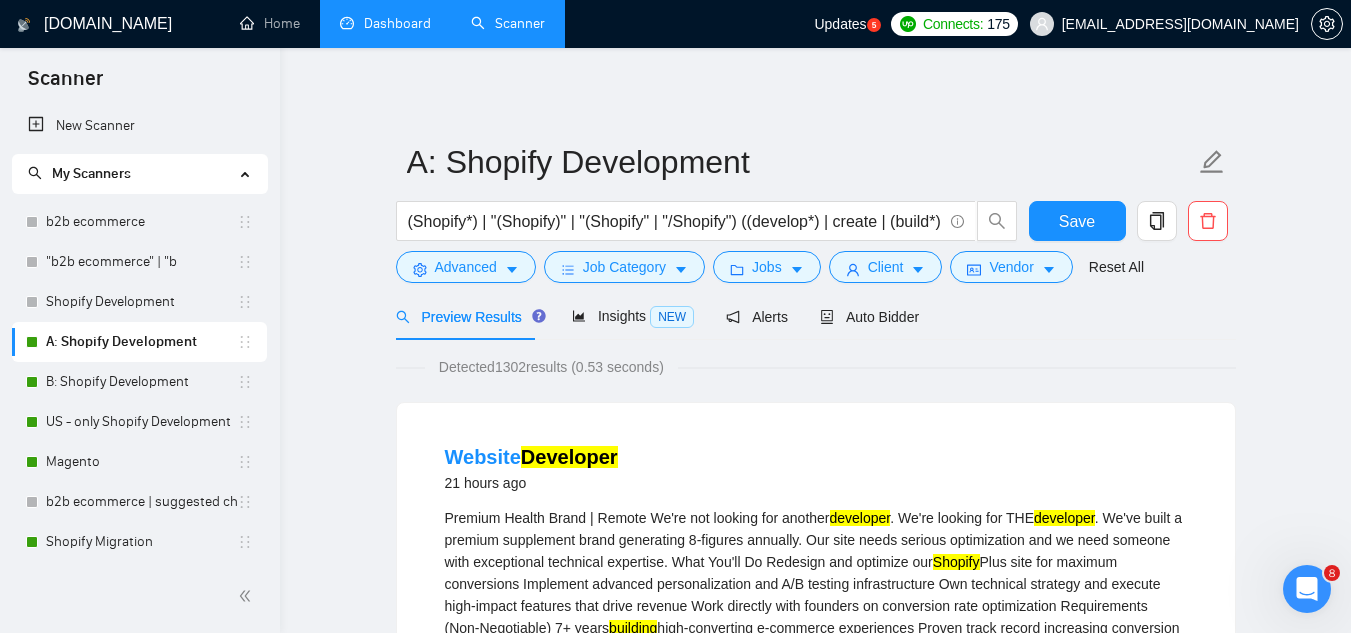 click on "Dashboard" at bounding box center [385, 23] 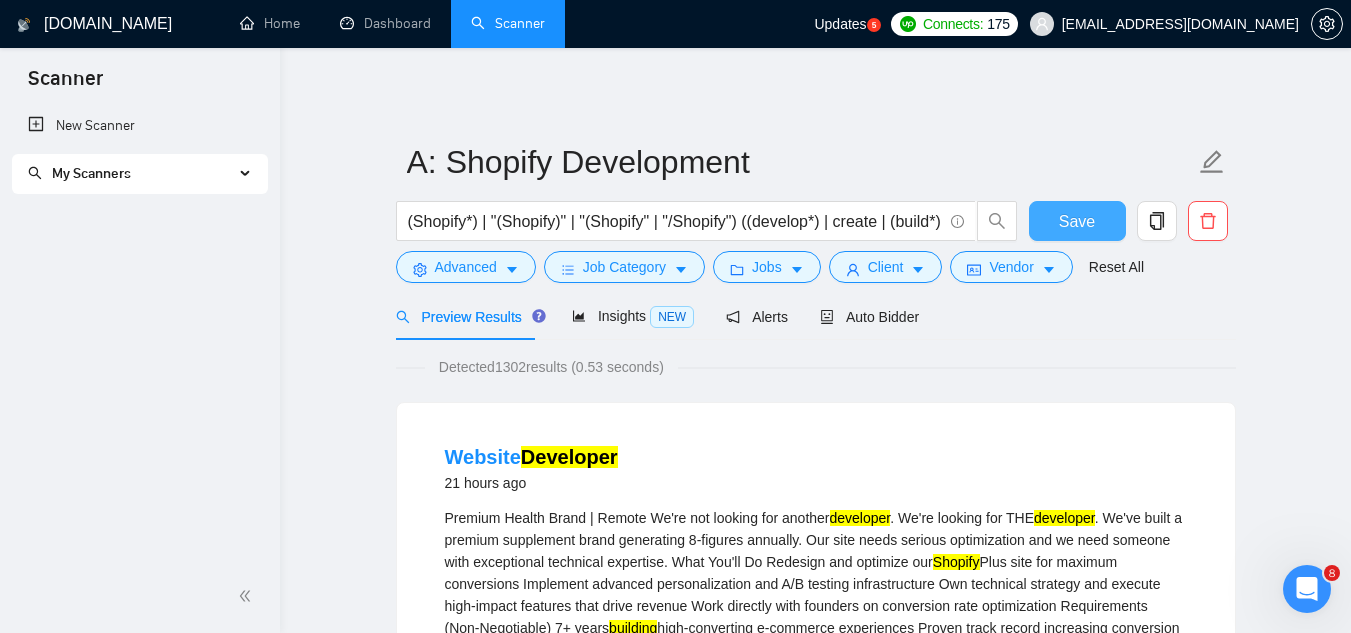 click on "Save" at bounding box center [1077, 221] 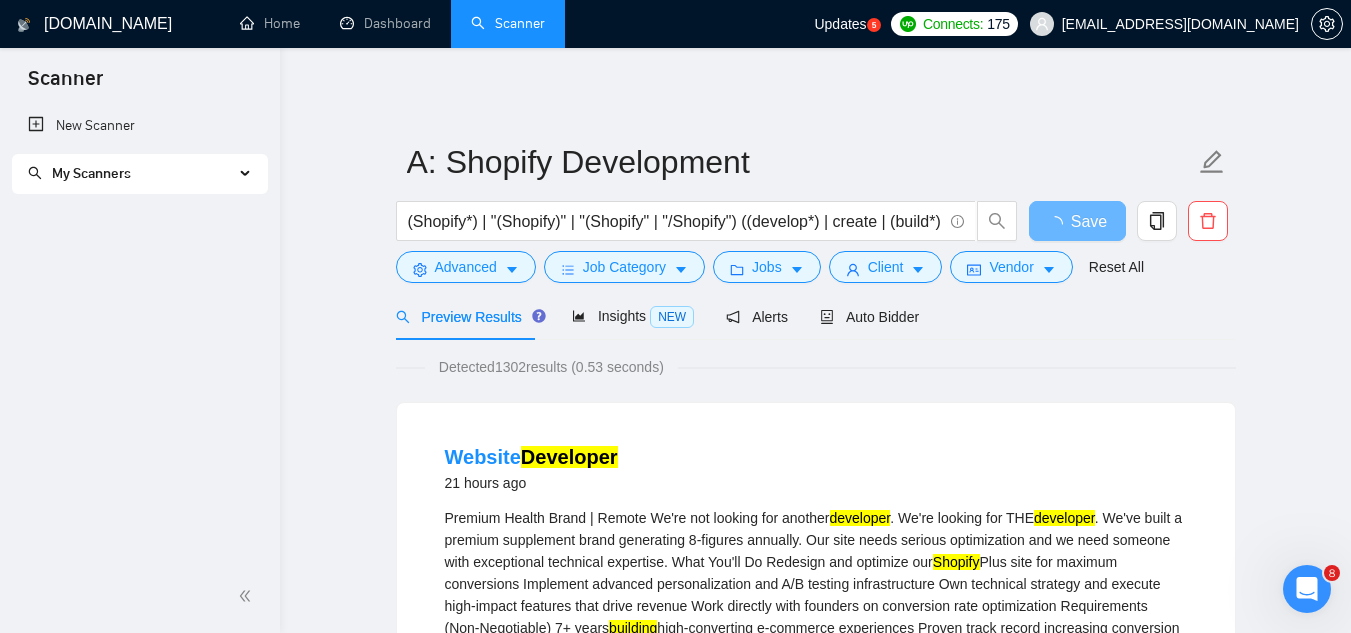 click on "My Scanners" at bounding box center (131, 174) 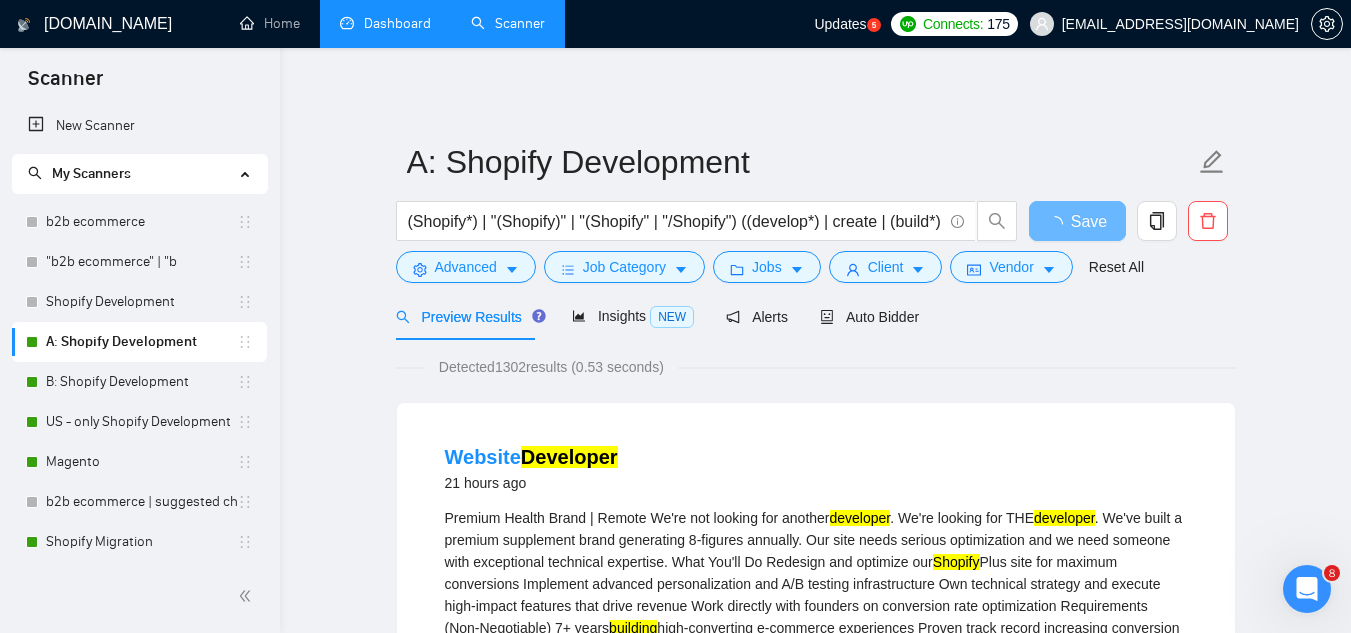 click on "Dashboard" at bounding box center (385, 23) 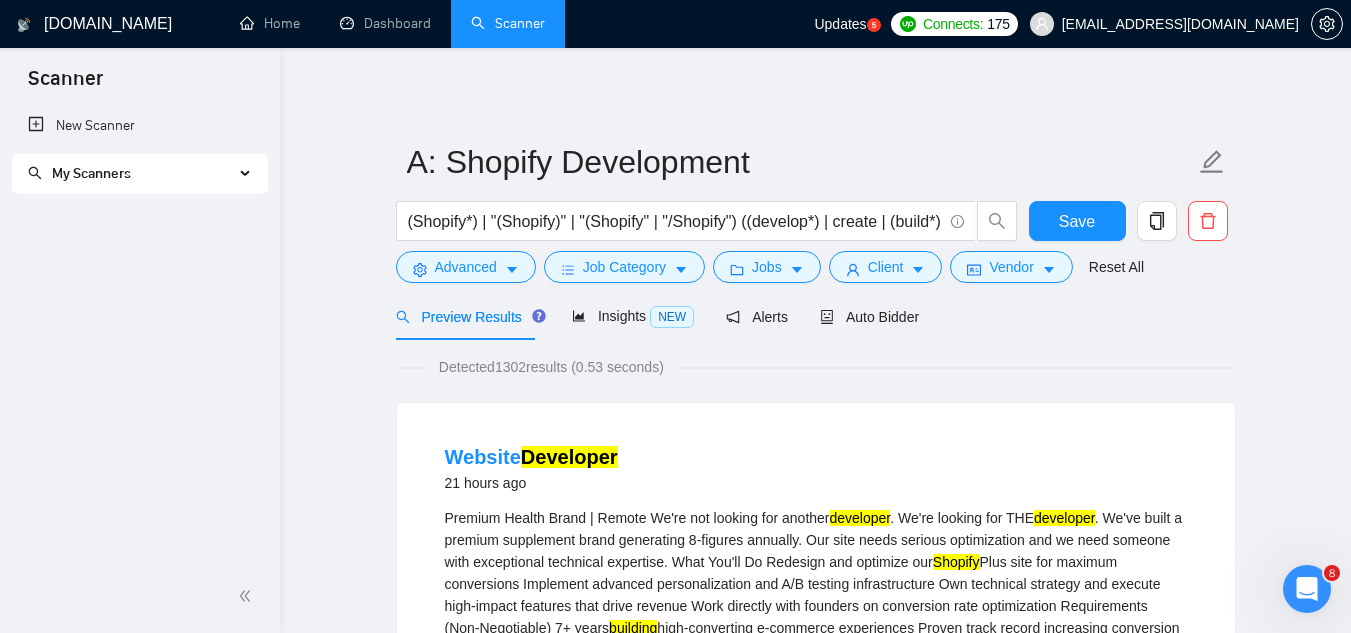 click on "My Scanners" at bounding box center (131, 174) 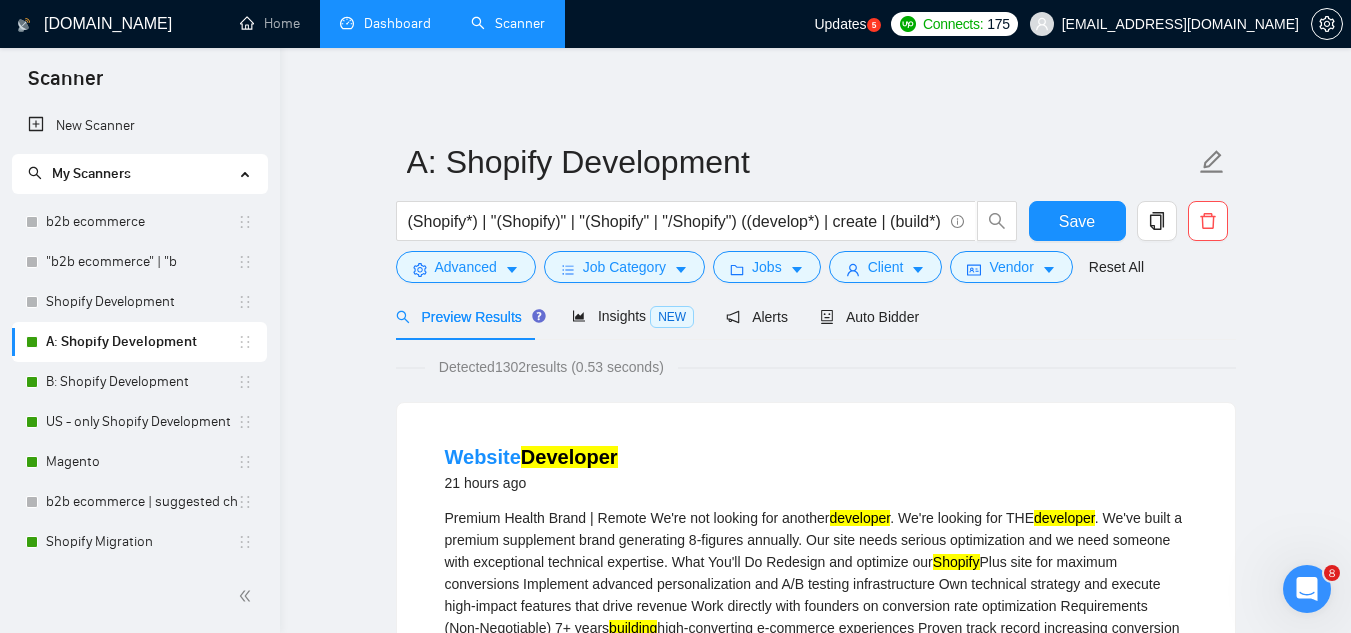 click on "Dashboard" at bounding box center (385, 23) 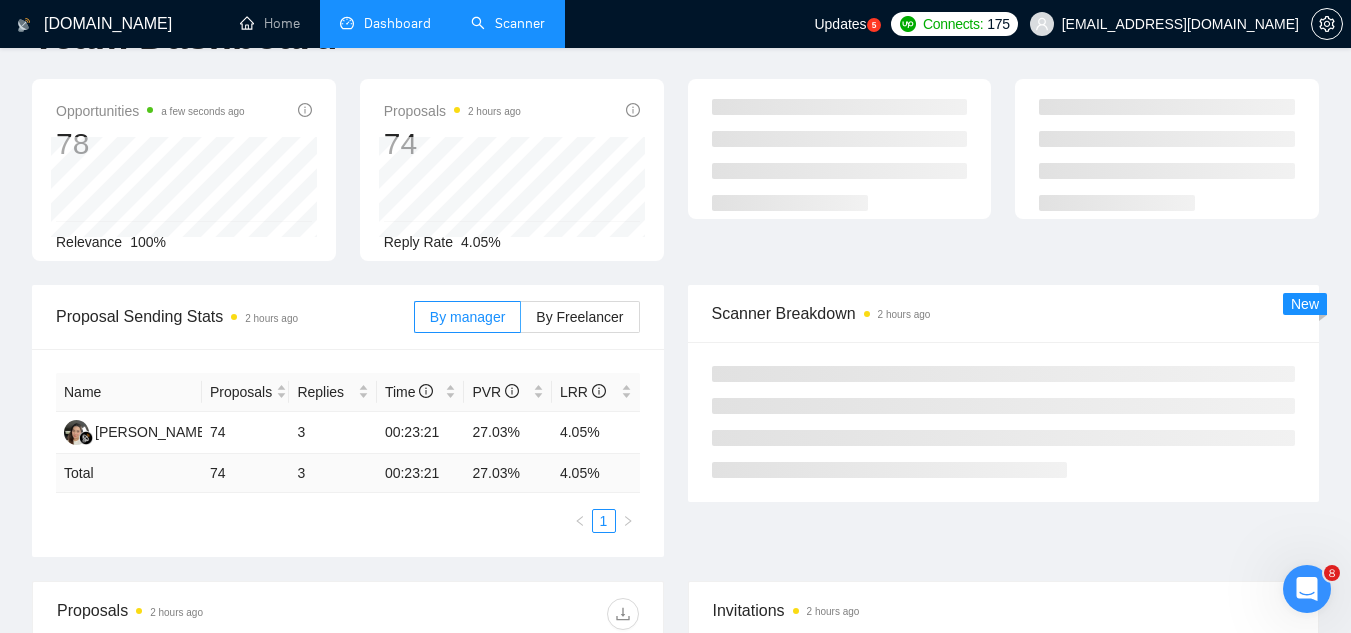 scroll, scrollTop: 200, scrollLeft: 0, axis: vertical 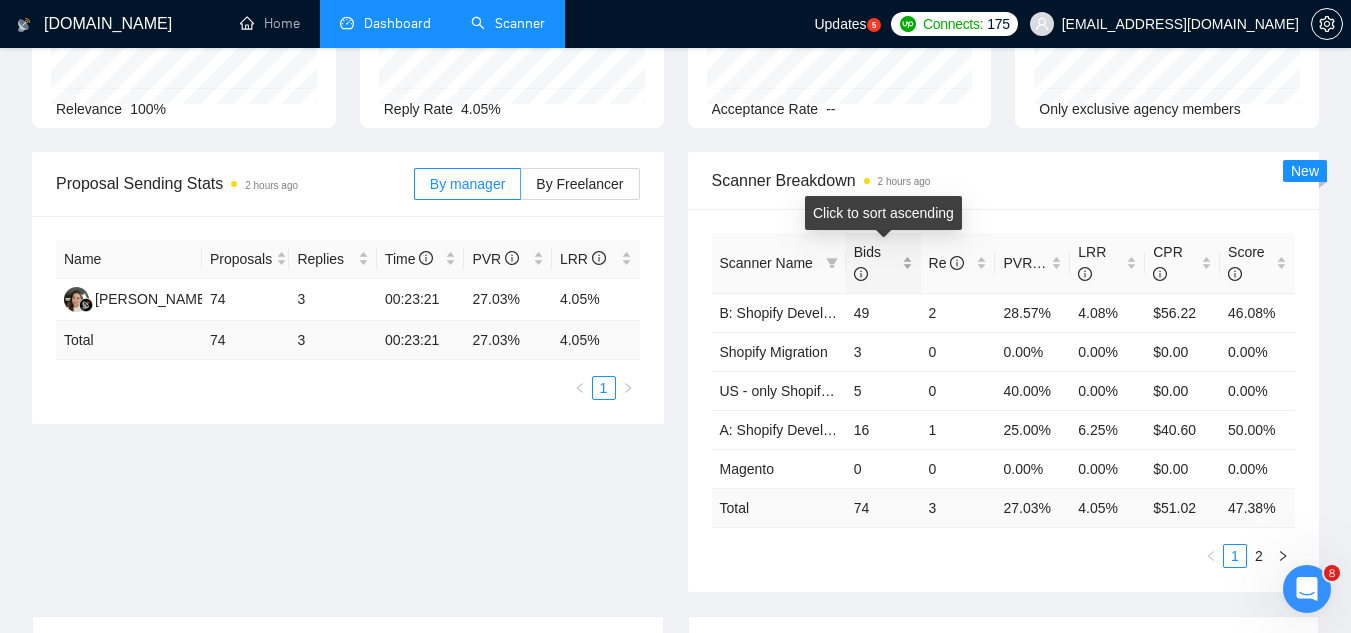 click on "Bids" at bounding box center [883, 263] 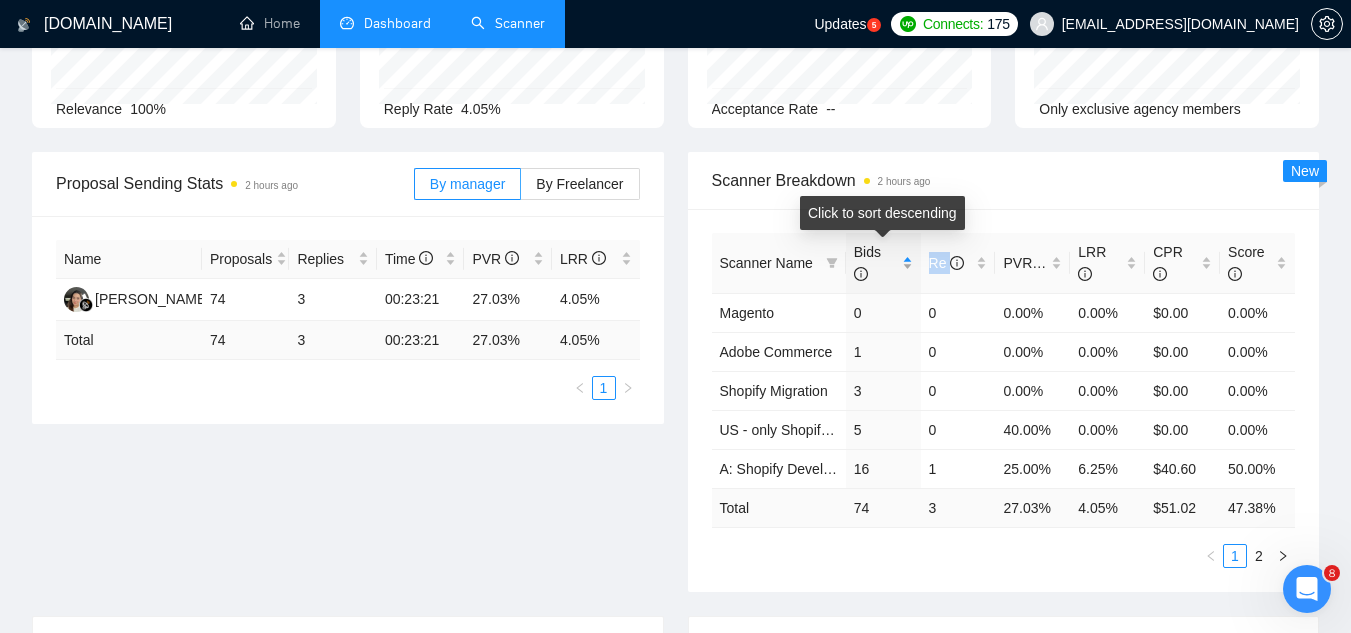 click on "Bids" at bounding box center (883, 263) 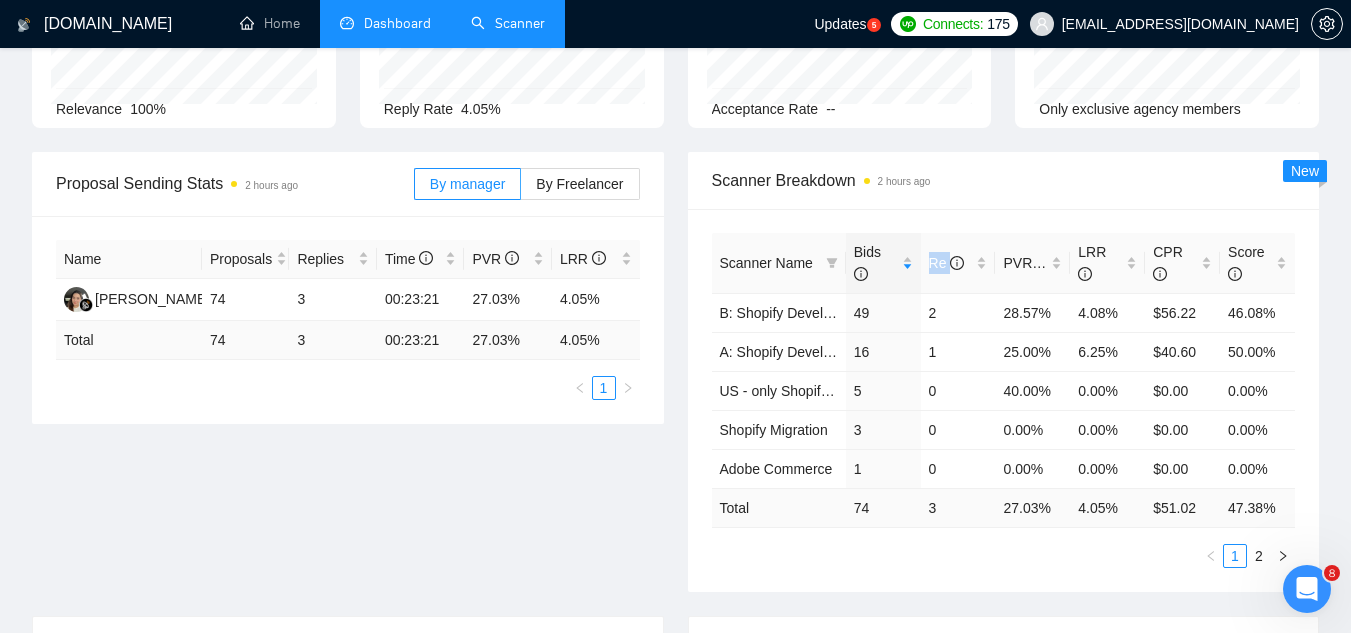 click on "Scanner" at bounding box center (508, 23) 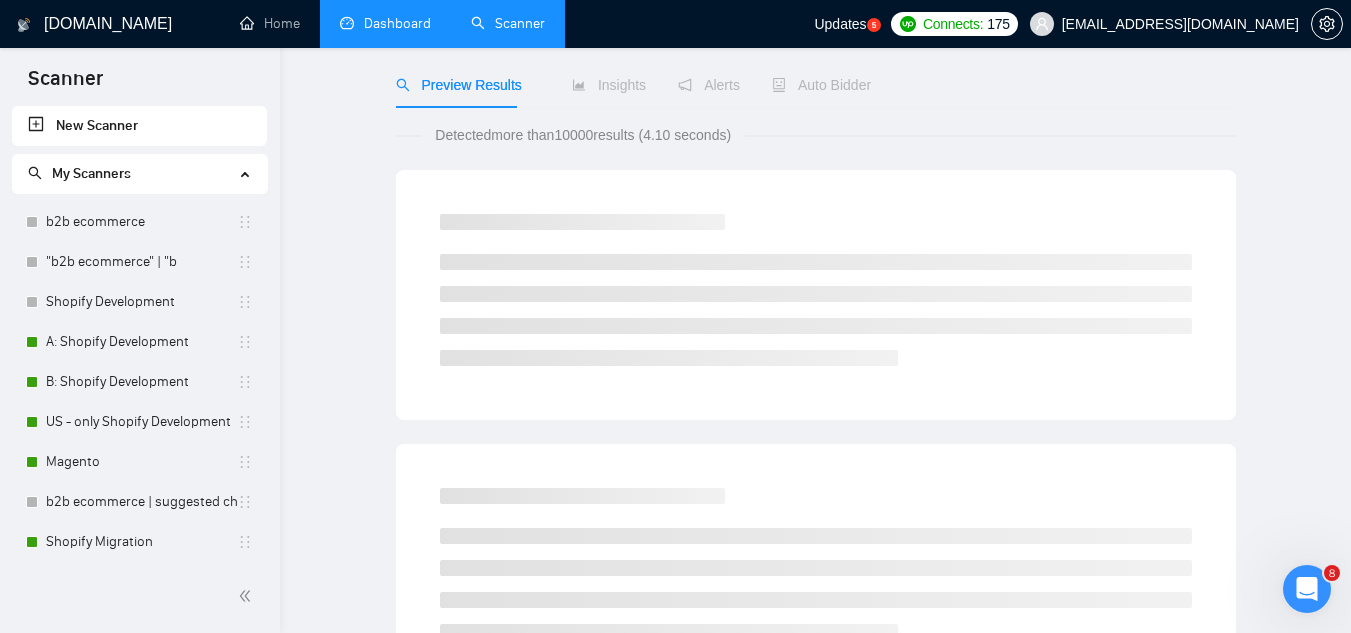 scroll, scrollTop: 0, scrollLeft: 0, axis: both 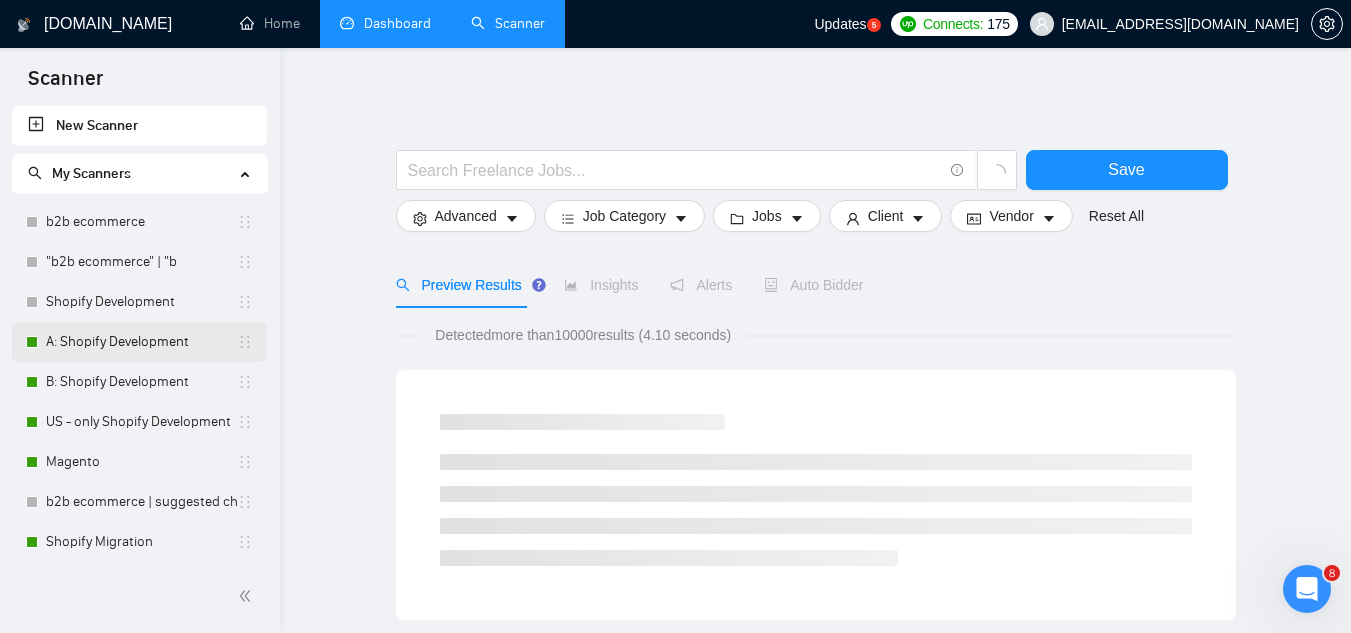 click on "A: Shopify Development" at bounding box center (141, 342) 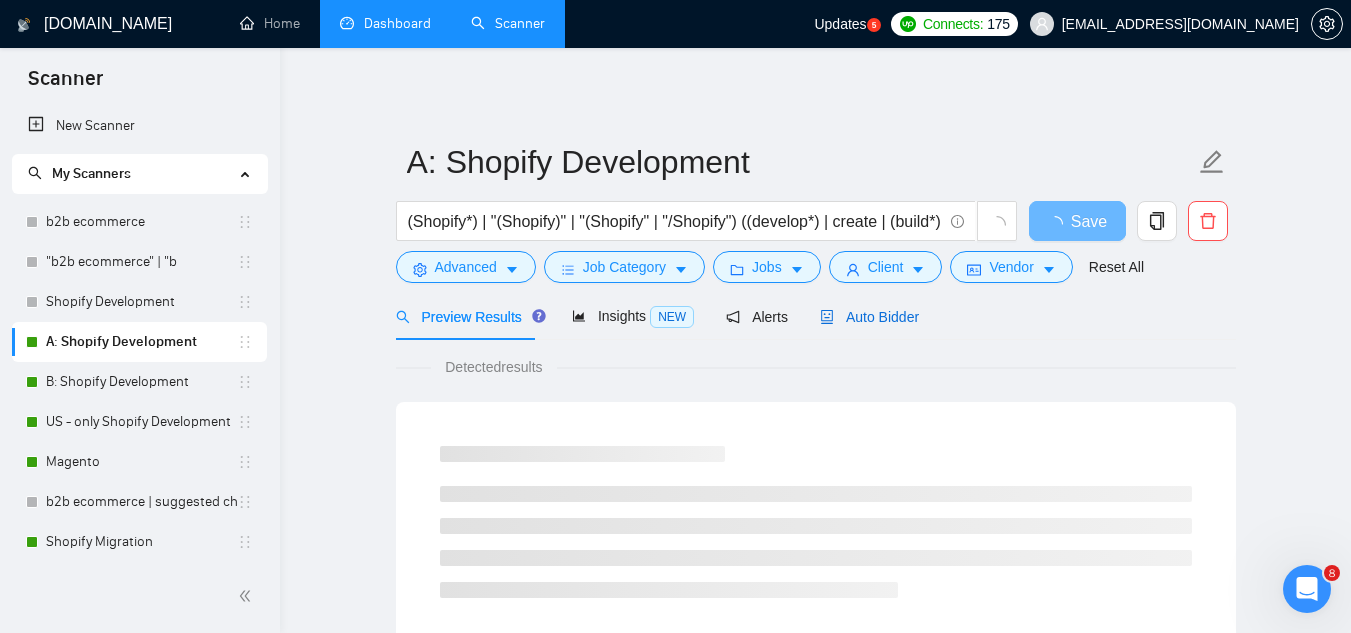 click on "Auto Bidder" at bounding box center (869, 317) 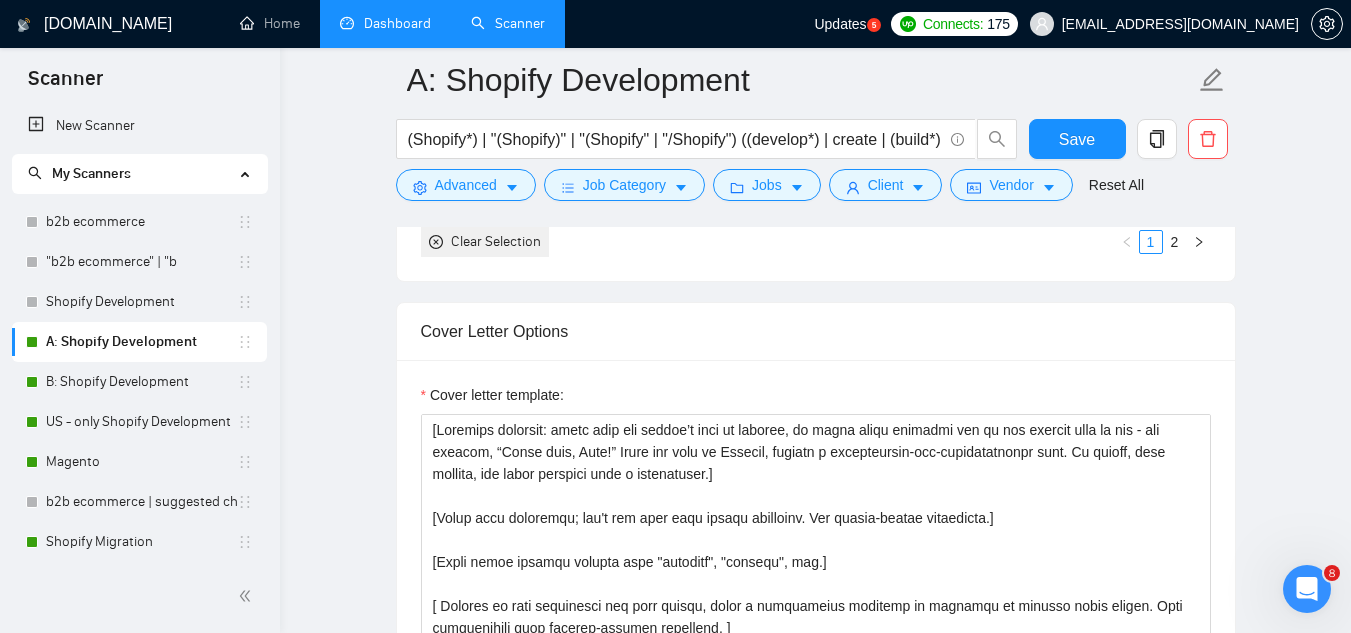 scroll, scrollTop: 2000, scrollLeft: 0, axis: vertical 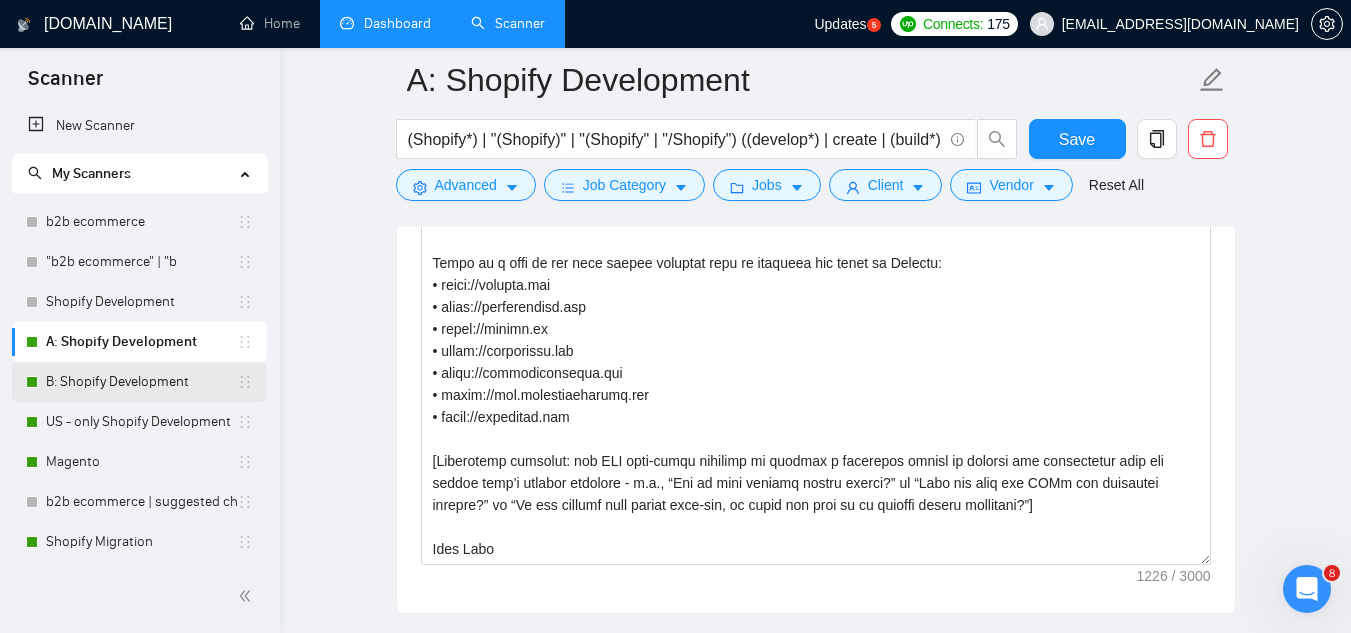 click on "B: Shopify Development" at bounding box center (141, 382) 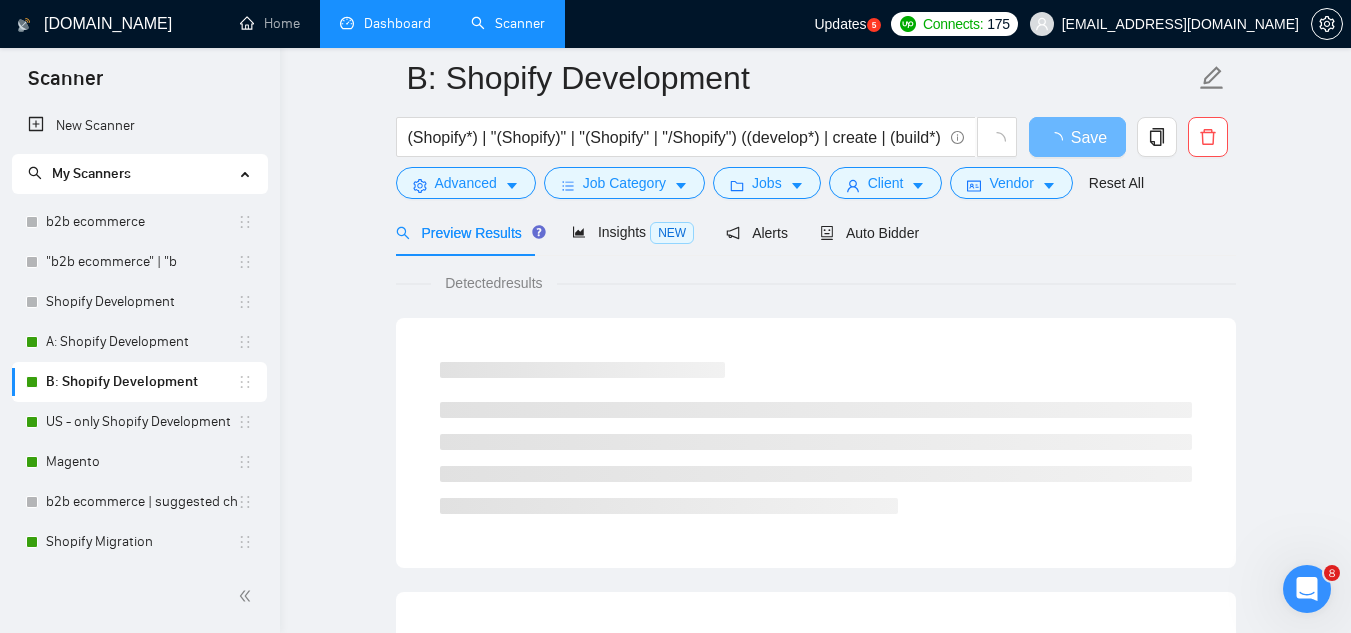 scroll, scrollTop: 0, scrollLeft: 0, axis: both 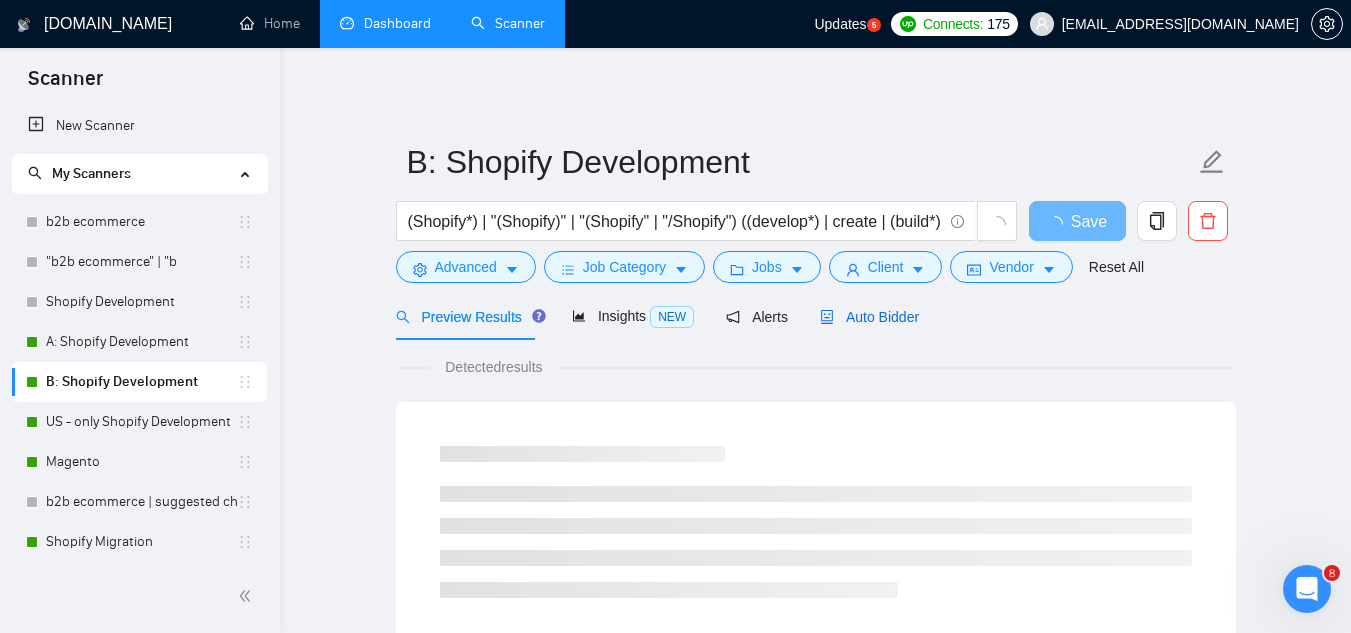 click on "Auto Bidder" at bounding box center (869, 317) 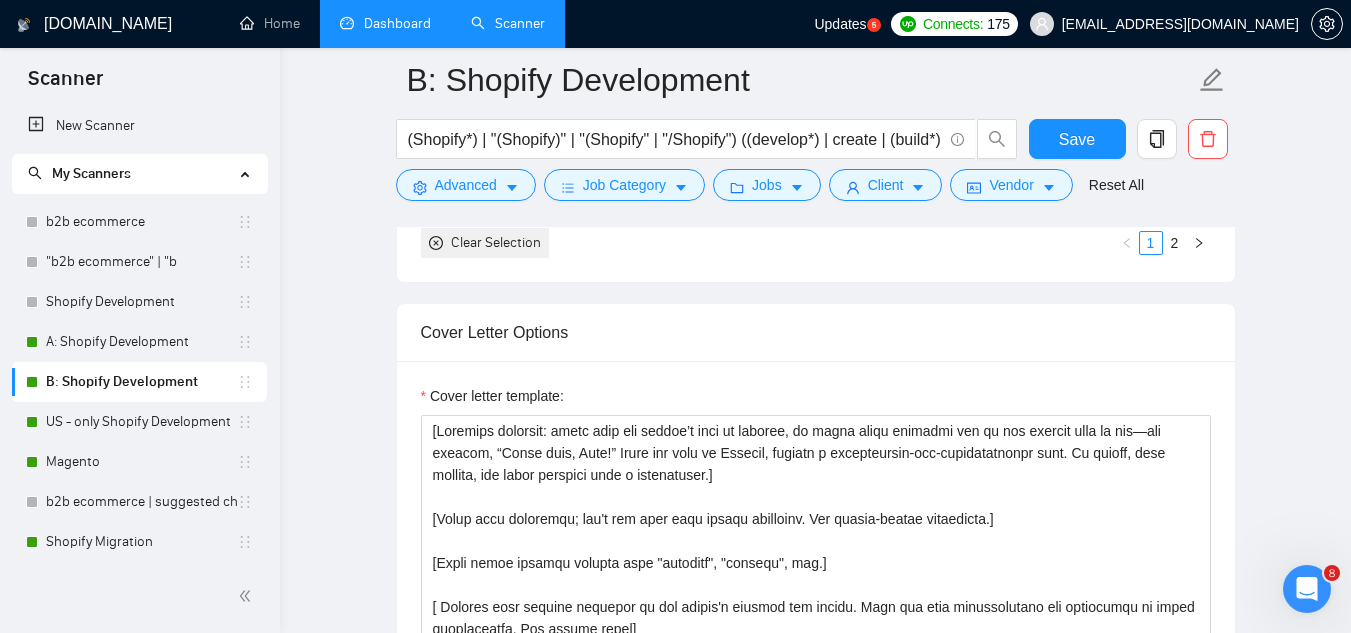 scroll, scrollTop: 2300, scrollLeft: 0, axis: vertical 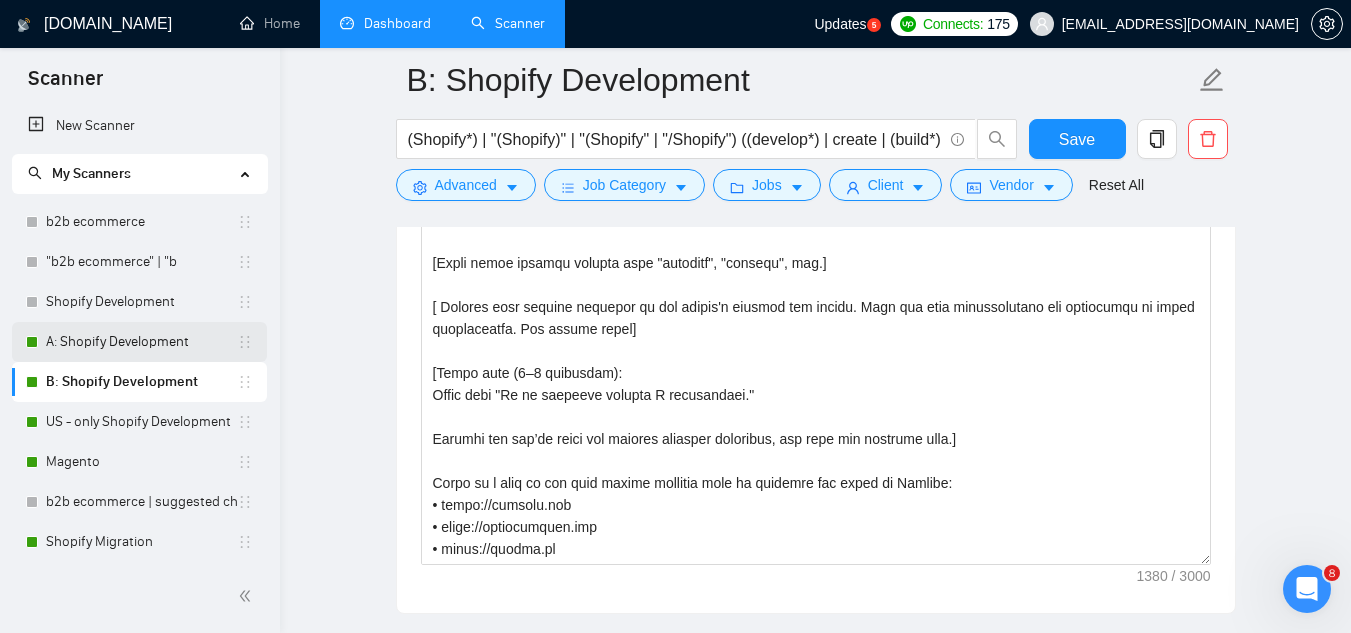 click on "A: Shopify Development" at bounding box center (141, 342) 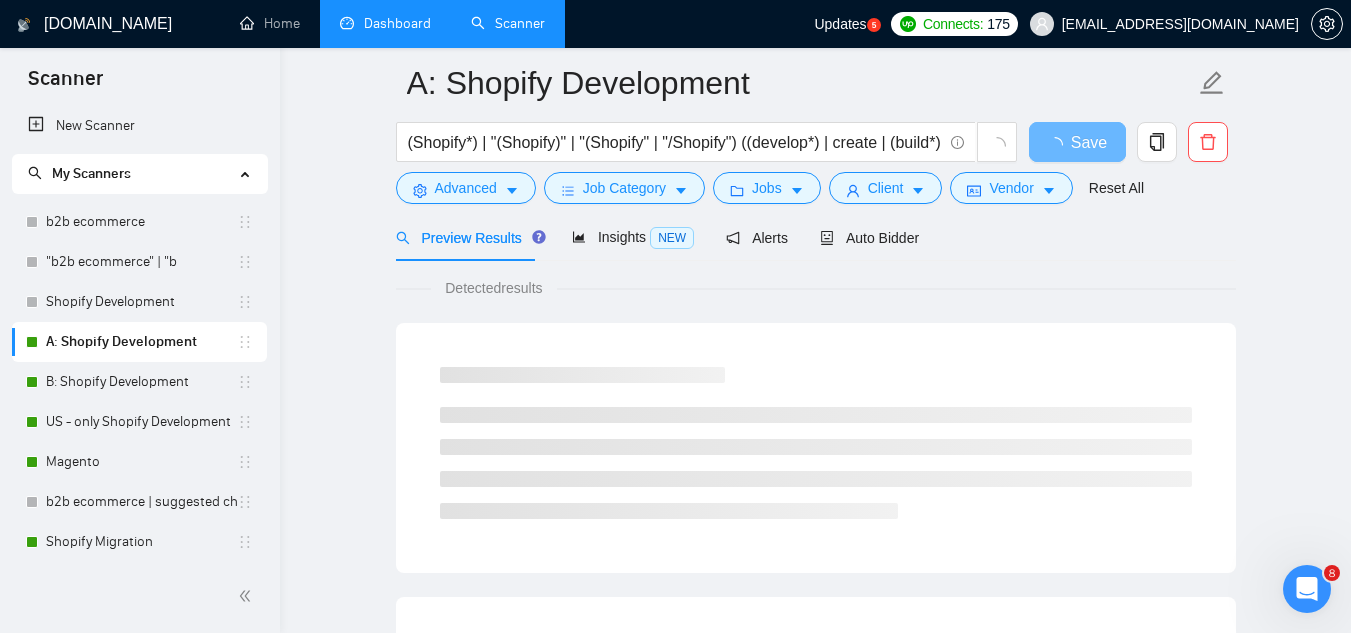 scroll, scrollTop: 0, scrollLeft: 0, axis: both 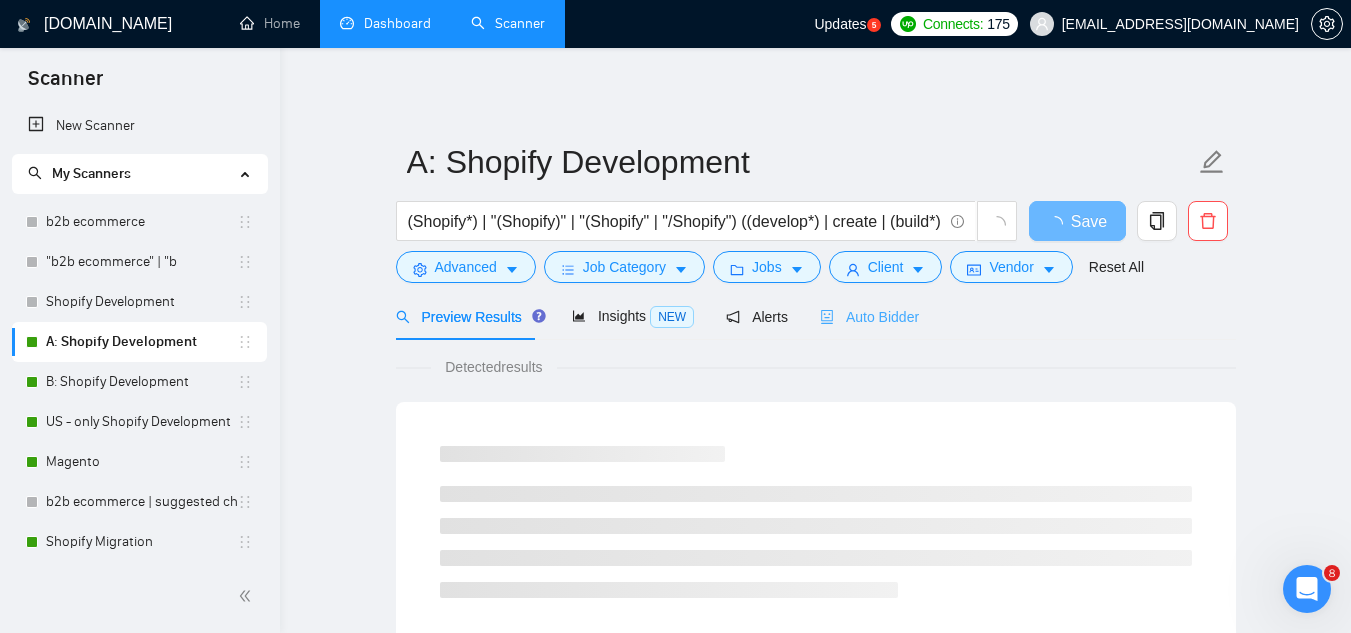 click on "Auto Bidder" at bounding box center [869, 316] 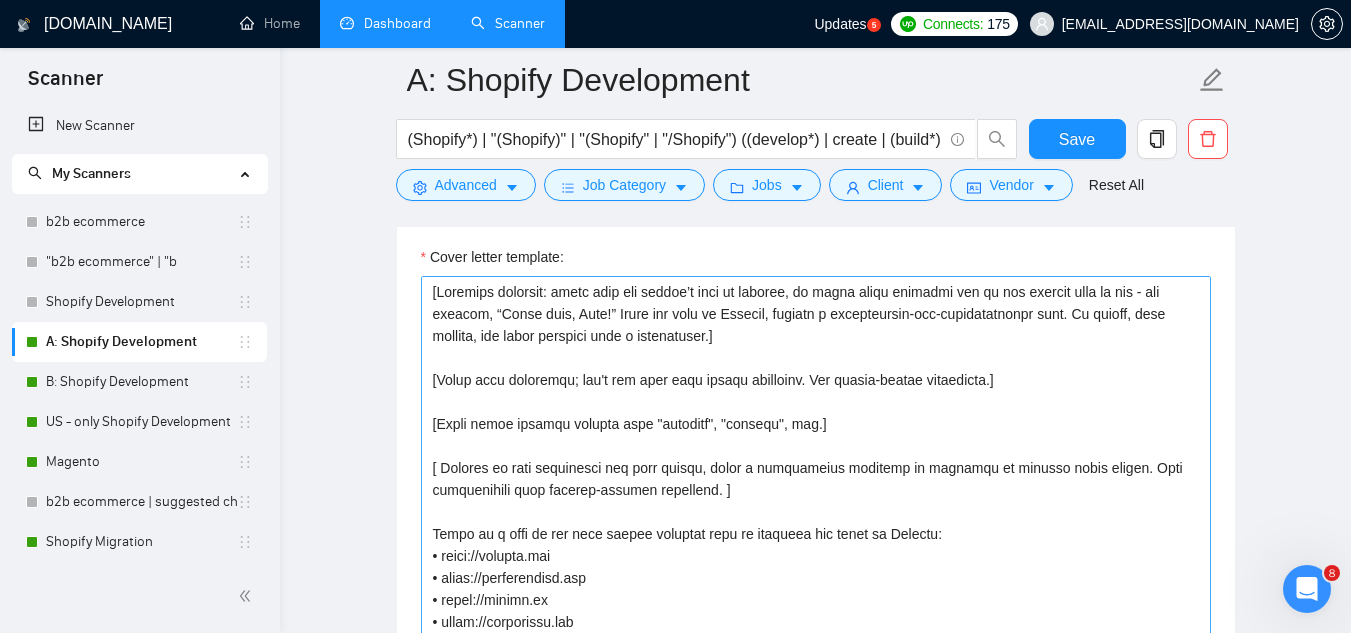 scroll, scrollTop: 2100, scrollLeft: 0, axis: vertical 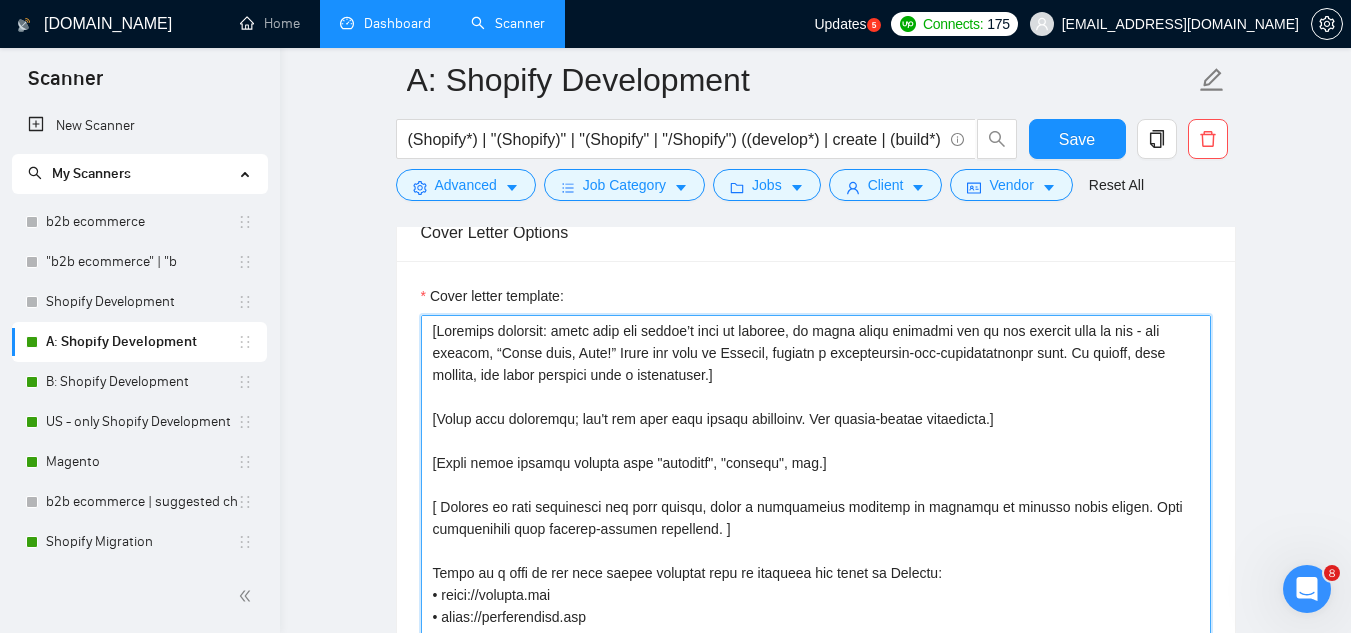 click on "Cover letter template:" at bounding box center (816, 540) 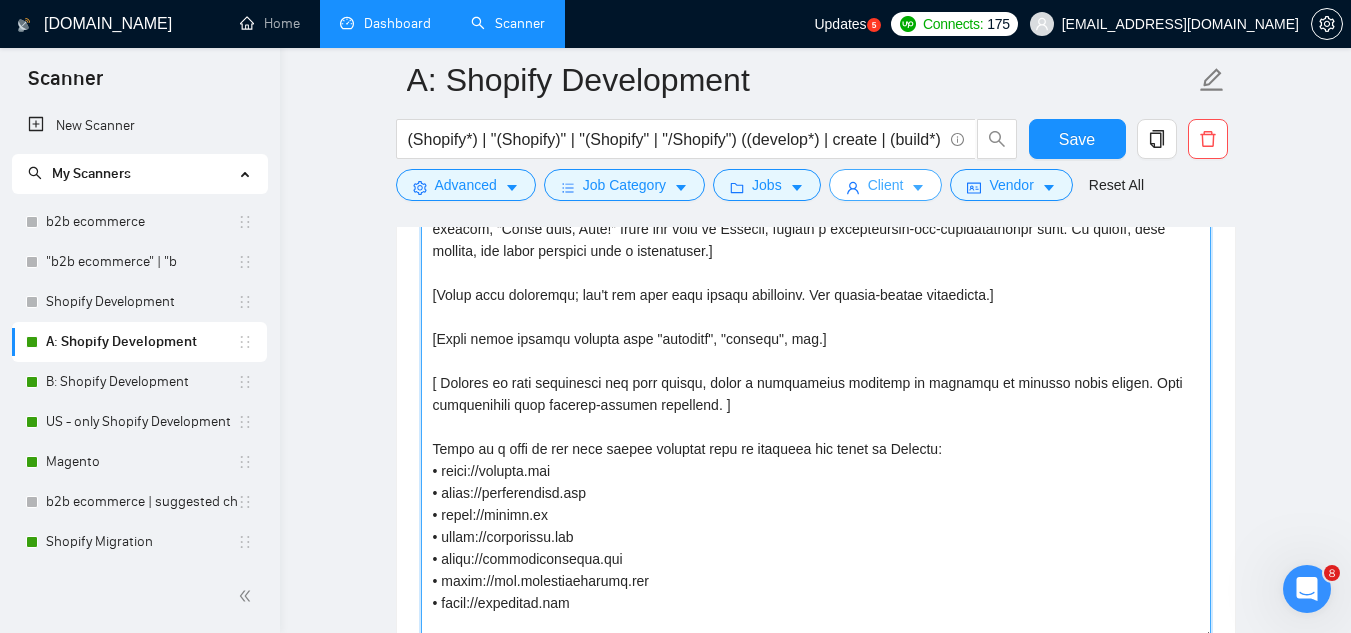 scroll, scrollTop: 2230, scrollLeft: 0, axis: vertical 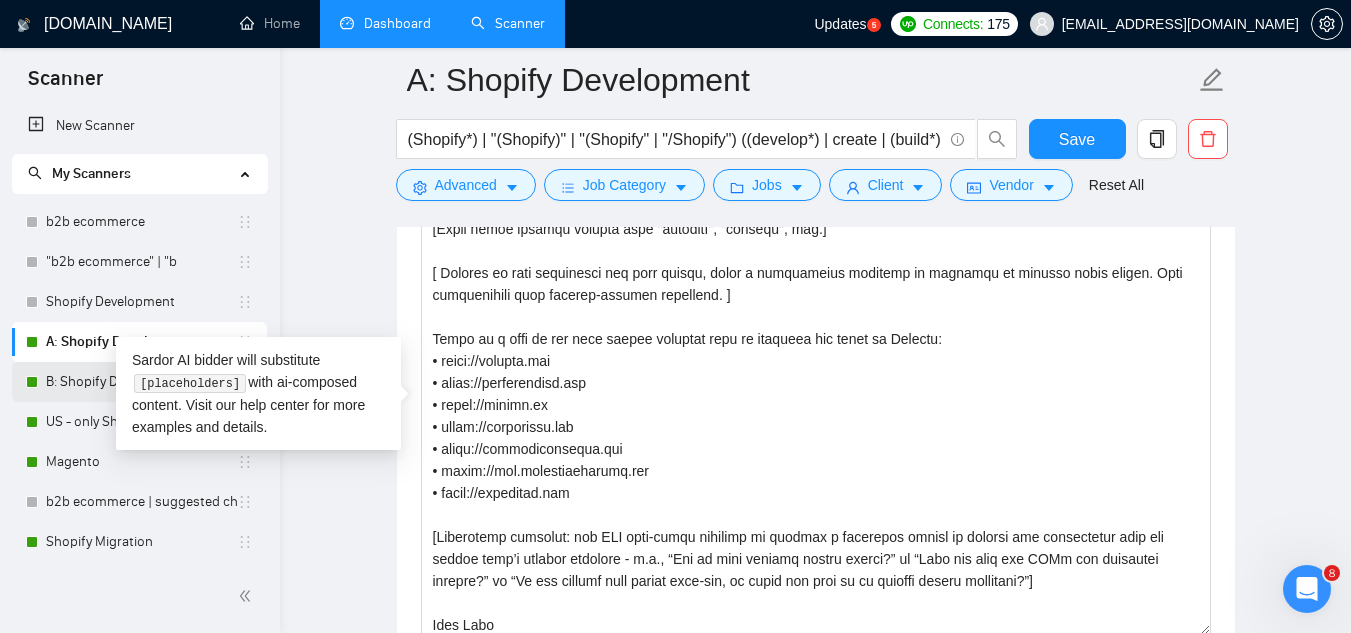 click on "B: Shopify Development" at bounding box center (141, 382) 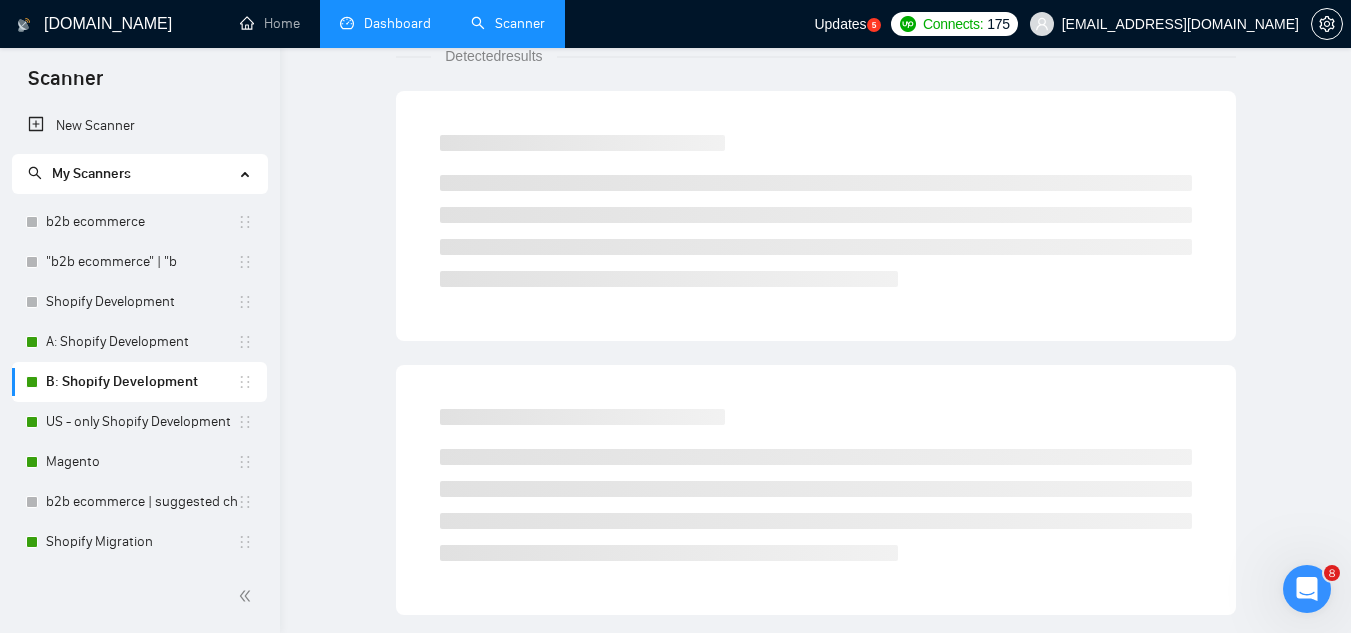 scroll, scrollTop: 0, scrollLeft: 0, axis: both 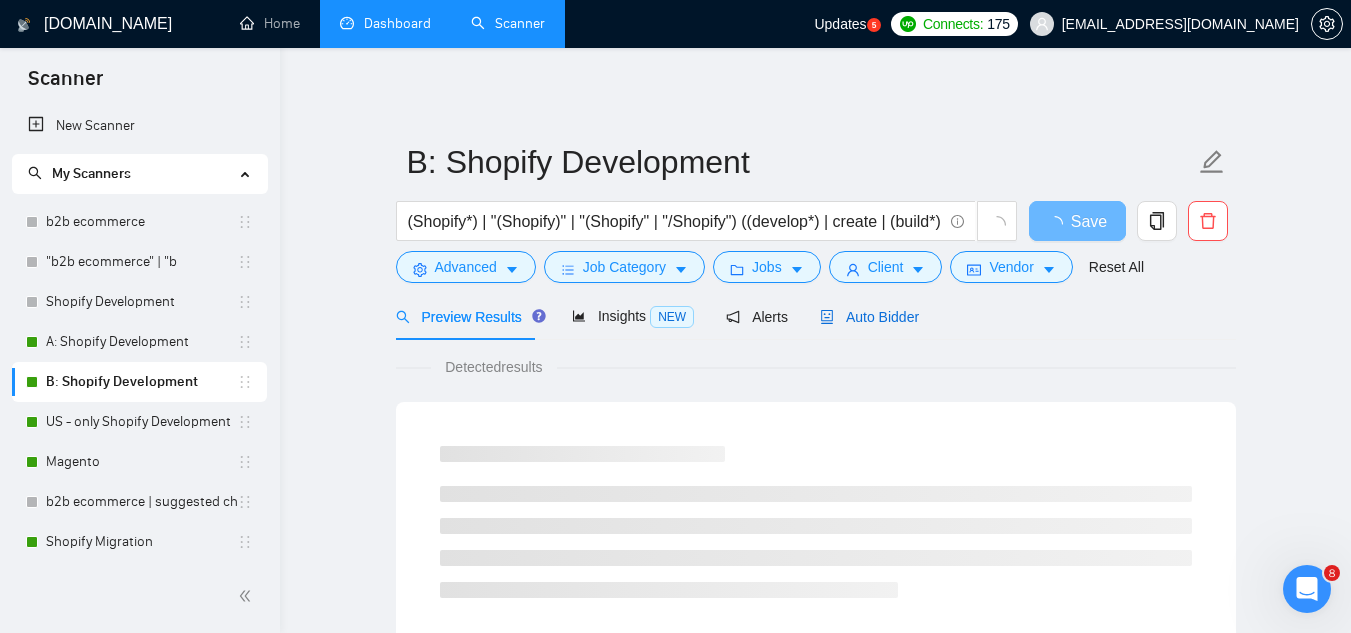 click on "Auto Bidder" at bounding box center (869, 317) 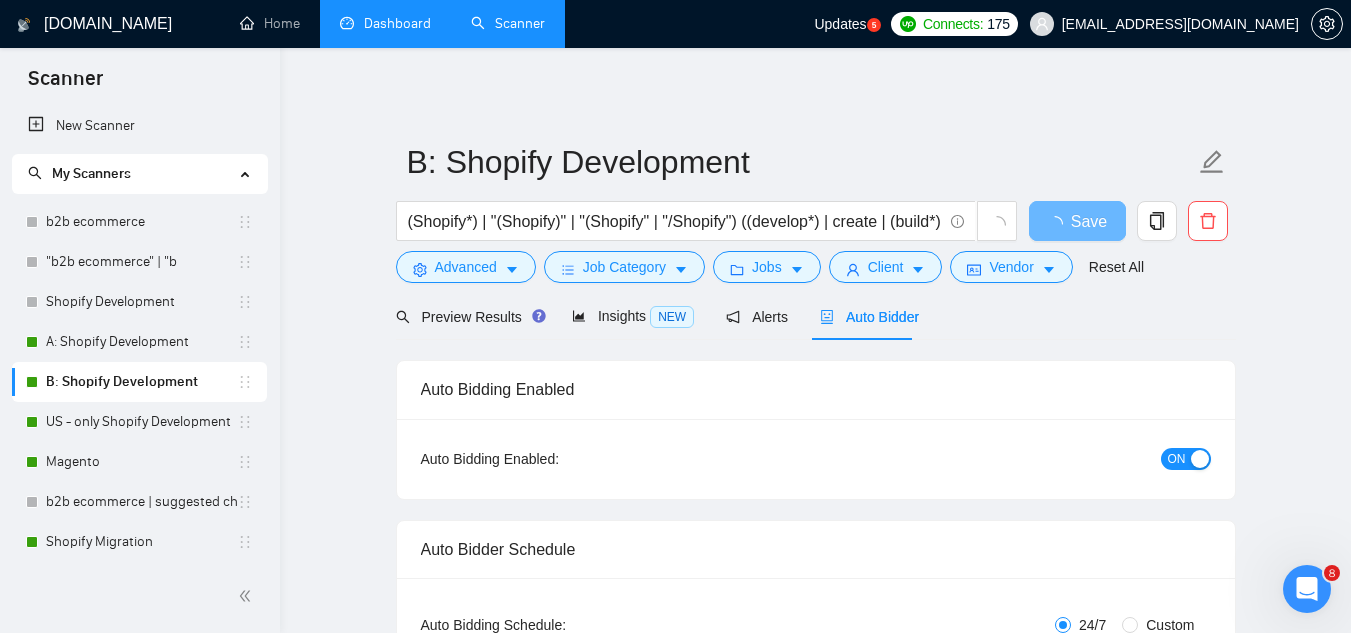 type 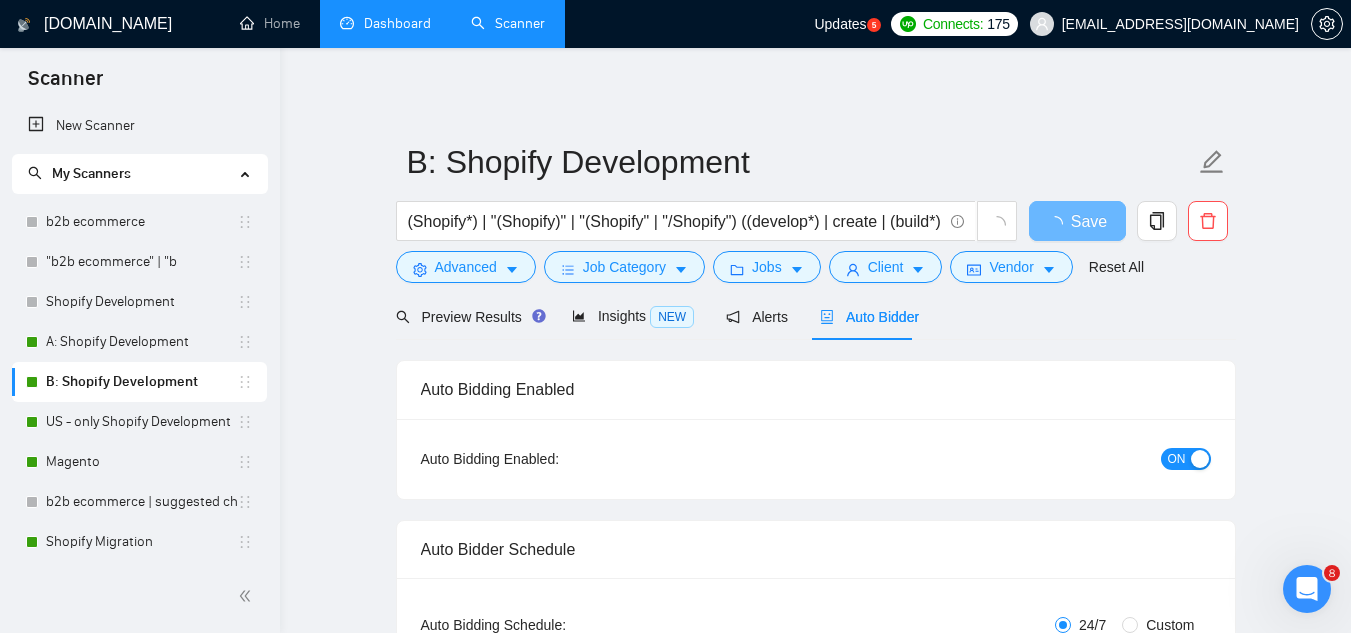 radio on "false" 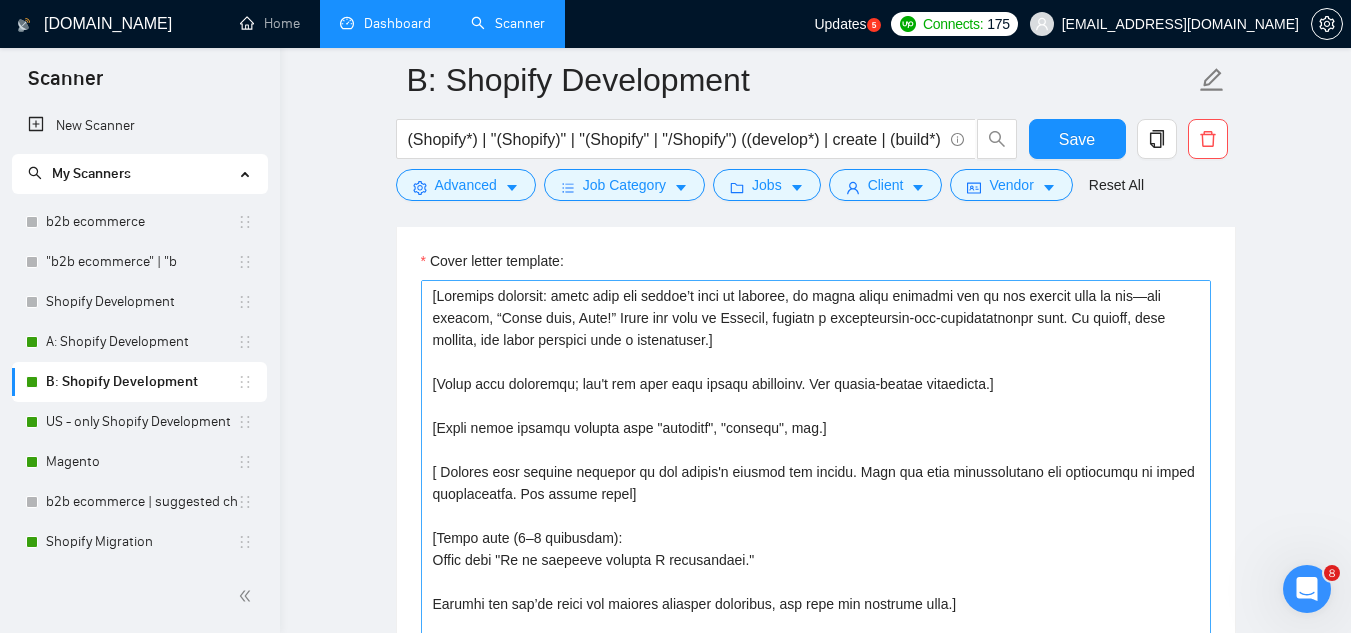 scroll, scrollTop: 2100, scrollLeft: 0, axis: vertical 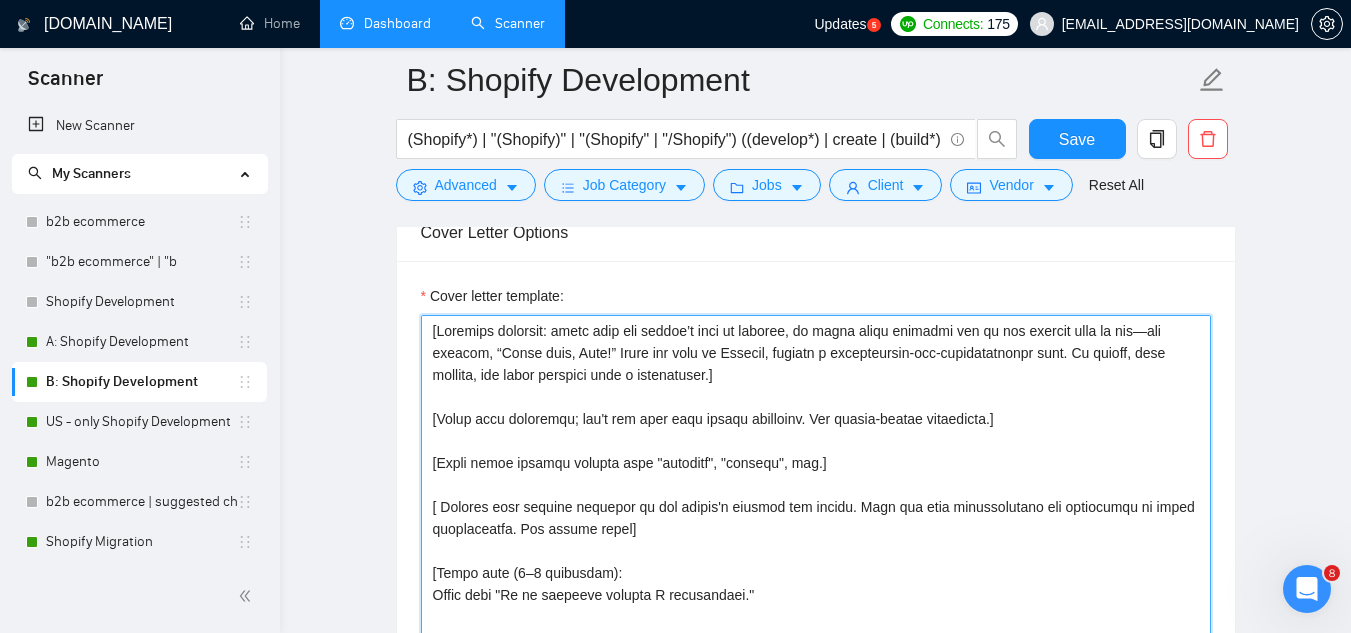 click on "Cover letter template:" at bounding box center (816, 540) 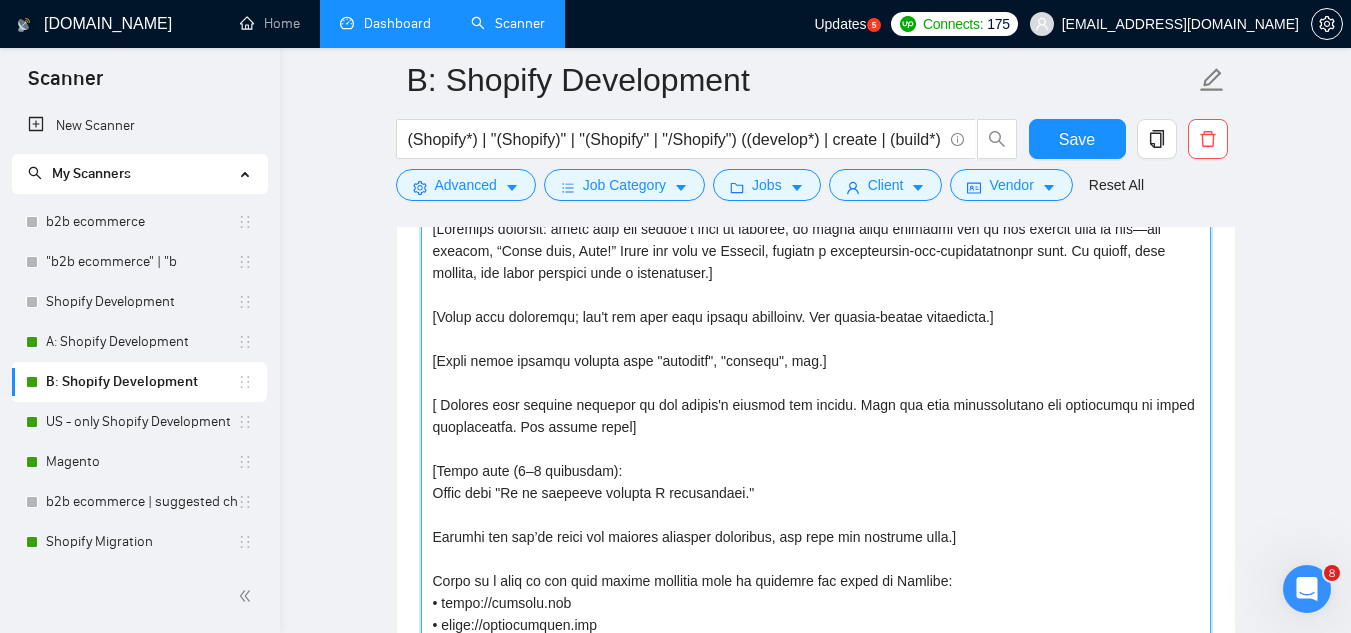 scroll, scrollTop: 2224, scrollLeft: 0, axis: vertical 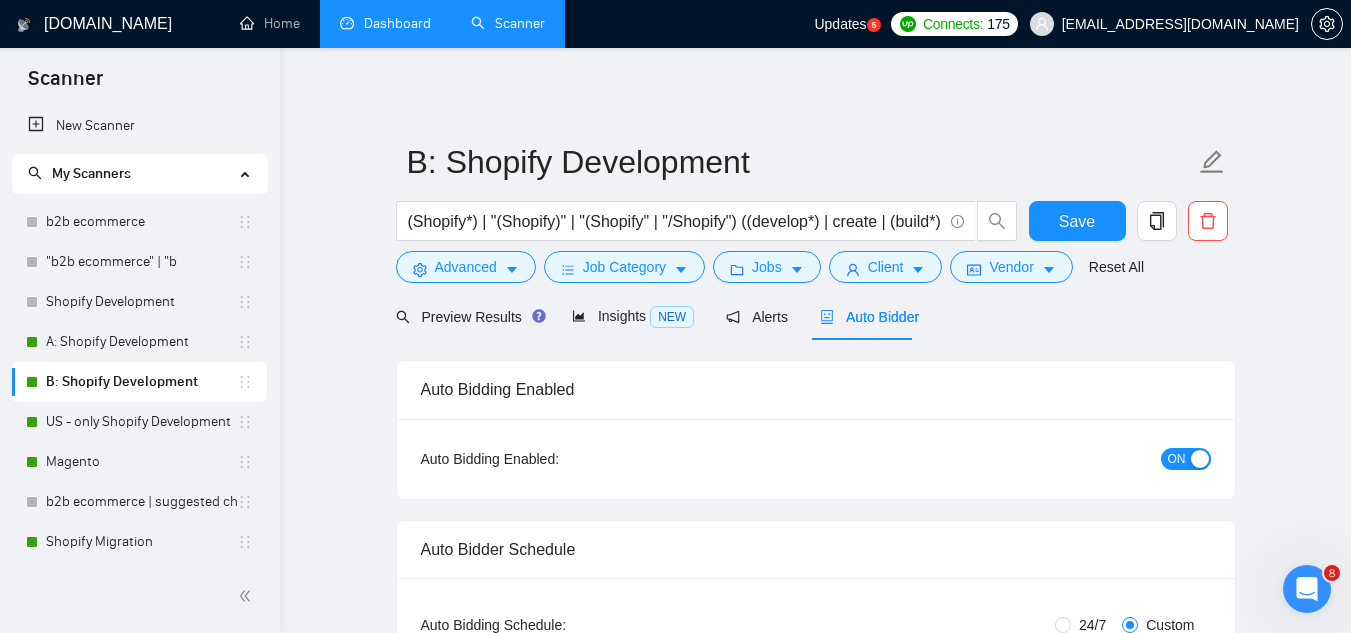 click on "Dashboard" at bounding box center (385, 23) 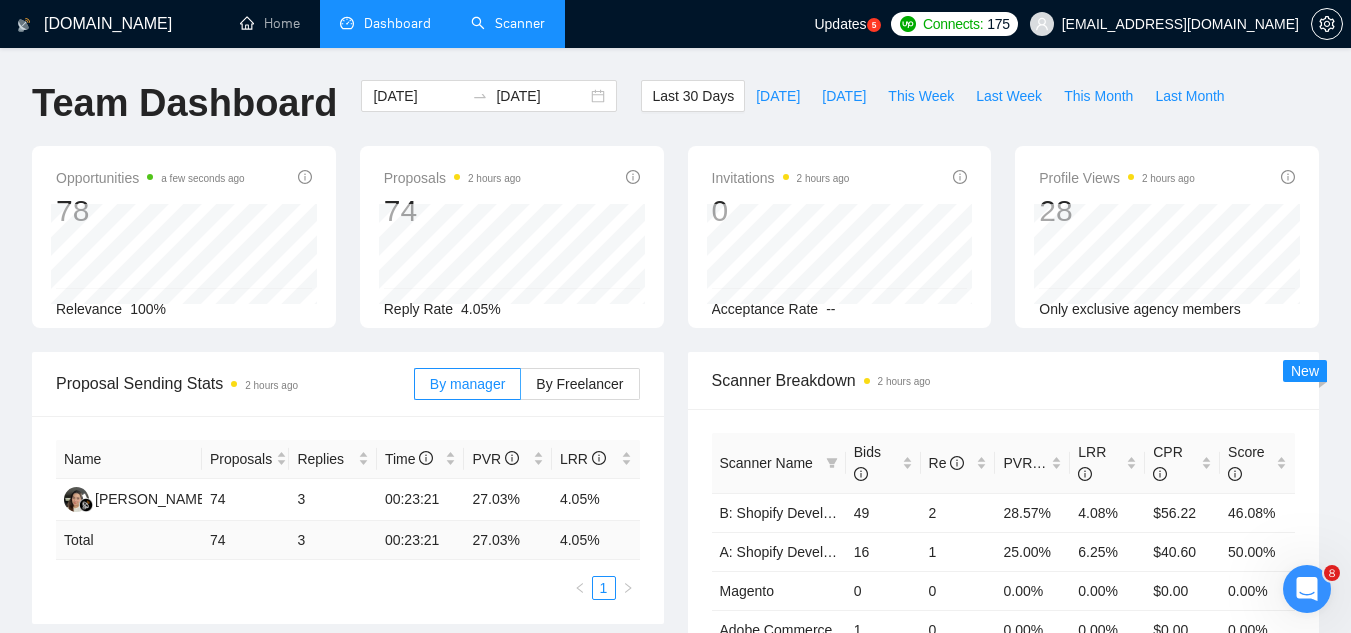 click on "Scanner" at bounding box center (508, 23) 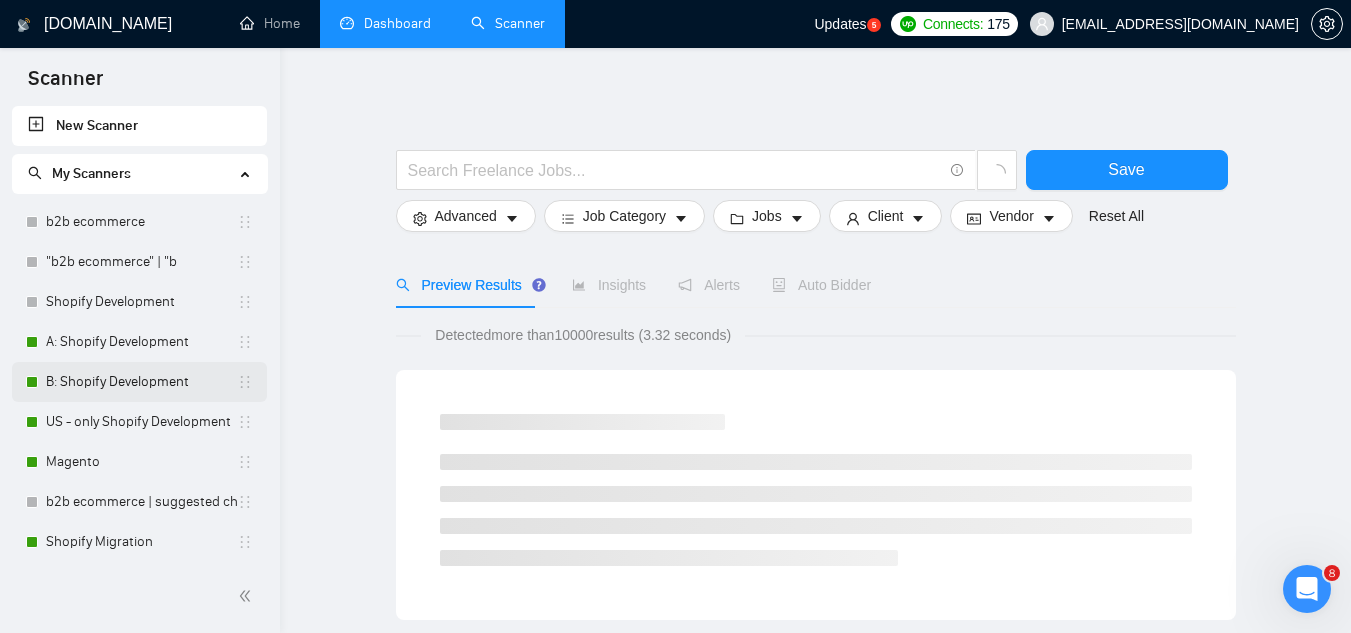 click on "B: Shopify Development" at bounding box center (141, 382) 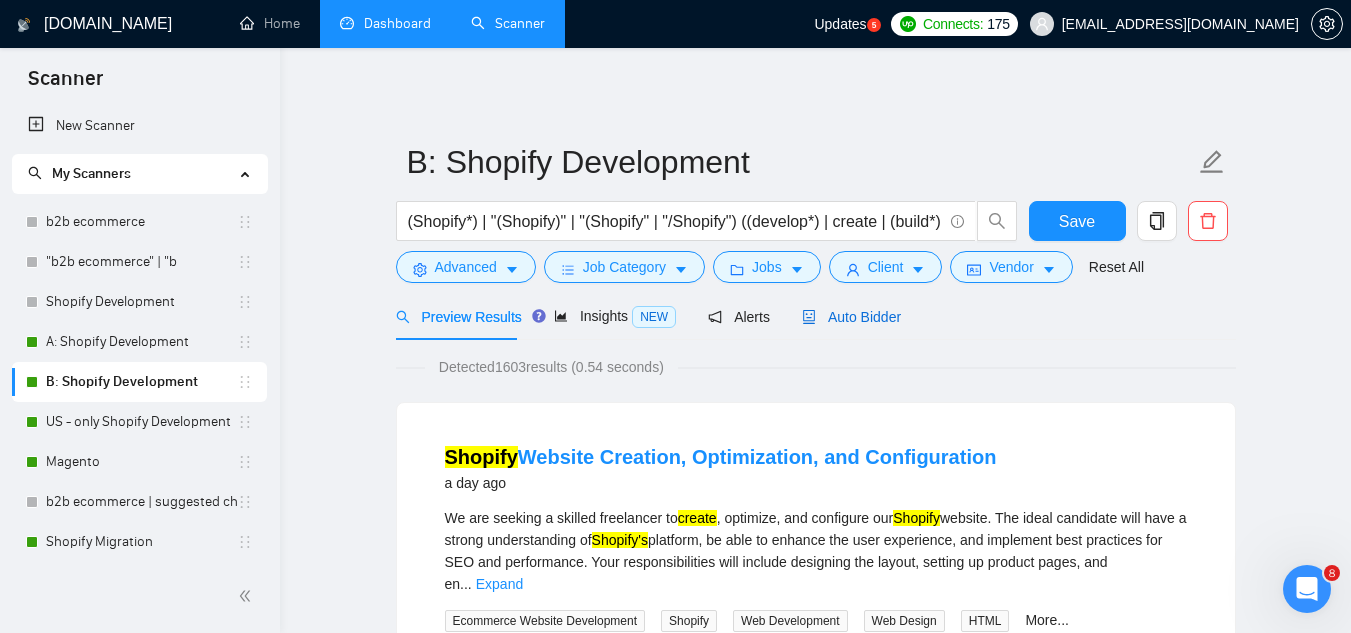 click on "Auto Bidder" at bounding box center [851, 317] 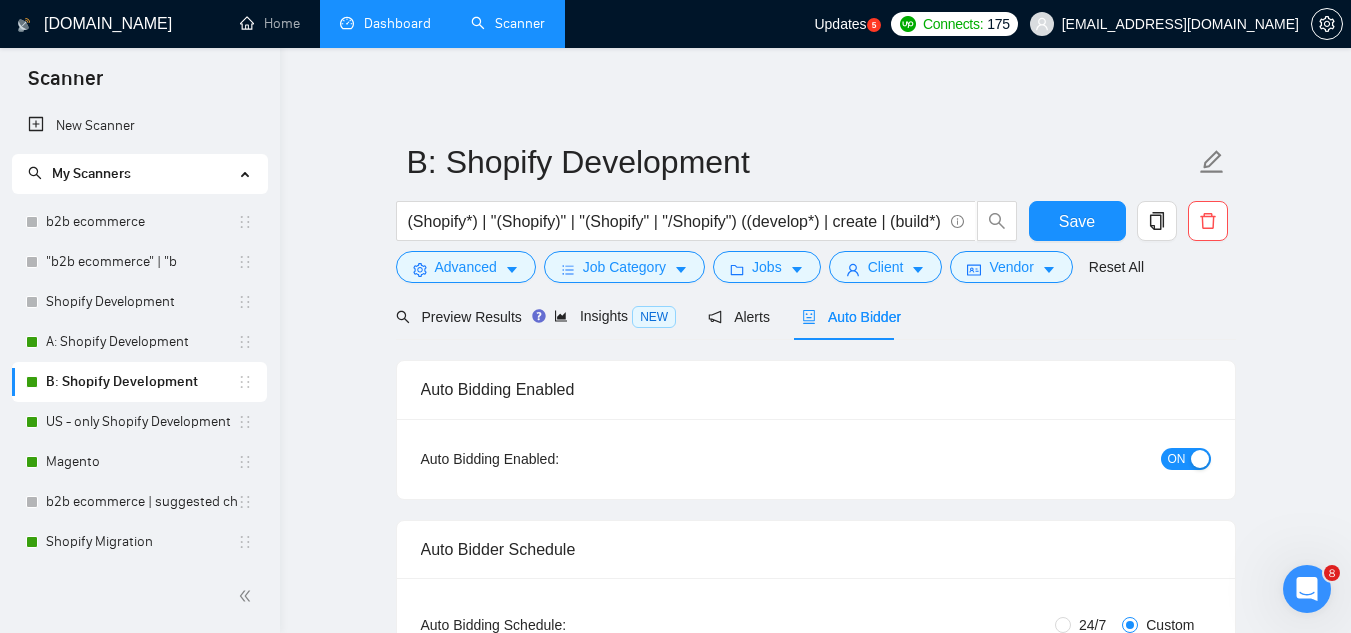 click on "ON" at bounding box center (1177, 459) 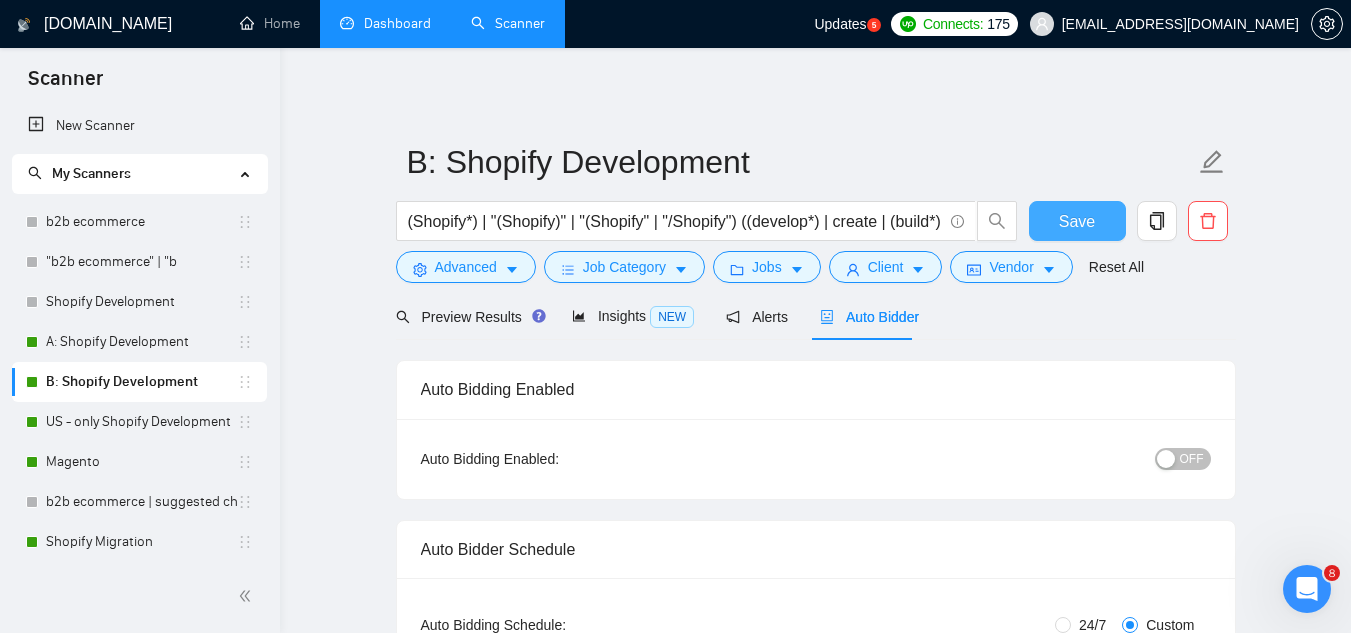 click on "Save" at bounding box center [1077, 221] 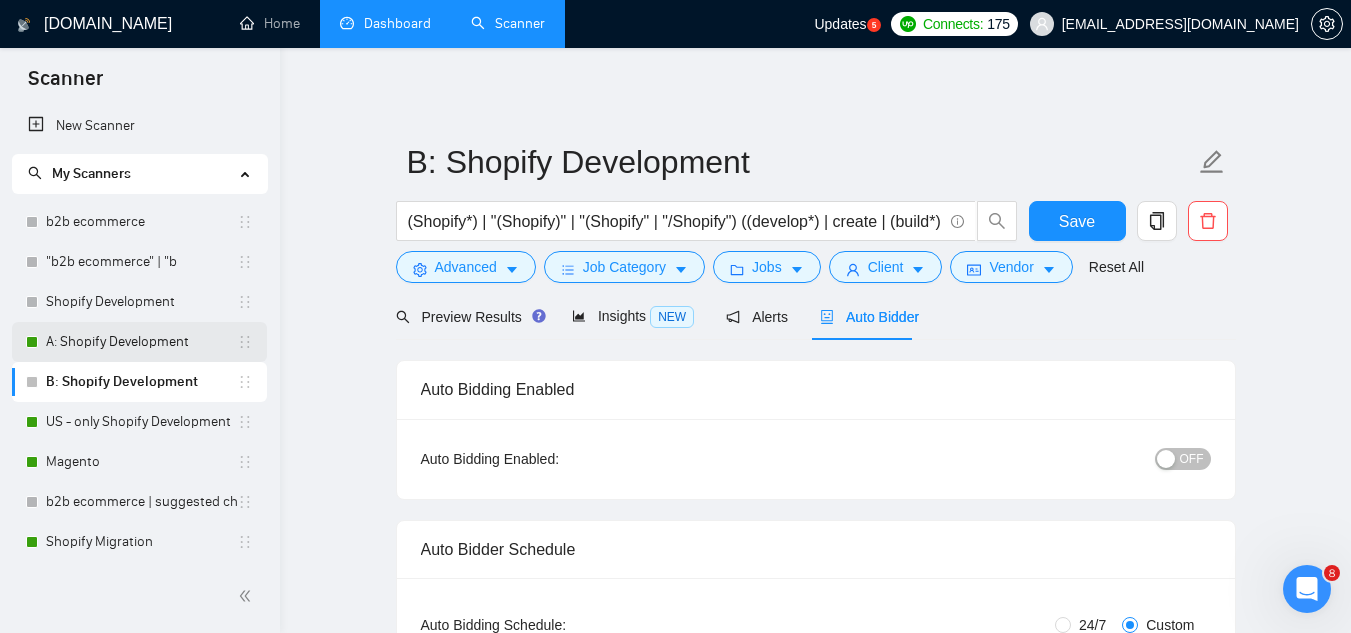 click on "A: Shopify Development" at bounding box center (141, 342) 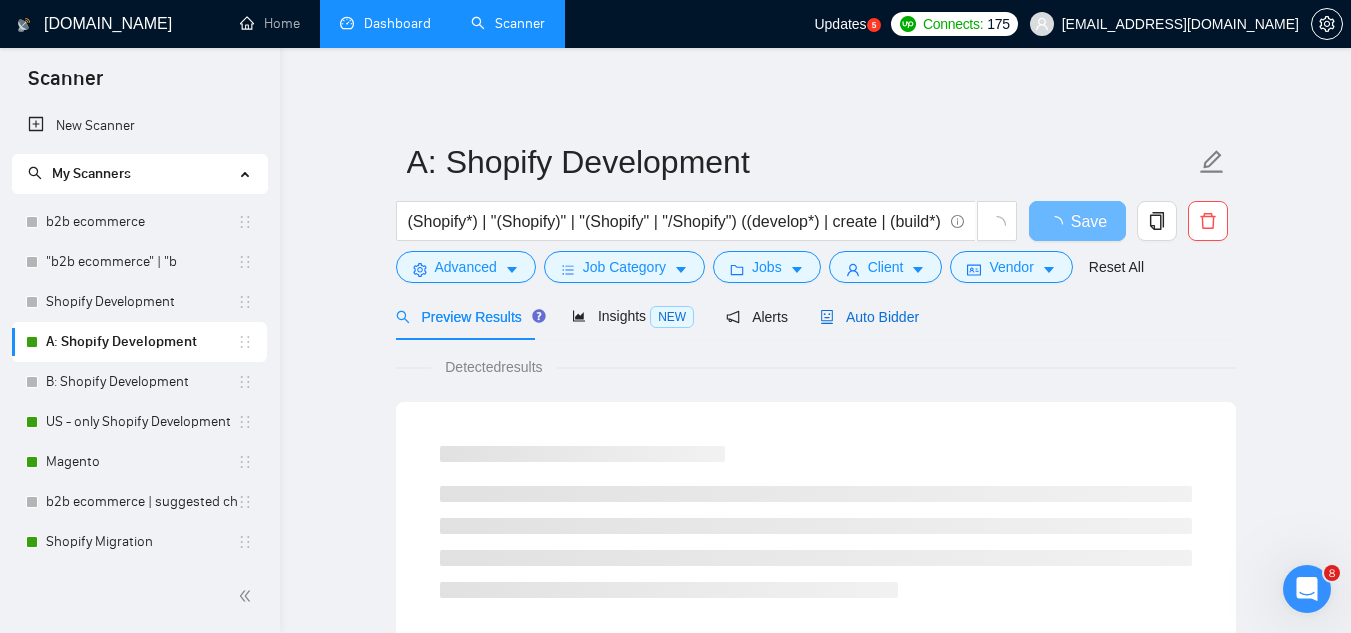 click on "Auto Bidder" at bounding box center [869, 317] 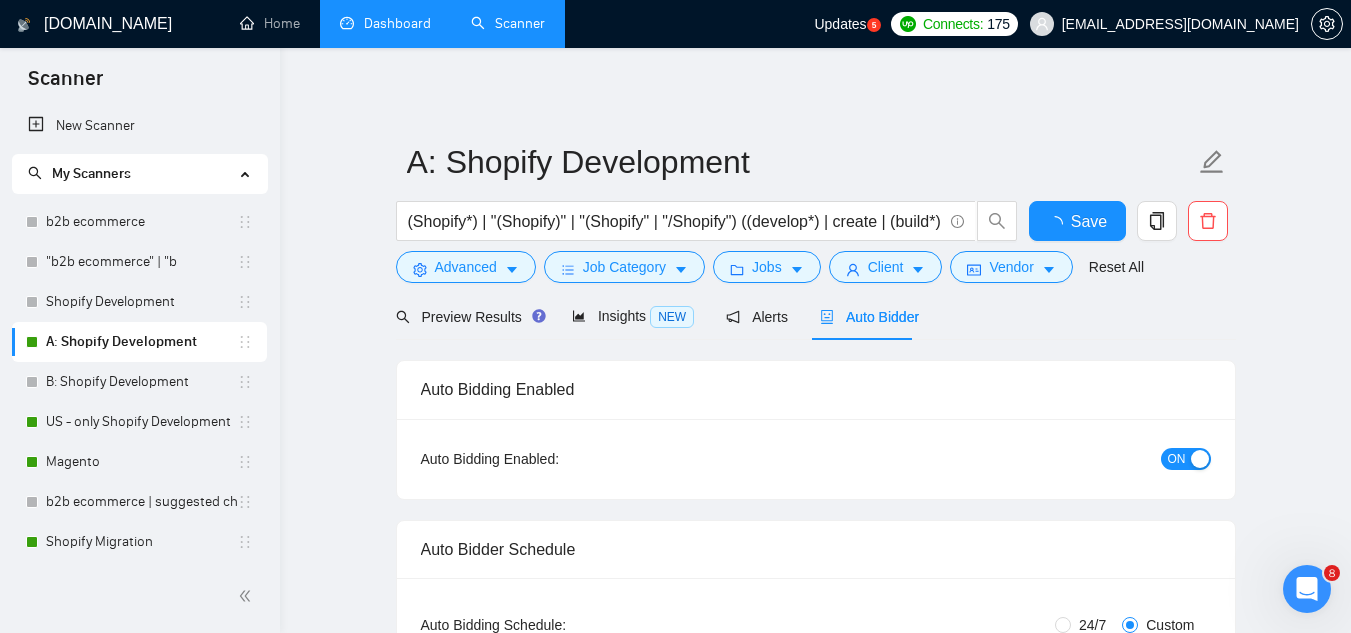 type 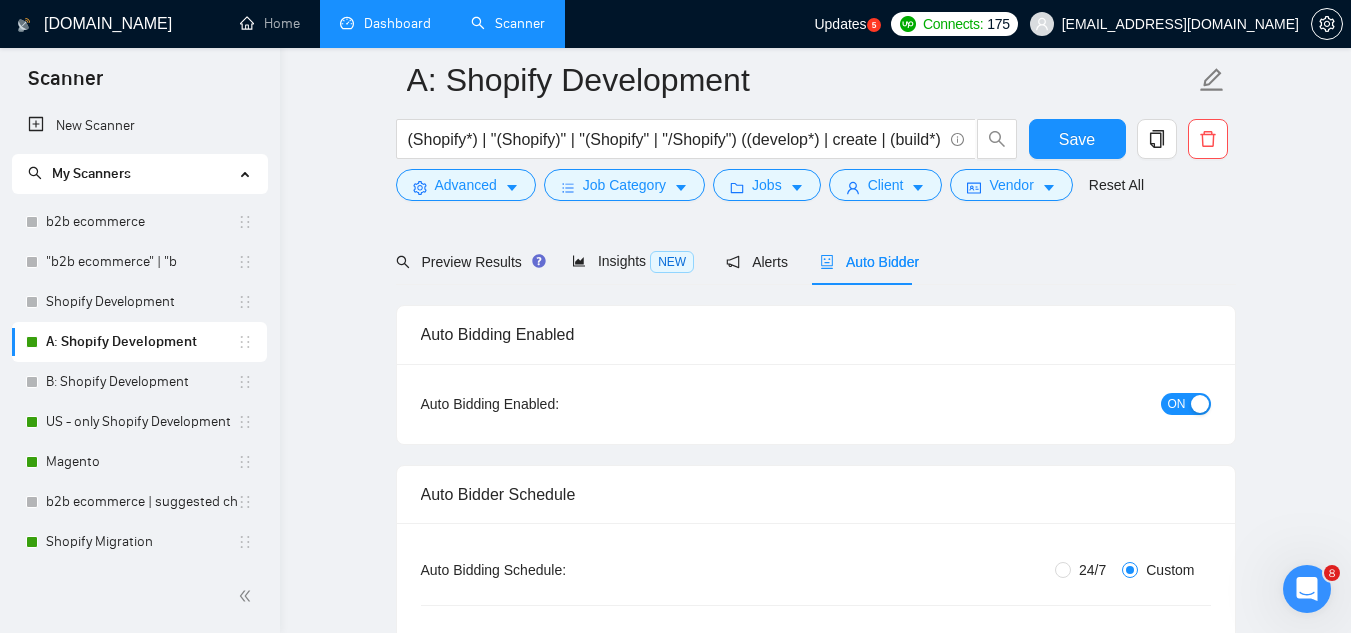 scroll, scrollTop: 200, scrollLeft: 0, axis: vertical 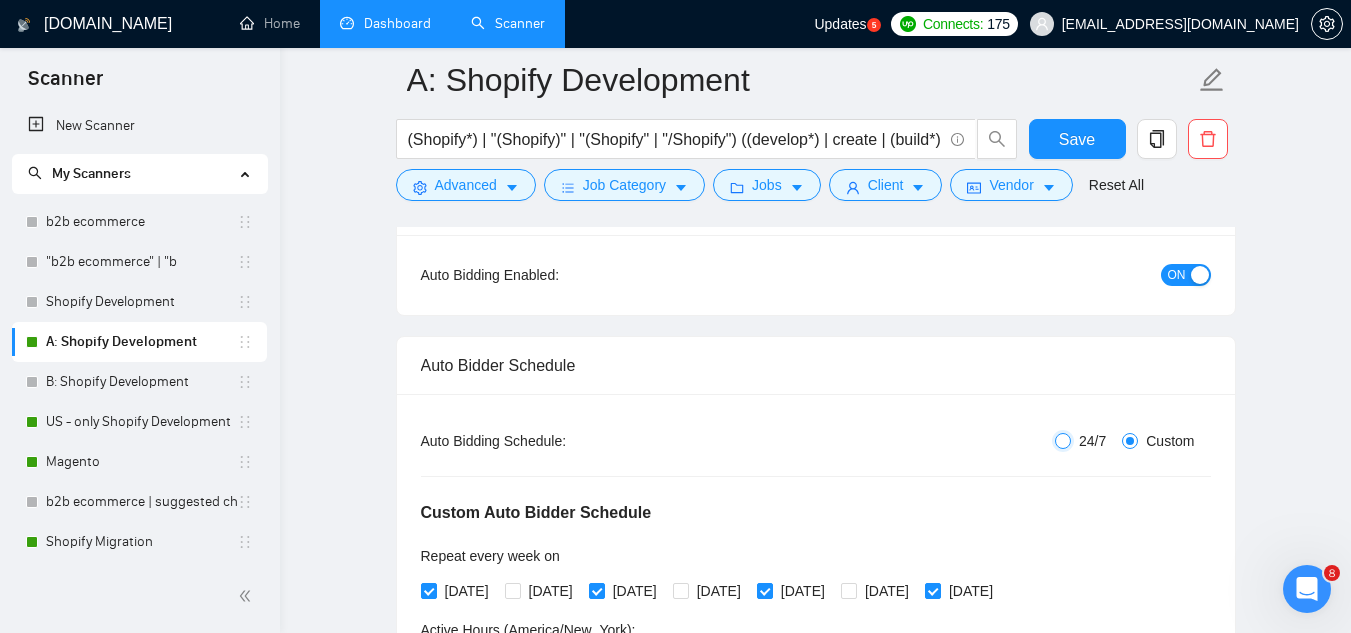 click on "24/7" at bounding box center (1063, 441) 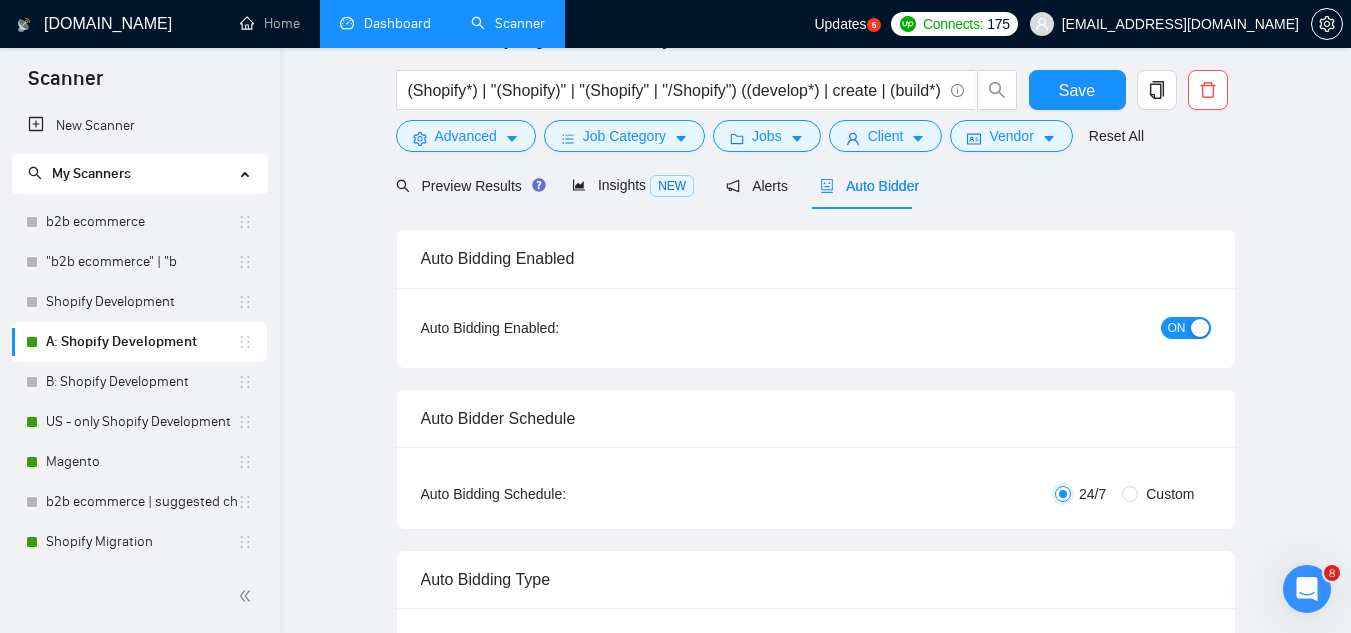 scroll, scrollTop: 0, scrollLeft: 0, axis: both 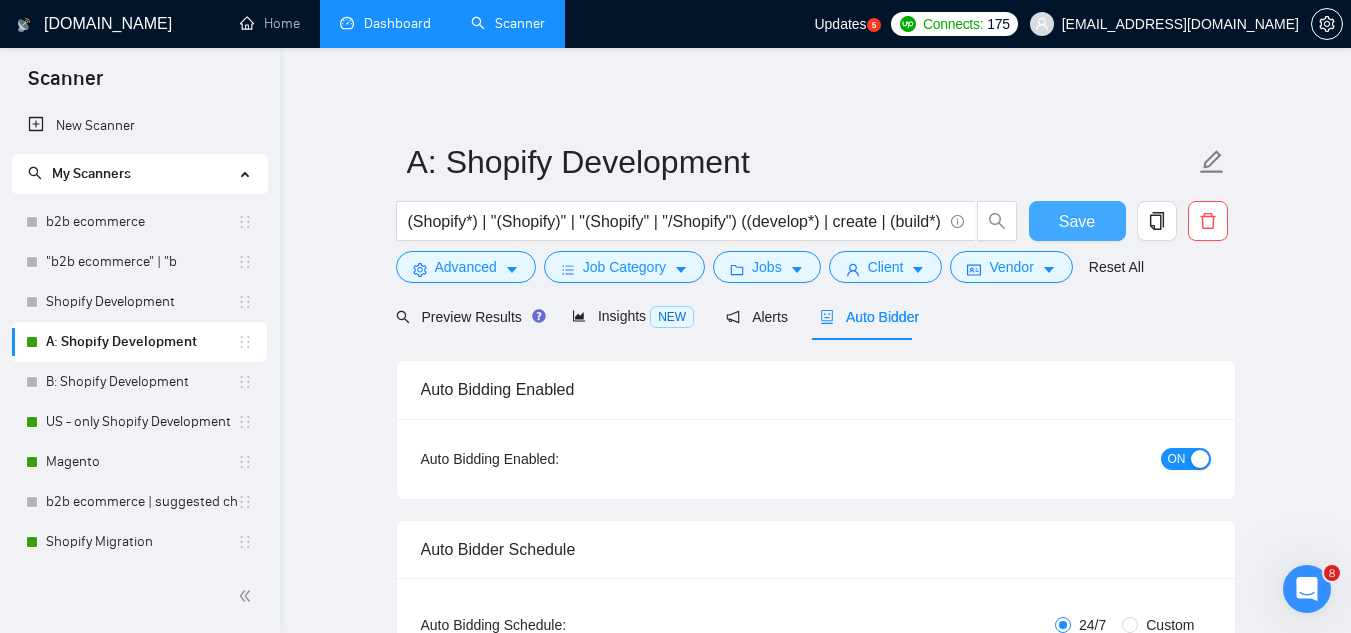 click on "Save" at bounding box center (1077, 221) 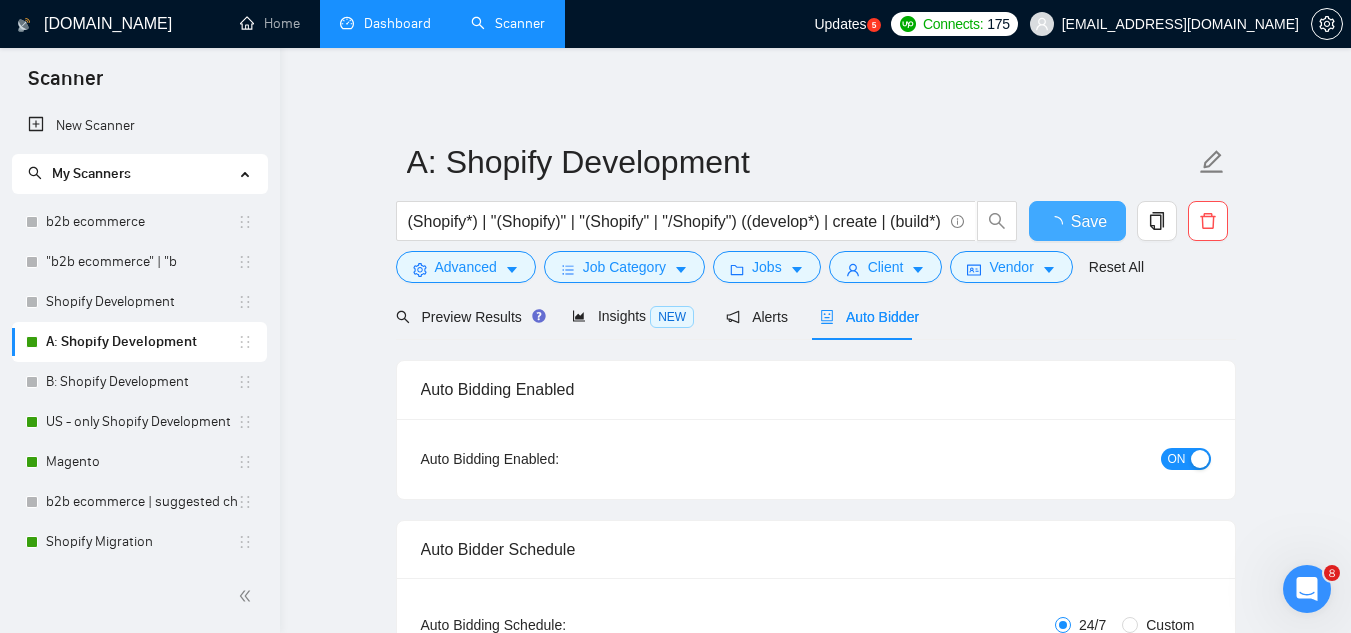 type 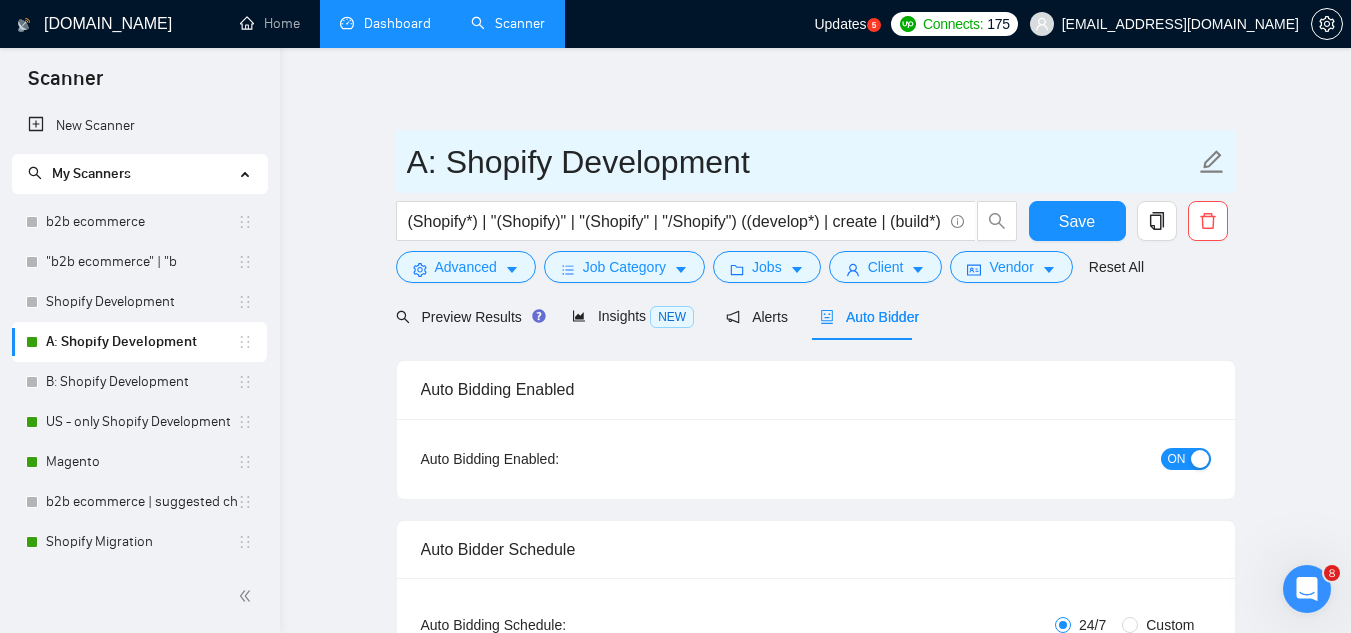 click on "A: Shopify Development" at bounding box center (801, 162) 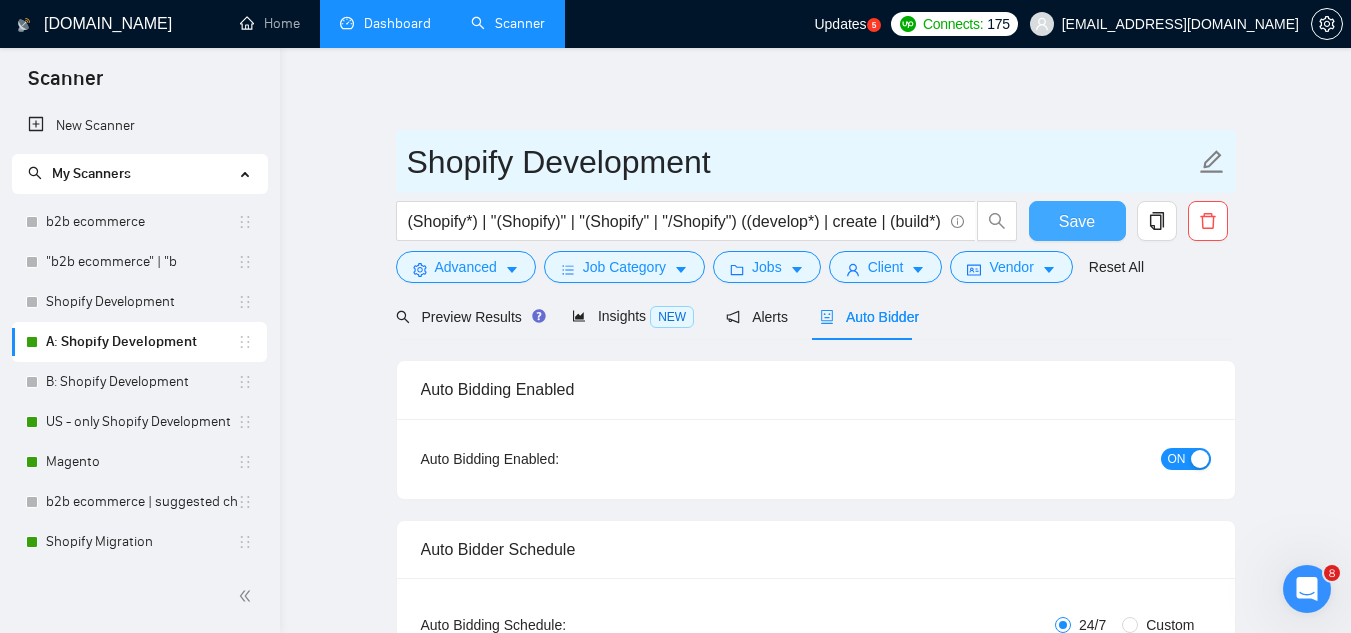 type on "Shopify Development" 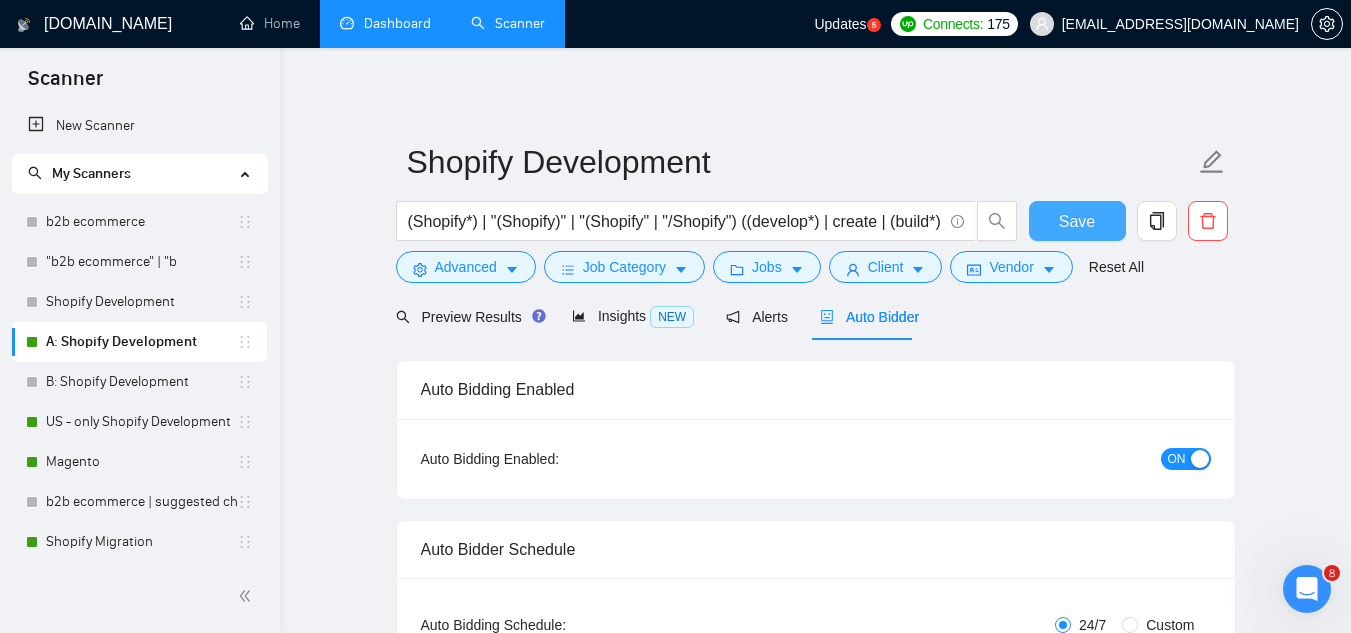 click on "Save" at bounding box center (1077, 221) 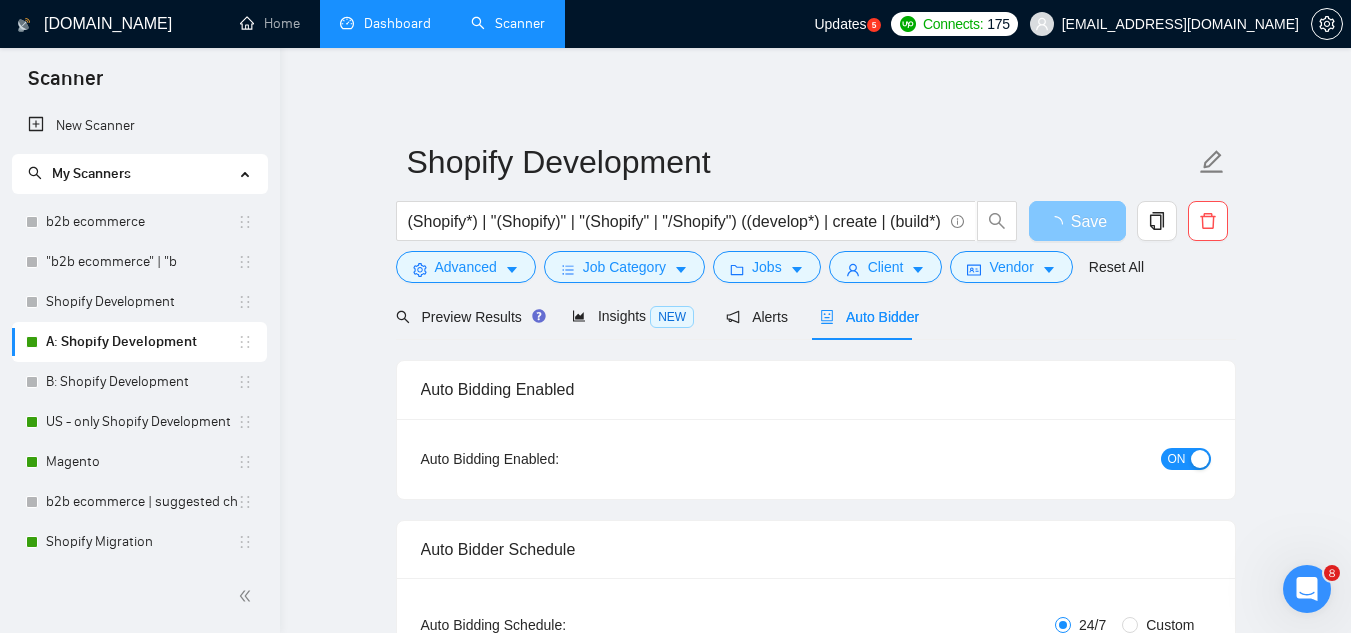 type 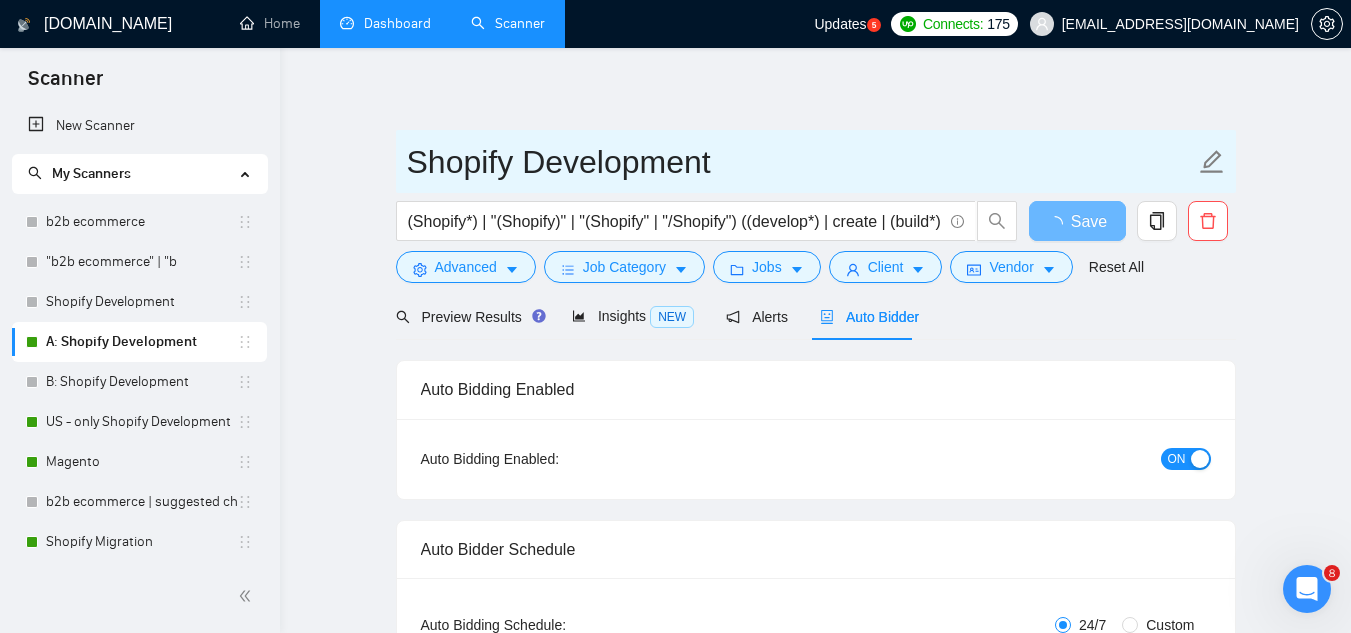 click on "Shopify Development" at bounding box center [801, 162] 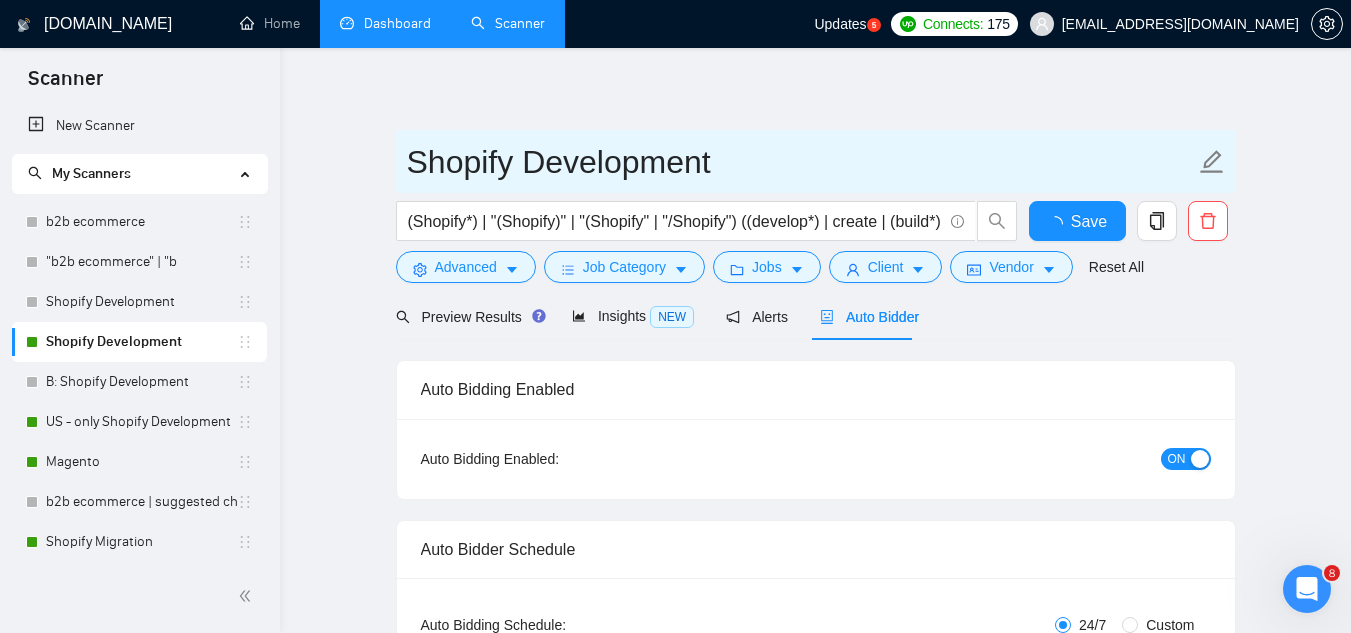 type 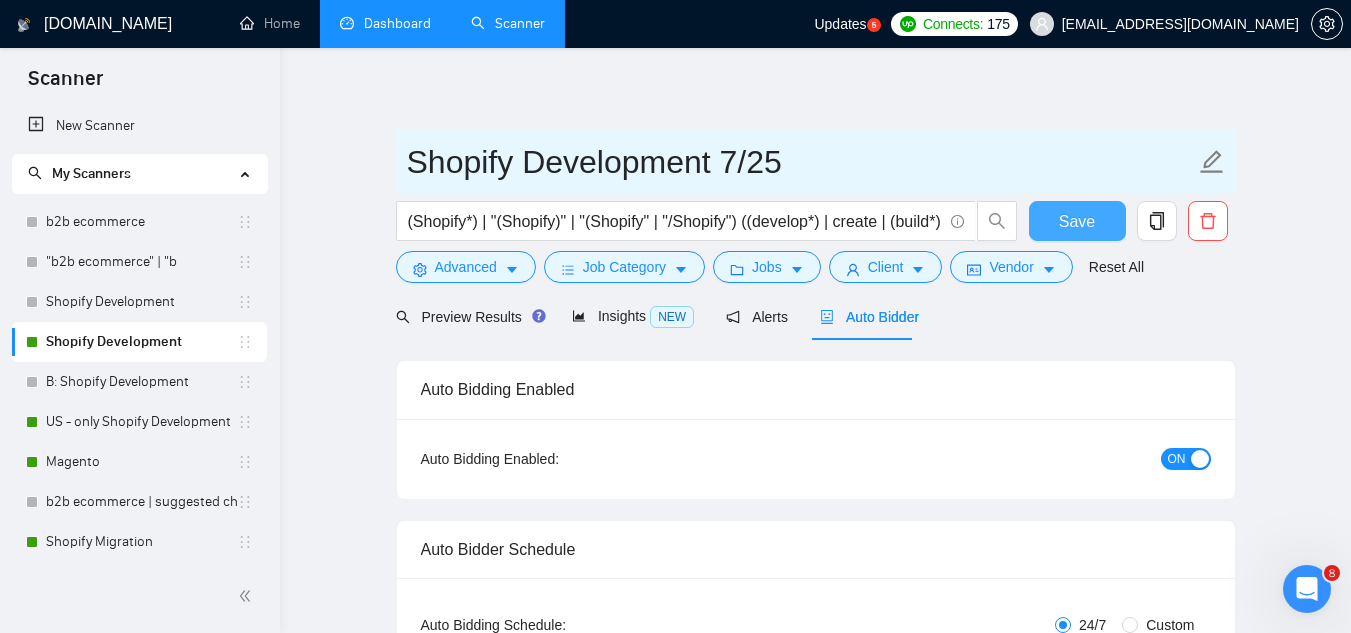 type on "Shopify Development 7/25" 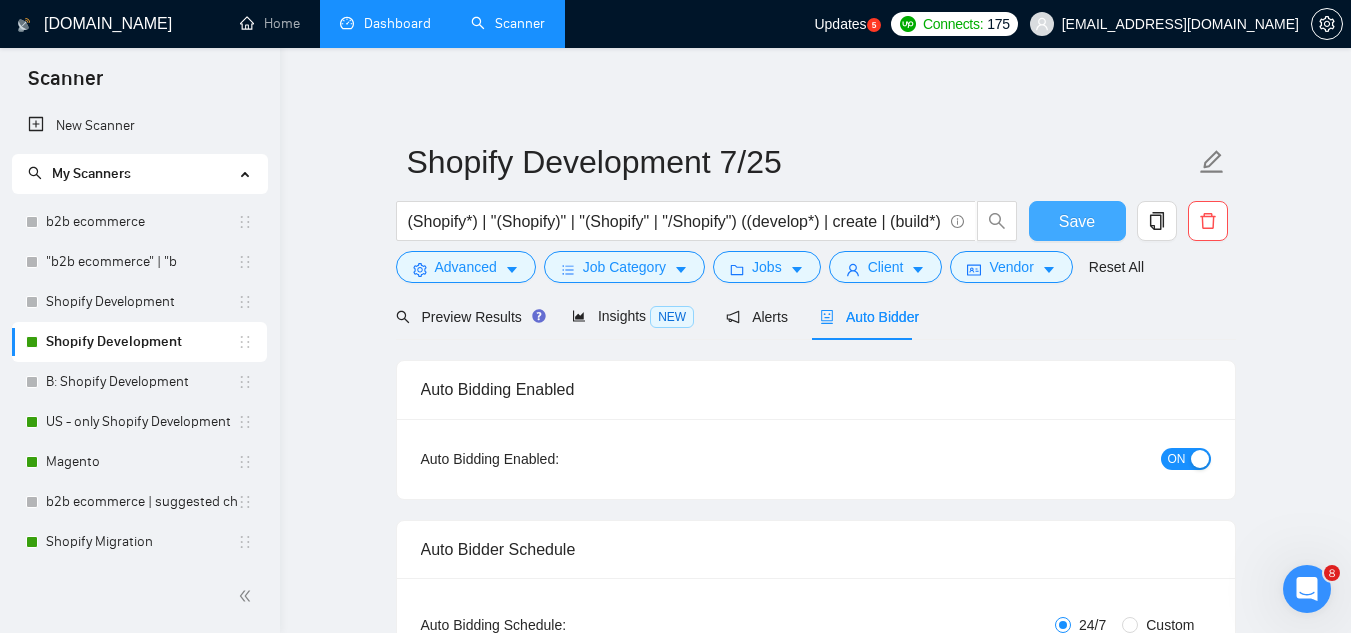 click on "Save" at bounding box center [1077, 221] 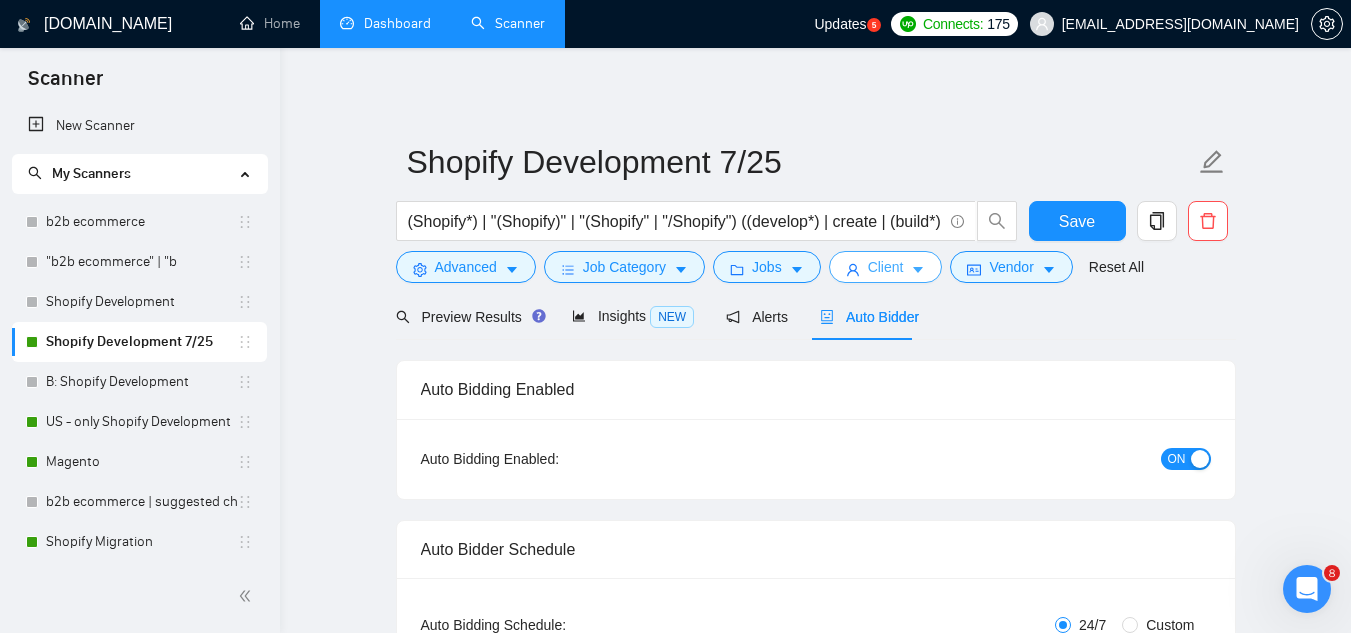 click on "Client" at bounding box center (886, 267) 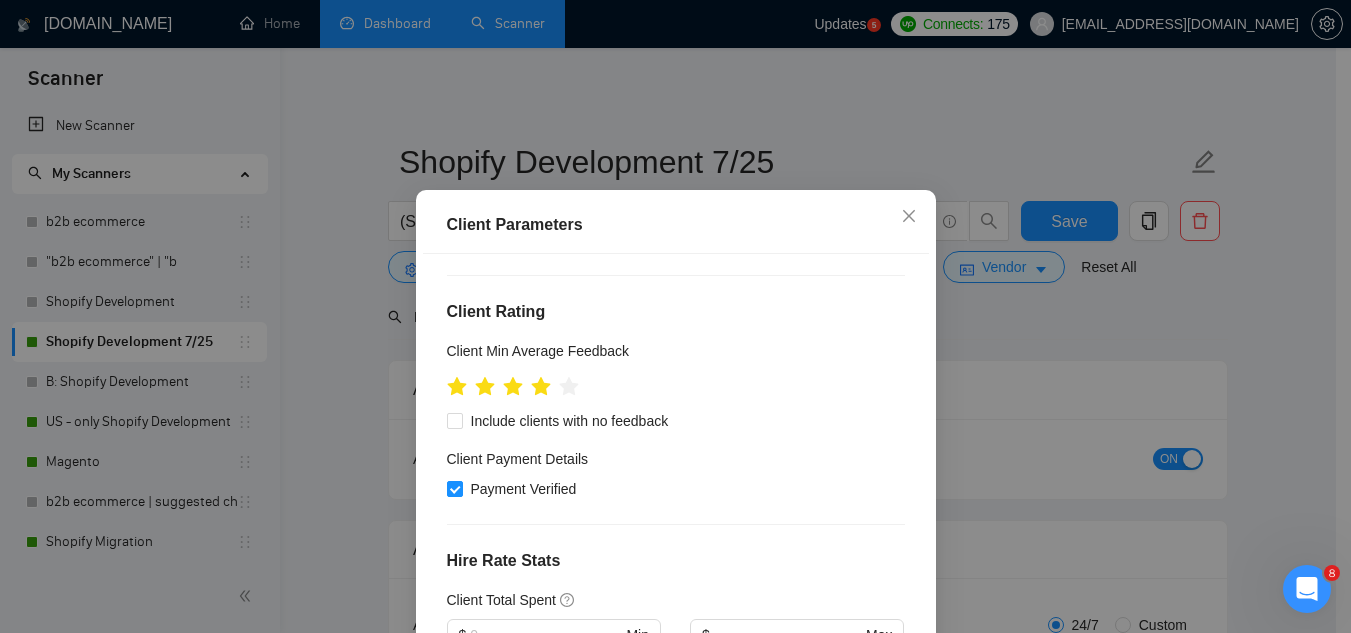 scroll, scrollTop: 200, scrollLeft: 0, axis: vertical 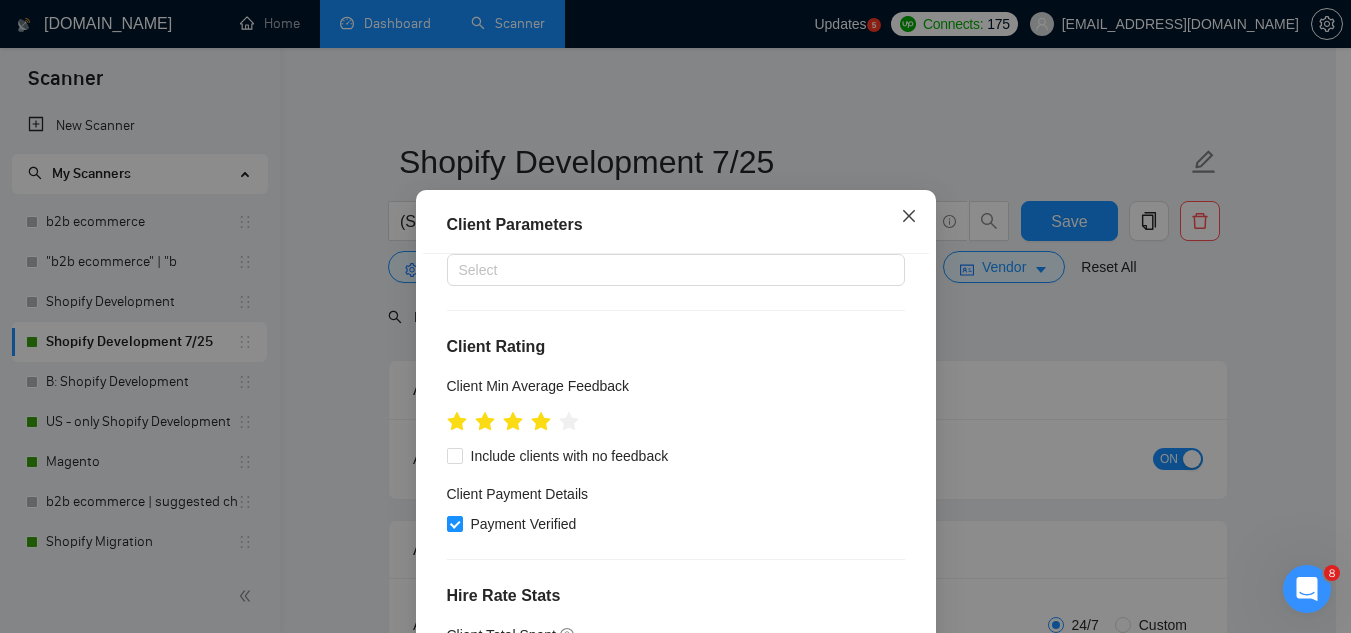 click 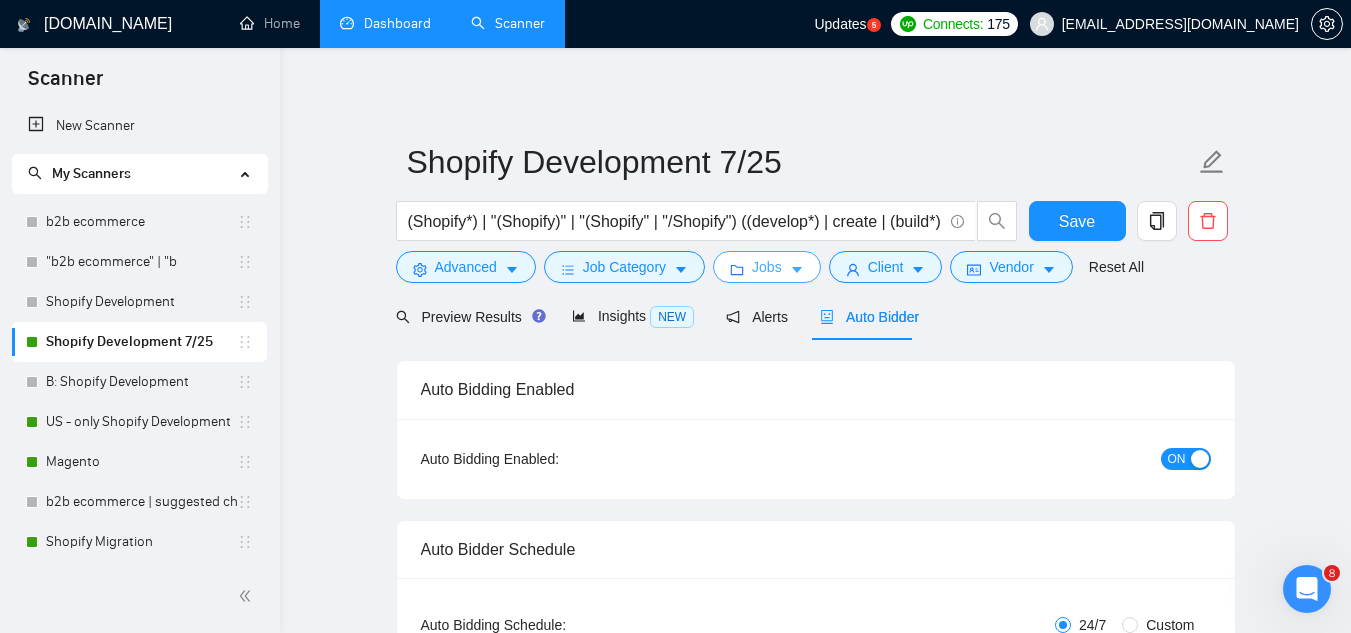 click on "Jobs" at bounding box center (767, 267) 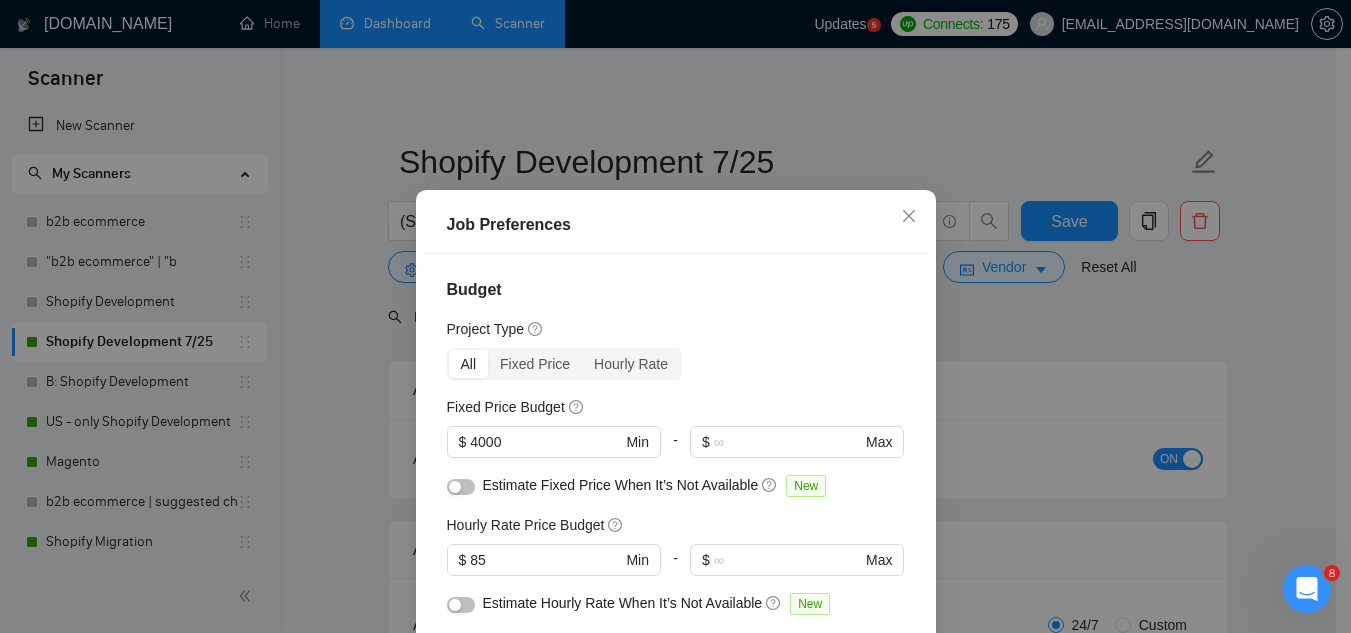 scroll, scrollTop: 200, scrollLeft: 0, axis: vertical 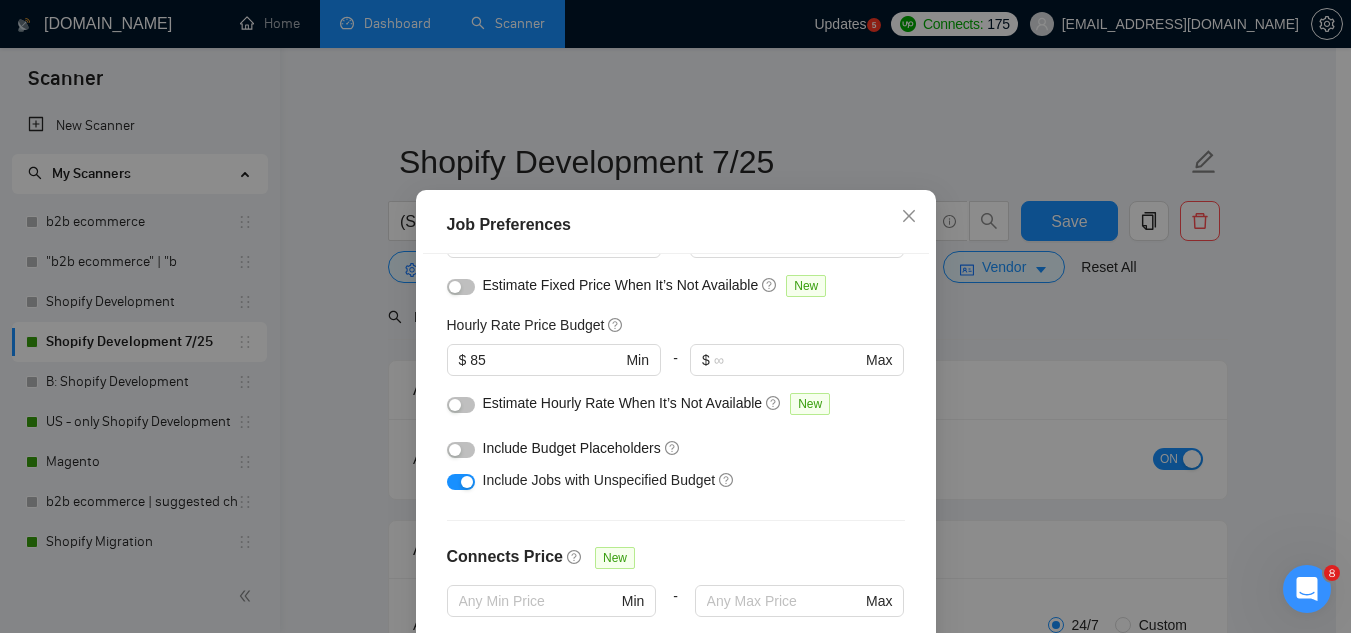 click at bounding box center [461, 482] 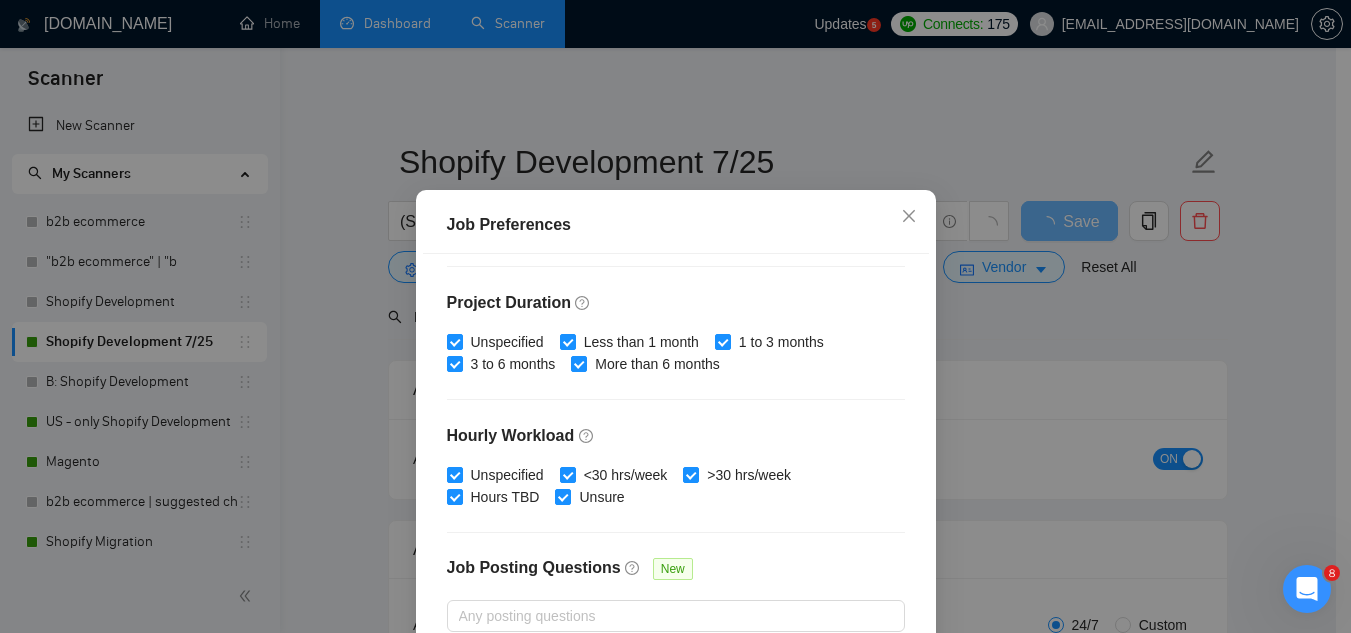 scroll, scrollTop: 683, scrollLeft: 0, axis: vertical 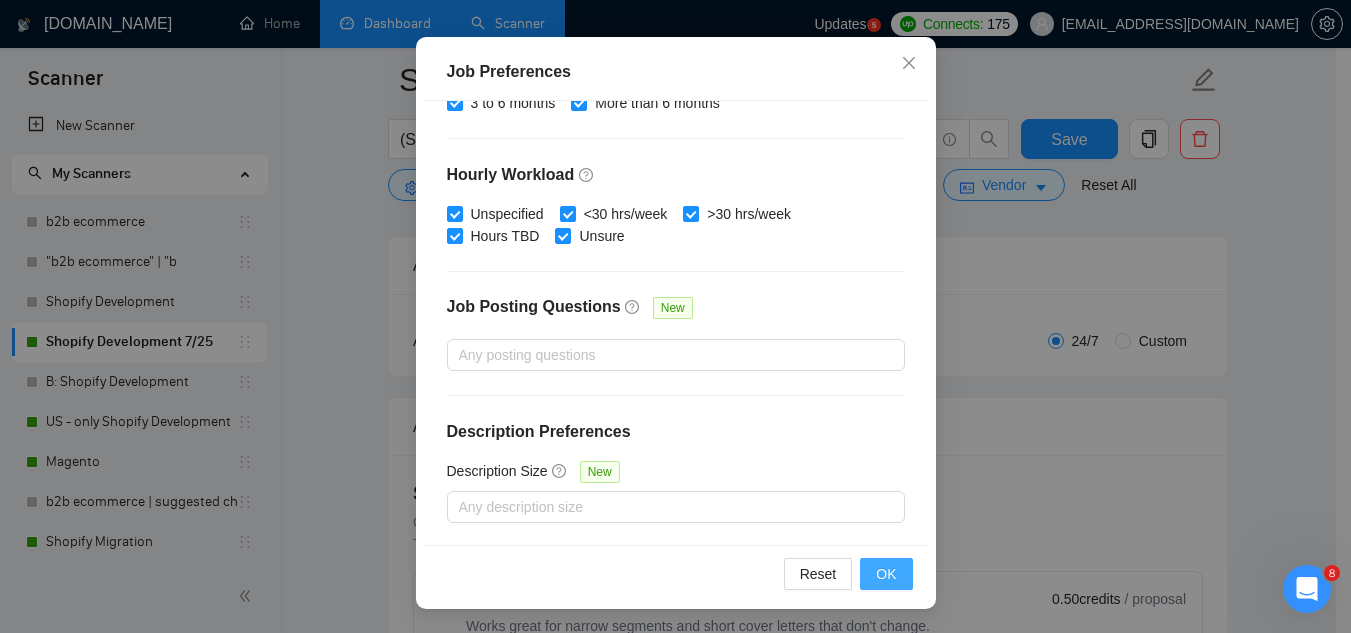click on "OK" at bounding box center (886, 574) 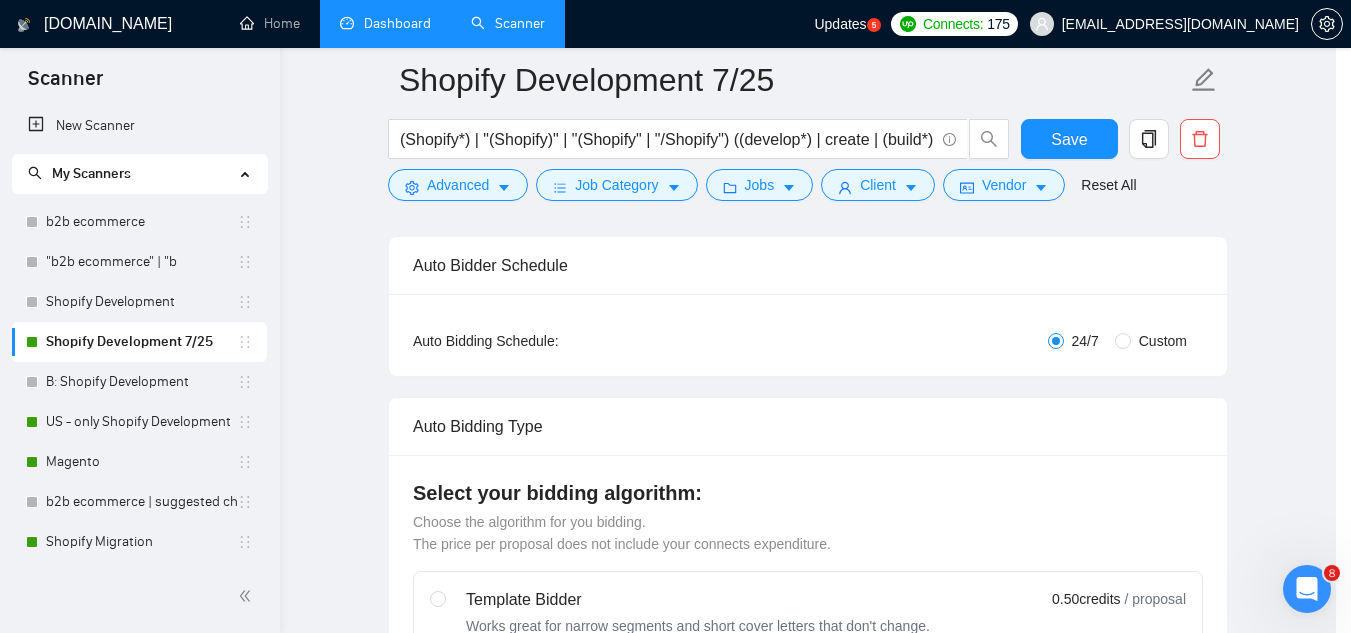 scroll, scrollTop: 82, scrollLeft: 0, axis: vertical 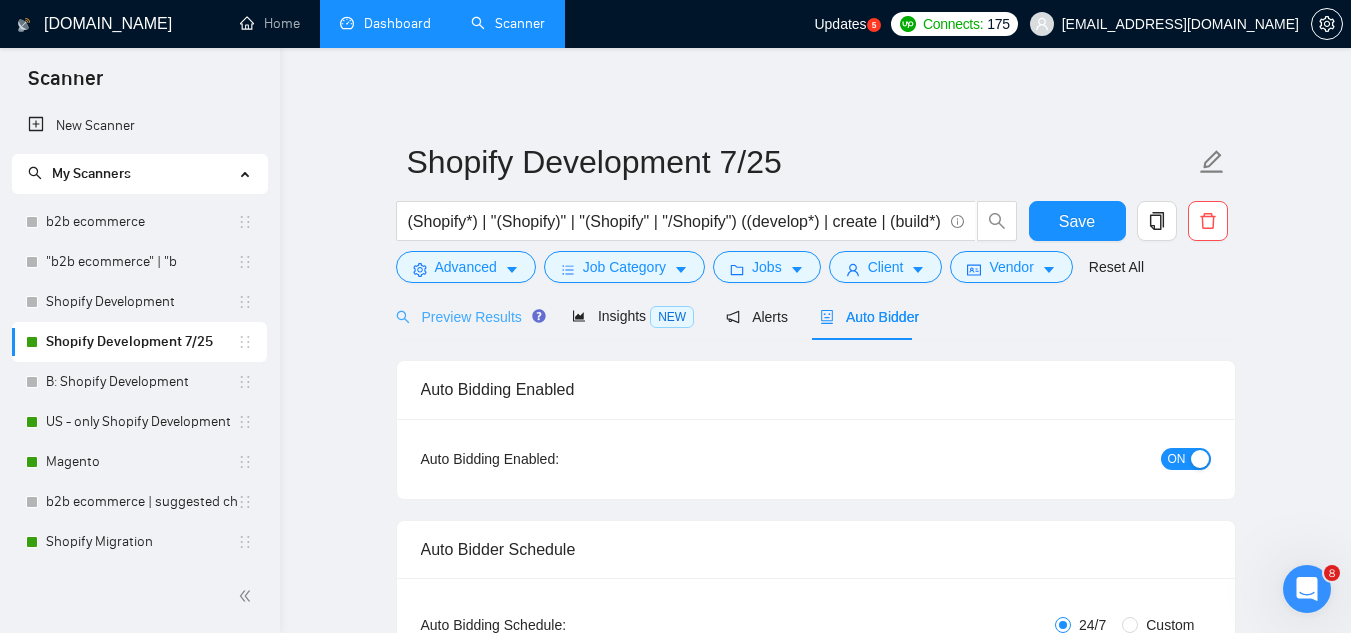 click on "Preview Results" at bounding box center (468, 316) 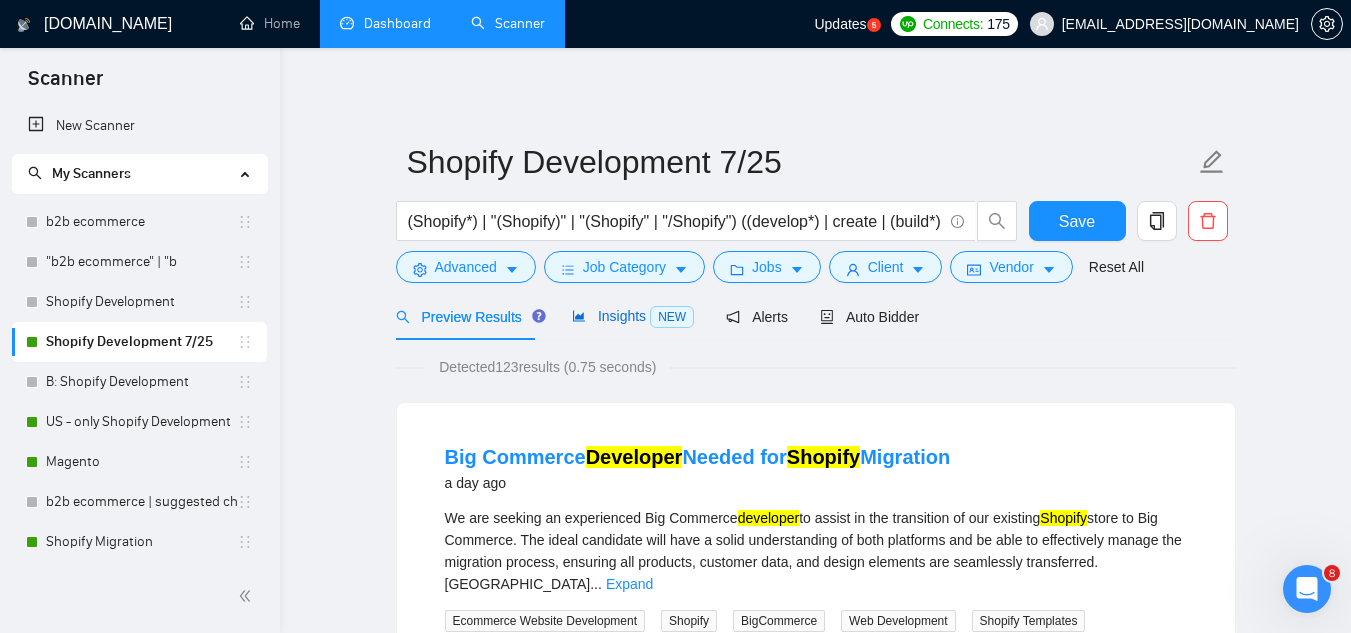 click on "Insights NEW" at bounding box center (633, 316) 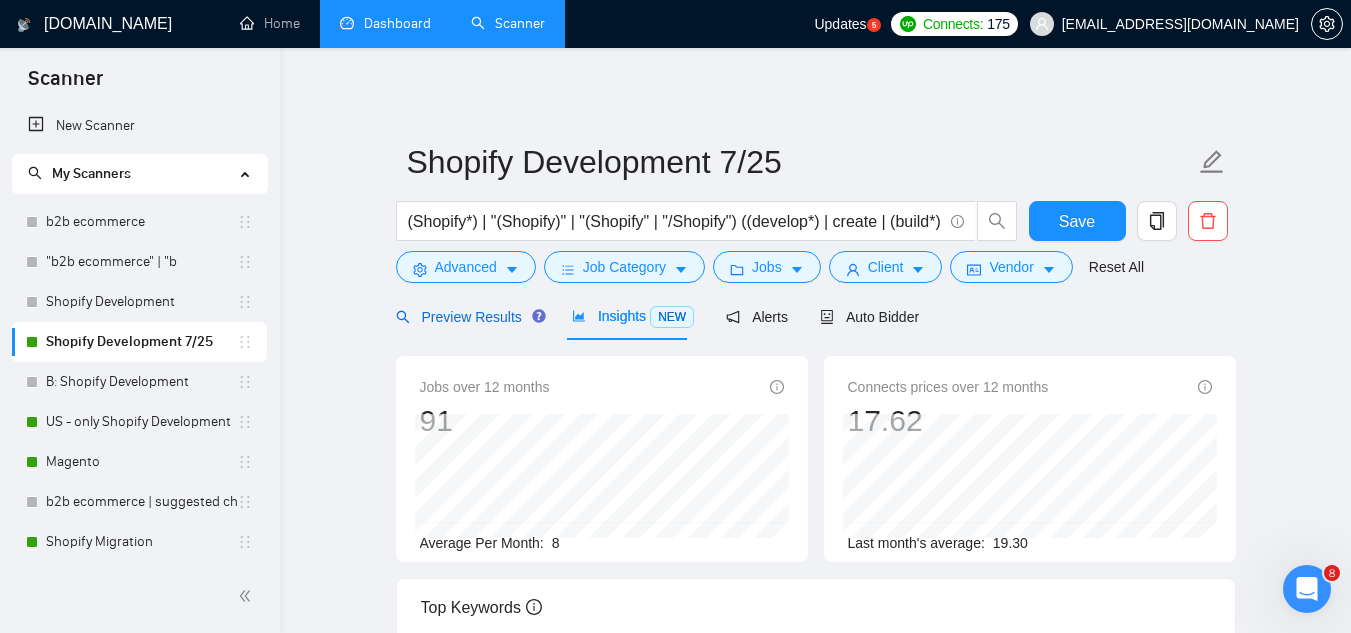 click on "Preview Results" at bounding box center [468, 317] 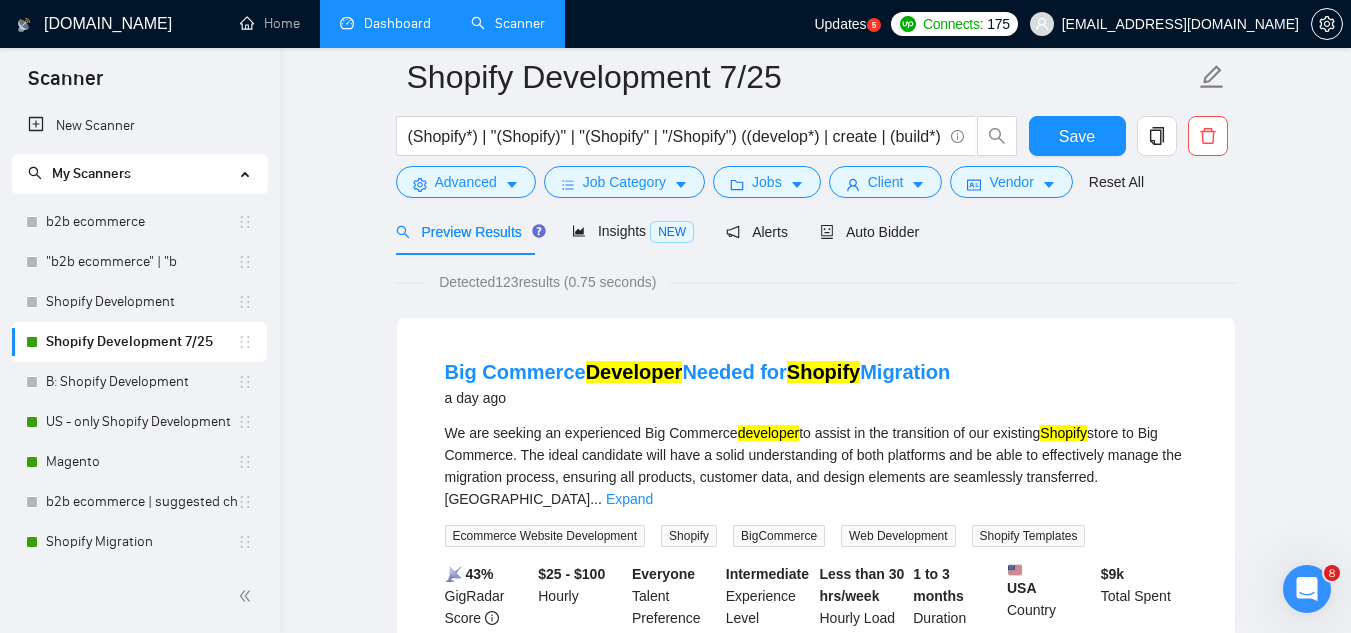 scroll, scrollTop: 0, scrollLeft: 0, axis: both 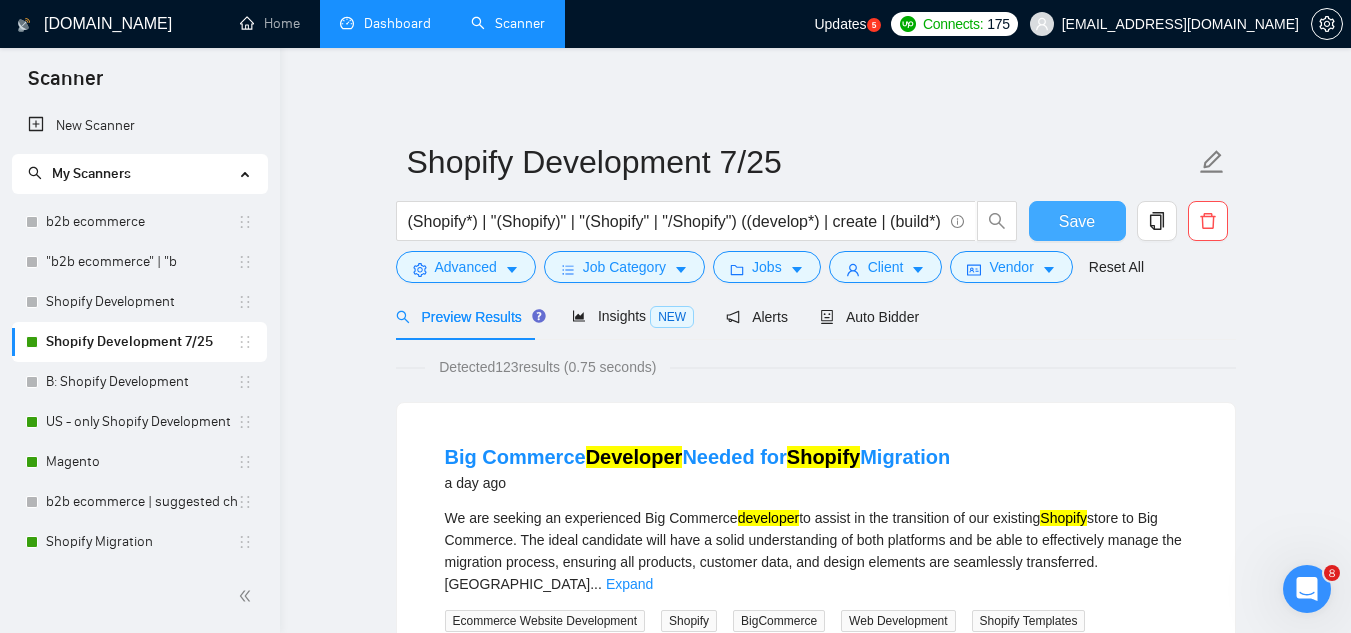 click on "Save" at bounding box center (1077, 221) 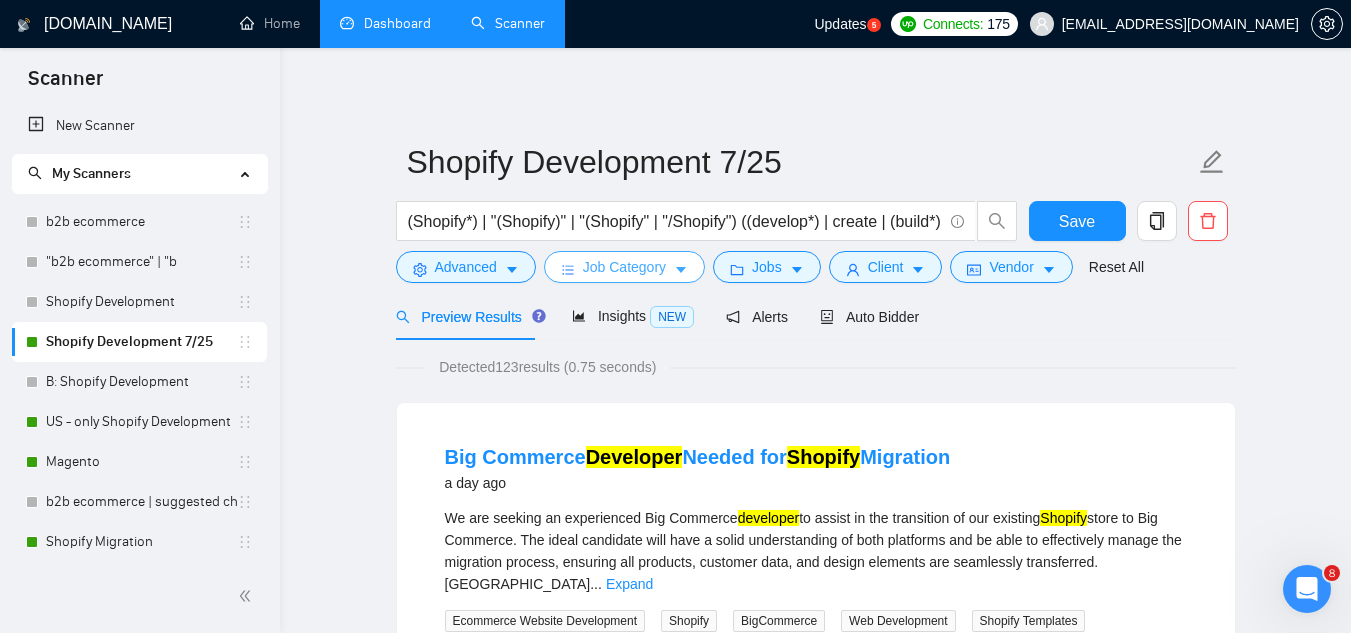 click on "Job Category" at bounding box center [624, 267] 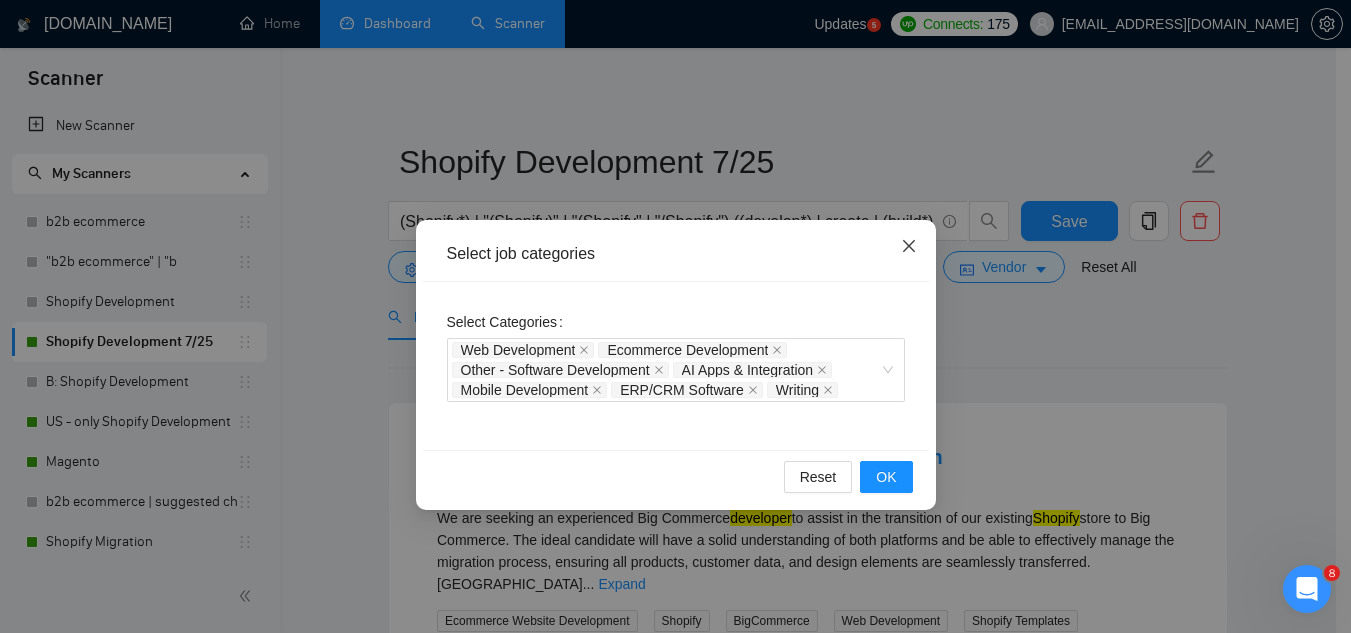 click 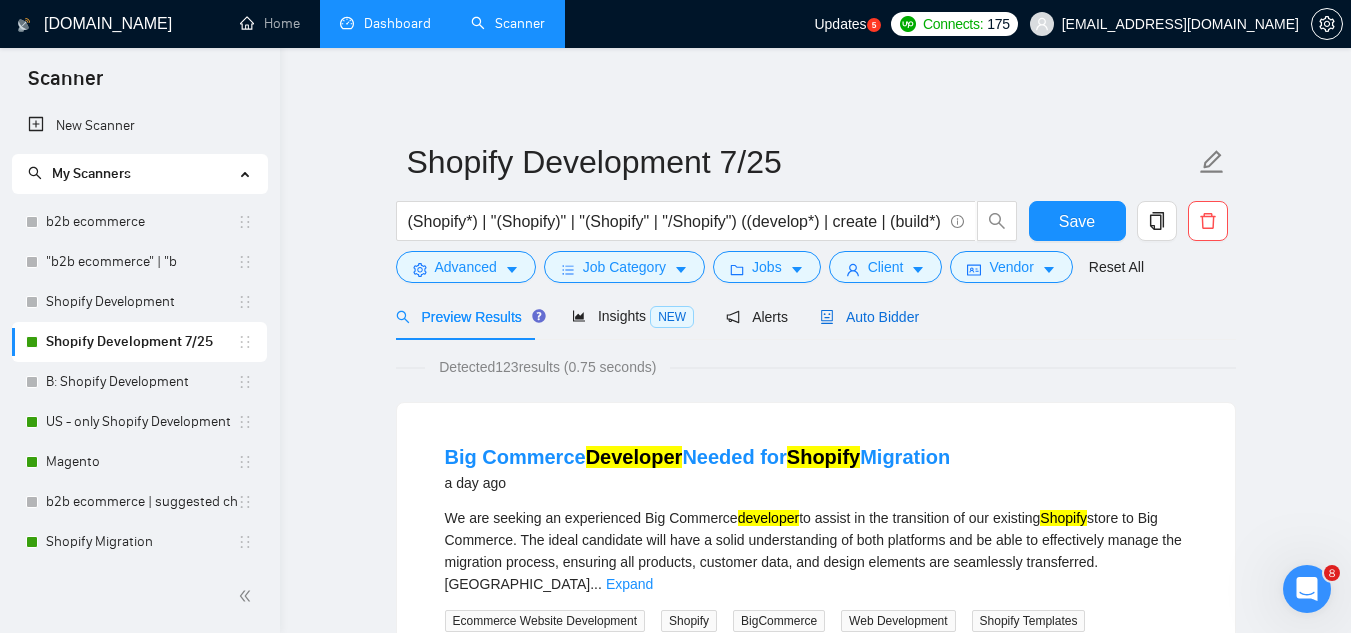 click on "Auto Bidder" at bounding box center [869, 317] 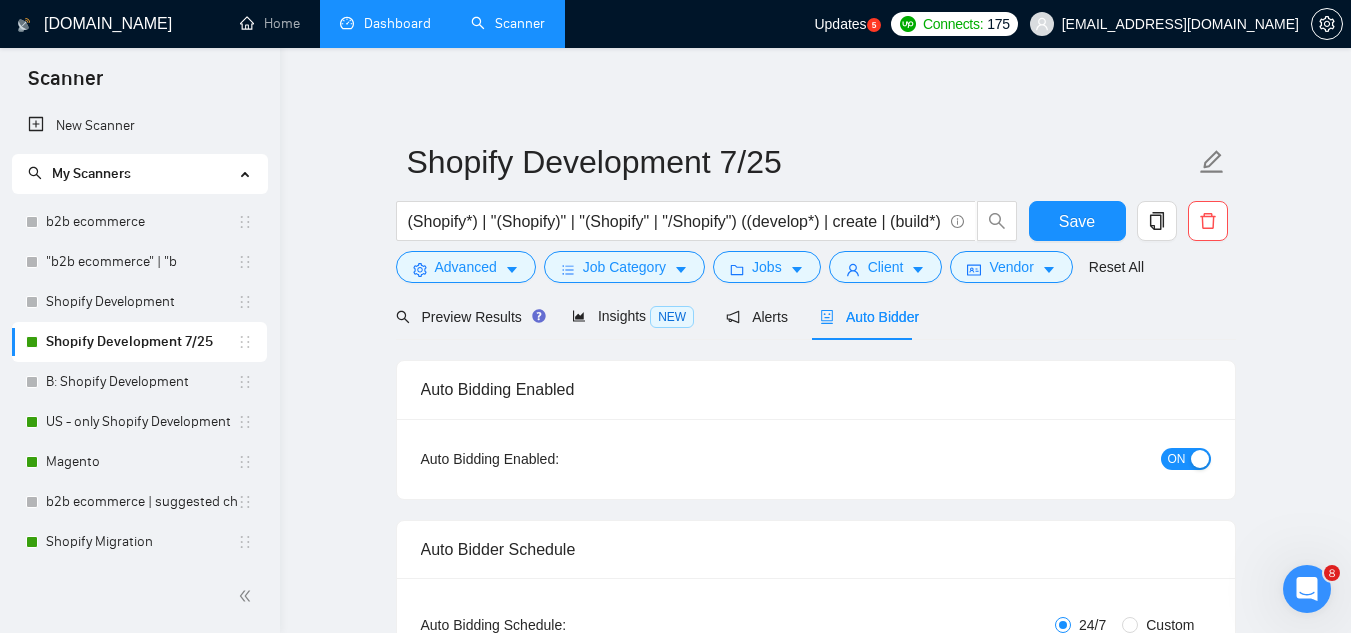 type 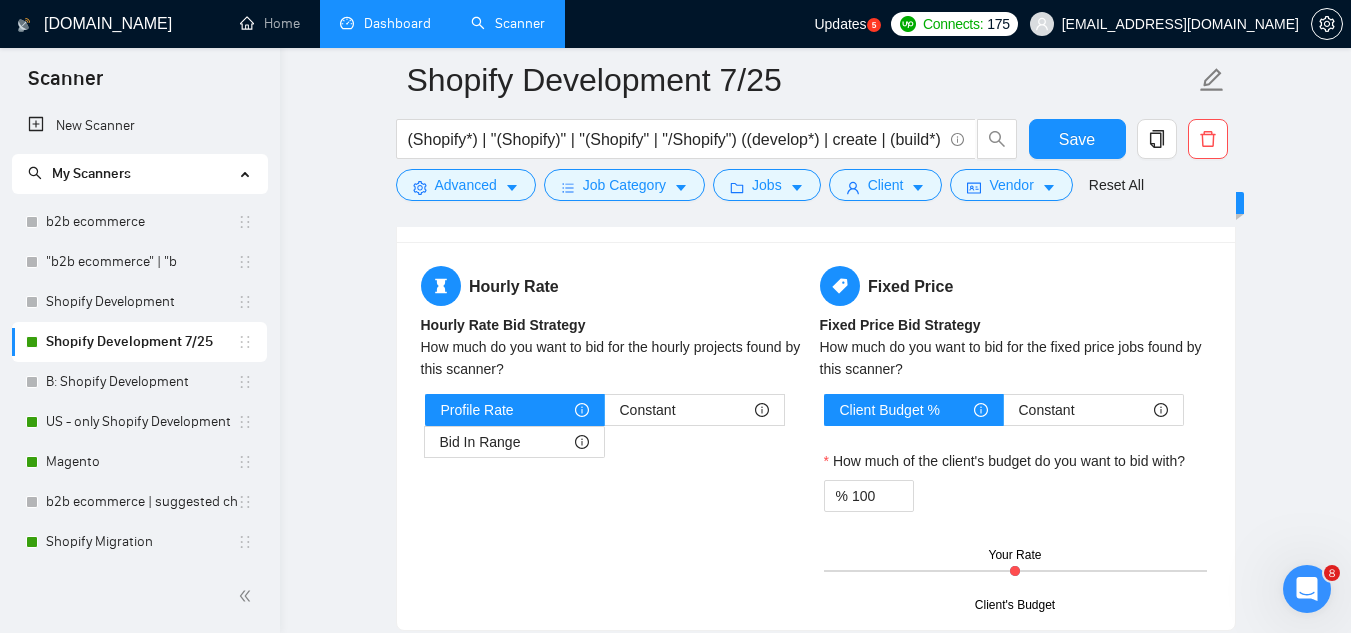 scroll, scrollTop: 2900, scrollLeft: 0, axis: vertical 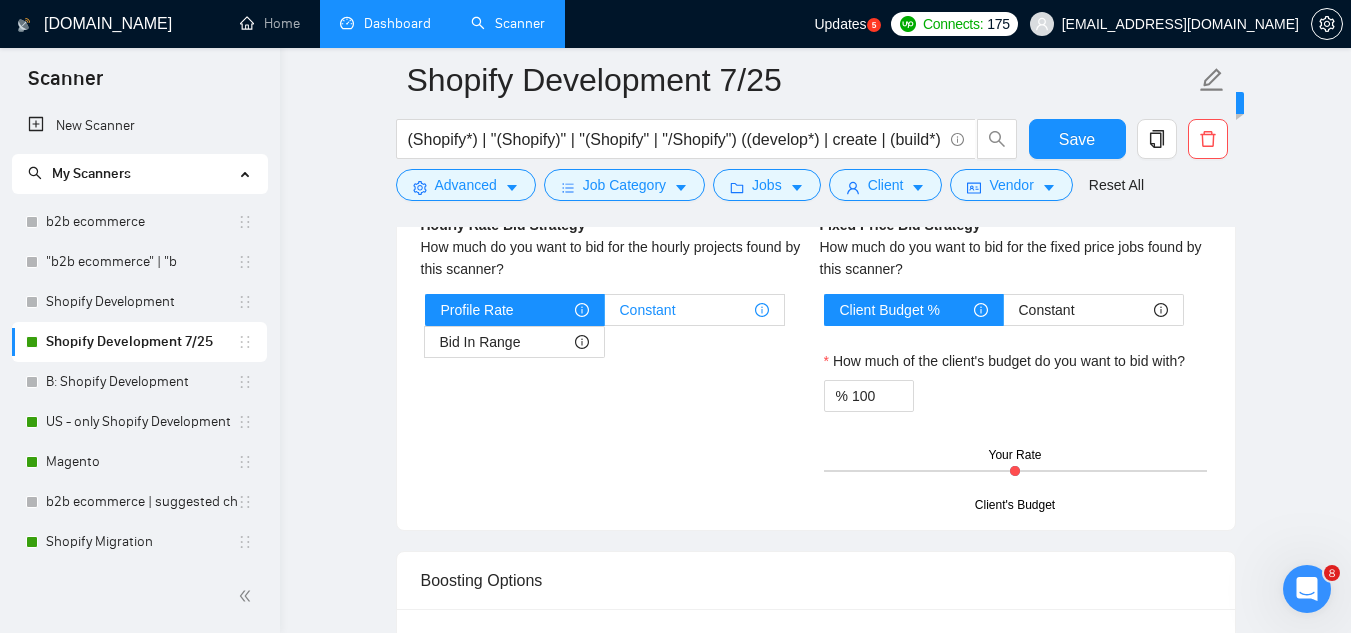 click on "Constant" at bounding box center [694, 310] 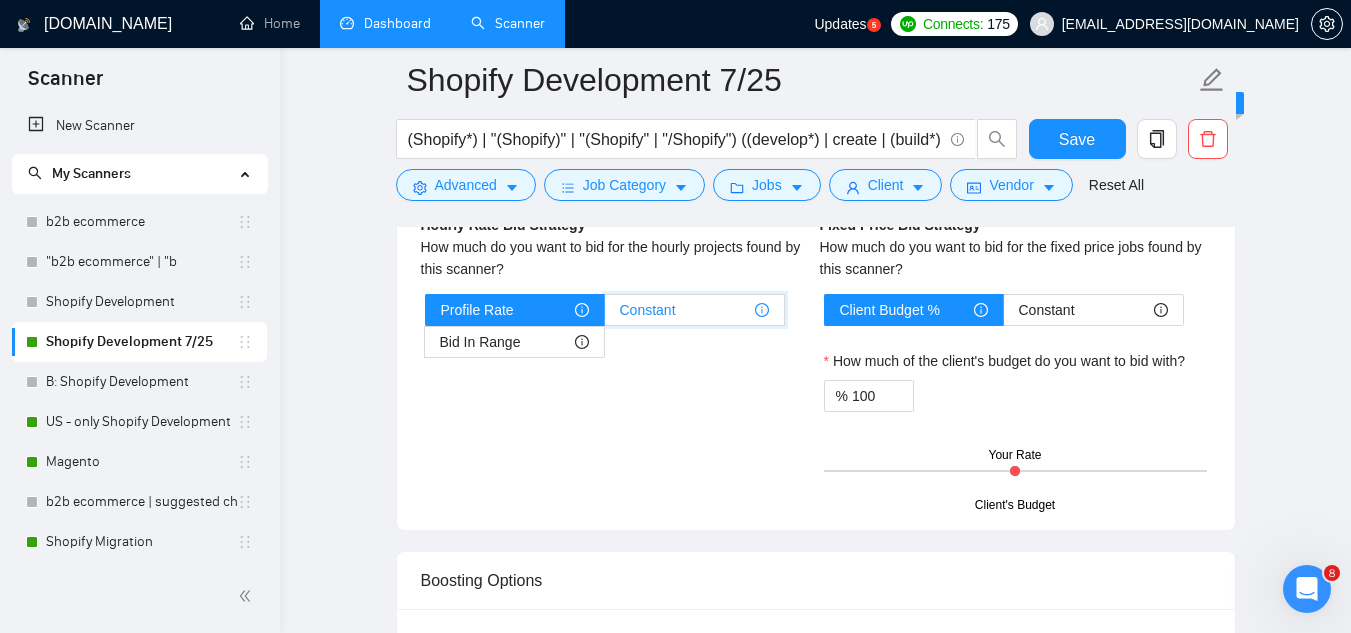 click on "Constant" at bounding box center [605, 315] 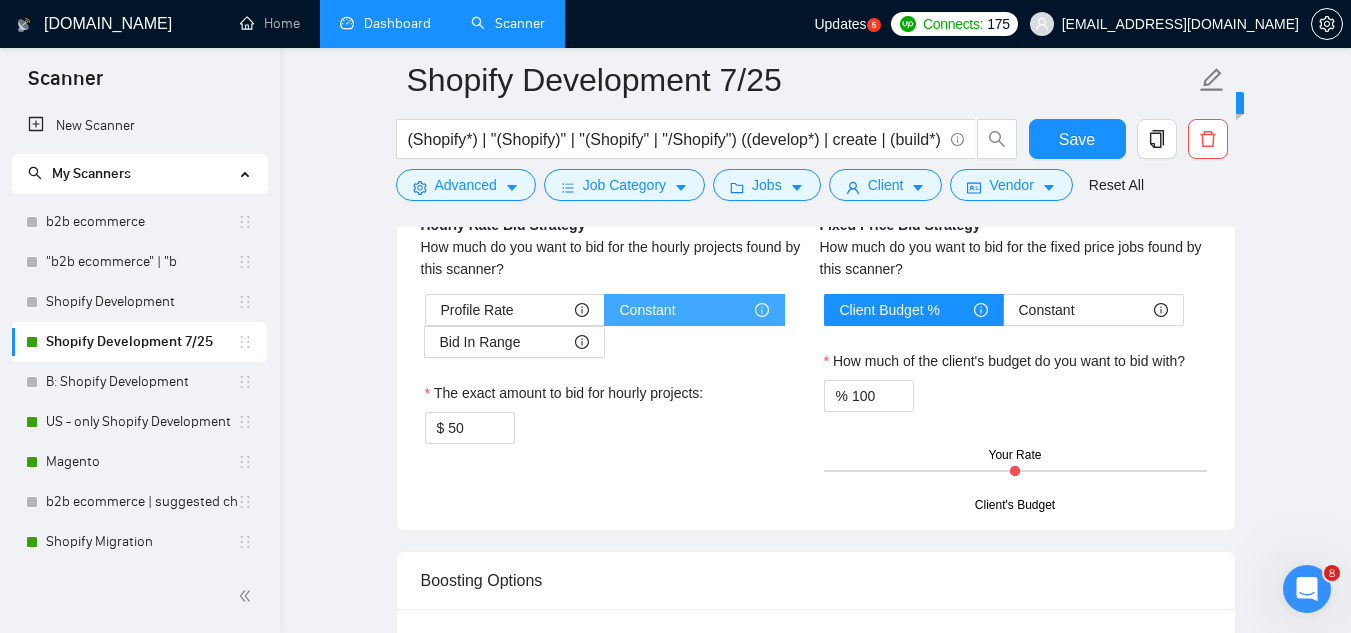 click on "Constant" at bounding box center (694, 310) 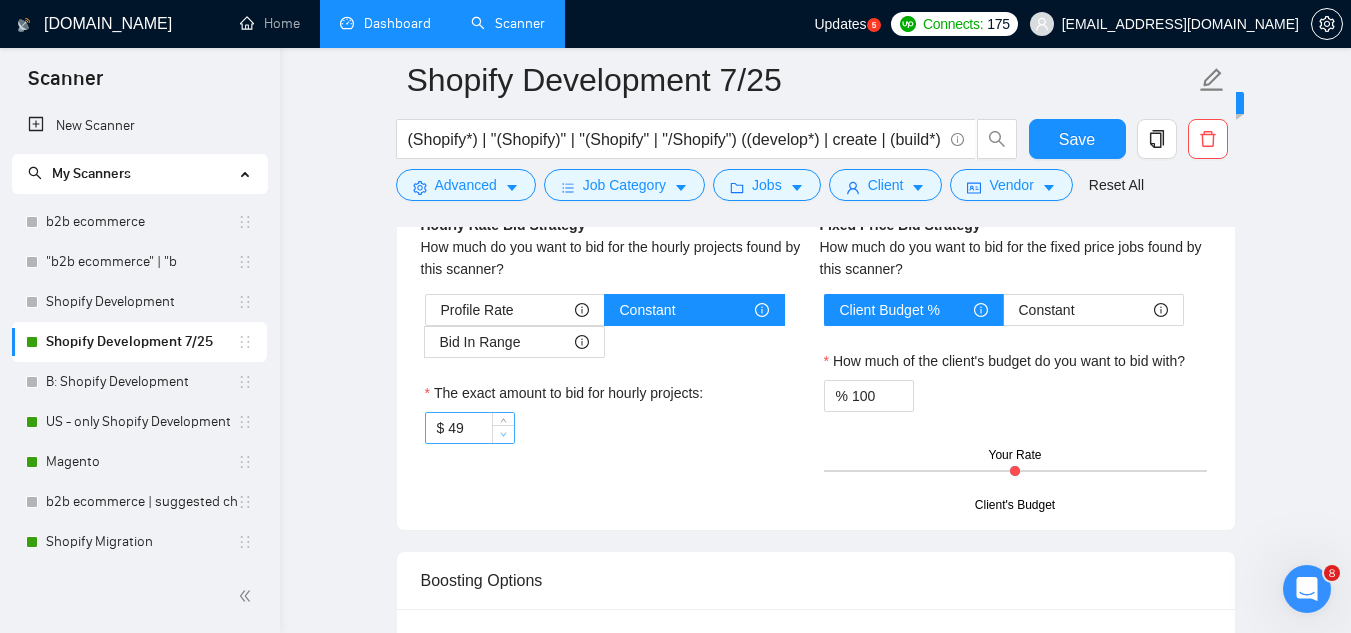 click at bounding box center (504, 435) 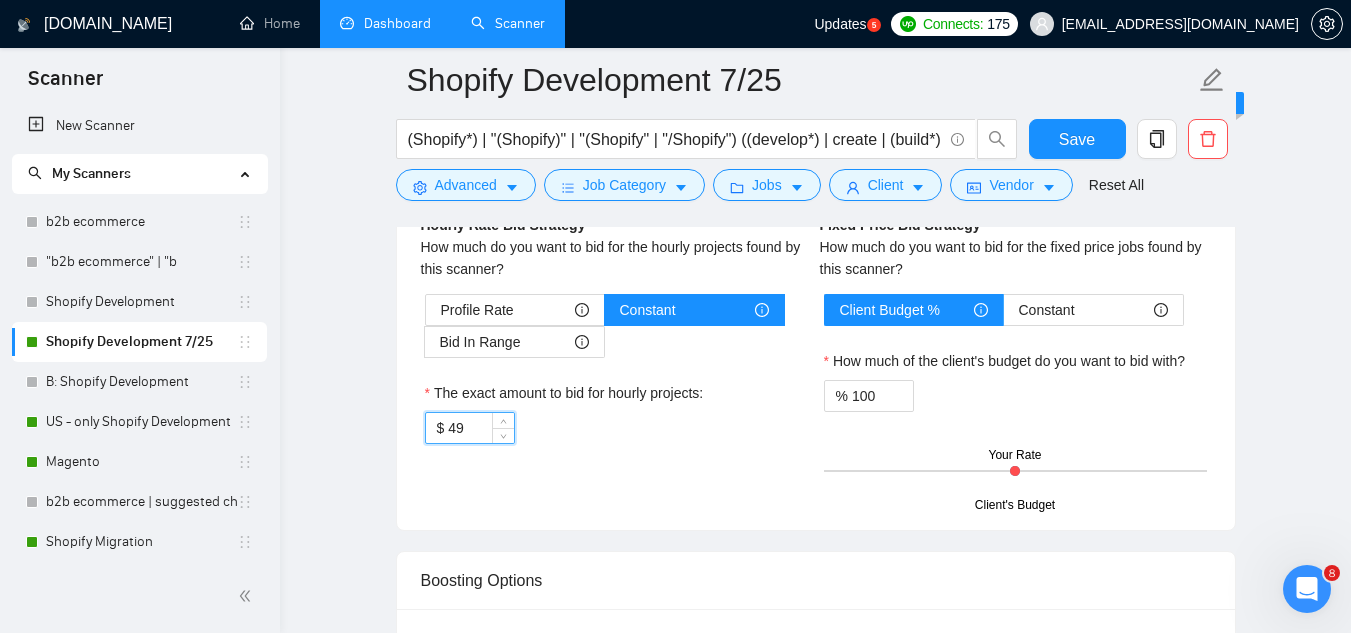 click on "49" at bounding box center [480, 428] 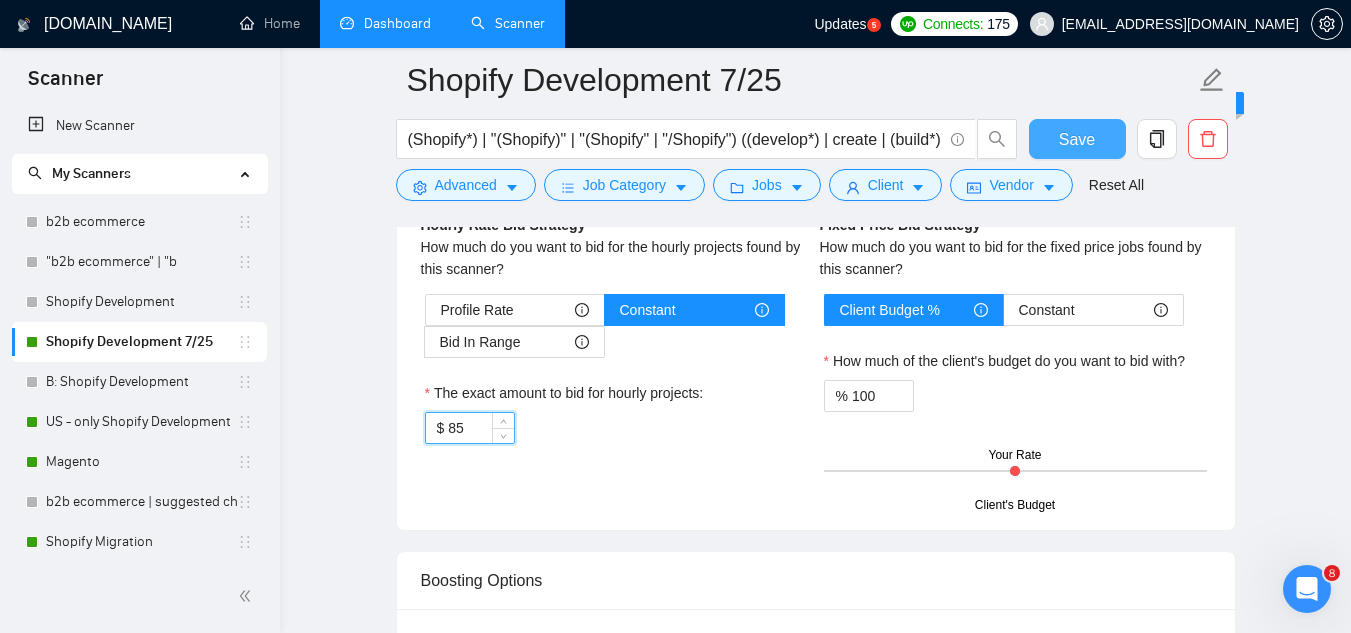 type on "85" 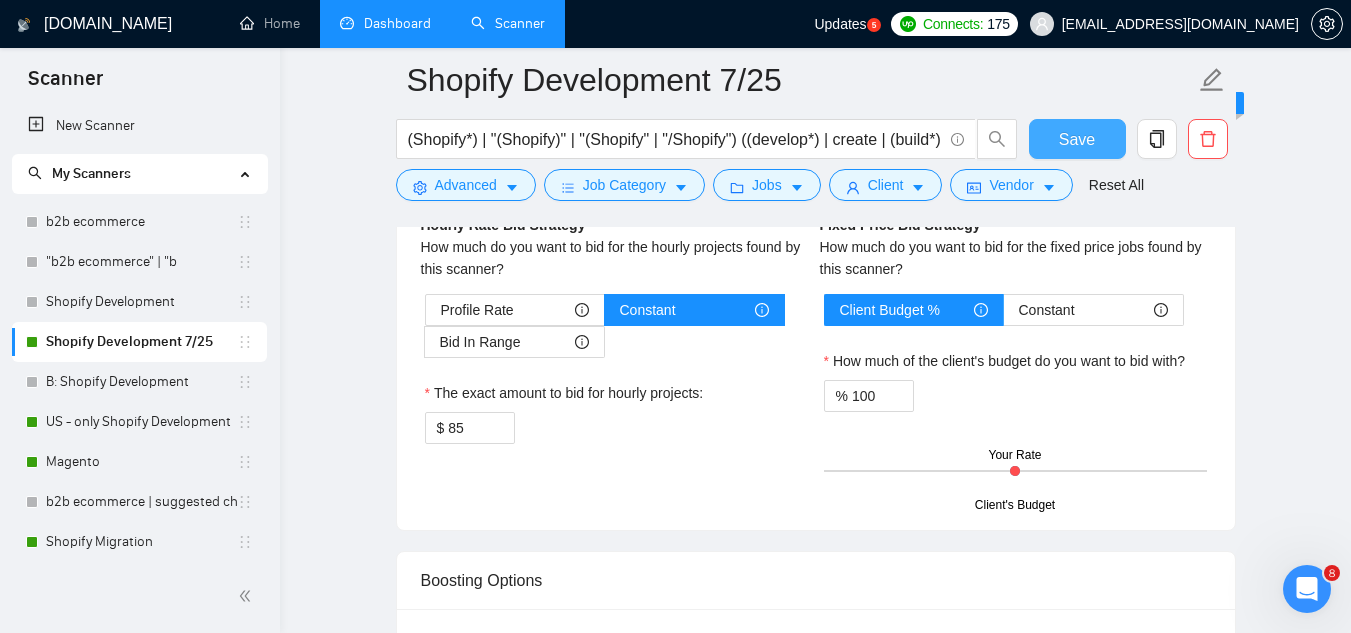 click on "Save" at bounding box center (1077, 139) 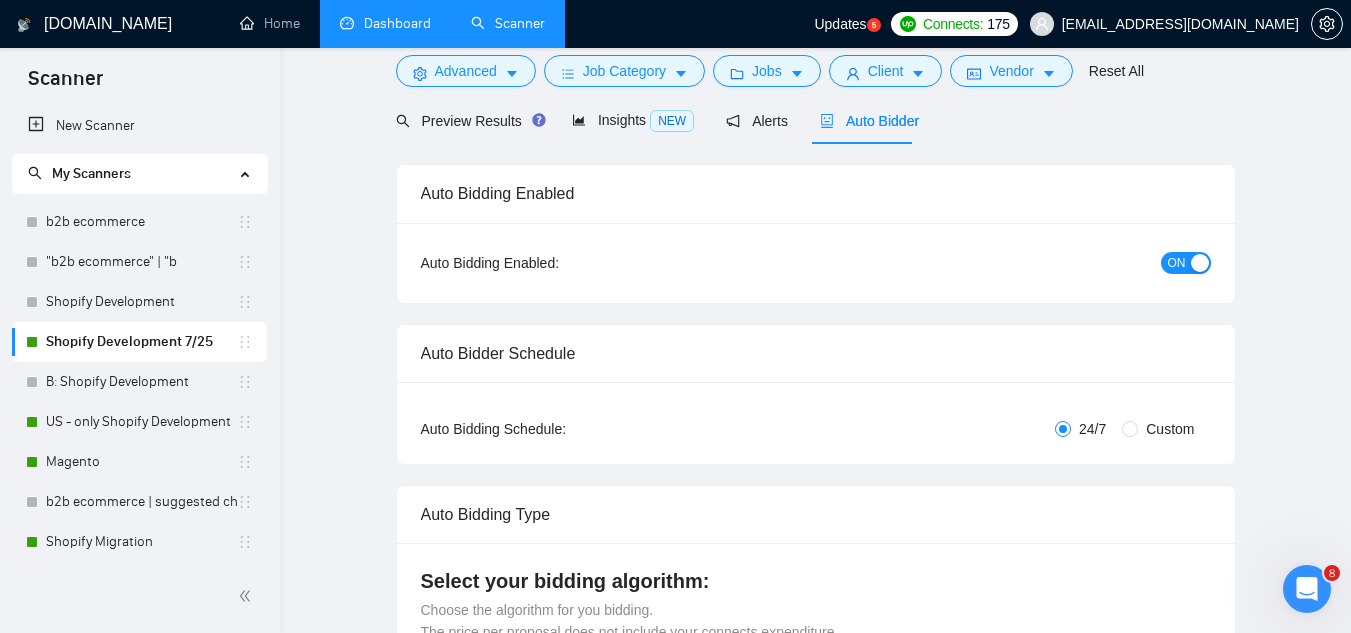 scroll, scrollTop: 0, scrollLeft: 0, axis: both 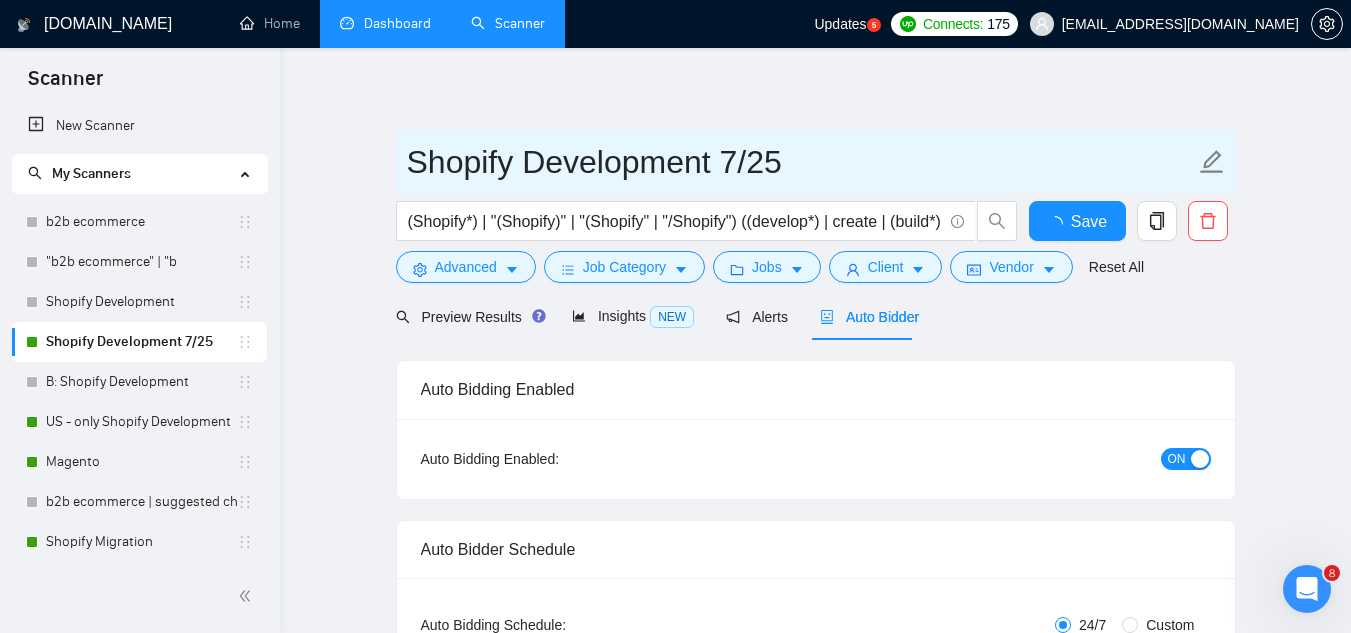 click on "Shopify Development 7/25" at bounding box center [801, 162] 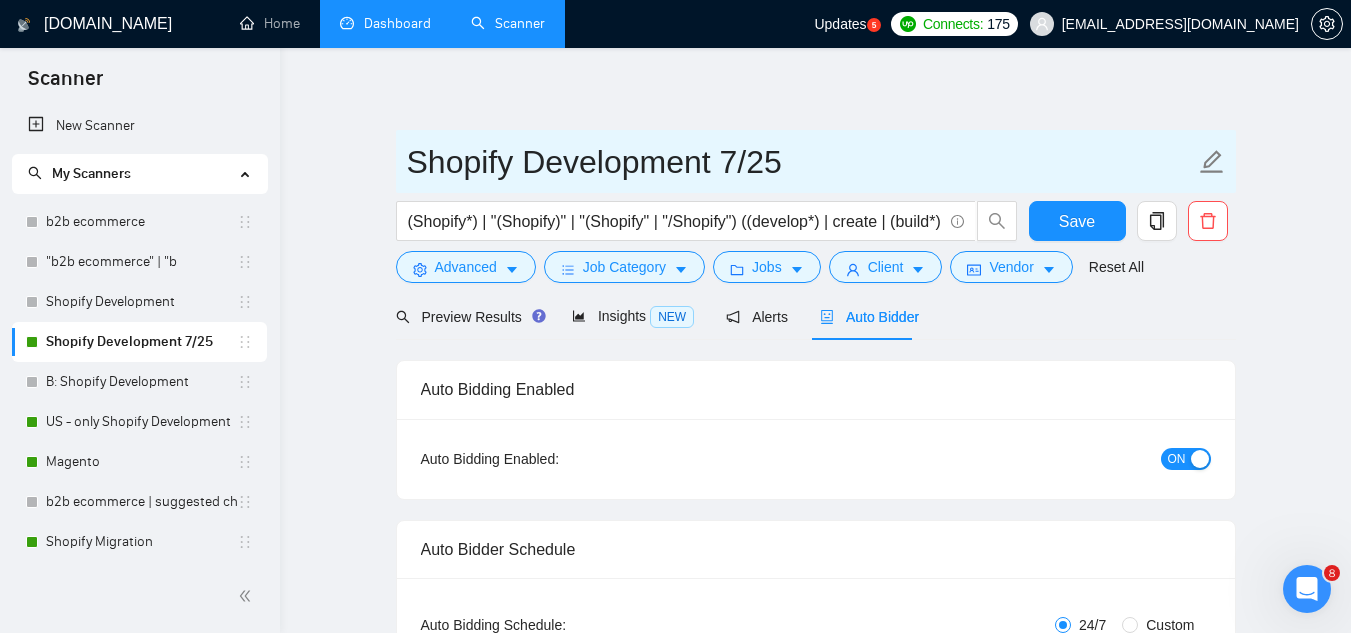 type 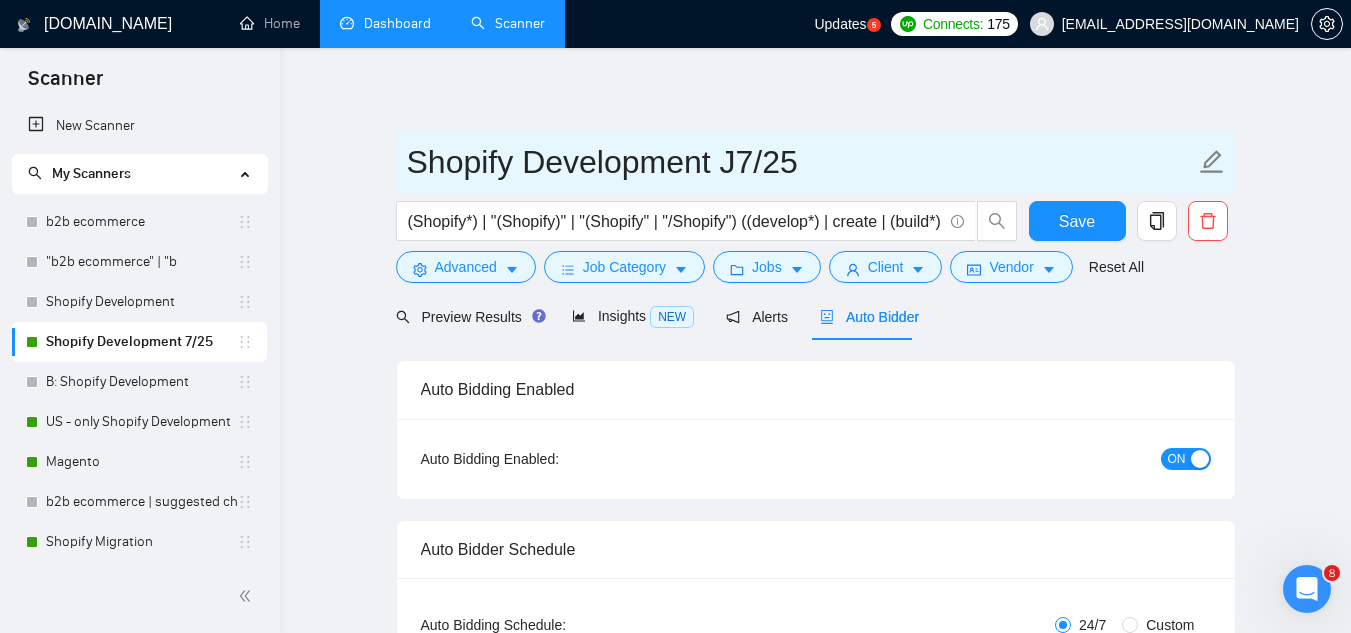 type on "Shopify Development 7/25" 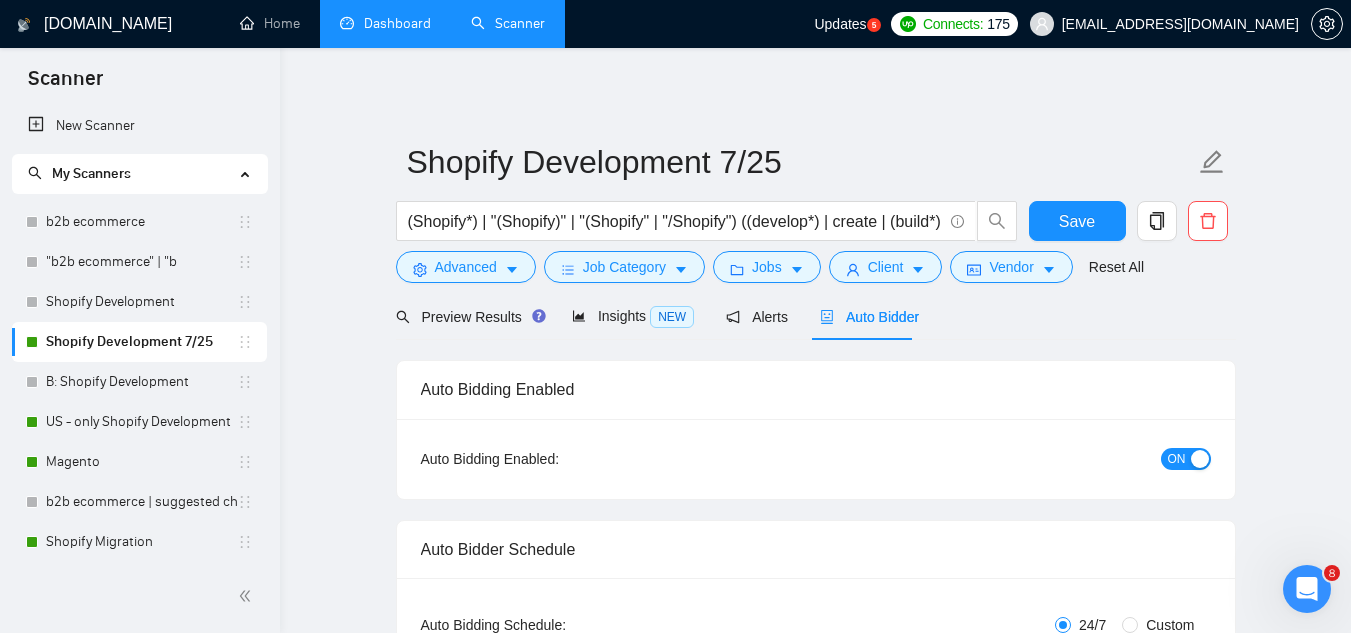 click on "Shopify Development 7/25 (Shopify*) | "(Shopify)" | "(Shopify" | "/Shopify") ((develop*) | create | (build*) | "app development" | "store development" | "theme customization" | "template create") Save Advanced   Job Category   Jobs   Client   Vendor   Reset All Preview Results Insights NEW Alerts Auto Bidder Auto Bidding Enabled Auto Bidding Enabled: ON Auto Bidder Schedule Auto Bidding Type: Automated (recommended) Semi-automated Auto Bidding Schedule: 24/7 Custom Custom Auto Bidder Schedule Repeat every week on Monday Tuesday Wednesday Thursday Friday Saturday Sunday Active Hours ( America/New_York ): From: To: ( 24  hours) America/New_York Auto Bidding Type Select your bidding algorithm: Choose the algorithm for you bidding. The price per proposal does not include your connects expenditure. Template Bidder Works great for narrow segments and short cover letters that don't change. 0.50  credits / proposal Sardor AI 🤖 Personalise your cover letter with ai [placeholders] 1.00  credits / proposal Laziza AI" at bounding box center (816, 2777) 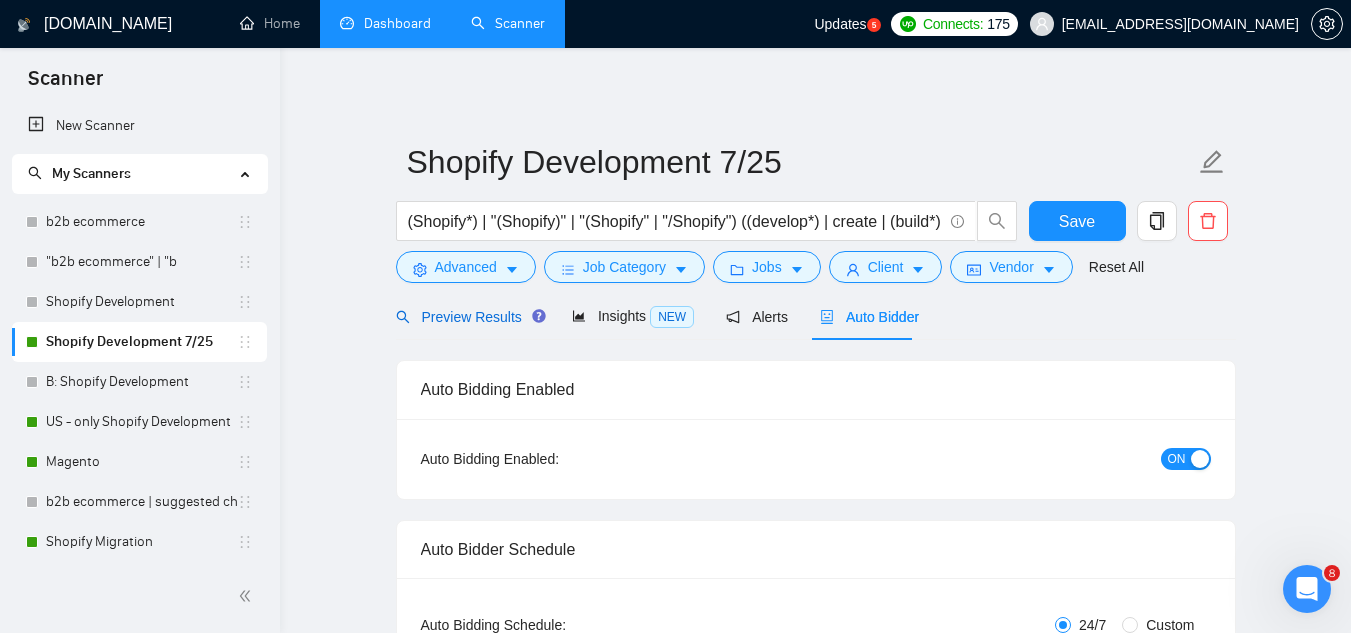 click on "Preview Results" at bounding box center [468, 317] 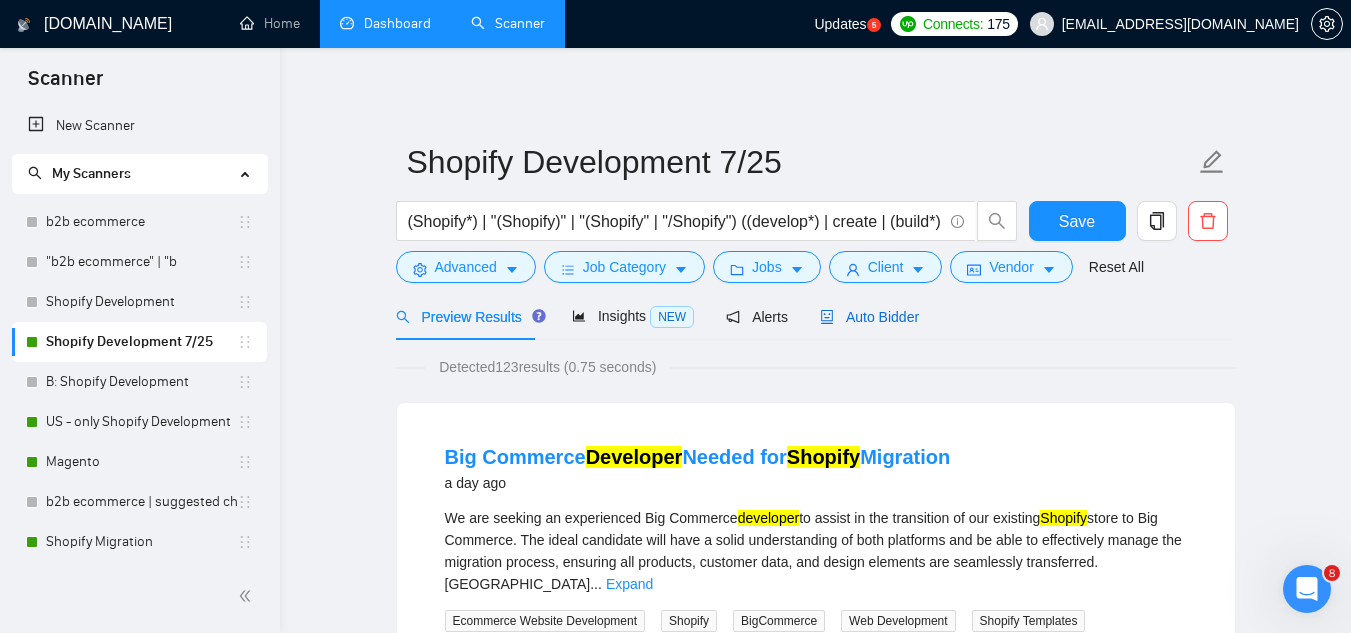 click on "Auto Bidder" at bounding box center [869, 317] 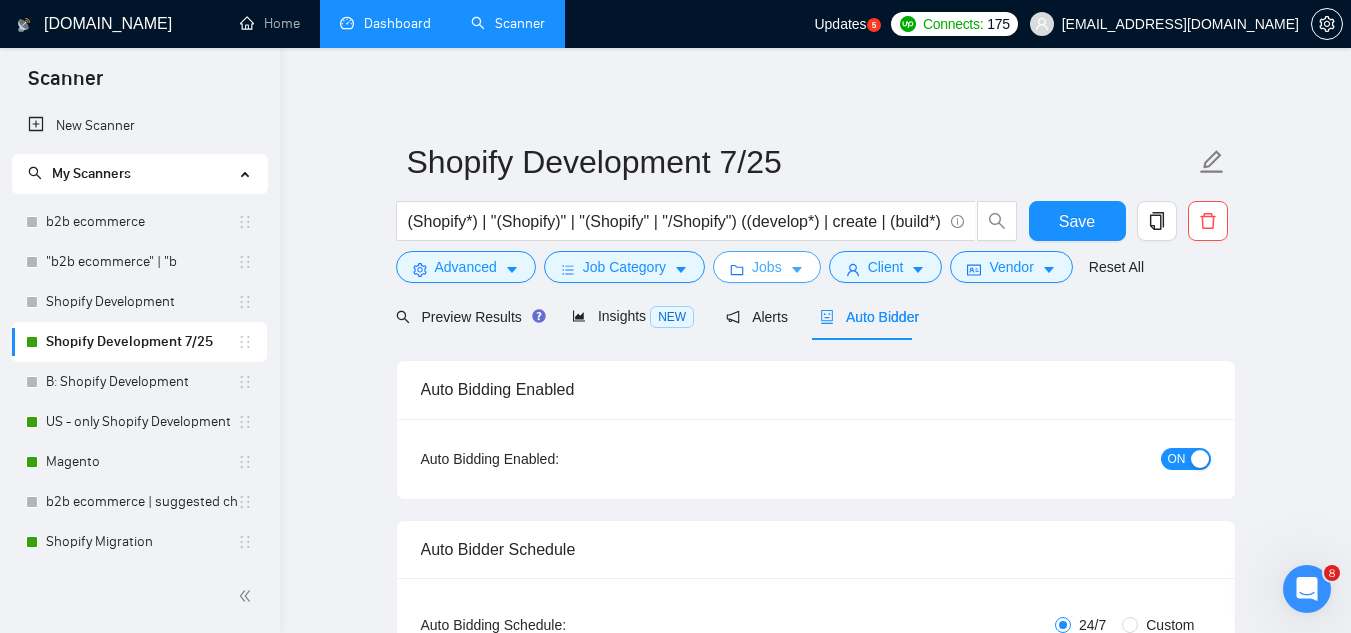 click on "Jobs" at bounding box center [767, 267] 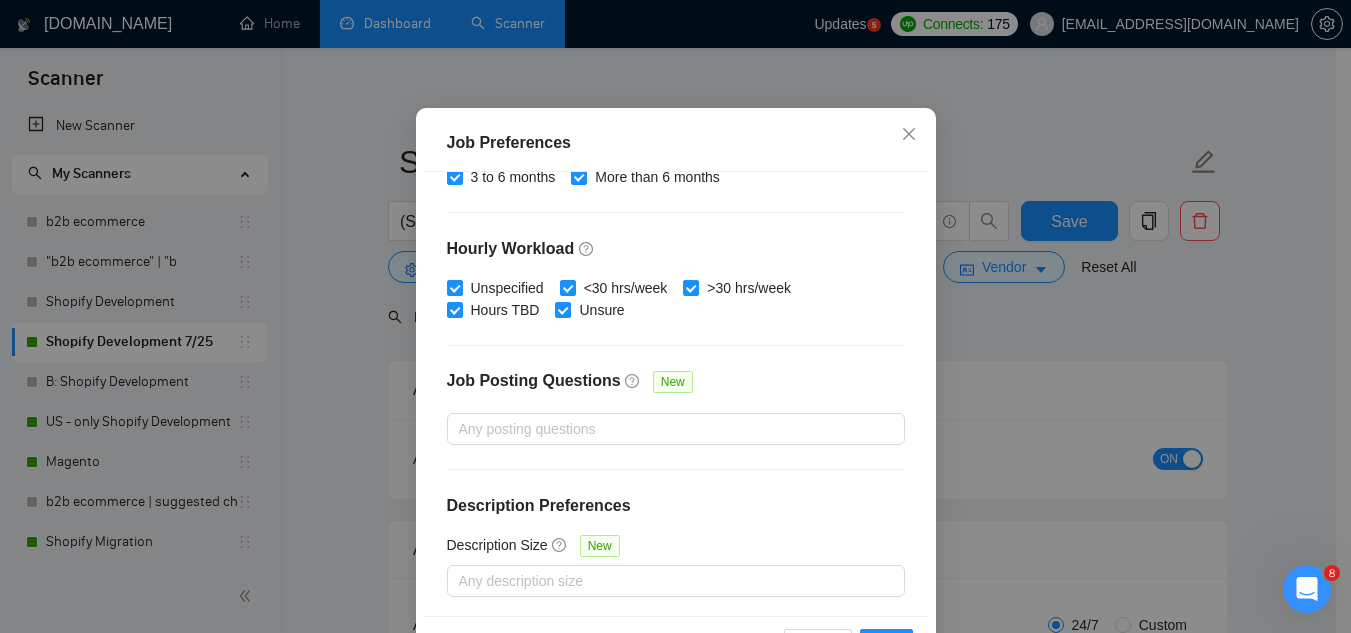 scroll, scrollTop: 683, scrollLeft: 0, axis: vertical 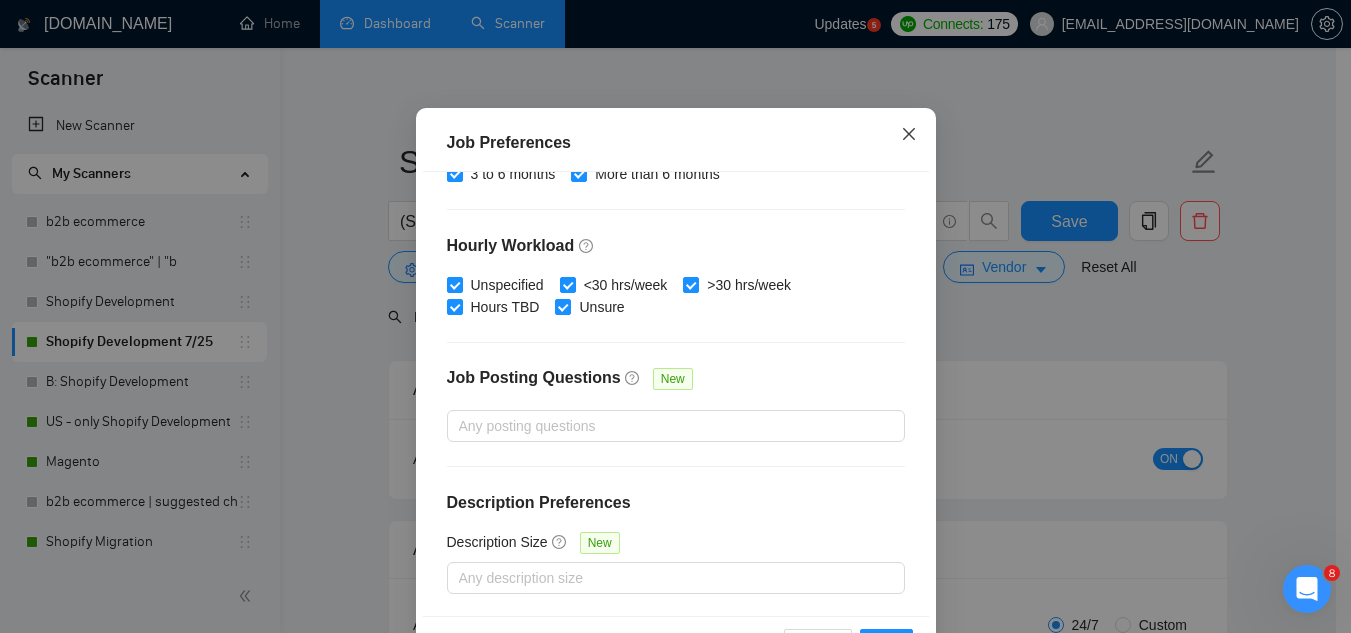click 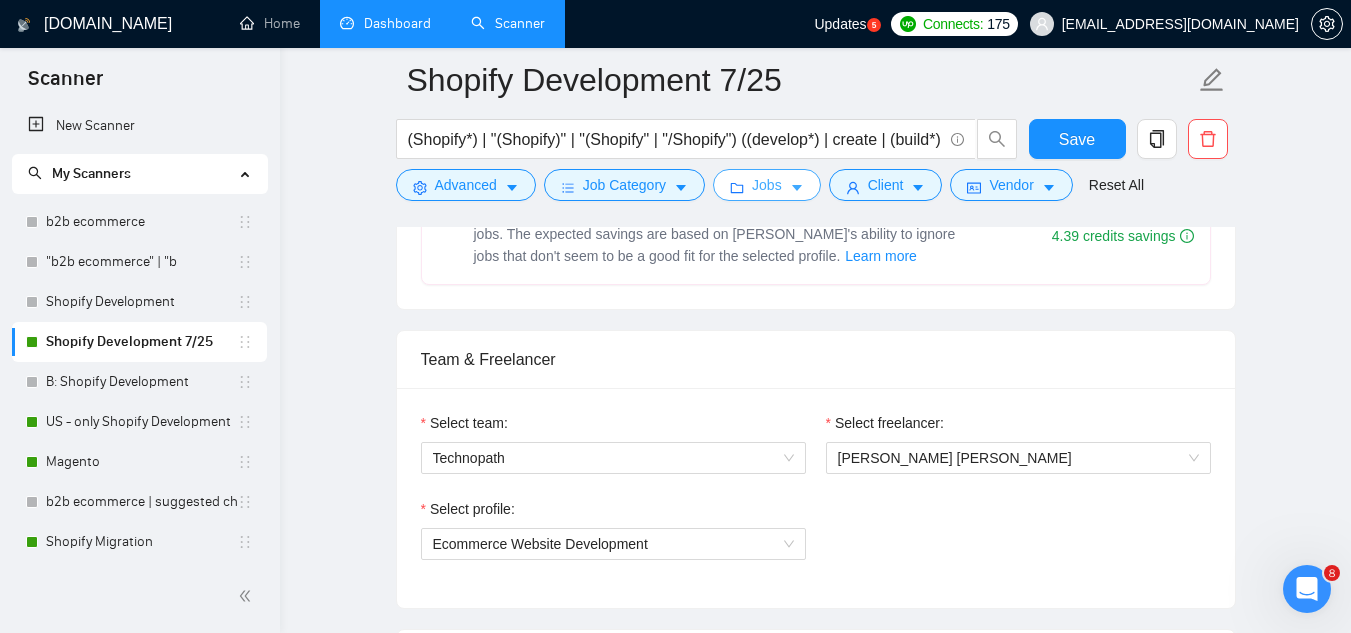 scroll, scrollTop: 300, scrollLeft: 0, axis: vertical 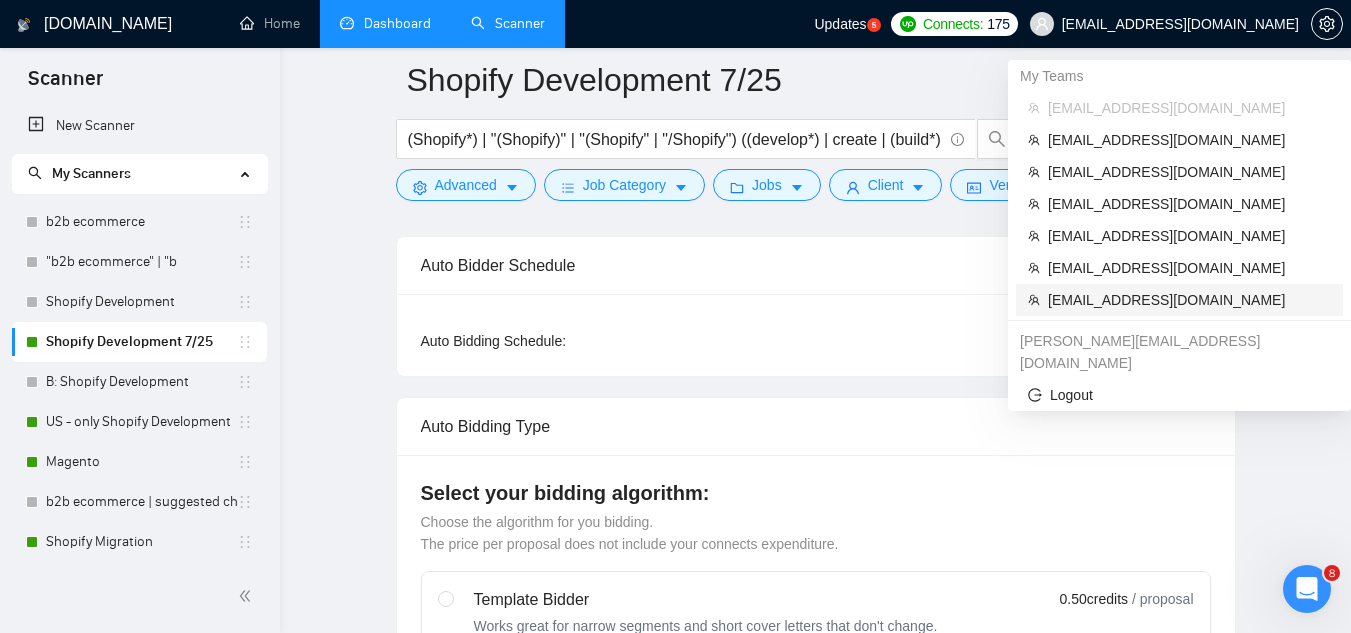 click on "[EMAIL_ADDRESS][DOMAIN_NAME]" at bounding box center [1189, 300] 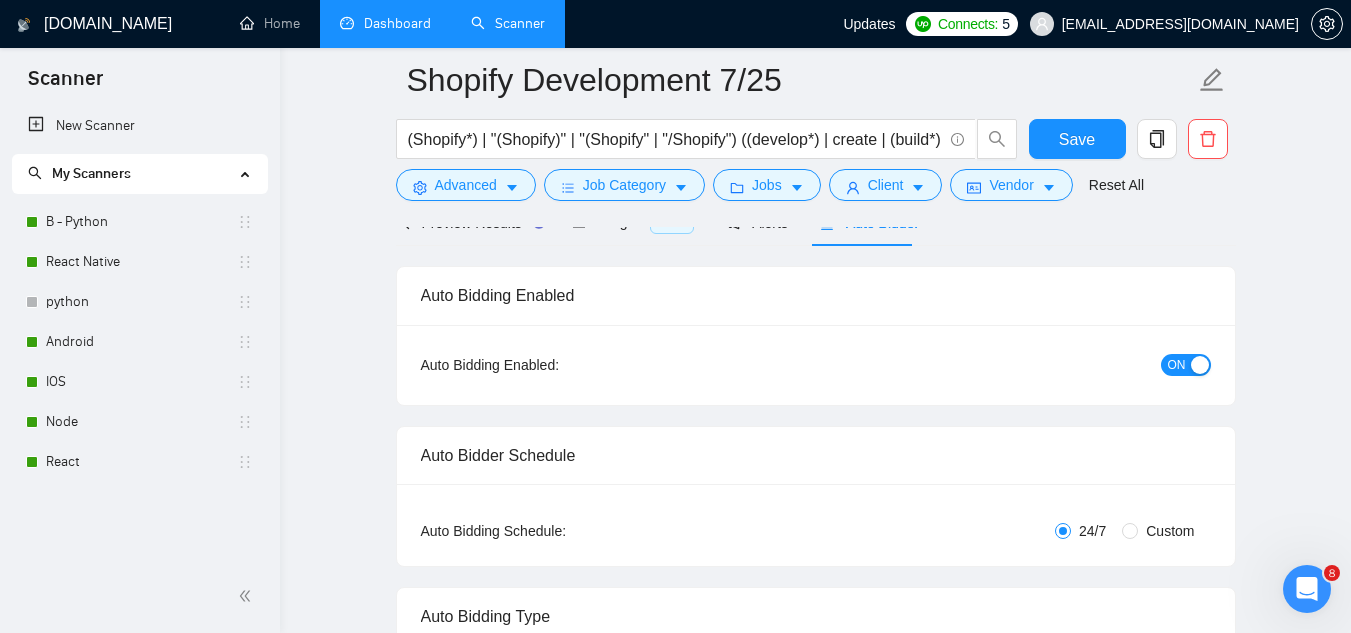 scroll, scrollTop: 0, scrollLeft: 0, axis: both 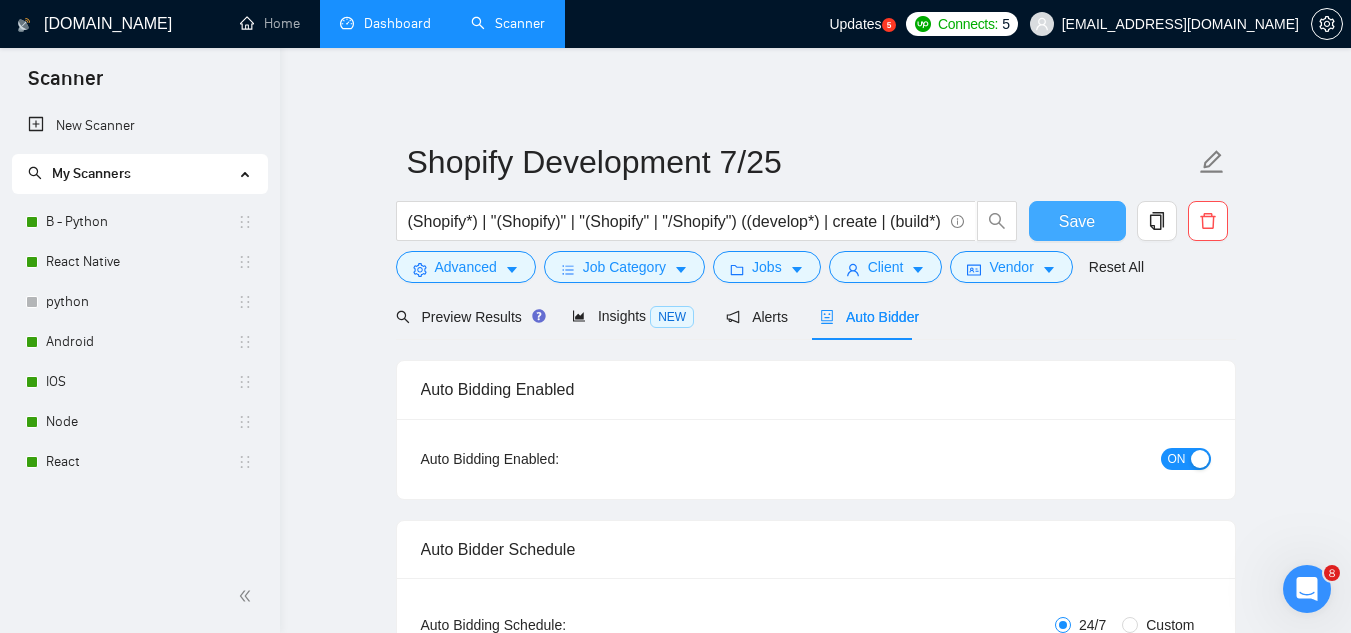 click on "Save" at bounding box center [1077, 221] 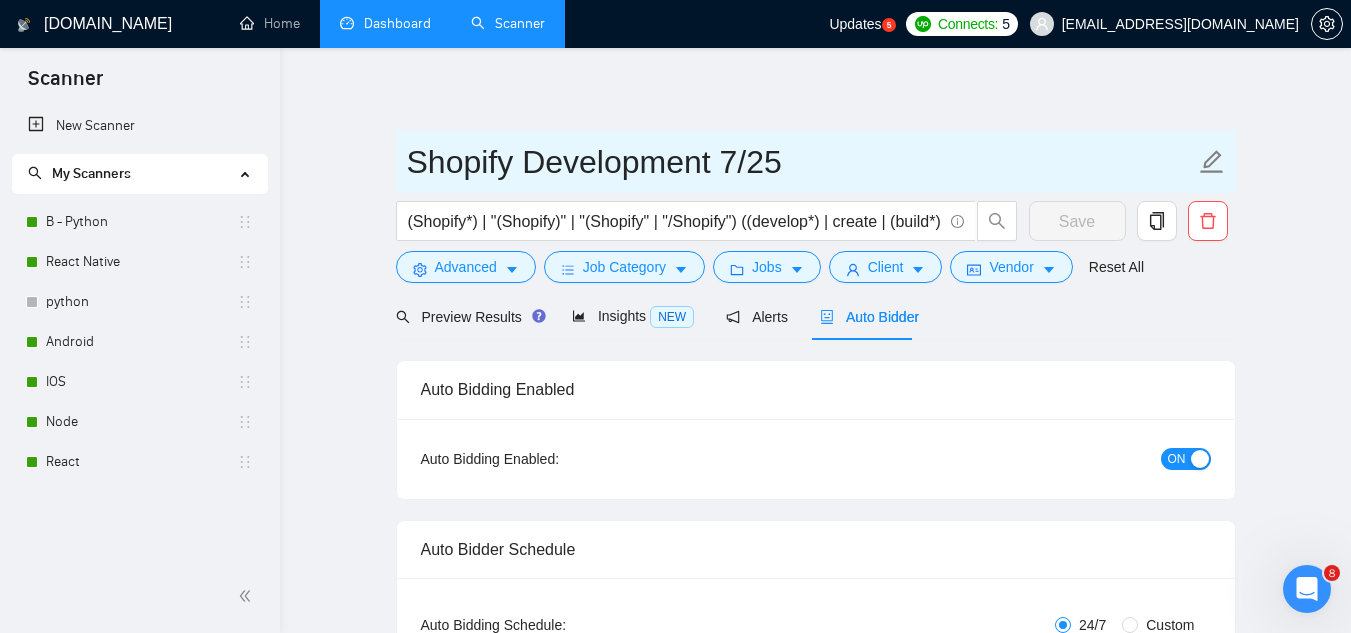 click on "Shopify Development 7/25" at bounding box center [801, 162] 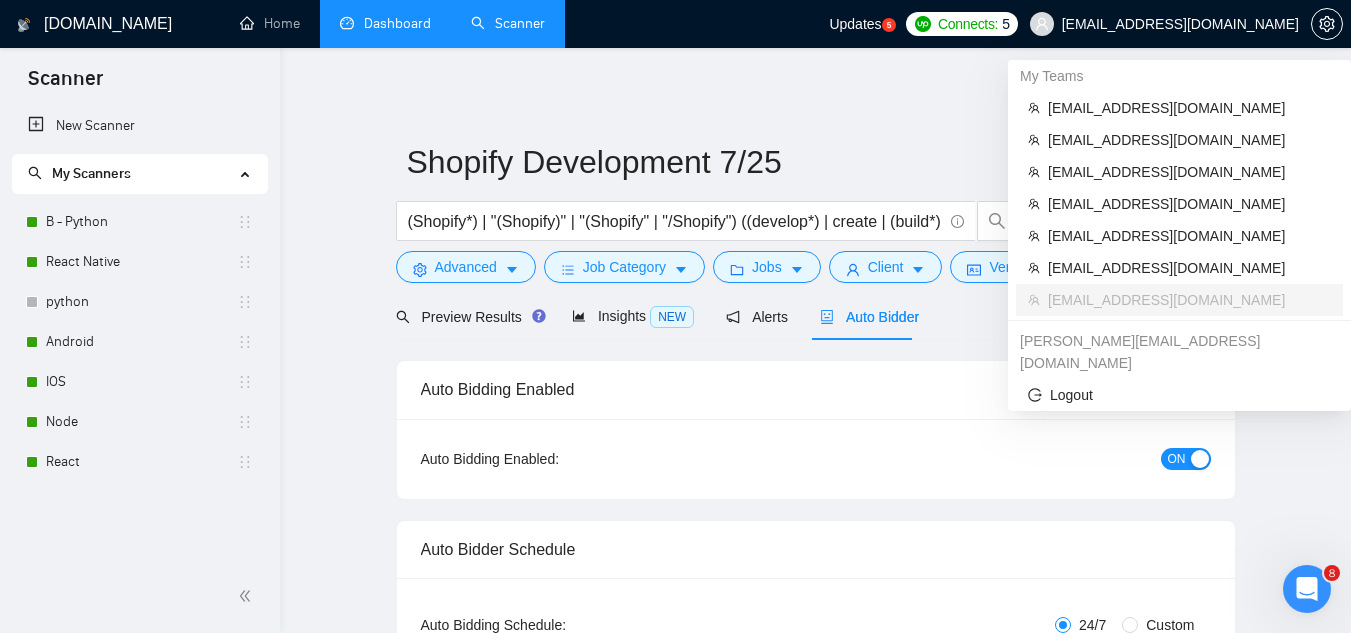 click on "[EMAIL_ADDRESS][DOMAIN_NAME]" at bounding box center (1164, 24) 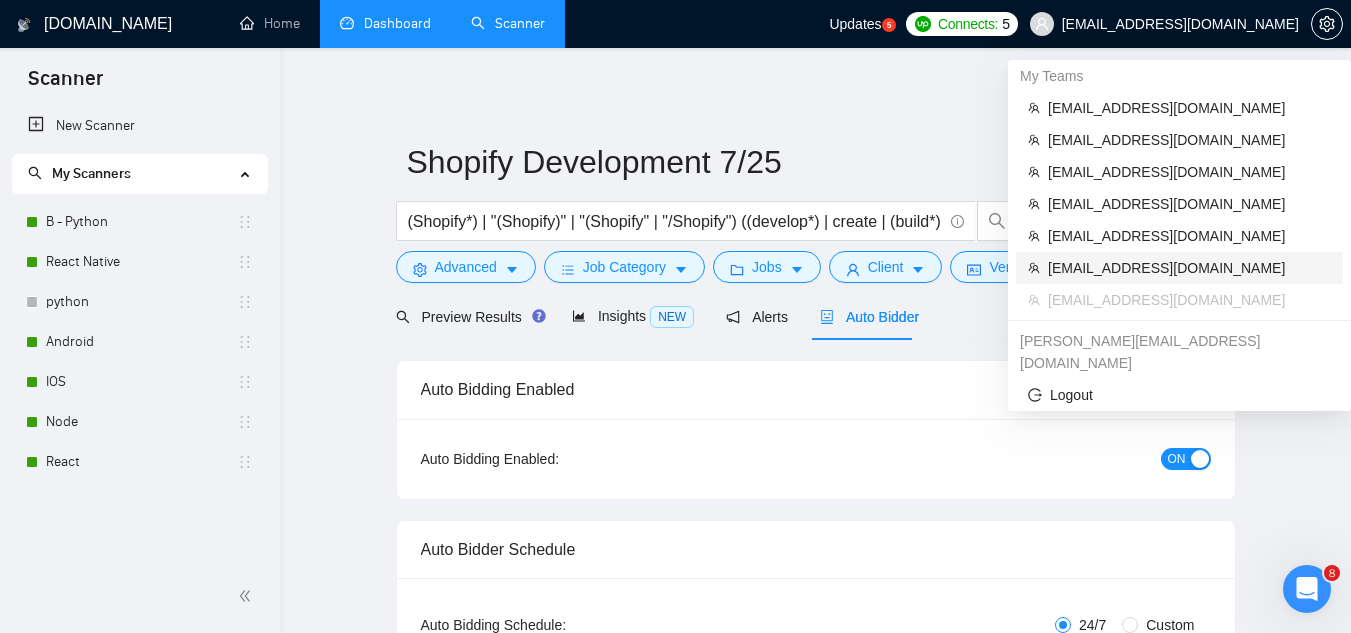 click on "[EMAIL_ADDRESS][DOMAIN_NAME]" at bounding box center (1189, 268) 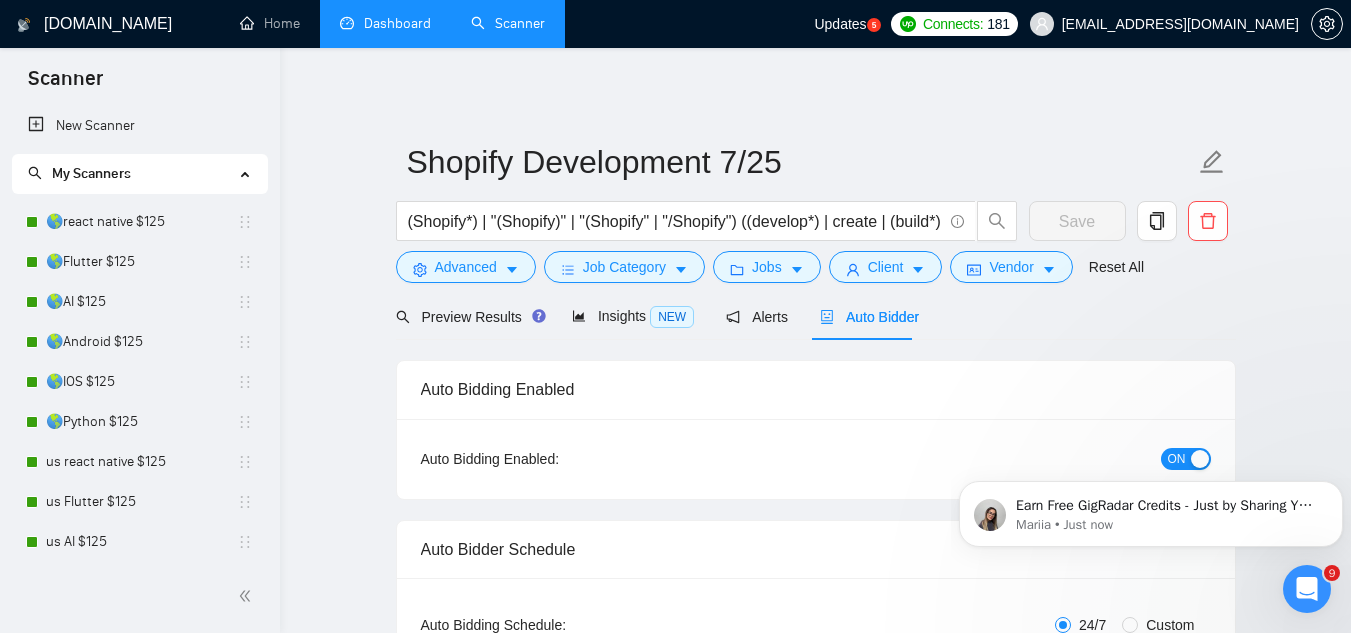 scroll, scrollTop: 0, scrollLeft: 0, axis: both 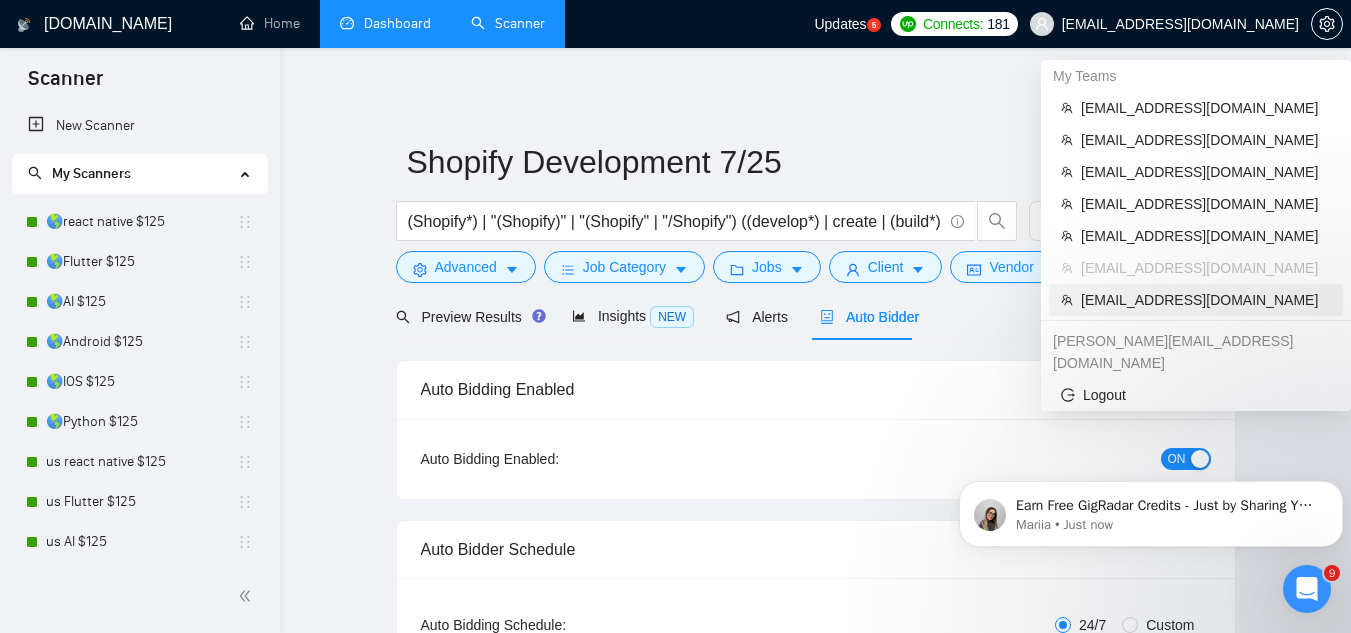 click on "[EMAIL_ADDRESS][DOMAIN_NAME]" at bounding box center (1206, 300) 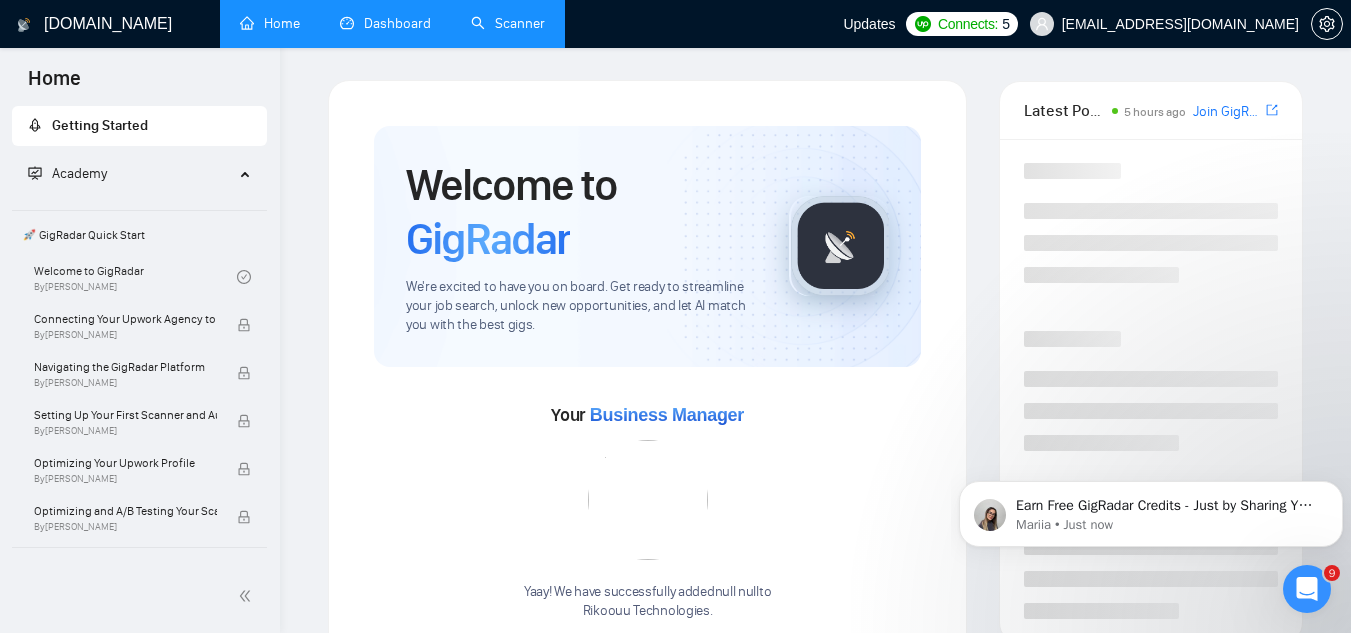 click on "Scanner" at bounding box center [508, 23] 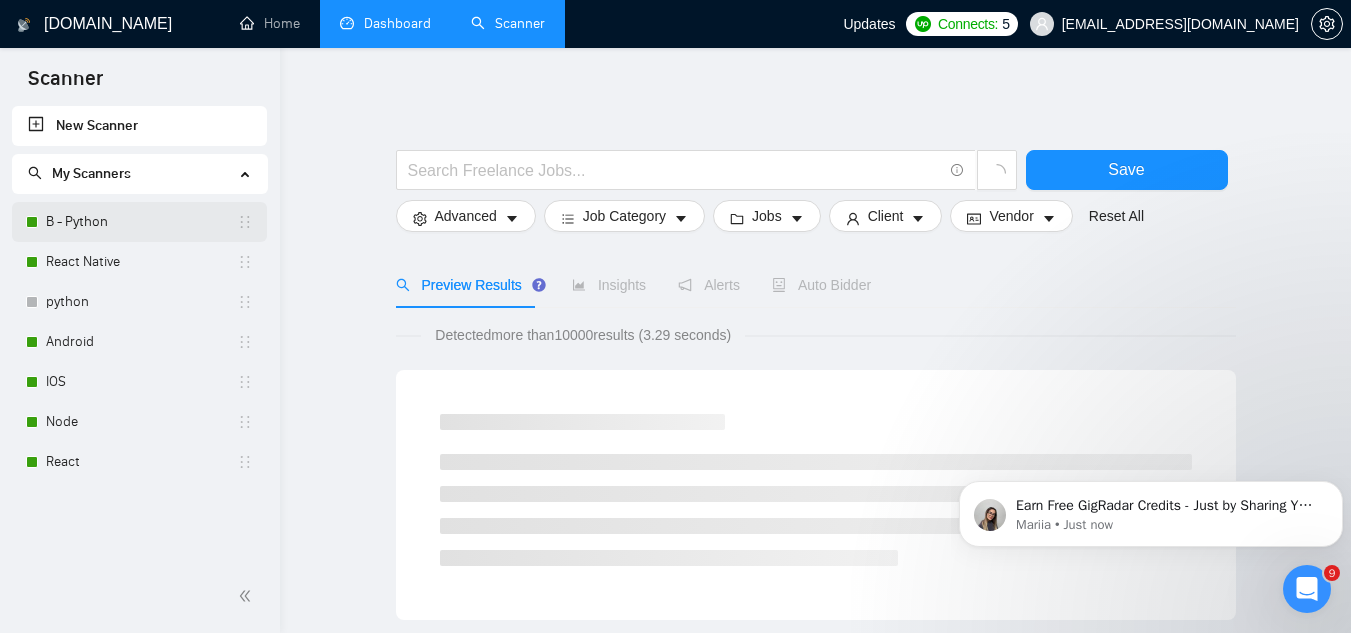 click on "B - Python" at bounding box center [141, 222] 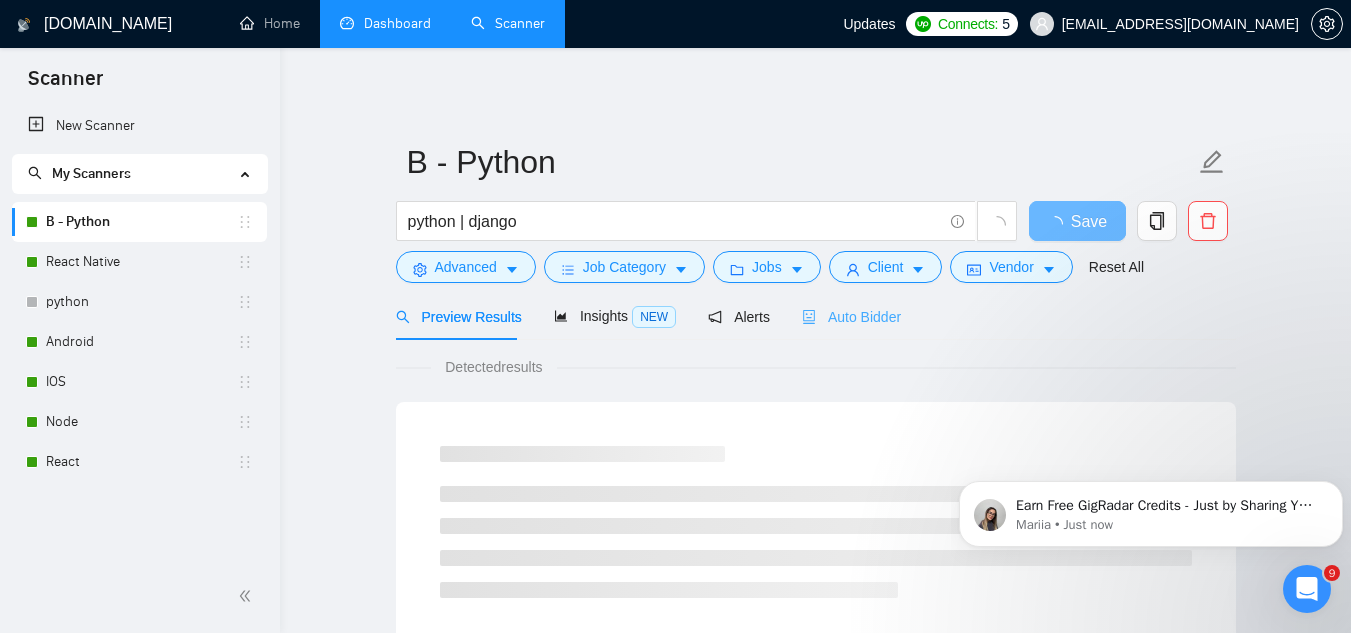 click on "Auto Bidder" at bounding box center (851, 316) 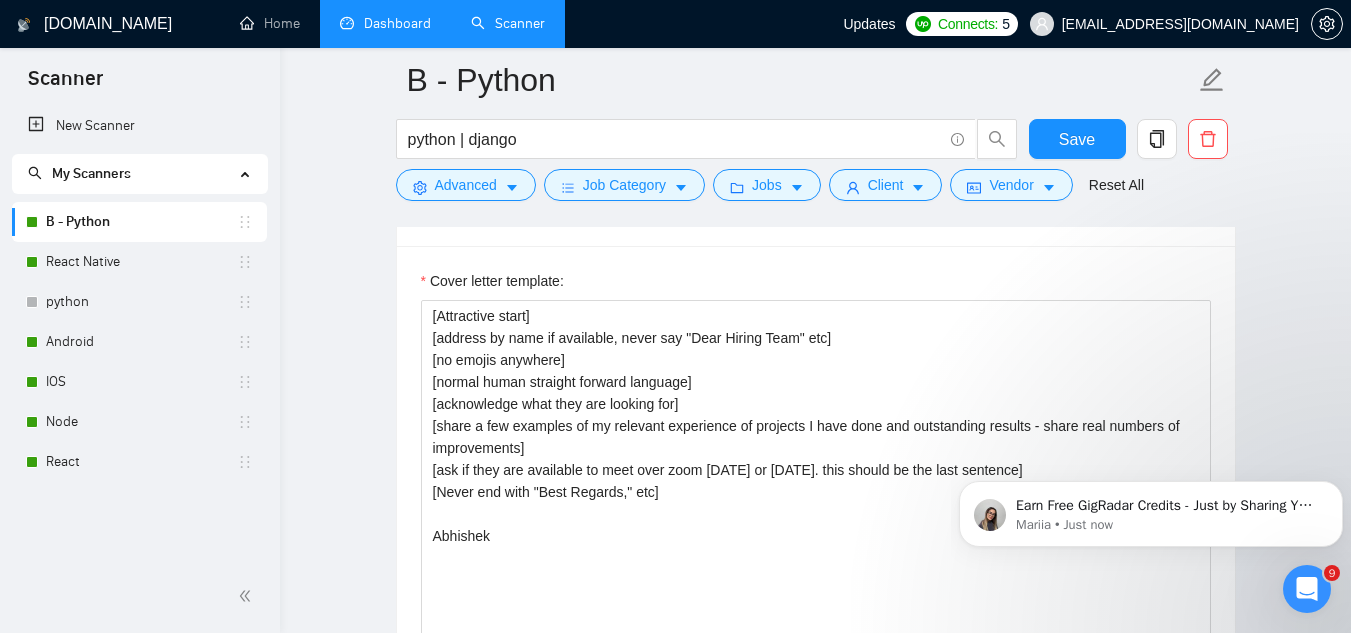 scroll, scrollTop: 1400, scrollLeft: 0, axis: vertical 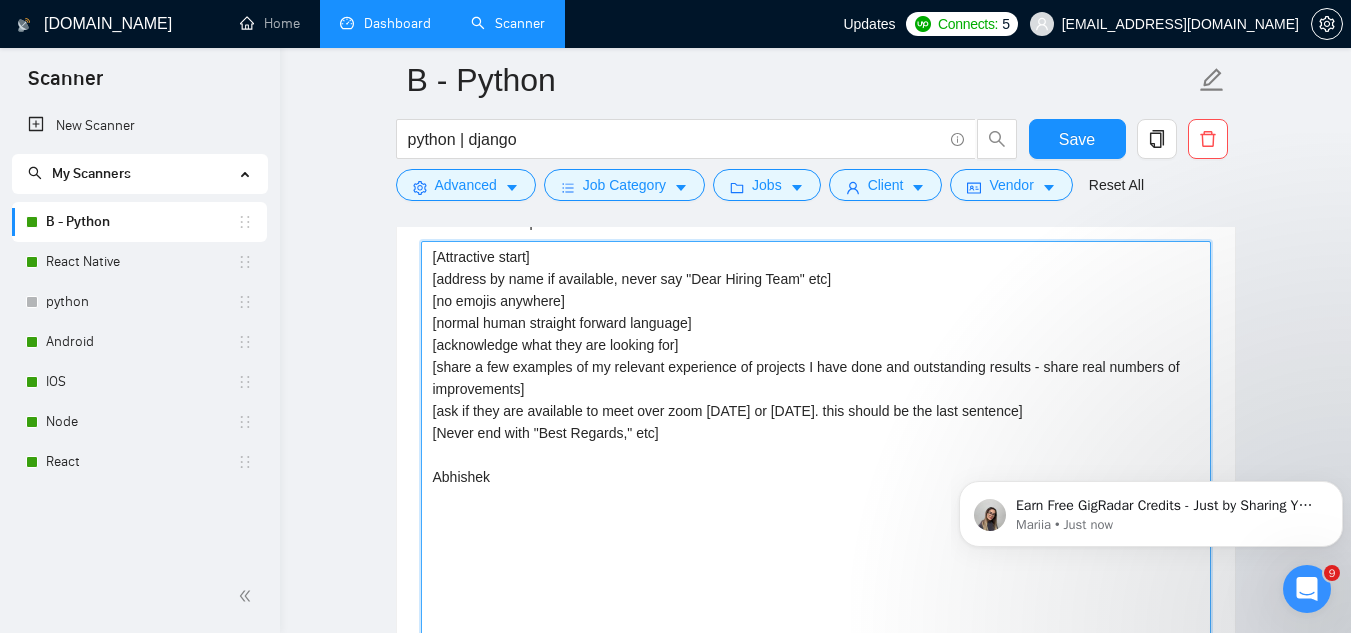 click on "[Attractive start]
[address by name if available, never say "Dear Hiring Team" etc]
[no emojis anywhere]
[normal human straight forward language]
[acknowledge what they are looking for]
[share a few examples of my relevant experience of projects I have done and outstanding results - share real numbers of improvements]
[ask if they are available to meet over zoom today or tomorrow. this should be the last sentence]
[Never end with "Best Regards," etc]
Abhishek" at bounding box center (816, 466) 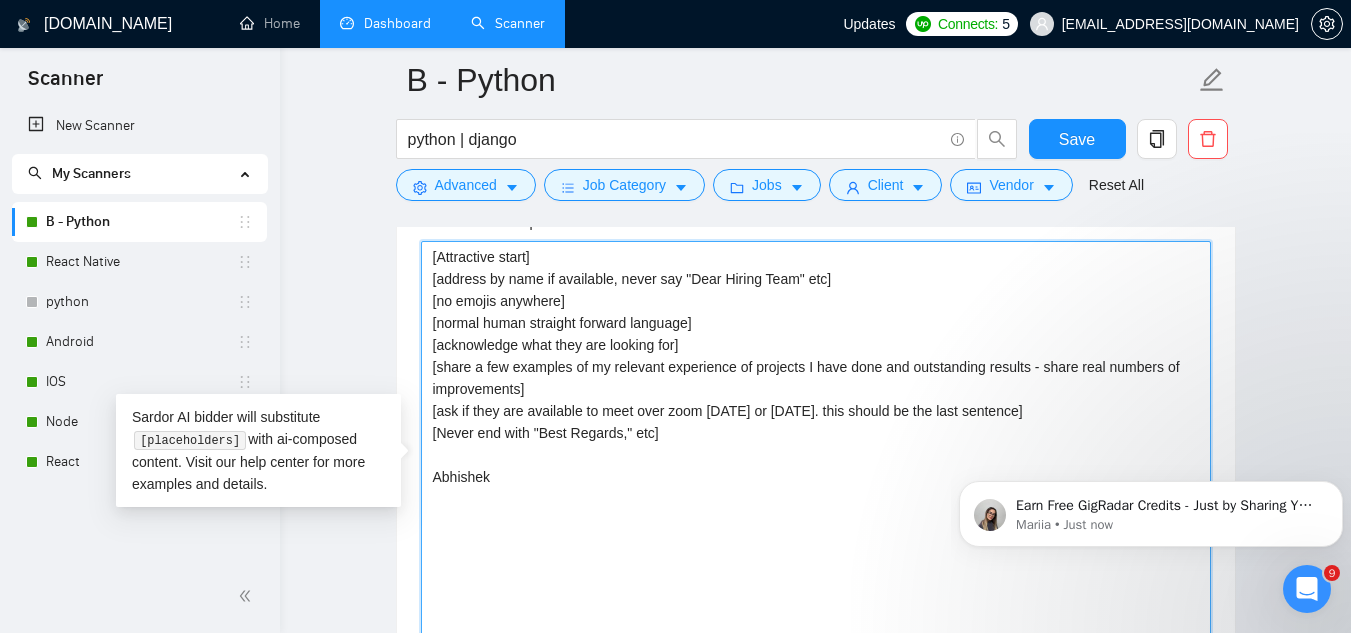 click on "[Attractive start]
[address by name if available, never say "Dear Hiring Team" etc]
[no emojis anywhere]
[normal human straight forward language]
[acknowledge what they are looking for]
[share a few examples of my relevant experience of projects I have done and outstanding results - share real numbers of improvements]
[ask if they are available to meet over zoom today or tomorrow. this should be the last sentence]
[Never end with "Best Regards," etc]
Abhishek" at bounding box center (816, 466) 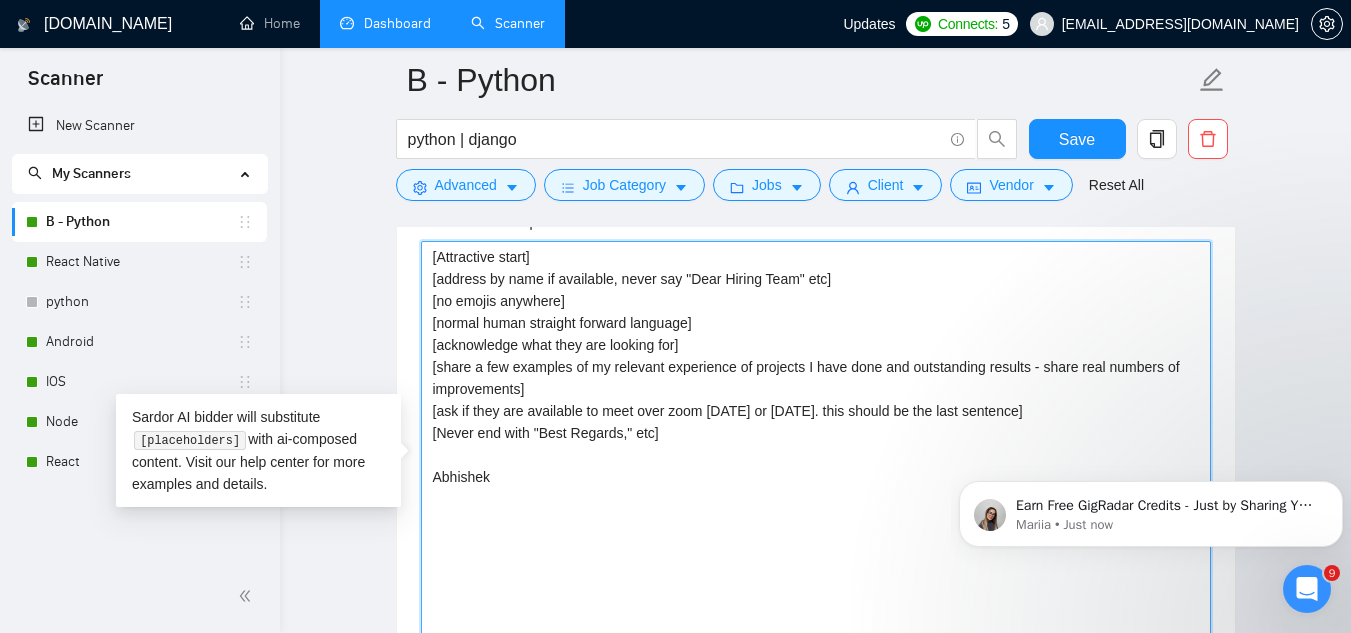 click on "[Attractive start]
[address by name if available, never say "Dear Hiring Team" etc]
[no emojis anywhere]
[normal human straight forward language]
[acknowledge what they are looking for]
[share a few examples of my relevant experience of projects I have done and outstanding results - share real numbers of improvements]
[ask if they are available to meet over zoom today or tomorrow. this should be the last sentence]
[Never end with "Best Regards," etc]
Abhishek" at bounding box center [816, 466] 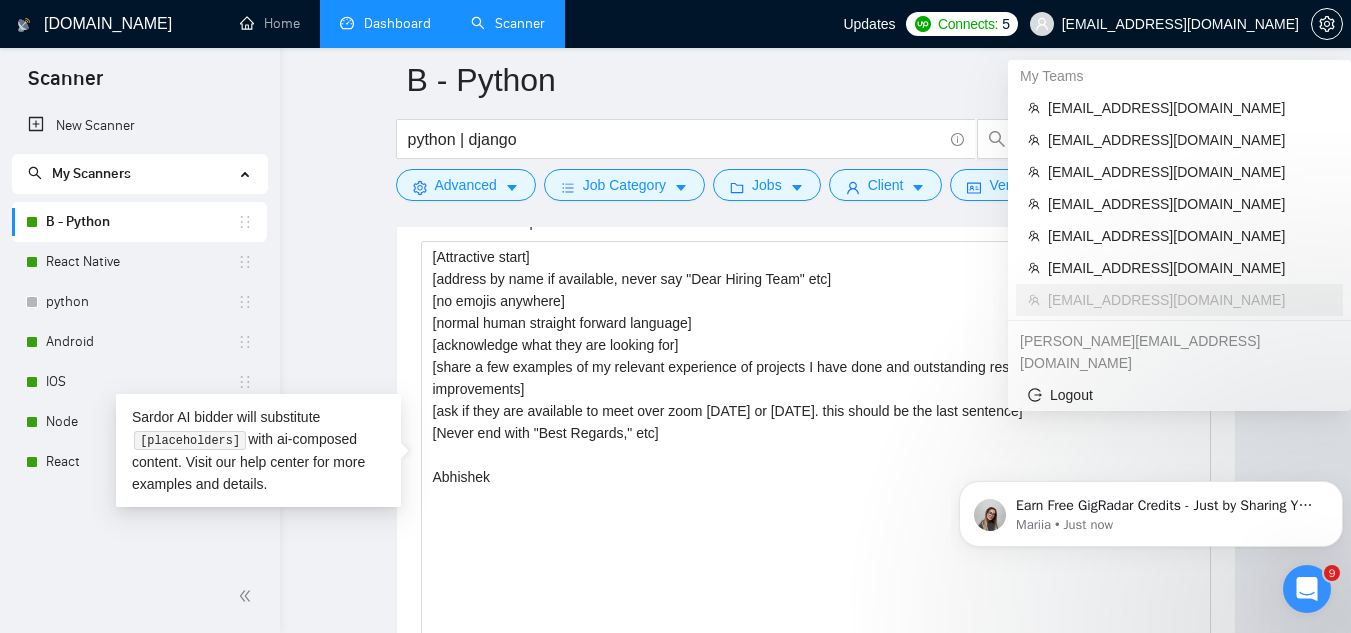 click on "[EMAIL_ADDRESS][DOMAIN_NAME]" at bounding box center [1164, 24] 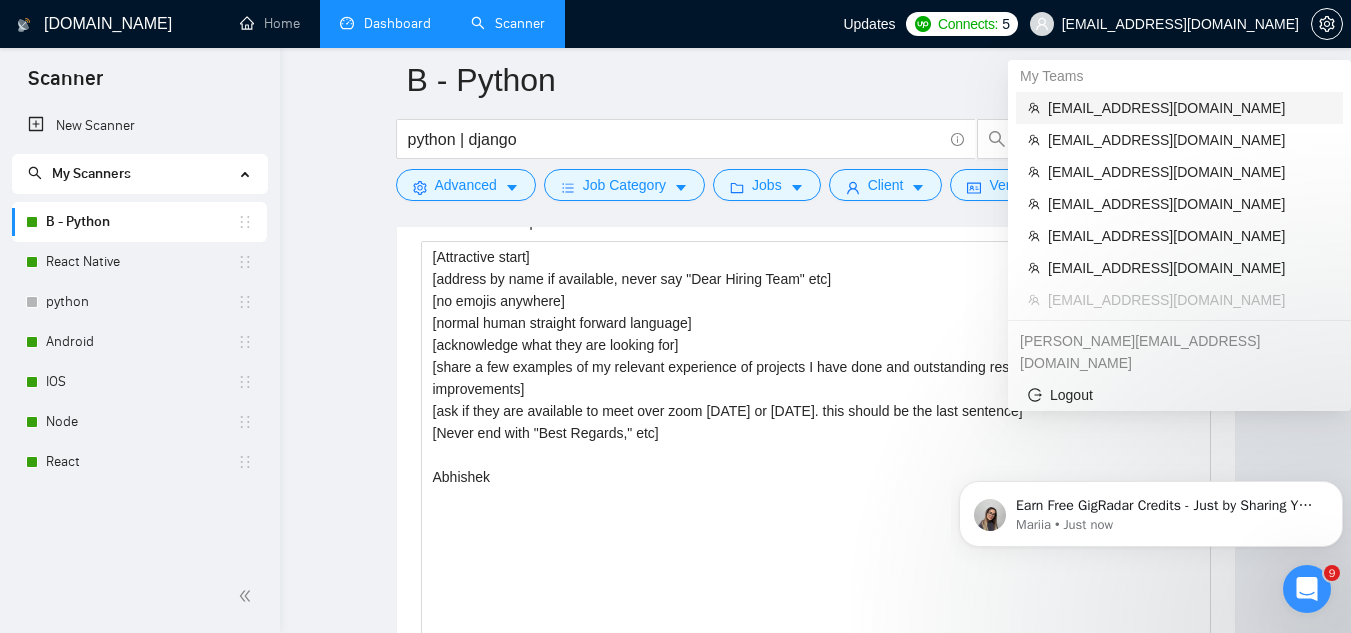 click on "[EMAIL_ADDRESS][DOMAIN_NAME]" at bounding box center (1189, 108) 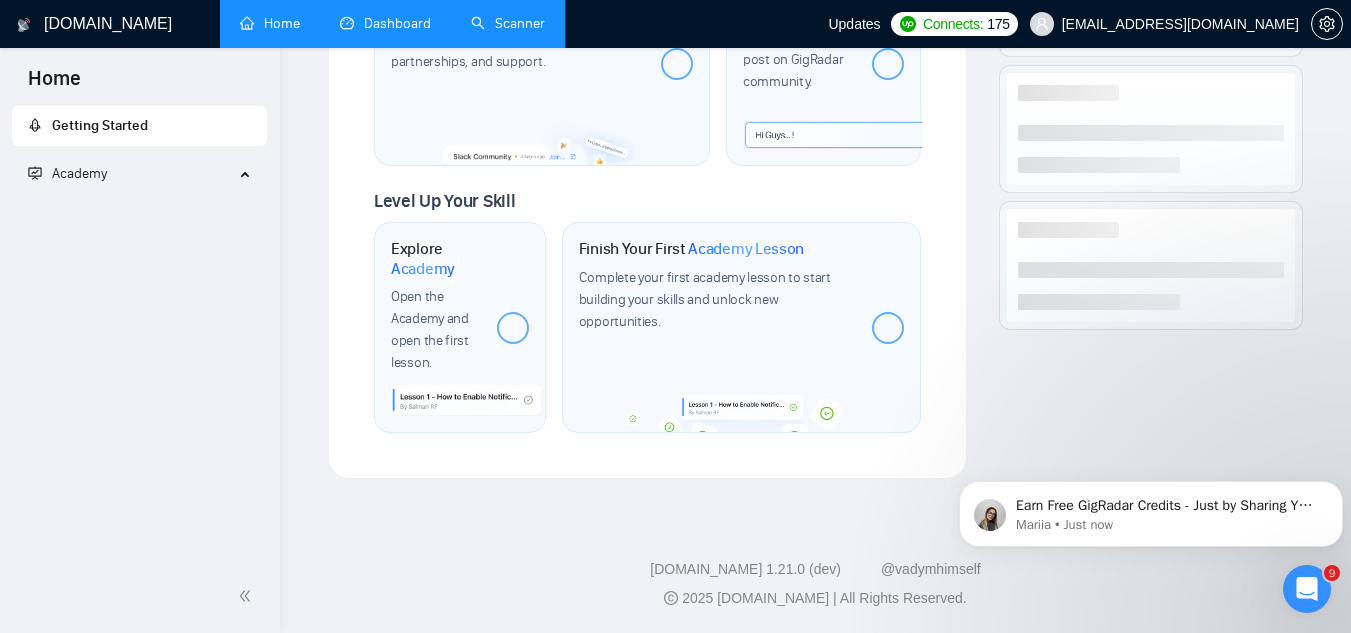 scroll, scrollTop: 1160, scrollLeft: 0, axis: vertical 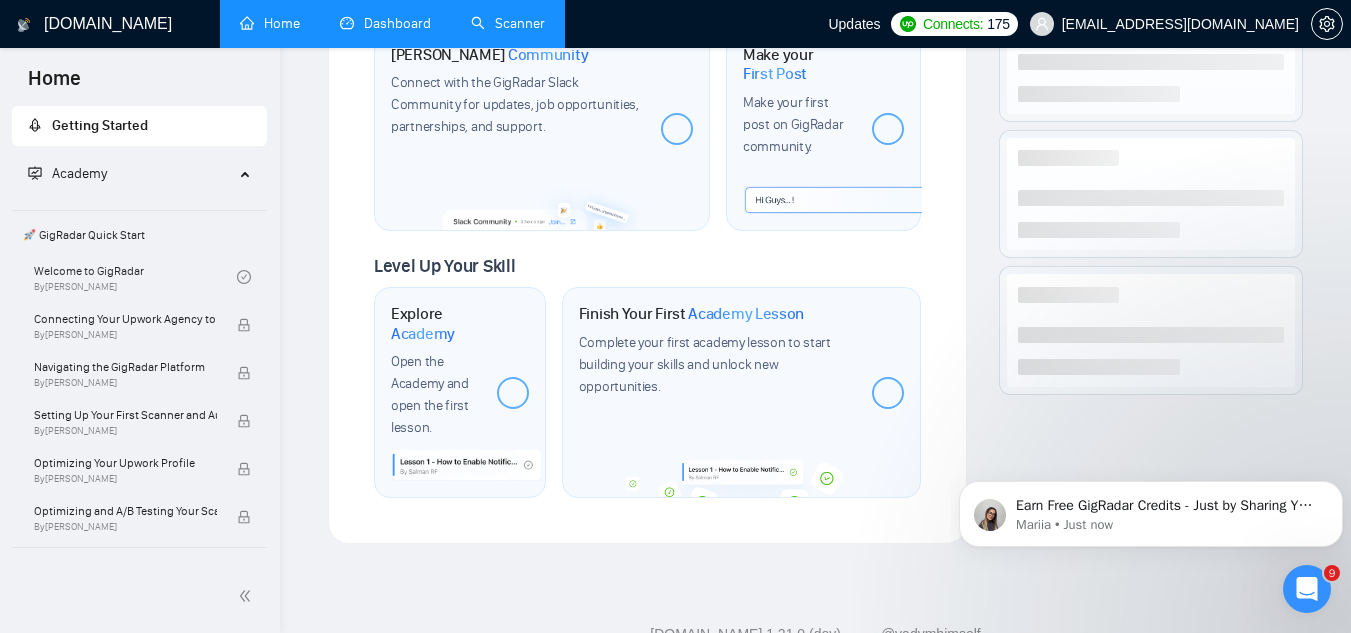 click on "Dashboard" at bounding box center [385, 23] 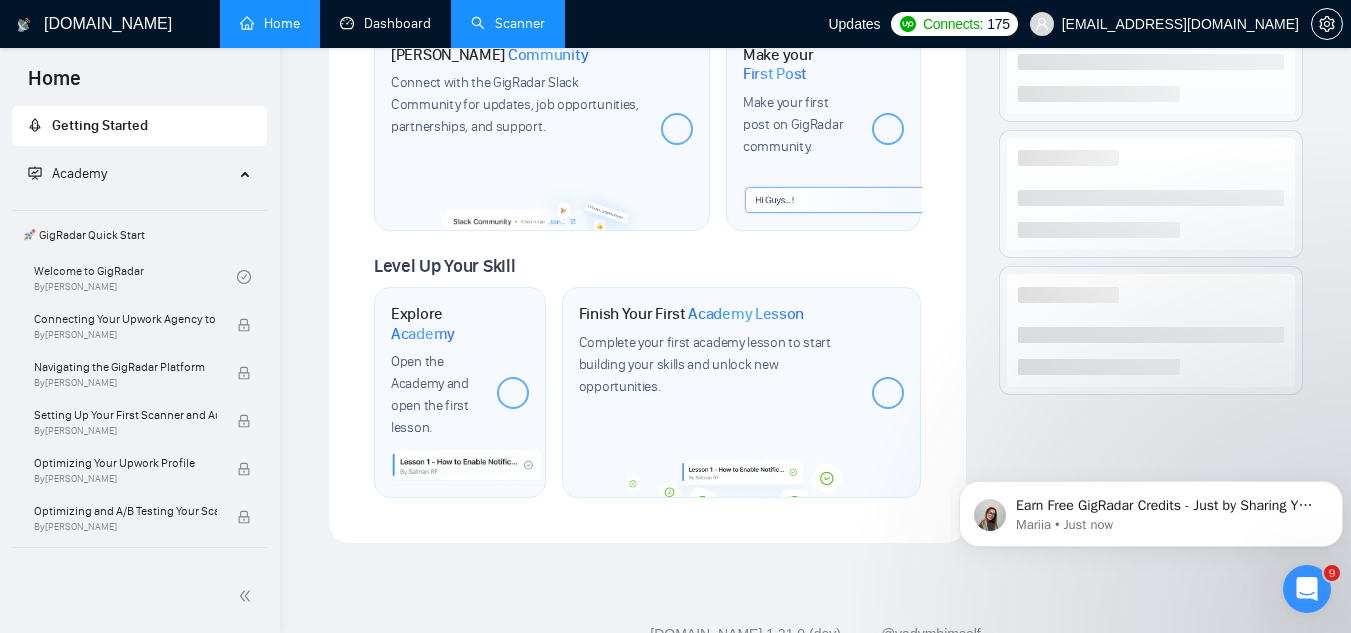 scroll, scrollTop: 560, scrollLeft: 0, axis: vertical 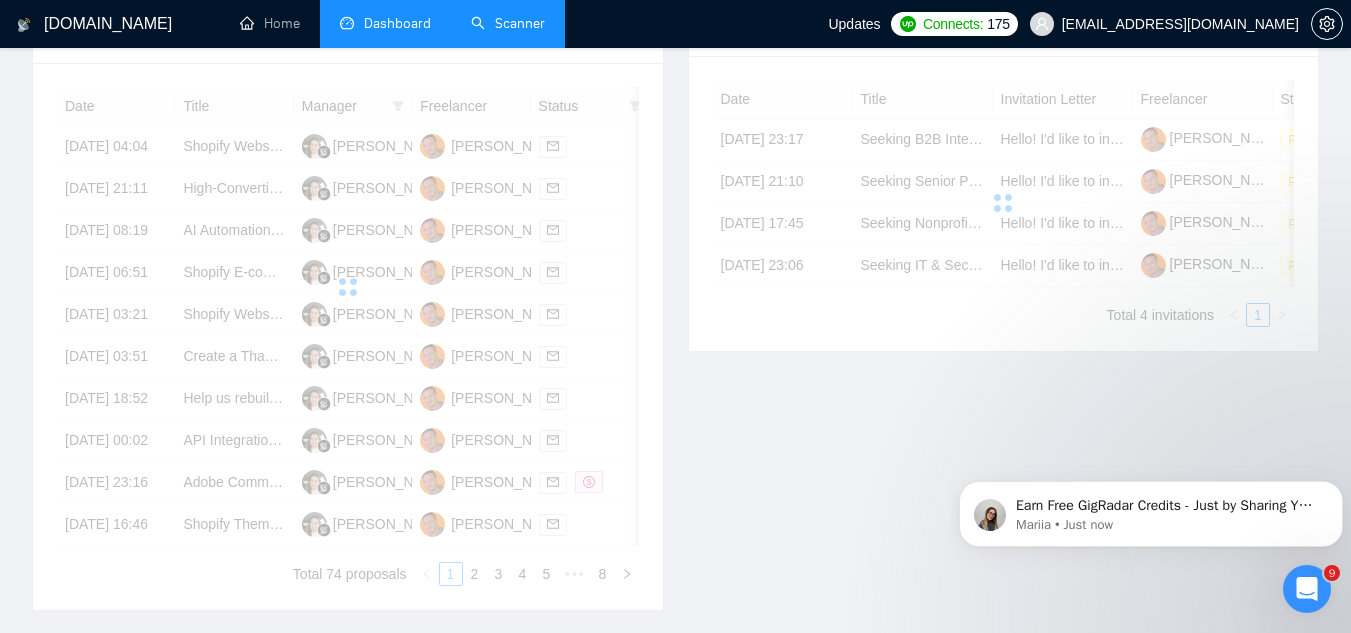 click on "Scanner" at bounding box center (508, 23) 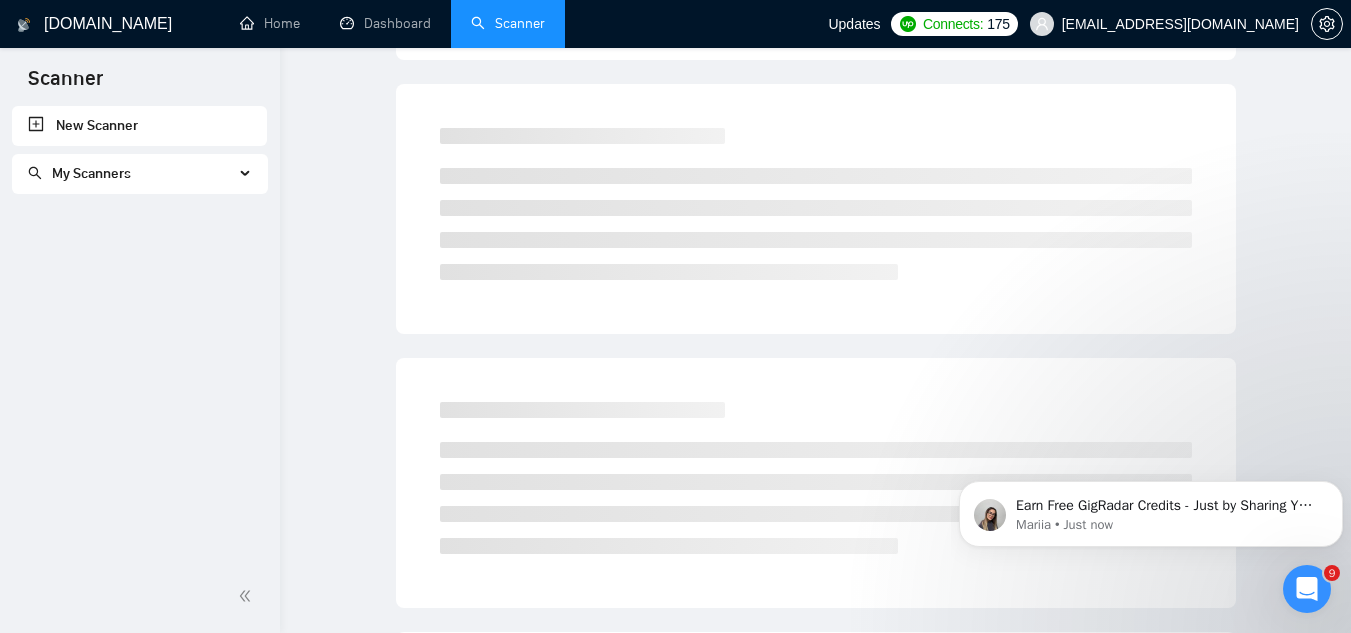 scroll, scrollTop: 0, scrollLeft: 0, axis: both 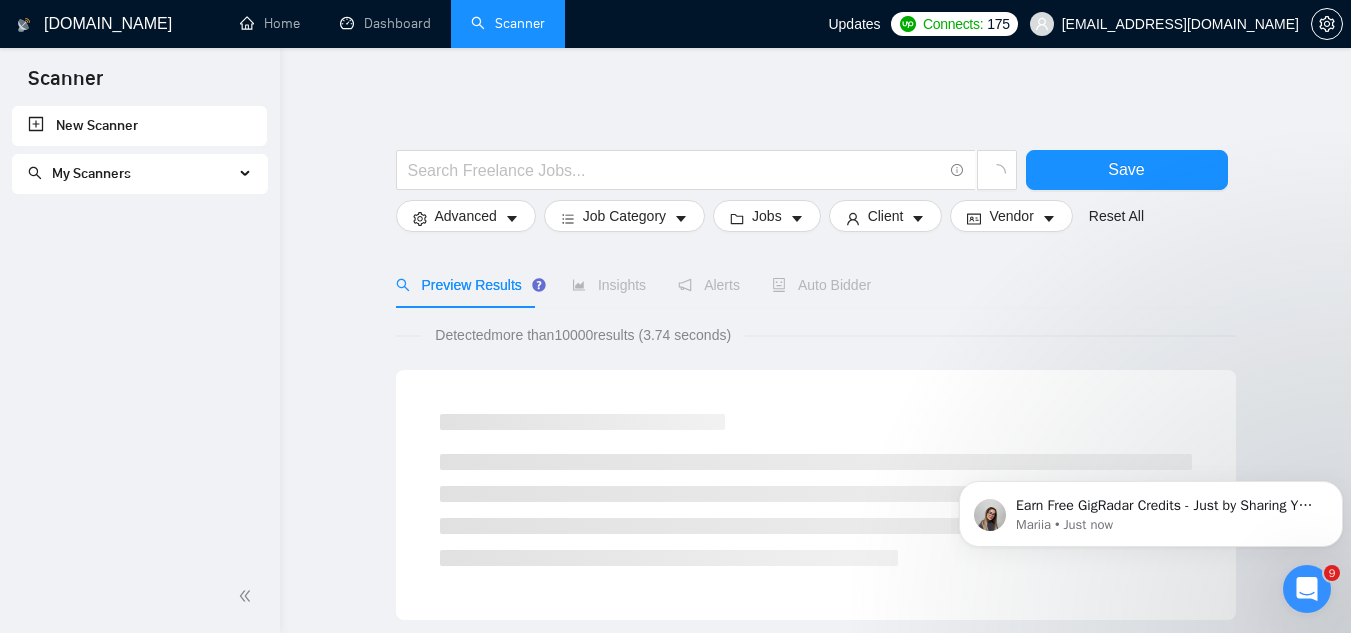 click on "My Scanners" at bounding box center [131, 174] 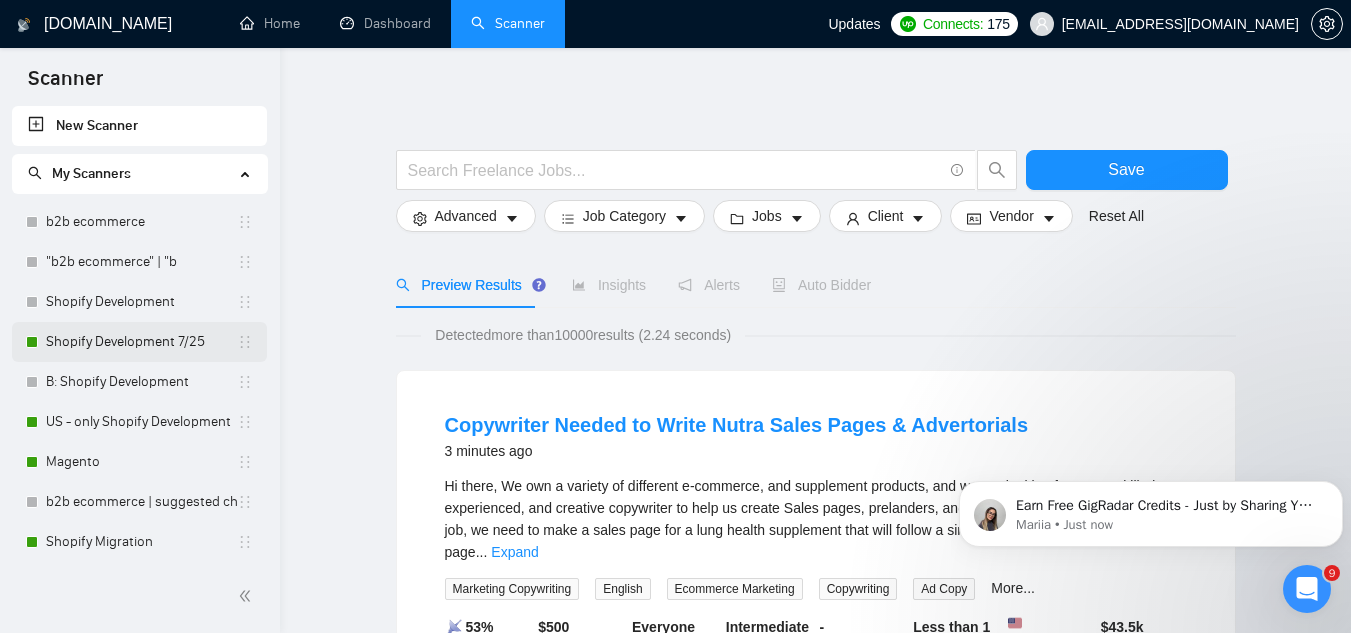 click on "Shopify Development 7/25" at bounding box center (141, 342) 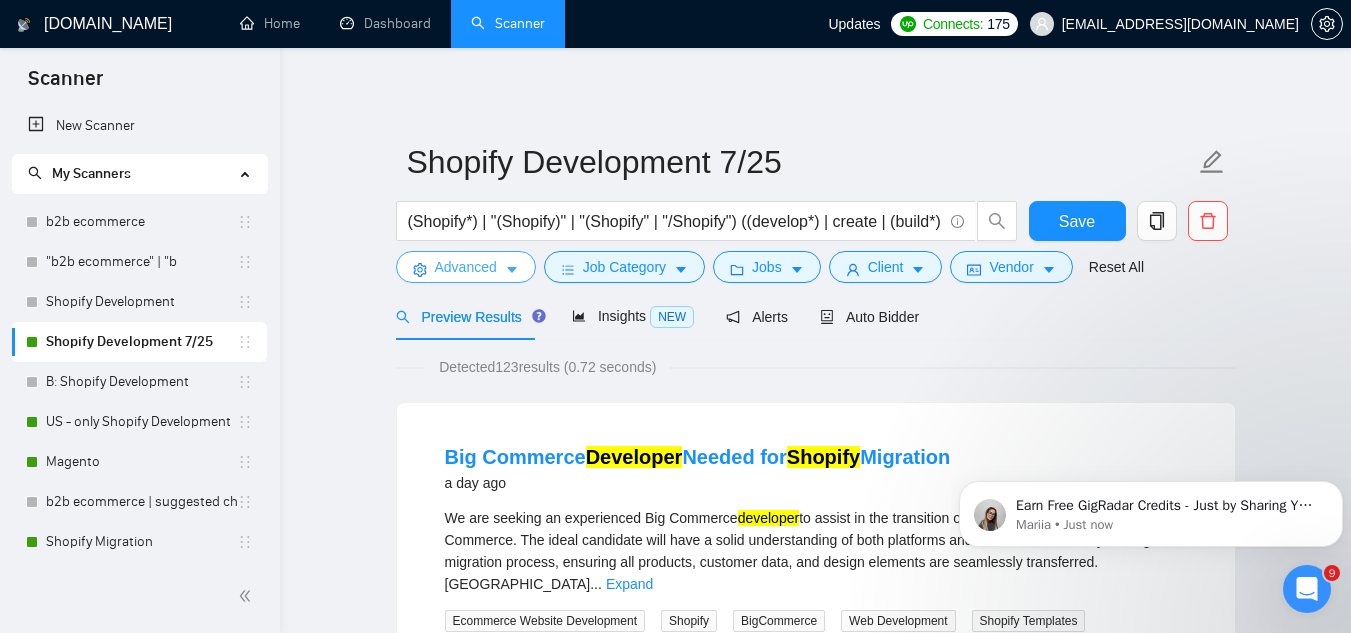 click on "Advanced" at bounding box center [466, 267] 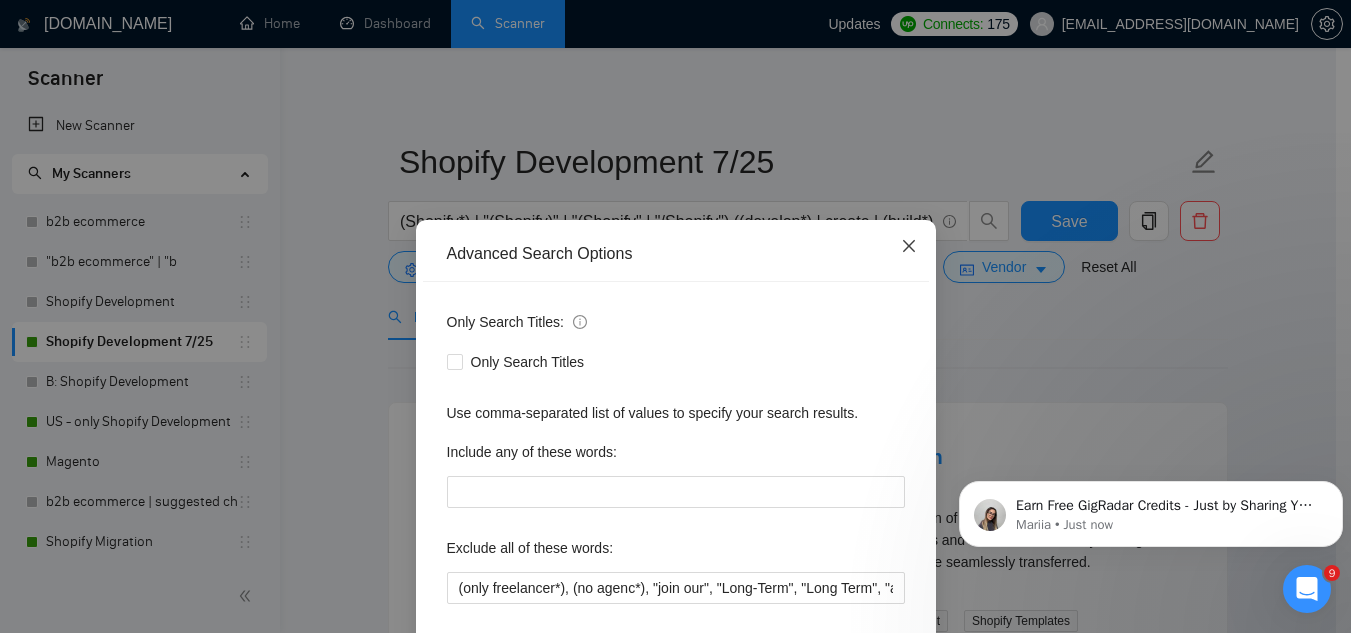 click 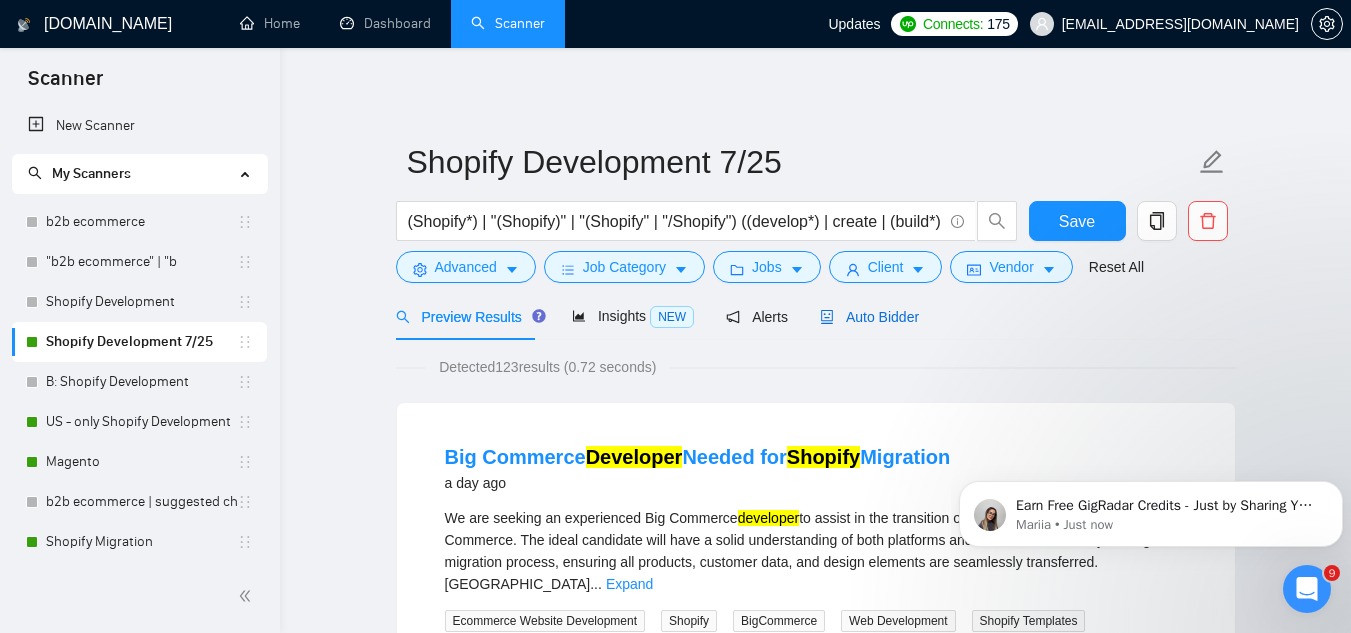 click on "Auto Bidder" at bounding box center (869, 317) 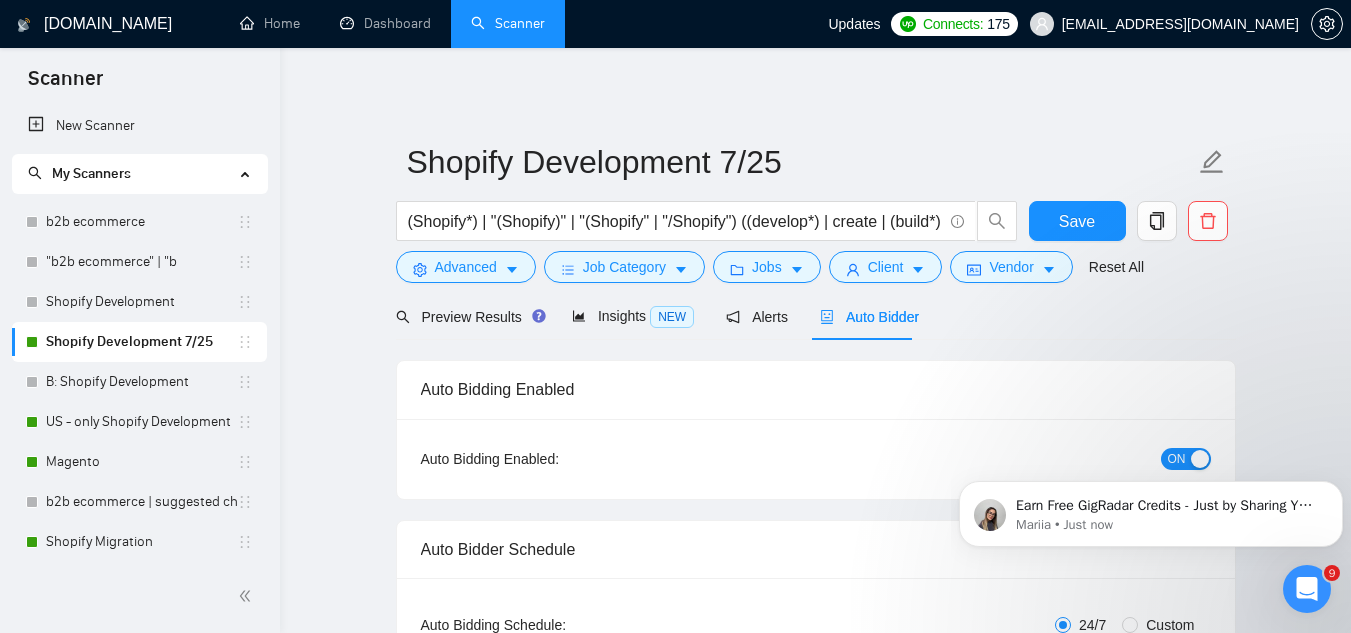 type 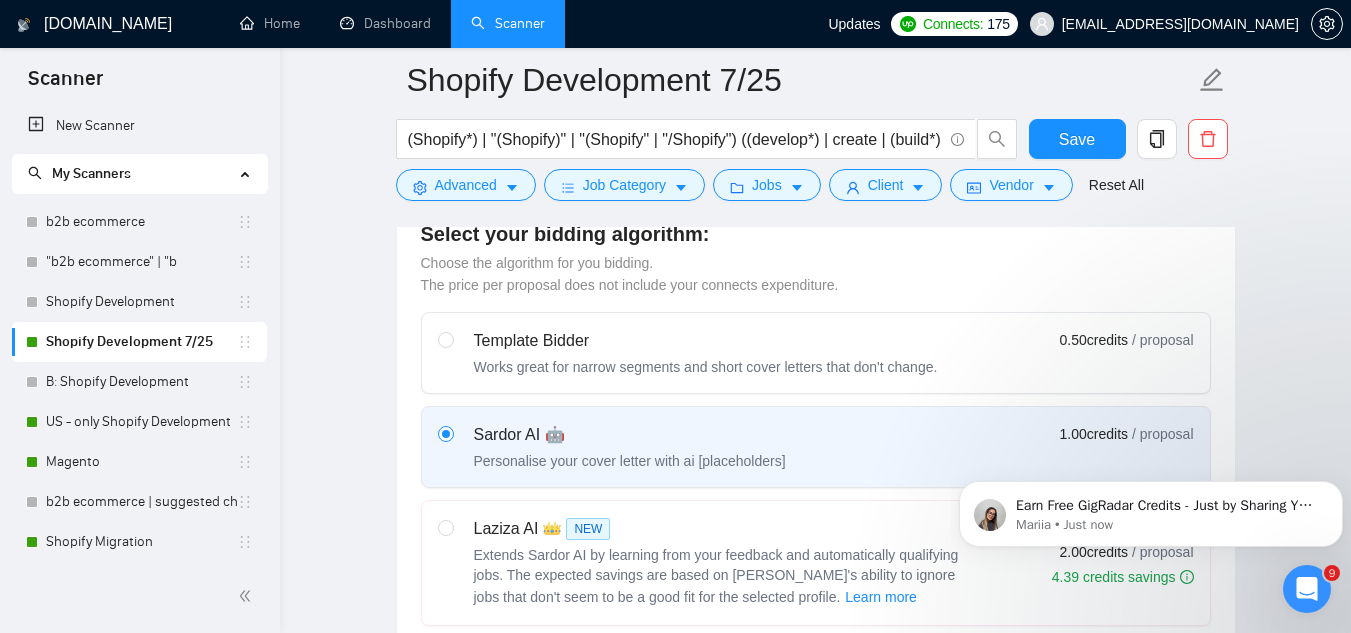 scroll, scrollTop: 700, scrollLeft: 0, axis: vertical 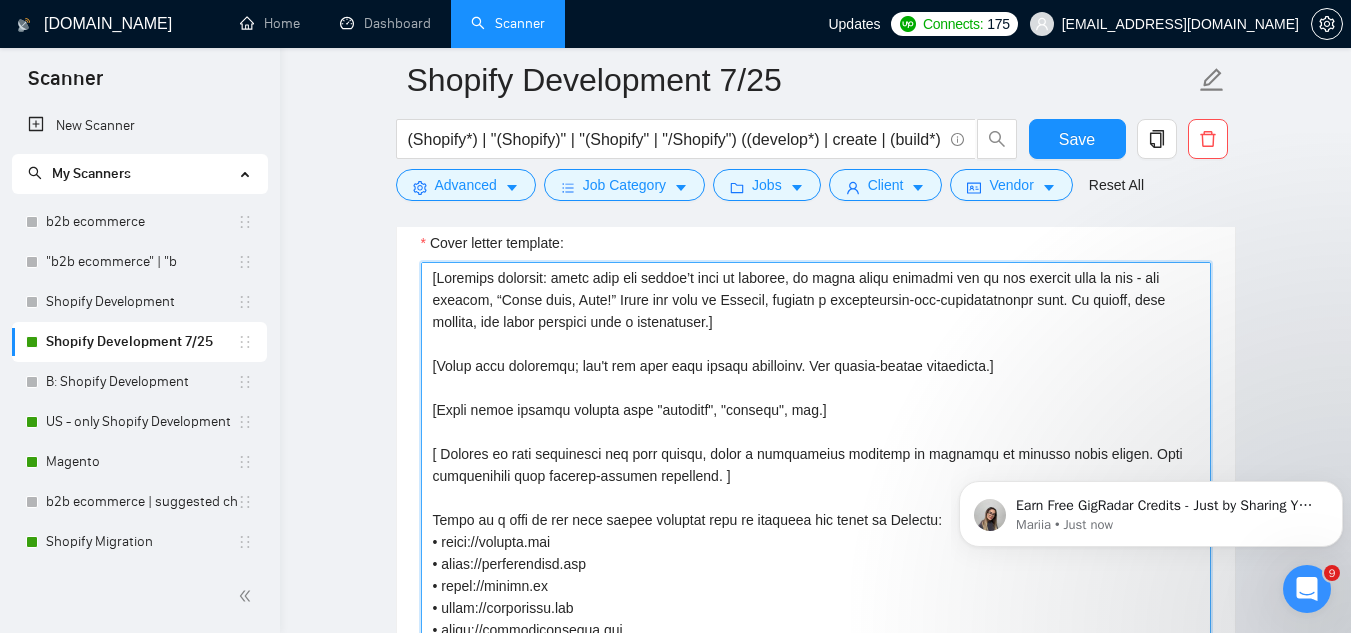 click on "Cover letter template:" at bounding box center [816, 487] 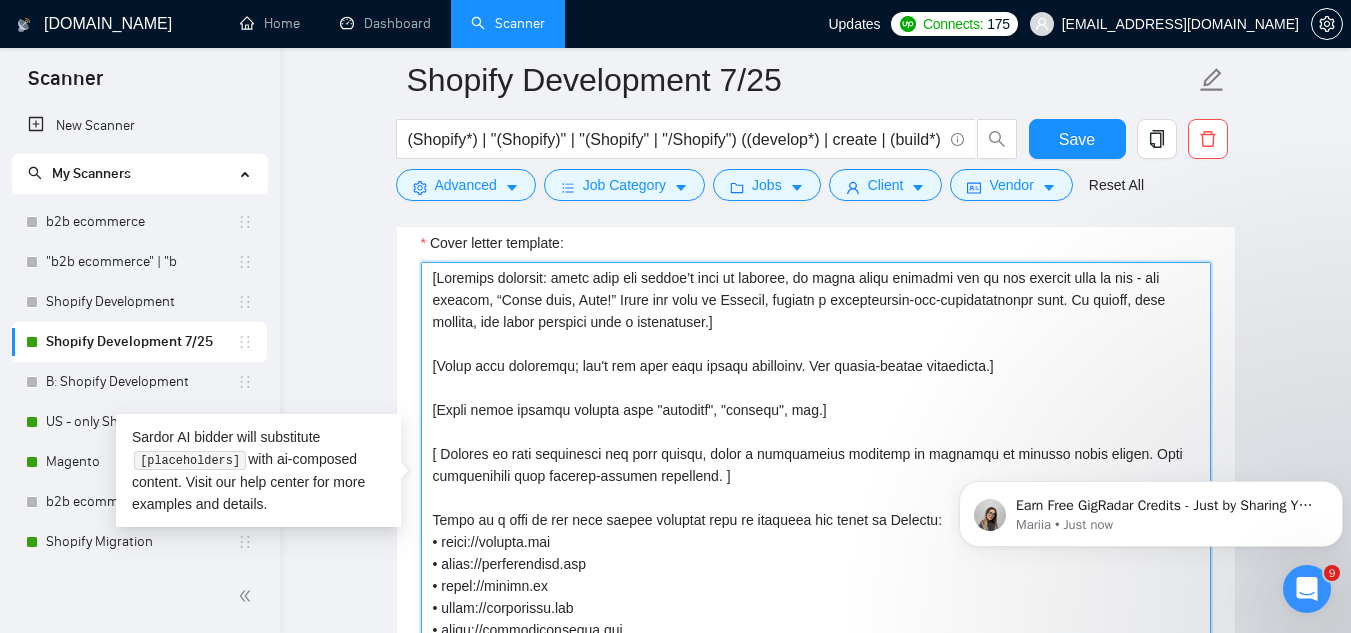 scroll, scrollTop: 1977, scrollLeft: 0, axis: vertical 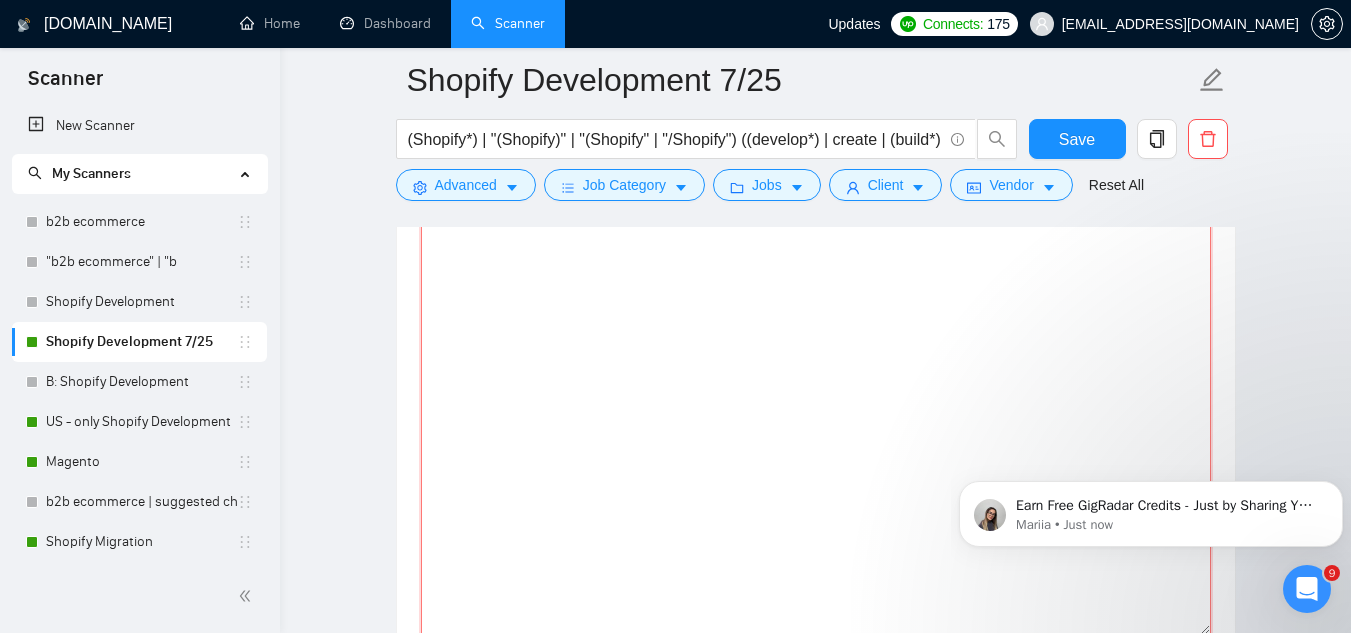 paste on "[Attractive start]
[address by name if available, never say "Dear Hiring Team" etc]
[no emojis anywhere]
[normal human straight forward language]
[acknowledge what they are looking for]
[share a few examples of my relevant experience of projects I have done and outstanding results - share real numbers of improvements]
[ask if they are available to meet over zoom today or tomorrow. this should be the last sentence]
[Never end with "Best Regards," etc]" 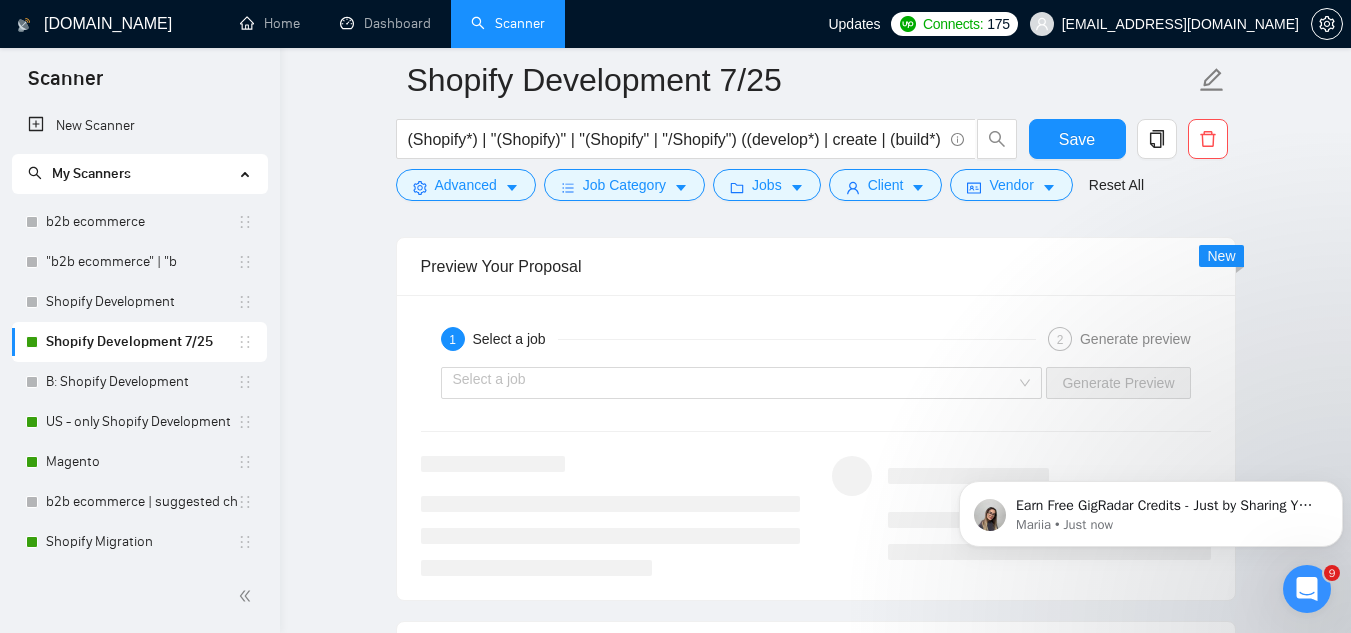 scroll, scrollTop: 3477, scrollLeft: 0, axis: vertical 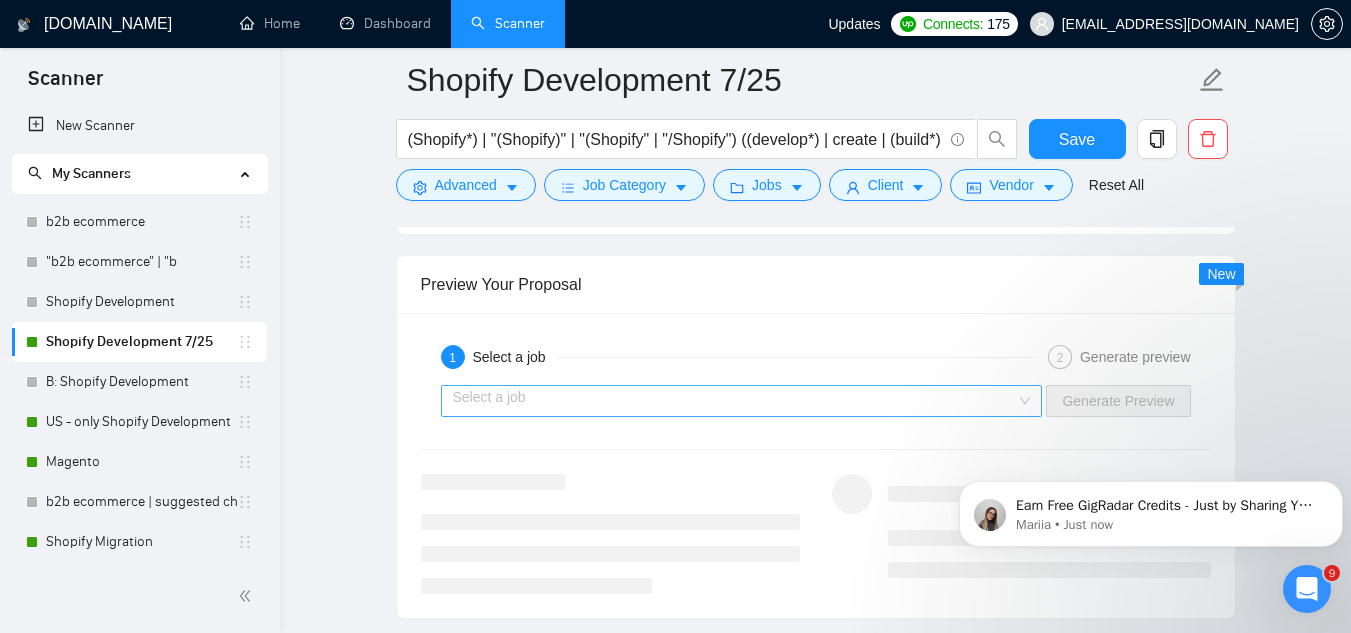 type on "[Attractive start]
[address by name if available, never say "Dear Hiring Team" etc]
[no emojis anywhere]
[normal human straight forward language]
[acknowledge what they are looking for]
[share a few examples of my relevant experience of projects I have done and outstanding results - share real numbers of improvements]
[ask if they are available to meet over zoom today or tomorrow. this should be the last sentence]
[Never end with "Best Regards," etc]
Jean Paul" 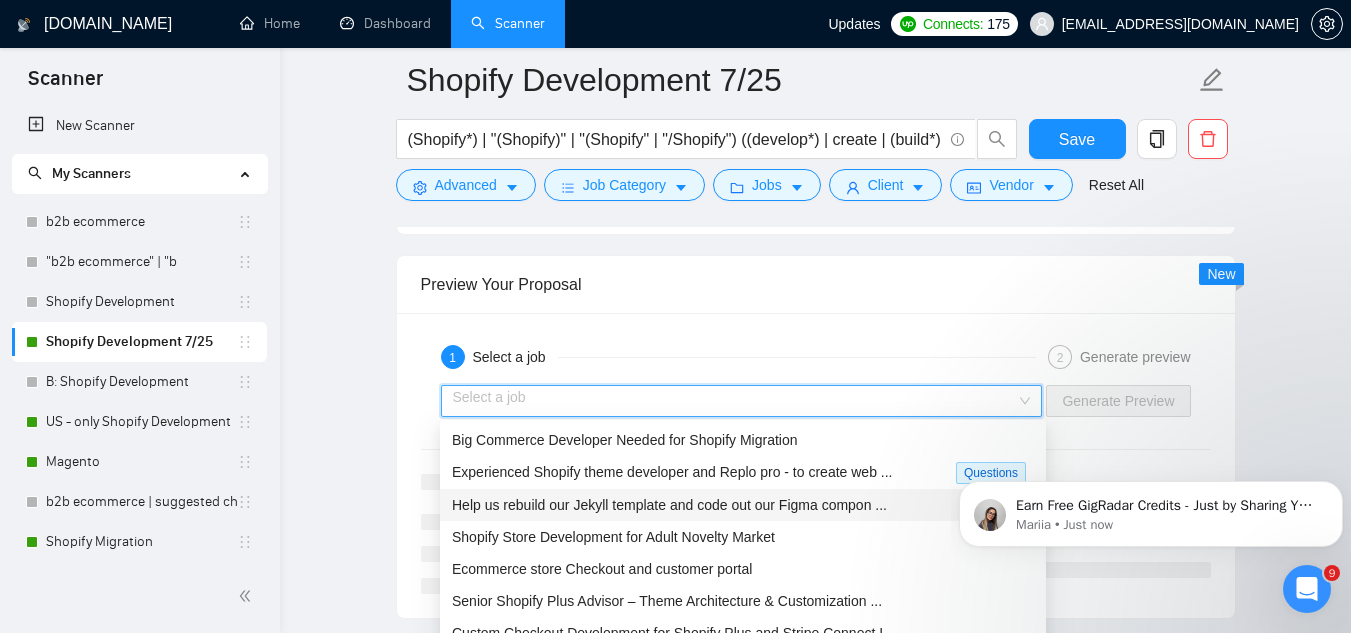 click on "Help us rebuild our Jekyll template and code out our Figma compon ..." at bounding box center [669, 505] 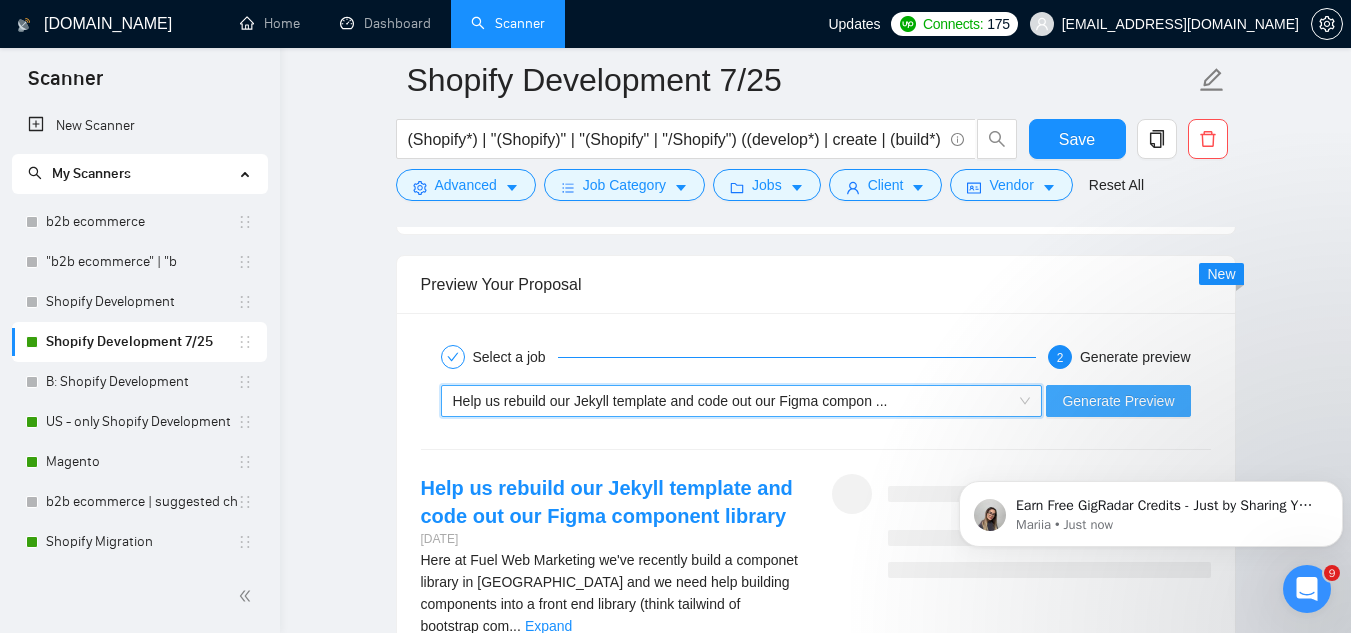 click on "Generate Preview" at bounding box center (1118, 401) 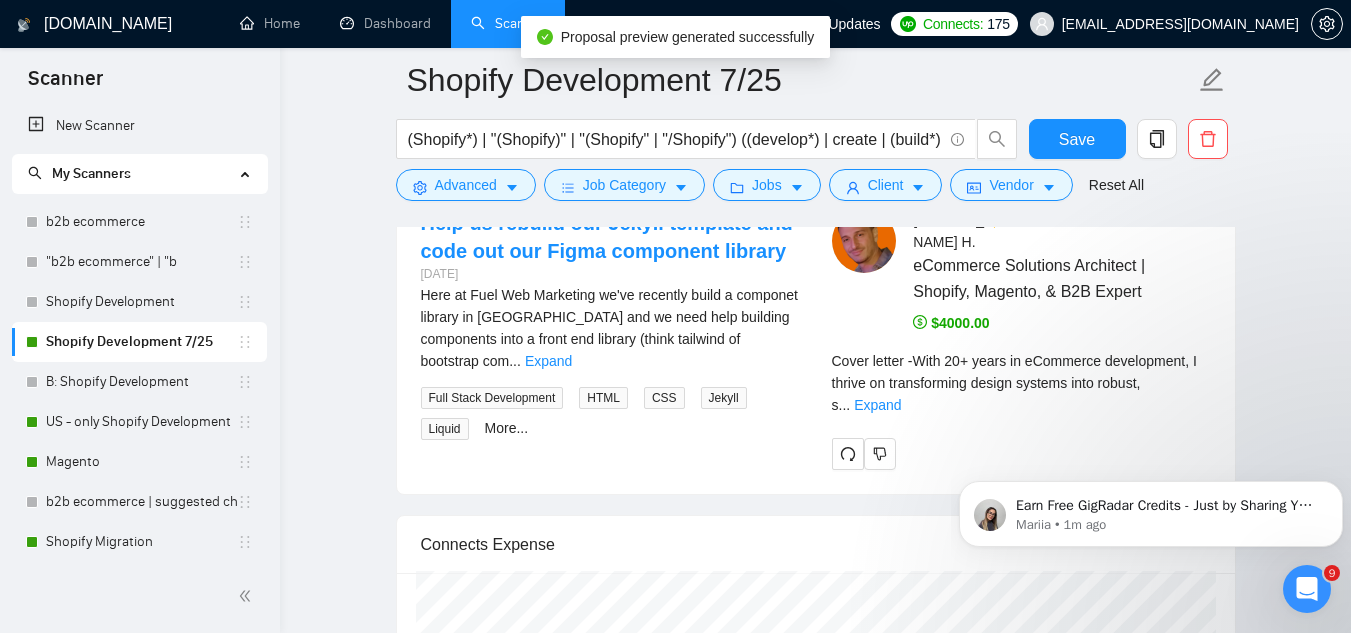 scroll, scrollTop: 3777, scrollLeft: 0, axis: vertical 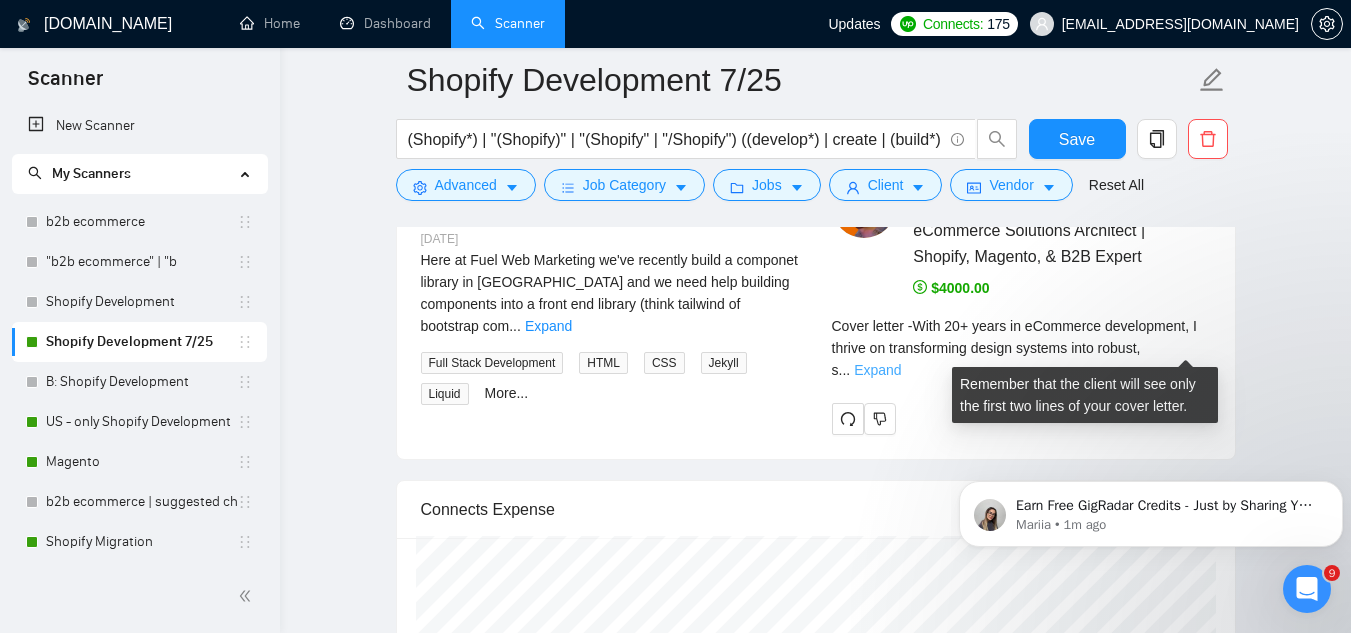 click on "Expand" at bounding box center [877, 370] 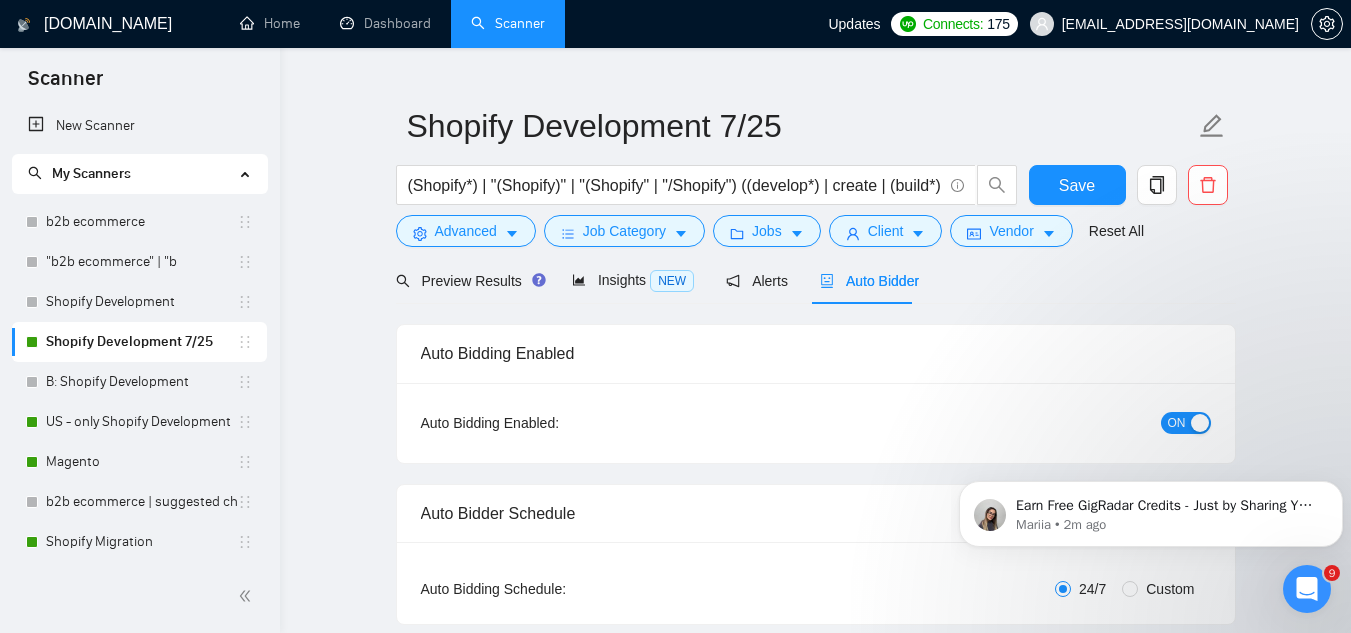 scroll, scrollTop: 0, scrollLeft: 0, axis: both 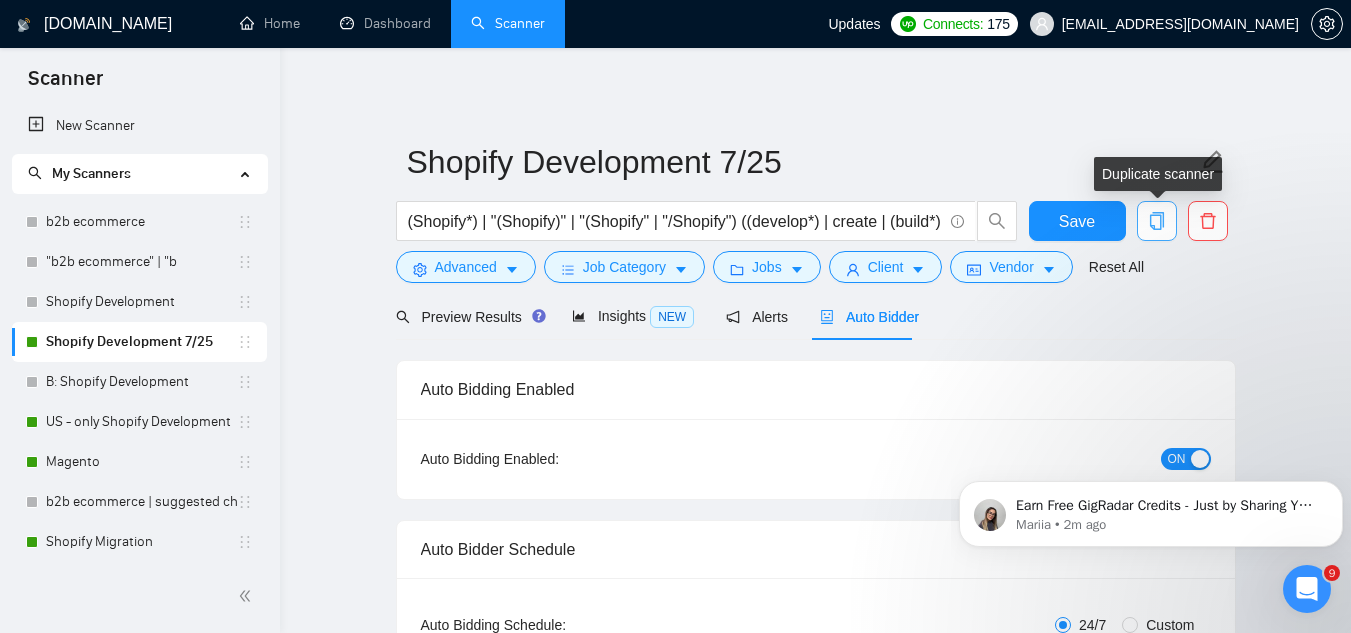 click at bounding box center (1157, 221) 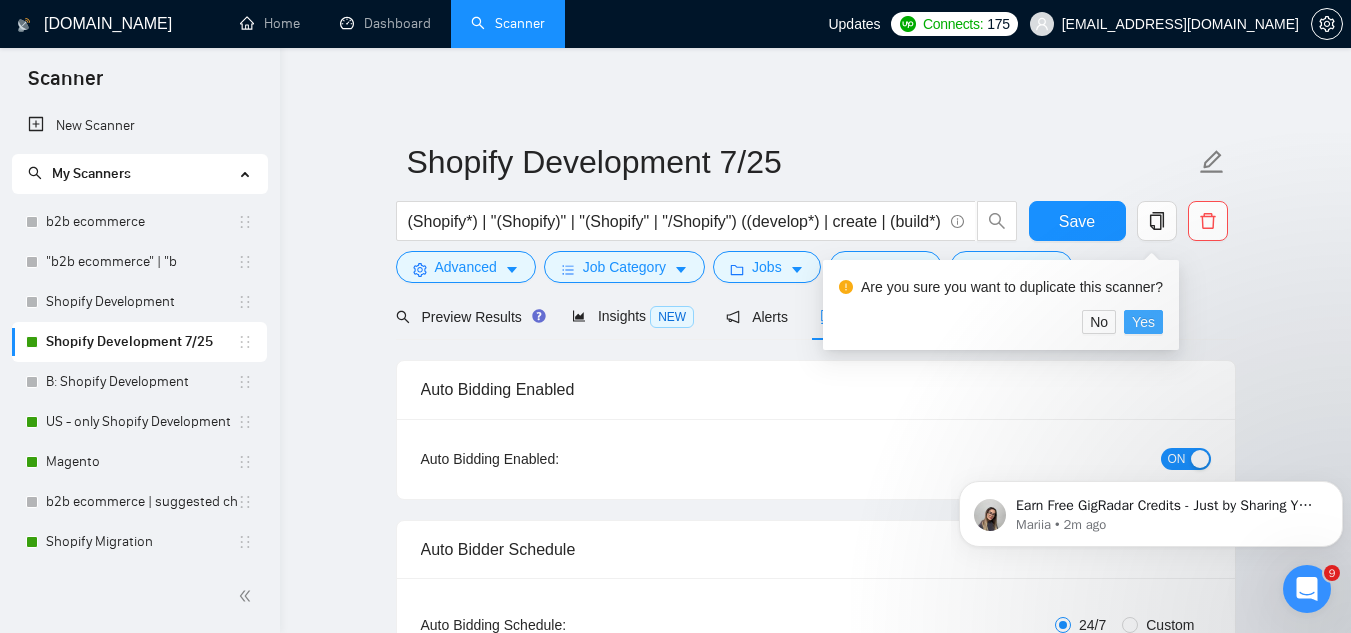 click on "Yes" at bounding box center (1143, 322) 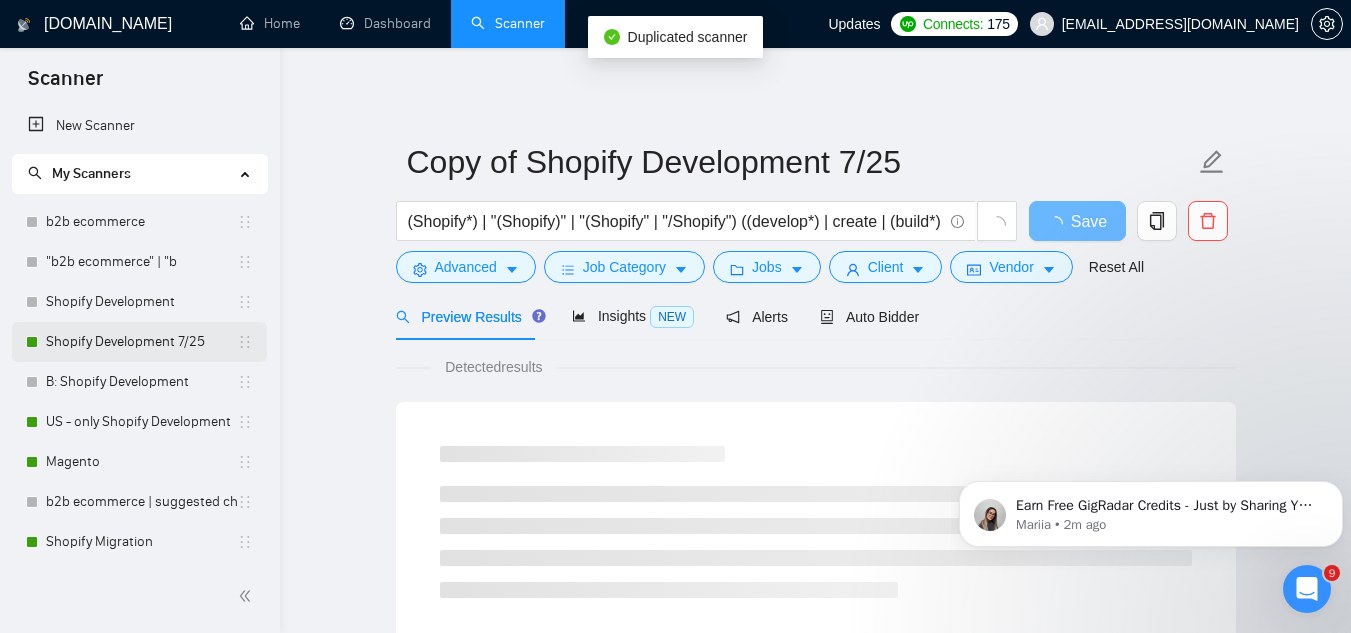 click on "Shopify Development 7/25" at bounding box center (141, 342) 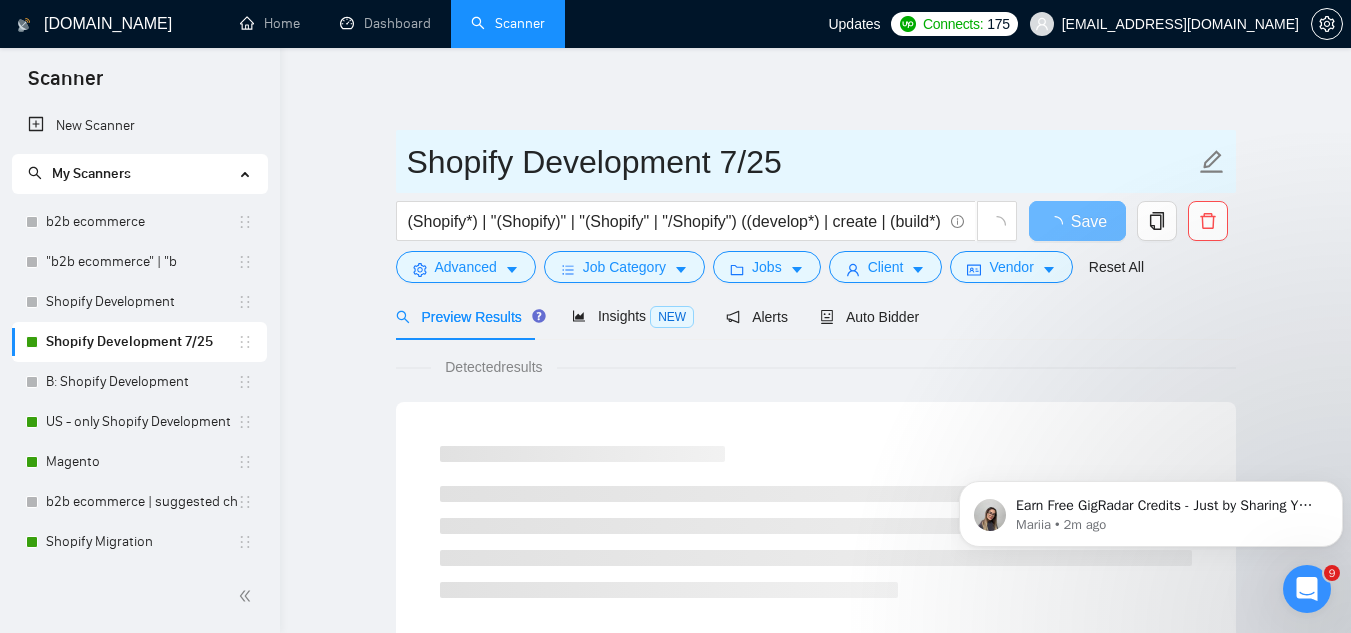 click on "Shopify Development 7/25" at bounding box center (801, 162) 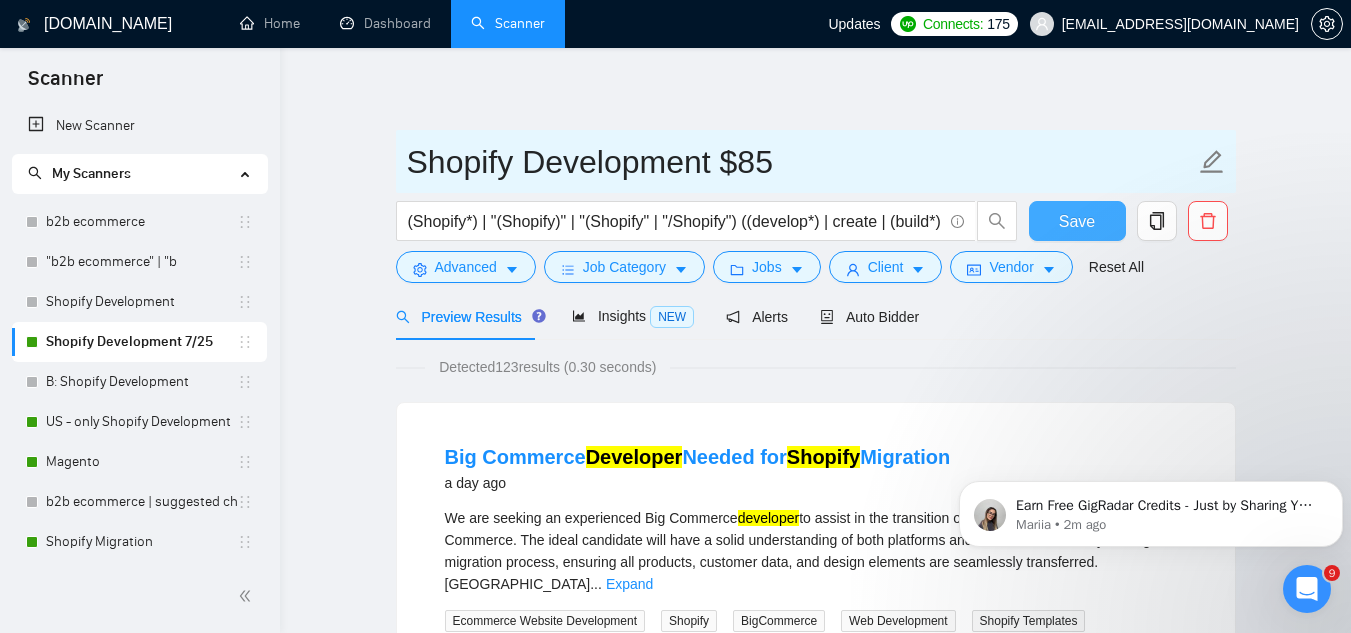 type on "Shopify Development $85" 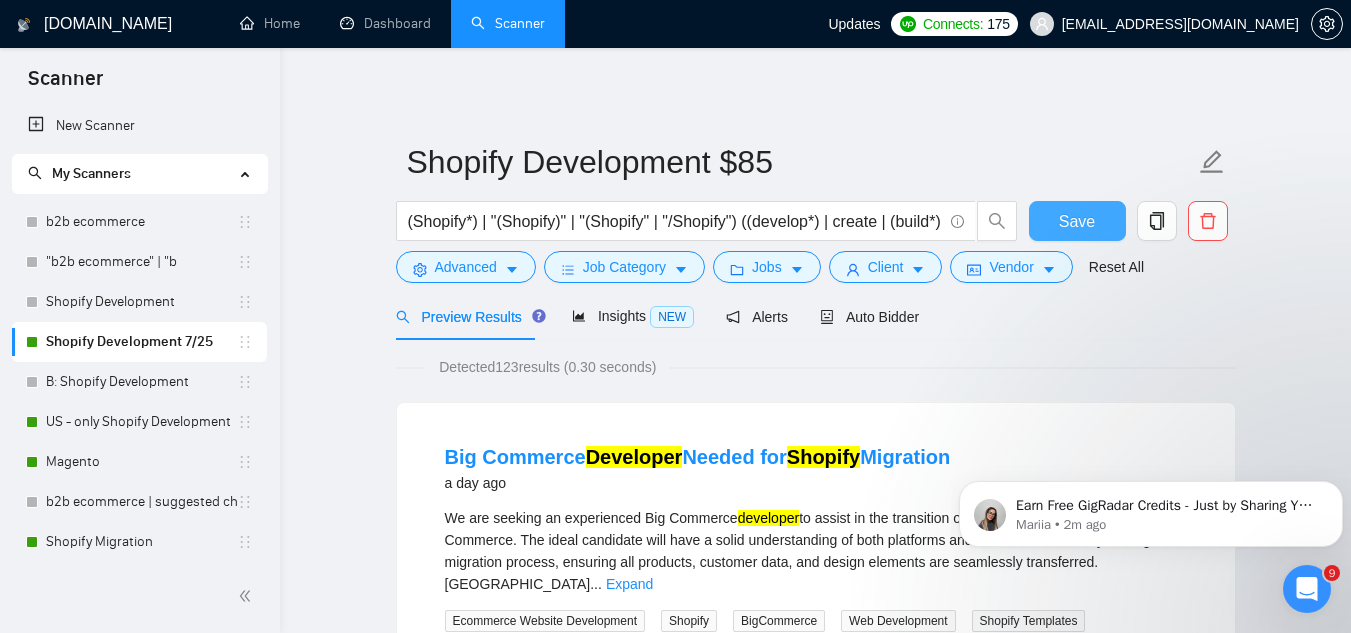 click on "Save" at bounding box center [1077, 221] 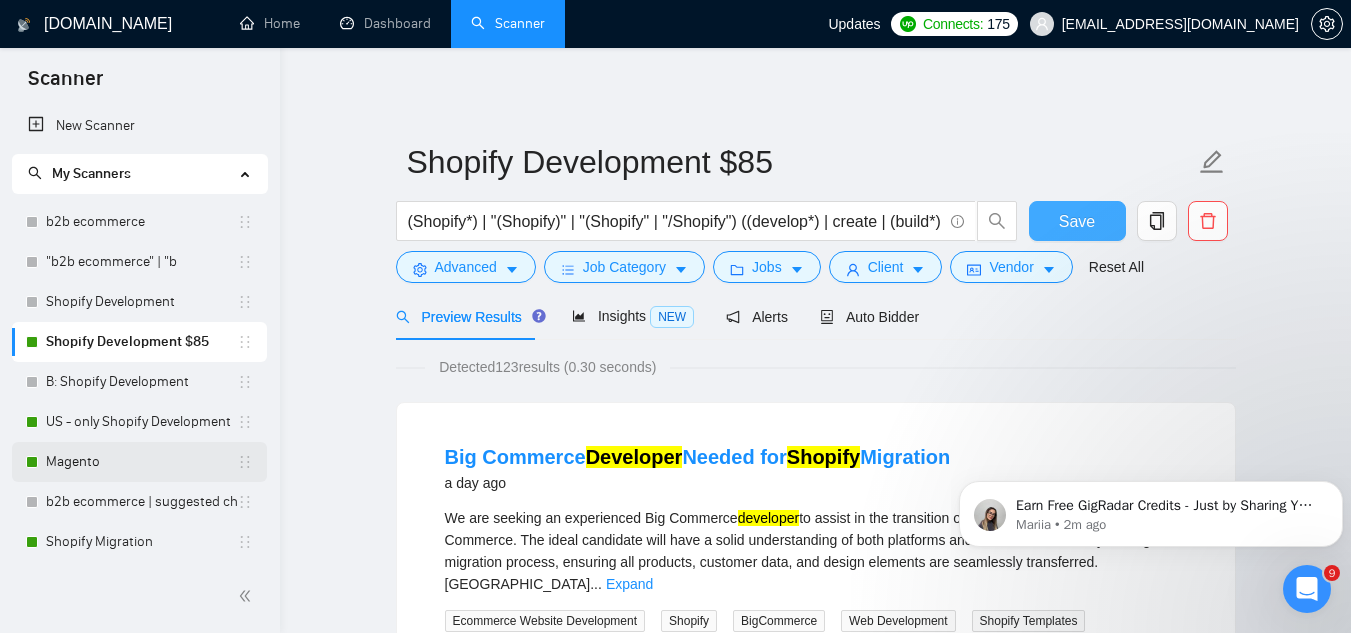 scroll, scrollTop: 122, scrollLeft: 0, axis: vertical 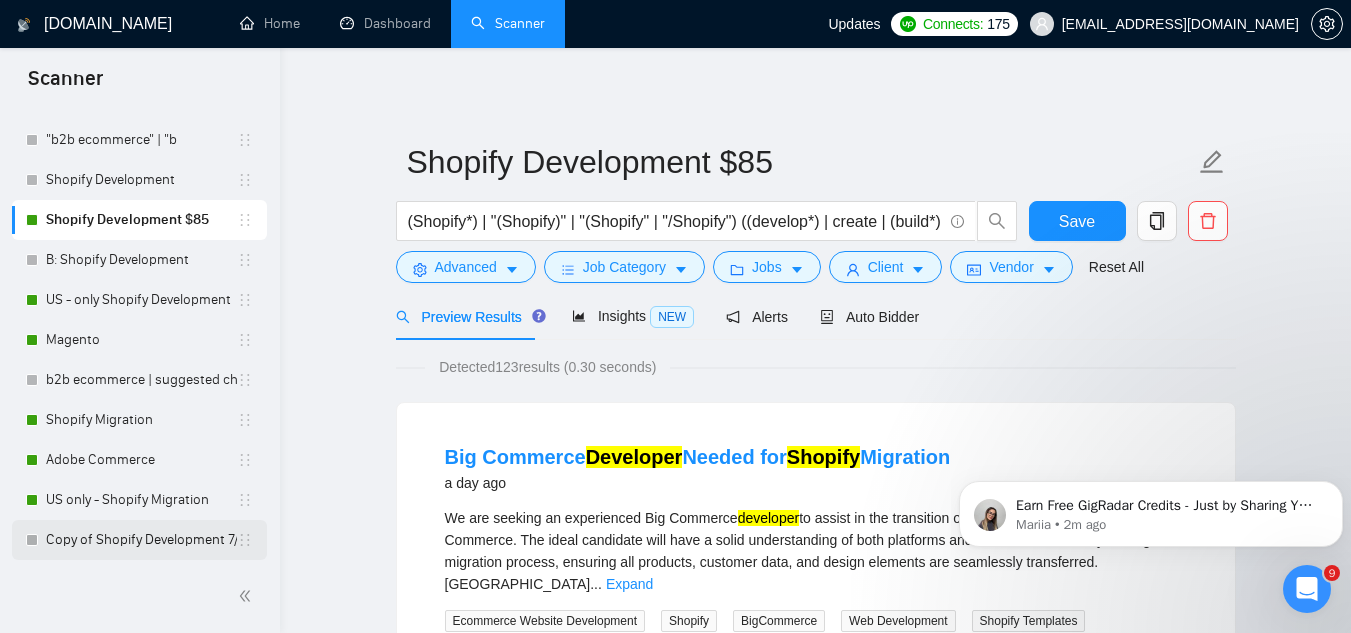 click on "Copy of Shopify Development 7/25" at bounding box center [141, 540] 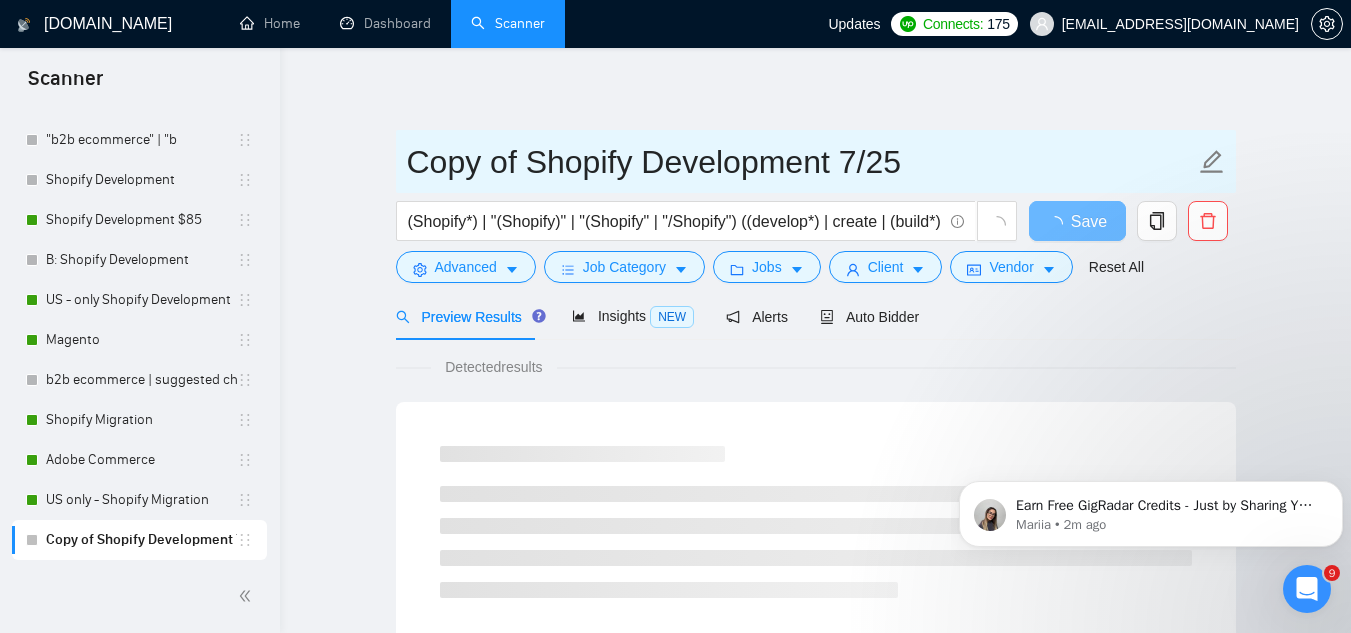 click on "Copy of Shopify Development 7/25" at bounding box center [801, 162] 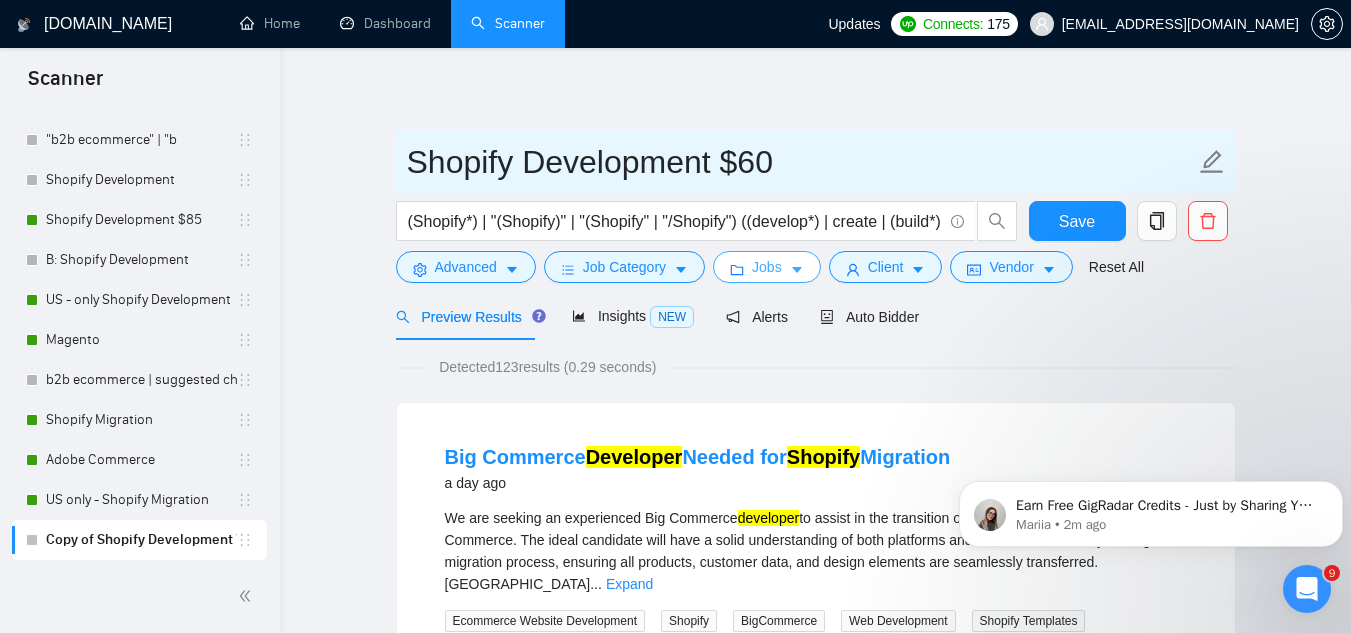 type on "Shopify Development $60" 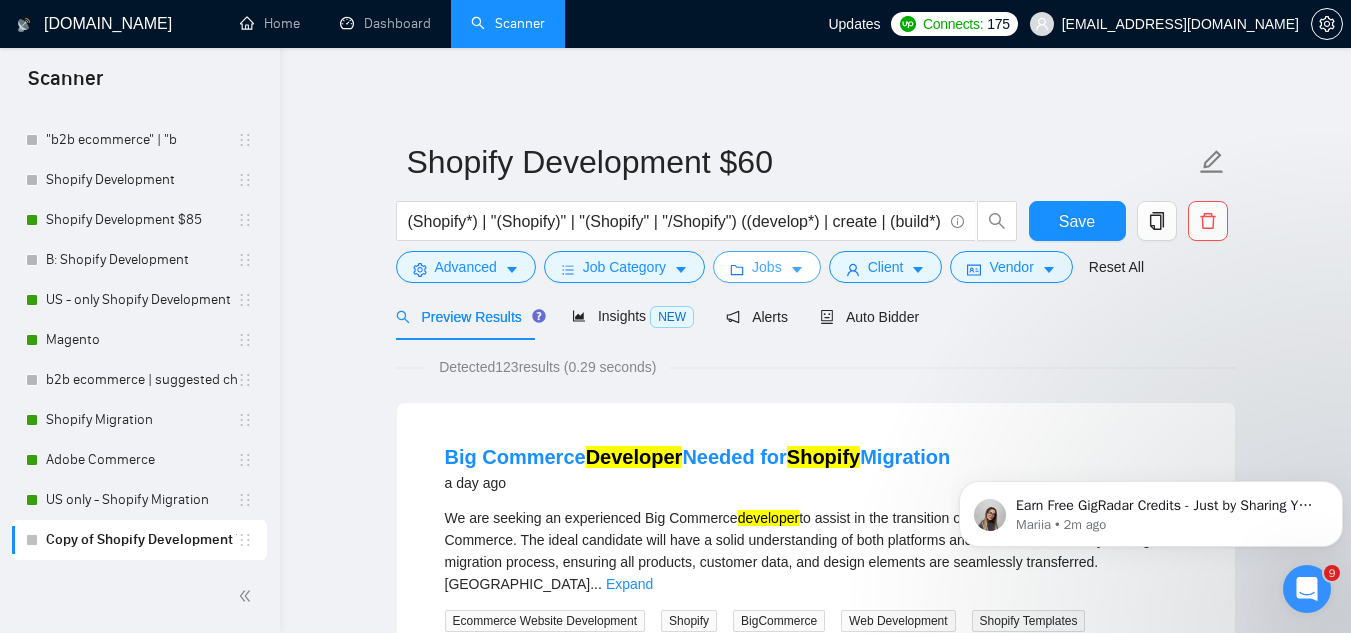 click on "Jobs" at bounding box center (767, 267) 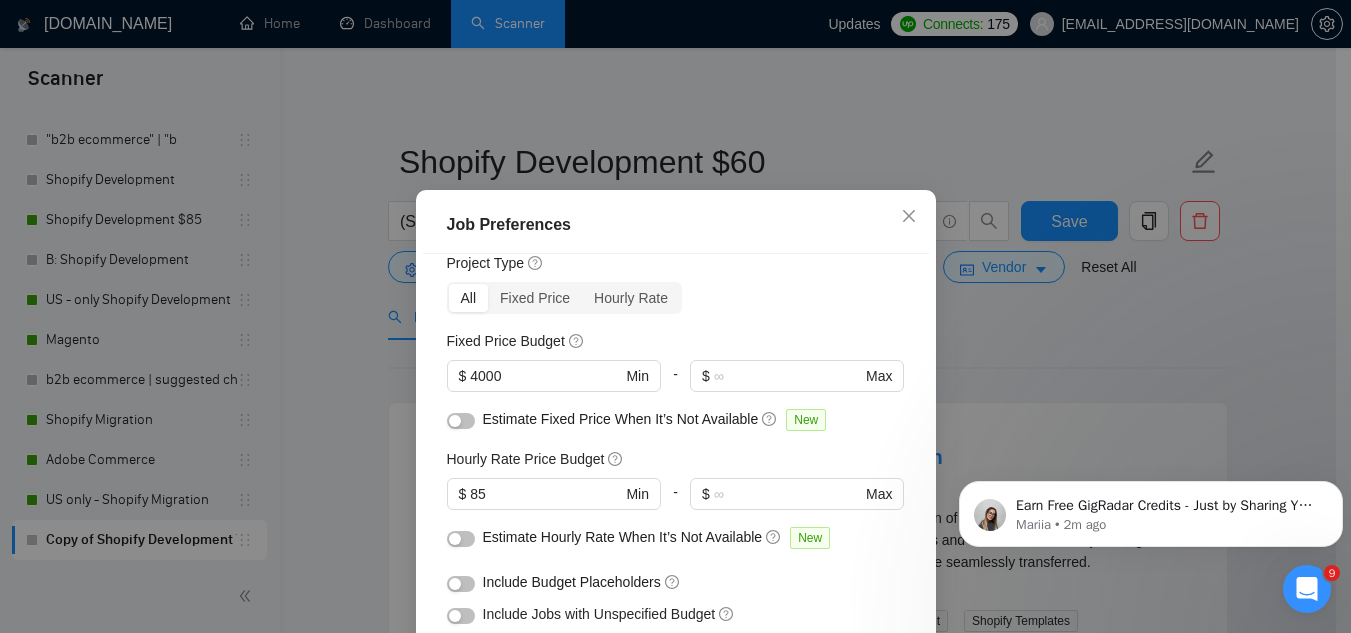 scroll, scrollTop: 100, scrollLeft: 0, axis: vertical 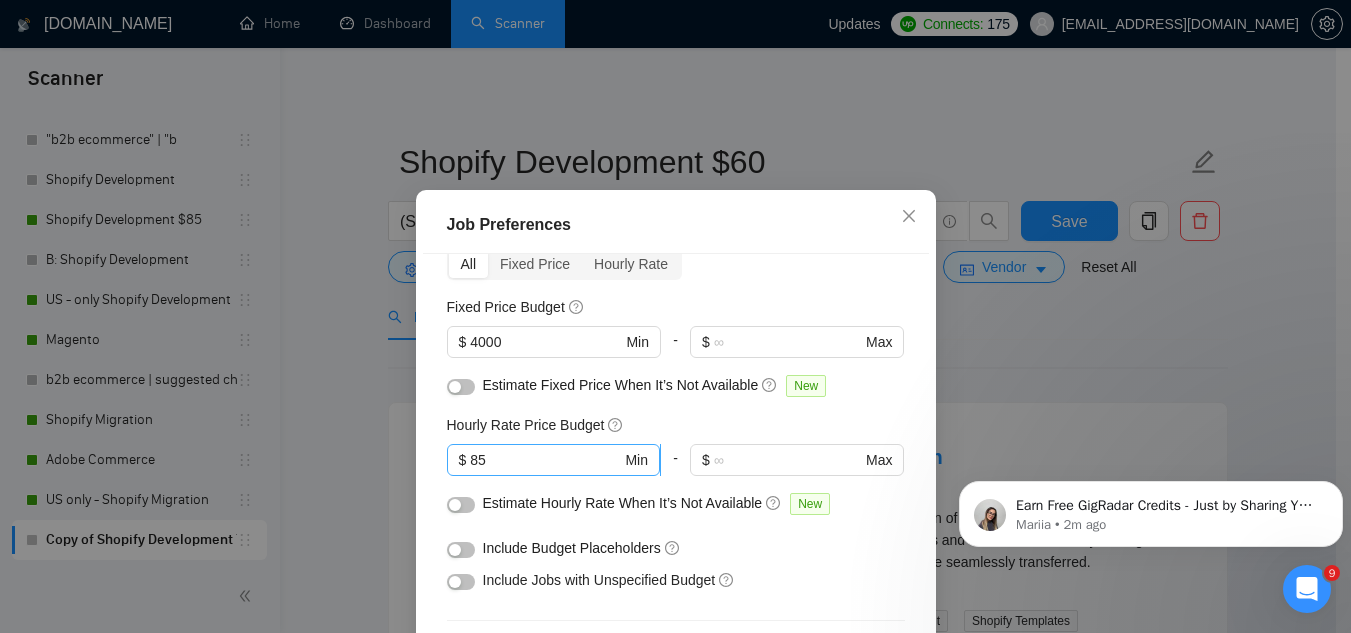 click on "85" at bounding box center (545, 460) 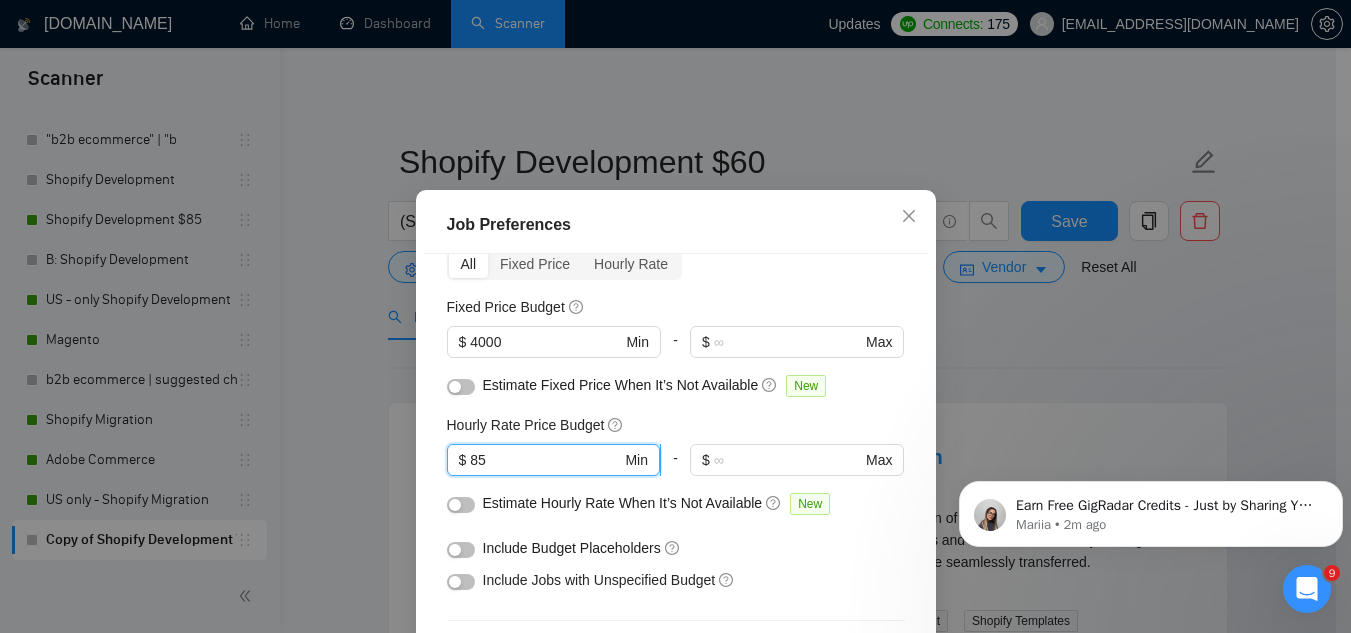 type on "8" 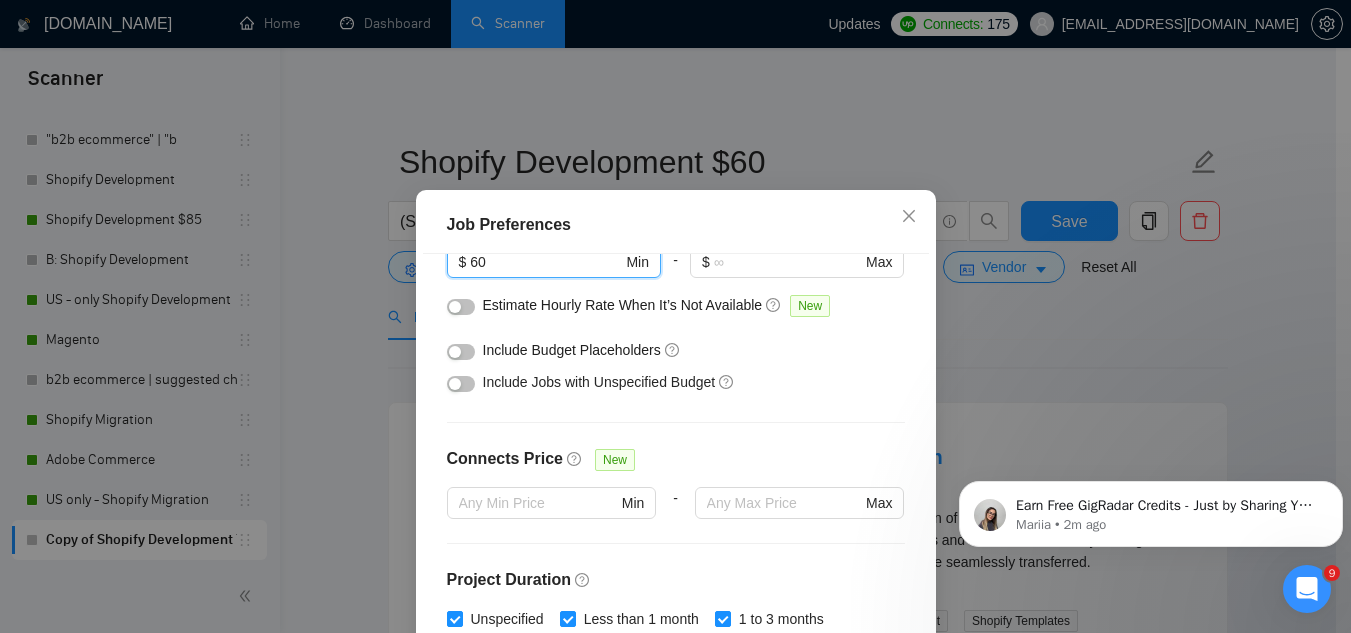 scroll, scrollTop: 300, scrollLeft: 0, axis: vertical 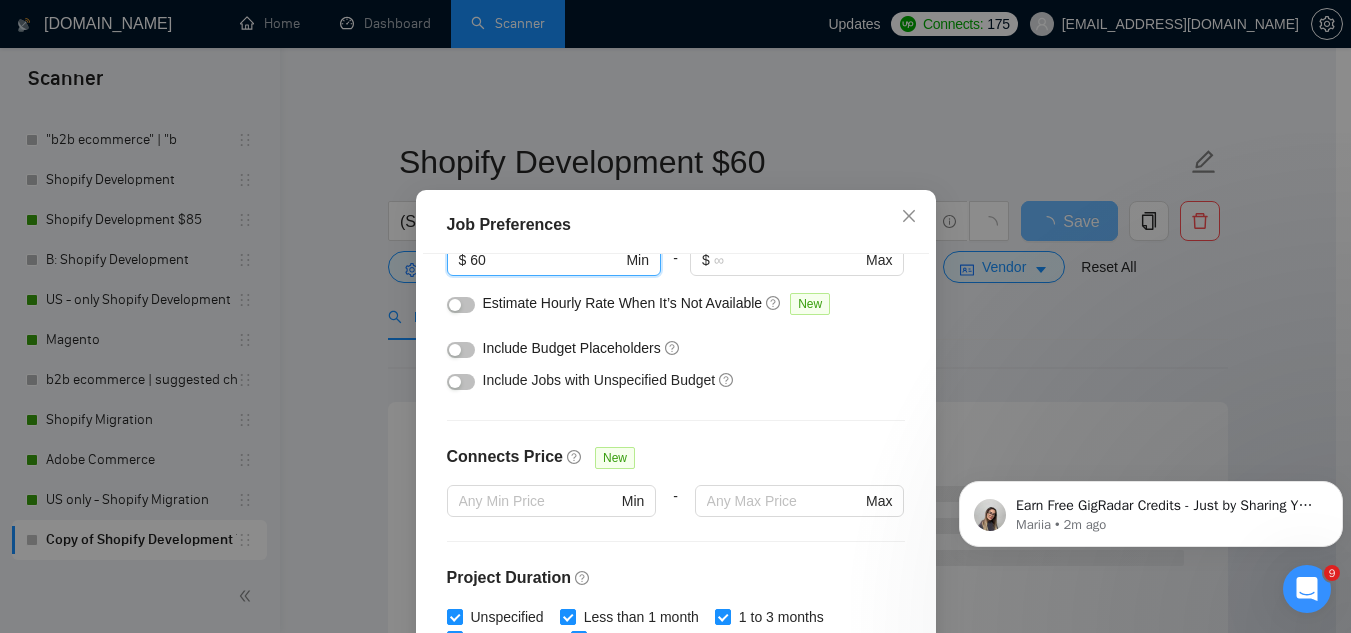 type on "60" 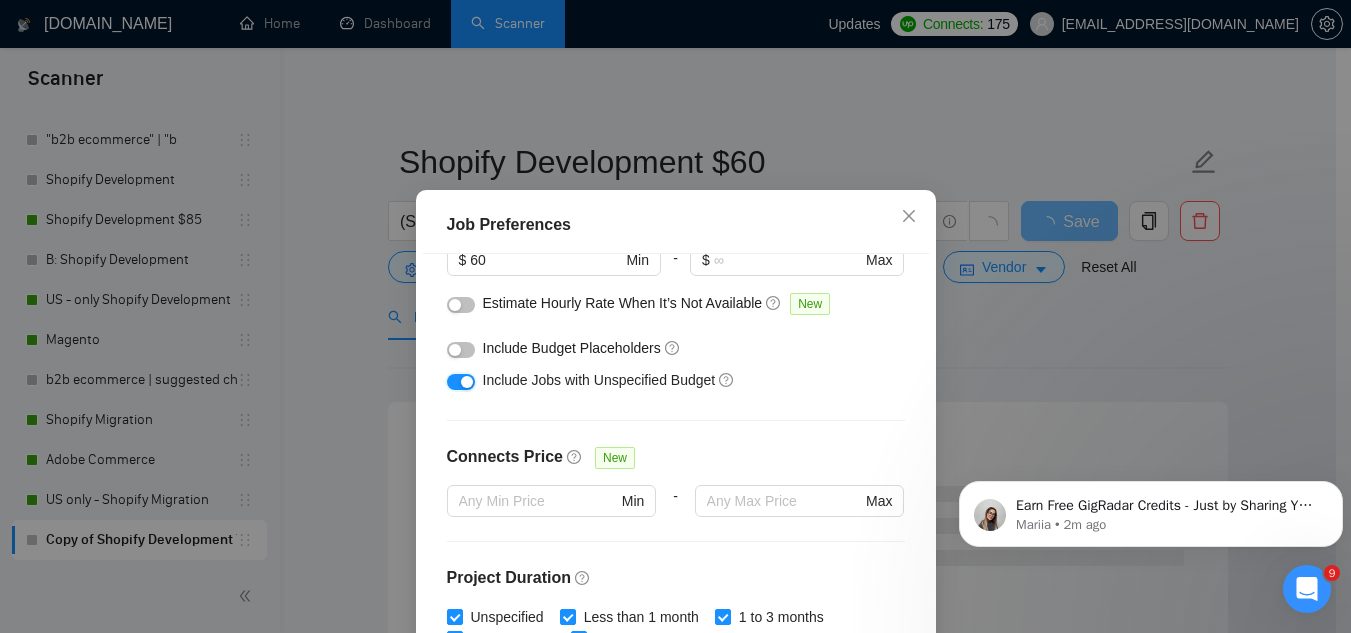 scroll, scrollTop: 683, scrollLeft: 0, axis: vertical 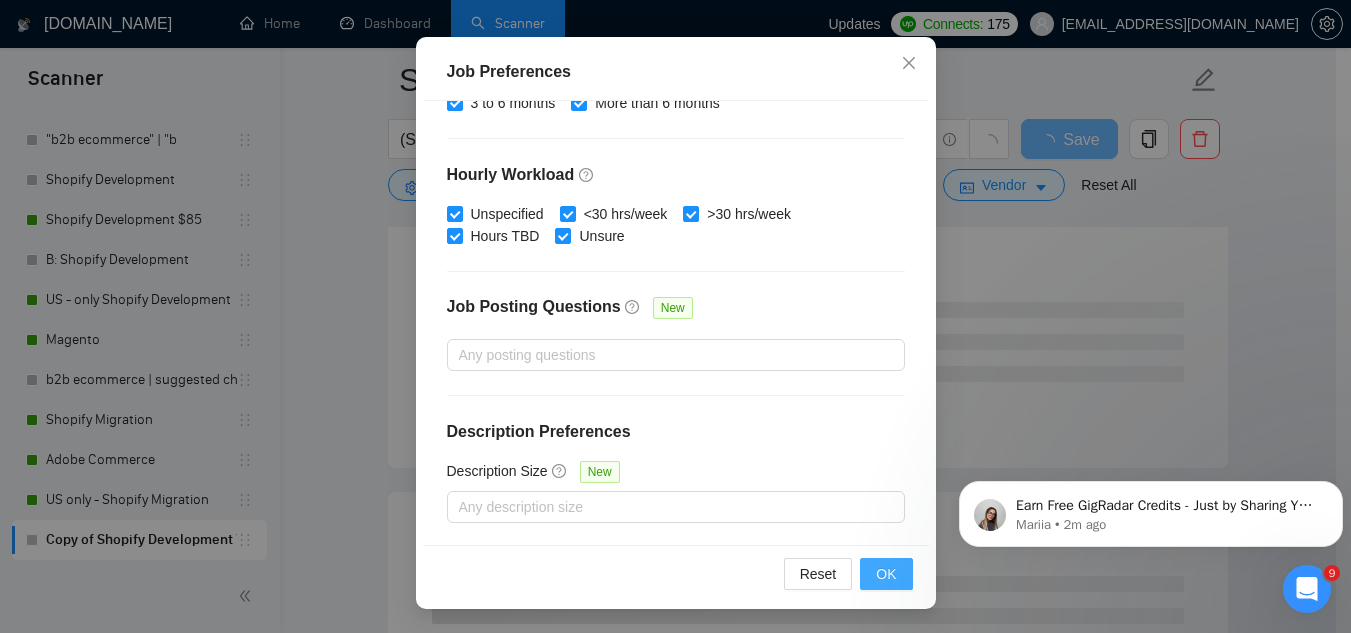 click on "OK" at bounding box center [886, 574] 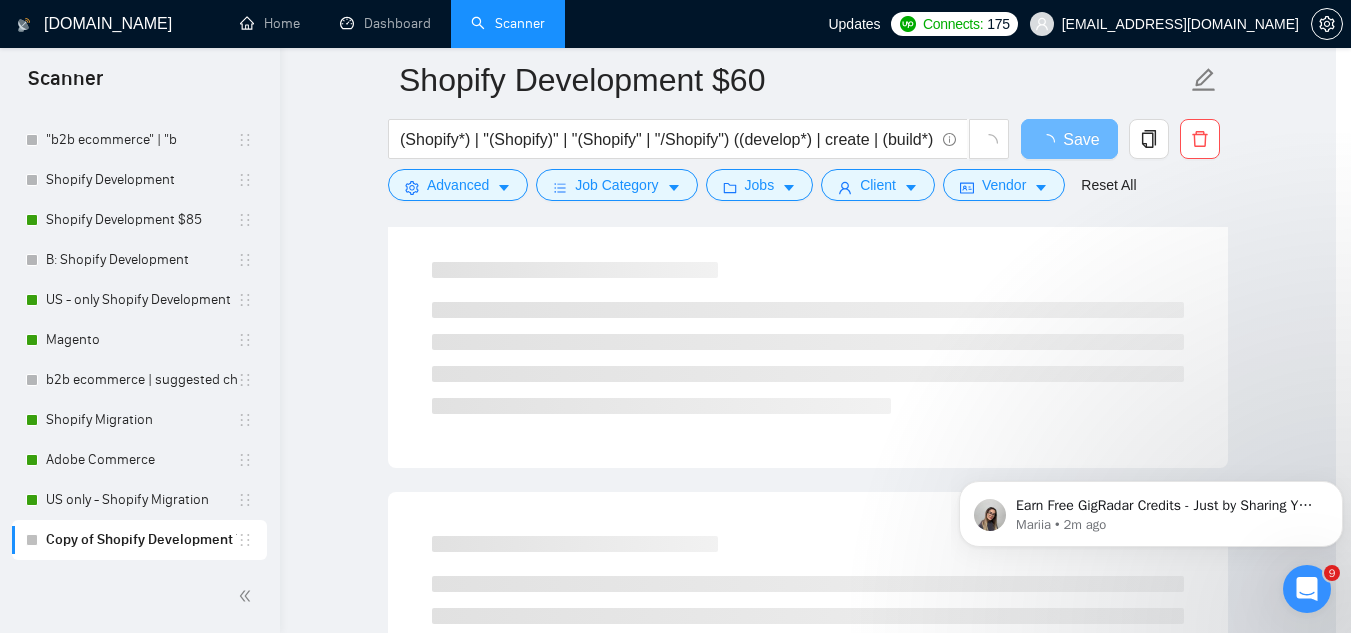 scroll, scrollTop: 82, scrollLeft: 0, axis: vertical 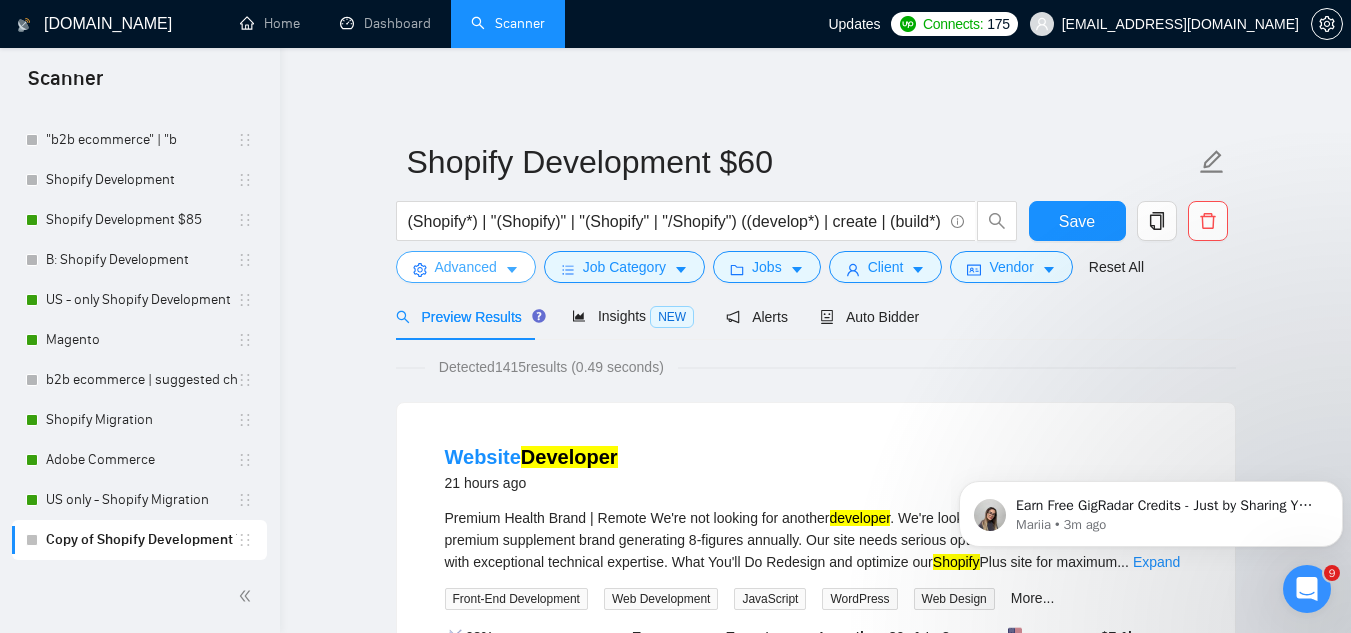 click on "Advanced" at bounding box center (466, 267) 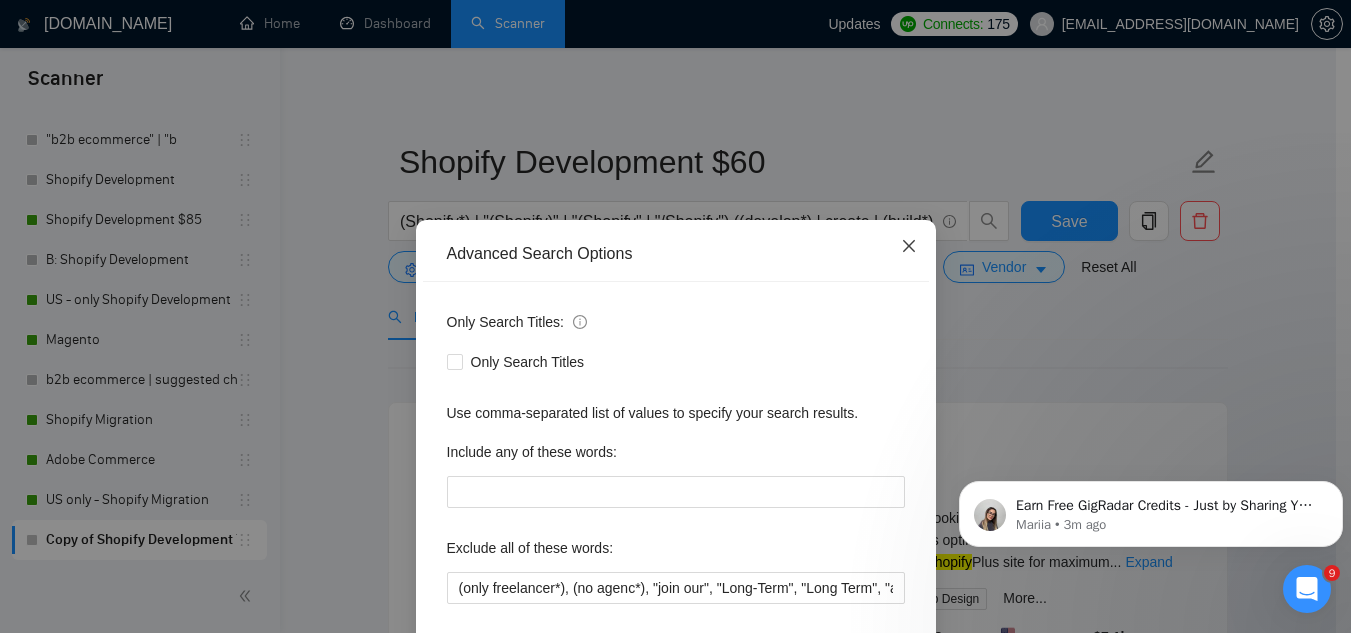 click 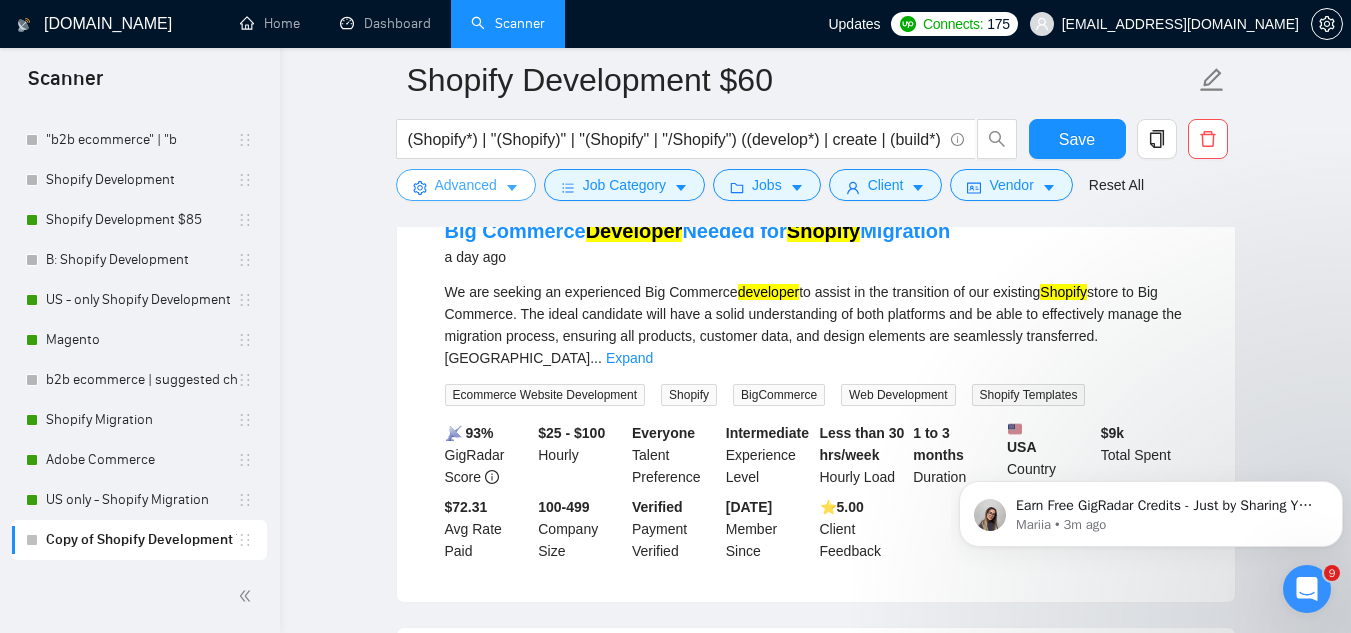 scroll, scrollTop: 1000, scrollLeft: 0, axis: vertical 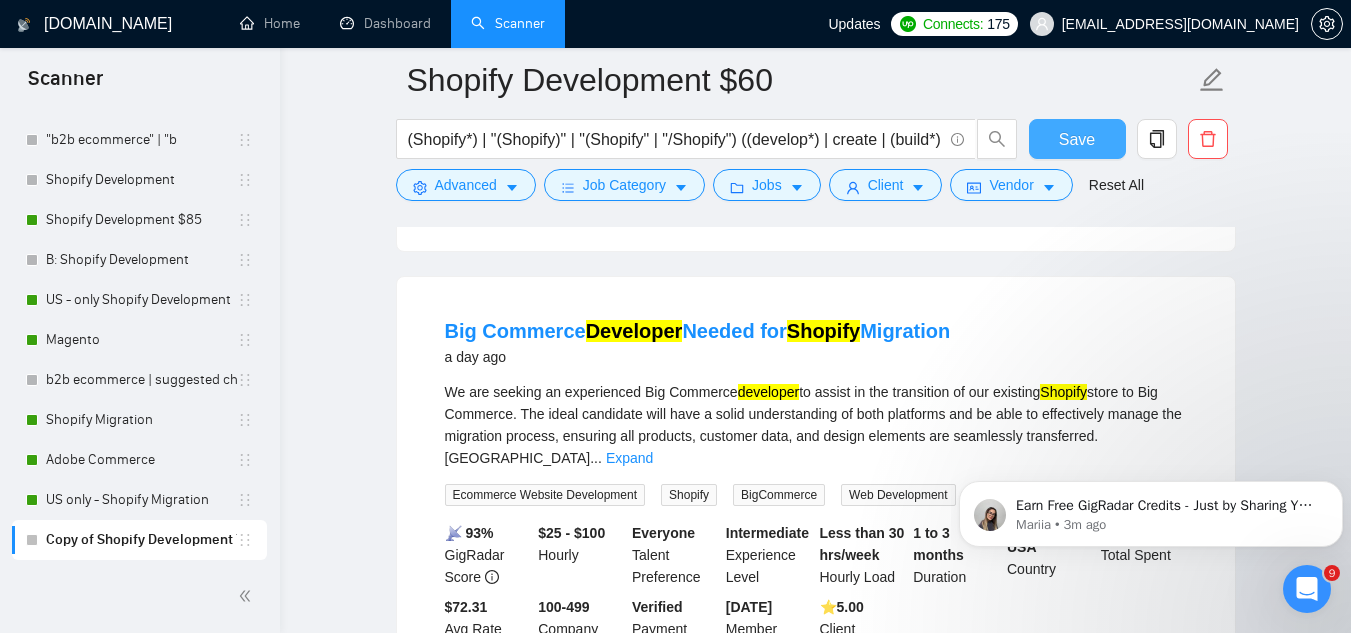 click on "Save" at bounding box center (1077, 139) 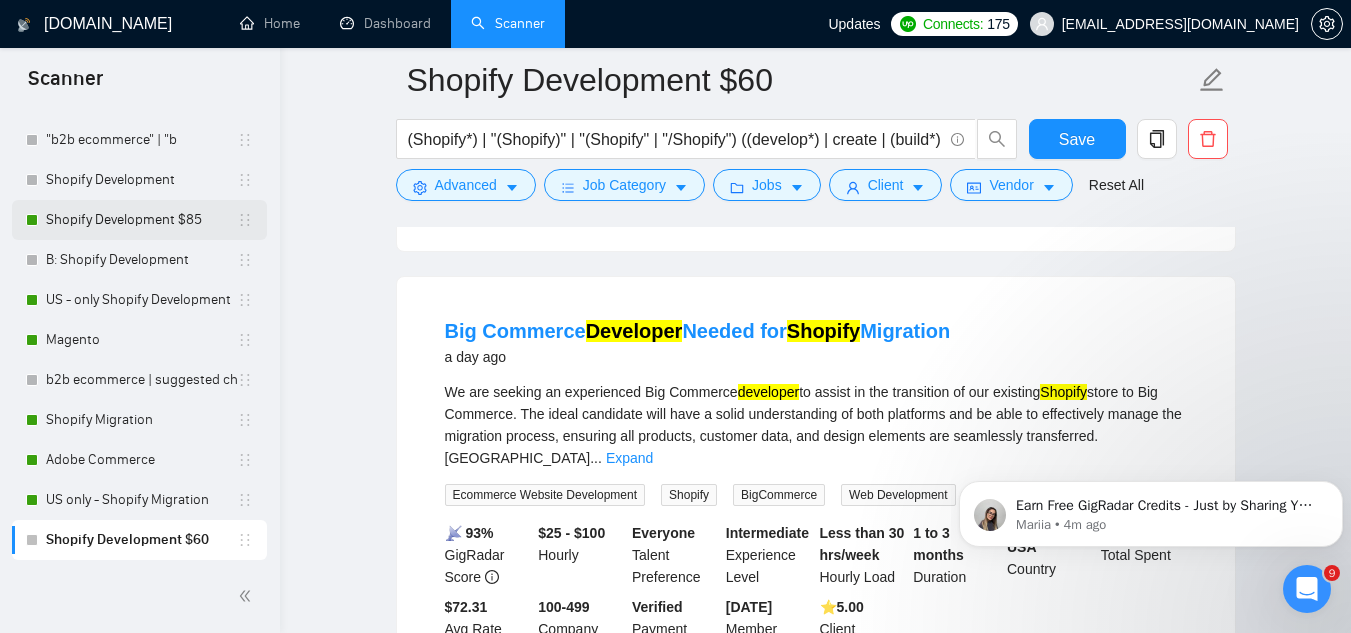 click on "Shopify Development $85" at bounding box center (141, 220) 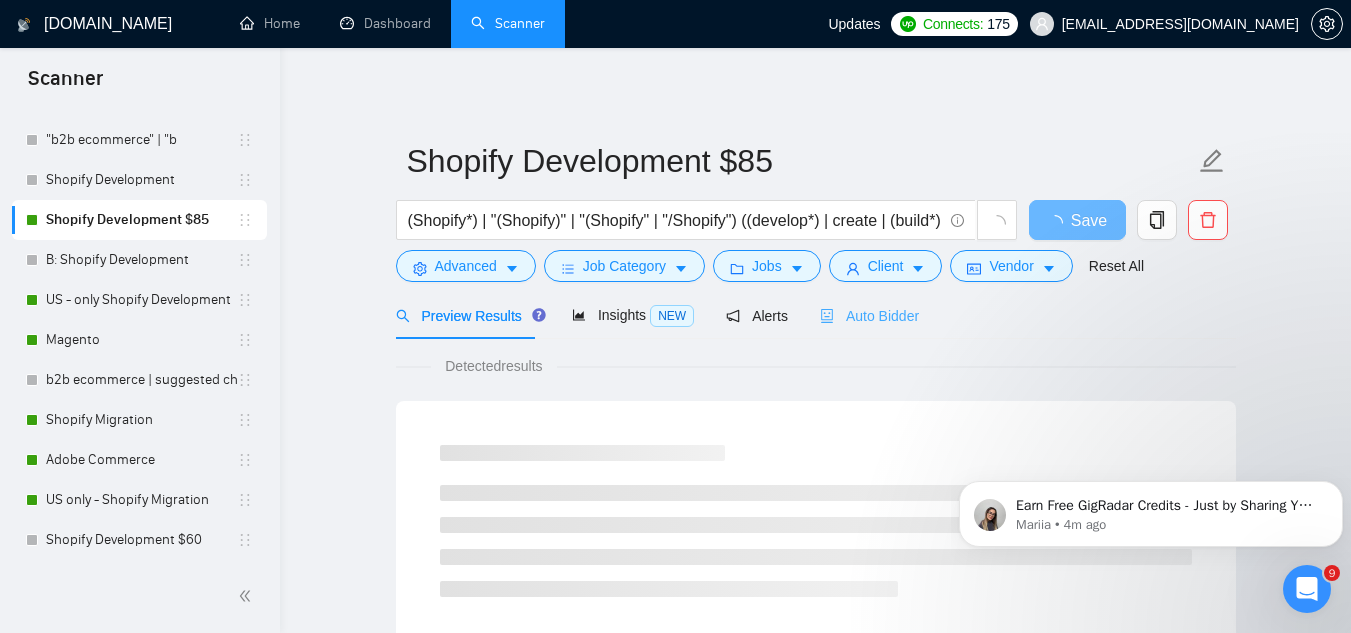 scroll, scrollTop: 0, scrollLeft: 0, axis: both 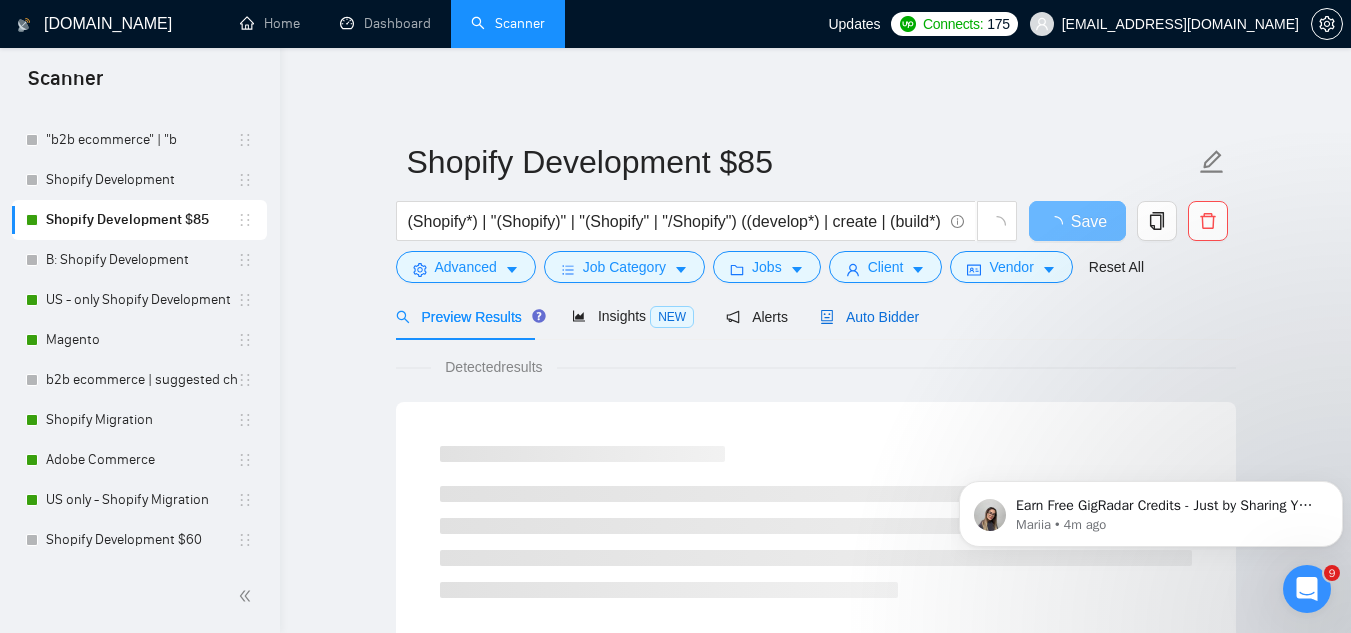 click on "Auto Bidder" at bounding box center [869, 317] 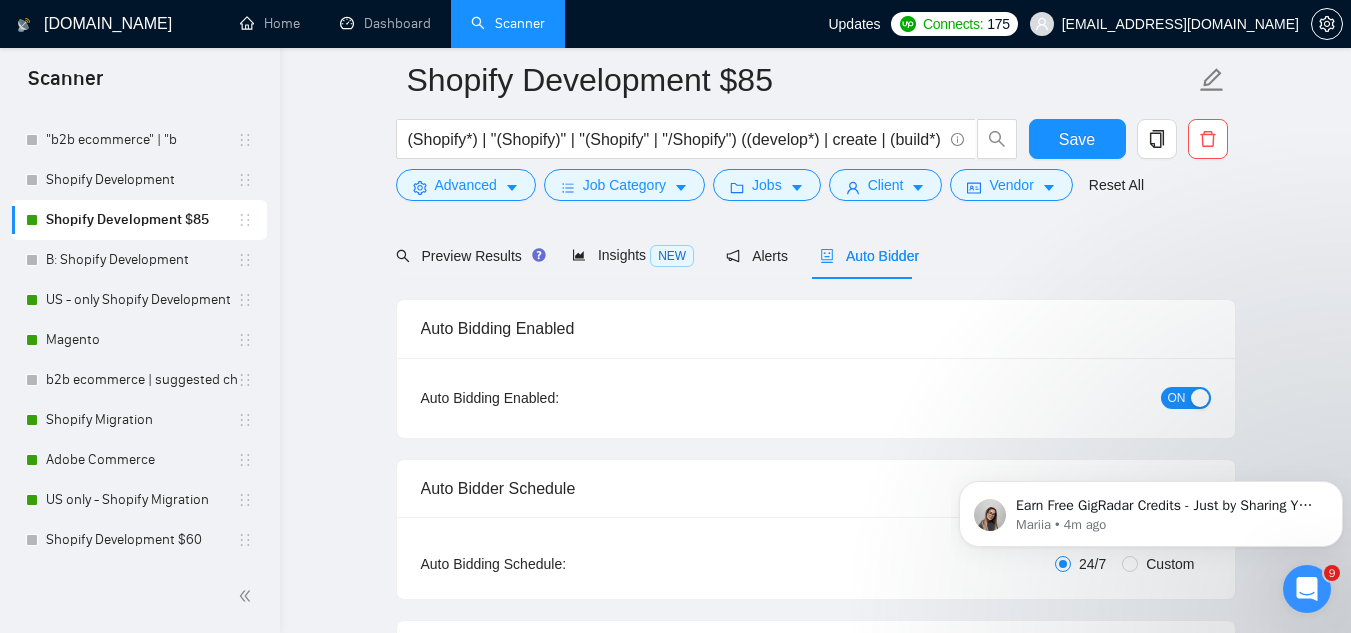 scroll, scrollTop: 0, scrollLeft: 0, axis: both 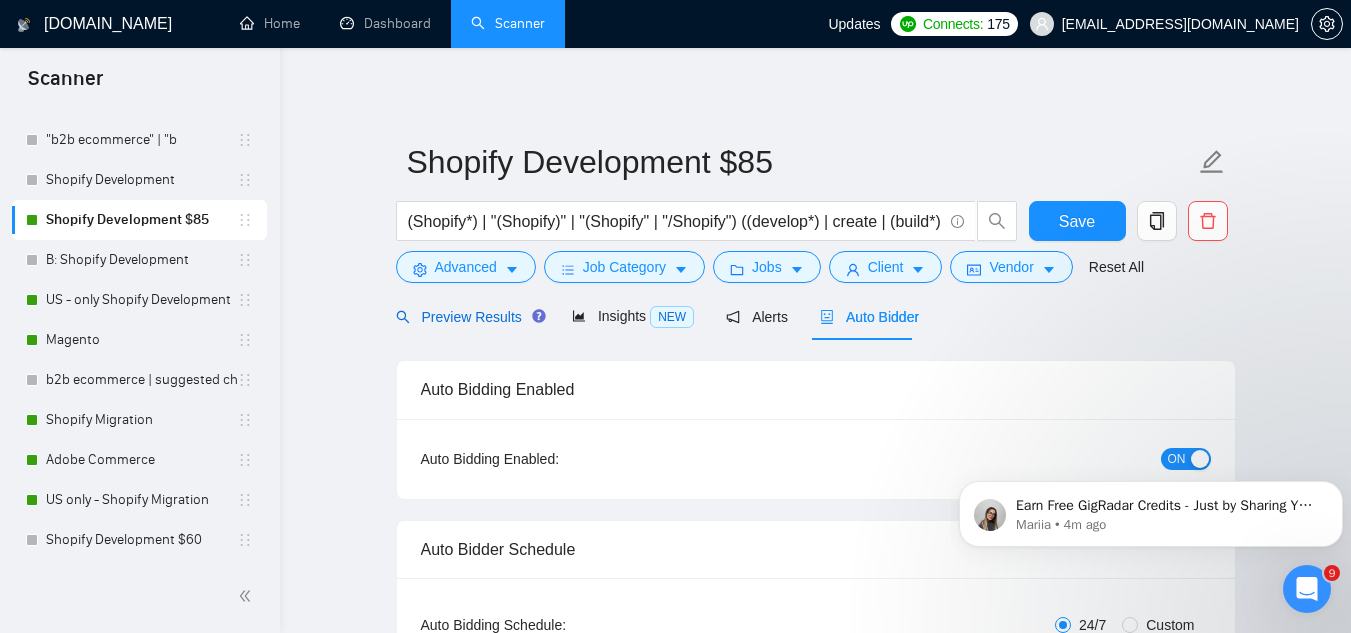 click on "Preview Results" at bounding box center (468, 317) 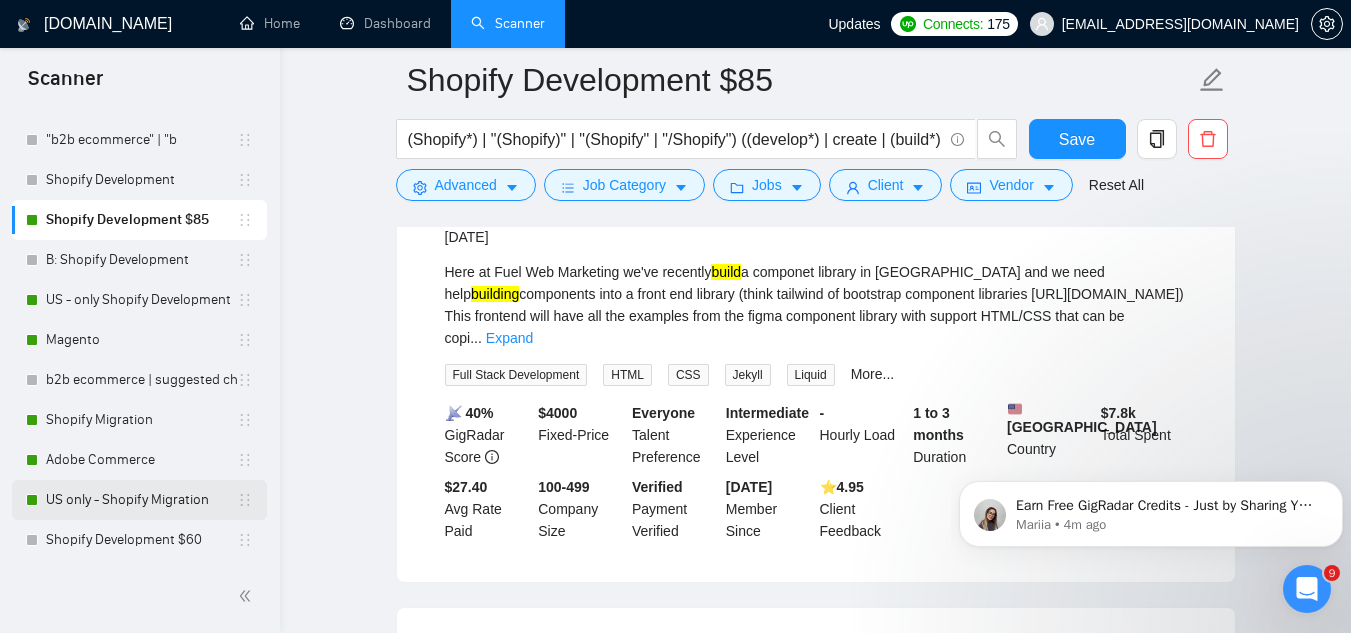 scroll, scrollTop: 1200, scrollLeft: 0, axis: vertical 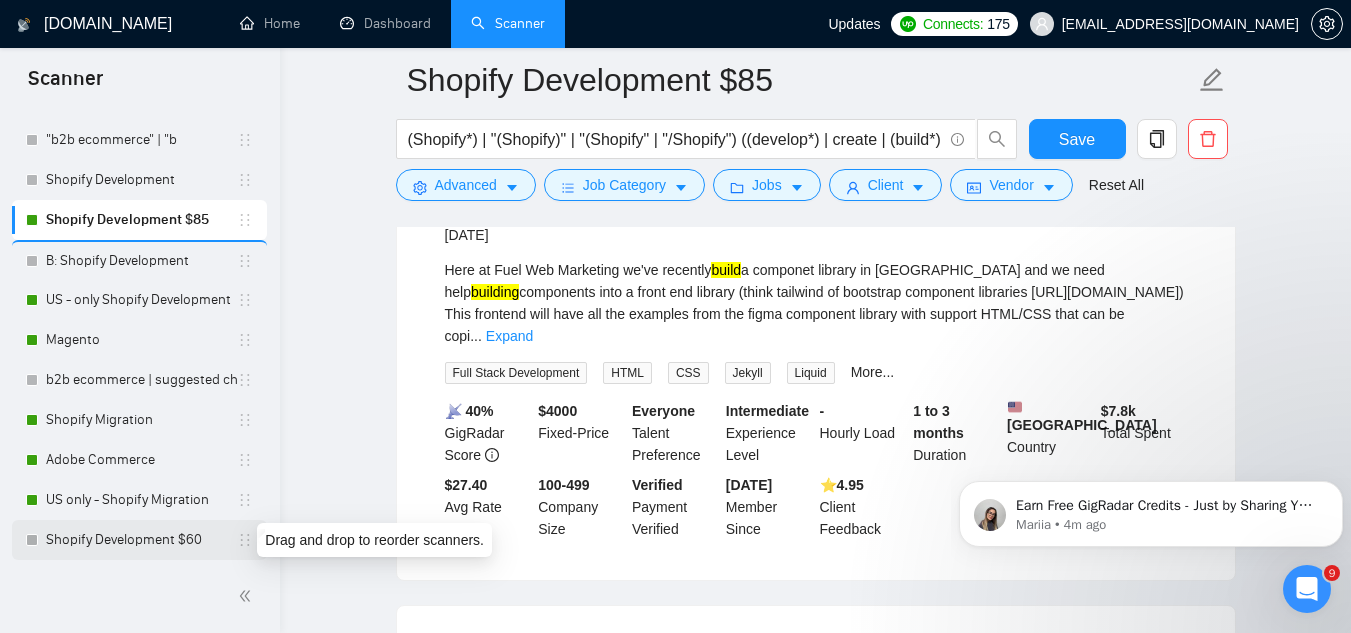 click on "Shopify Development $60" at bounding box center [139, 540] 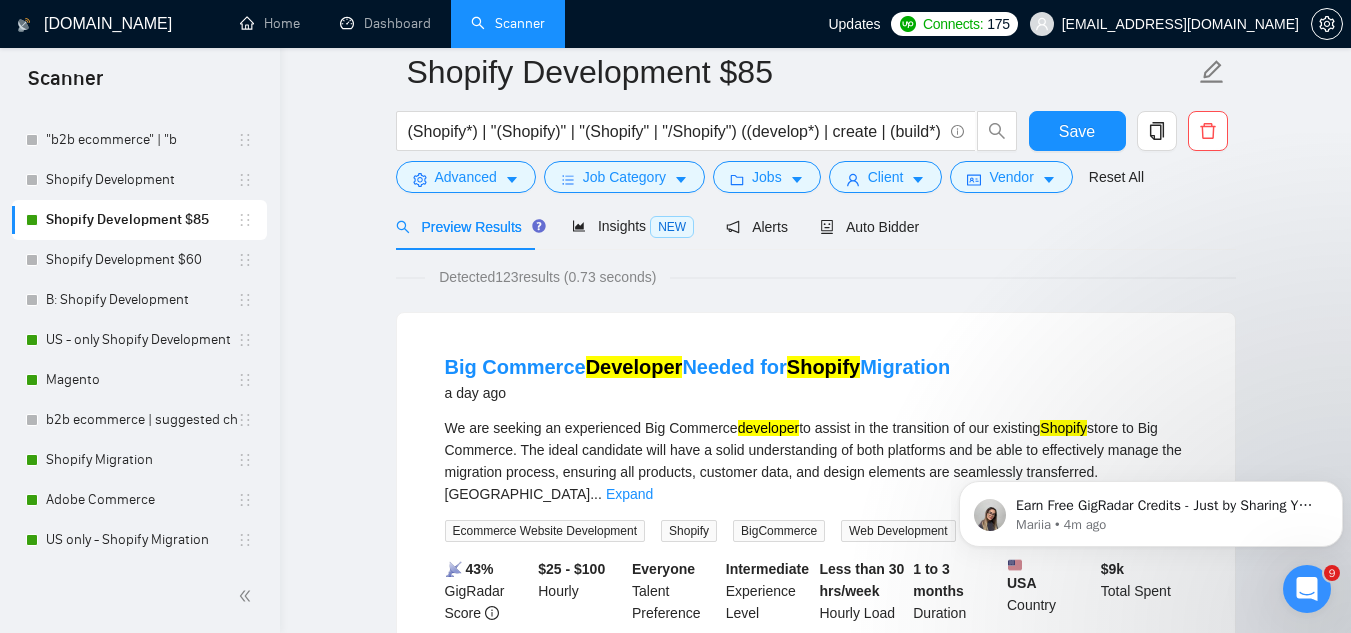 scroll, scrollTop: 0, scrollLeft: 0, axis: both 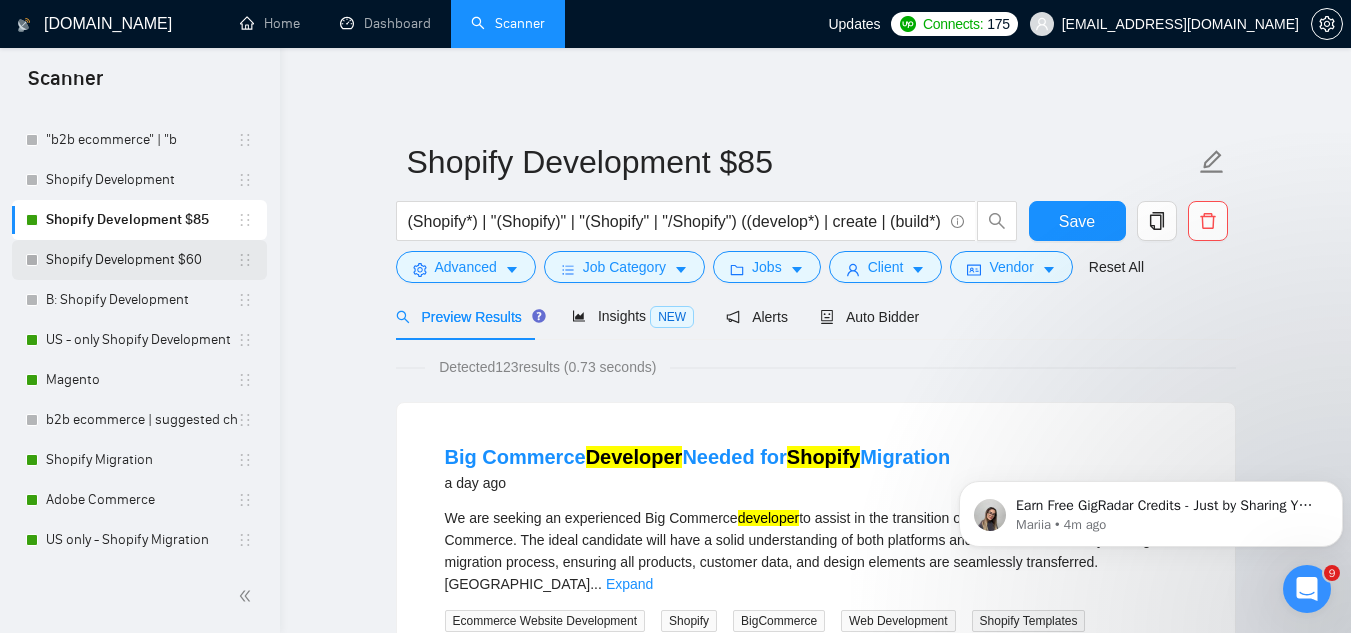 click on "Shopify Development $60" at bounding box center (141, 260) 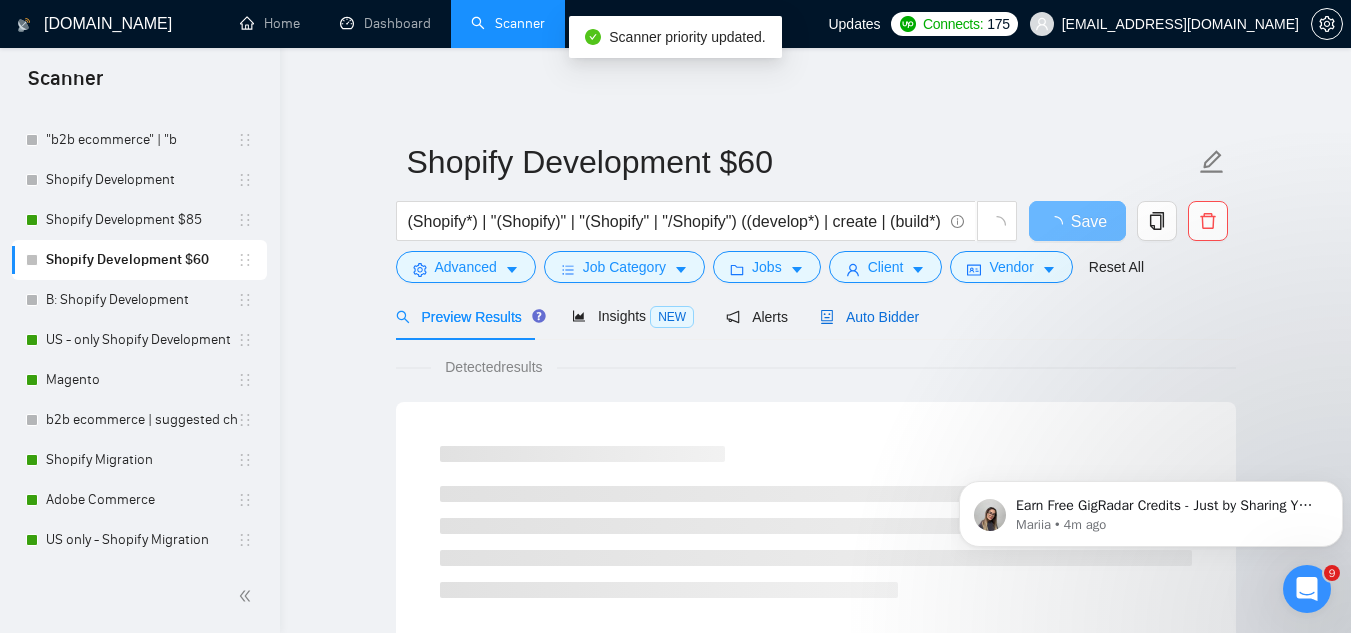 click on "Auto Bidder" at bounding box center [869, 317] 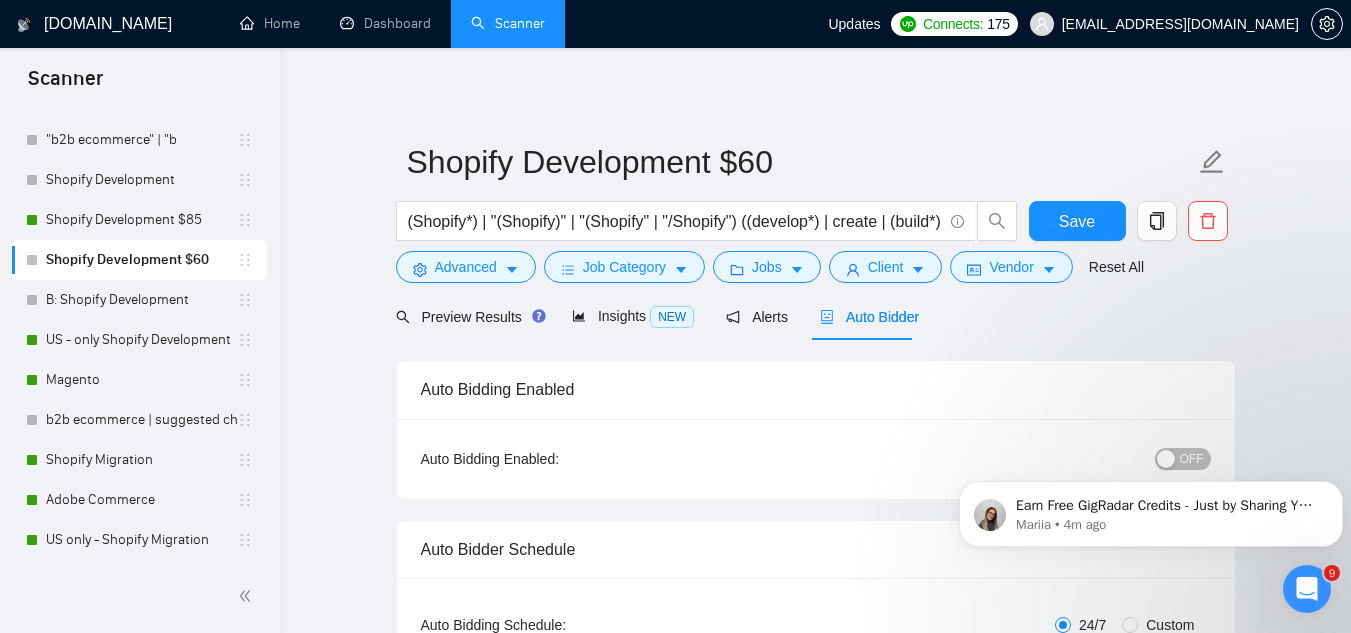 click on "Earn Free GigRadar Credits - Just by Sharing Your Story! 💬 Want more credits for sending proposals? It’s simple - share, inspire, and get rewarded! 🤫 Here’s how you can earn free credits: Introduce yourself in the #intros channel of the GigRadar Upwork Community and grab +20 credits for sending bids., Post your success story (closed projects, high LRR, etc.) in the #general channel and claim +50 credits for sending bids. Why? GigRadar is building a powerful network of freelancers and agencies. We want you to make valuable connections, showcase your wins, and inspire others while getting rewarded! 🚀 Not a member yet? Join our Slack community now 👉 Join Slack Community Claiming your credits is easy: Reply to this message with a screenshot of your post, and our Tech Support Team will instantly top up your credits! 💸 Mariia • 4m ago" at bounding box center [1151, 509] 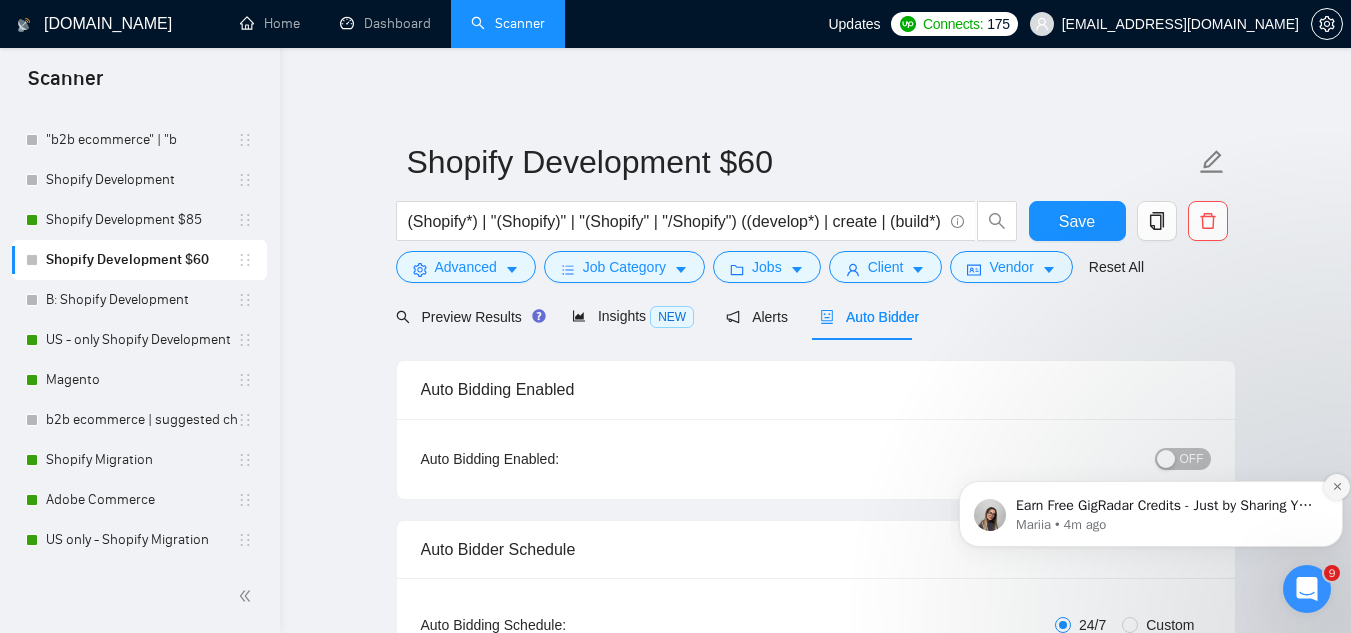 click 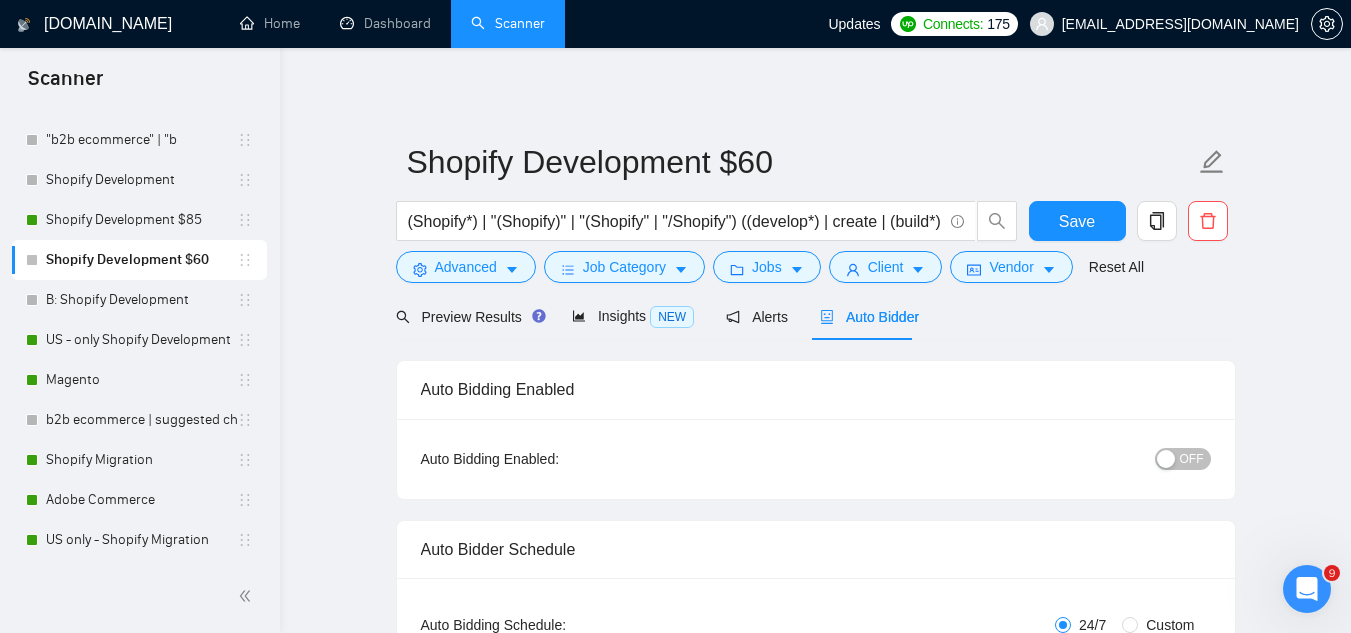 click on "OFF" at bounding box center (1192, 459) 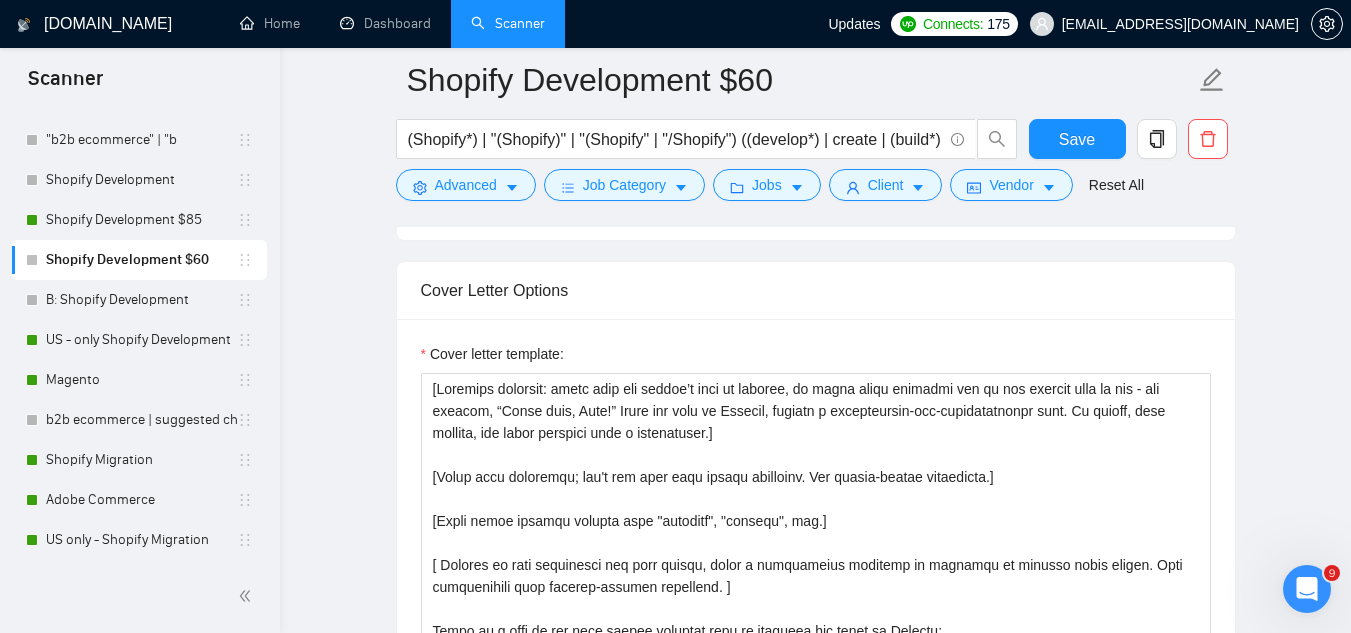 scroll, scrollTop: 1800, scrollLeft: 0, axis: vertical 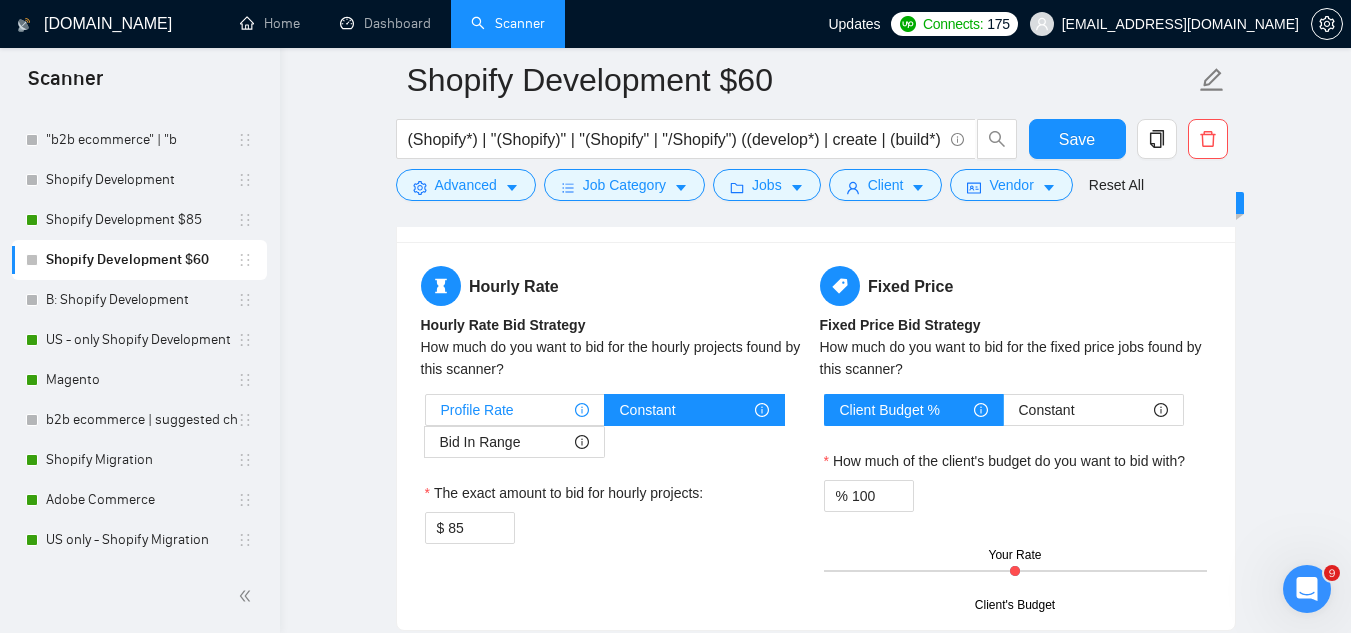click on "Profile Rate" at bounding box center (515, 410) 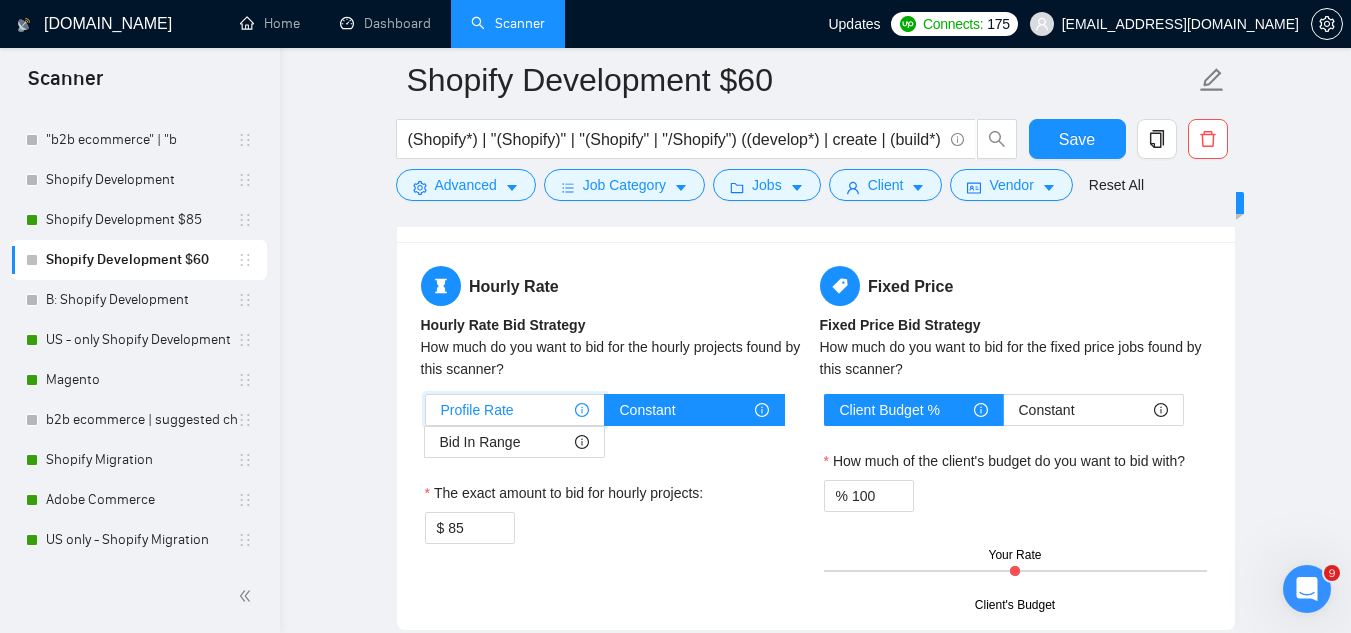 click on "Profile Rate" at bounding box center (426, 415) 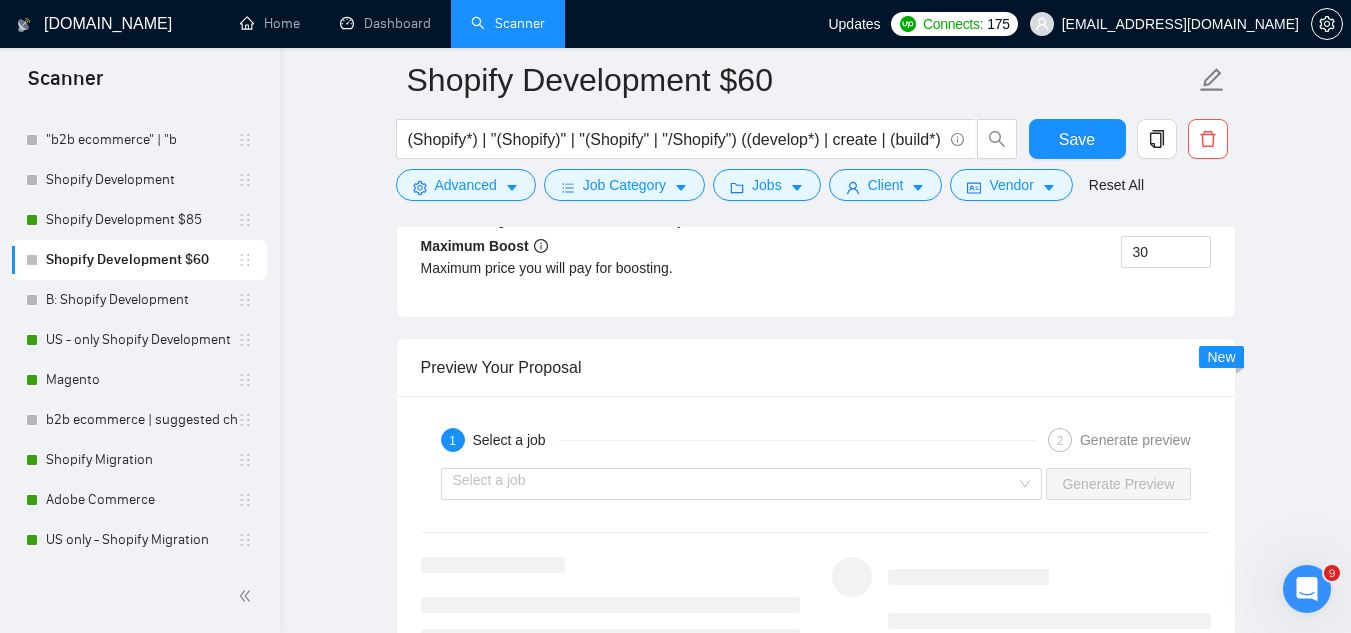 scroll, scrollTop: 3400, scrollLeft: 0, axis: vertical 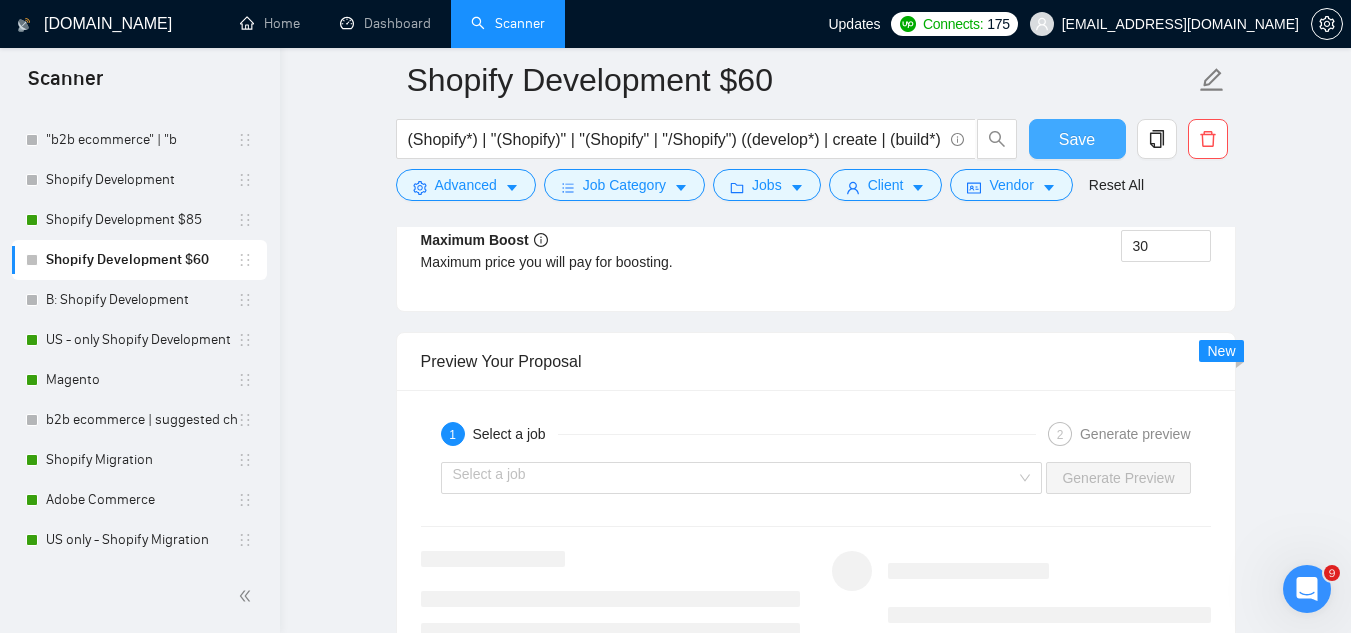 click on "Save" at bounding box center (1077, 139) 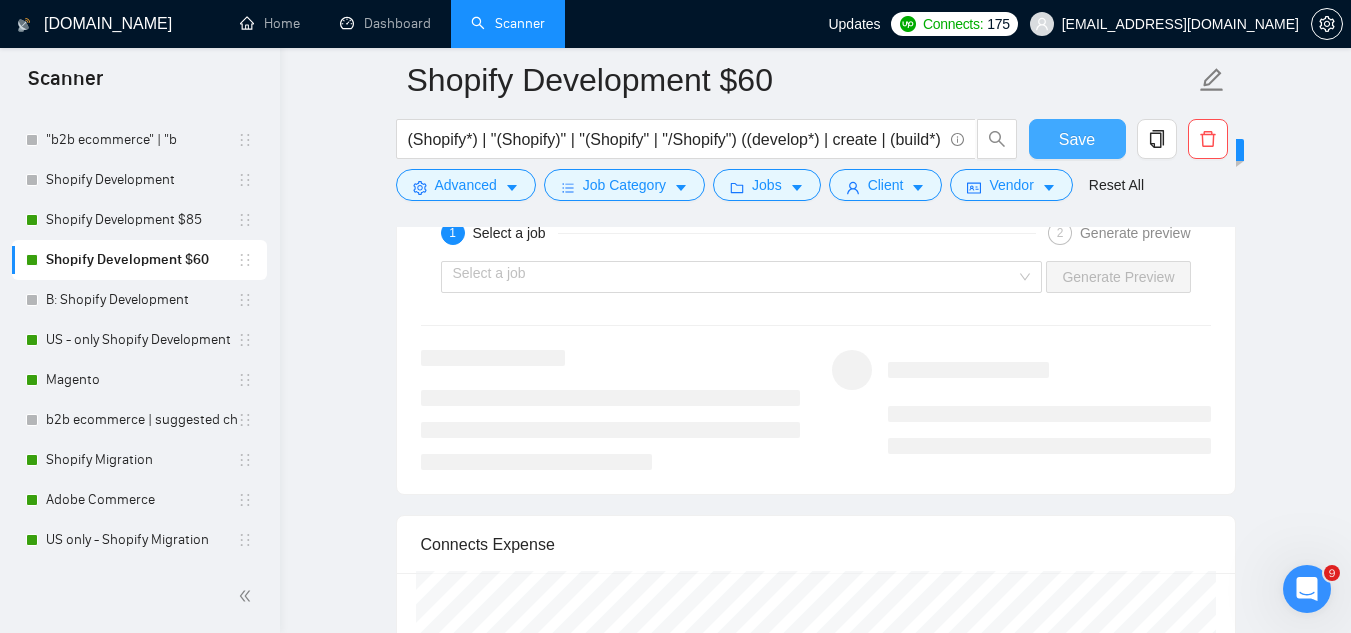 type 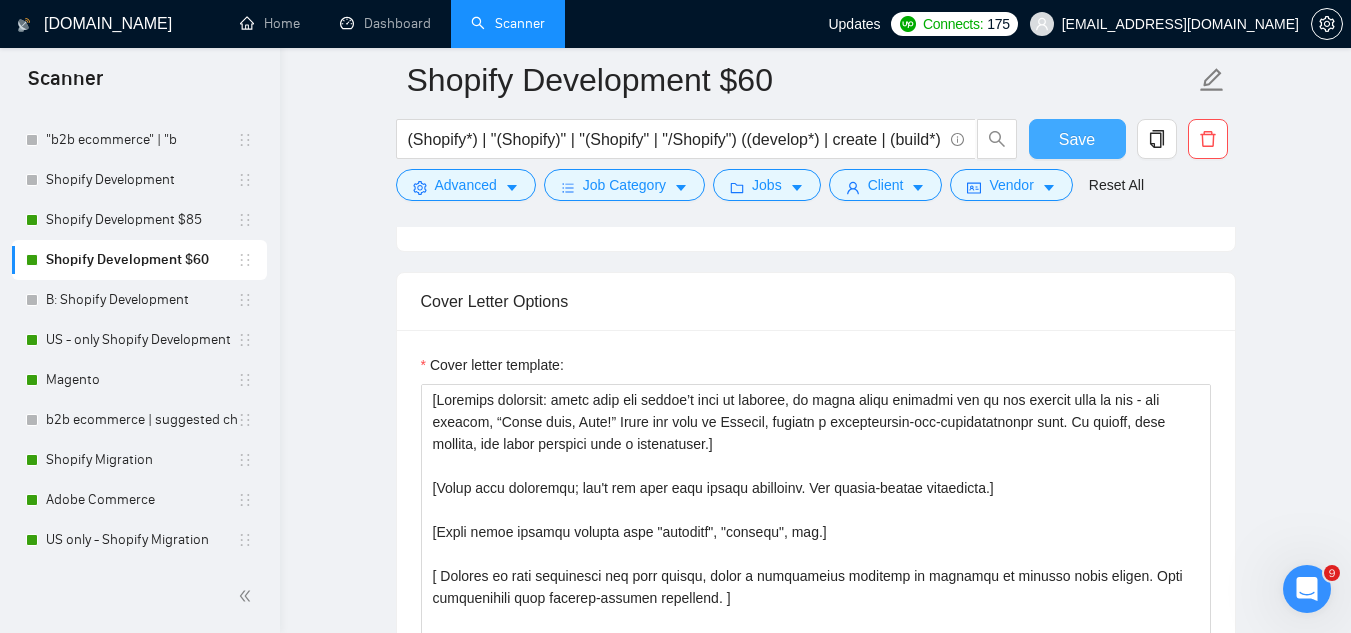 scroll, scrollTop: 1800, scrollLeft: 0, axis: vertical 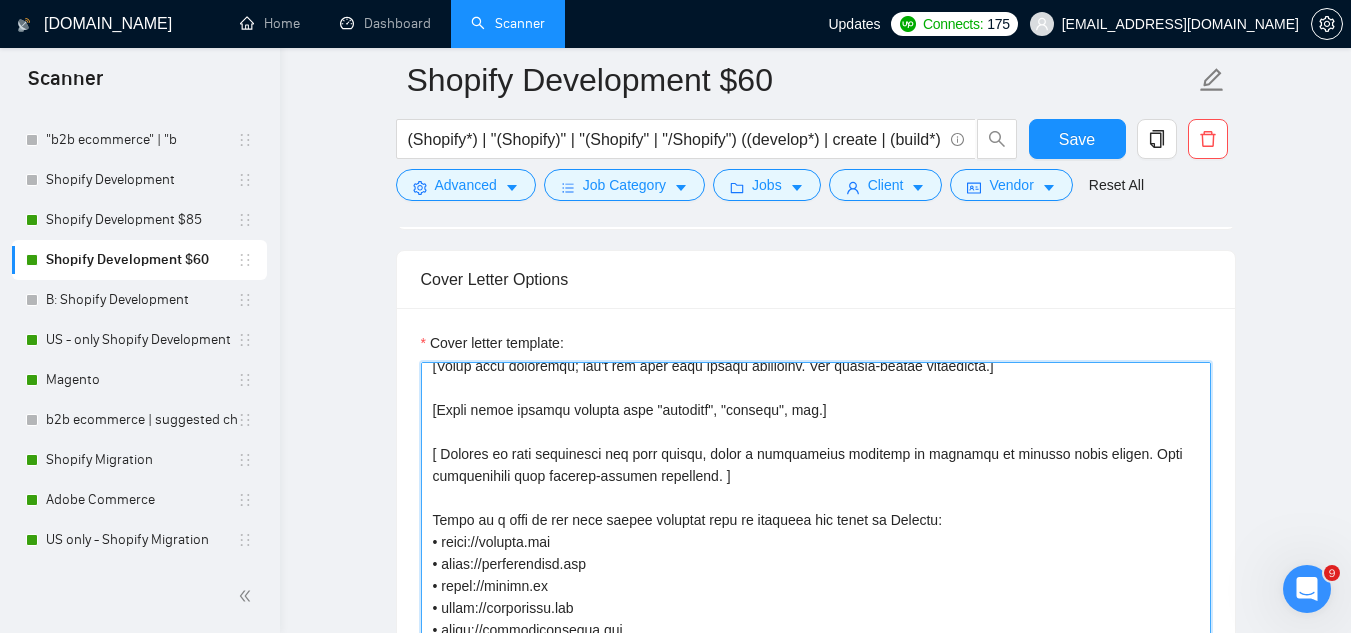 click on "Cover letter template:" at bounding box center [816, 587] 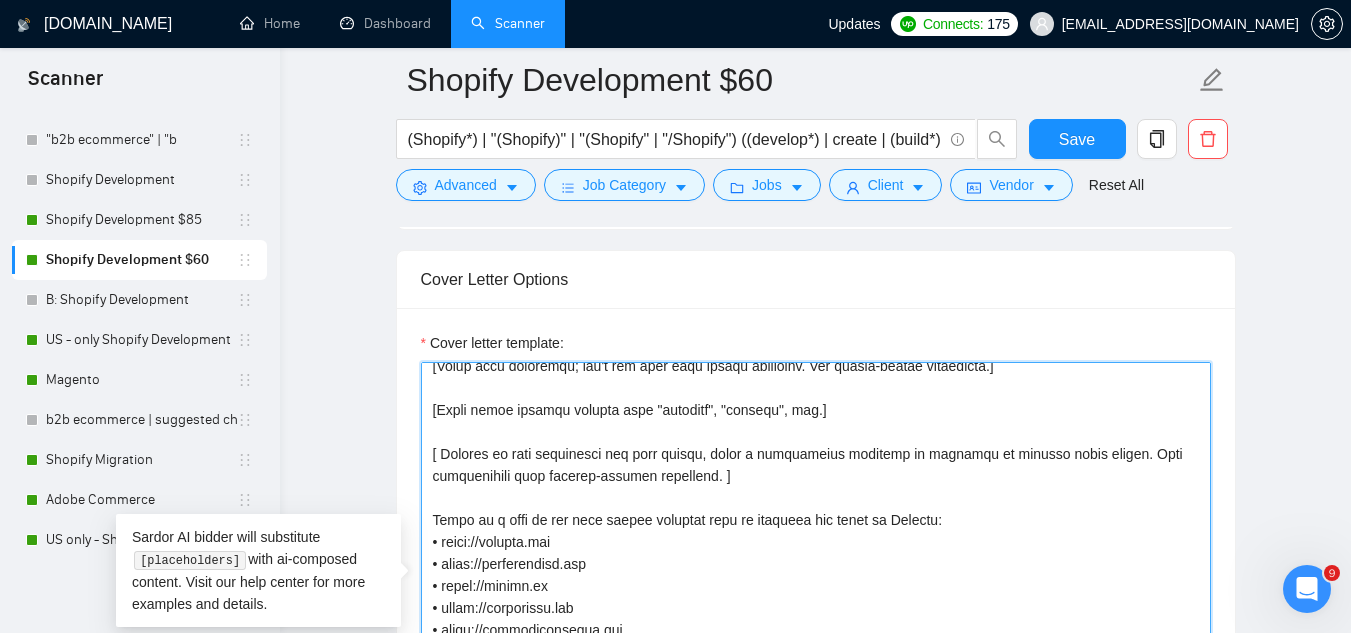 scroll, scrollTop: 110, scrollLeft: 0, axis: vertical 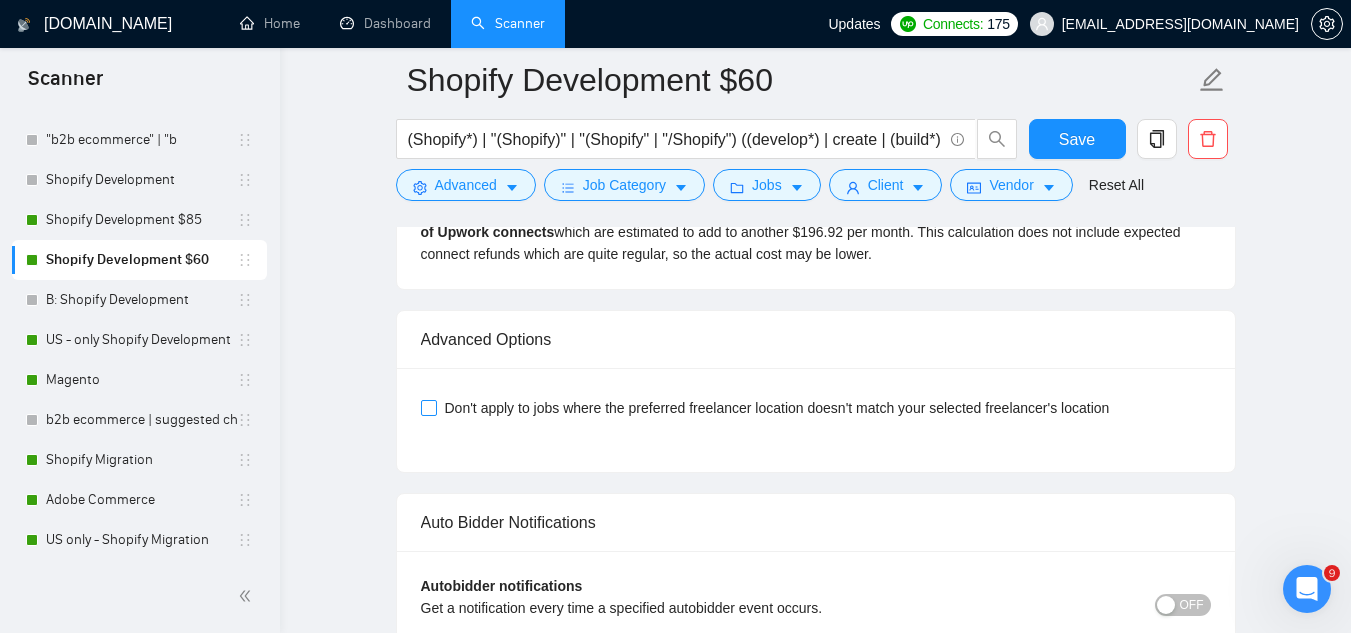 click on "Don't apply to jobs where the preferred freelancer location doesn't match your selected freelancer's location" at bounding box center [428, 407] 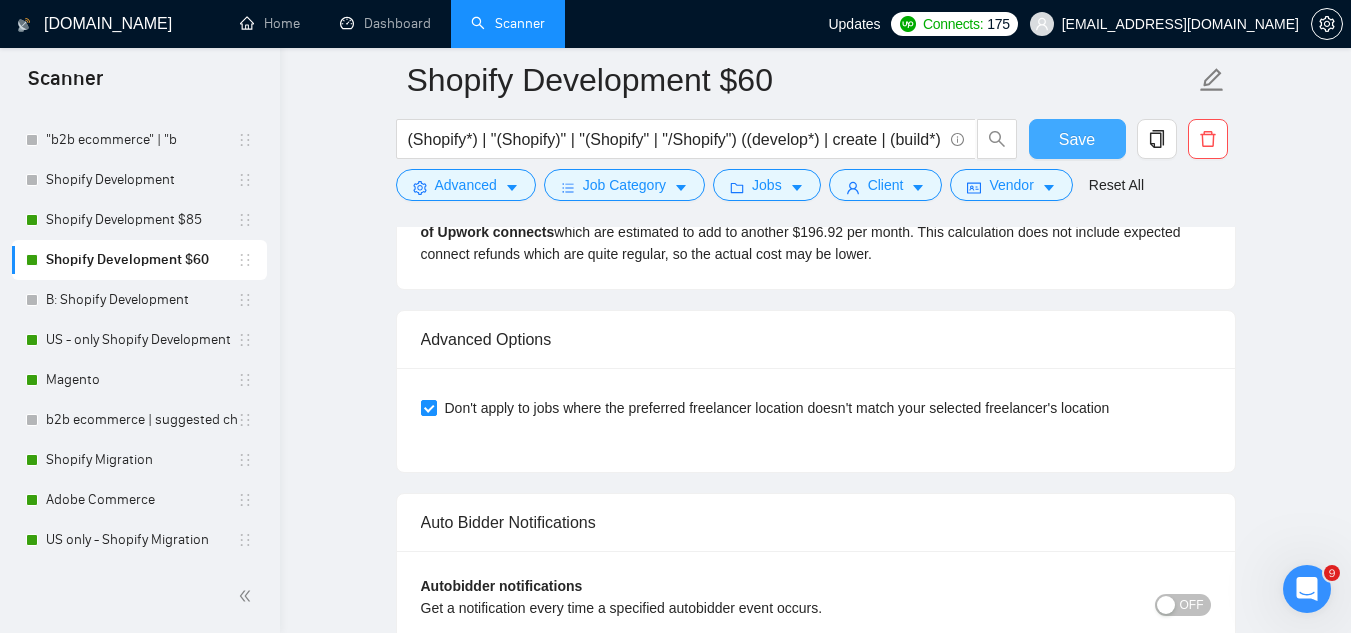 click on "Save" at bounding box center (1077, 139) 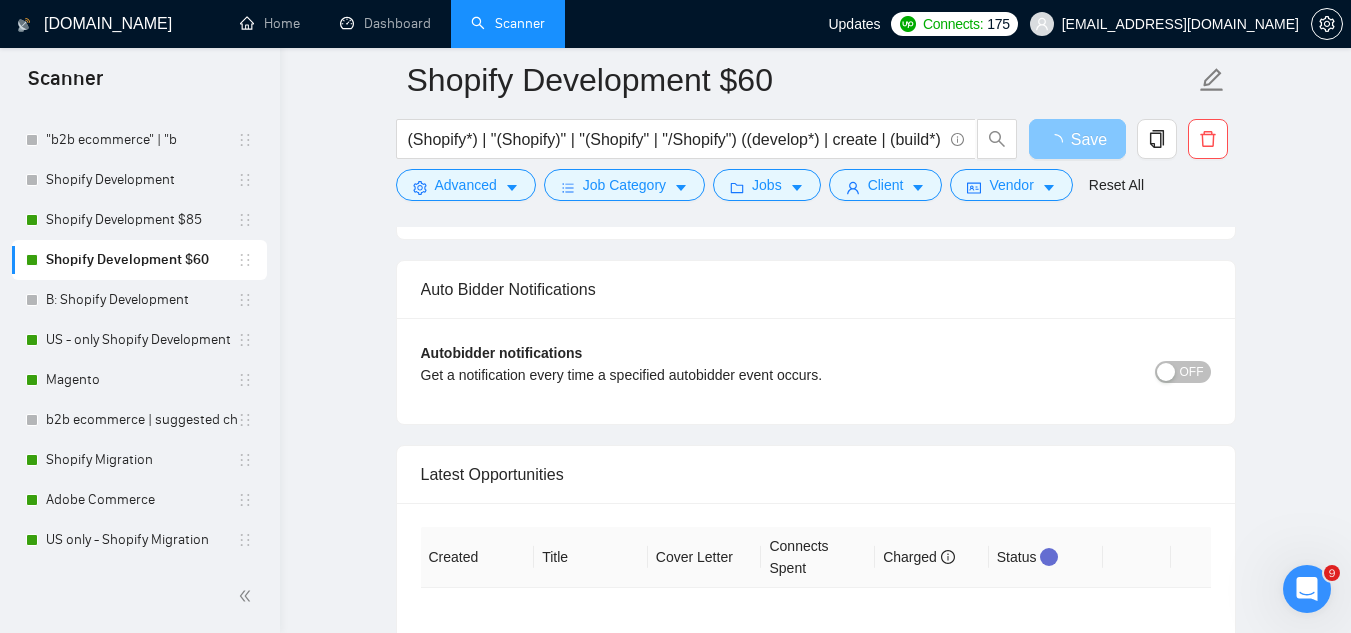 scroll, scrollTop: 3933, scrollLeft: 0, axis: vertical 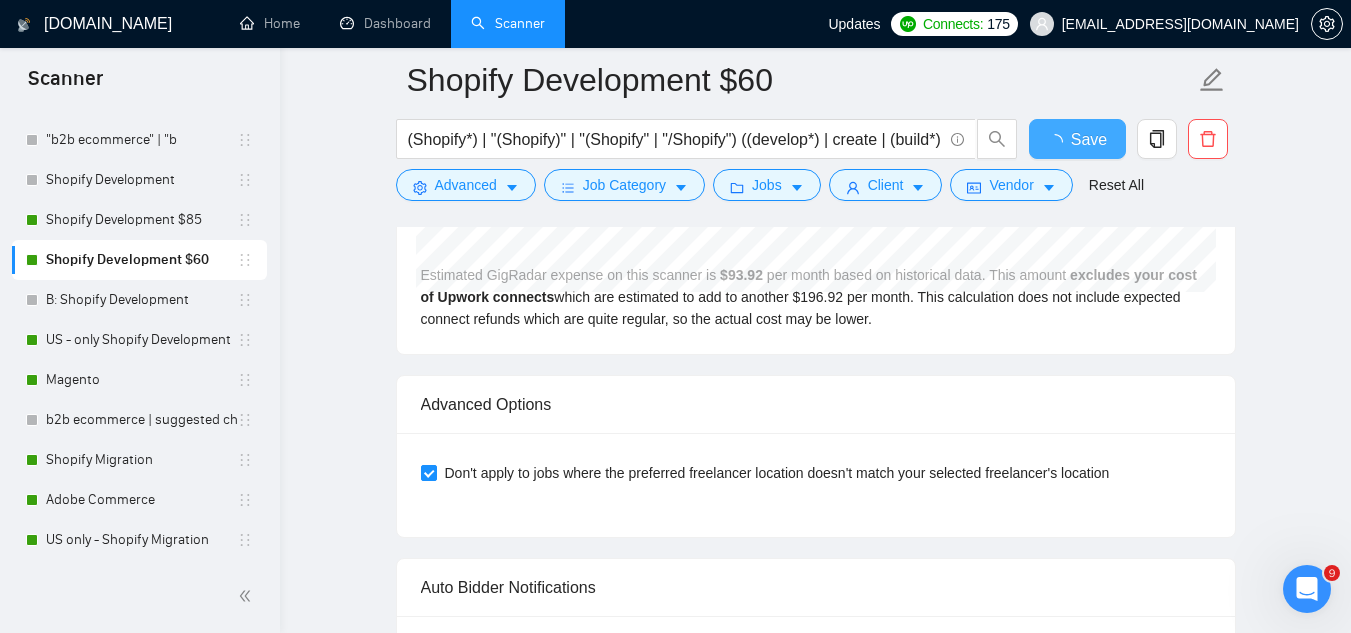 type 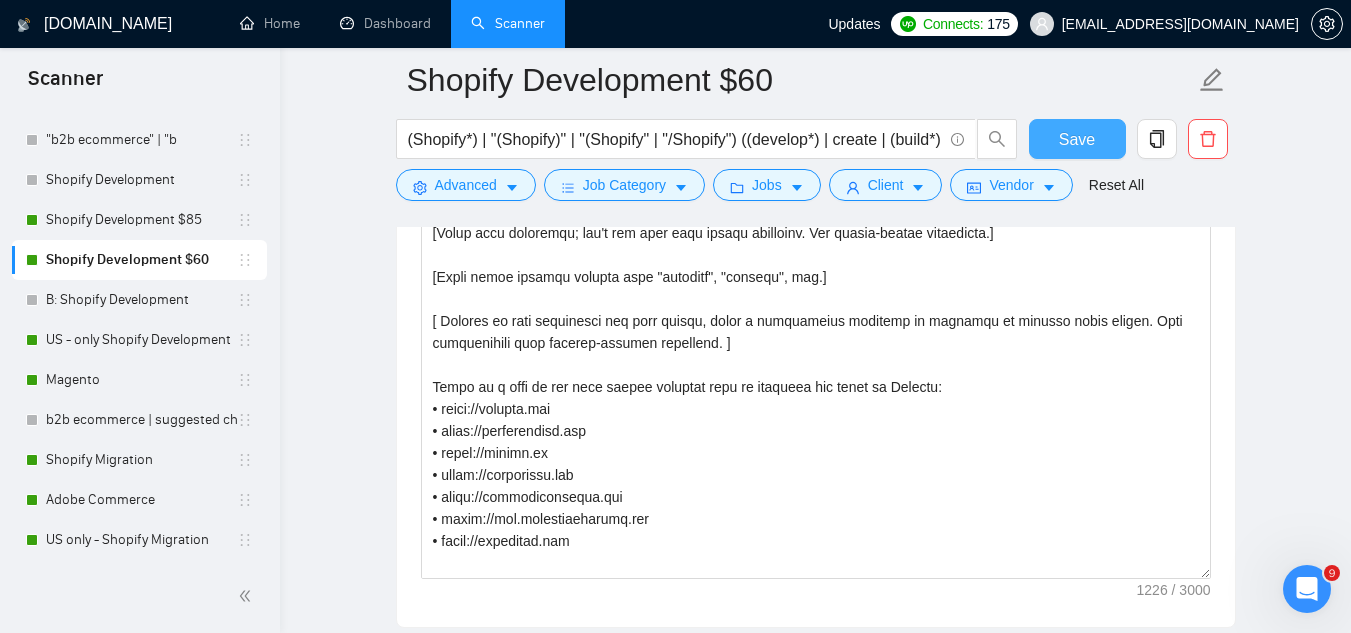 scroll, scrollTop: 1933, scrollLeft: 0, axis: vertical 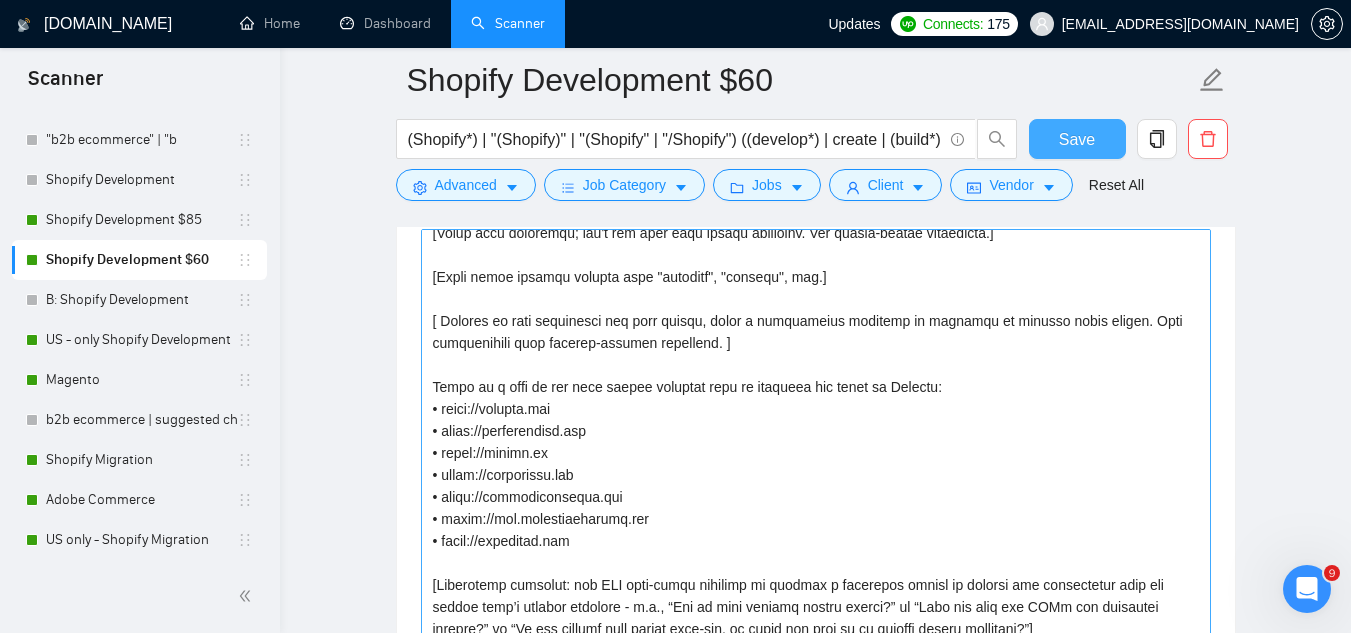 type 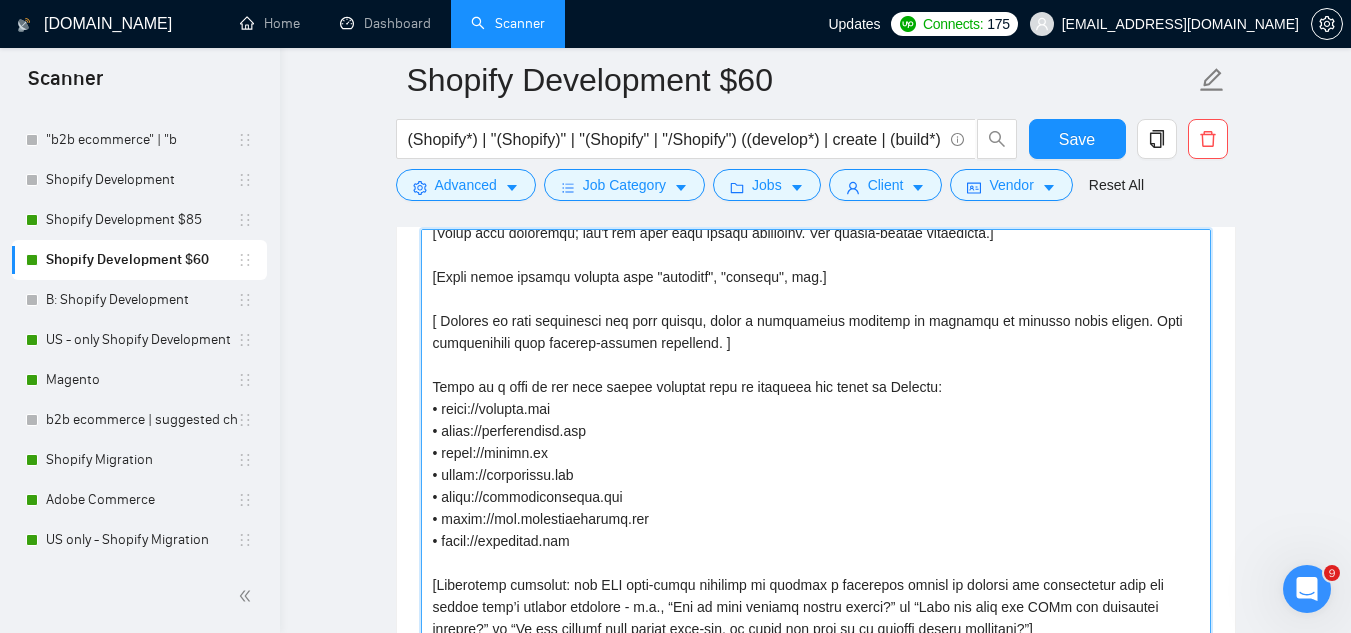 click on "Cover letter template:" at bounding box center (816, 454) 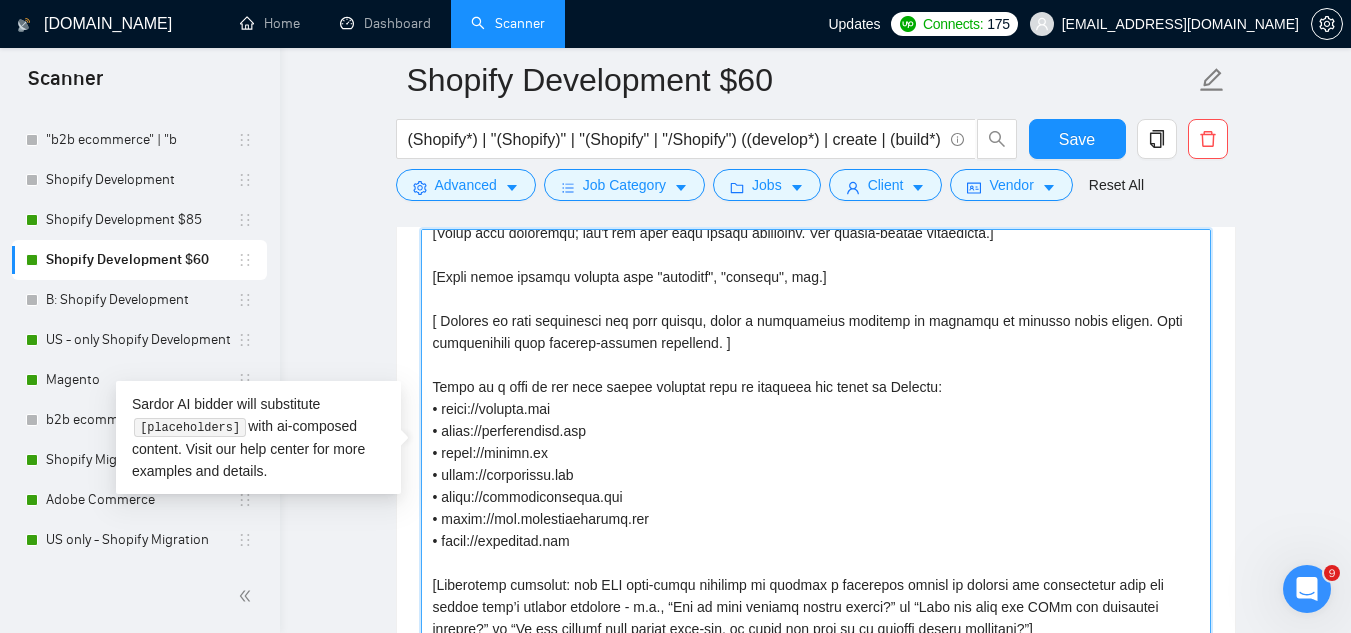 click on "Cover letter template:" at bounding box center [816, 454] 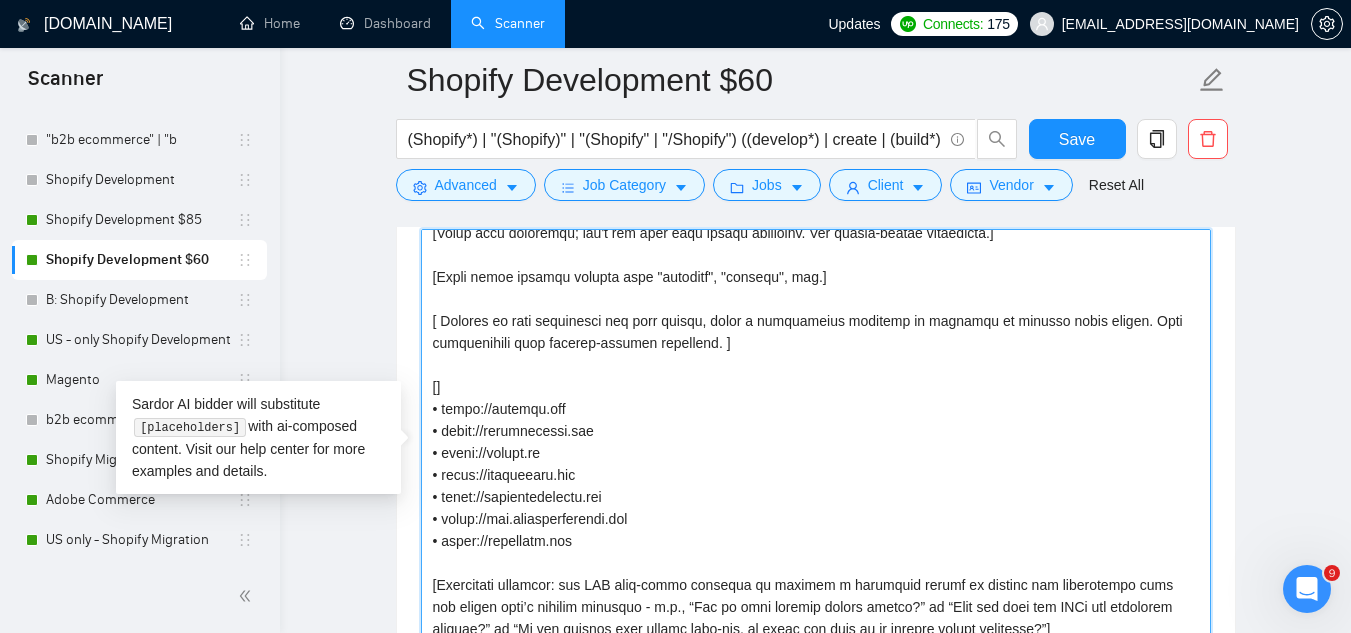 paste on "Attach the link of one the most relevant cases from the list below and explain in one sentence how it resonates with client's need, don't use the word "relevant":" 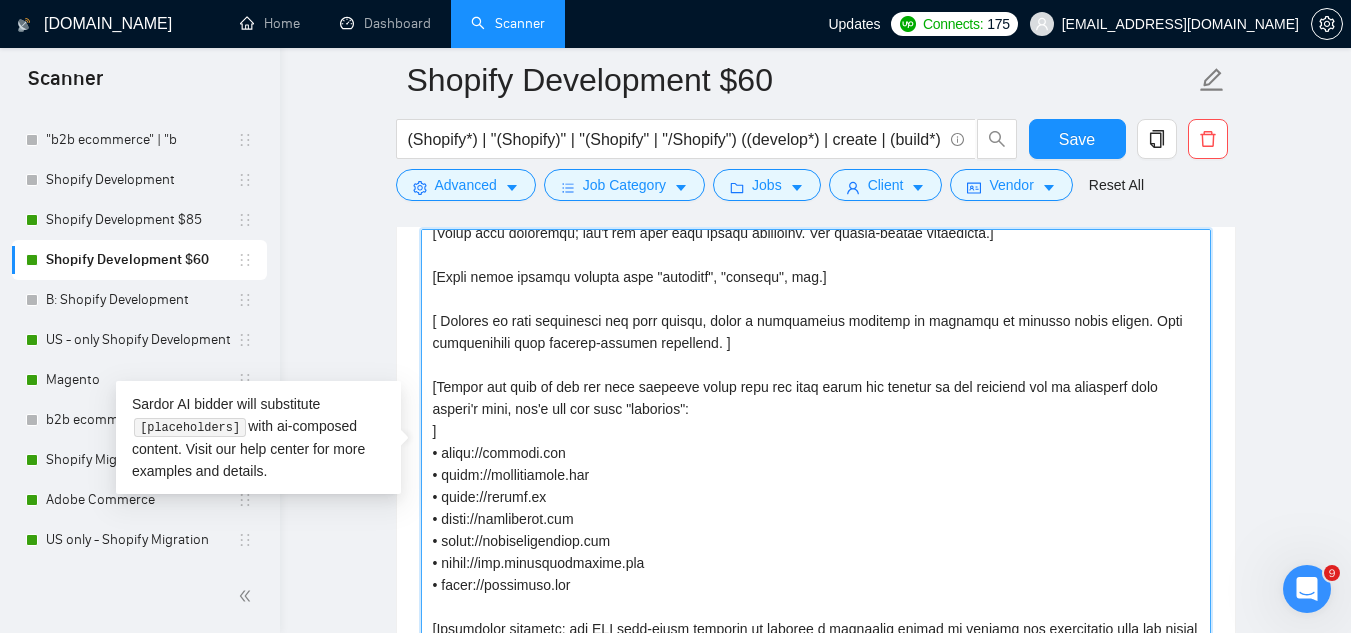 paste on "https://www.upwork.com/freelancers/~01c7af2eb0d7ff5afe?p=1919160500734976000" 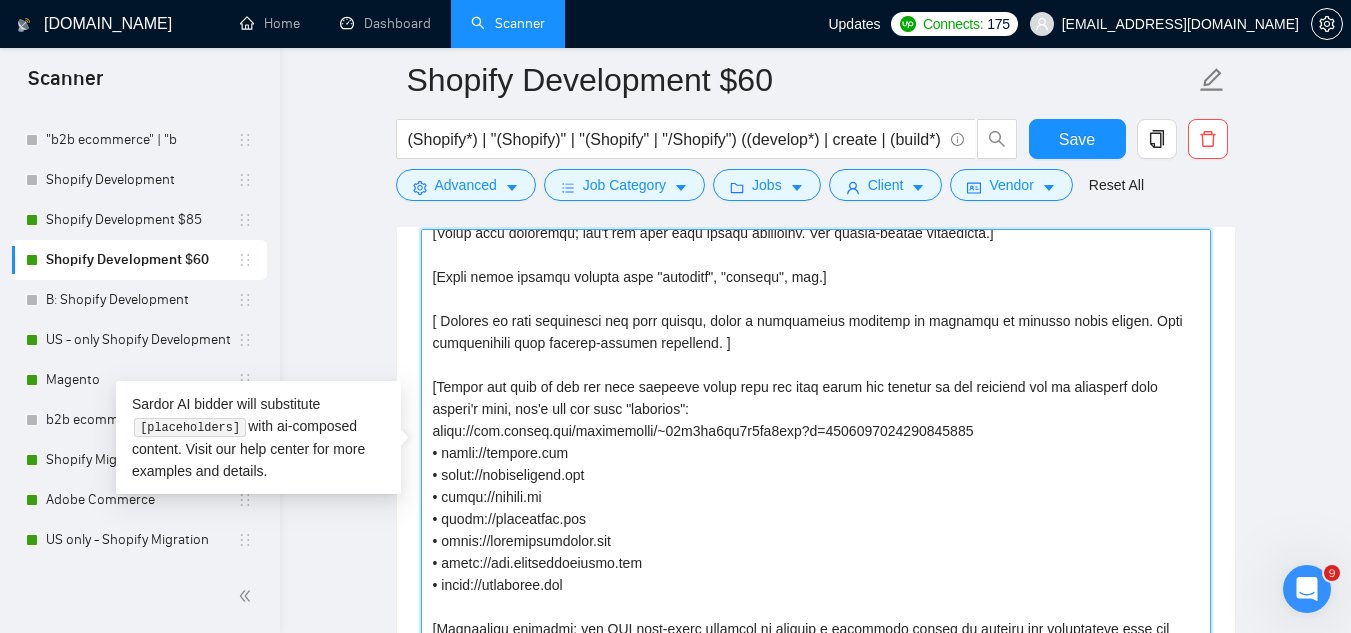 click on "Cover letter template:" at bounding box center (816, 454) 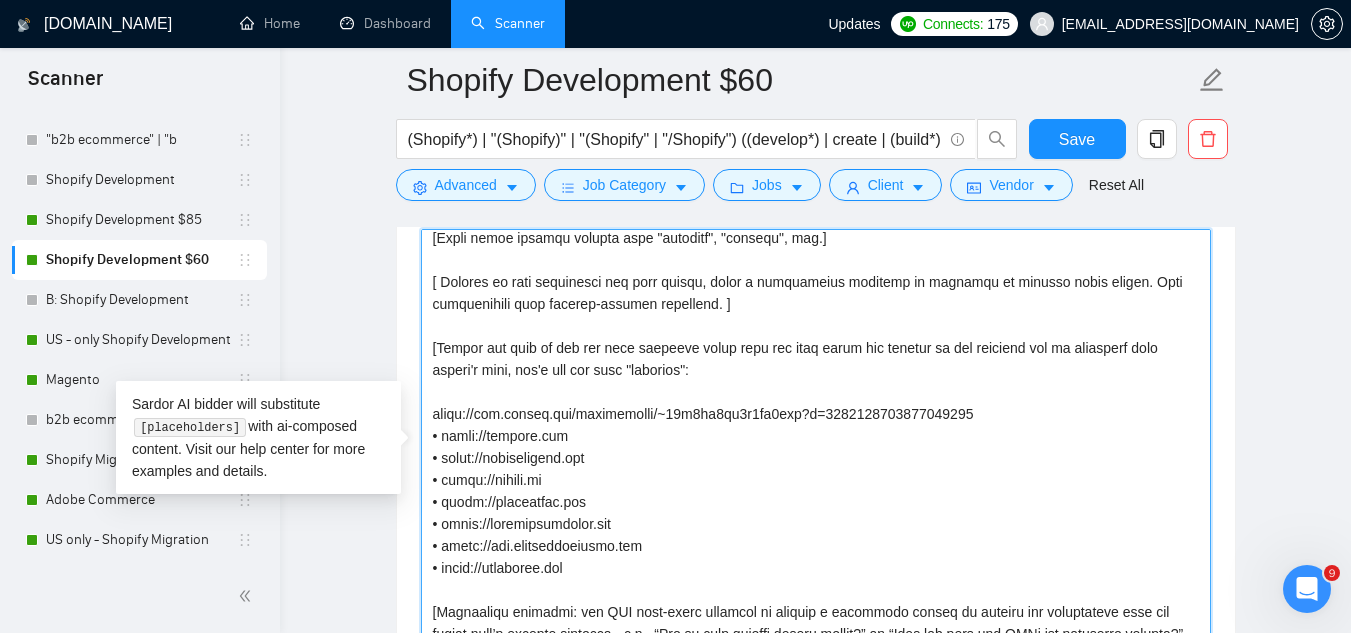 scroll, scrollTop: 176, scrollLeft: 0, axis: vertical 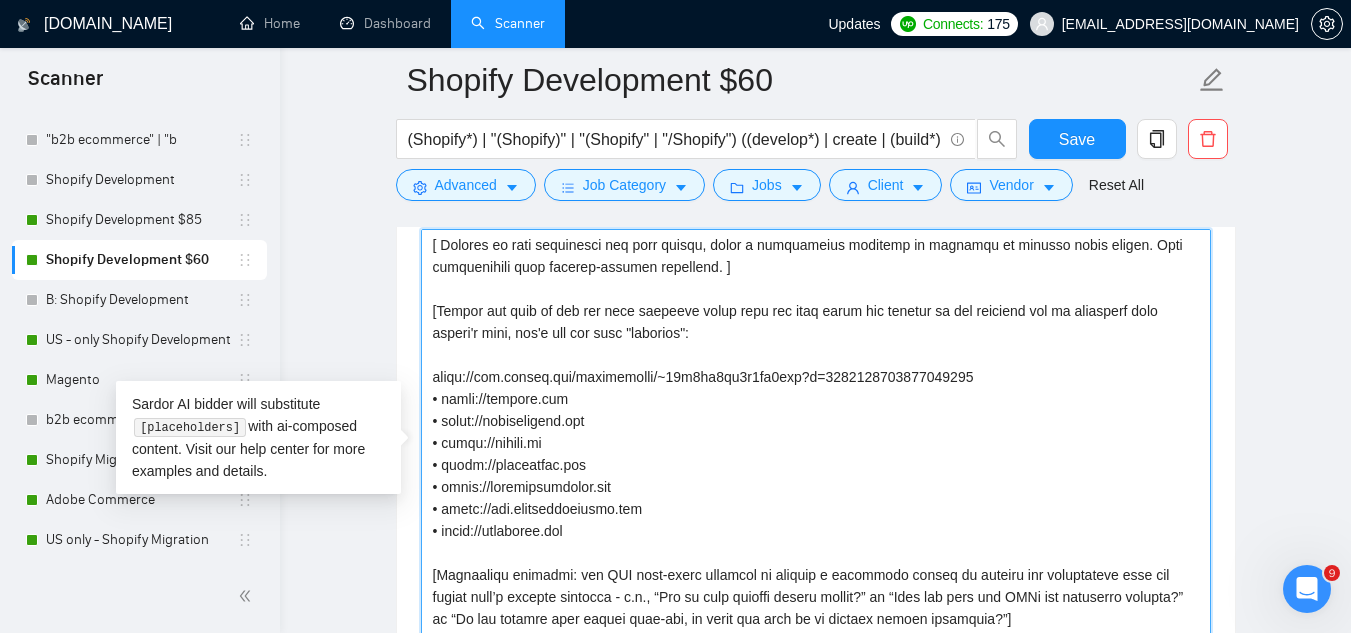 click on "Cover letter template:" at bounding box center (816, 454) 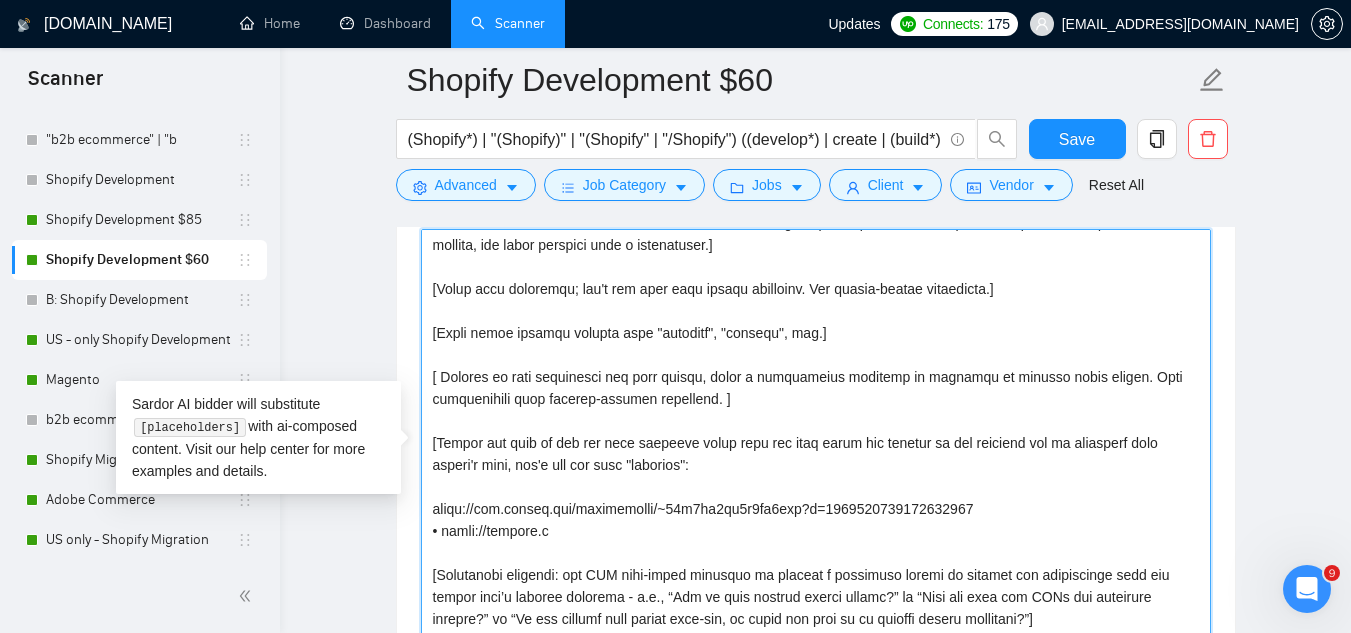 scroll, scrollTop: 44, scrollLeft: 0, axis: vertical 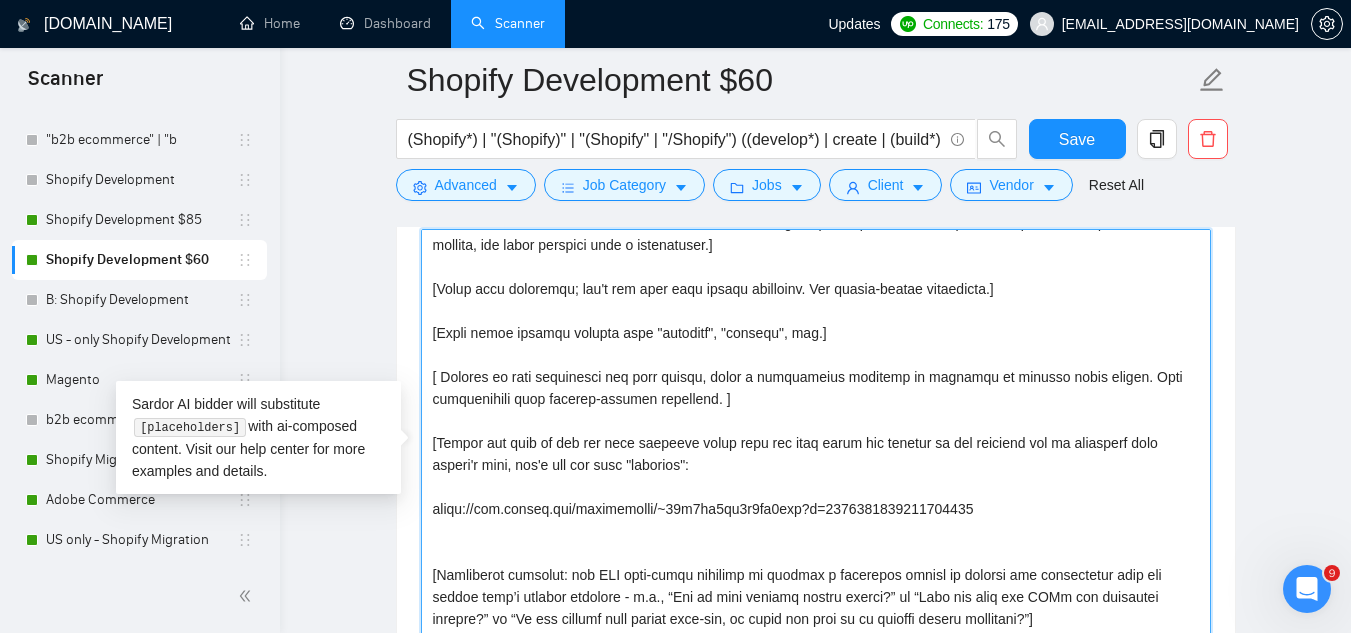 click on "Cover letter template:" at bounding box center (816, 454) 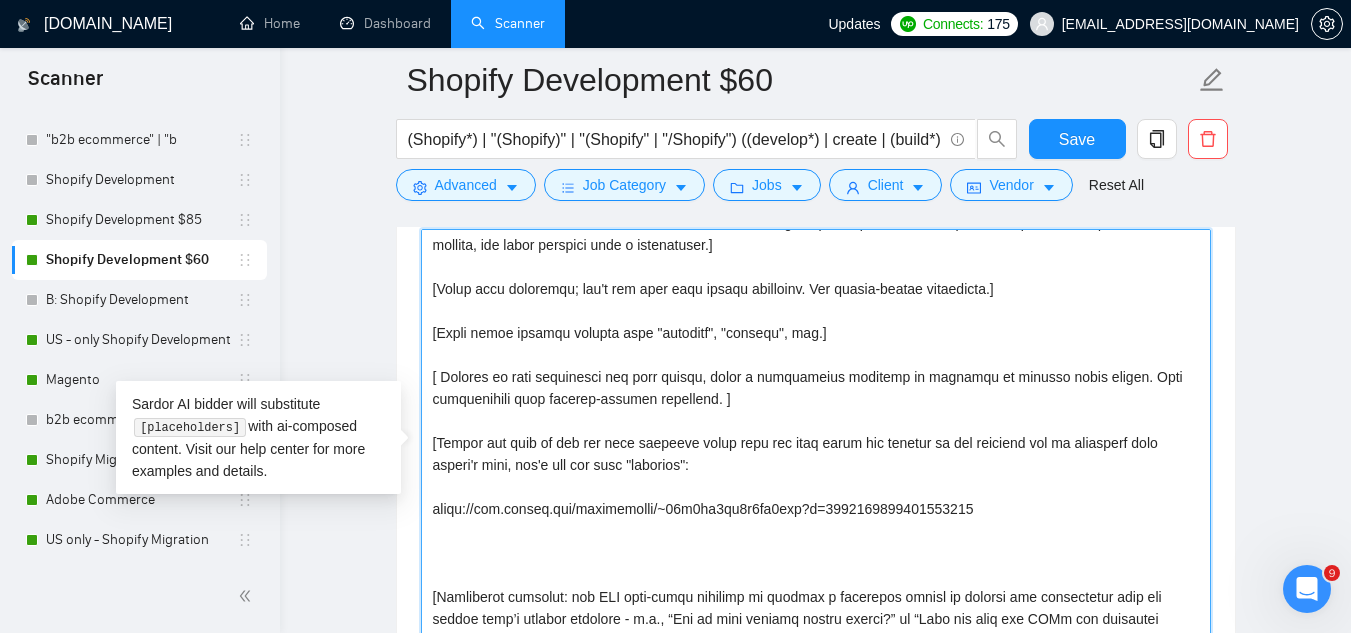 scroll, scrollTop: 66, scrollLeft: 0, axis: vertical 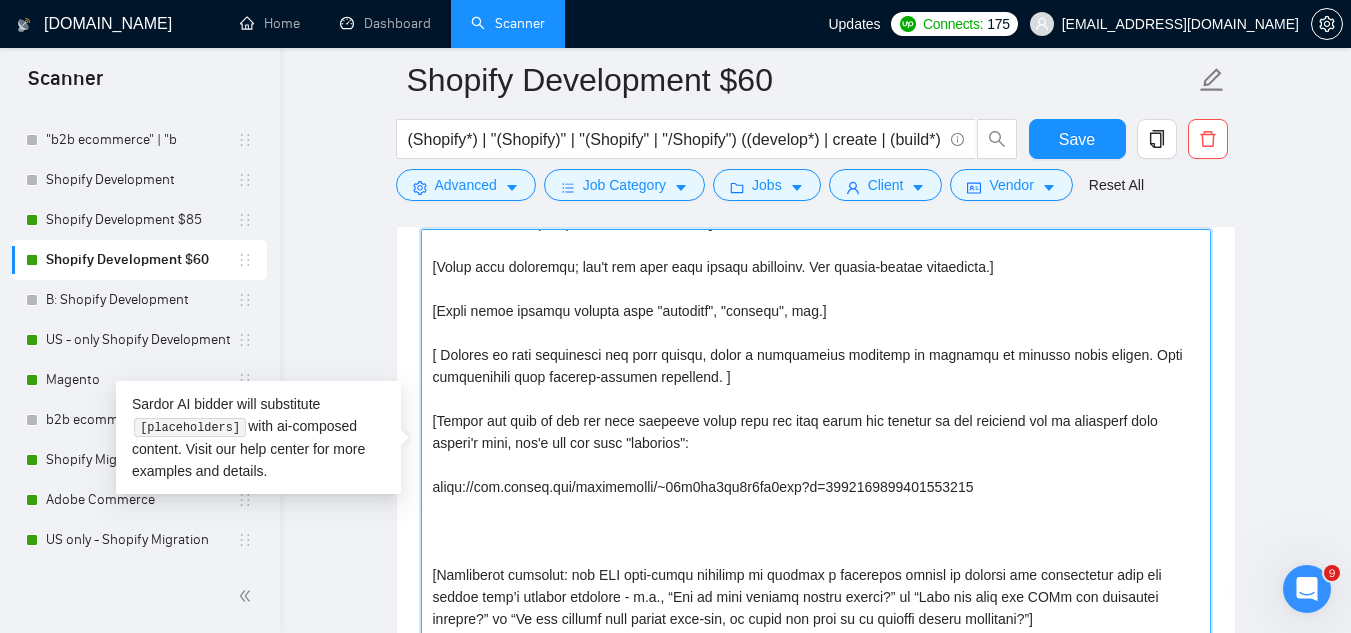 paste on "https://www.upwork.com/freelancers/~01c7af2eb0d7ff5afe?p=1886077802525315072" 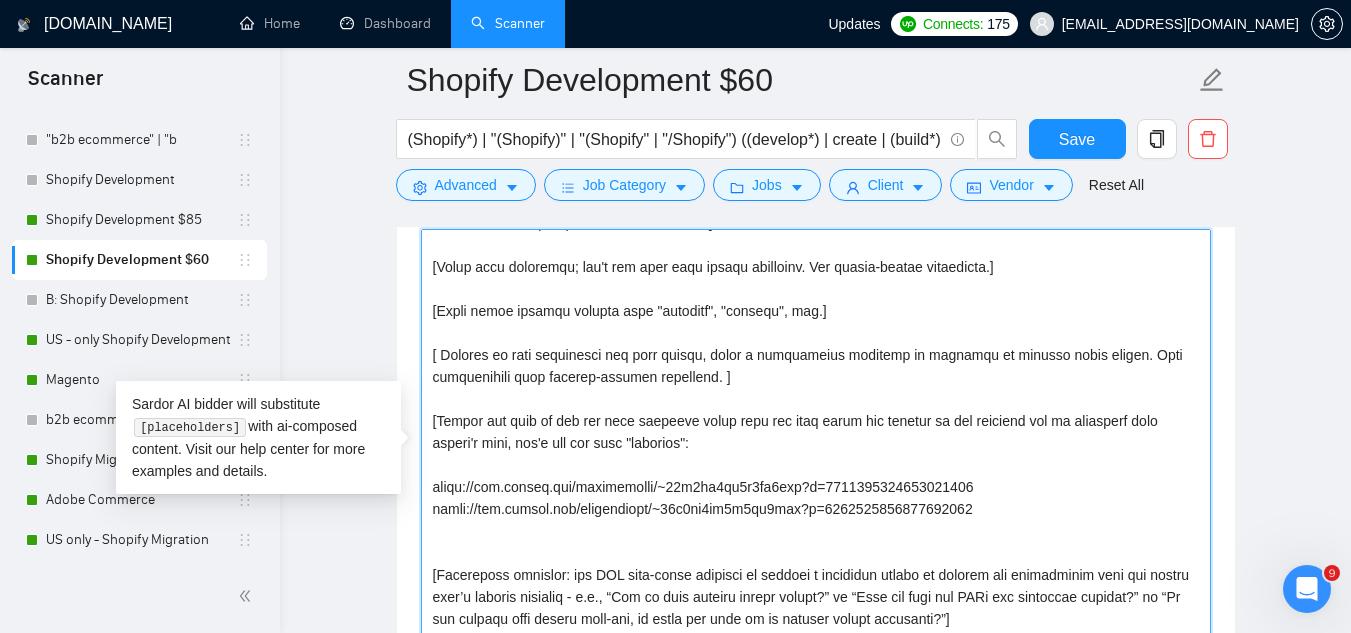 click on "Cover letter template:" at bounding box center (816, 454) 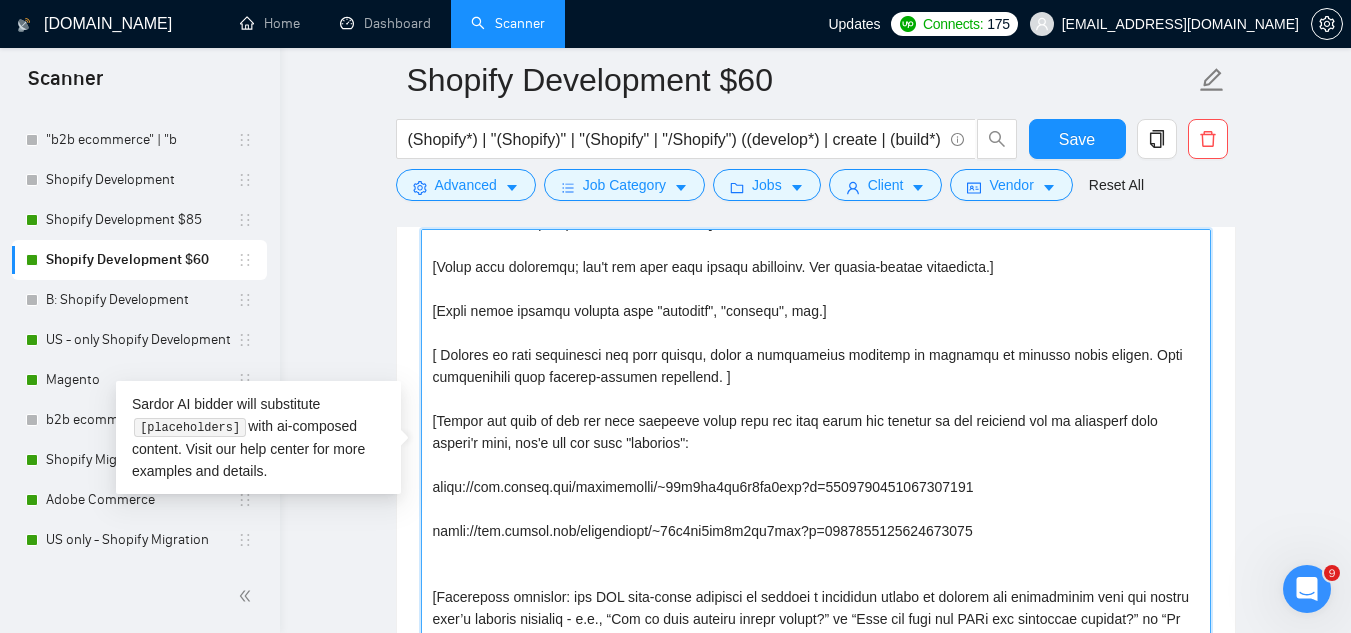 scroll, scrollTop: 88, scrollLeft: 0, axis: vertical 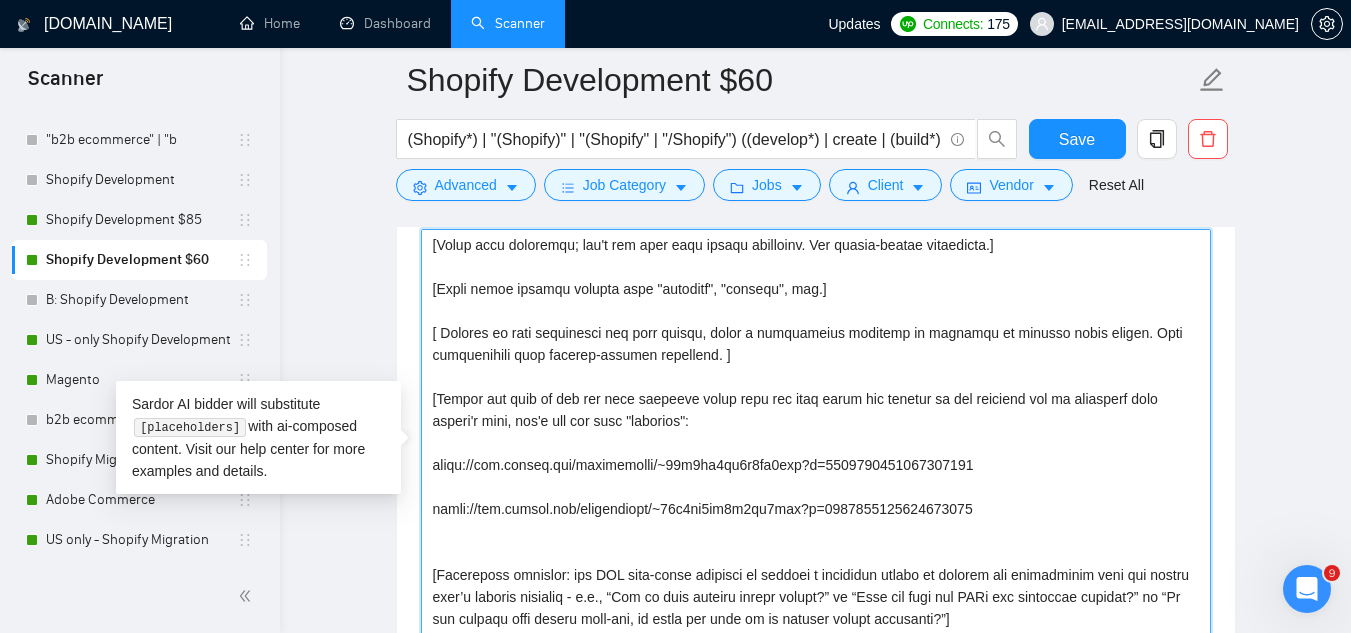 click on "Cover letter template:" at bounding box center [816, 454] 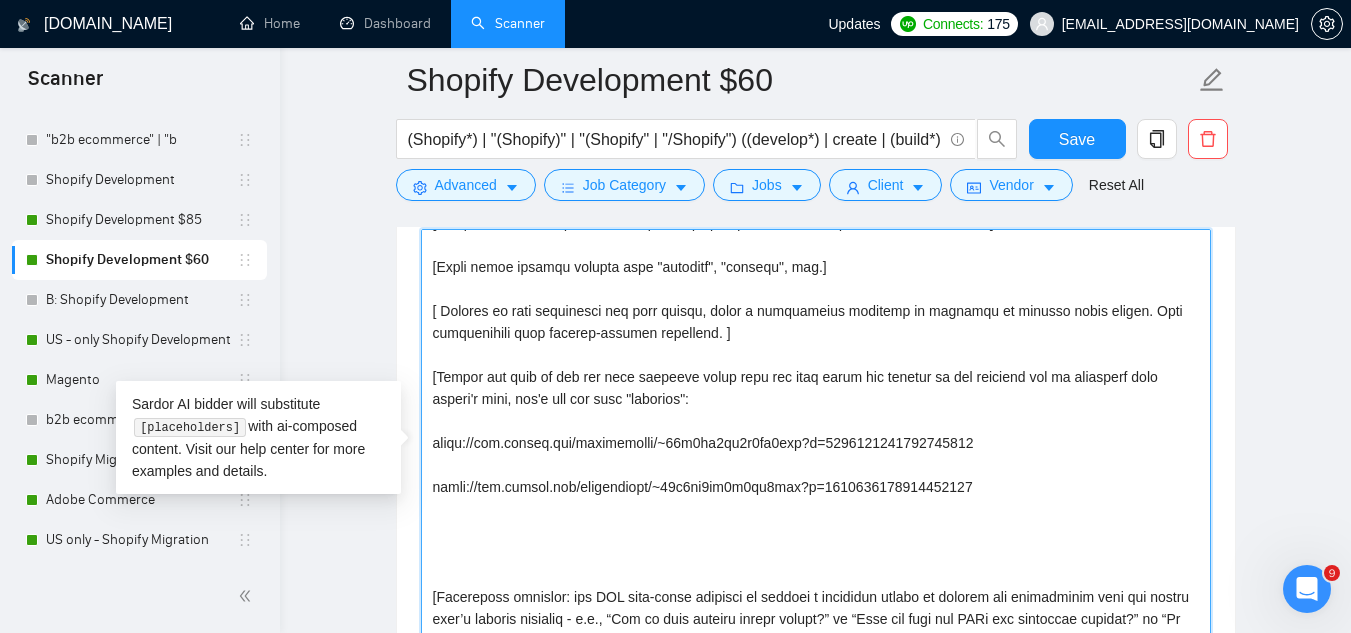 scroll, scrollTop: 132, scrollLeft: 0, axis: vertical 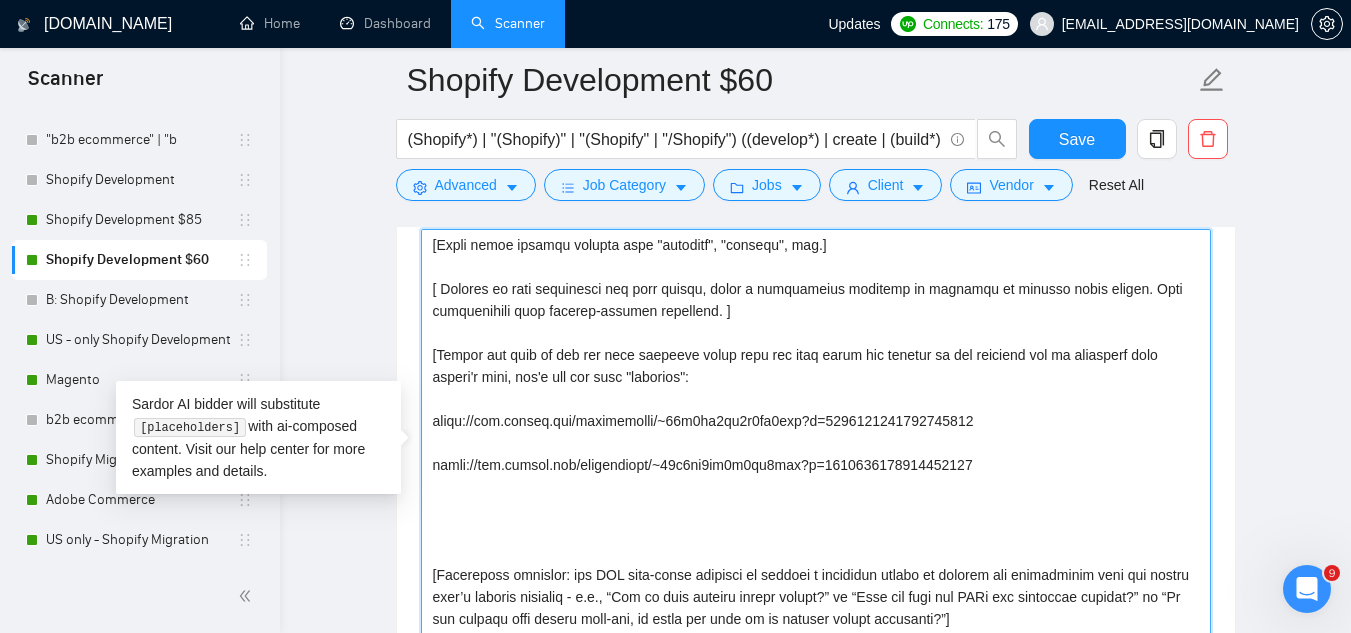 paste on "https://www.upwork.com/freelancers/~01c7af2eb0d7ff5afe?p=1281693255796957184" 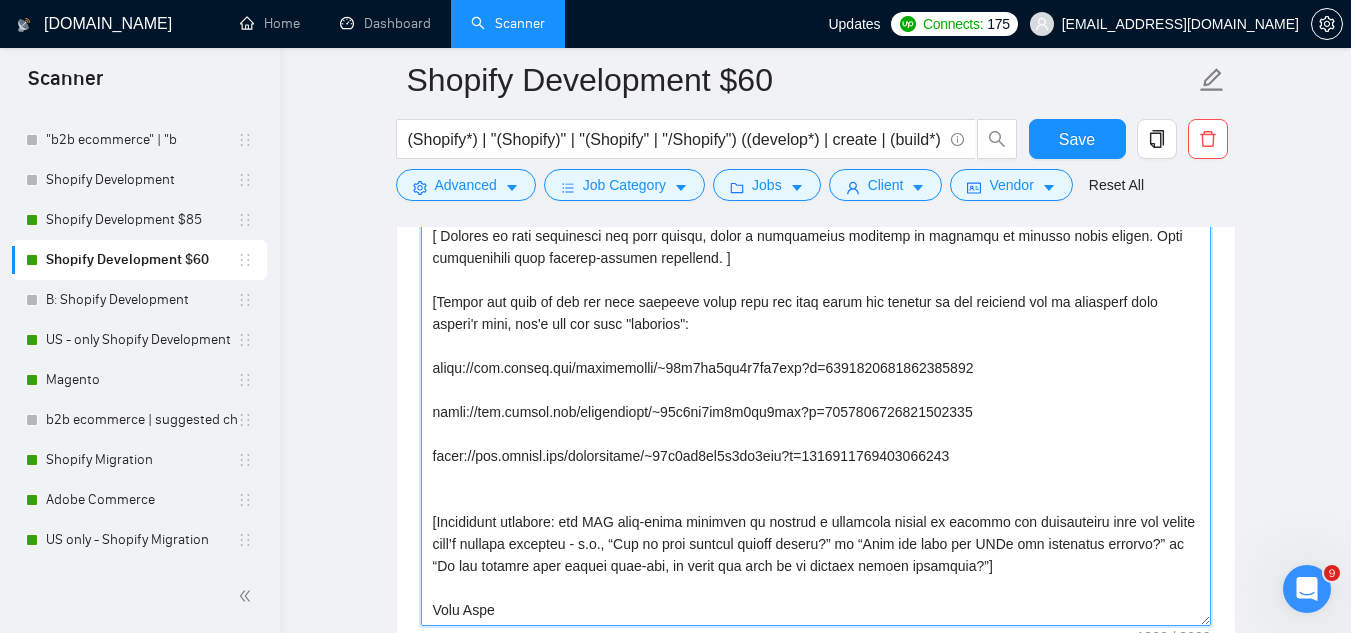 scroll, scrollTop: 2033, scrollLeft: 0, axis: vertical 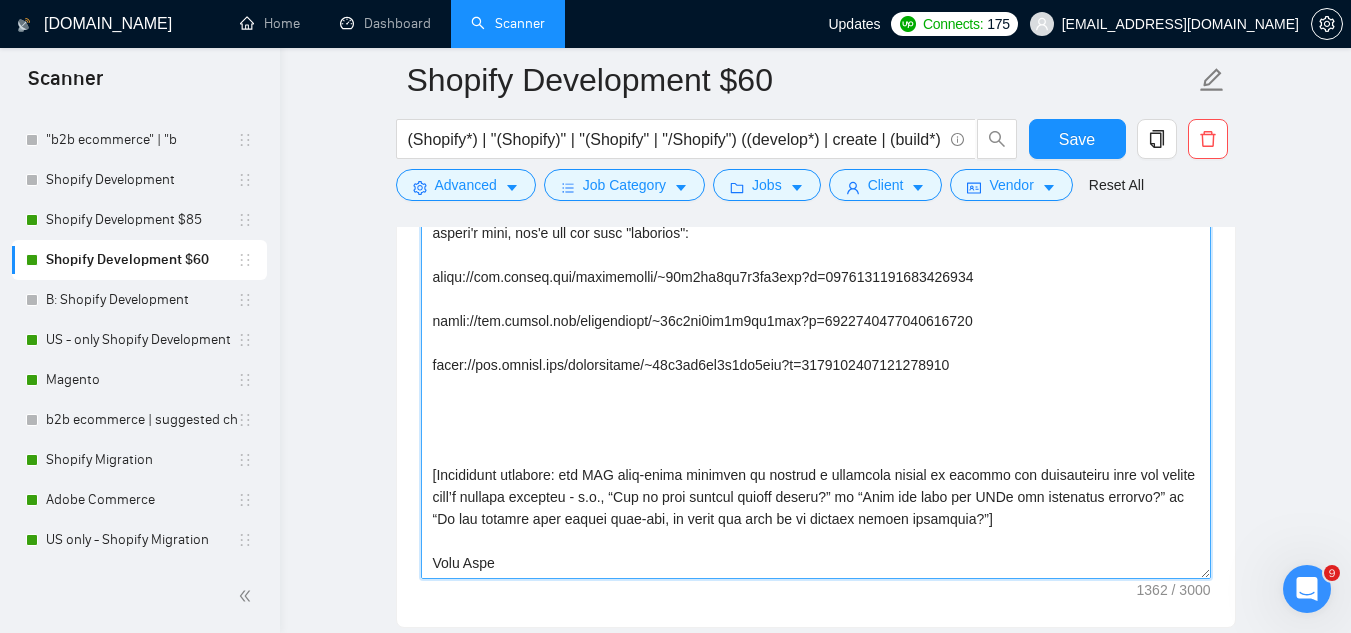 paste on "https://www.upwork.com/freelancers/~01c7af2eb0d7ff5afe?p=1031975988238041088" 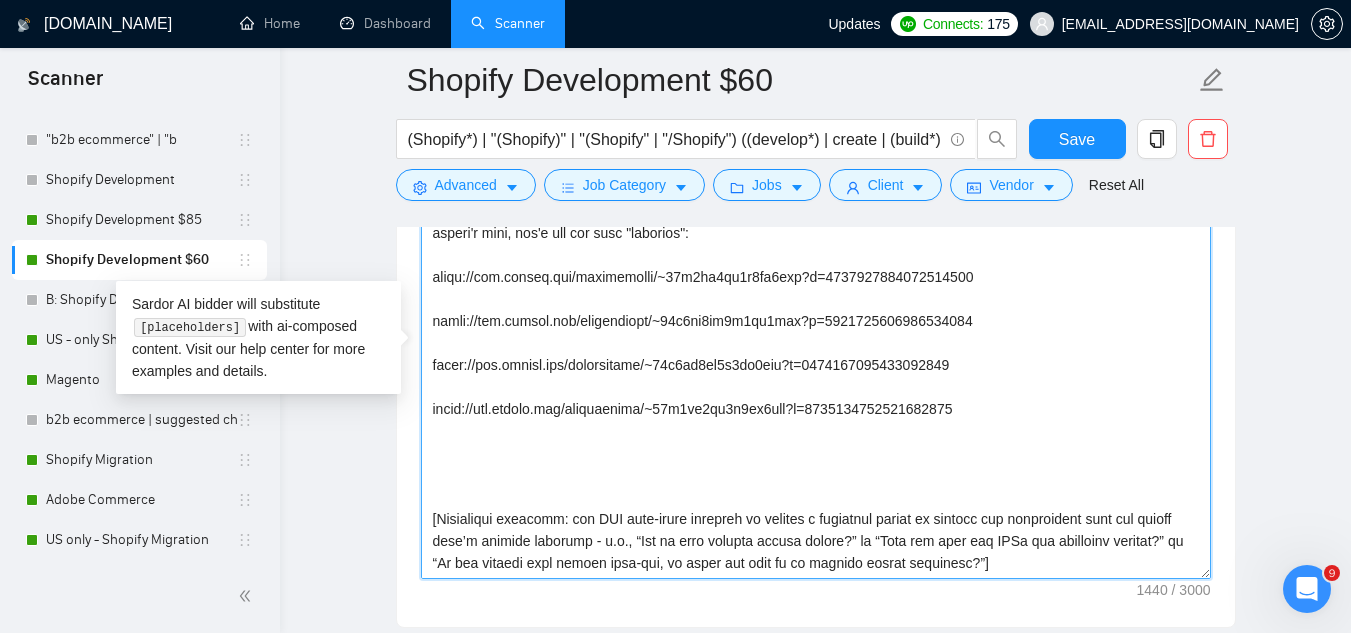 paste on "https://www.upwork.com/freelancers/~01c7af2eb0d7ff5afe?p=1358858474343350272" 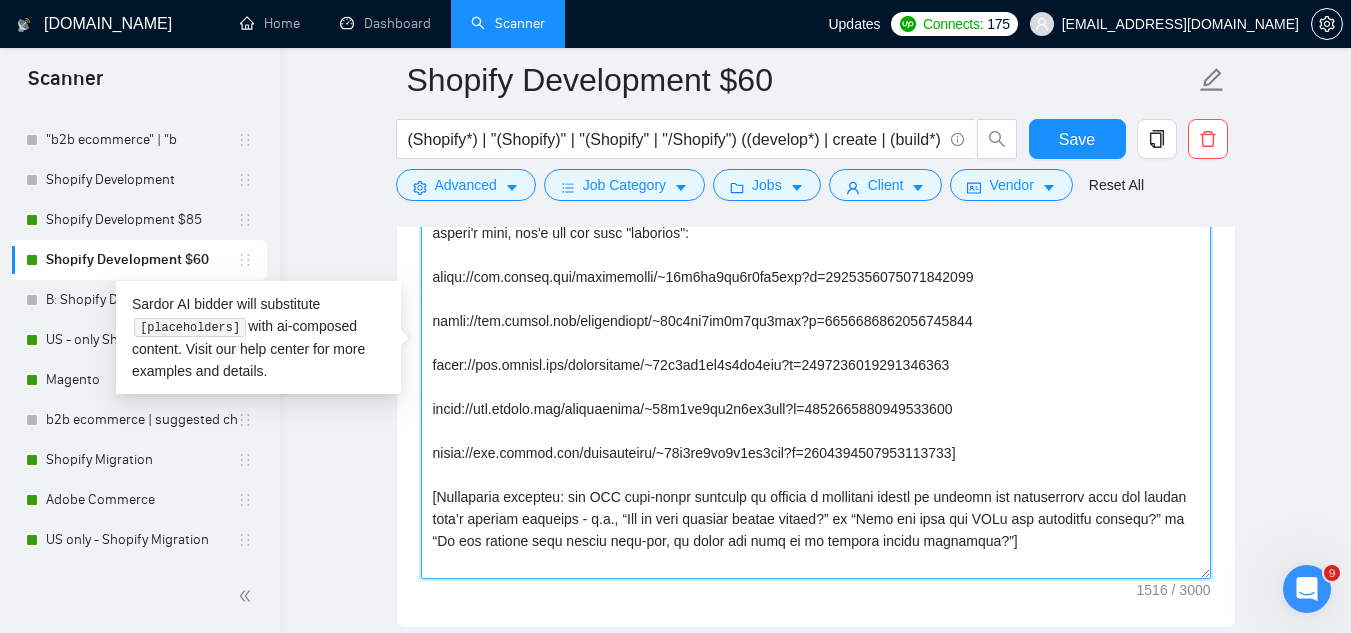 click on "Cover letter template:" at bounding box center (816, 354) 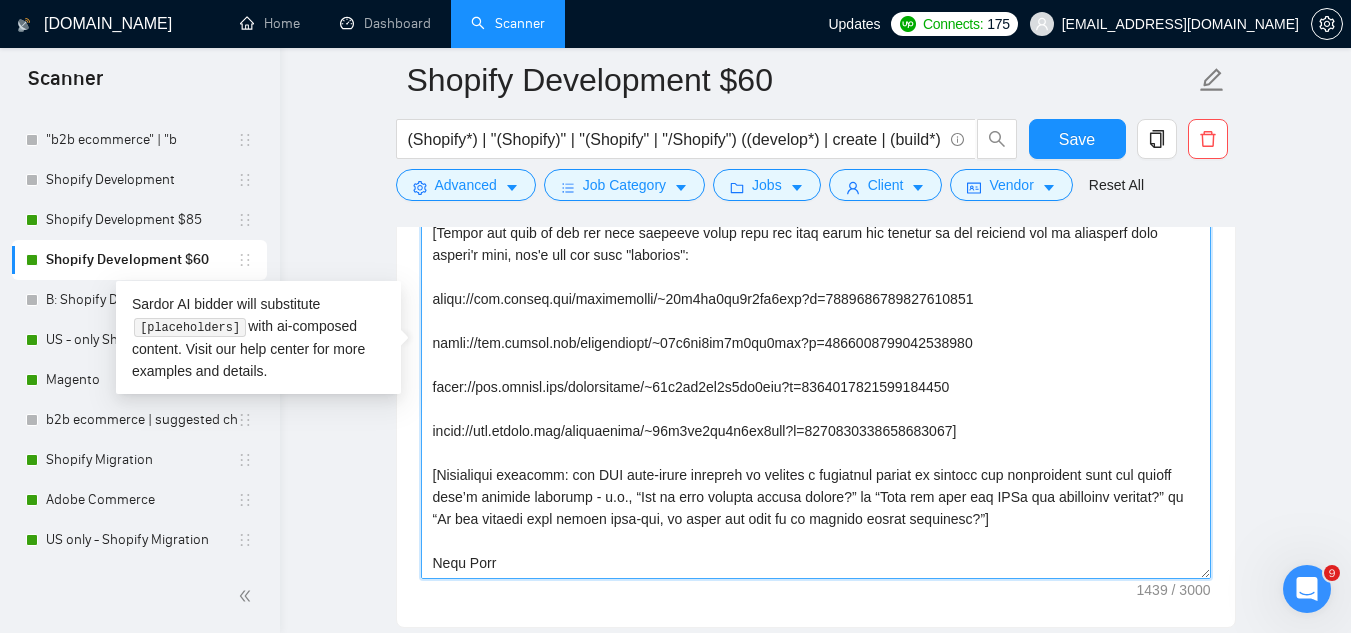 scroll, scrollTop: 154, scrollLeft: 0, axis: vertical 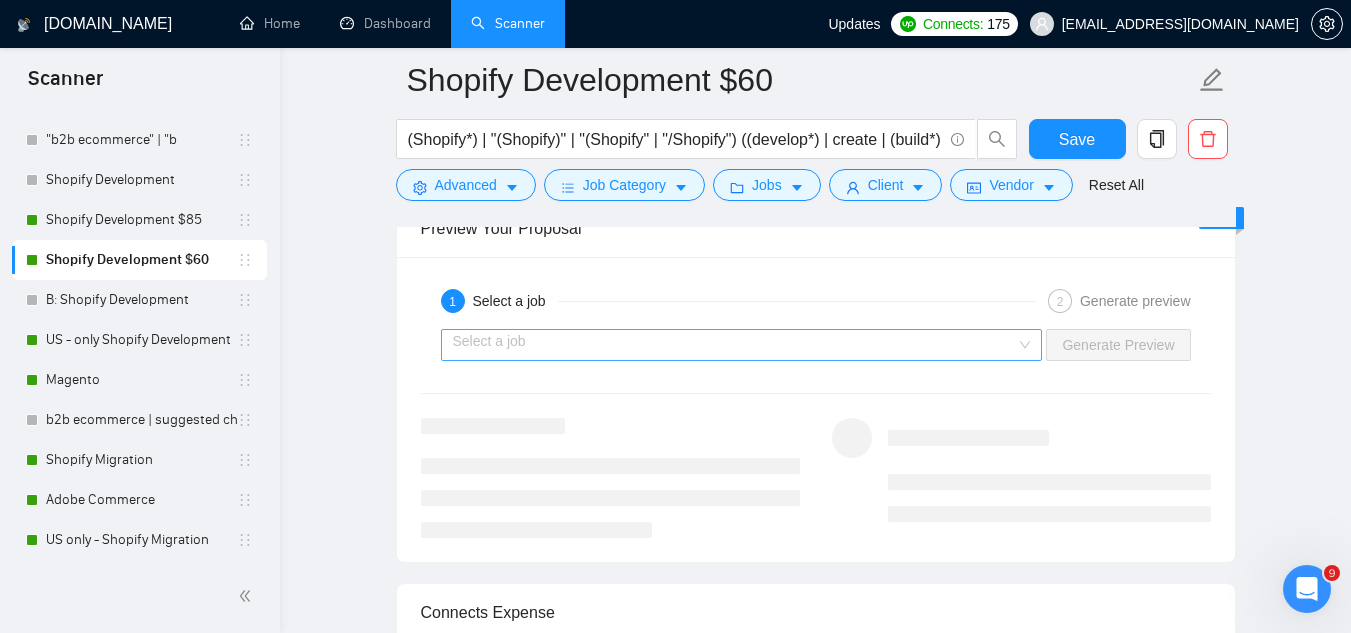 type on "[Personal greeting: start with the client’s name or company, in their local language and at the correct time of day - for example, “Buona sera, Luca!” Write the rest in English, keeping a professional-yet-conversational tone. Be direct, skip clichés, and avoid sounding like a salesperson.]
[Sound more humanlike; don't use very long formal sentences. Use middle-school vocabulary.]
[Avoid using generic phrases like "thrilled", "delight", etc.]
[ Instead of just addressing the pain points, offer a preliminary solution or strategy to address those issues. This demonstrates your problem-solving abilities. ]
[Attach the link of one the most relevant cases from the list below and explain in one sentence how it resonates with client's need, don't use the word "relevant":
https://www.upwork.com/freelancers/~01c7af2eb0d7ff5afe?p=1919160500734976000
https://www.upwork.com/freelancers/~01c7af2eb0d7ff5afe?p=1281693255796957184
https://www.upwork.com/freelancers/~01c7af2eb0d7ff5afe?p=1031975988238041088
https://..." 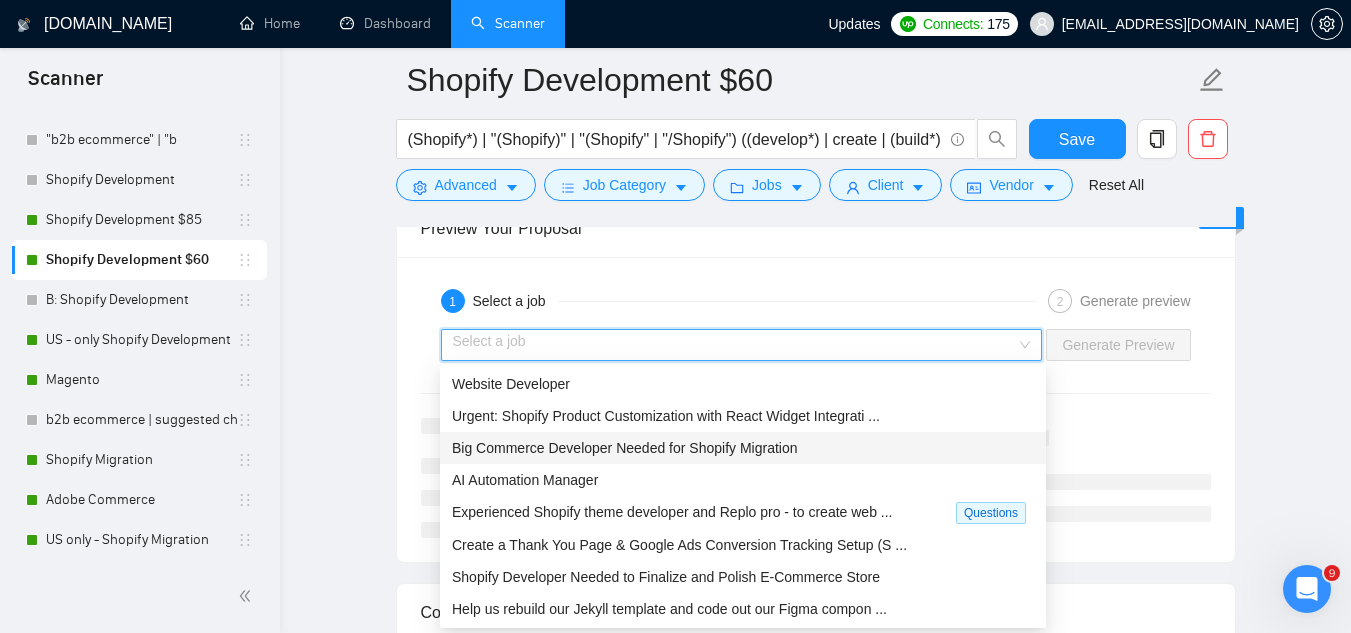 click on "Big Commerce Developer Needed for Shopify Migration" at bounding box center [743, 448] 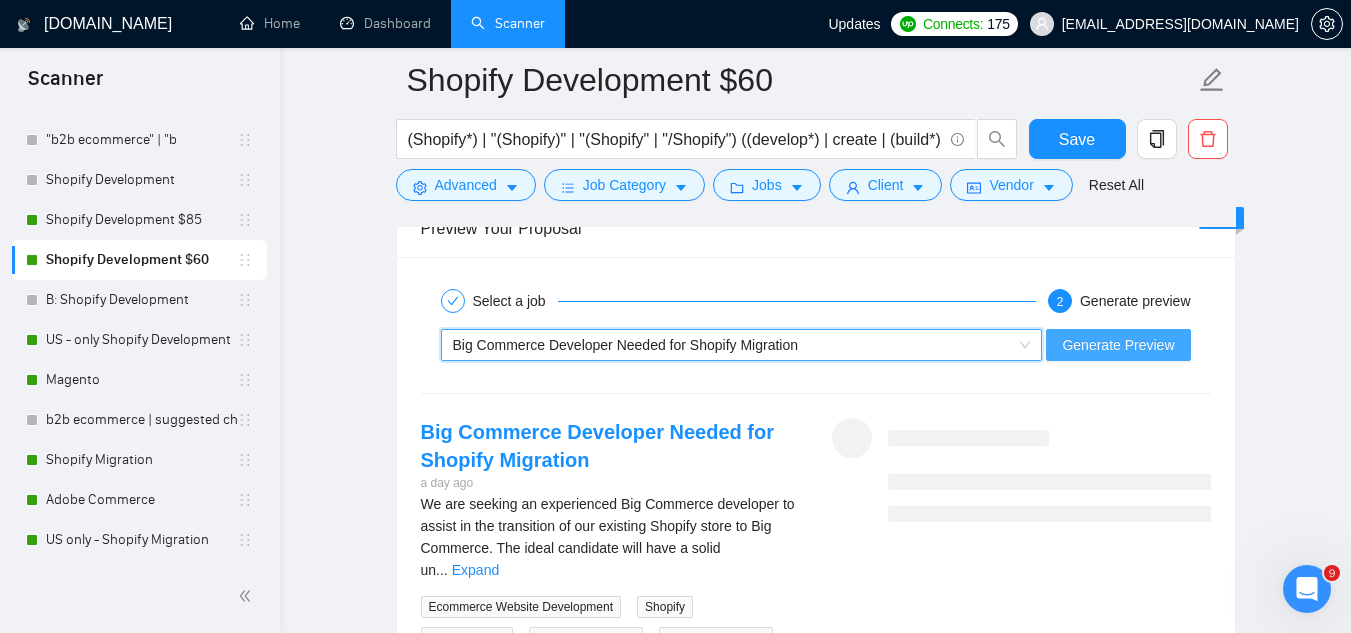 click on "Generate Preview" at bounding box center (1118, 345) 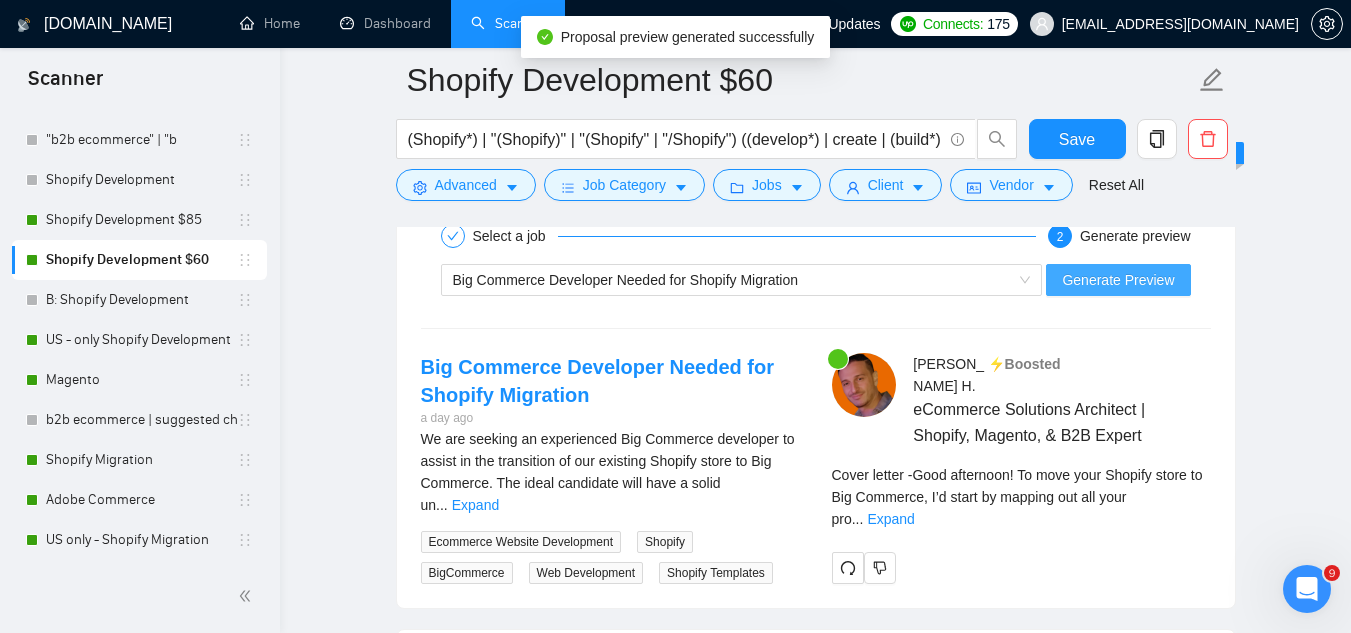 scroll, scrollTop: 3633, scrollLeft: 0, axis: vertical 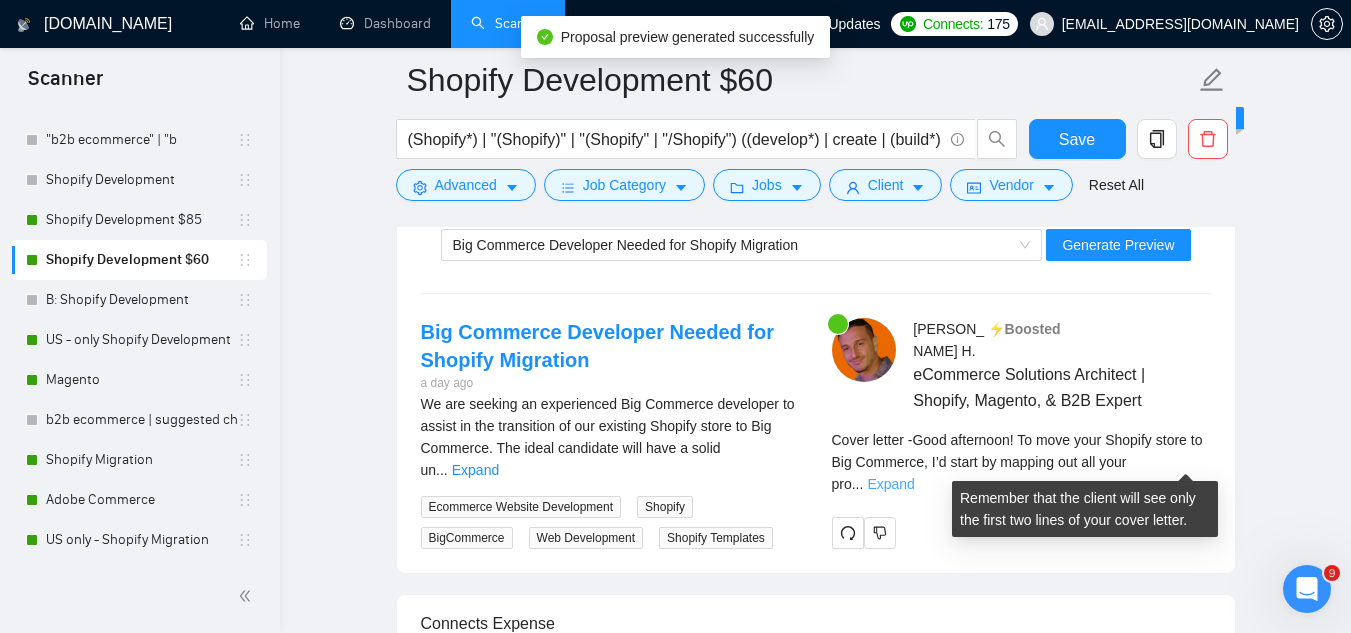 click on "Expand" at bounding box center (890, 484) 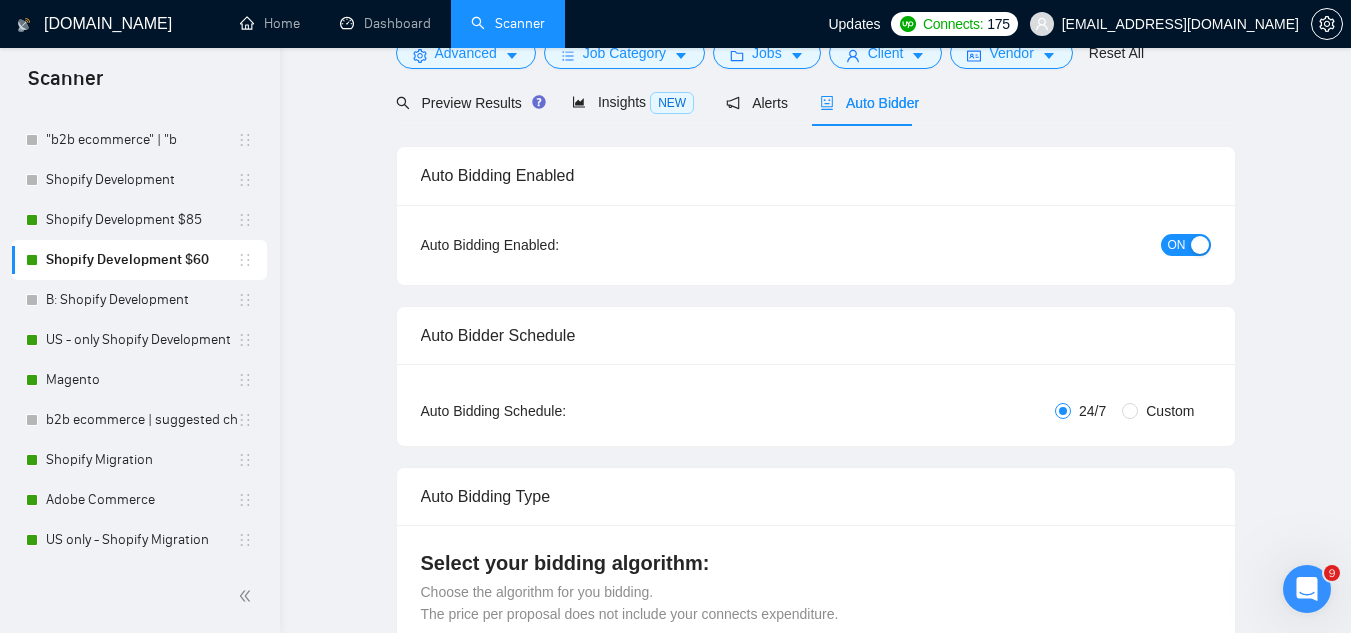 scroll, scrollTop: 0, scrollLeft: 0, axis: both 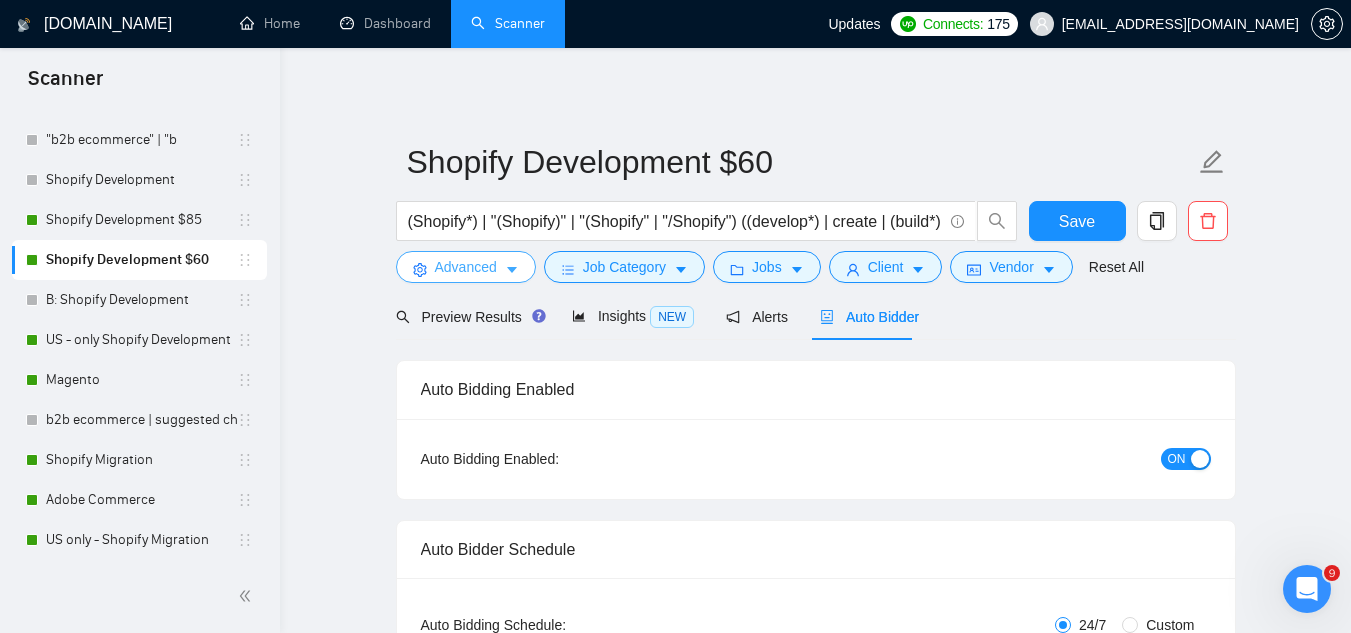 click on "Advanced" at bounding box center [466, 267] 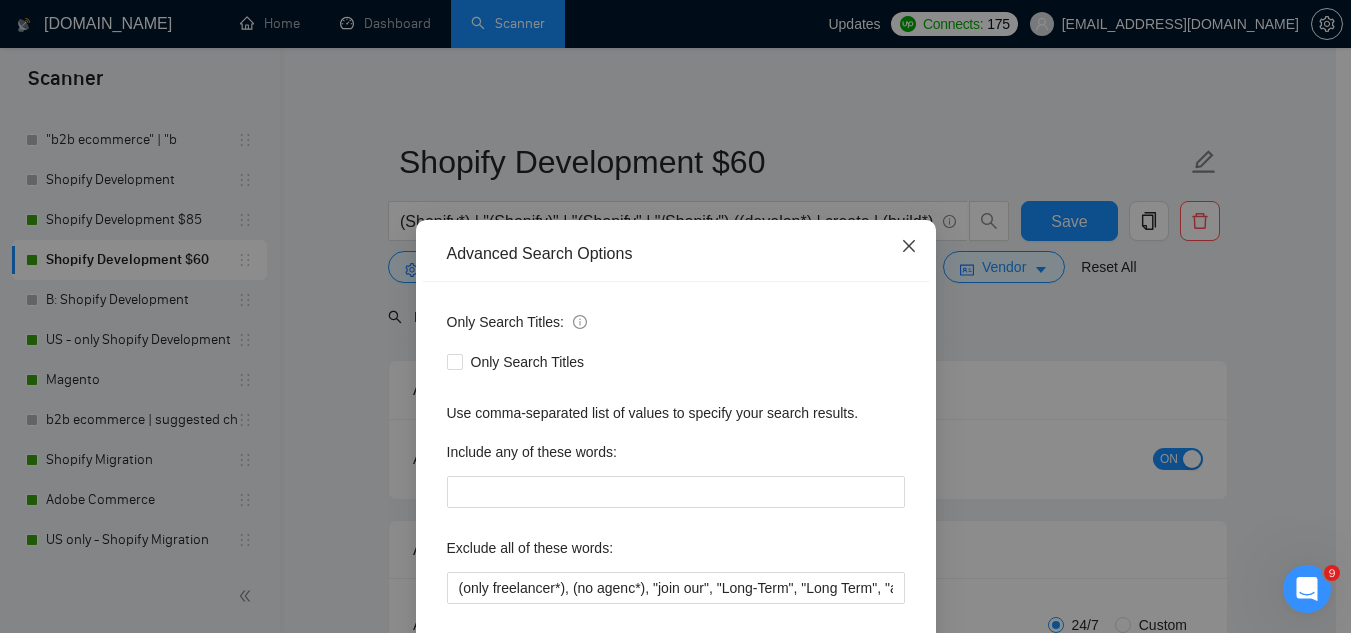 click 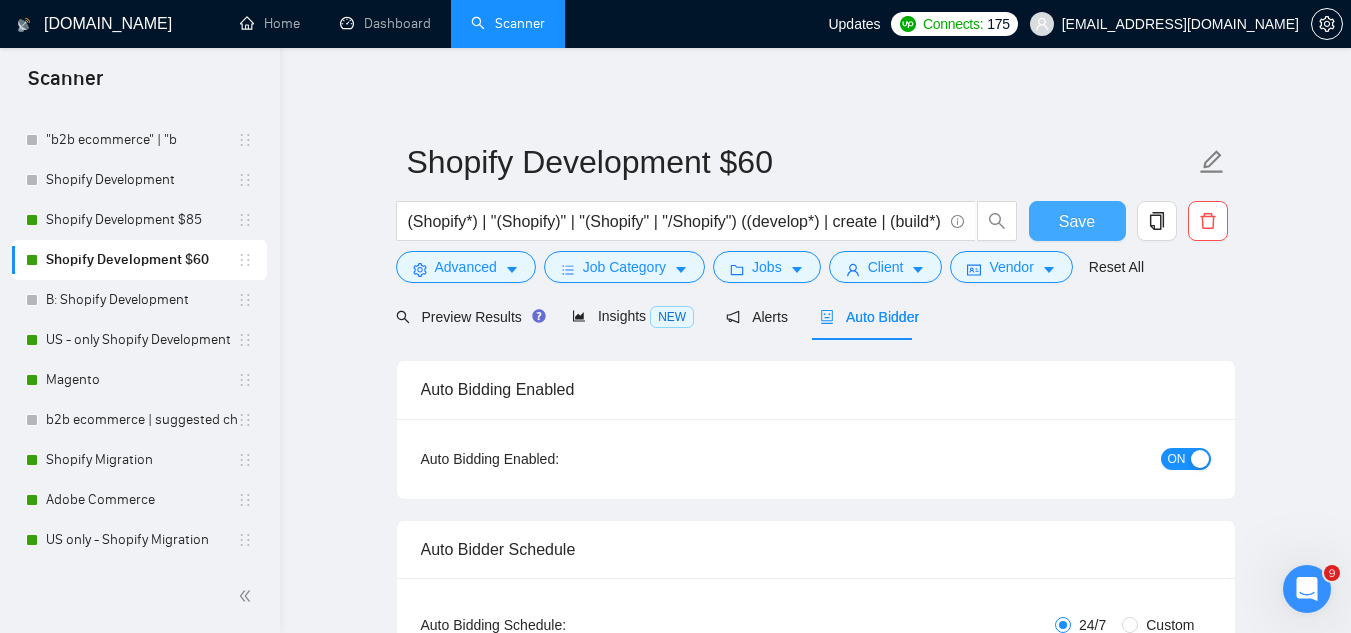 click on "Save" at bounding box center [1077, 221] 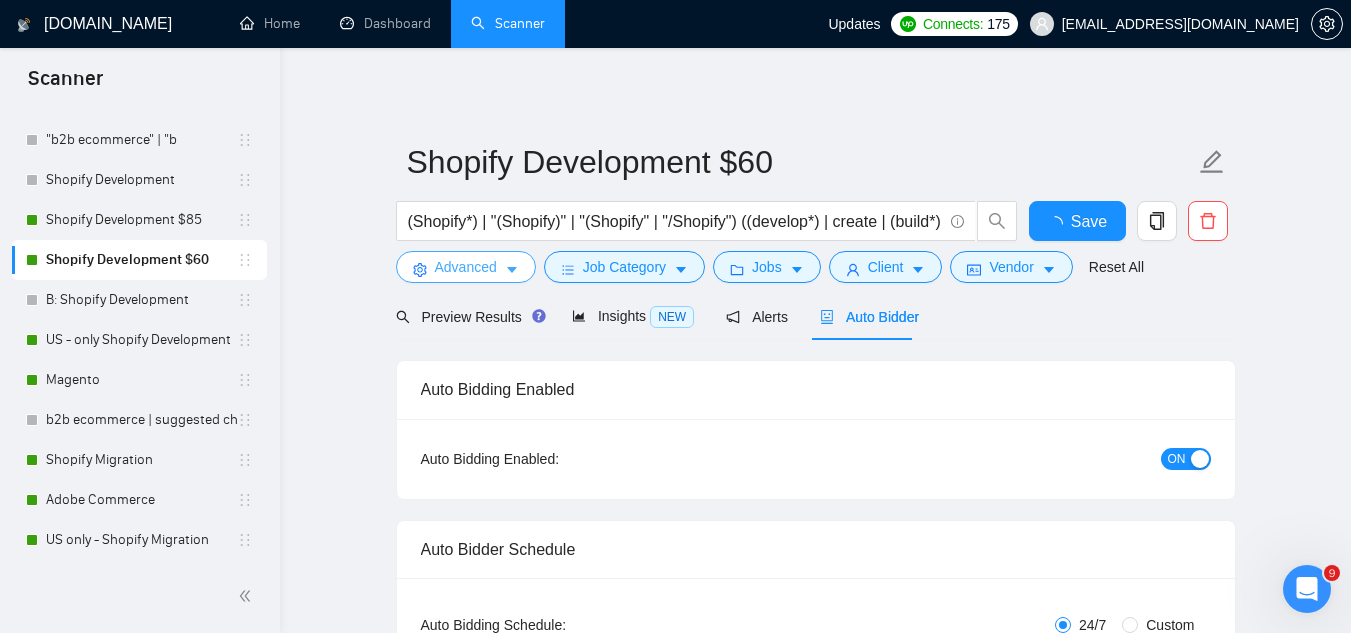 click on "Advanced" at bounding box center [466, 267] 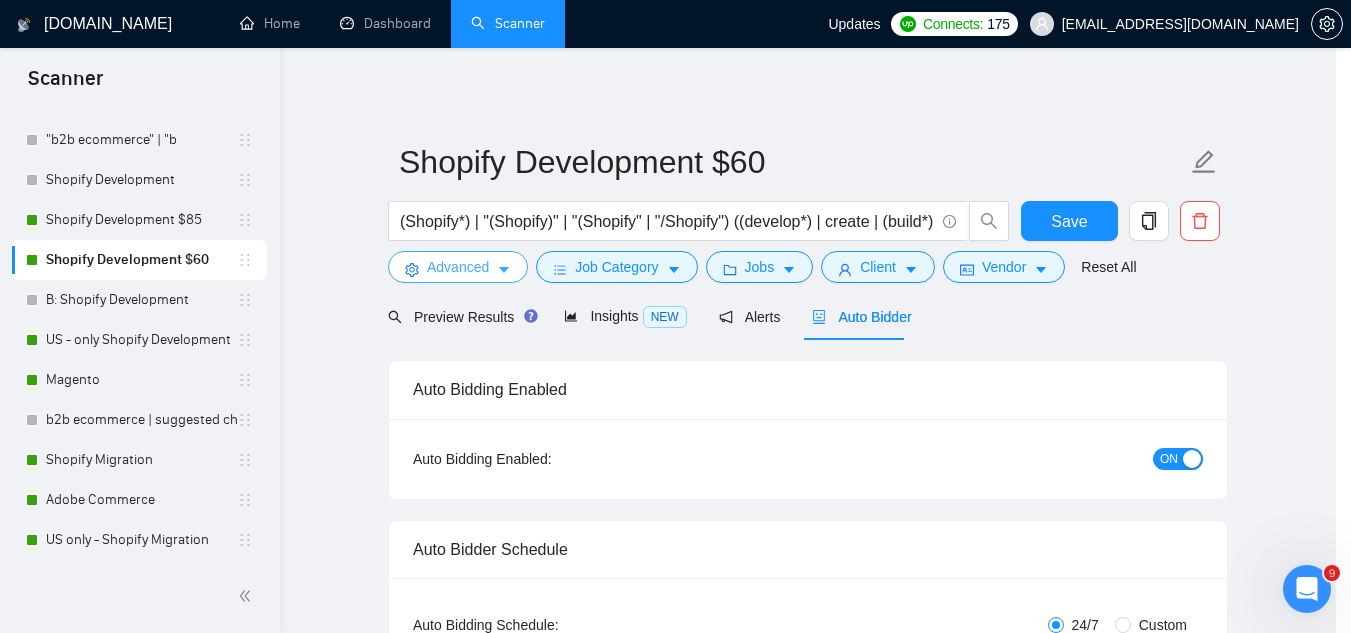 type 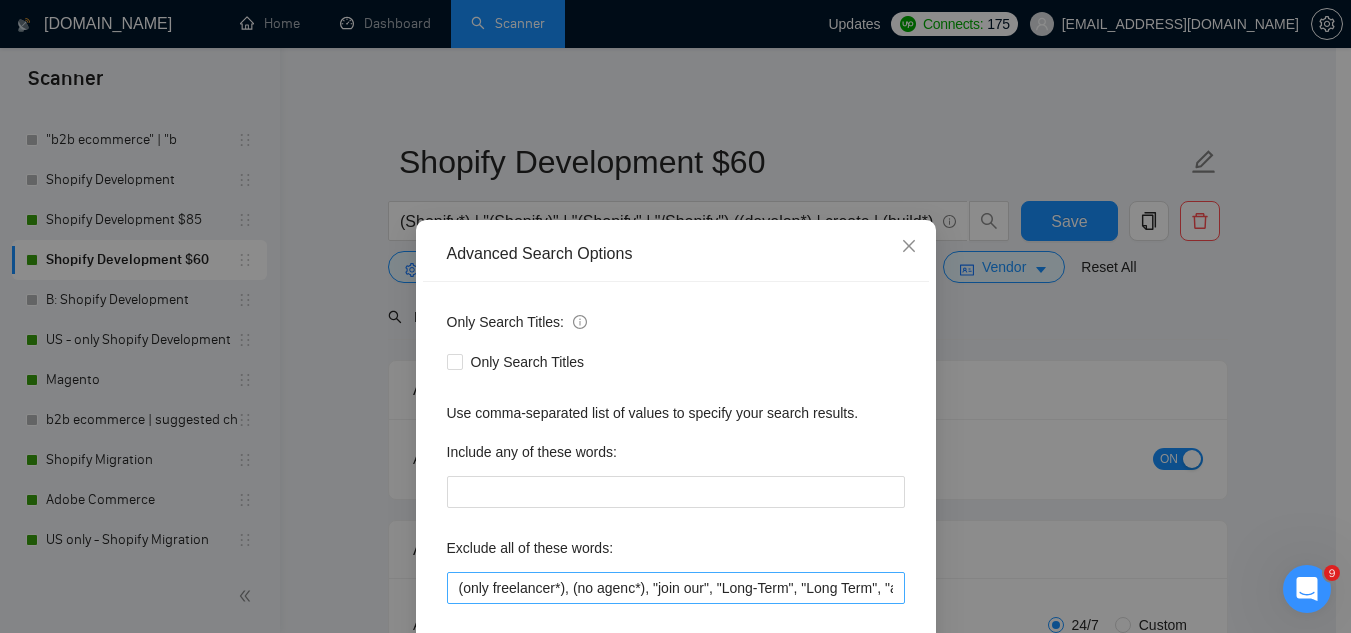 scroll, scrollTop: 100, scrollLeft: 0, axis: vertical 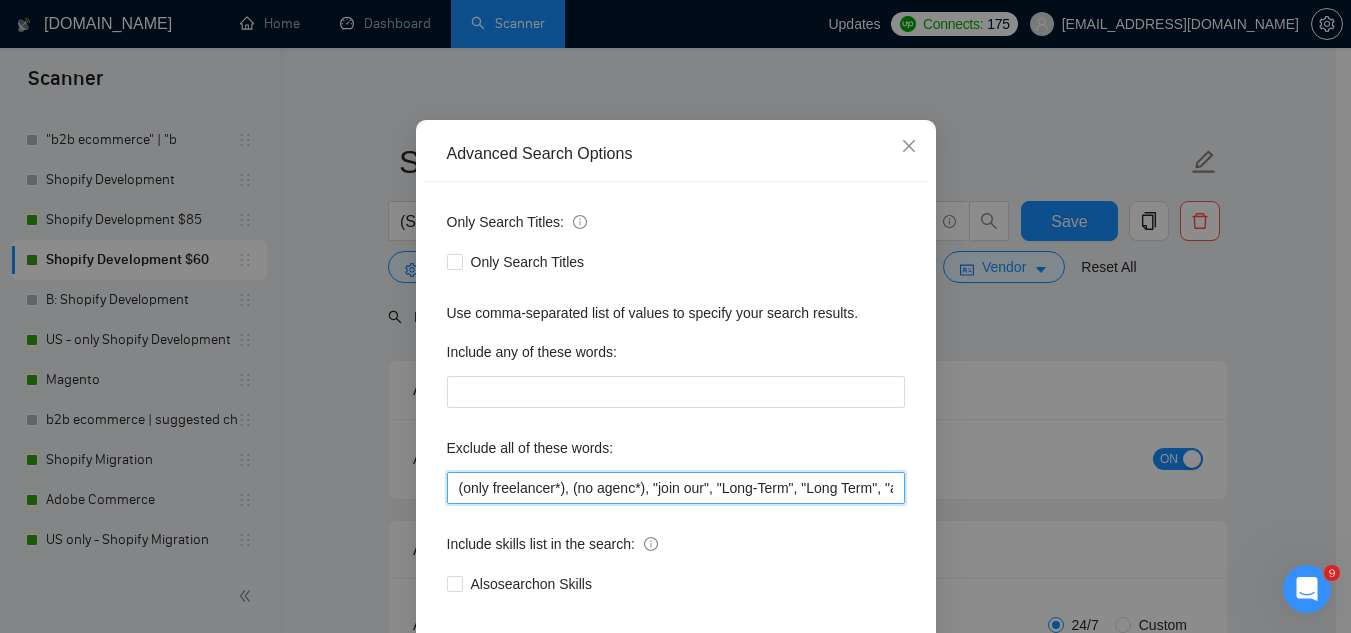 click on "(only freelancer*), (no agenc*), "join our", "Long-Term", "Long Term", "app", "engineer", "budget", "low budget", "tight budget", "affordable", "cheap", "cheapest", "competitive pricing", "most competitive pricing", "cost-effective", "cost effective", "cost-efficient", "under $200", "under $500", "around $500", "weekly installments", "looking to keep costs down", "please quote lowest", "basic site", "simple site", "simple store", "2 products", "two products", "5 products", "few pages", "single page", "one page", "just a homepage", "three pages", "initial brand testing", "quick MVP", "MVP only", "just need tweaks", "minor tweak", "quick fix", "training", "teach me", "mentorship", "1:1 guidance", "walk me through", "screen-share", "show me how", "quick turnaround", "ASAP delivery", "start immediately", "urgent but low budget", "need in 1–3 days", "24 hour job", "free theme", "use a free theme", "nothing fancy", "basic template", "no custom code", "minimalist only" at bounding box center [676, 488] 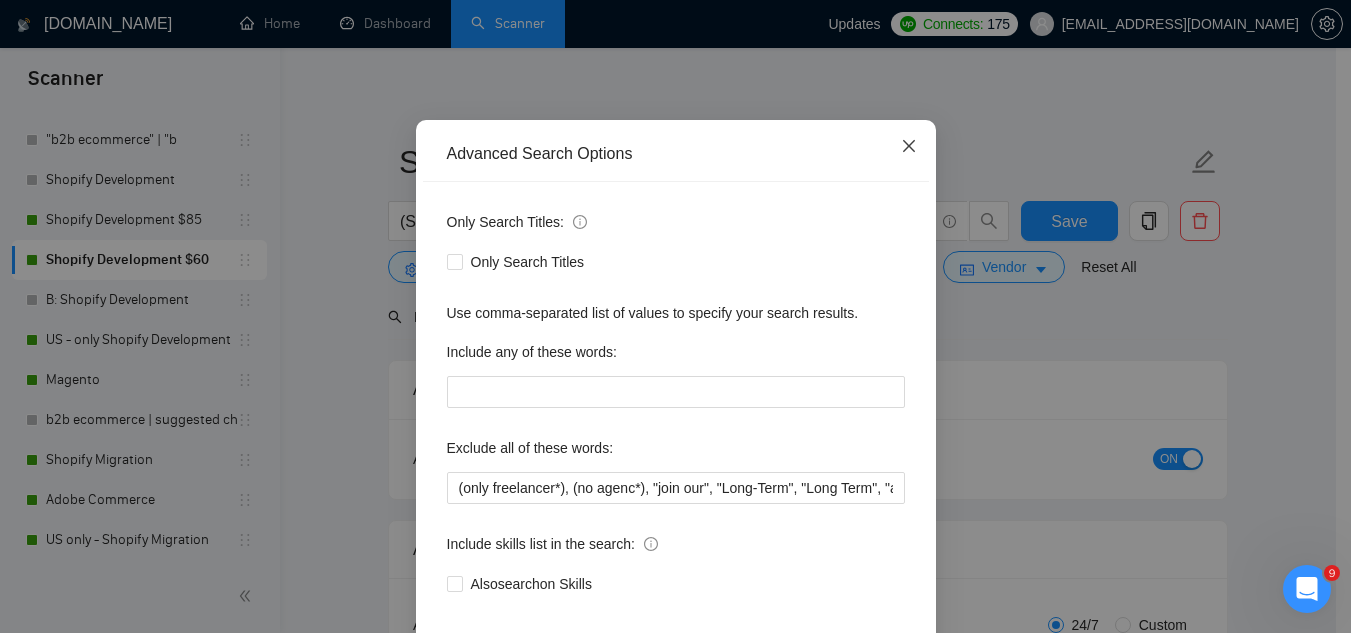 click 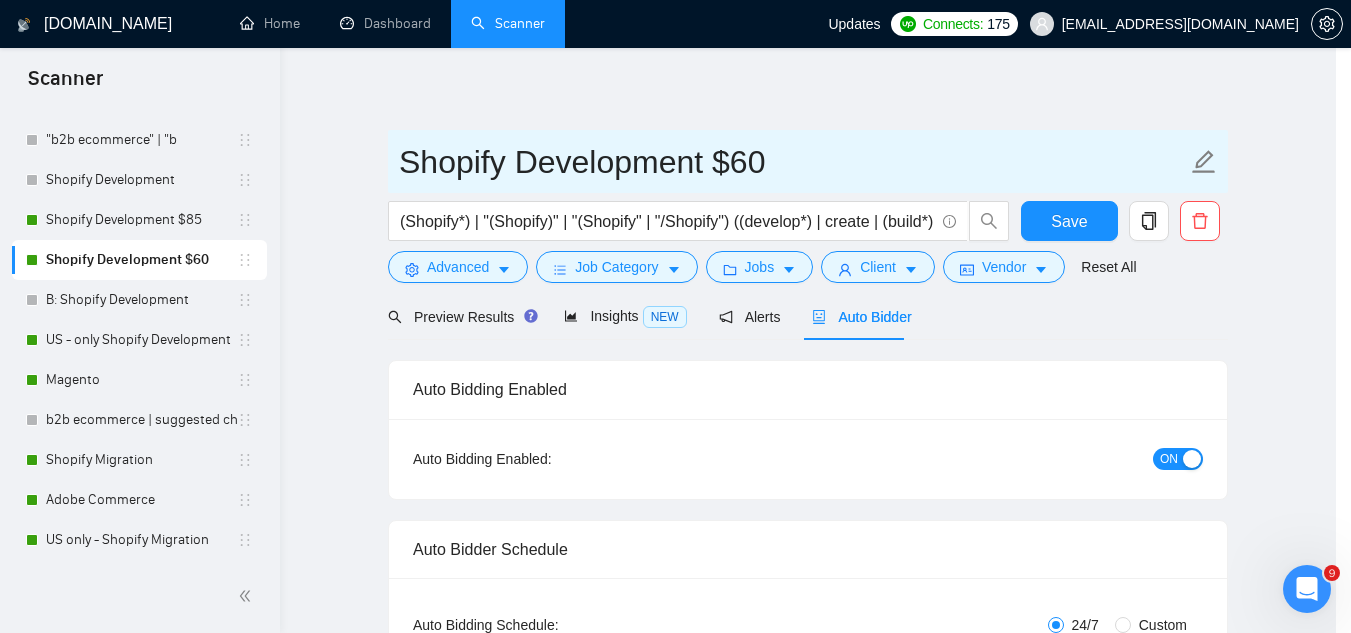 scroll, scrollTop: 99, scrollLeft: 0, axis: vertical 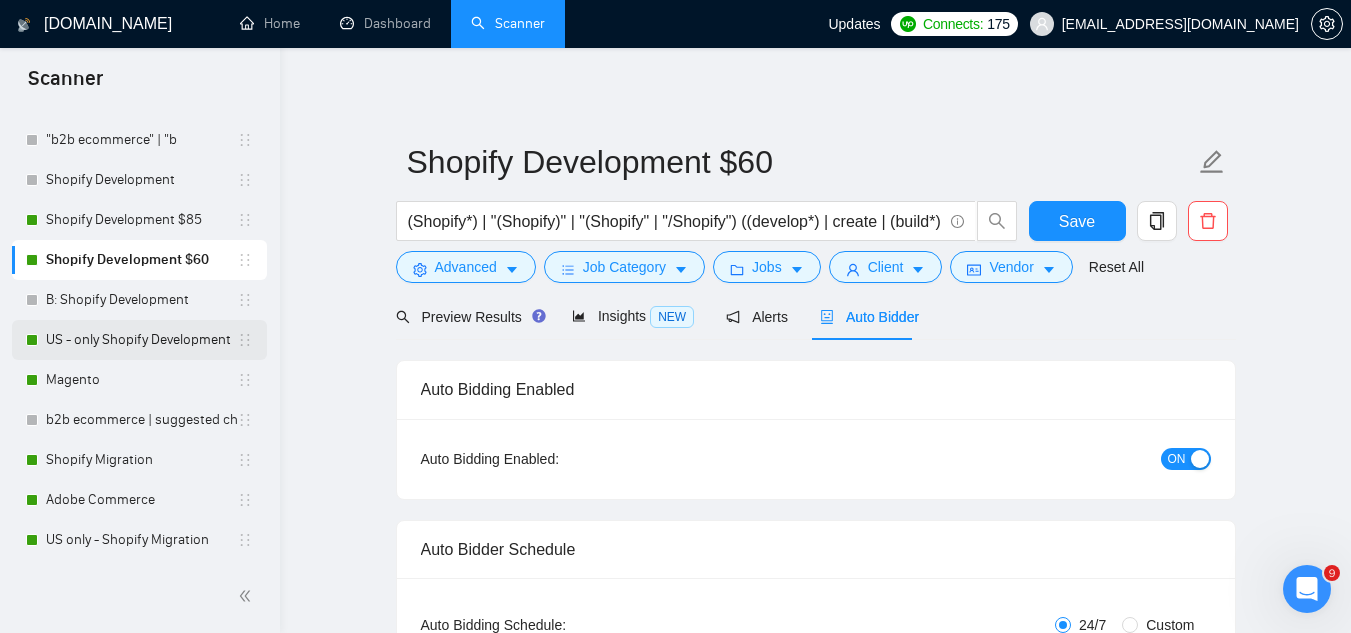 click on "US - only Shopify Development" at bounding box center (141, 340) 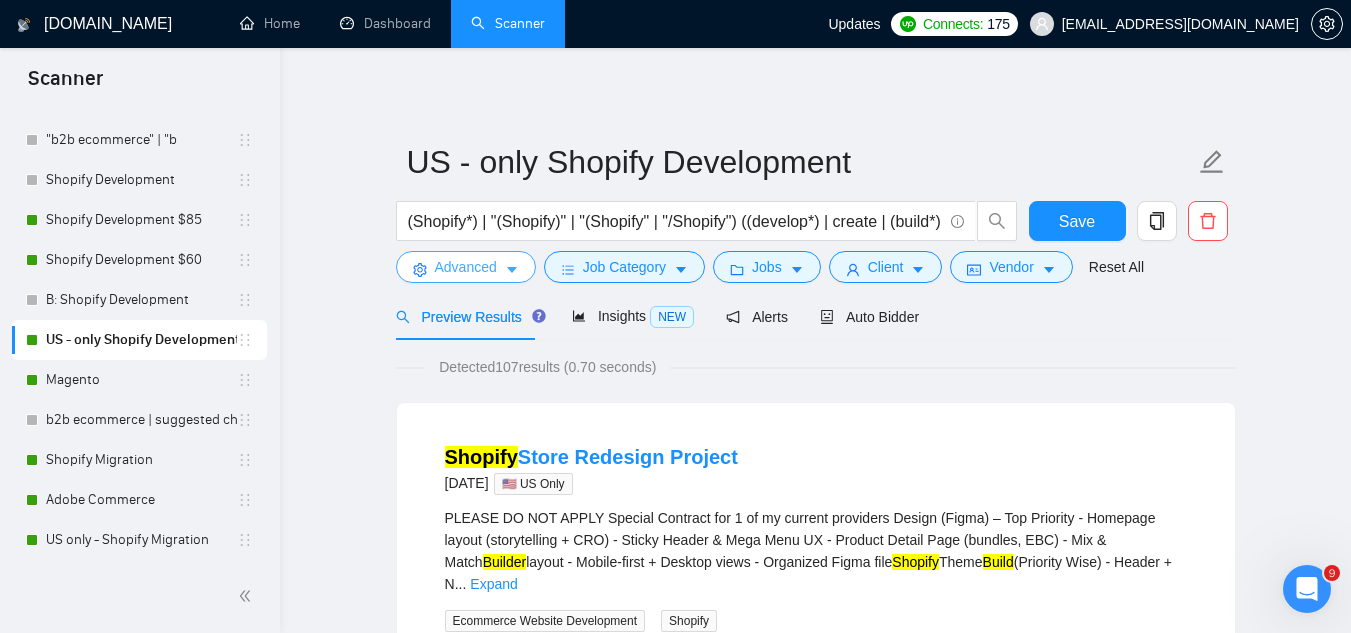 click on "Advanced" at bounding box center [466, 267] 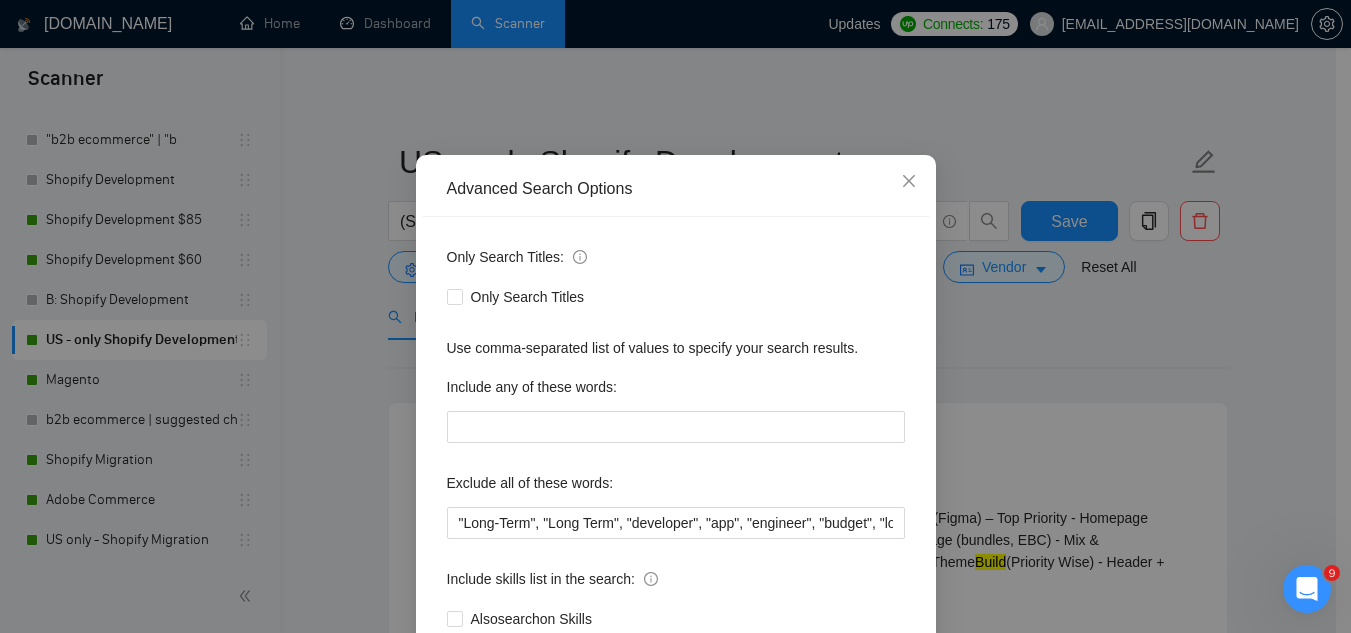 scroll, scrollTop: 100, scrollLeft: 0, axis: vertical 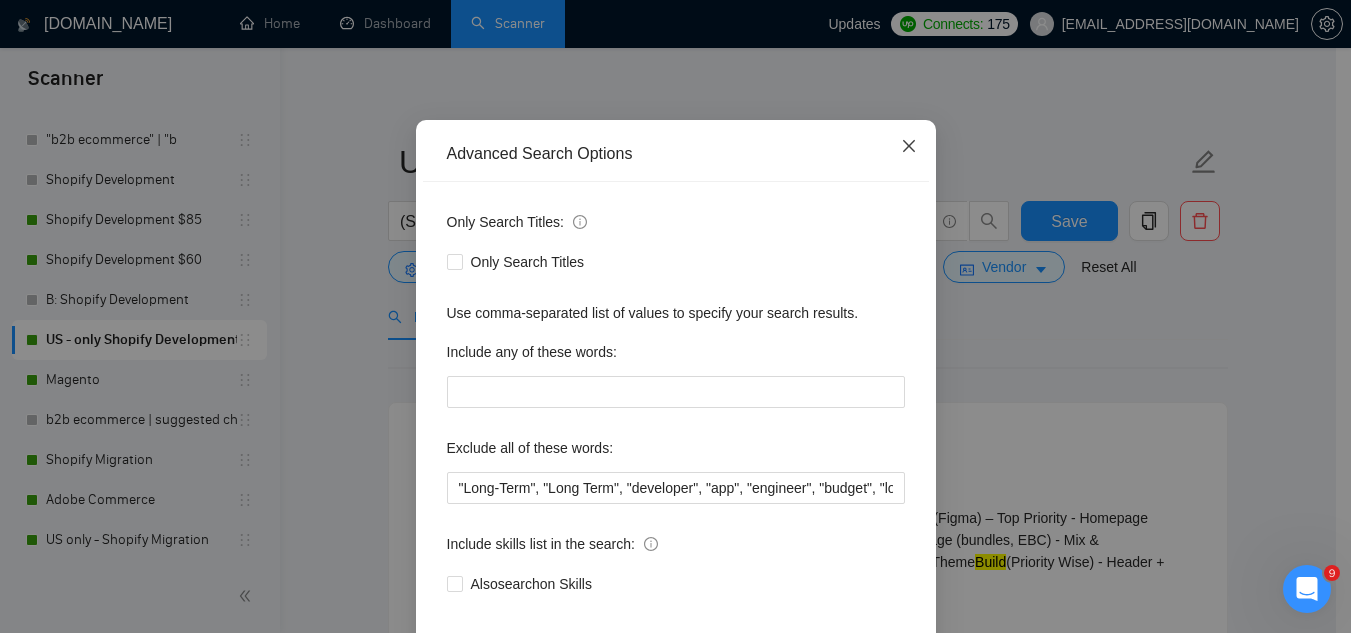 click 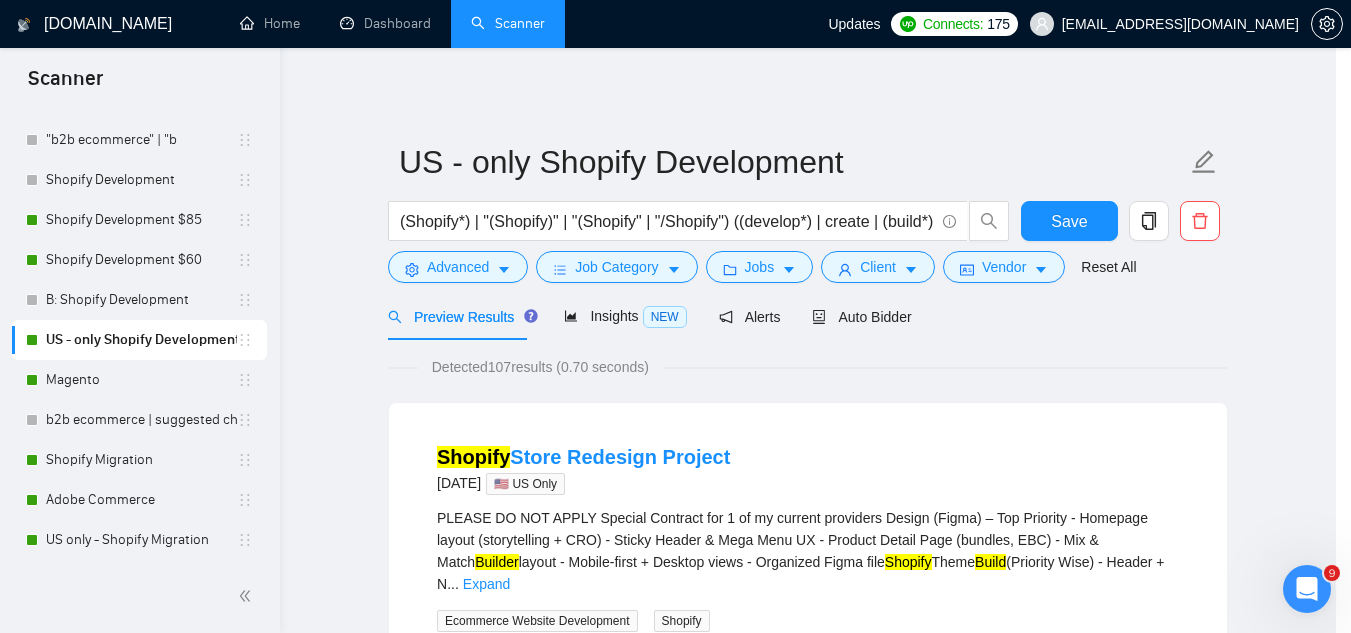 click 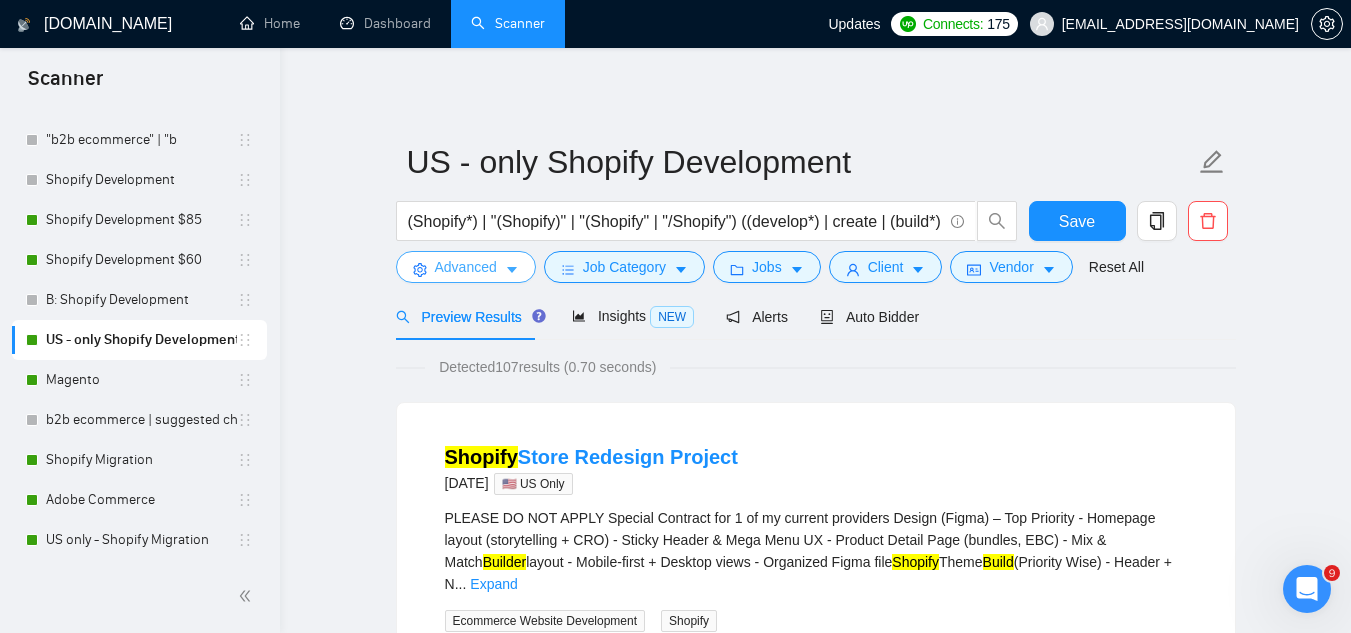 scroll, scrollTop: 0, scrollLeft: 0, axis: both 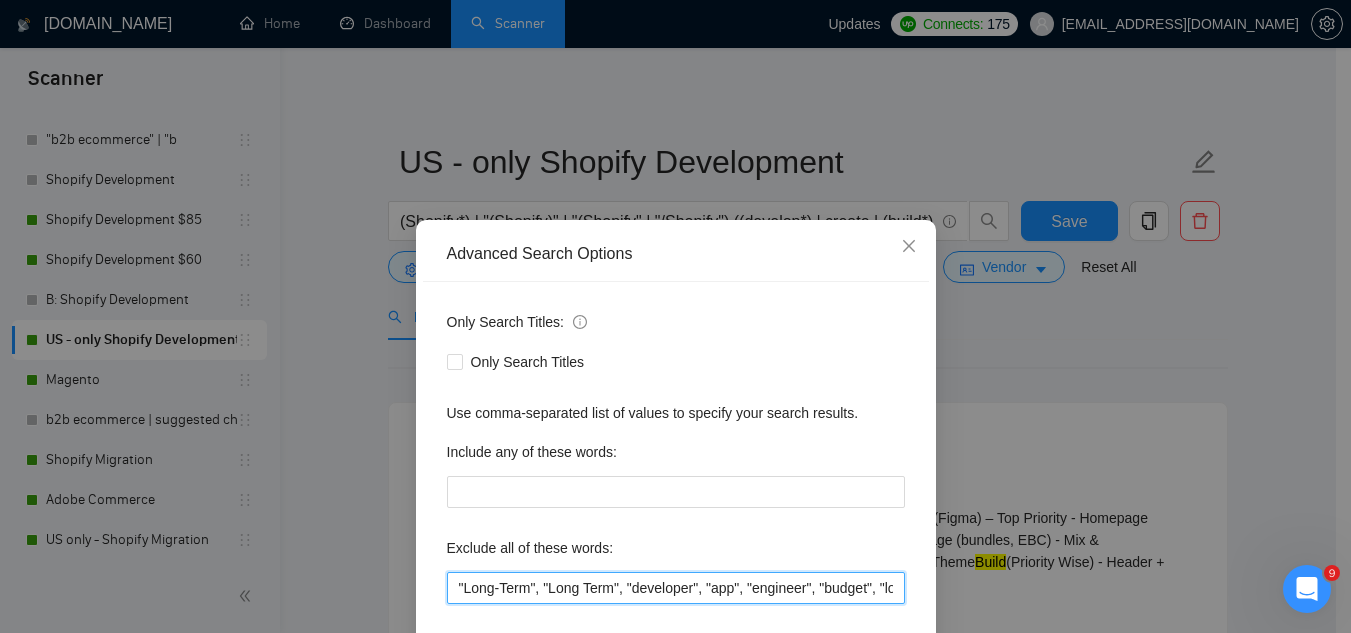 click on ""Long-Term", "Long Term", "developer", "app", "engineer", "budget", "low budget", "tight budget", "affordable", "cheap", "cheapest", "competitive pricing", "most competitive pricing", "cost-effective", "cost effective", "cost-efficient", "under $200", "under $500", "around $500", "weekly installments", "looking to keep costs down", "please quote lowest", "basic site", "simple site", "simple store", "2 products", "two products", "5 products", "few pages", "single page", "one page", "just a homepage", "three pages", "initial brand testing", "quick MVP", "MVP only", "just need tweaks", "minor tweak", "quick fix", "training", "teach me", "mentorship", "1:1 guidance", "walk me through", "screen-share", "show me how", "quick turnaround", "ASAP delivery", "start immediately", "urgent but low budget", "need in 1–3 days", "24 hour job", "free theme", "use a free theme", "nothing fancy", "basic template", "no custom code", "minimalist only" at bounding box center [676, 588] 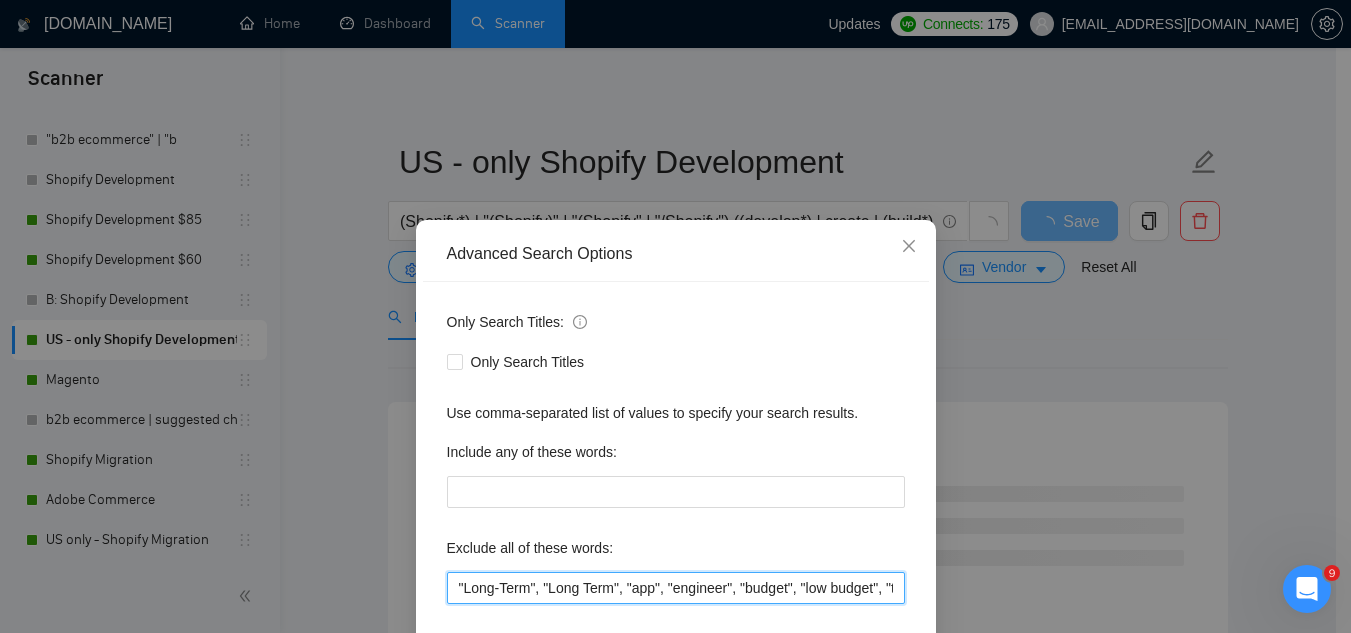 paste on "(only freelancer*), (no agenc*), "join our"," 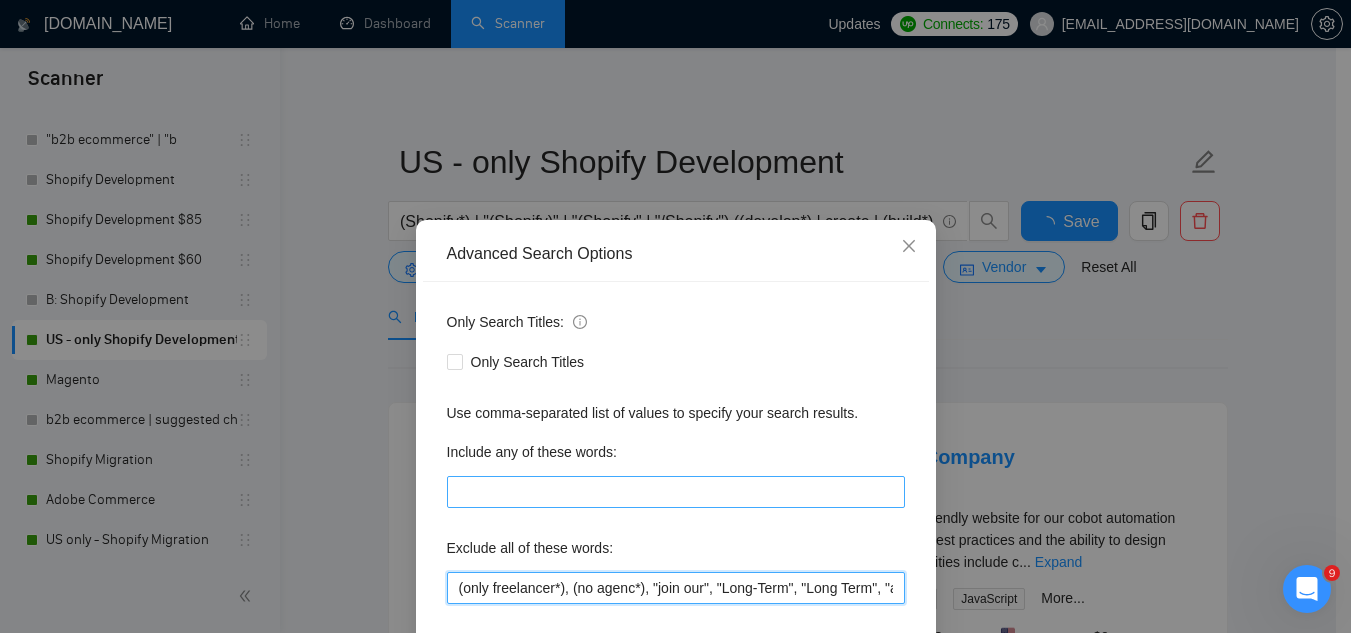scroll, scrollTop: 199, scrollLeft: 0, axis: vertical 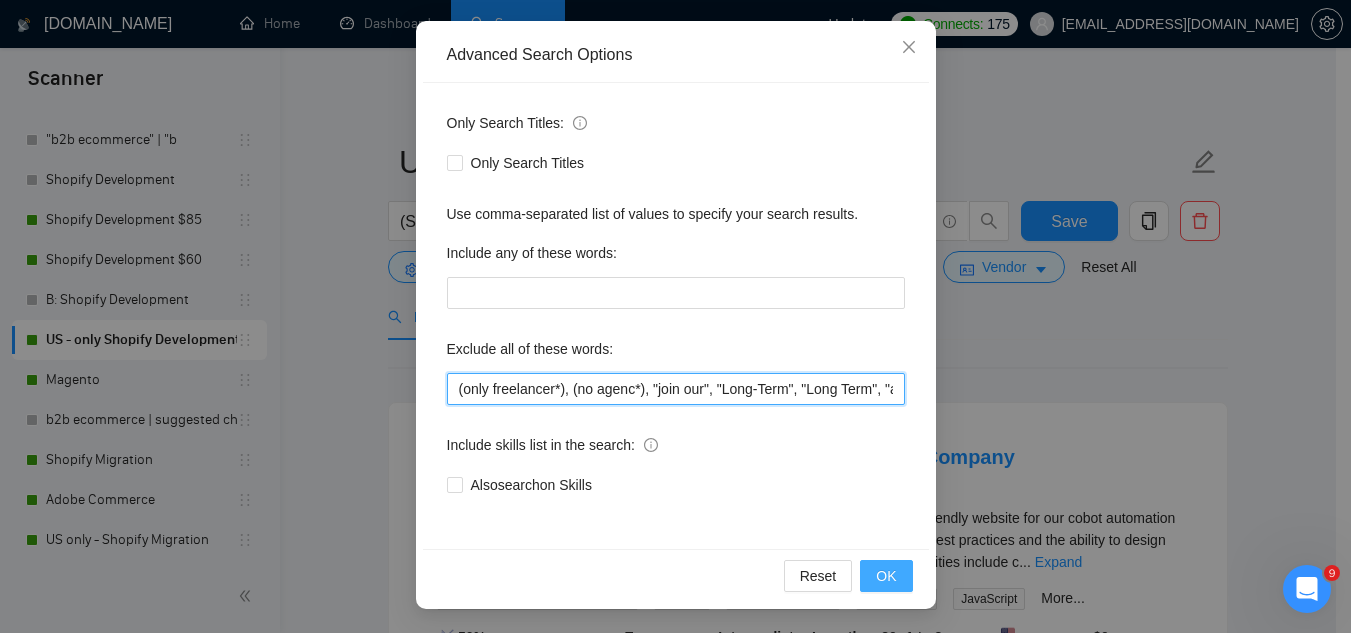type on "(only freelancer*), (no agenc*), "join our", "Long-Term", "Long Term", "app", "engineer", "budget", "low budget", "tight budget", "affordable", "cheap", "cheapest", "competitive pricing", "most competitive pricing", "cost-effective", "cost effective", "cost-efficient", "under $200", "under $500", "around $500", "weekly installments", "looking to keep costs down", "please quote lowest", "basic site", "simple site", "simple store", "2 products", "two products", "5 products", "few pages", "single page", "one page", "just a homepage", "three pages", "initial brand testing", "quick MVP", "MVP only", "just need tweaks", "minor tweak", "quick fix", "training", "teach me", "mentorship", "1:1 guidance", "walk me through", "screen-share", "show me how", "quick turnaround", "ASAP delivery", "start immediately", "urgent but low budget", "need in 1–3 days", "24 hour job", "free theme", "use a free theme", "nothing fancy", "basic template", "no custom code", "minimalist only" 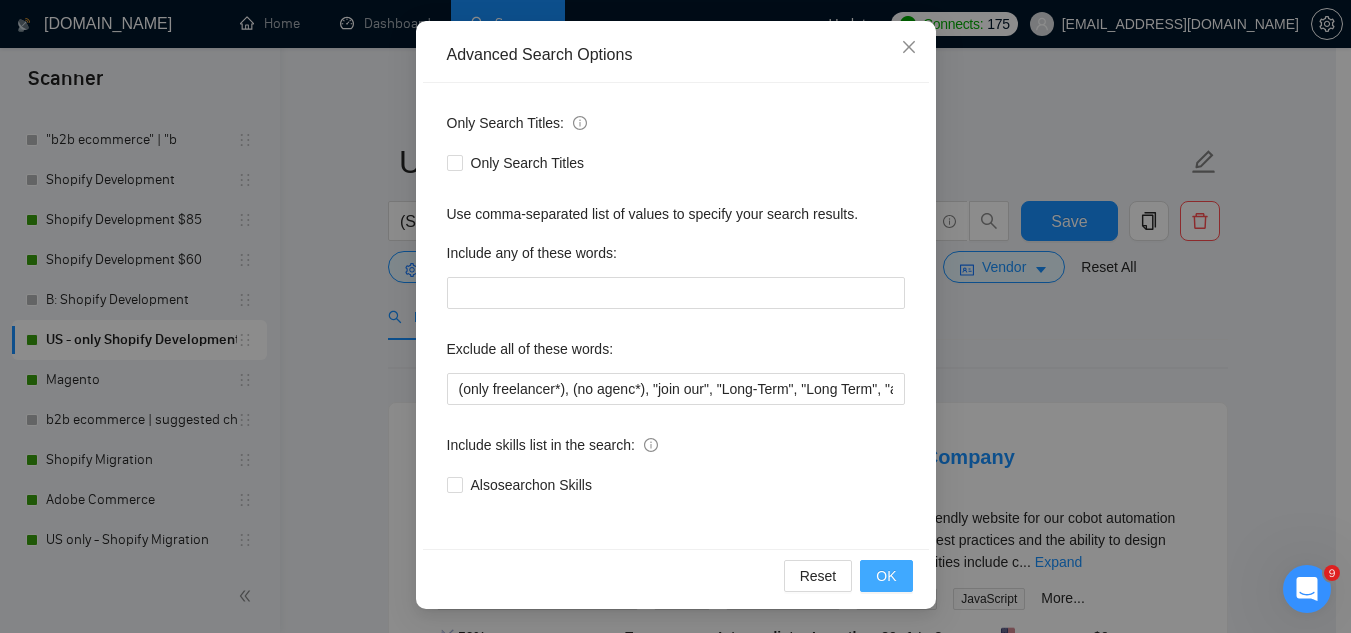 click on "OK" at bounding box center [886, 576] 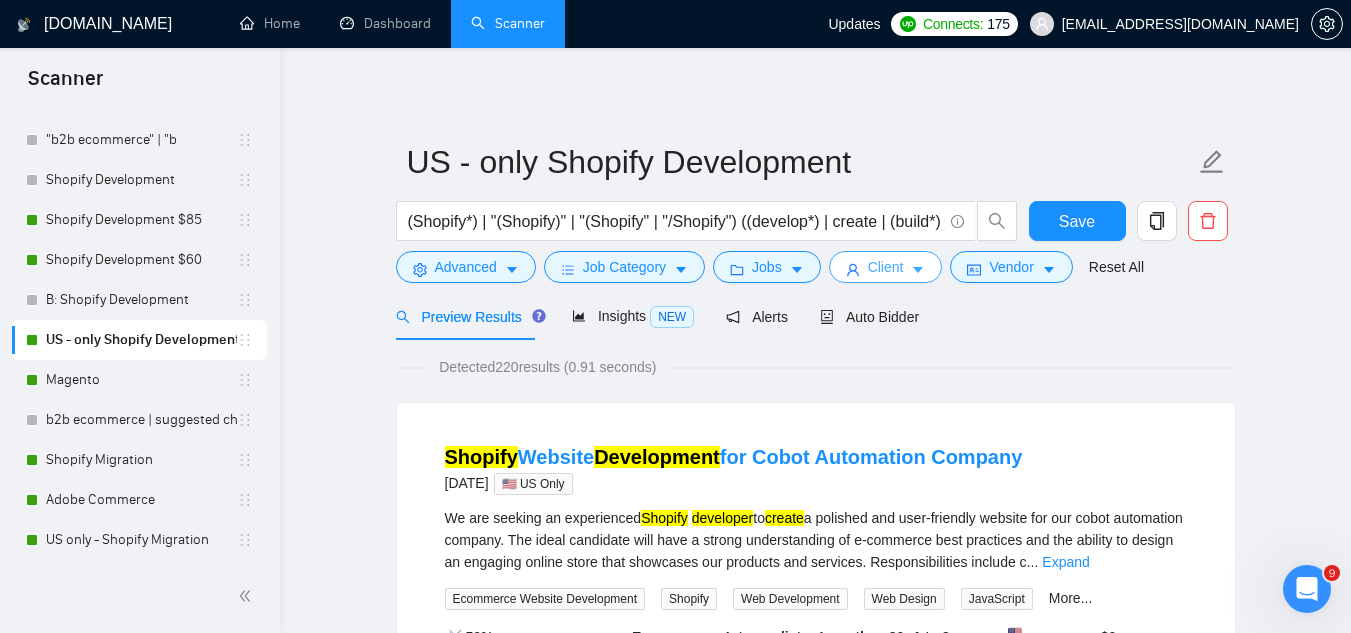 click on "Client" at bounding box center [886, 267] 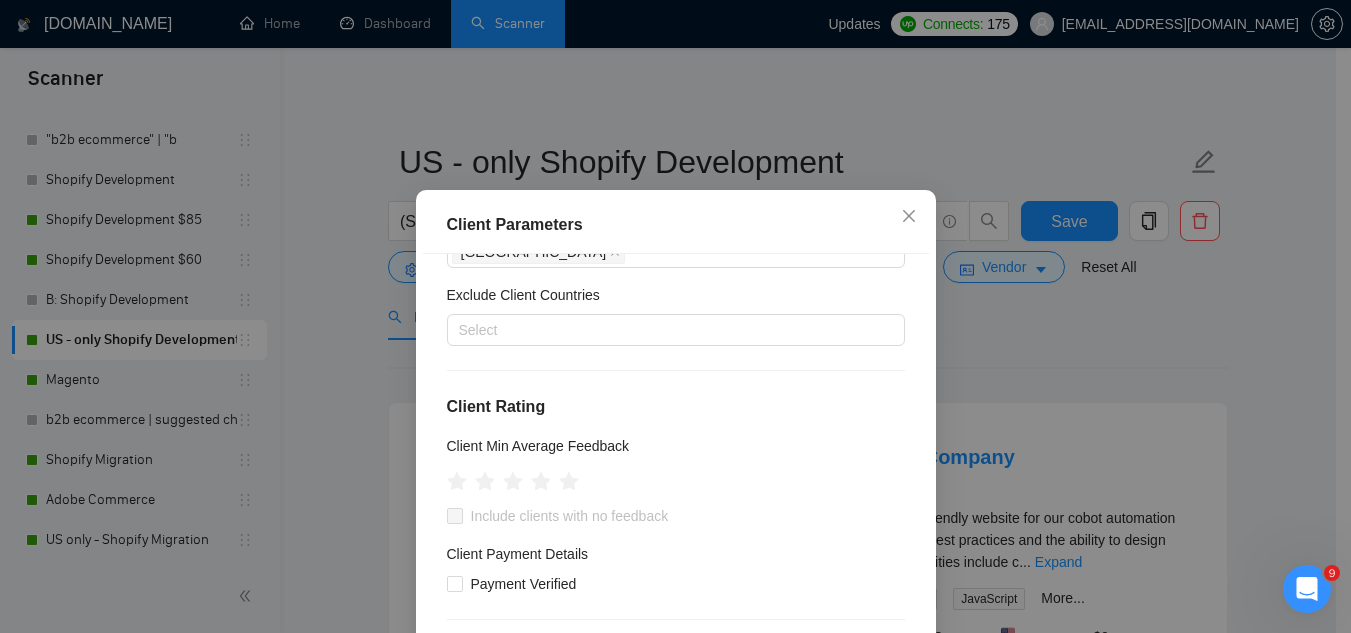 scroll, scrollTop: 200, scrollLeft: 0, axis: vertical 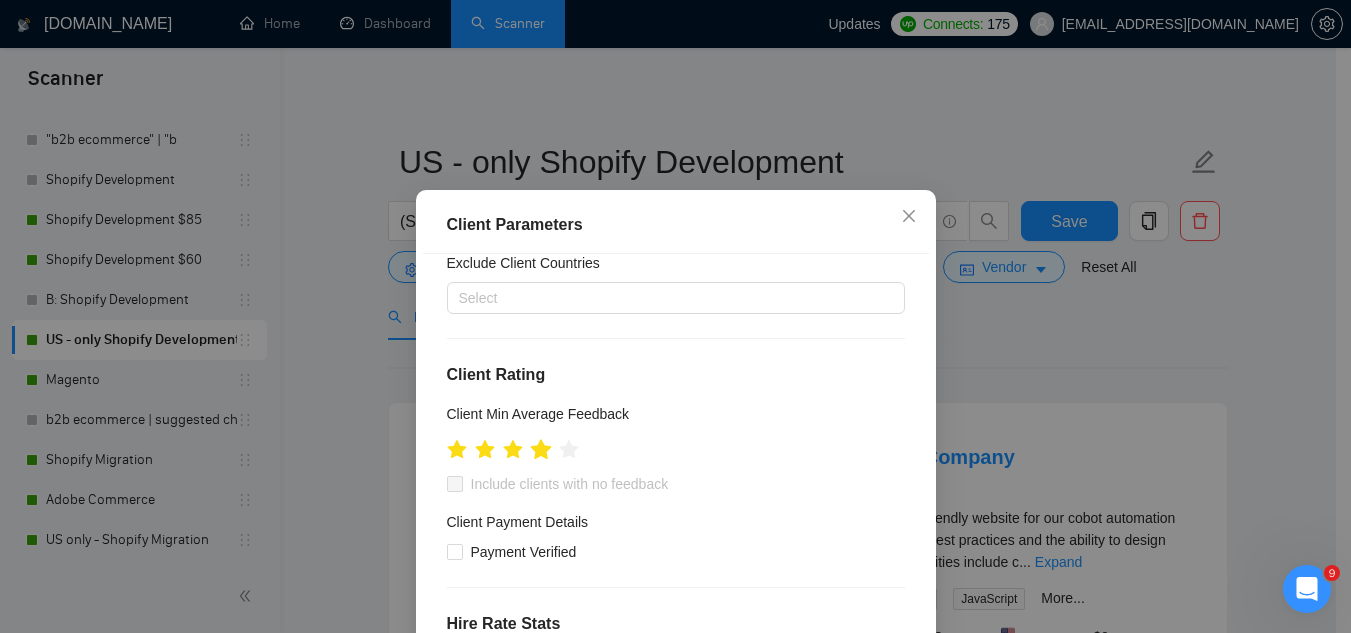 click 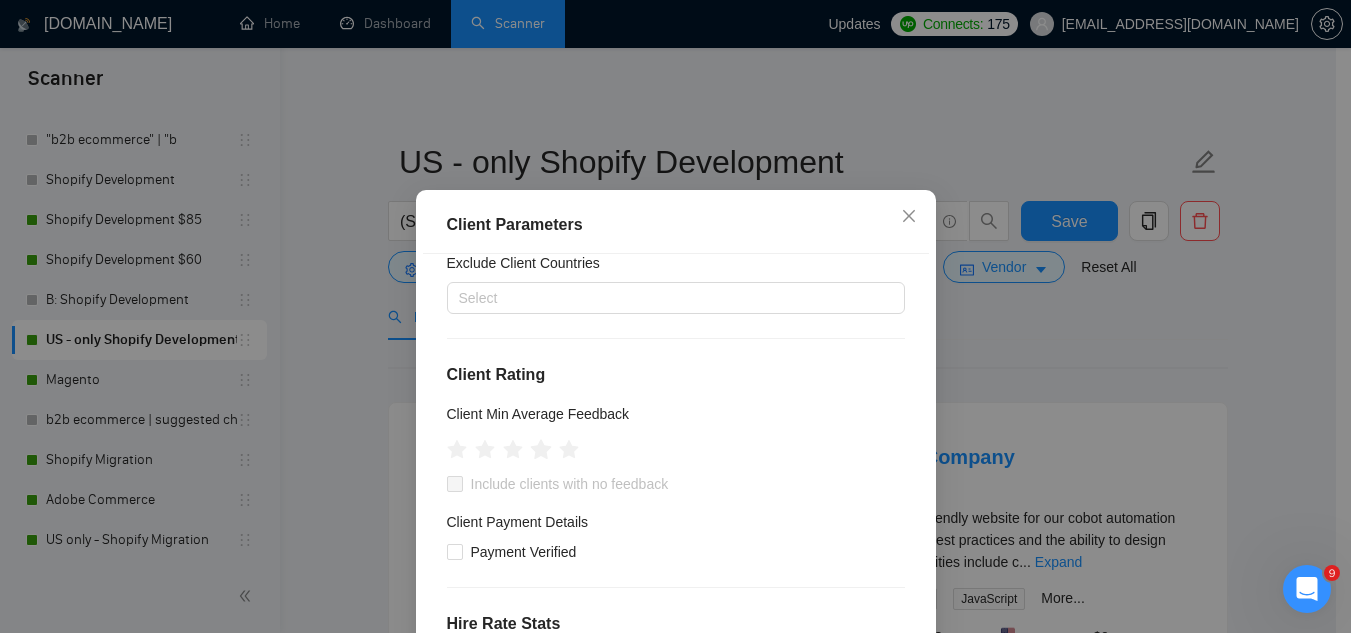 scroll, scrollTop: 300, scrollLeft: 0, axis: vertical 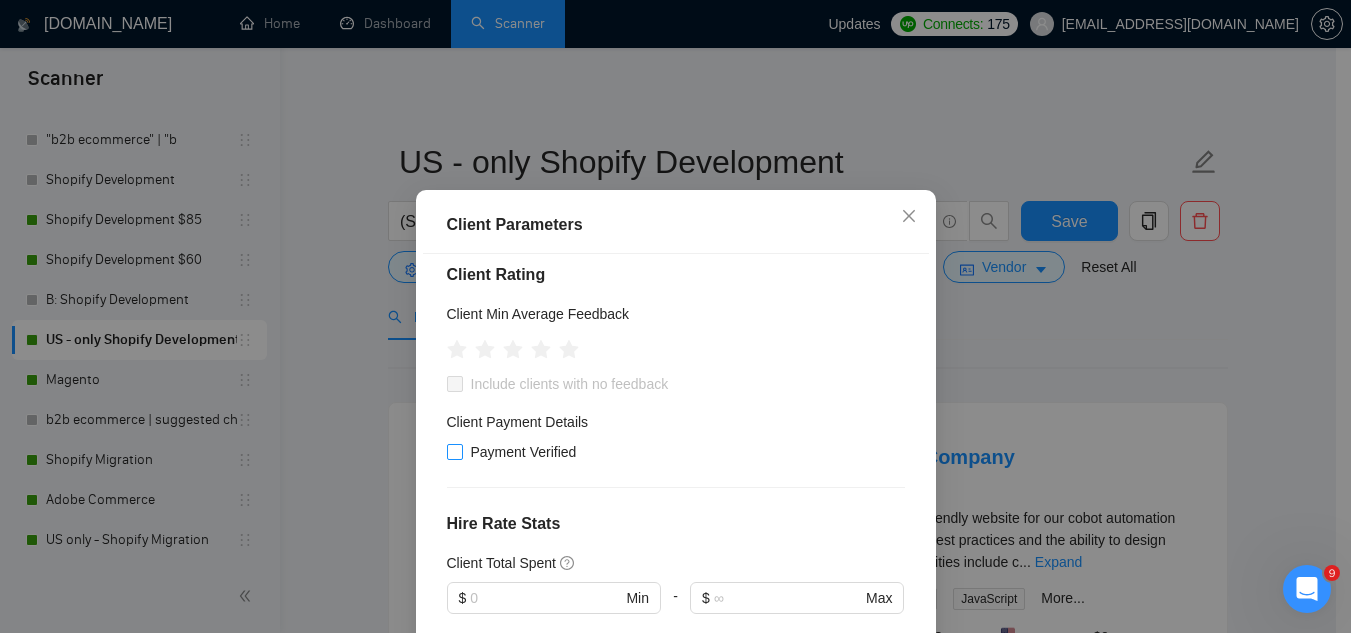 click on "Payment Verified" at bounding box center (524, 452) 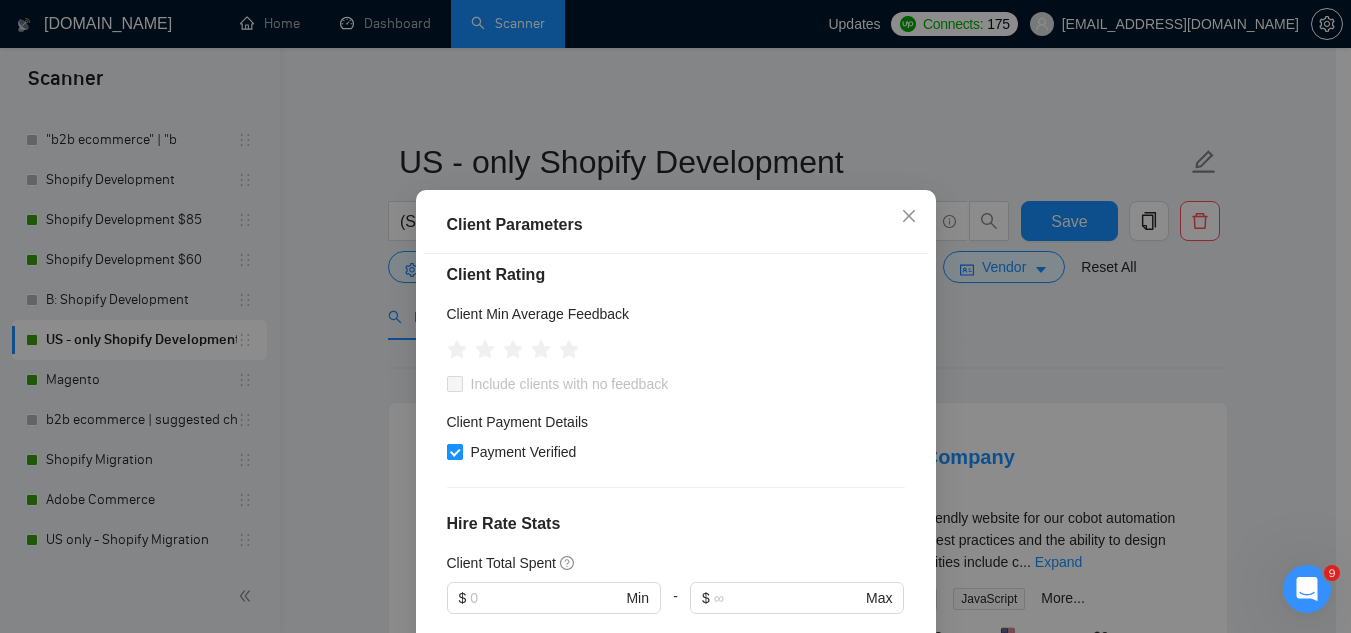 scroll, scrollTop: 200, scrollLeft: 0, axis: vertical 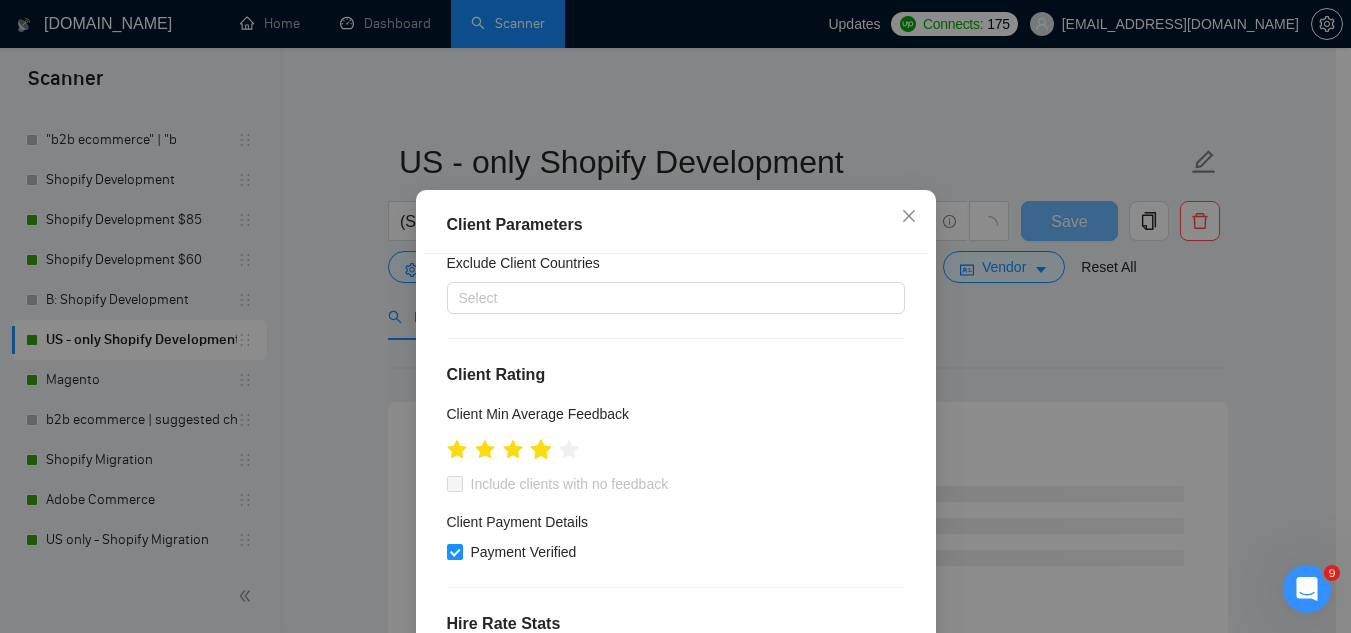 click 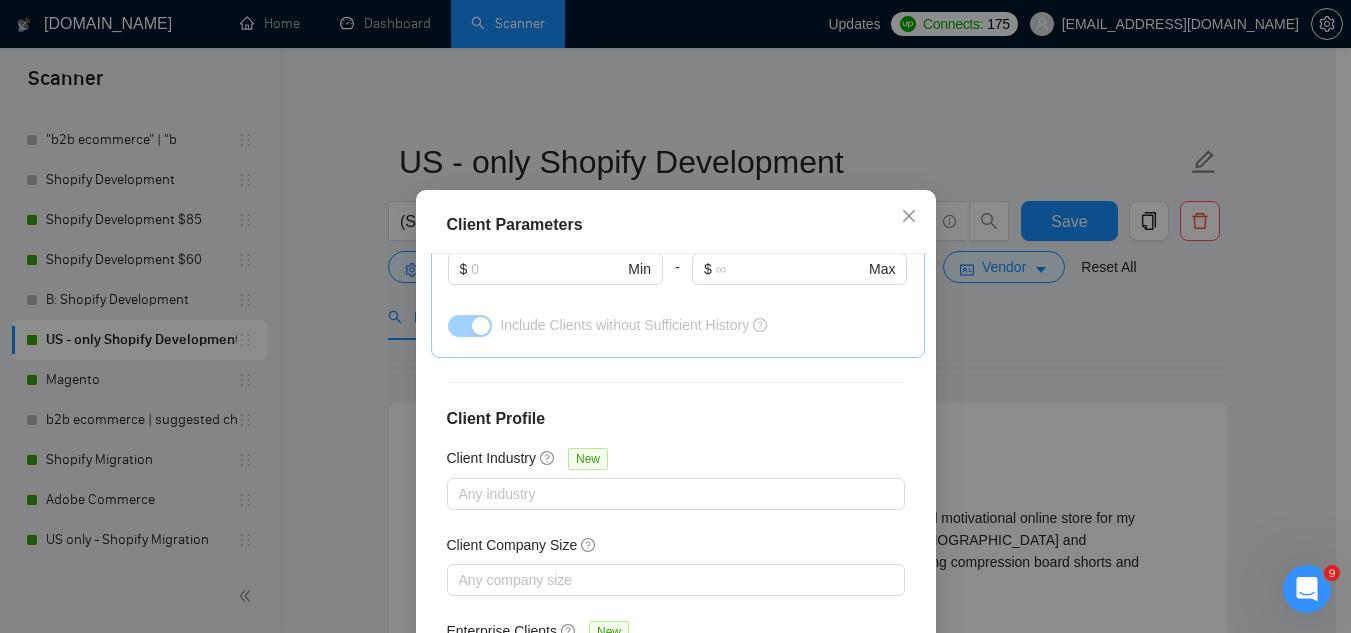 scroll, scrollTop: 829, scrollLeft: 0, axis: vertical 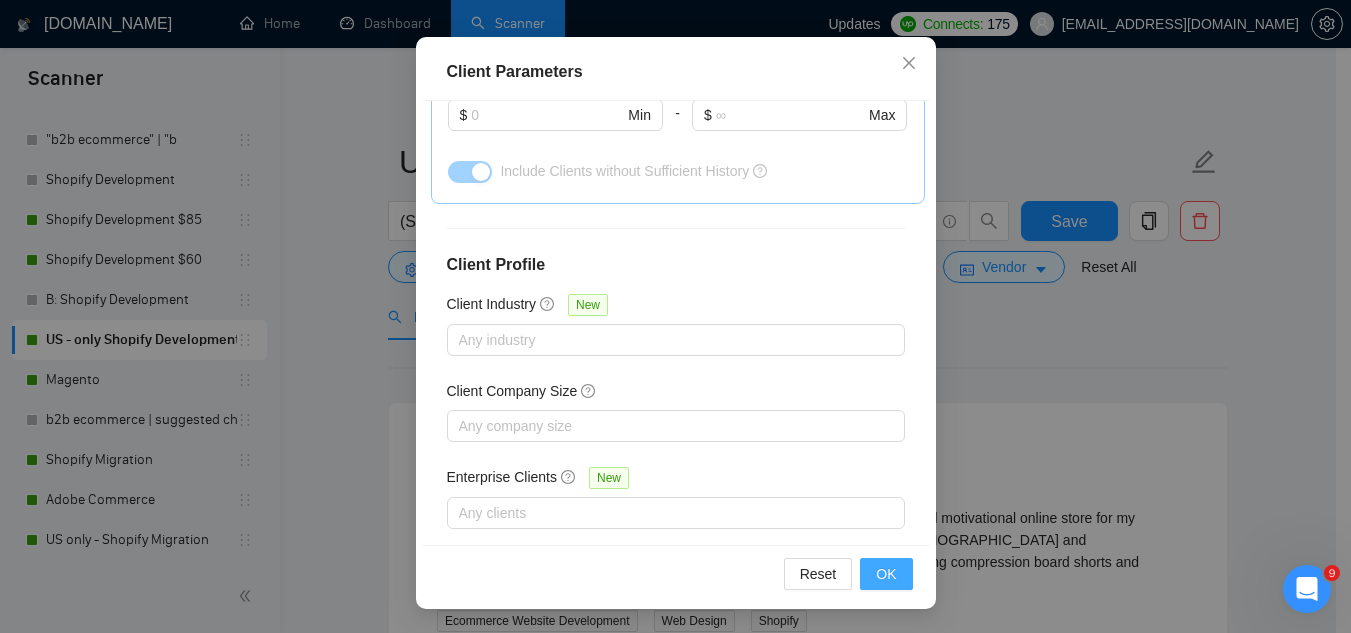 click on "OK" at bounding box center (886, 574) 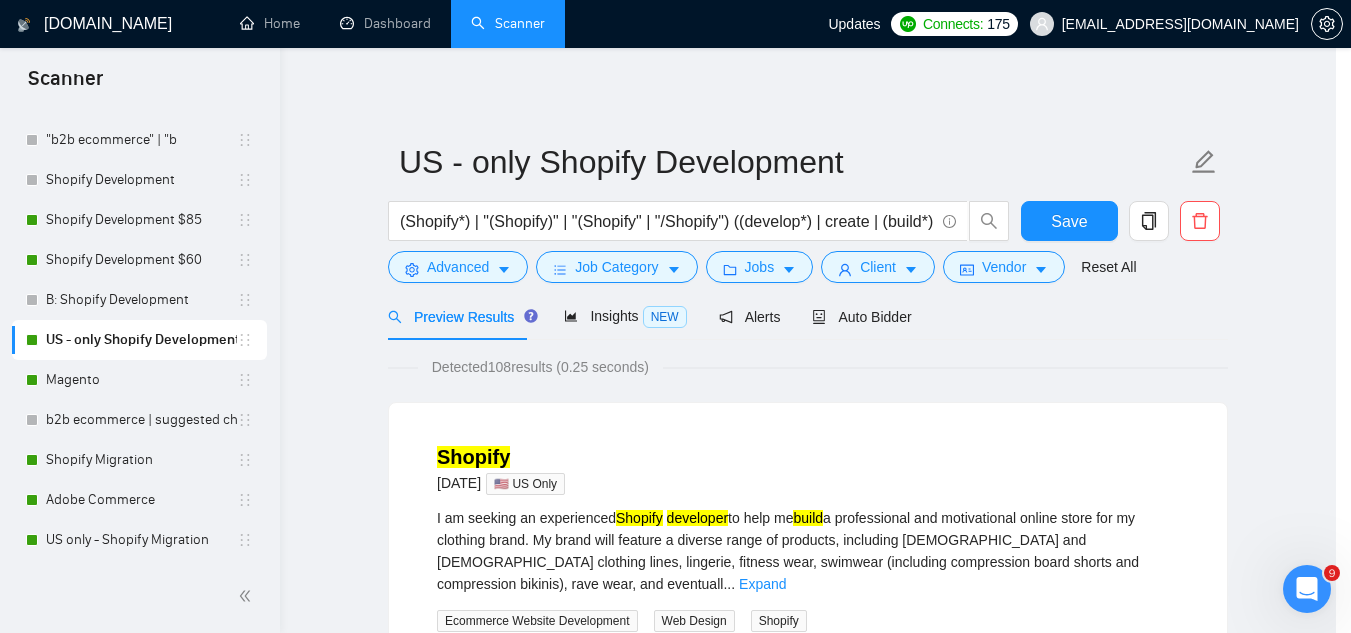 scroll, scrollTop: 82, scrollLeft: 0, axis: vertical 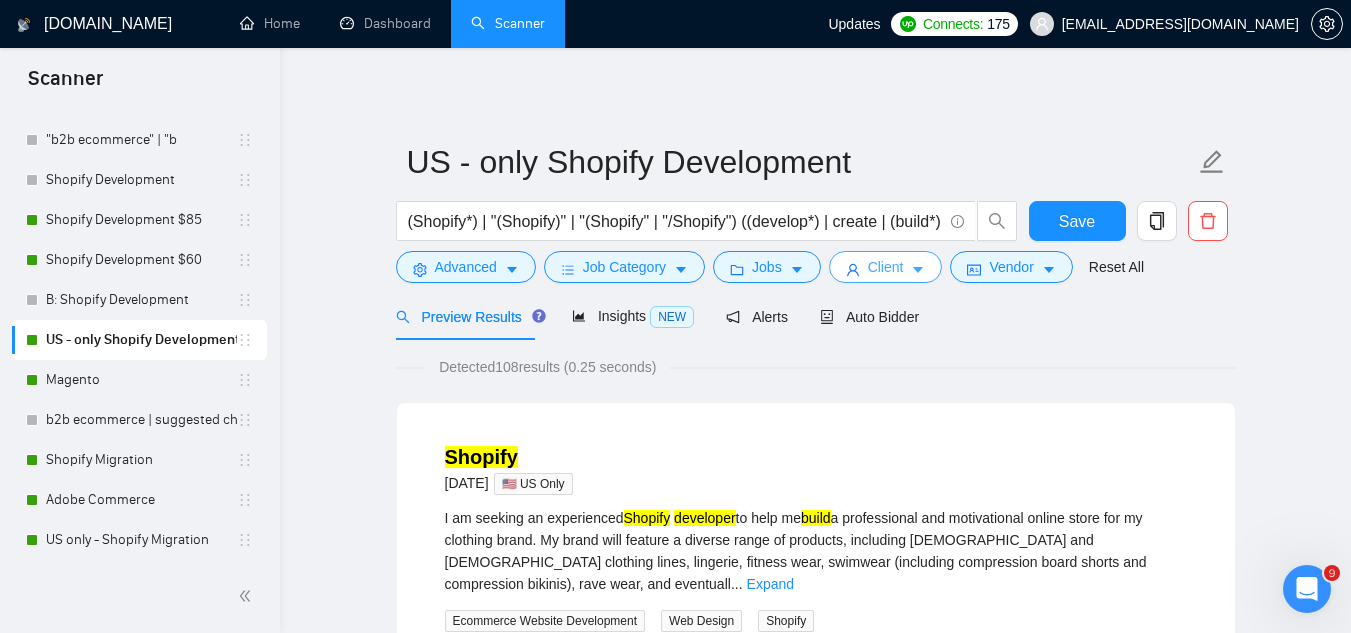 click on "Client" at bounding box center [886, 267] 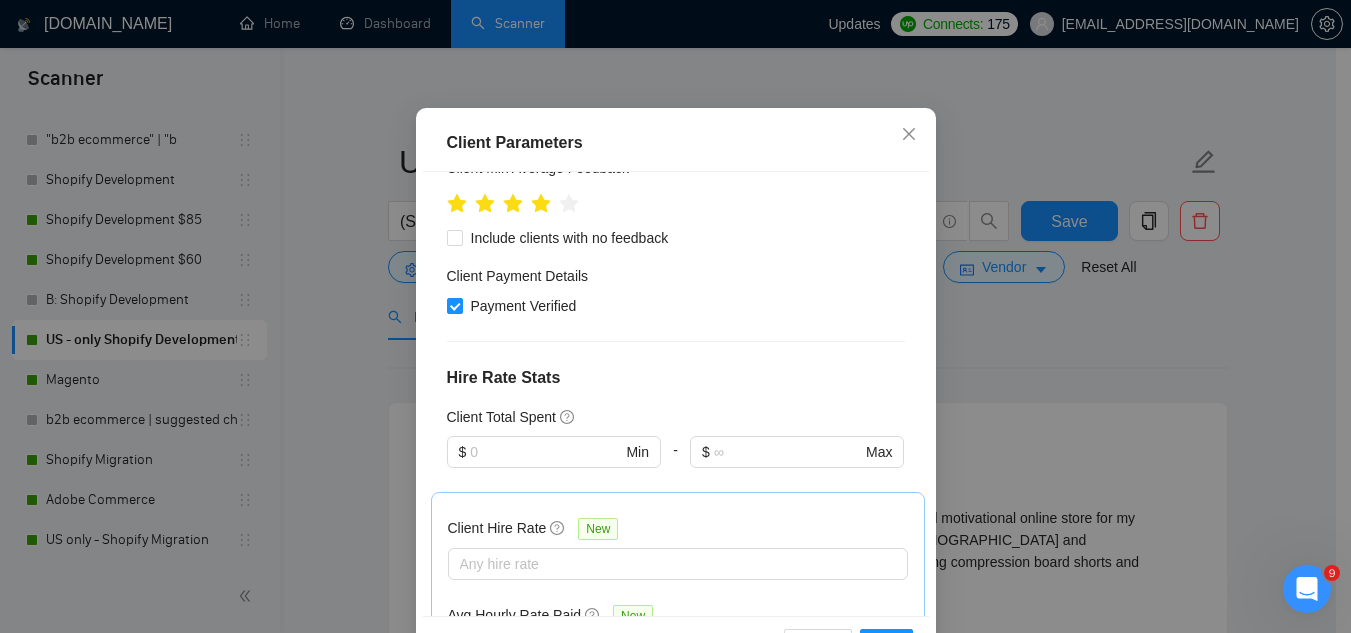 scroll, scrollTop: 329, scrollLeft: 0, axis: vertical 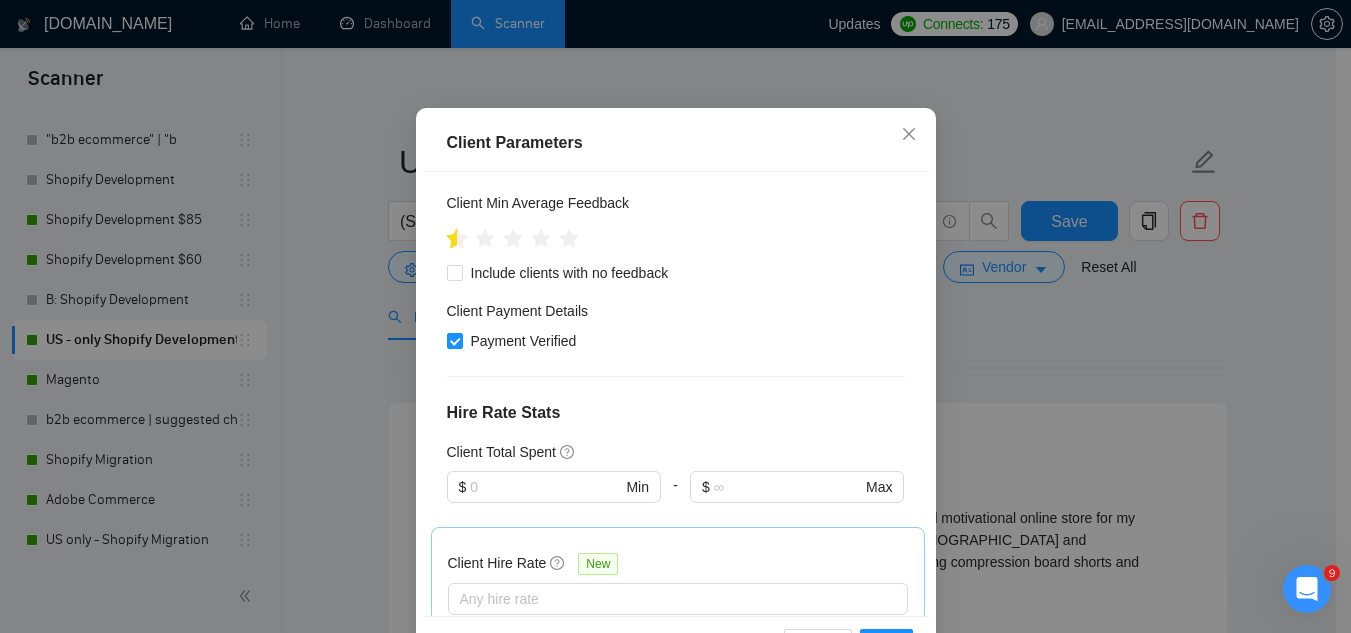 click 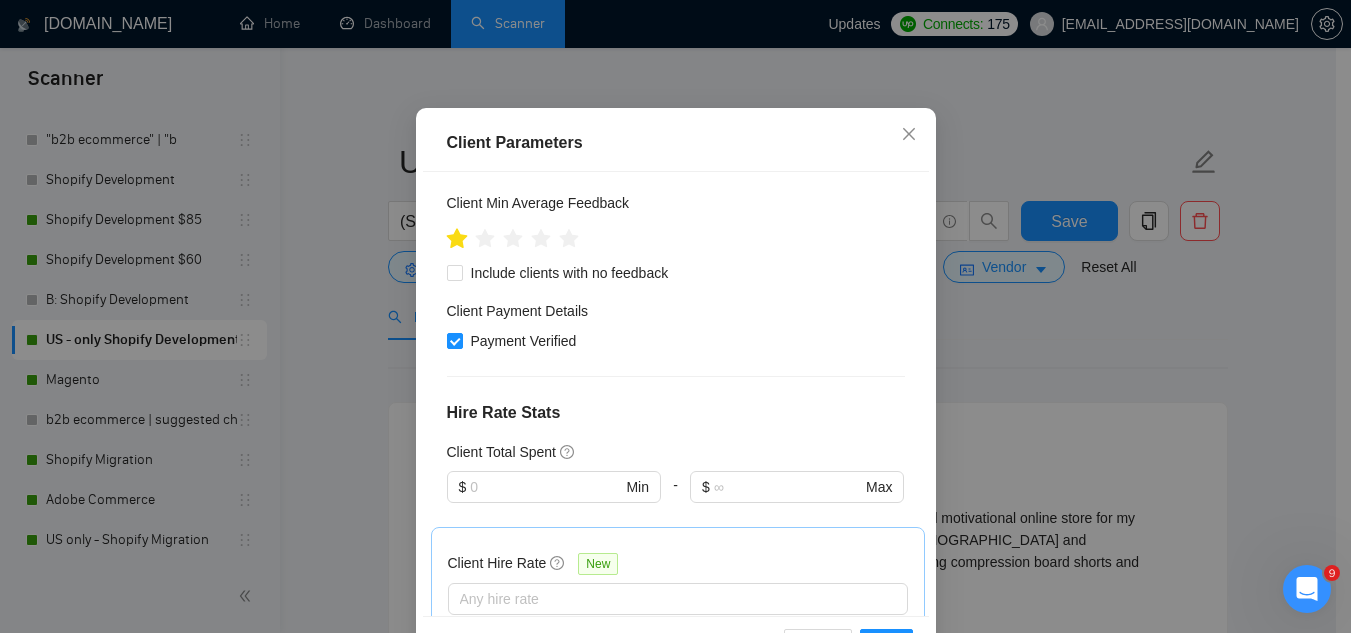 click 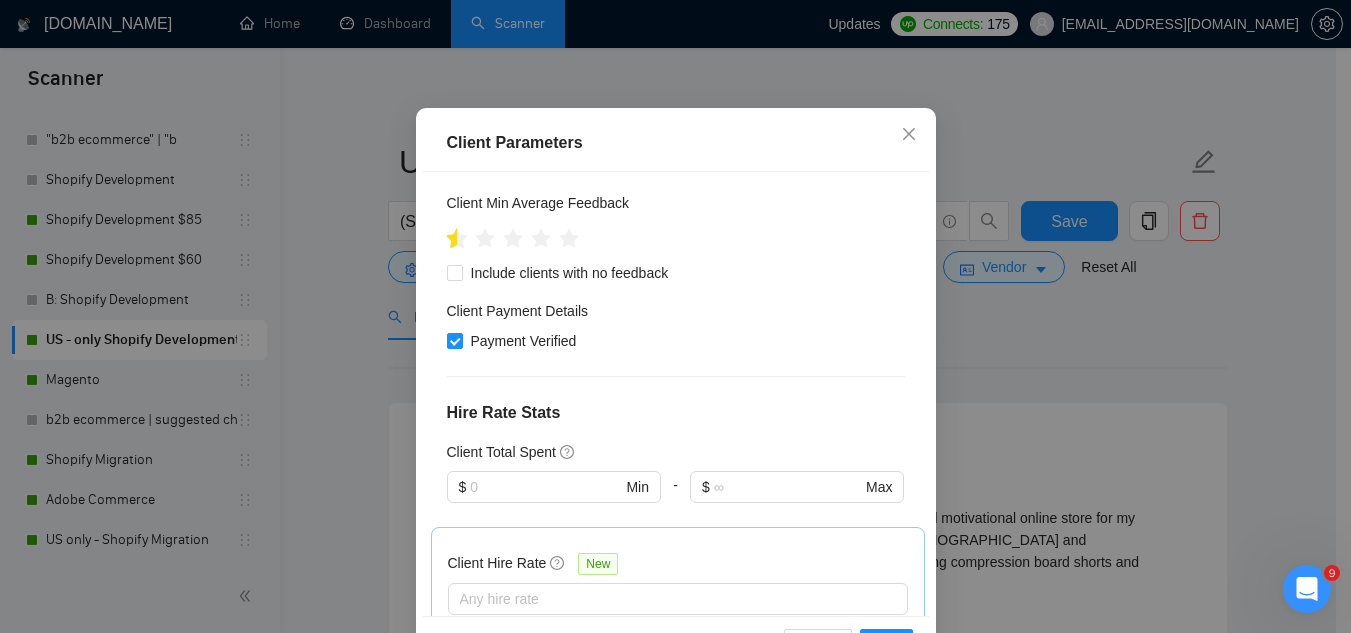 click 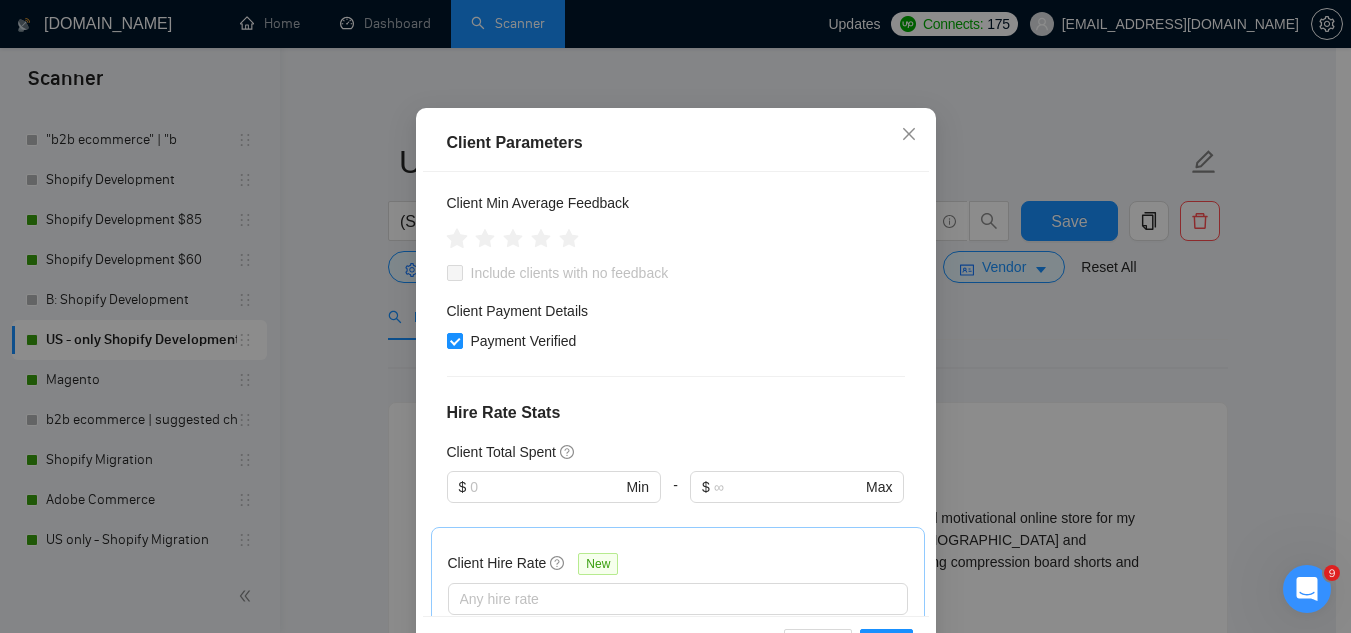 click 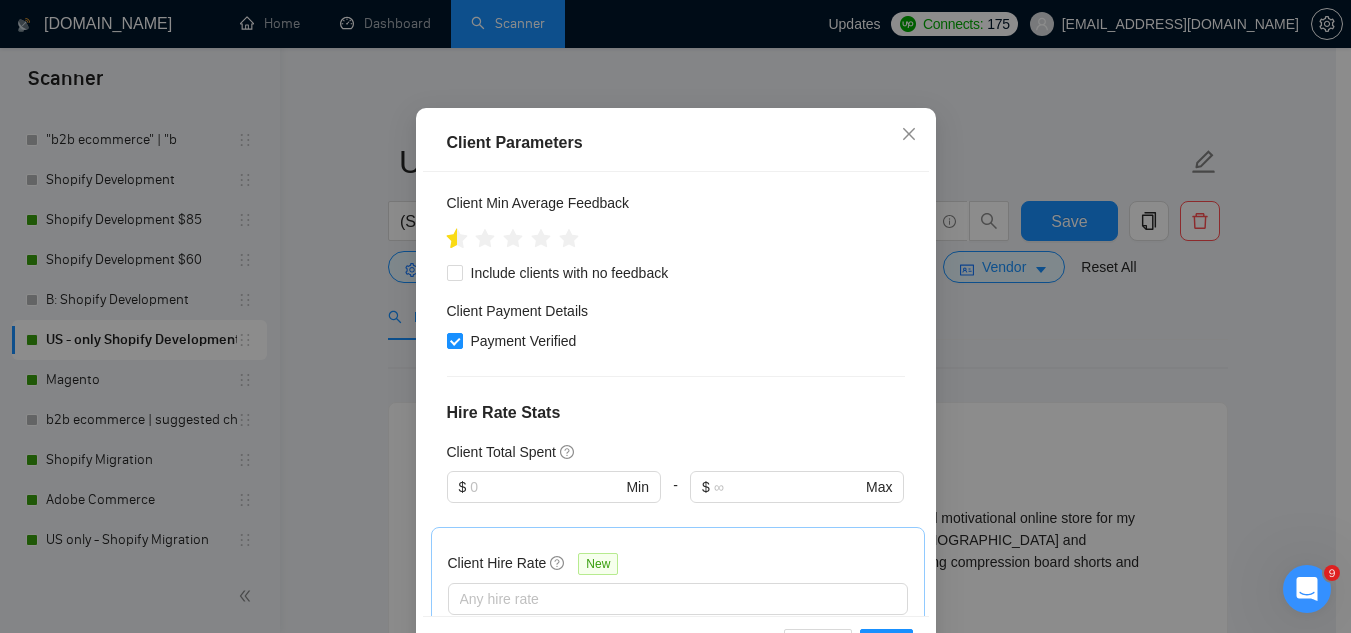 click 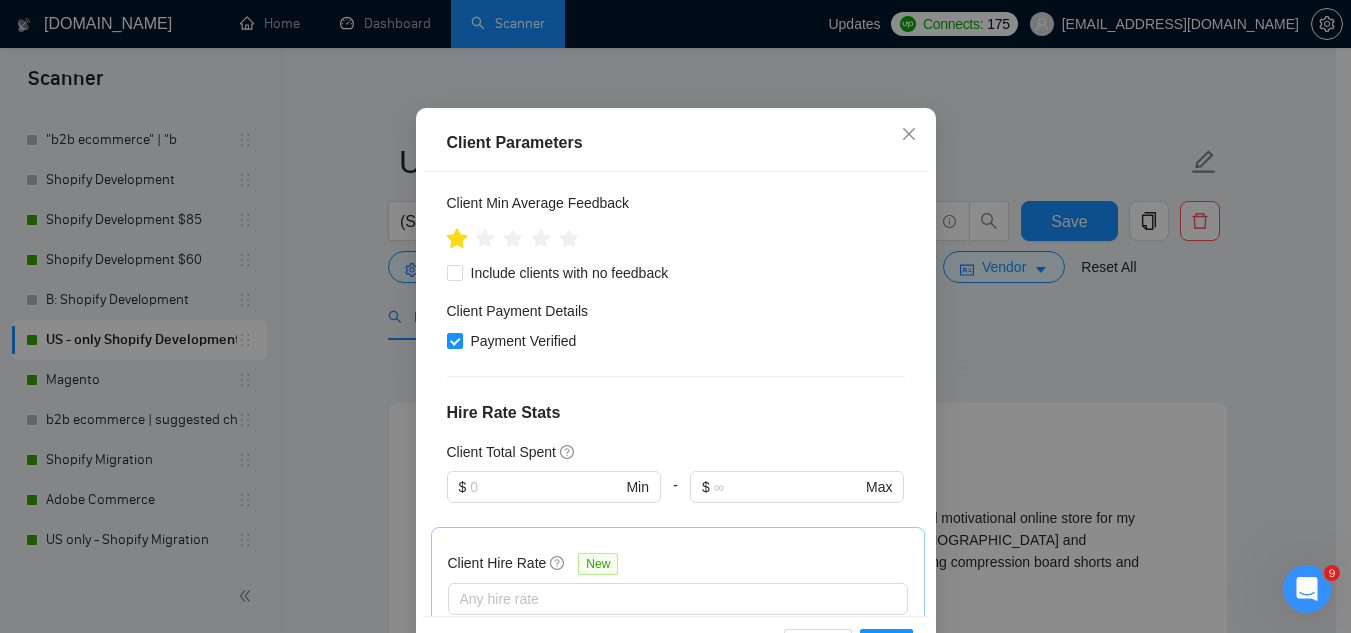 click 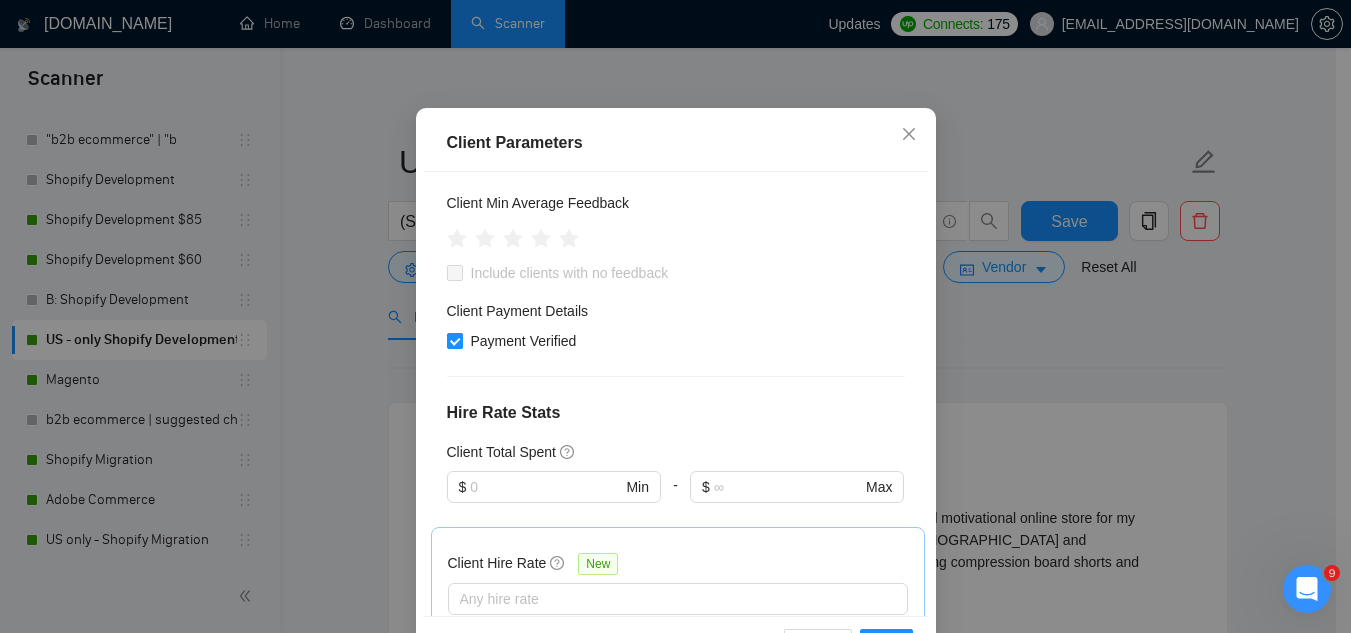 click on "Payment Verified" at bounding box center [454, 340] 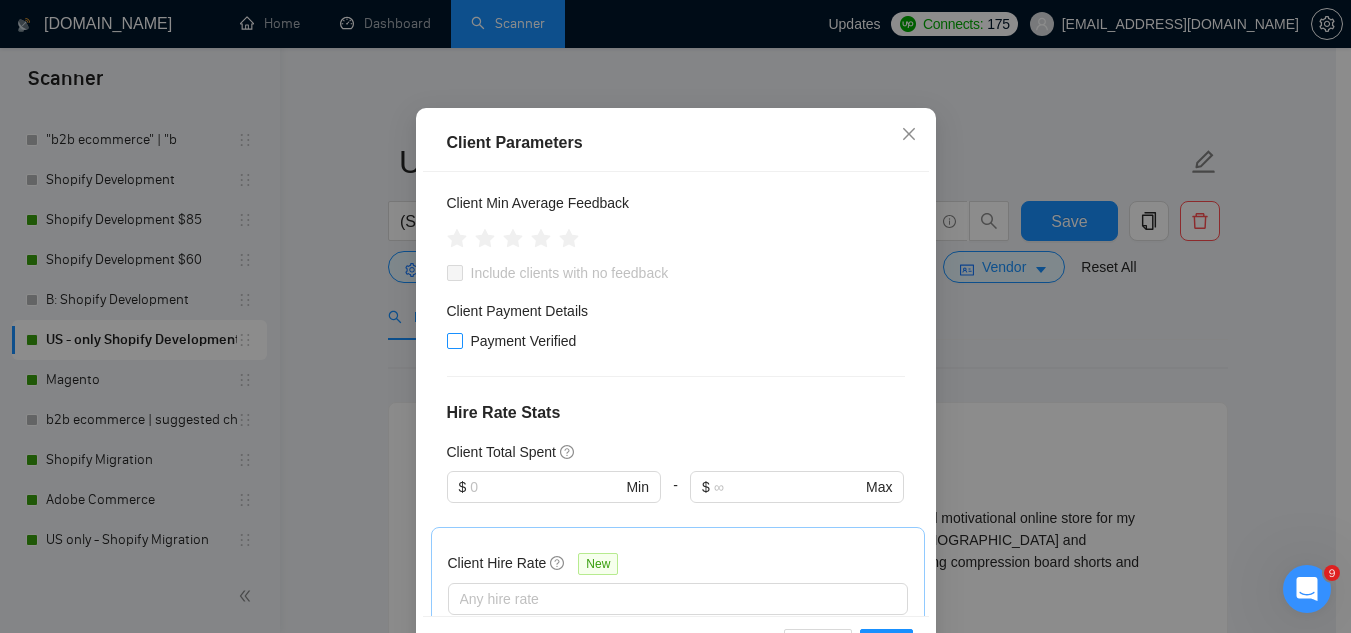 scroll, scrollTop: 829, scrollLeft: 0, axis: vertical 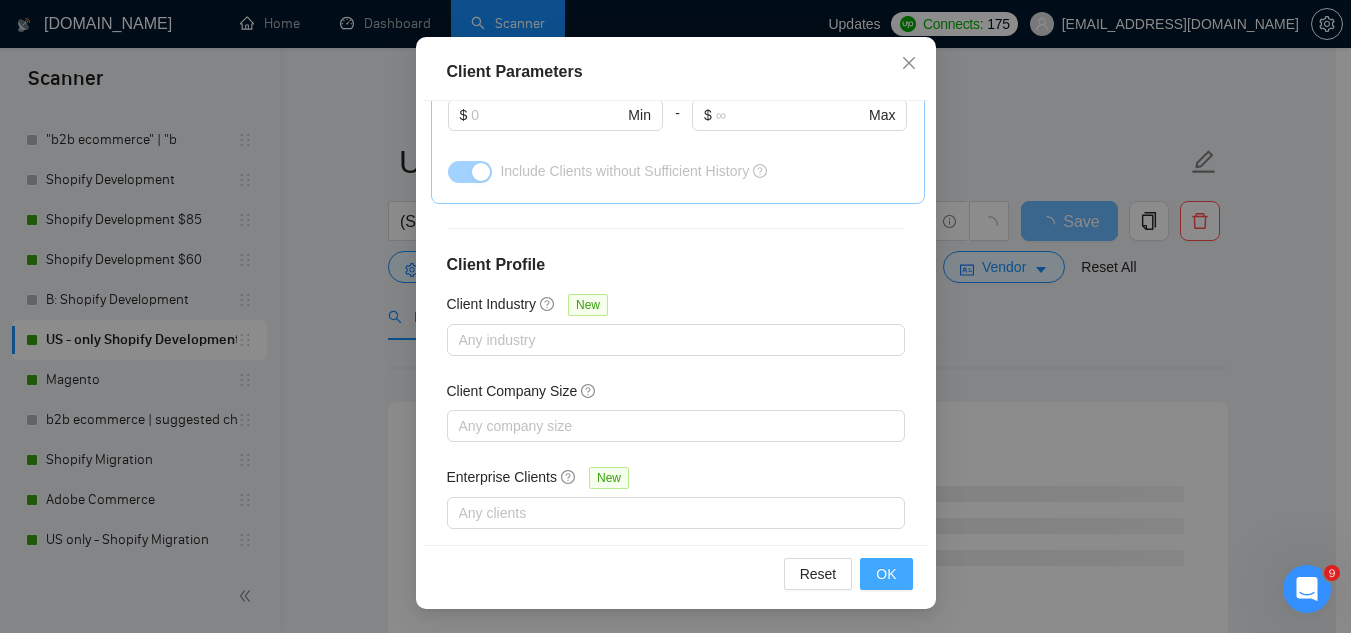 click on "OK" at bounding box center [886, 574] 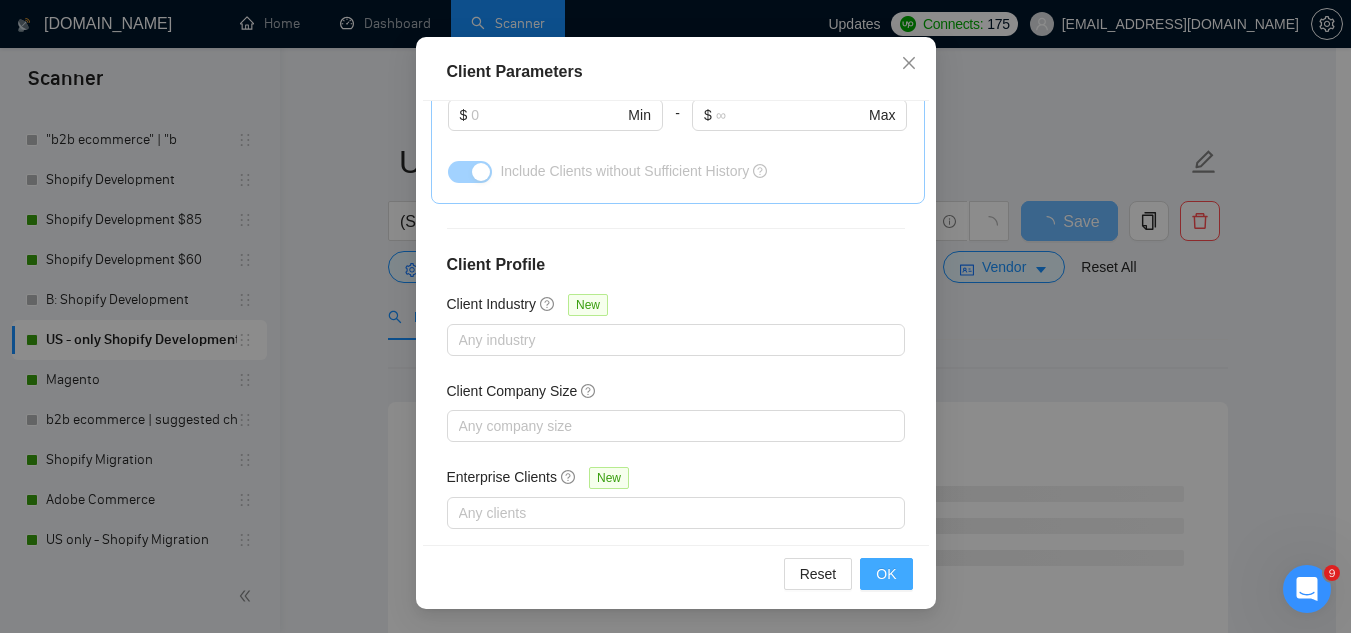 scroll, scrollTop: 82, scrollLeft: 0, axis: vertical 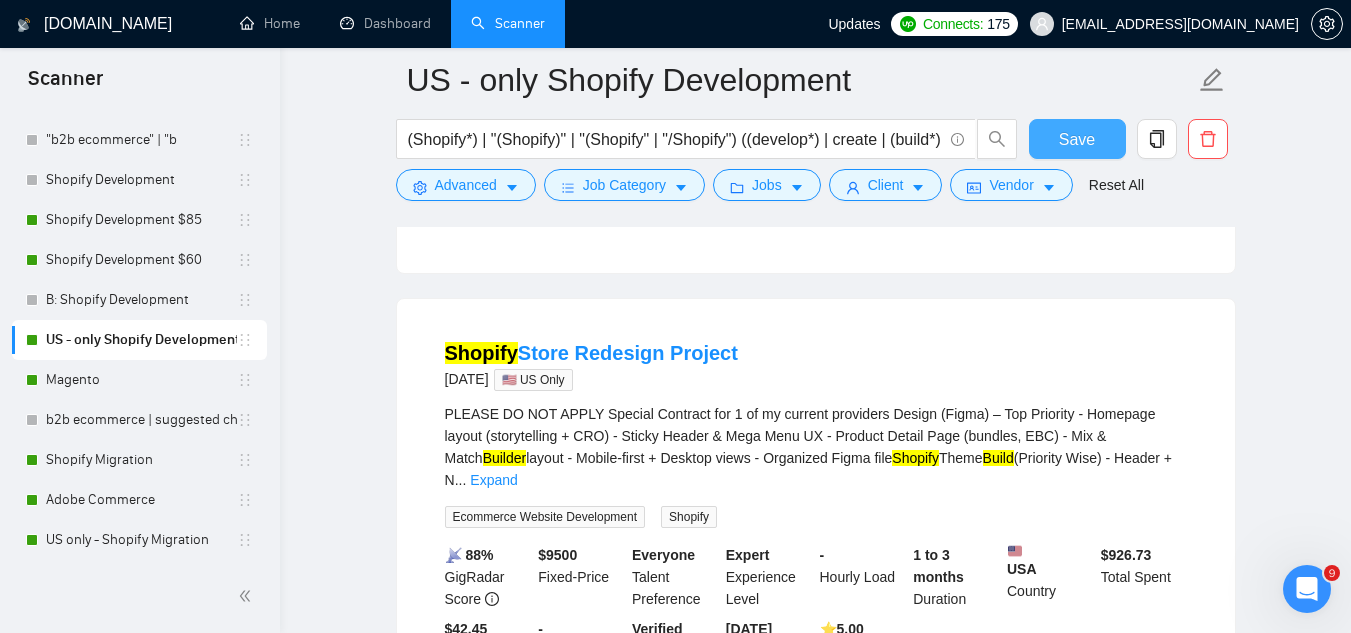 click on "Save" at bounding box center [1077, 139] 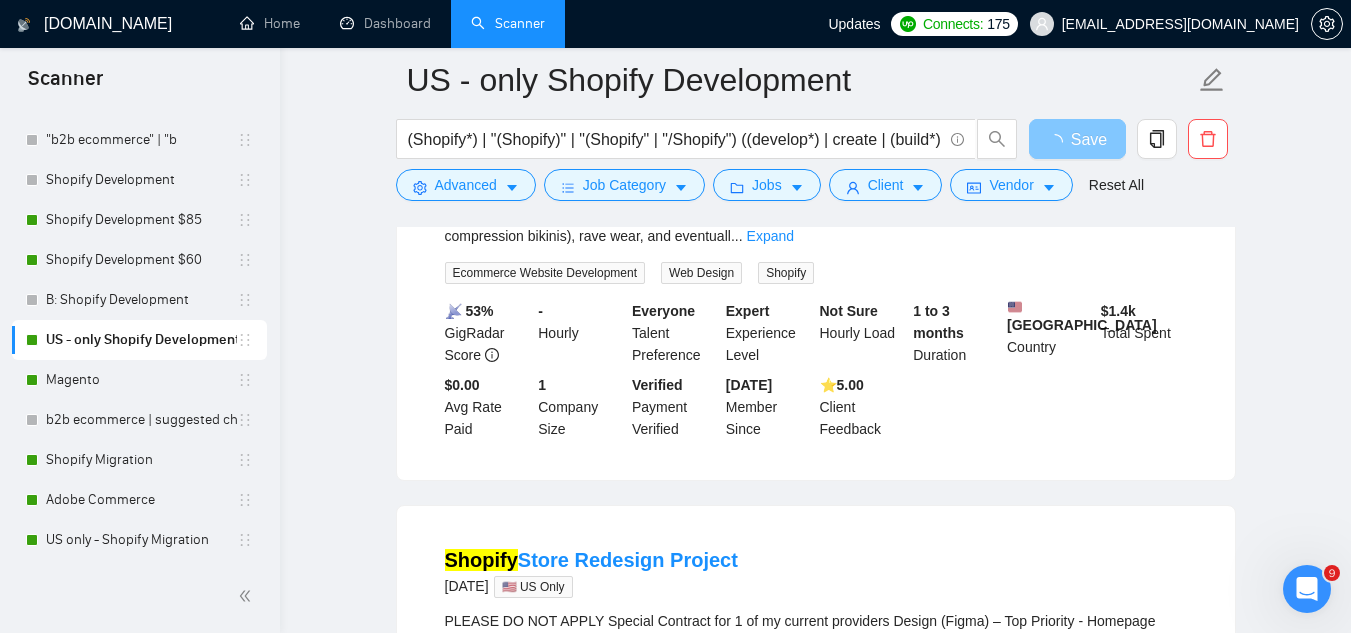 scroll, scrollTop: 0, scrollLeft: 0, axis: both 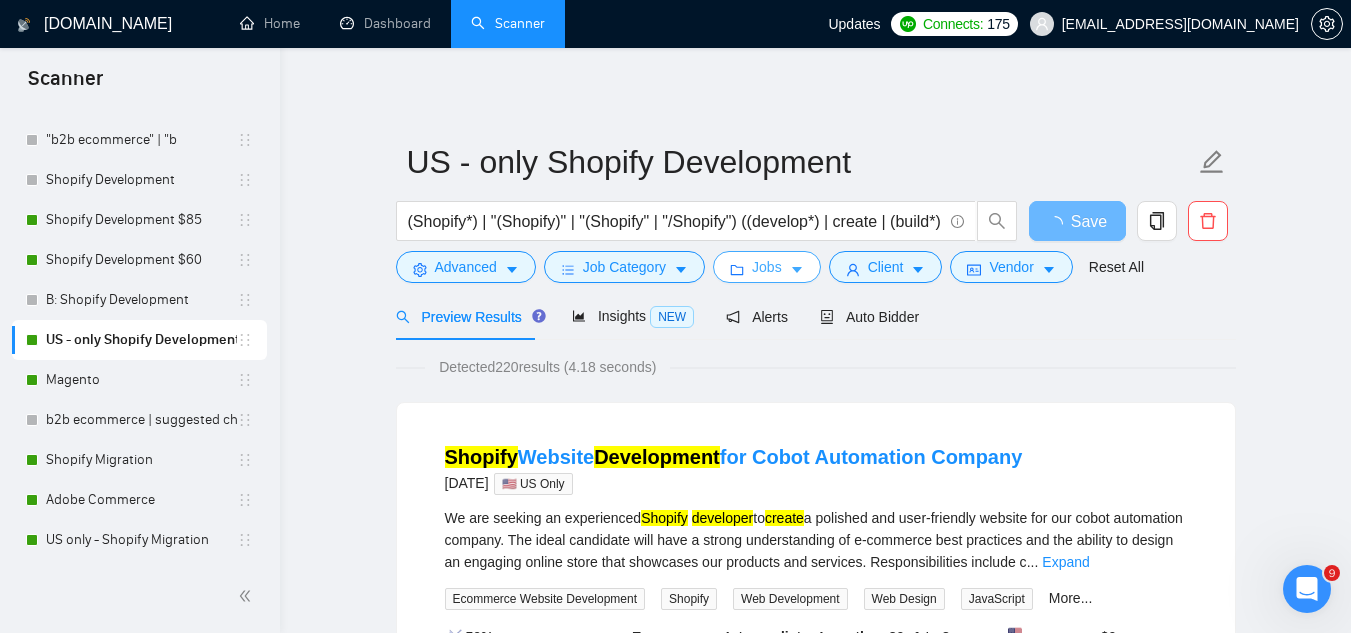 click on "Jobs" at bounding box center (767, 267) 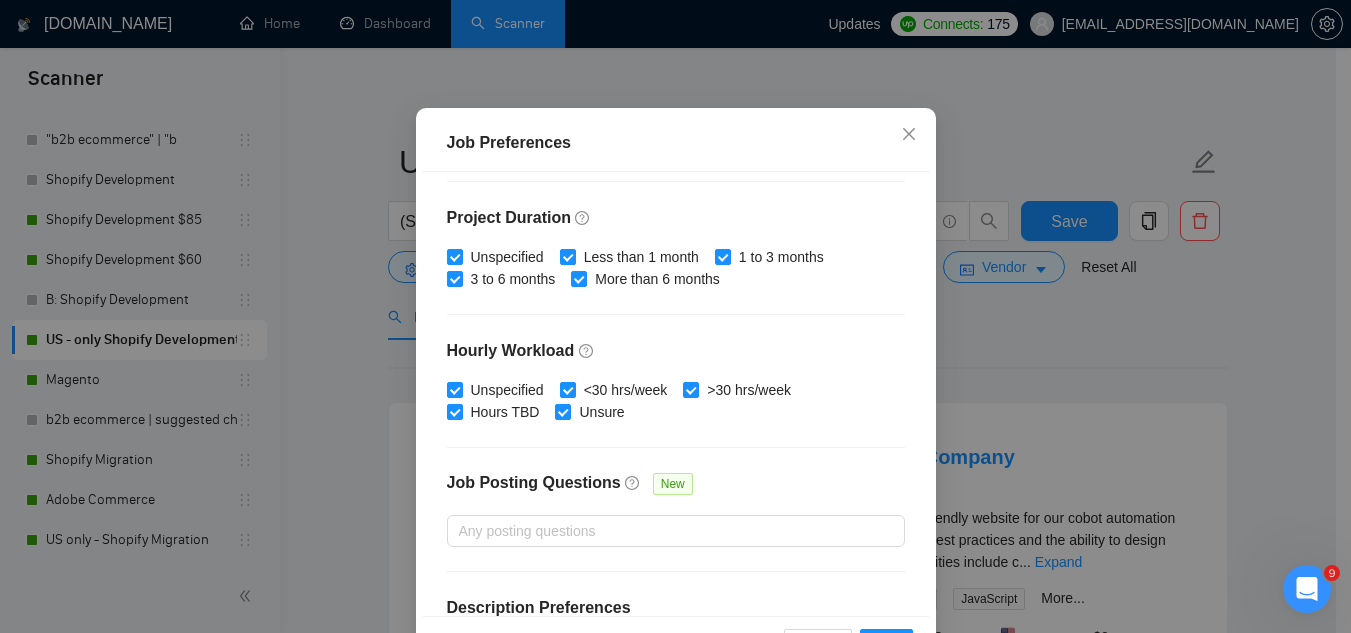 scroll, scrollTop: 683, scrollLeft: 0, axis: vertical 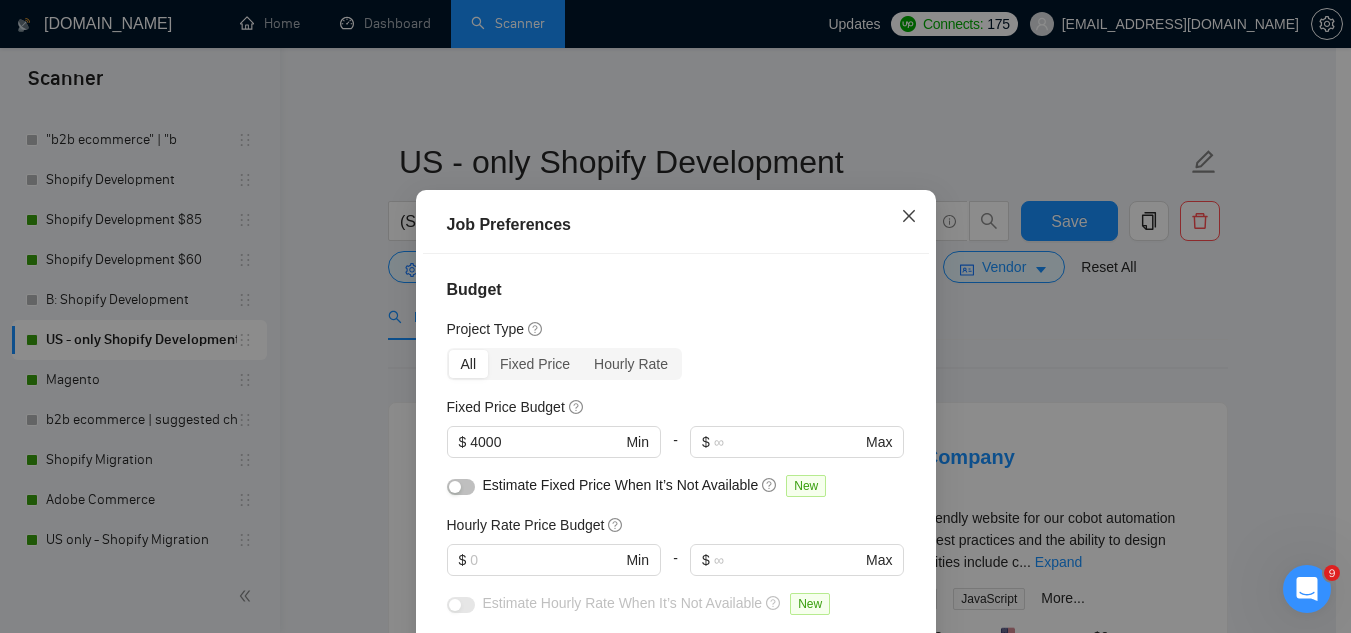 click 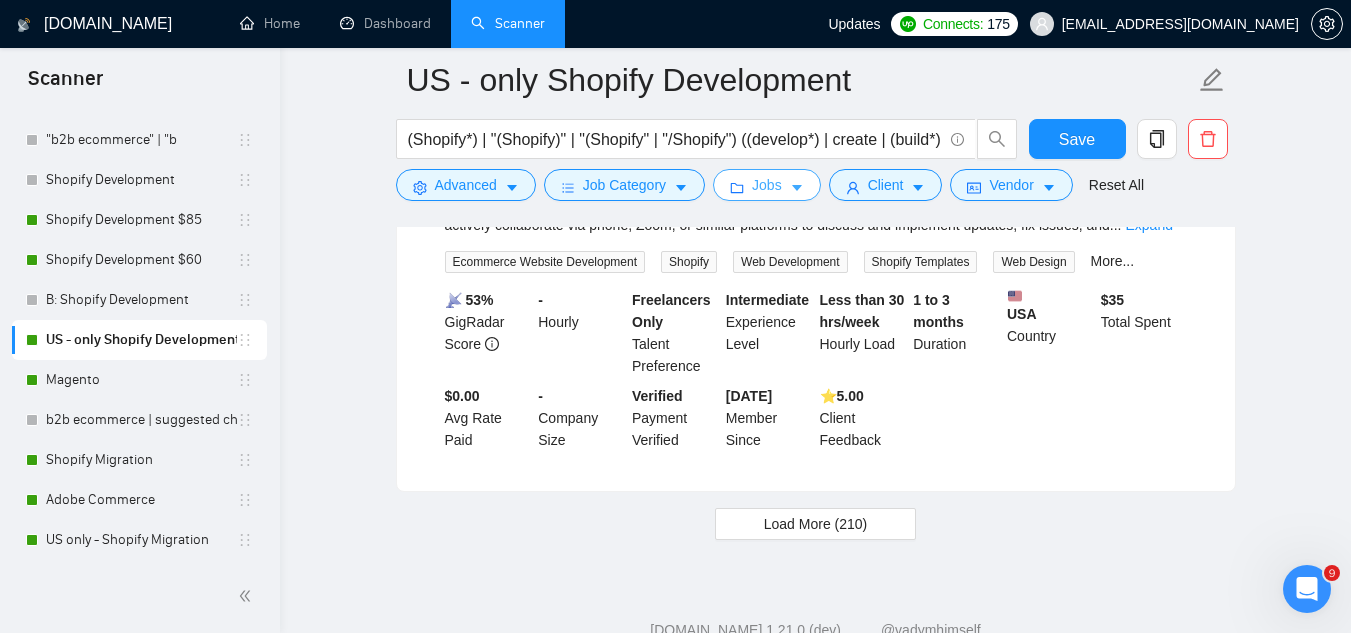 scroll, scrollTop: 4456, scrollLeft: 0, axis: vertical 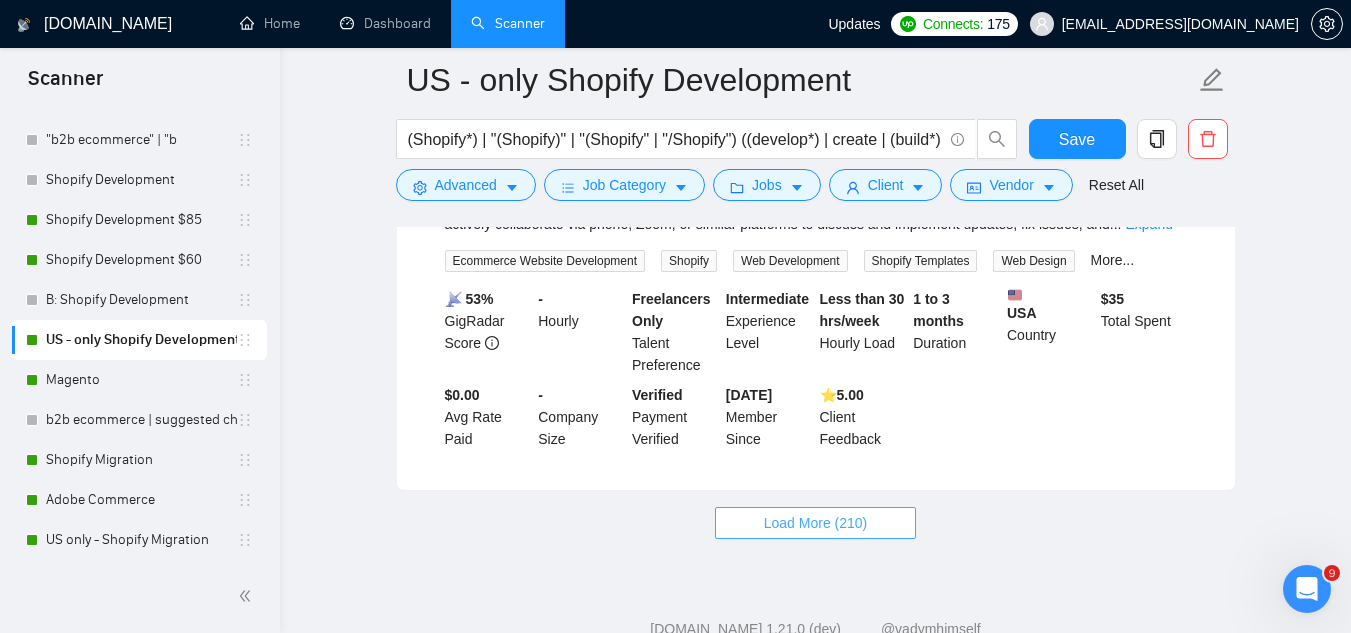 click on "Load More (210)" at bounding box center [816, 523] 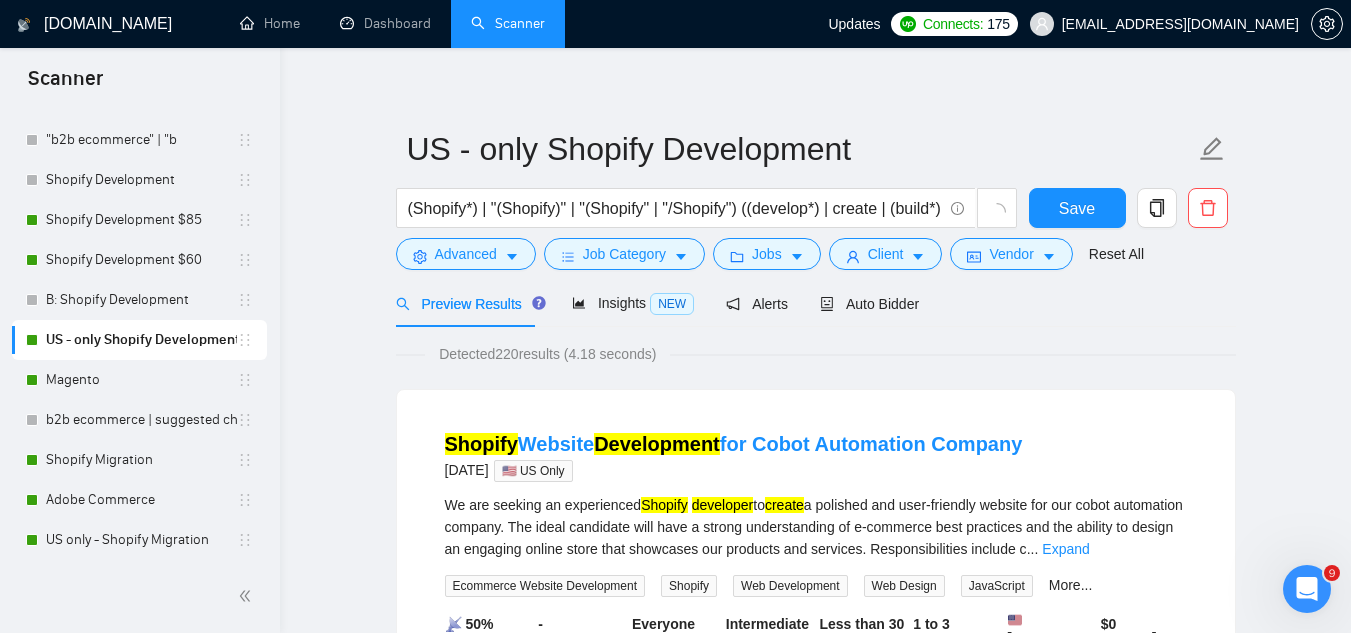 scroll, scrollTop: 0, scrollLeft: 0, axis: both 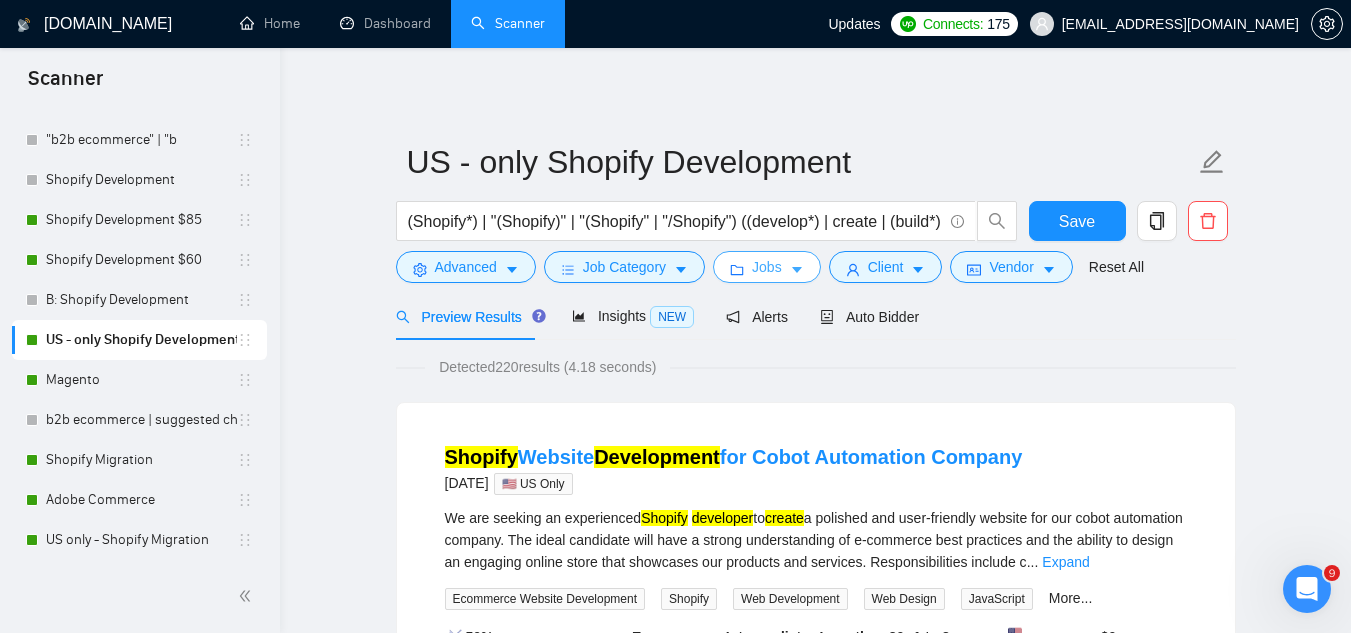 click on "Jobs" at bounding box center (767, 267) 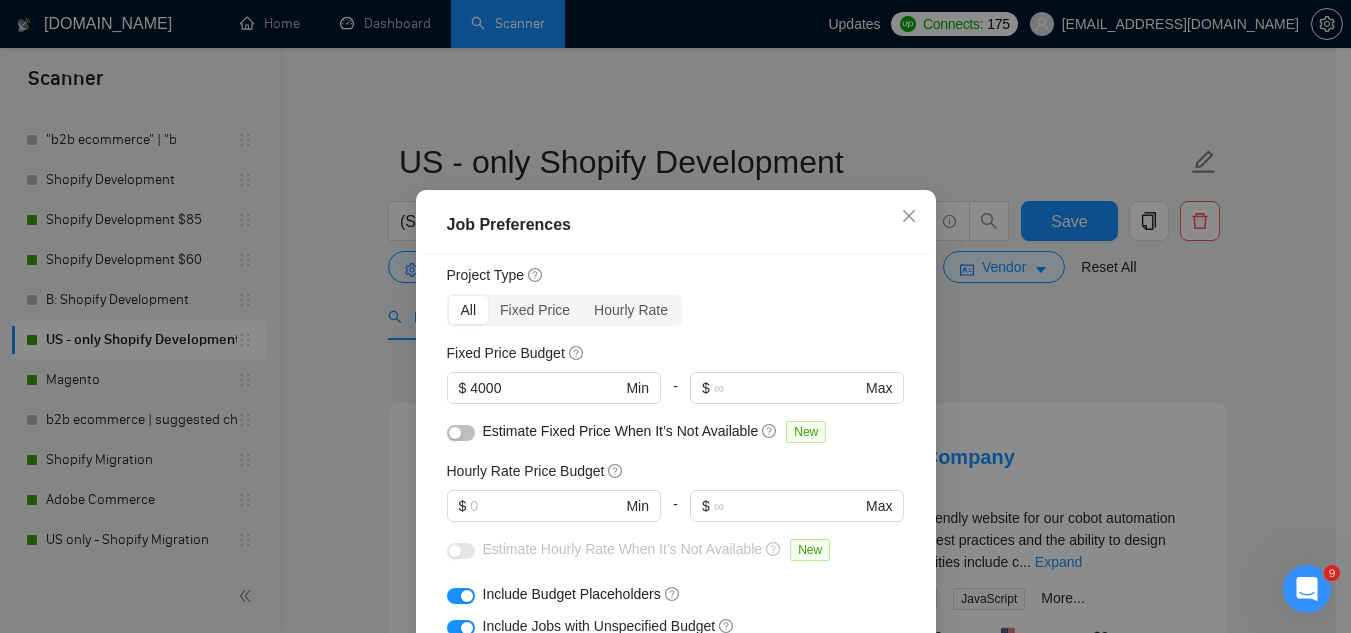 scroll, scrollTop: 100, scrollLeft: 0, axis: vertical 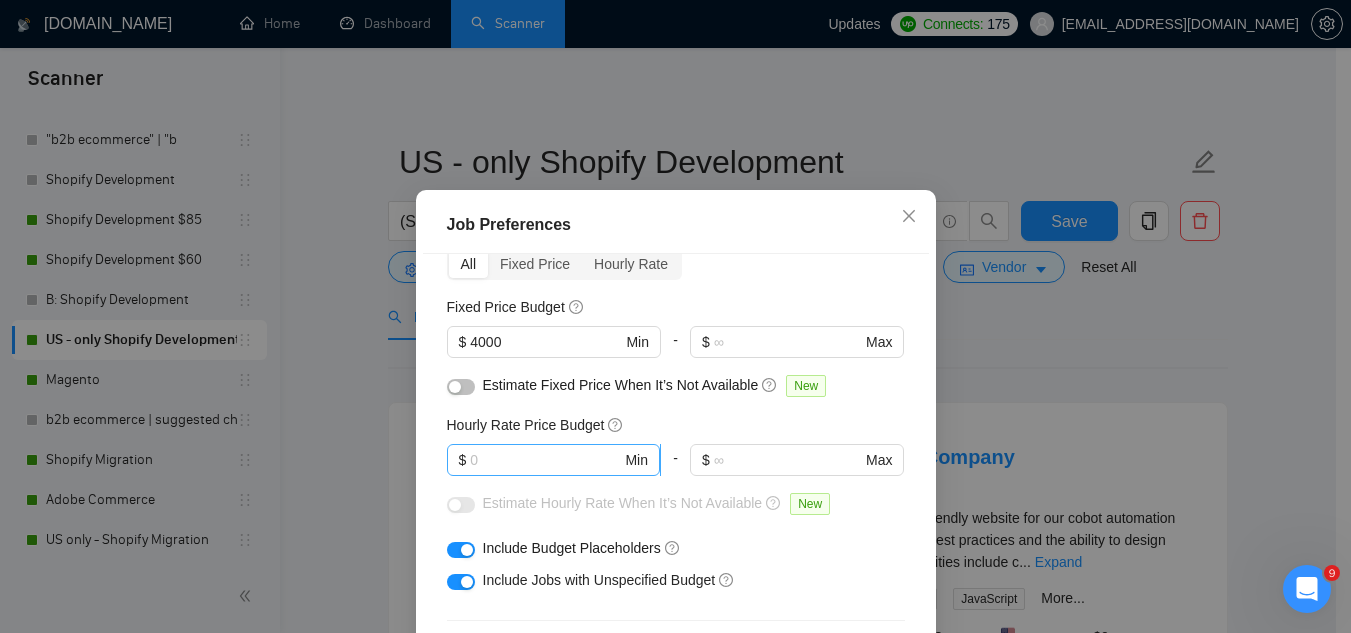 click at bounding box center [545, 460] 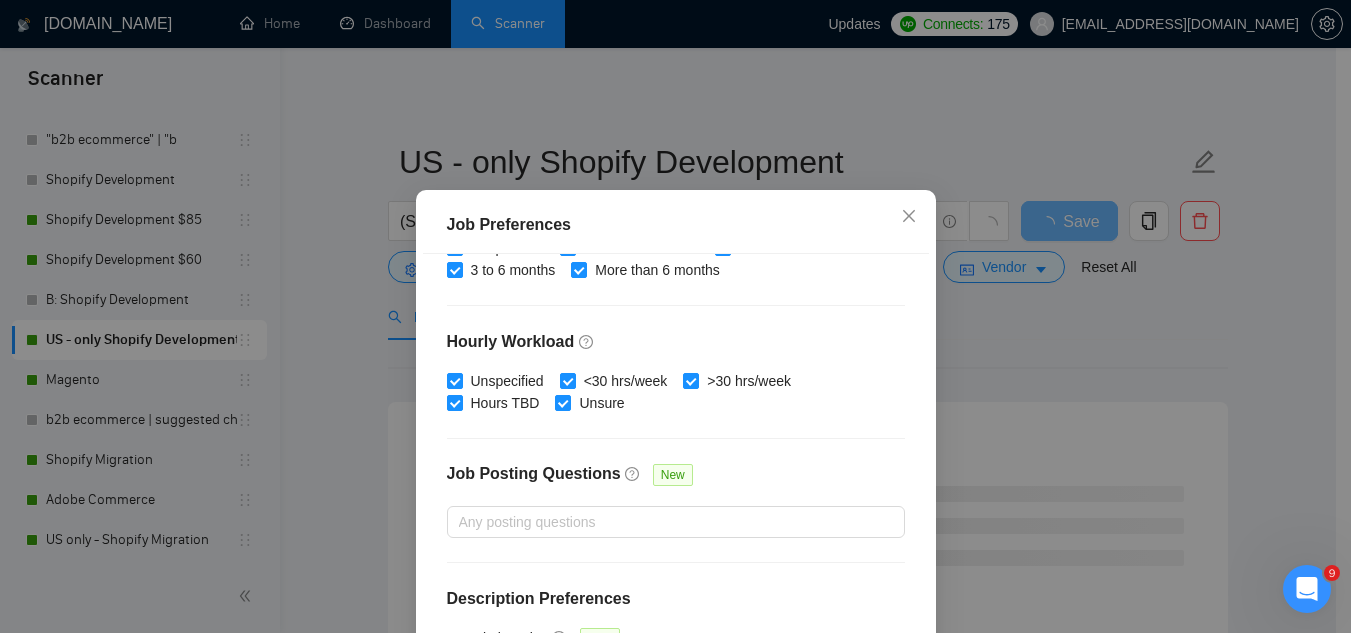 scroll, scrollTop: 683, scrollLeft: 0, axis: vertical 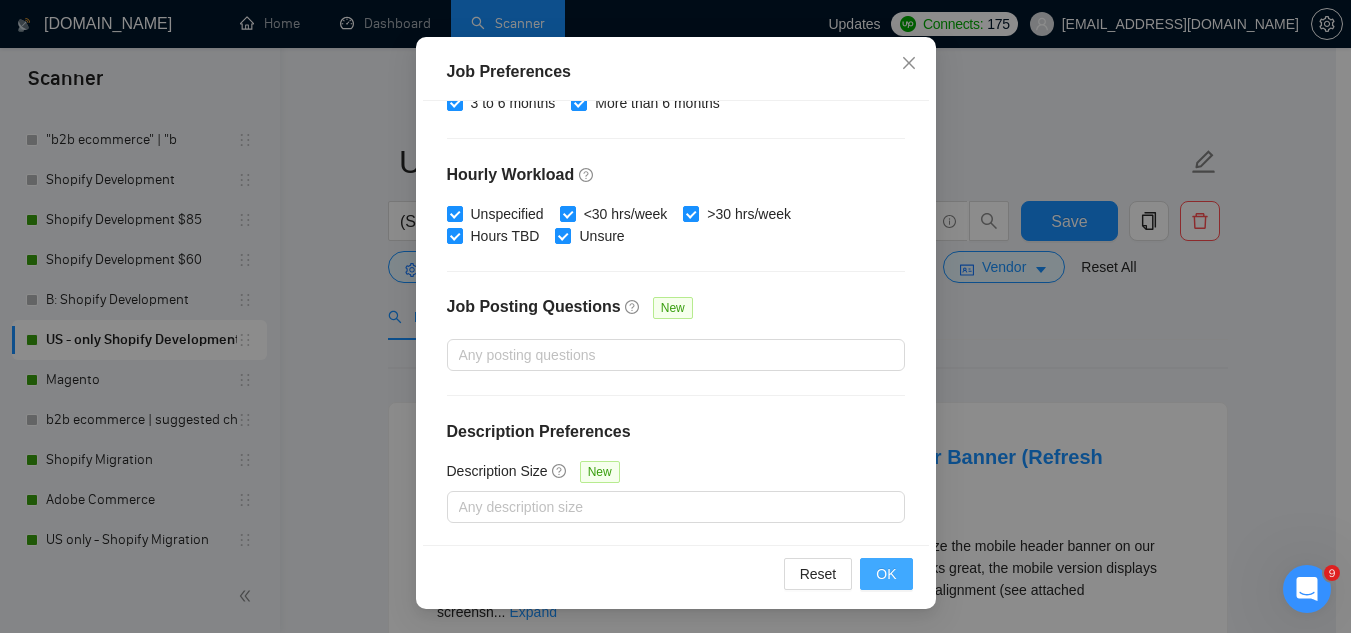 click on "OK" at bounding box center (886, 574) 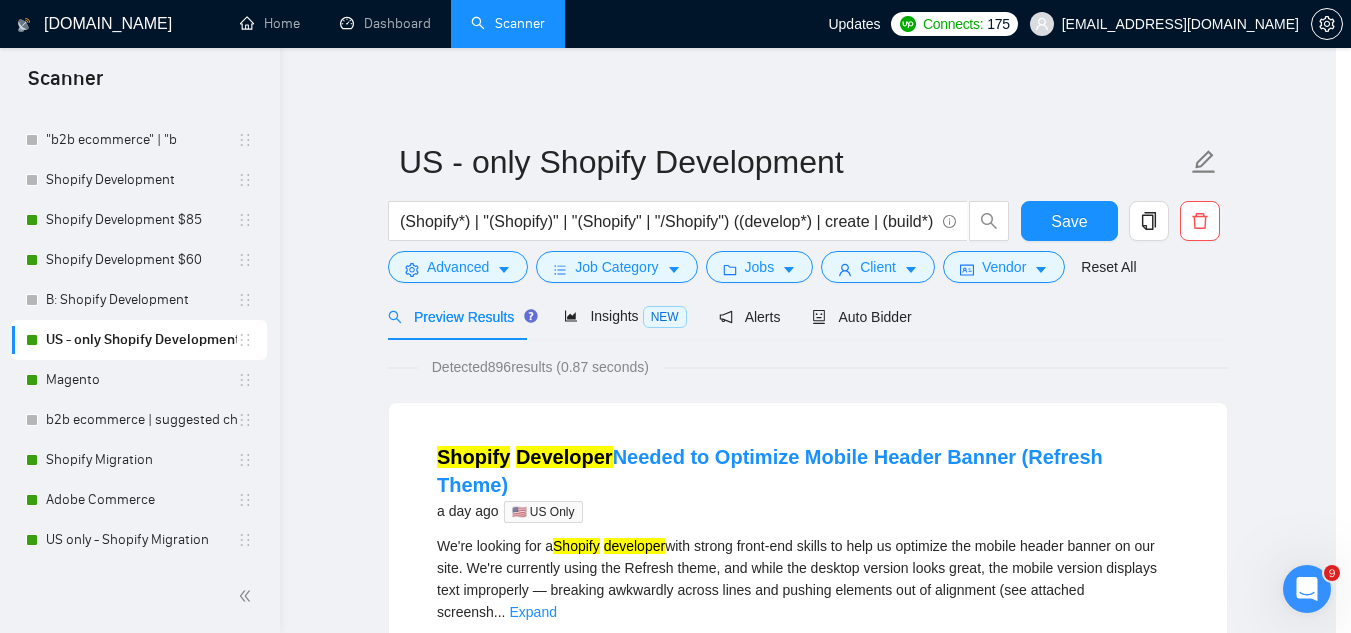 scroll, scrollTop: 82, scrollLeft: 0, axis: vertical 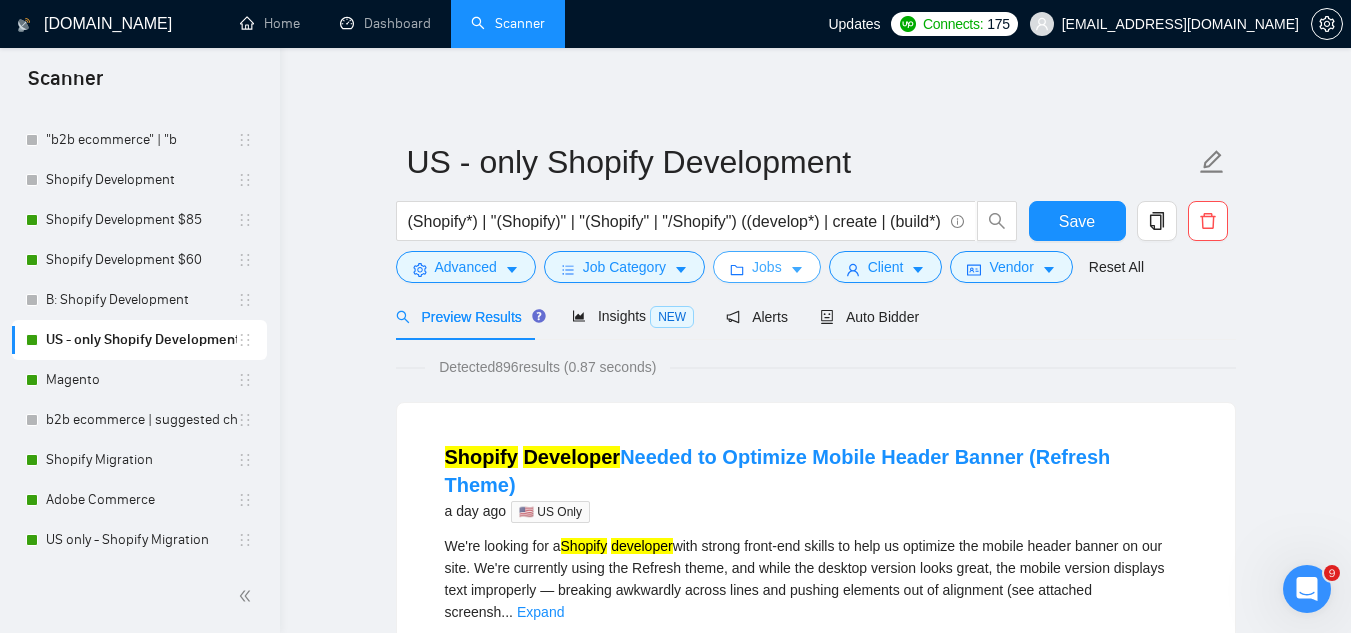 click on "Jobs" at bounding box center [767, 267] 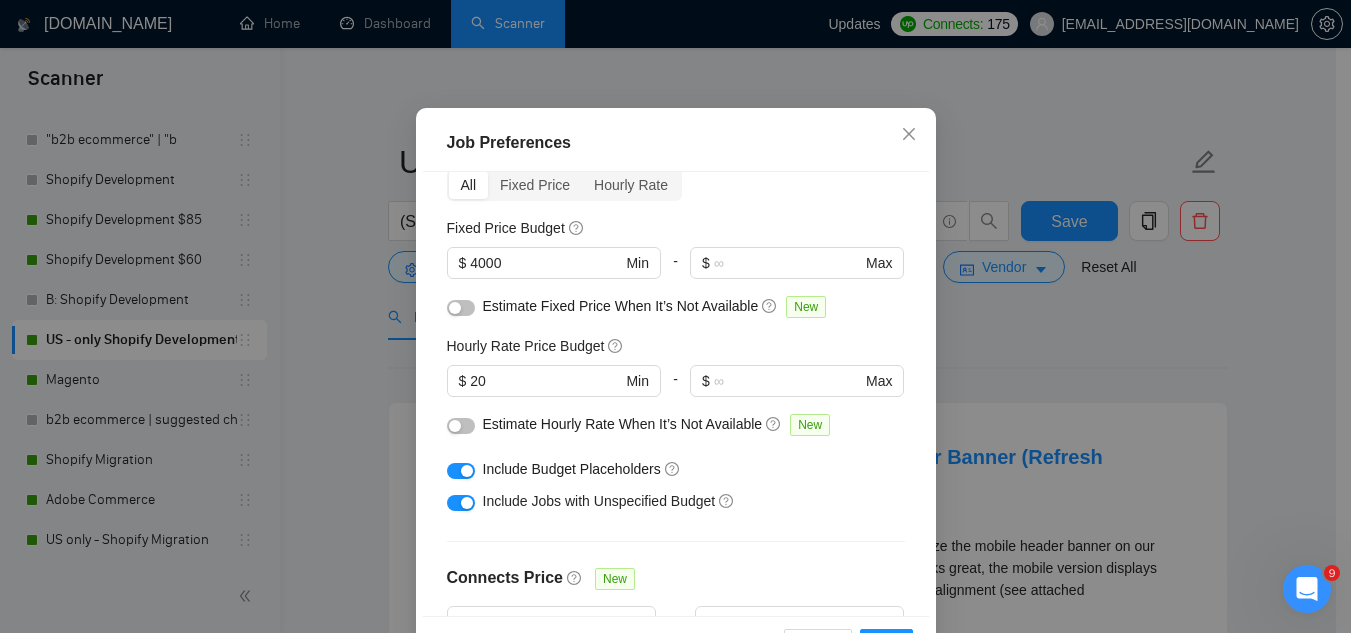 scroll, scrollTop: 83, scrollLeft: 0, axis: vertical 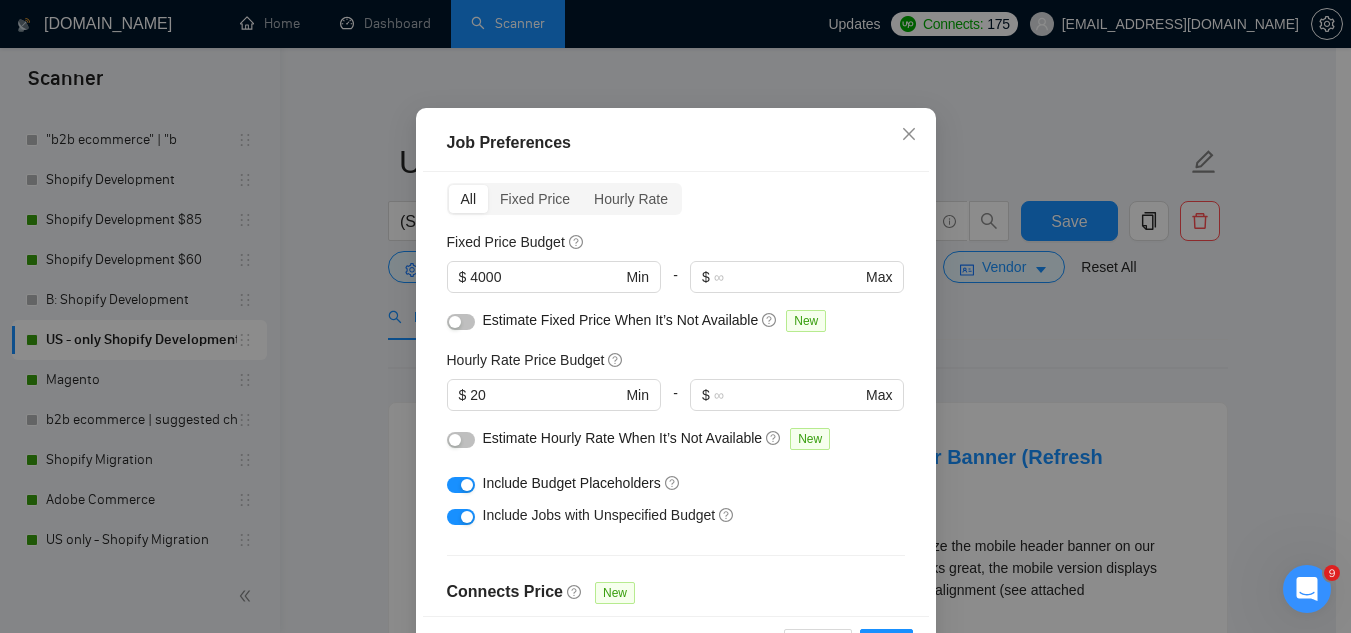 click on "20" at bounding box center (546, 395) 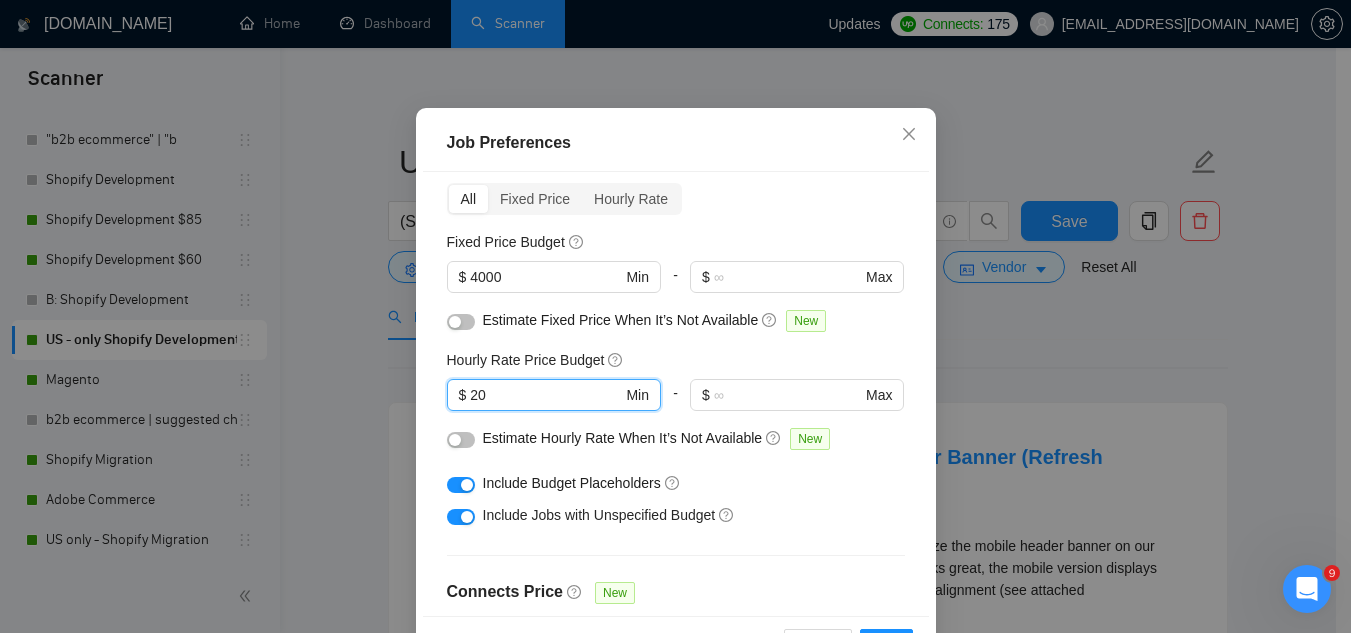 type on "2" 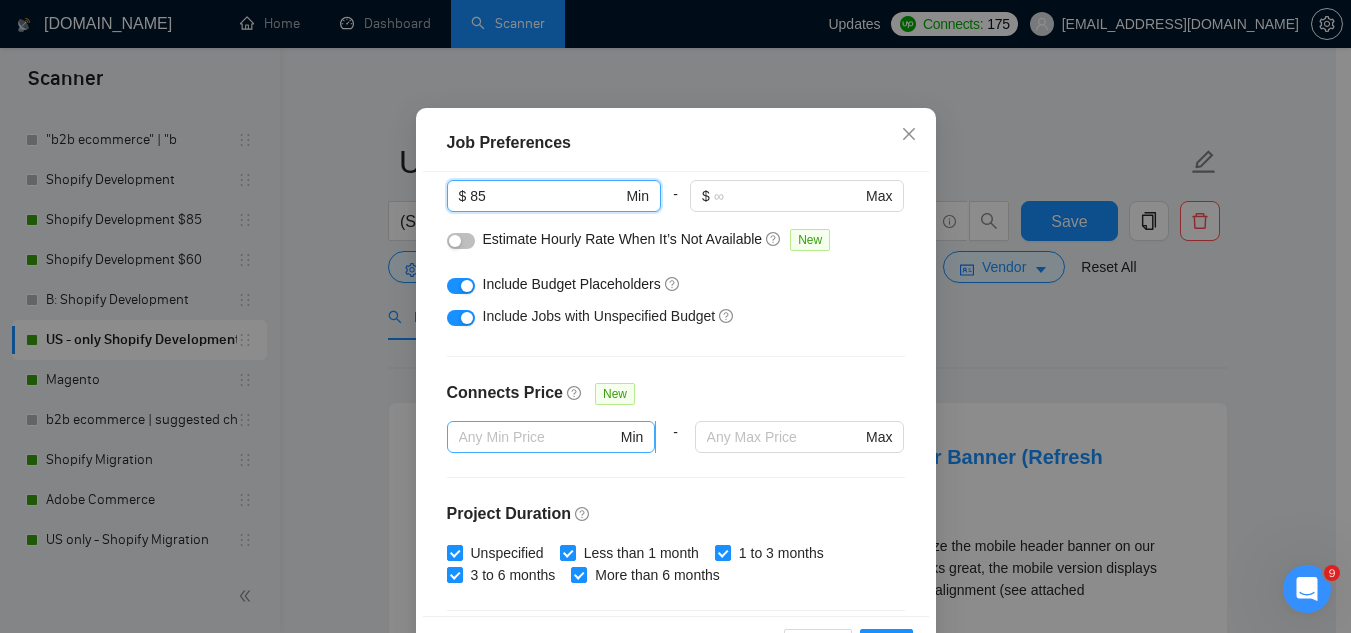 scroll, scrollTop: 283, scrollLeft: 0, axis: vertical 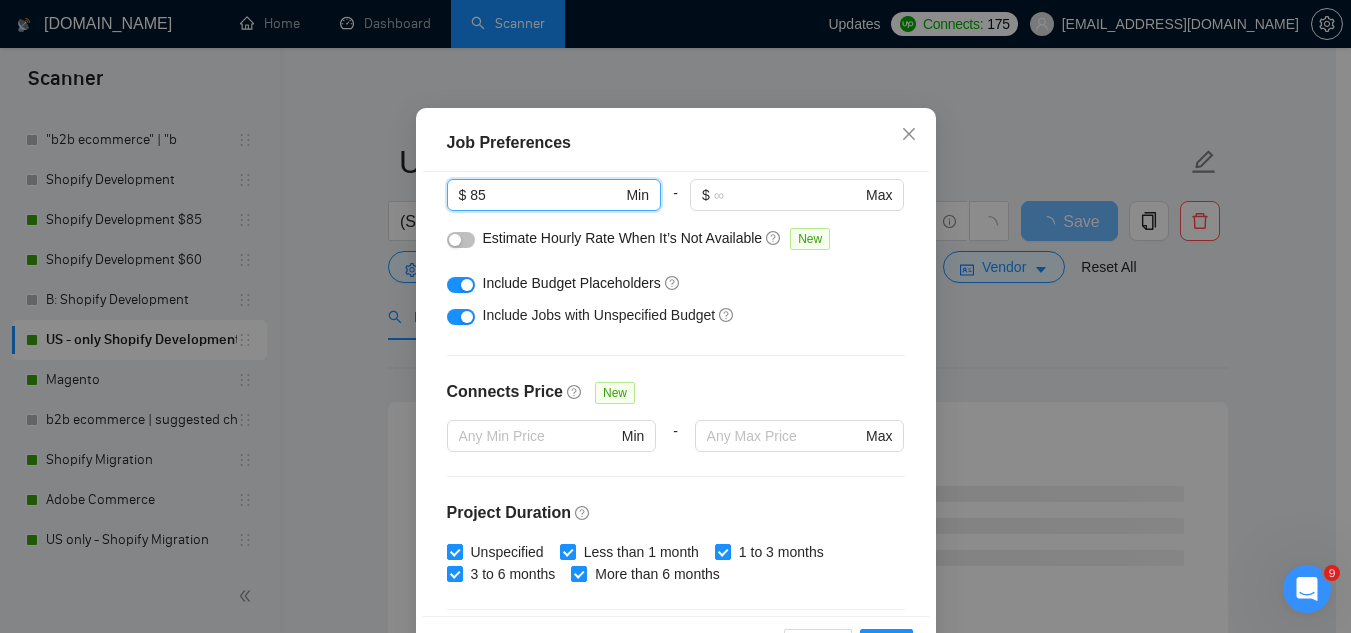 type on "85" 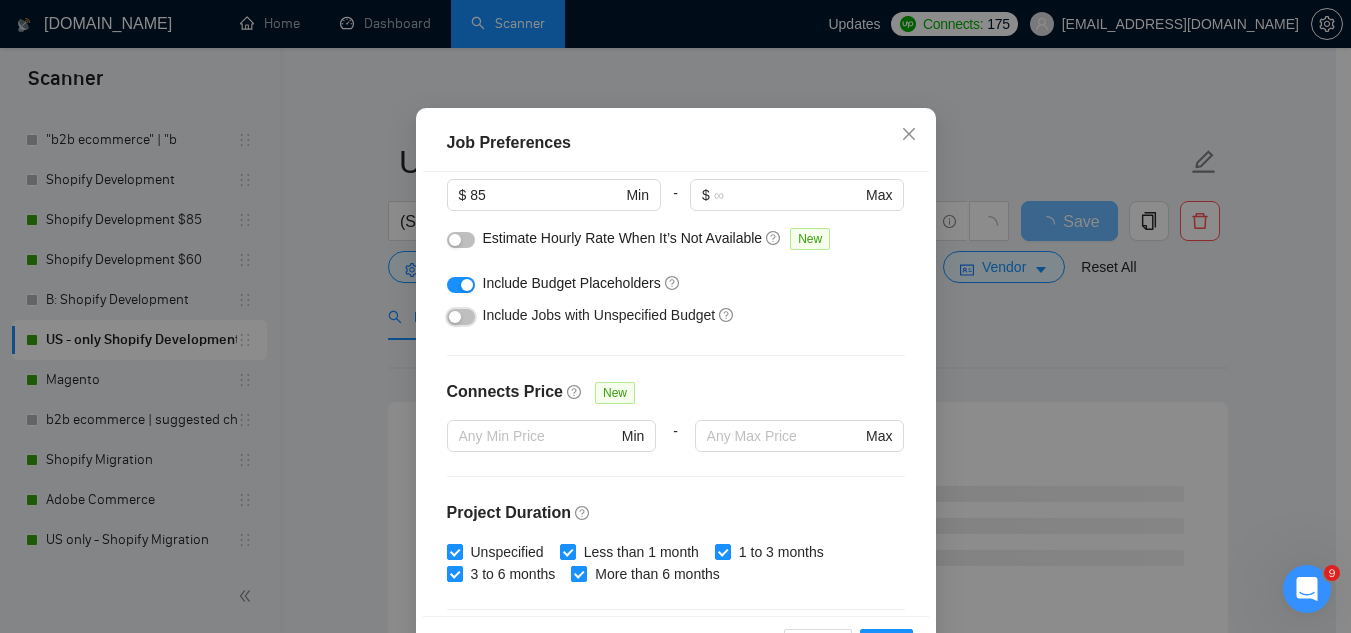 scroll, scrollTop: 683, scrollLeft: 0, axis: vertical 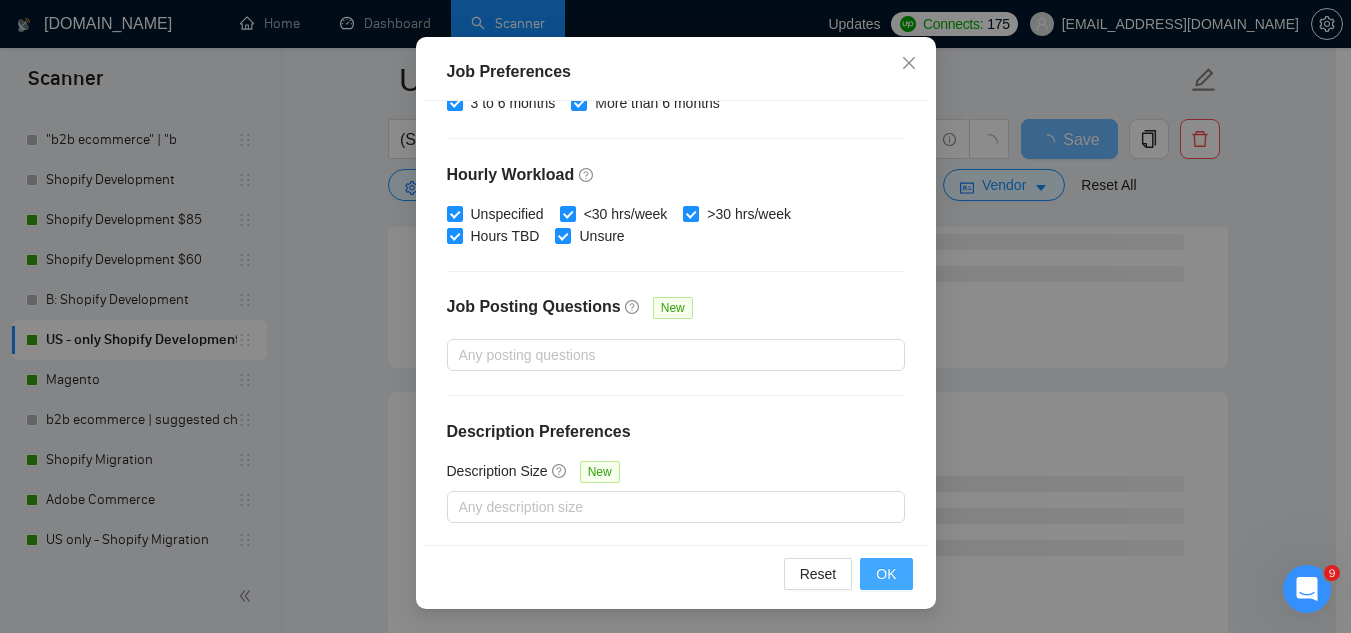 click on "OK" at bounding box center (886, 574) 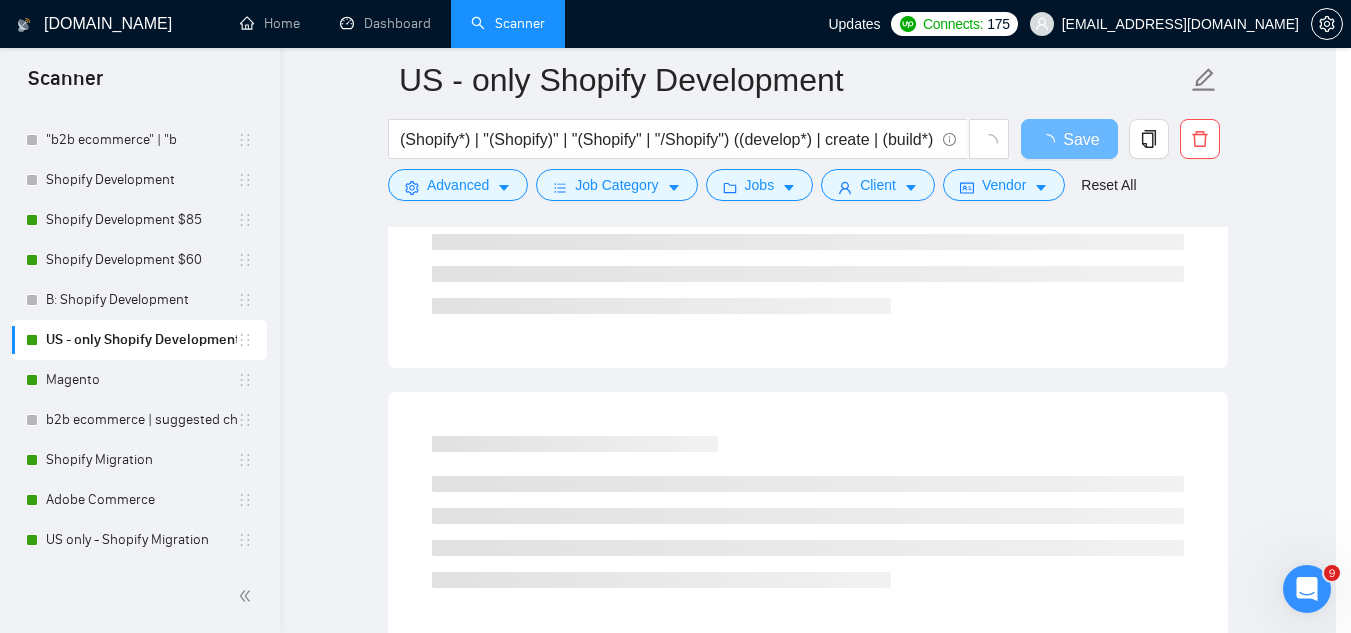 scroll, scrollTop: 82, scrollLeft: 0, axis: vertical 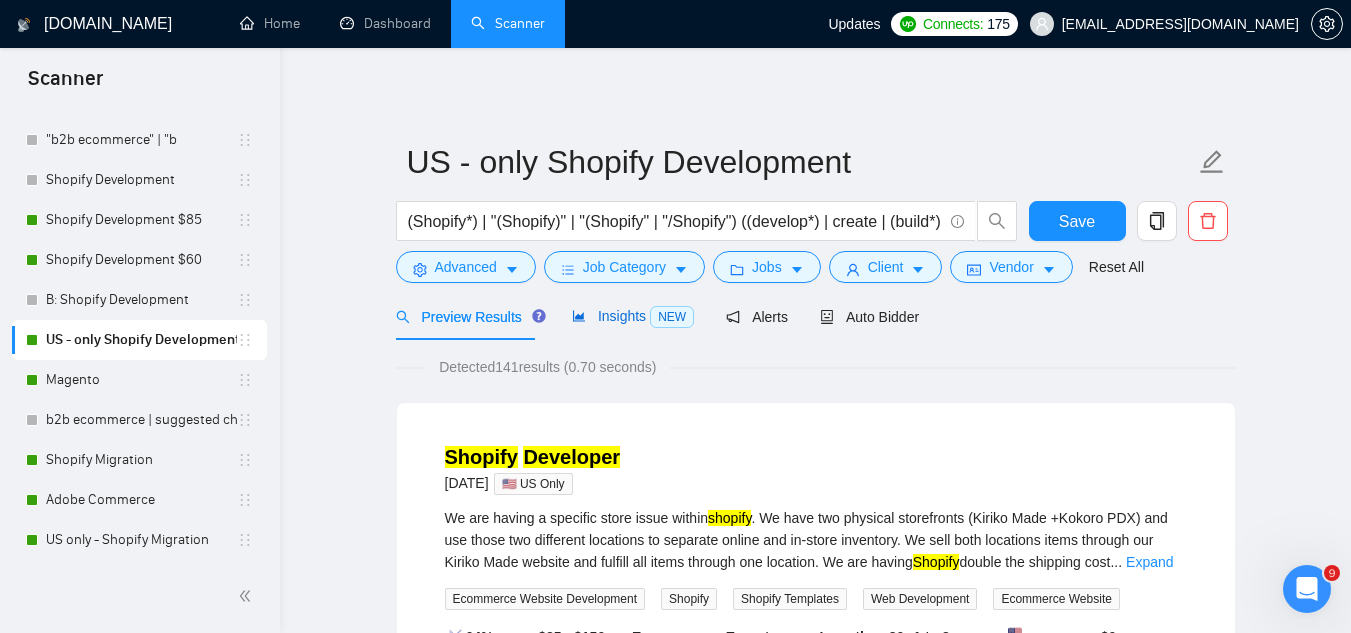 click on "Insights NEW" at bounding box center (633, 316) 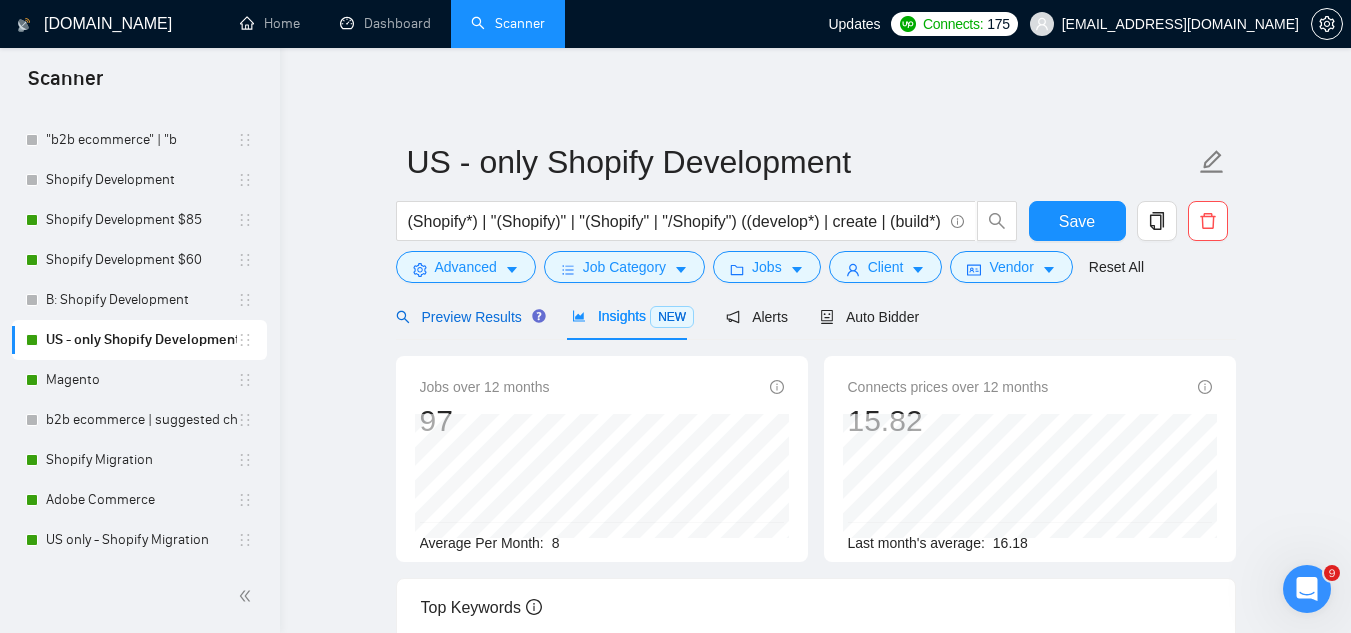 click on "Preview Results" at bounding box center (468, 317) 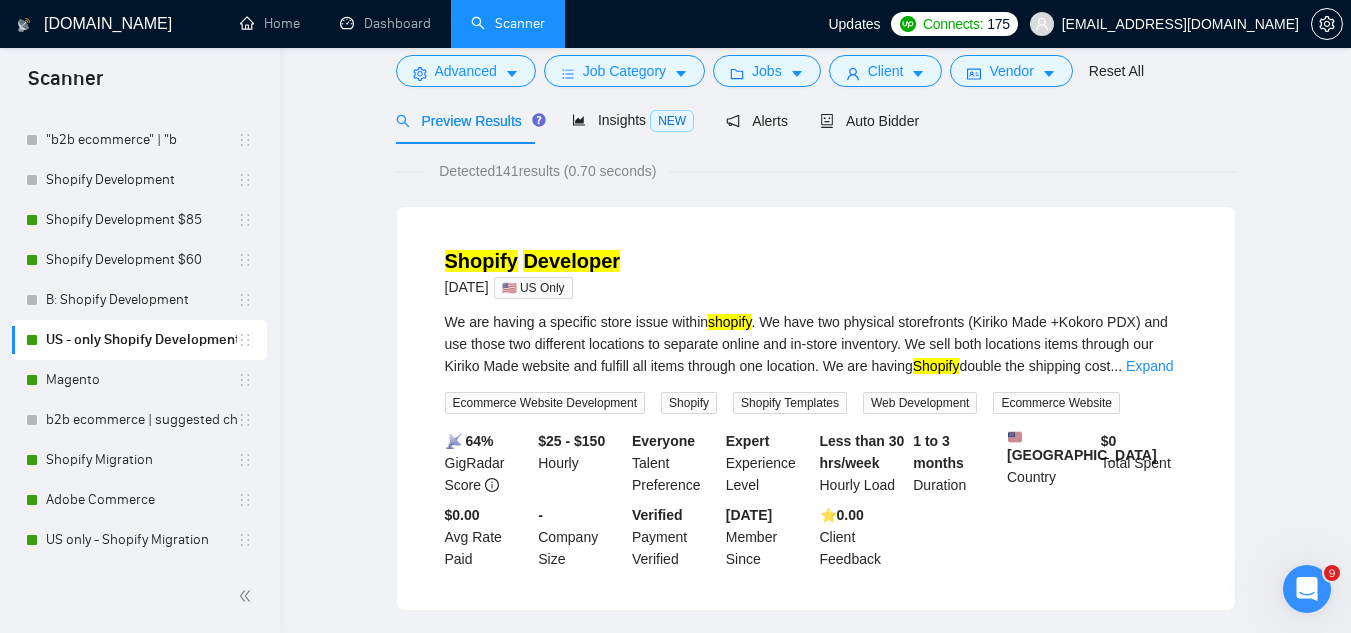 scroll, scrollTop: 0, scrollLeft: 0, axis: both 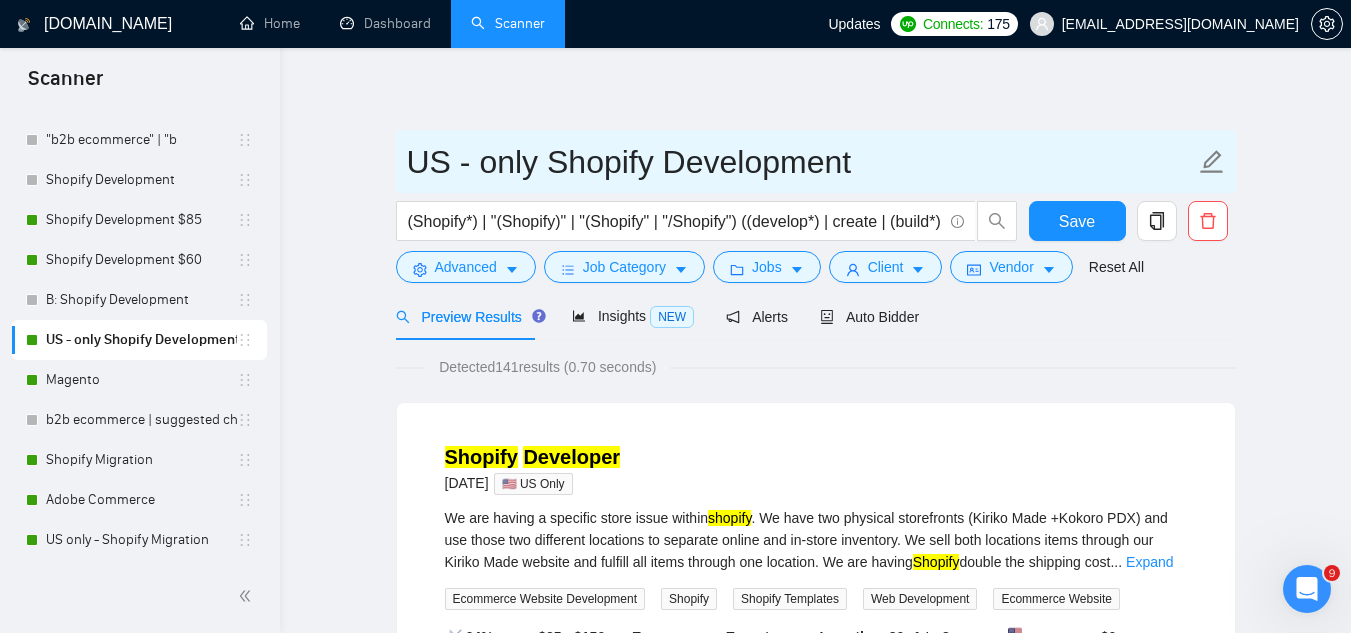 click on "US - only Shopify Development" at bounding box center (801, 162) 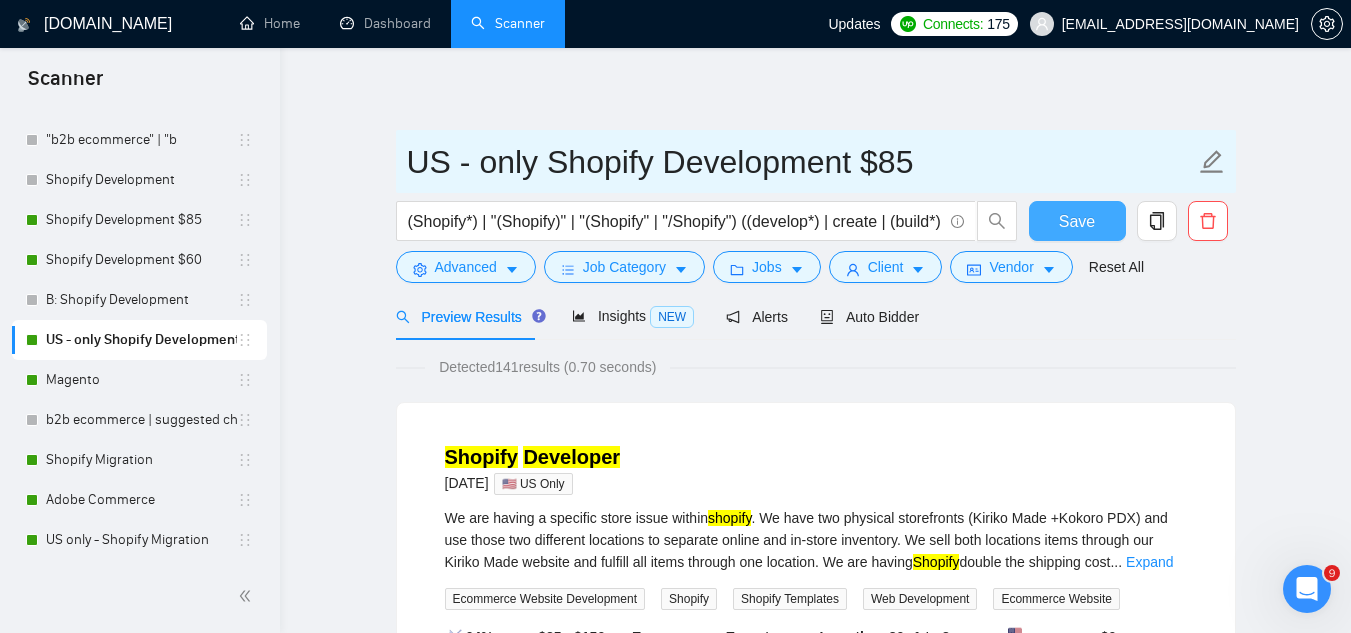 type on "US - only Shopify Development $85" 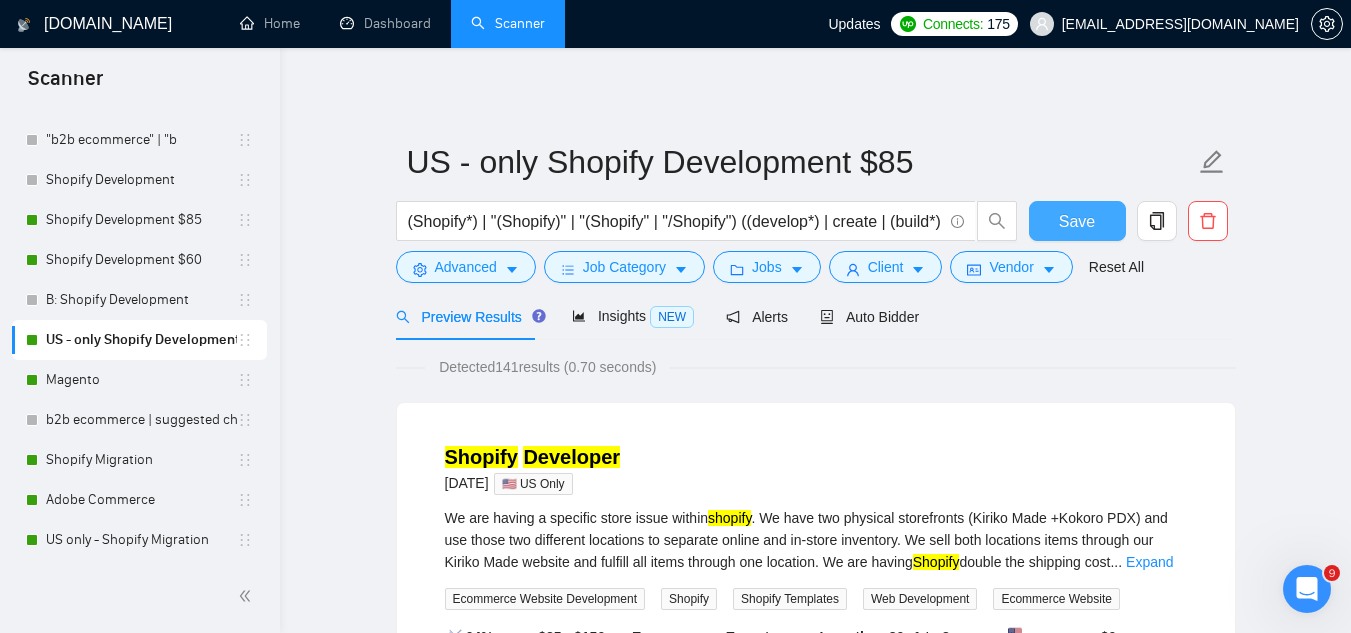 click on "Save" at bounding box center [1077, 221] 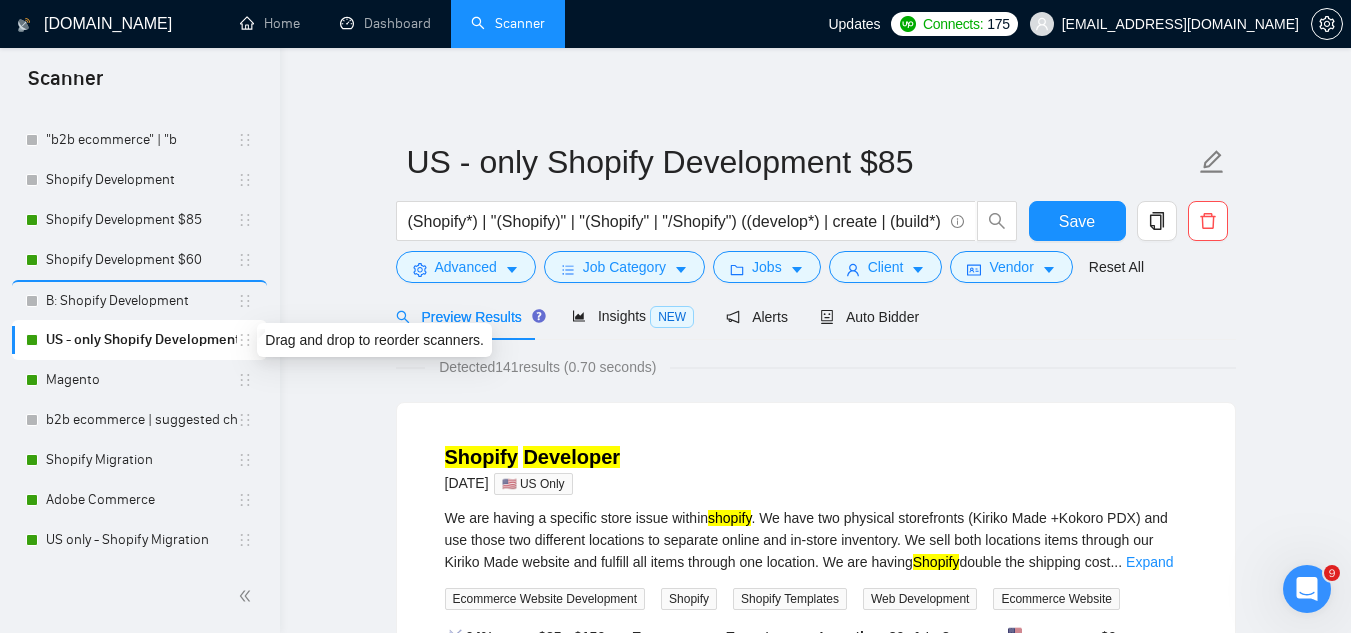 drag, startPoint x: 238, startPoint y: 337, endPoint x: 234, endPoint y: 289, distance: 48.166378 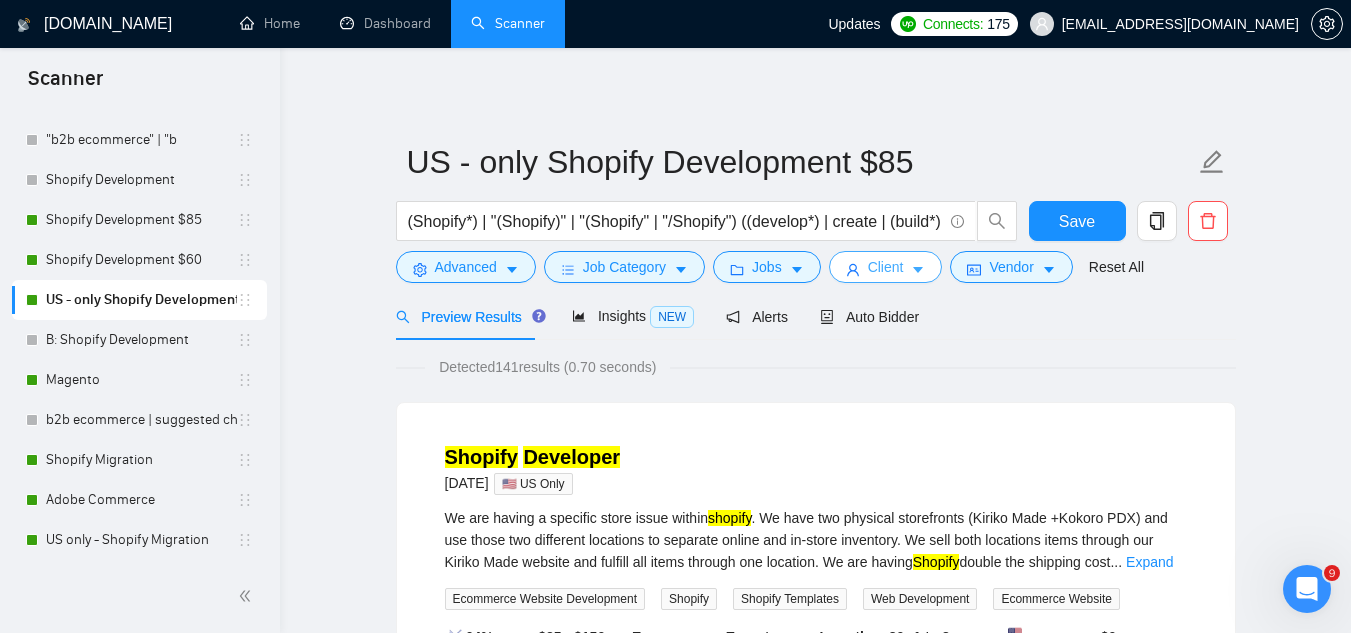 click on "Client" at bounding box center [886, 267] 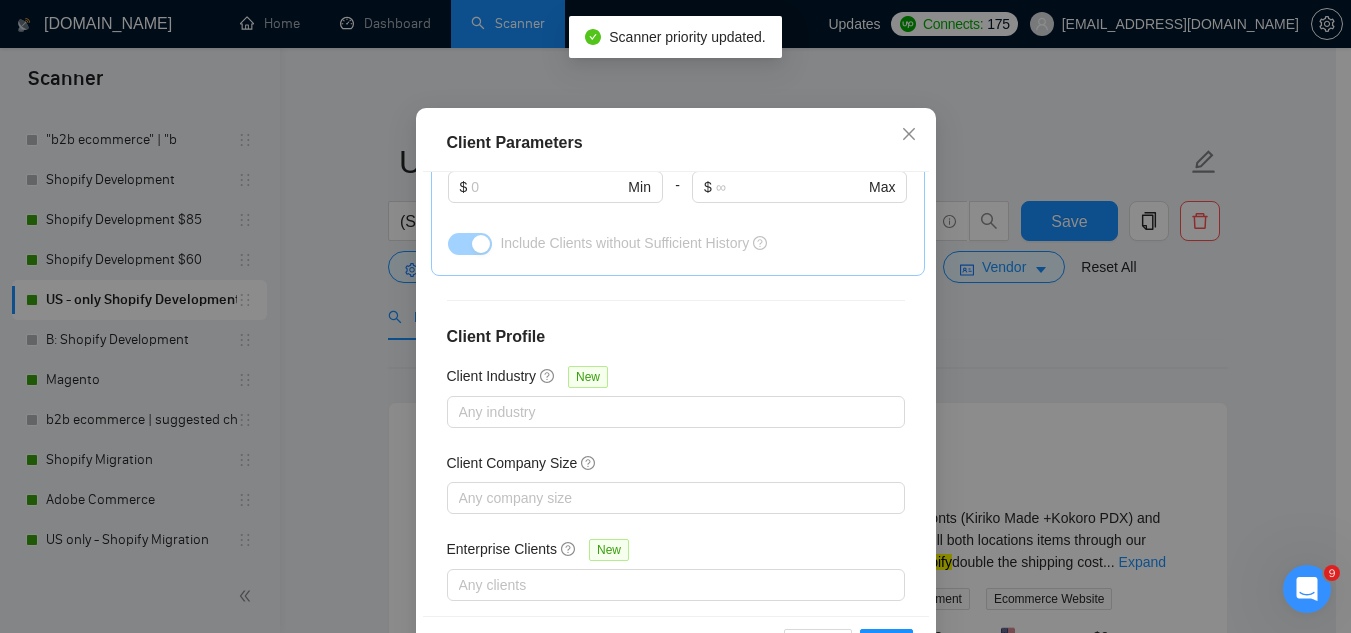 scroll, scrollTop: 829, scrollLeft: 0, axis: vertical 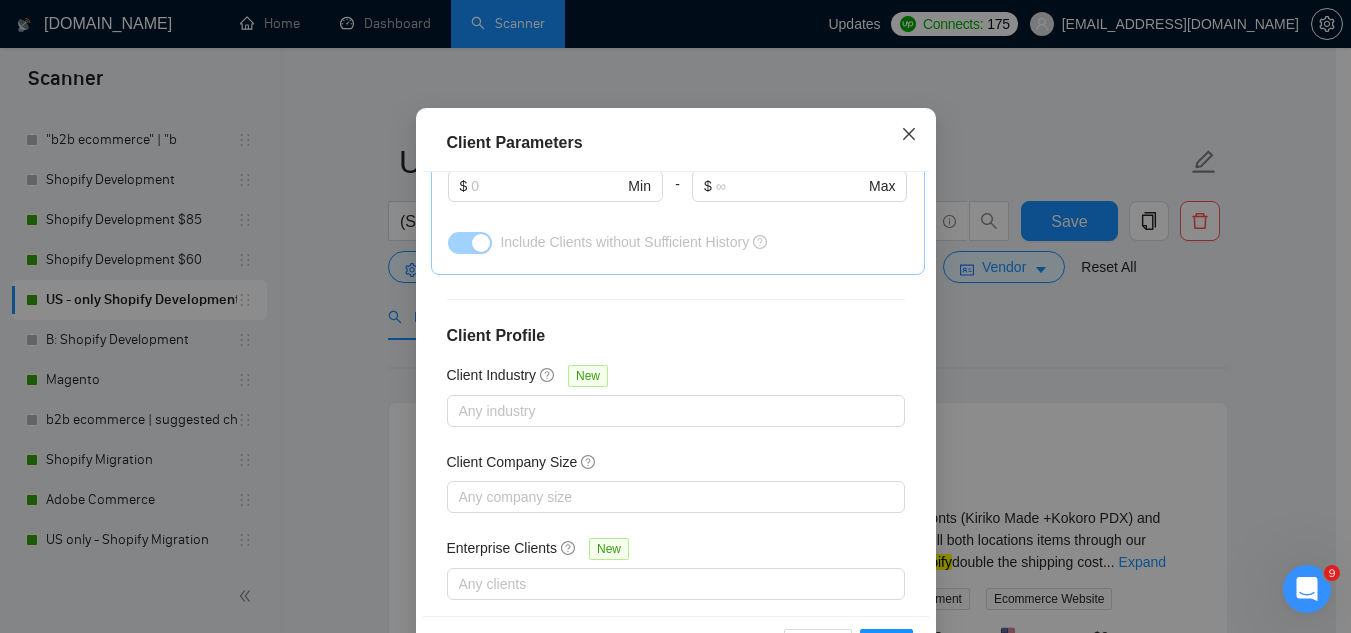 click at bounding box center [909, 135] 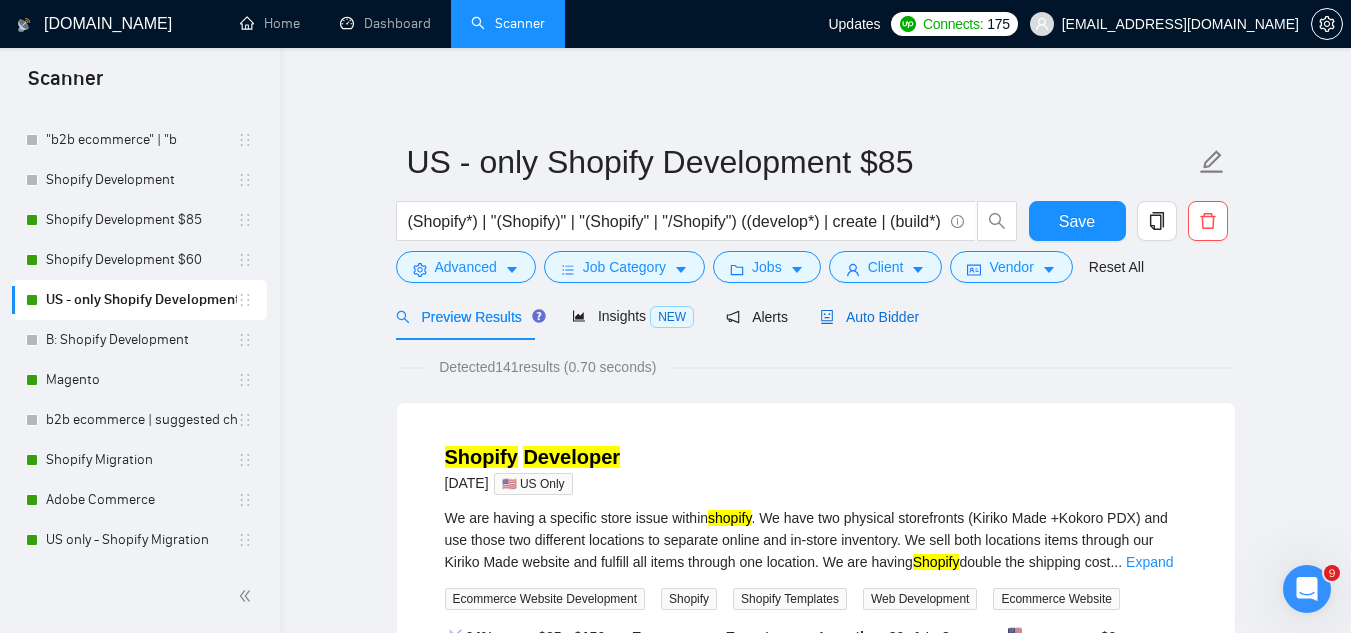 click on "Auto Bidder" at bounding box center [869, 317] 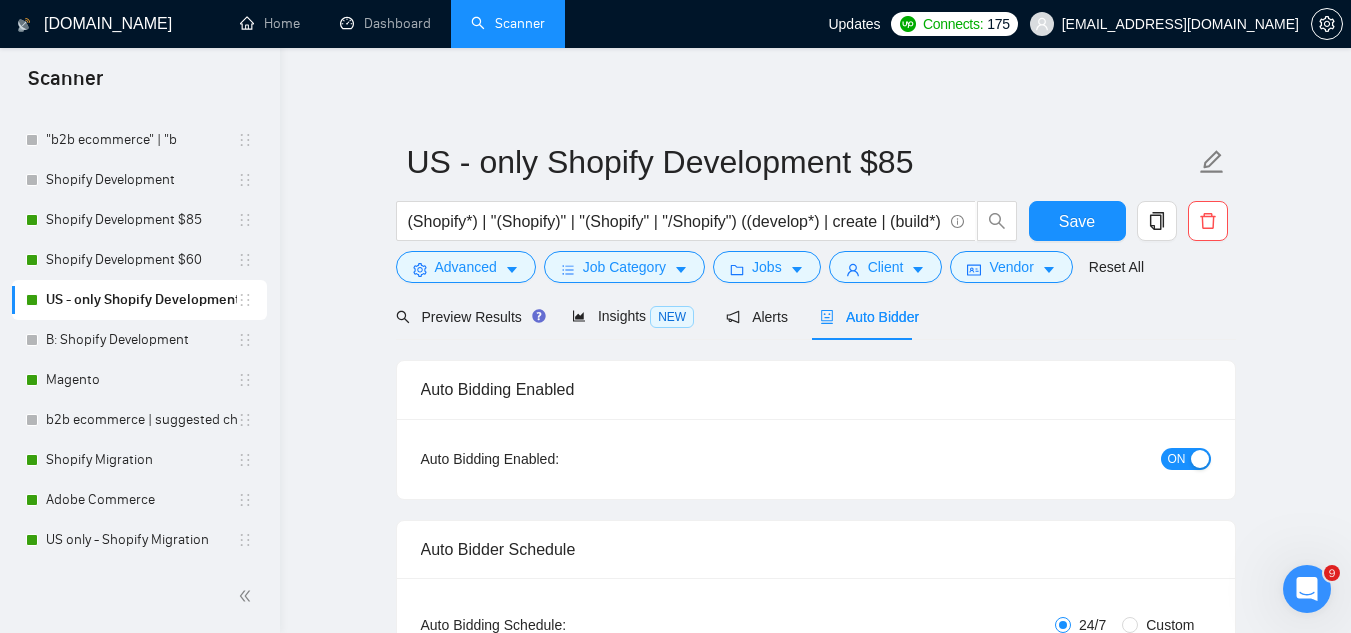 type 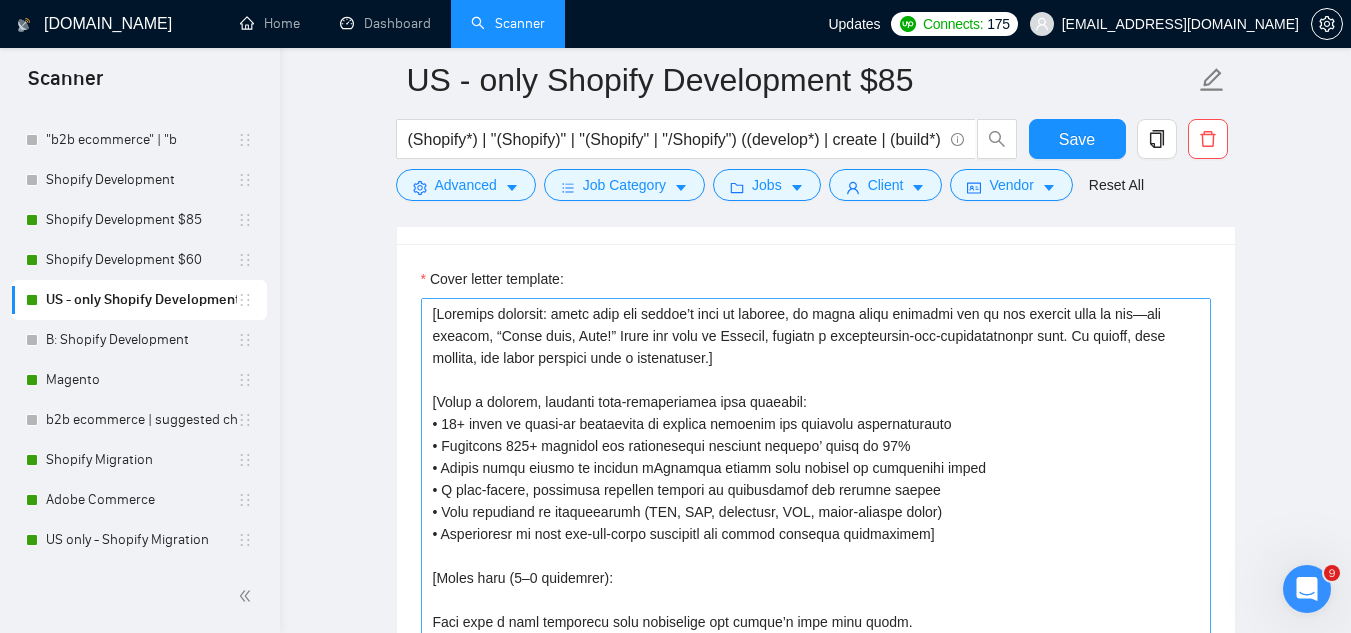 scroll, scrollTop: 1900, scrollLeft: 0, axis: vertical 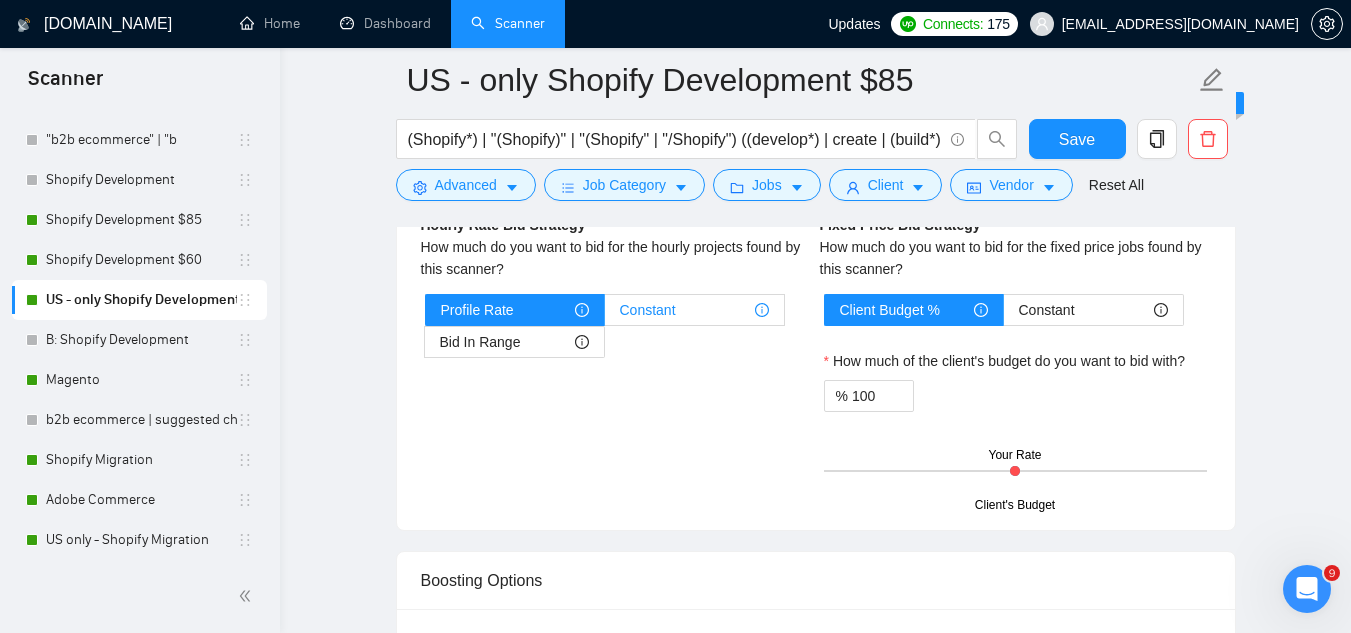 click on "Constant" at bounding box center (648, 310) 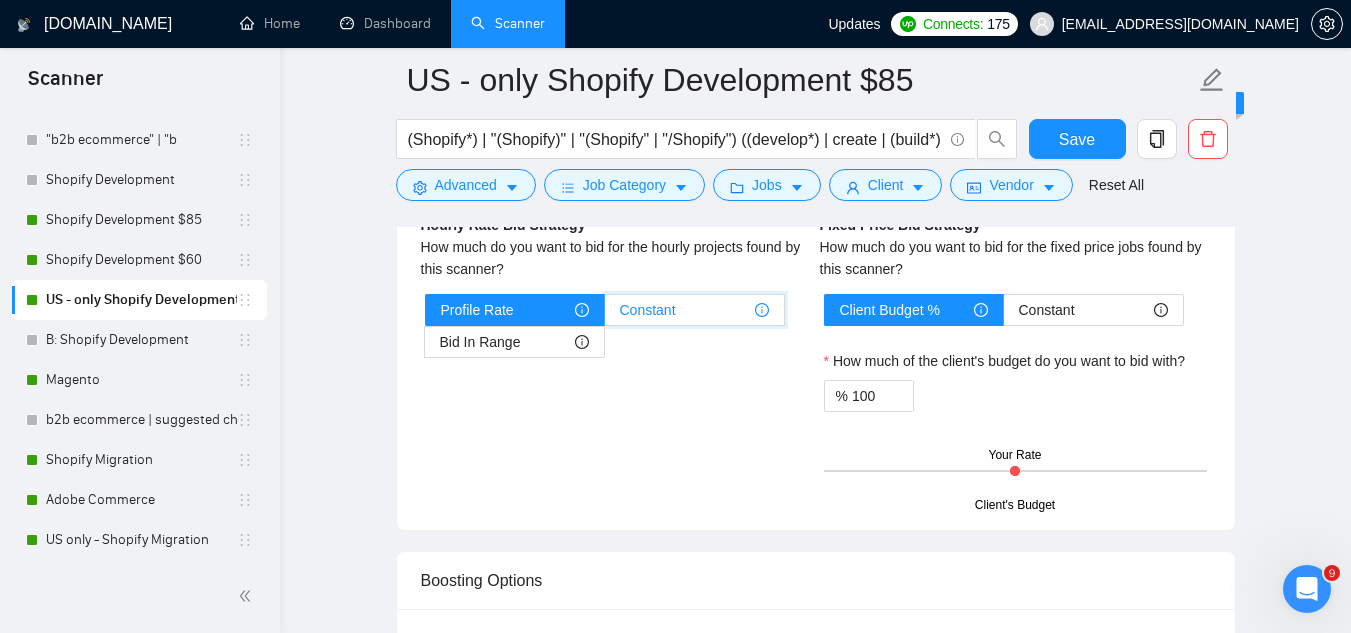 click on "Constant" at bounding box center [605, 315] 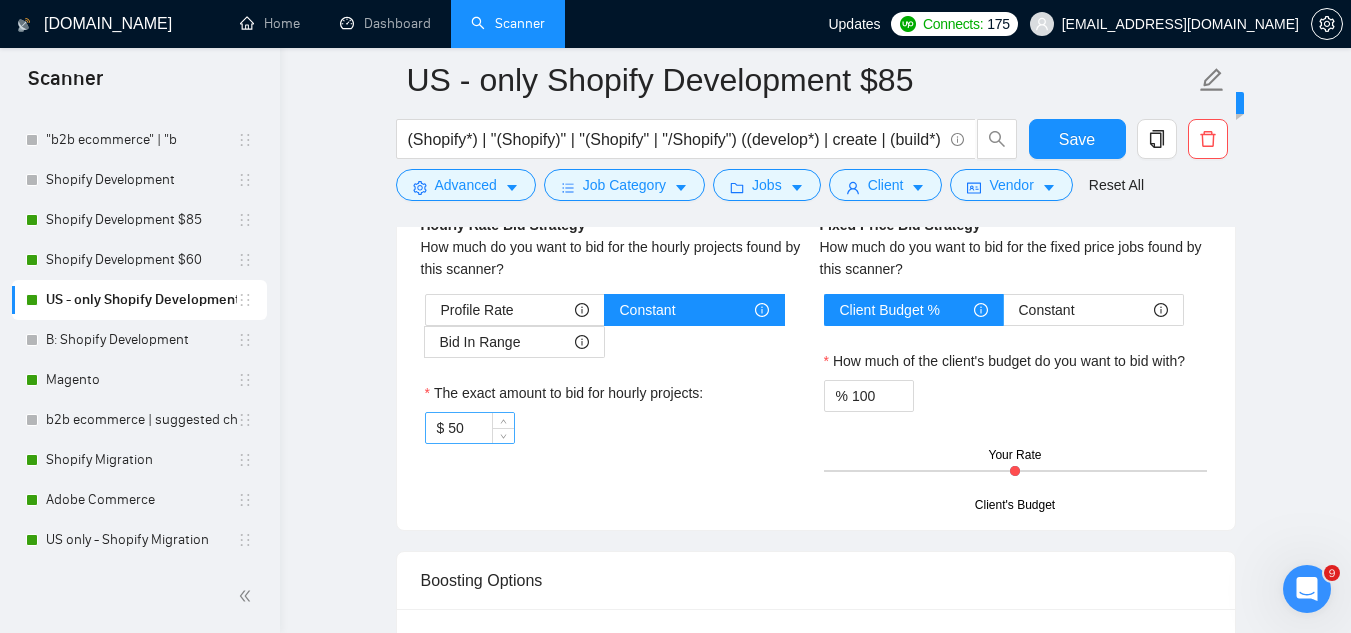 click on "50" at bounding box center (480, 428) 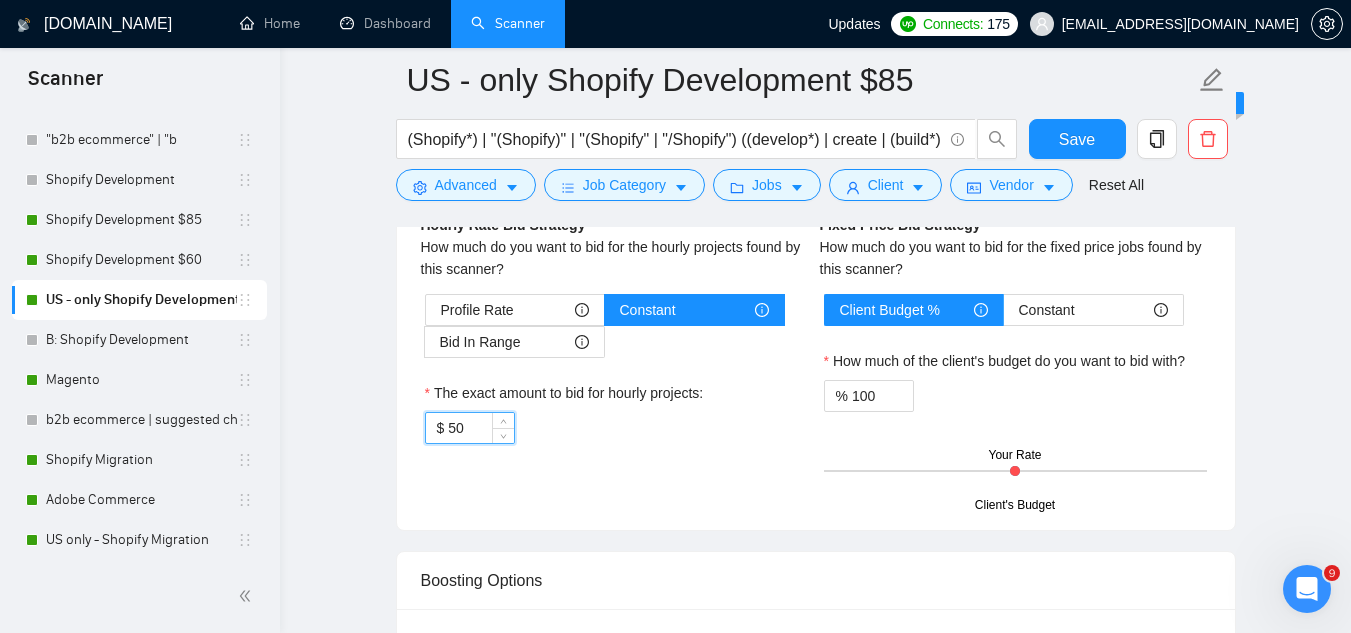 type on "5" 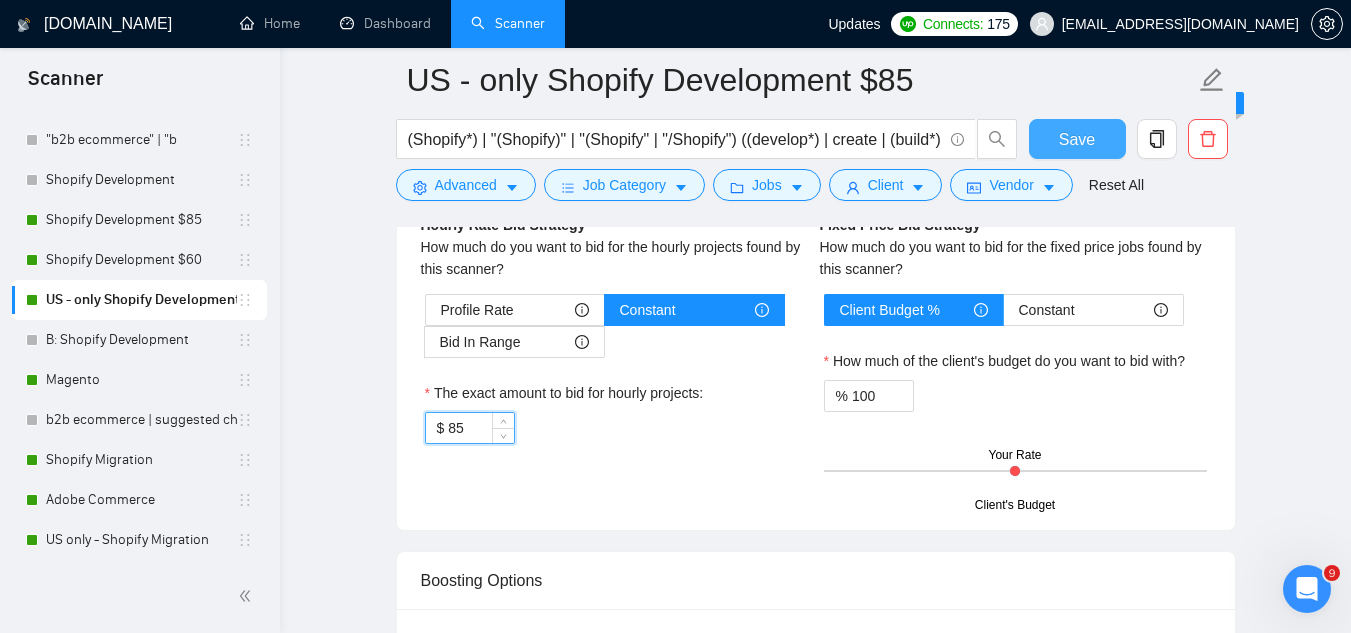 type on "85" 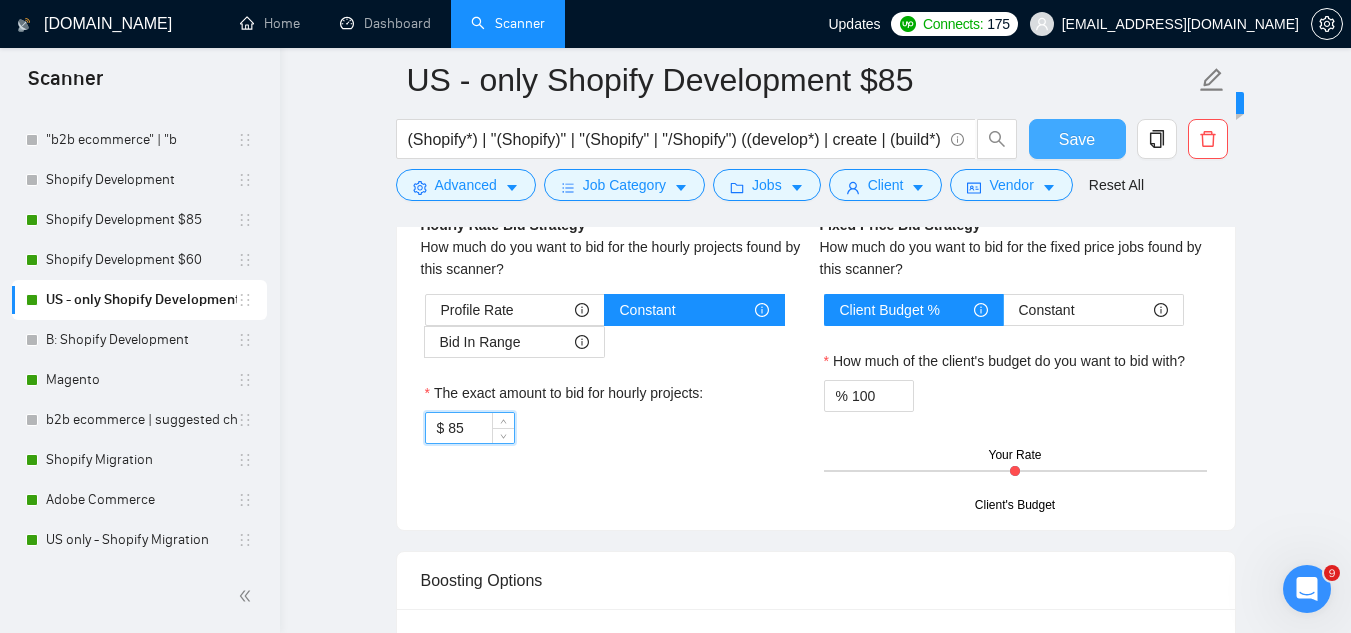 click on "Save" at bounding box center (1077, 139) 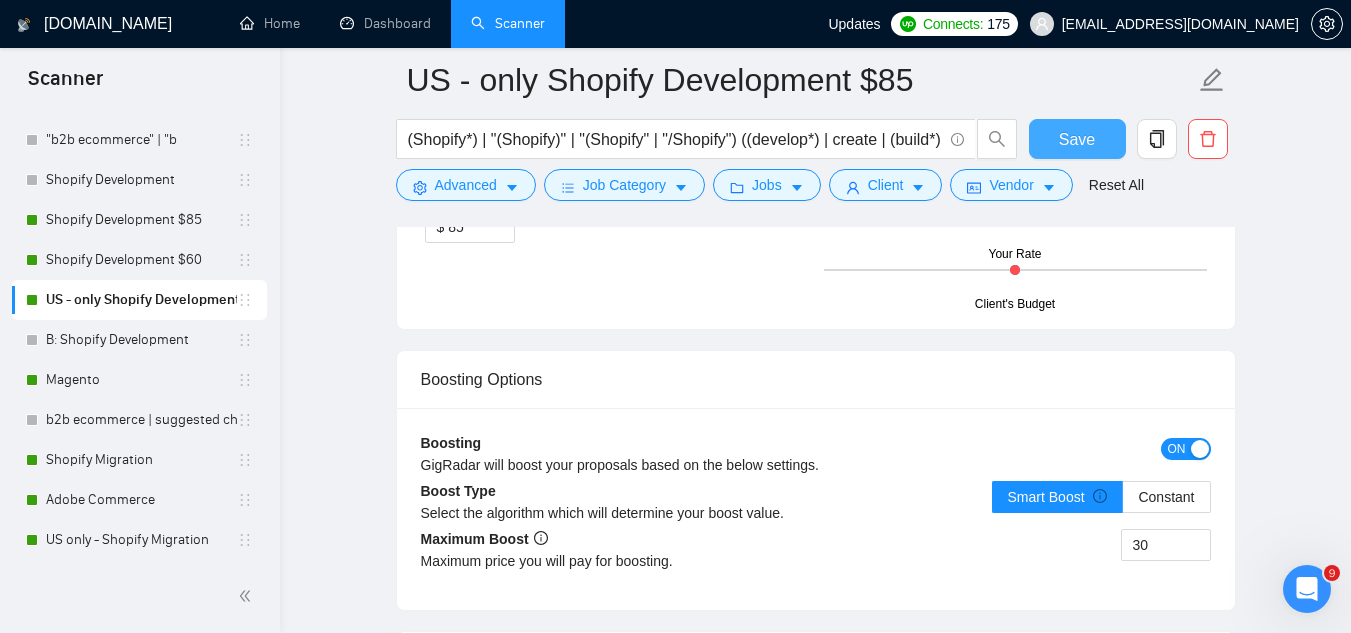 type 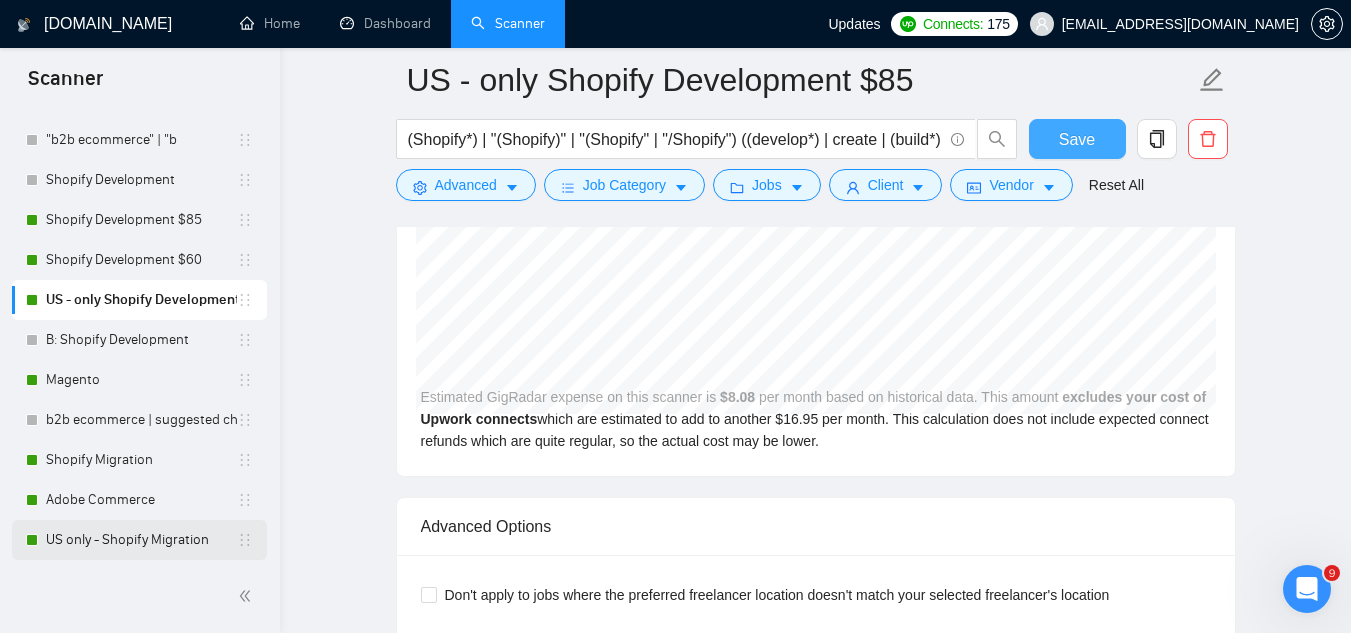 scroll, scrollTop: 4100, scrollLeft: 0, axis: vertical 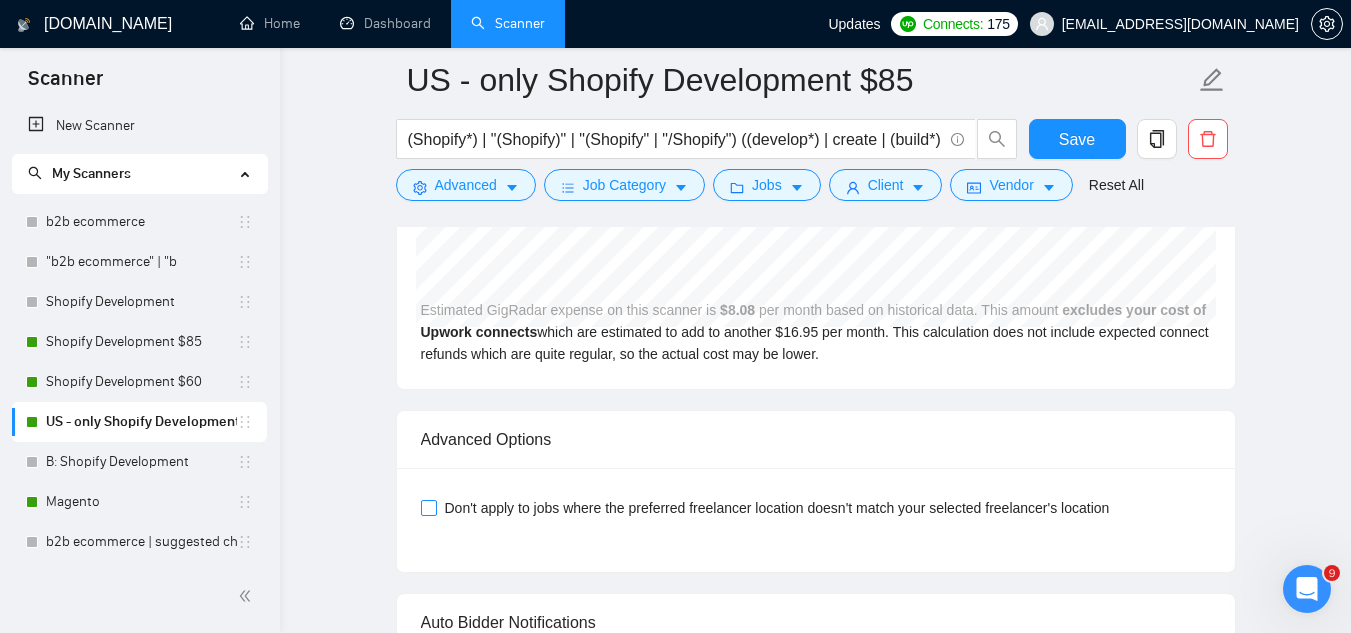 click on "Don't apply to jobs where the preferred freelancer location doesn't match your selected freelancer's location" at bounding box center (428, 507) 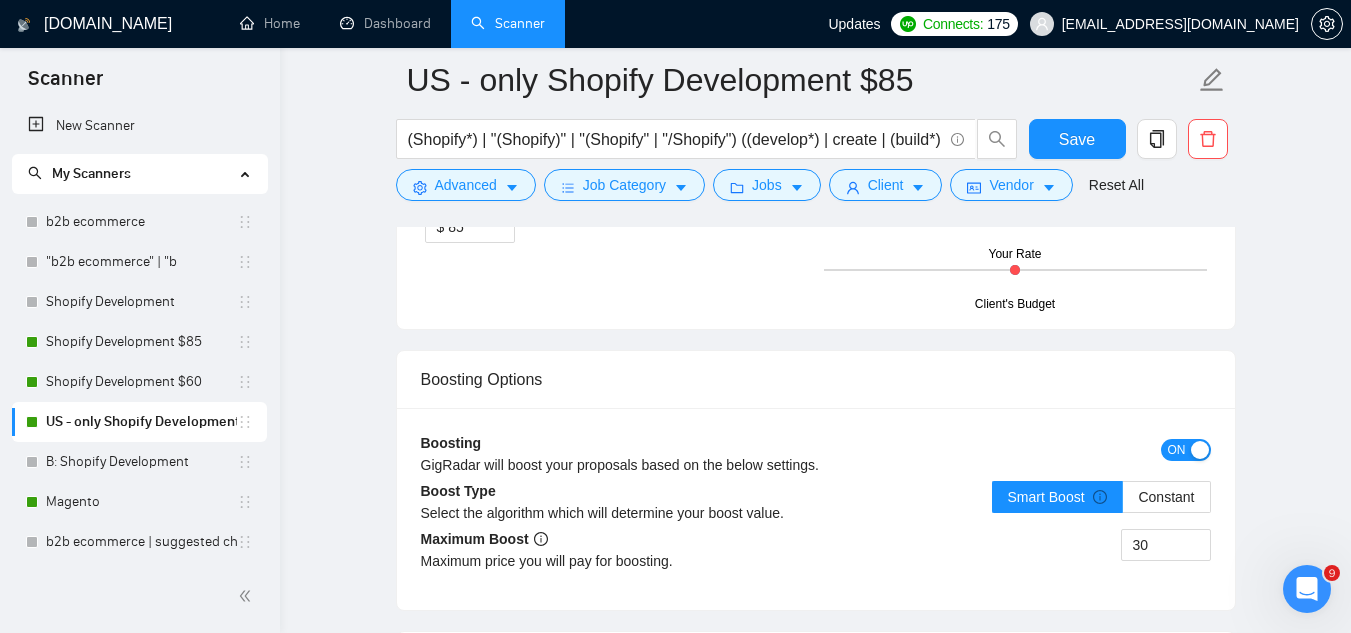scroll, scrollTop: 3100, scrollLeft: 0, axis: vertical 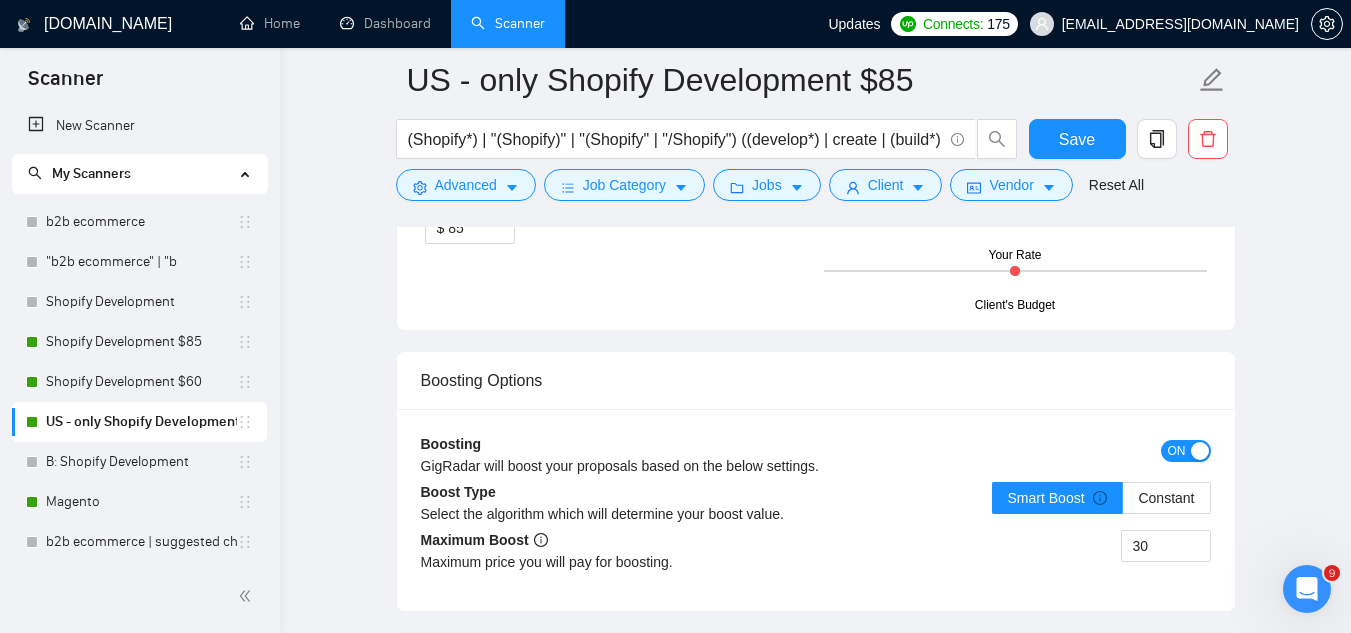 click on "ON" at bounding box center (1177, 451) 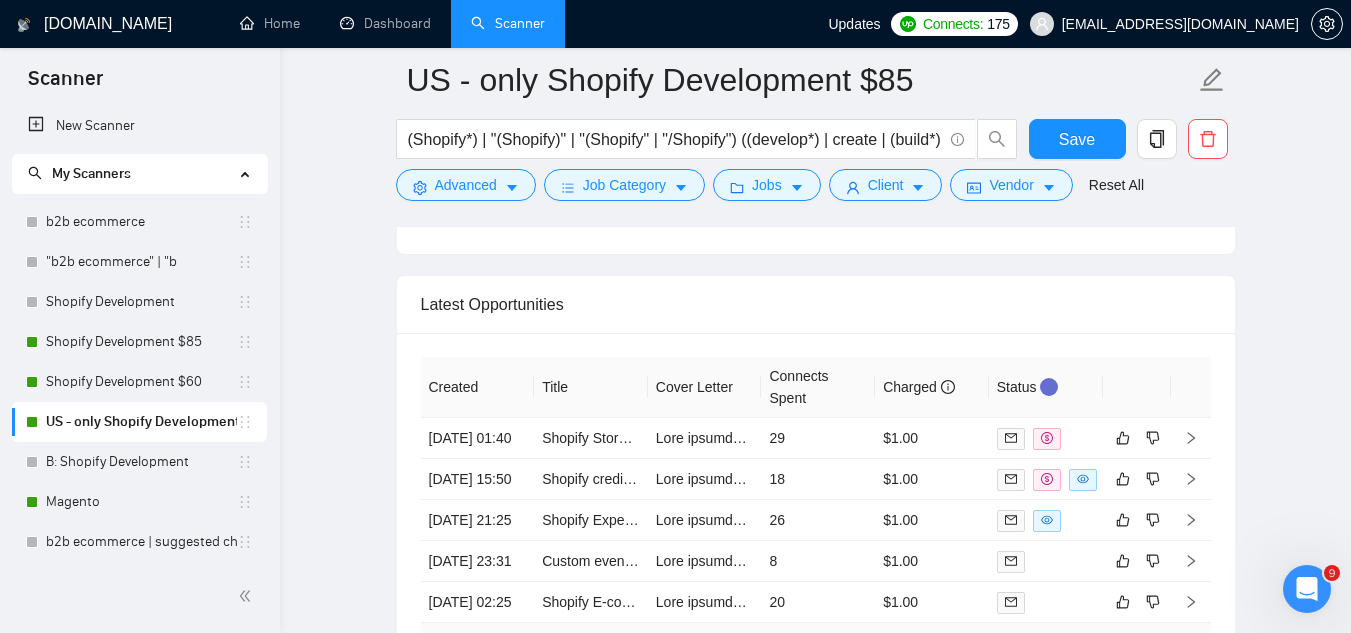 scroll, scrollTop: 4500, scrollLeft: 0, axis: vertical 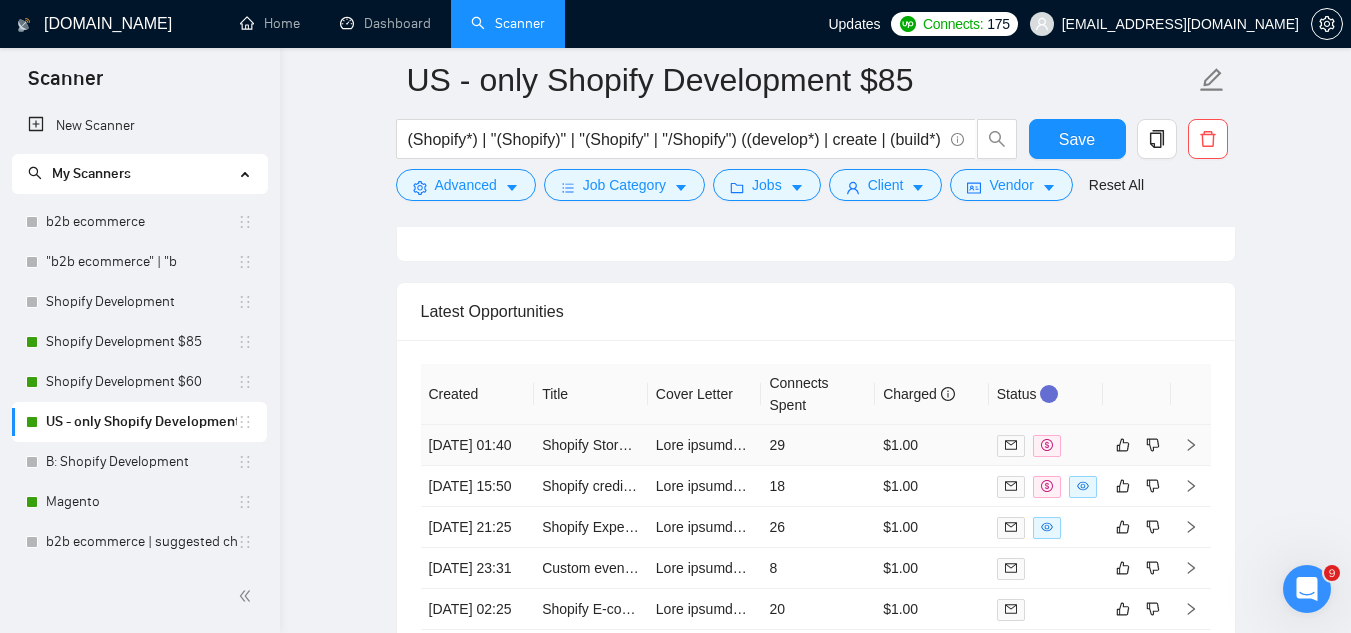 click on "Shopify Store Redesign Project" at bounding box center [591, 445] 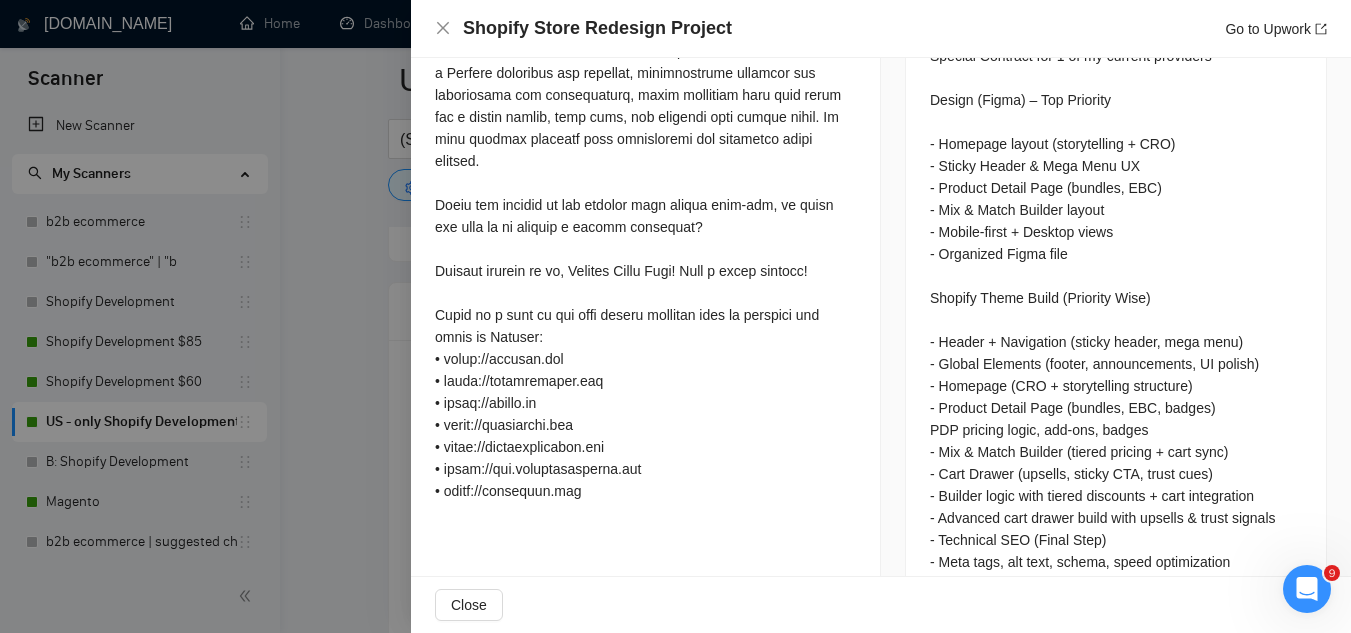 scroll, scrollTop: 700, scrollLeft: 0, axis: vertical 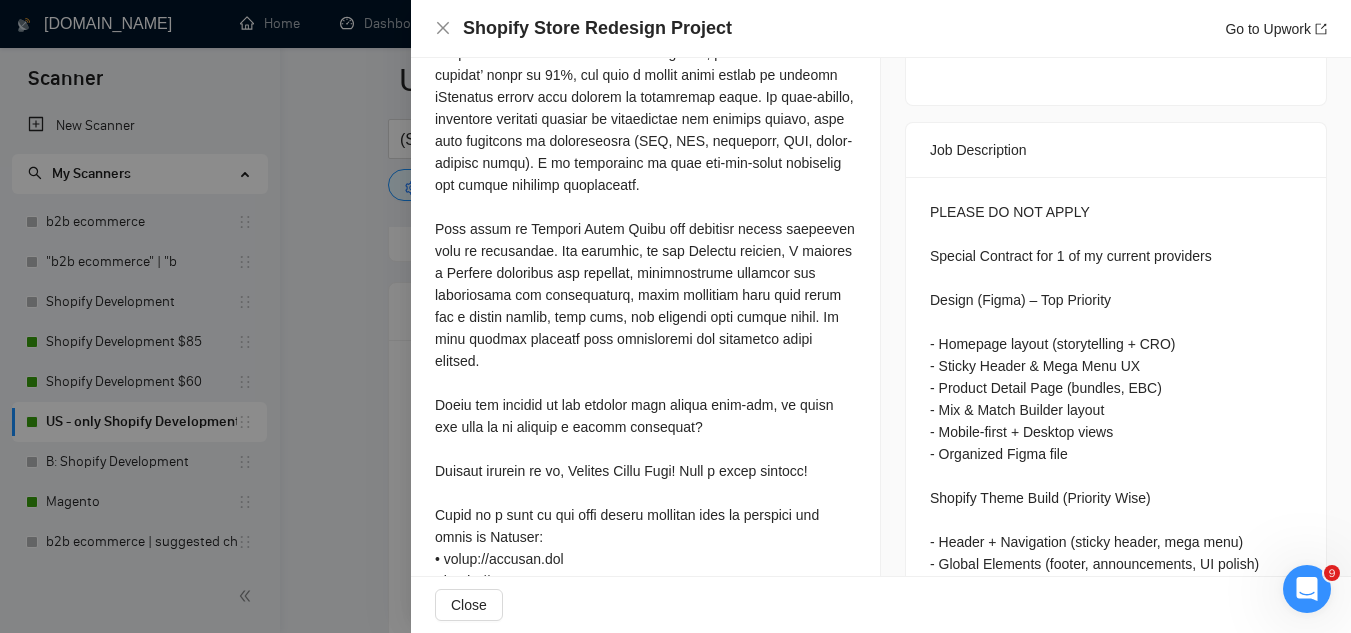 click at bounding box center [675, 316] 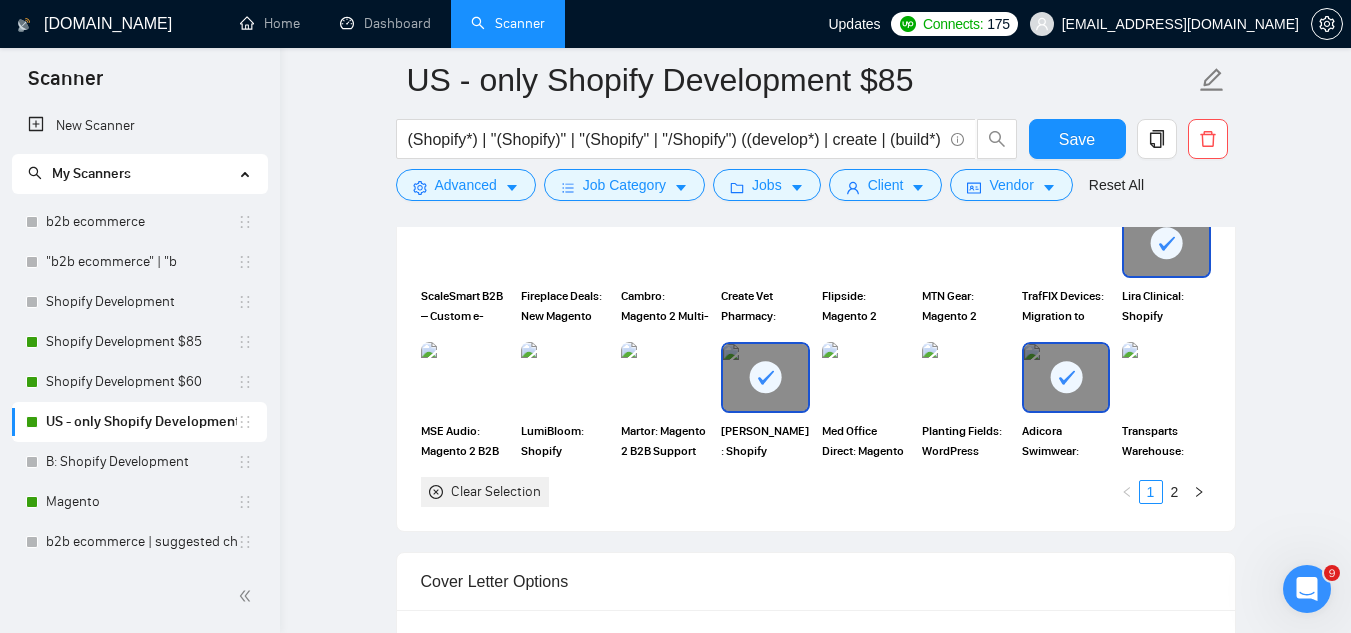 scroll, scrollTop: 1400, scrollLeft: 0, axis: vertical 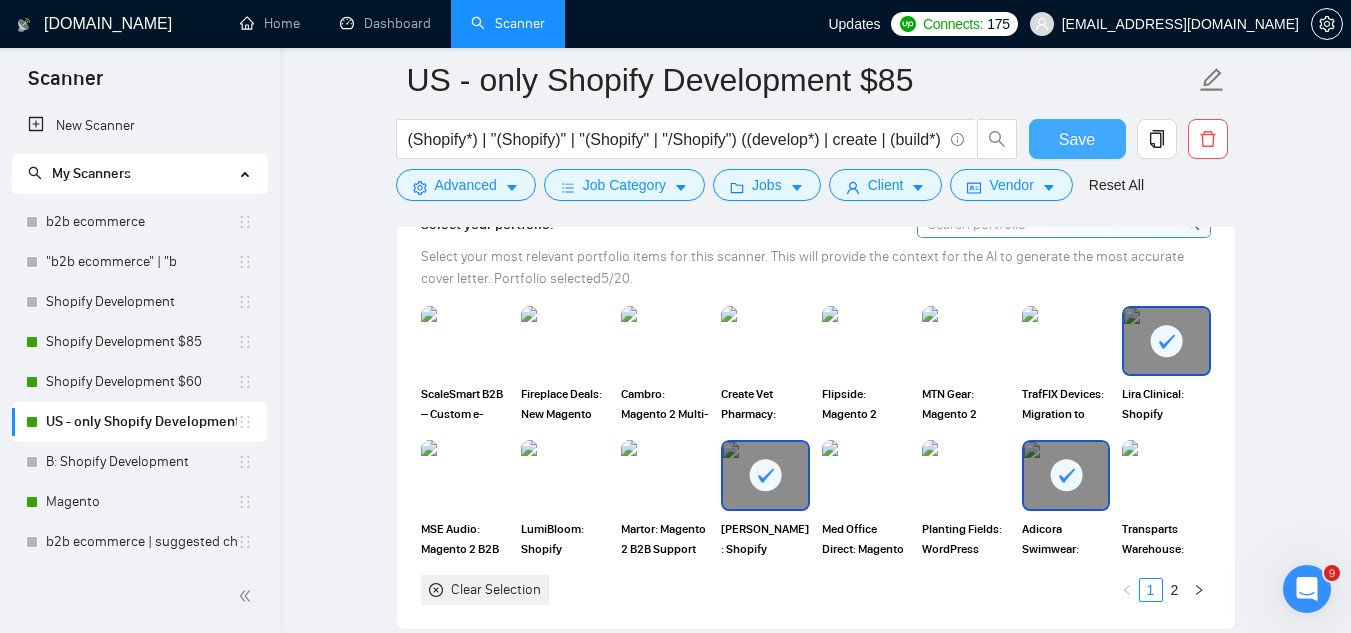 click on "Save" at bounding box center [1077, 139] 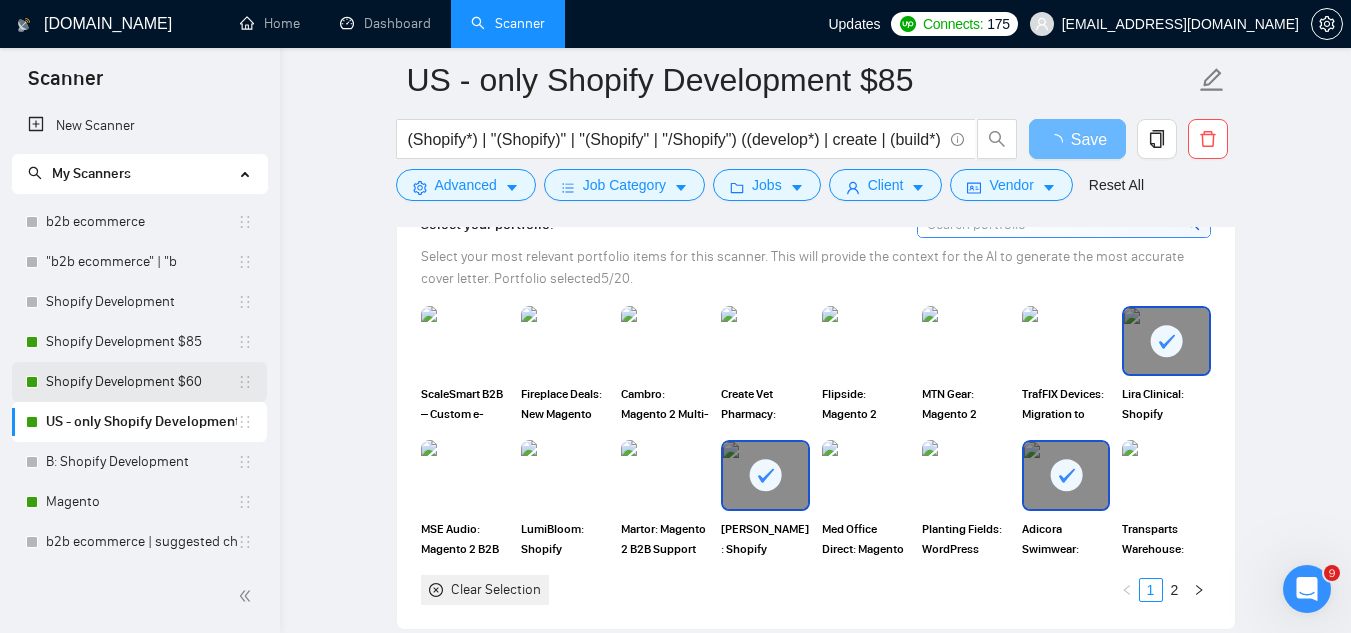 click on "Shopify Development $60" at bounding box center (141, 382) 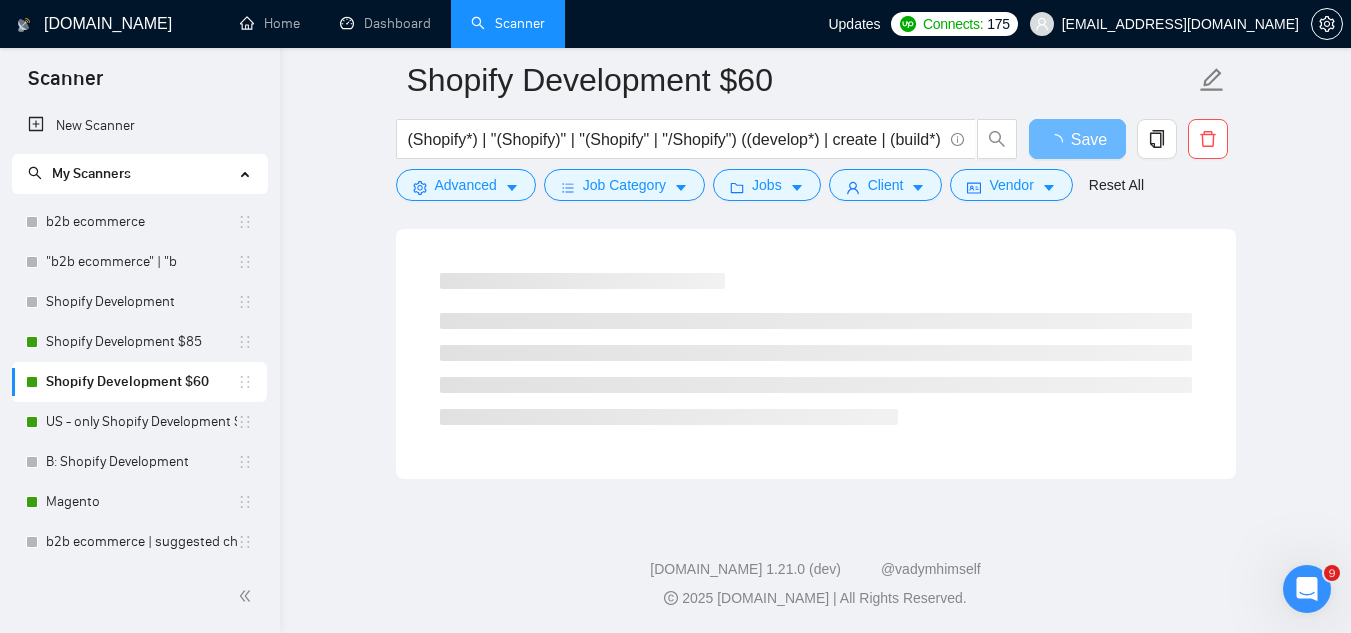 scroll, scrollTop: 1284, scrollLeft: 0, axis: vertical 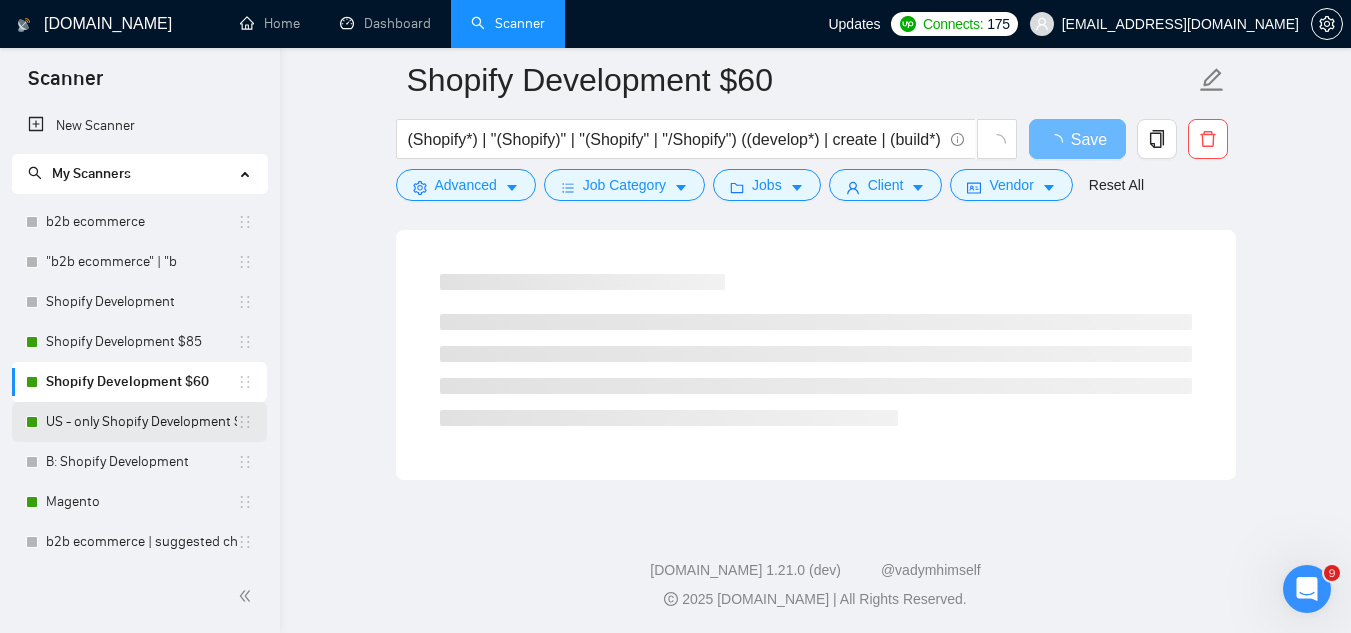 click on "US - only Shopify Development $85" at bounding box center (141, 422) 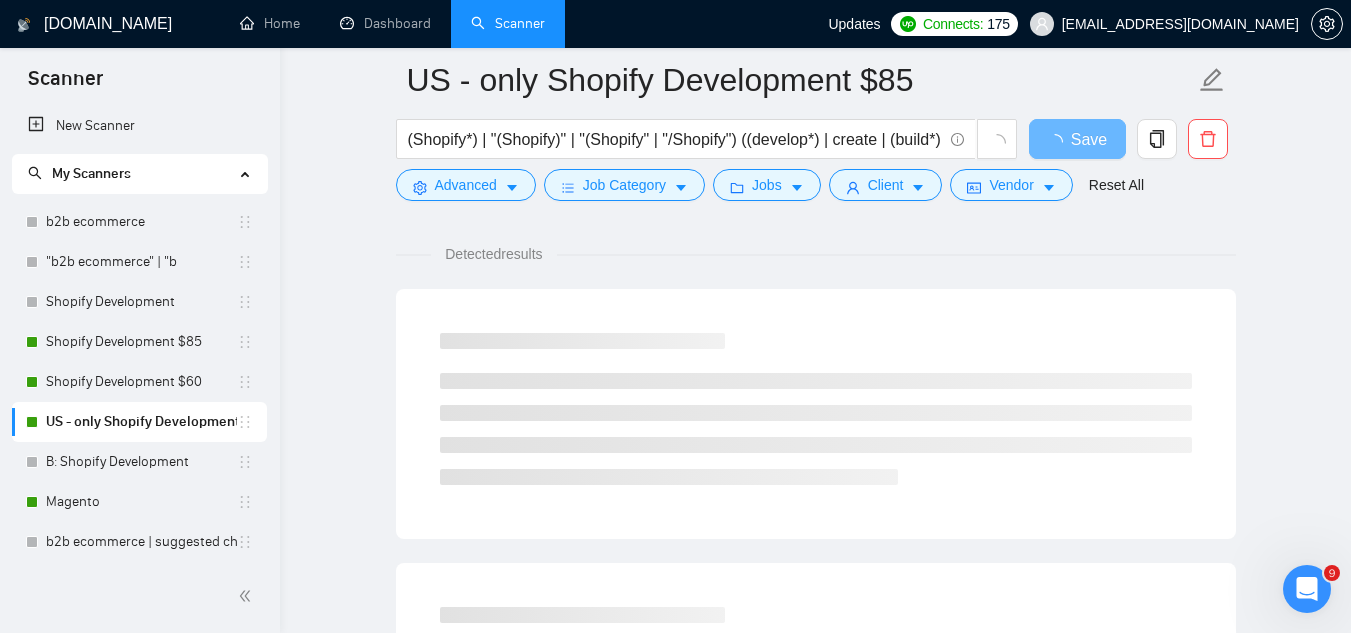 scroll, scrollTop: 0, scrollLeft: 0, axis: both 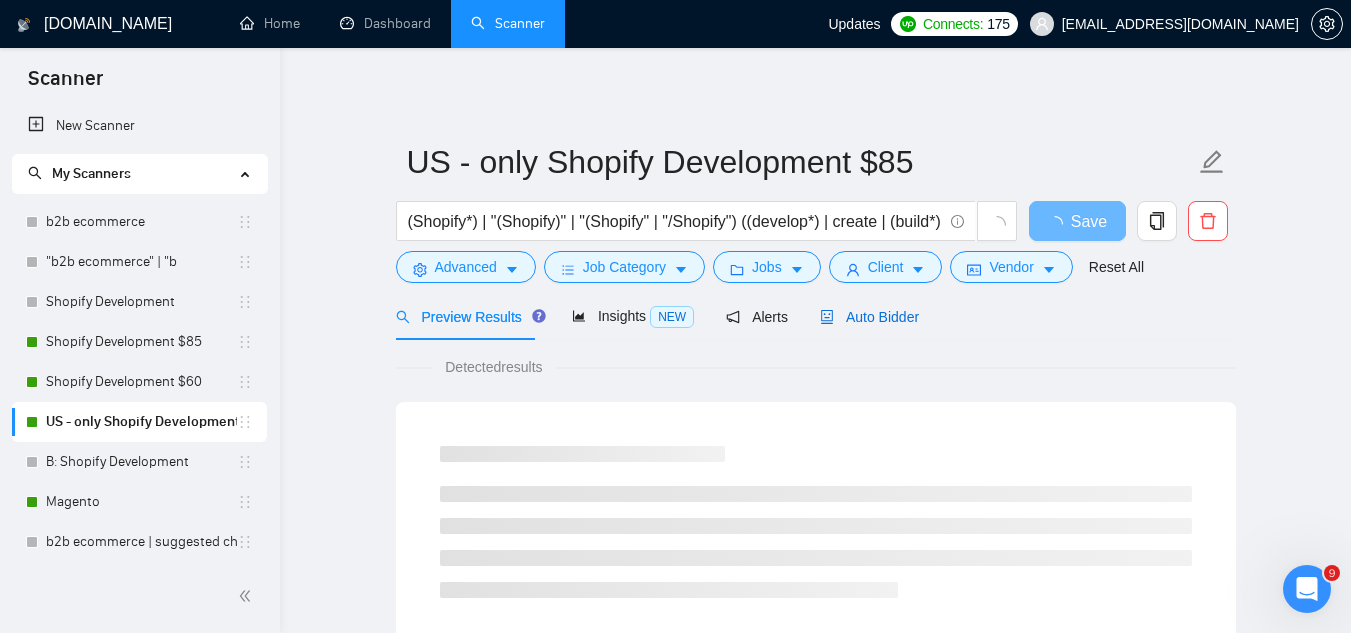 click on "Auto Bidder" at bounding box center [869, 317] 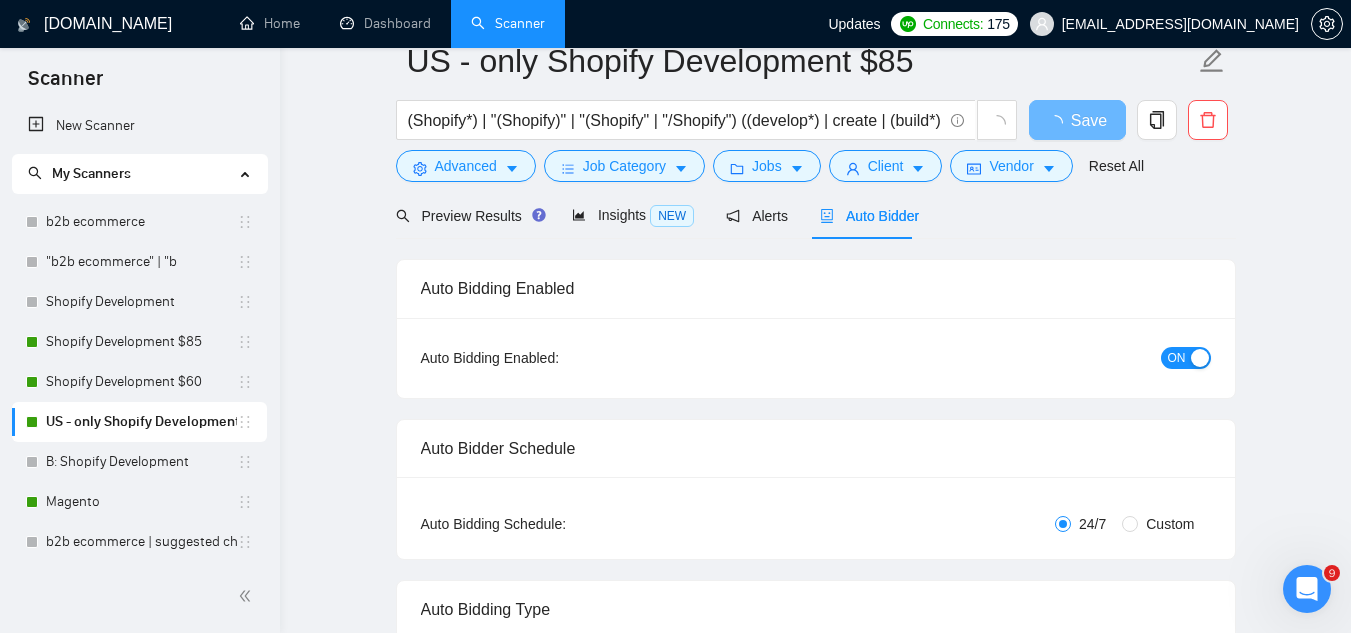 type 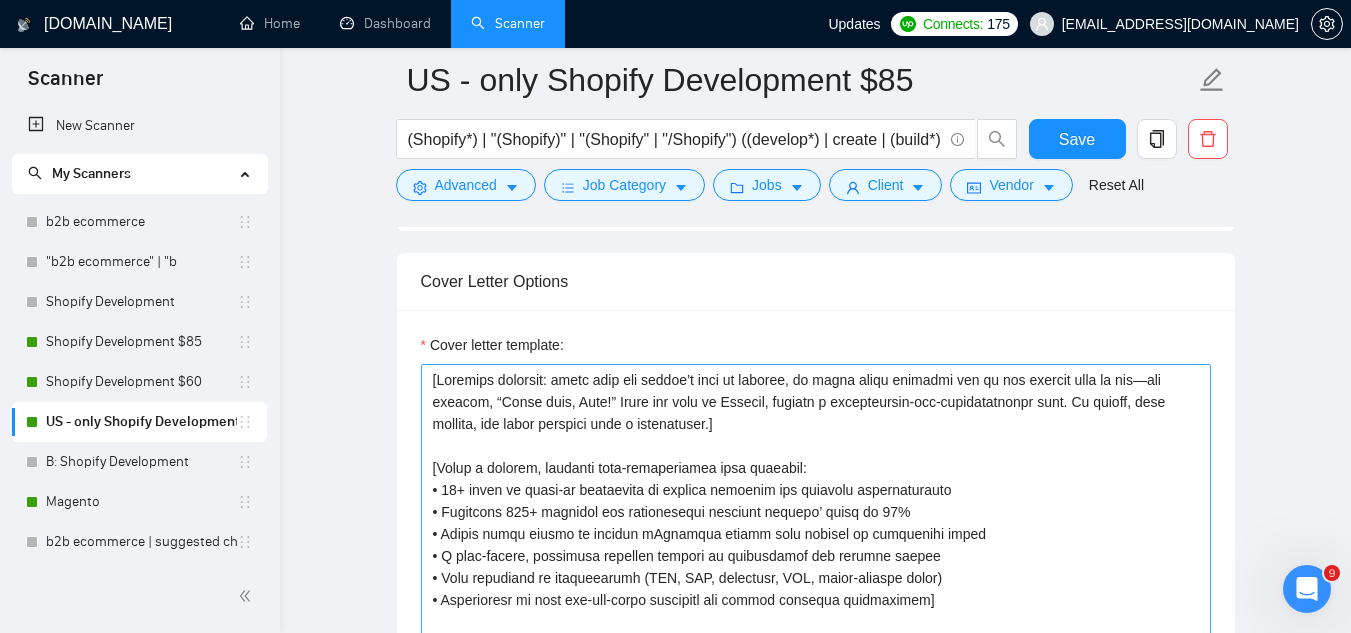 scroll, scrollTop: 1800, scrollLeft: 0, axis: vertical 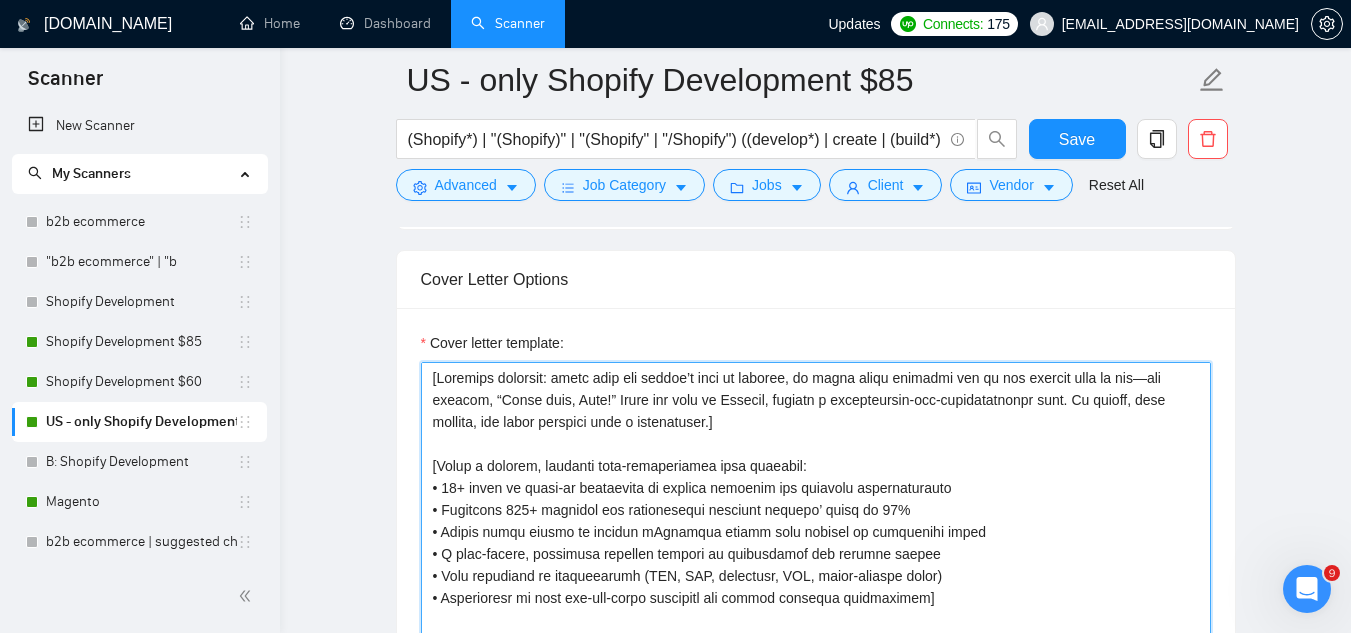 click on "Cover letter template:" at bounding box center [816, 587] 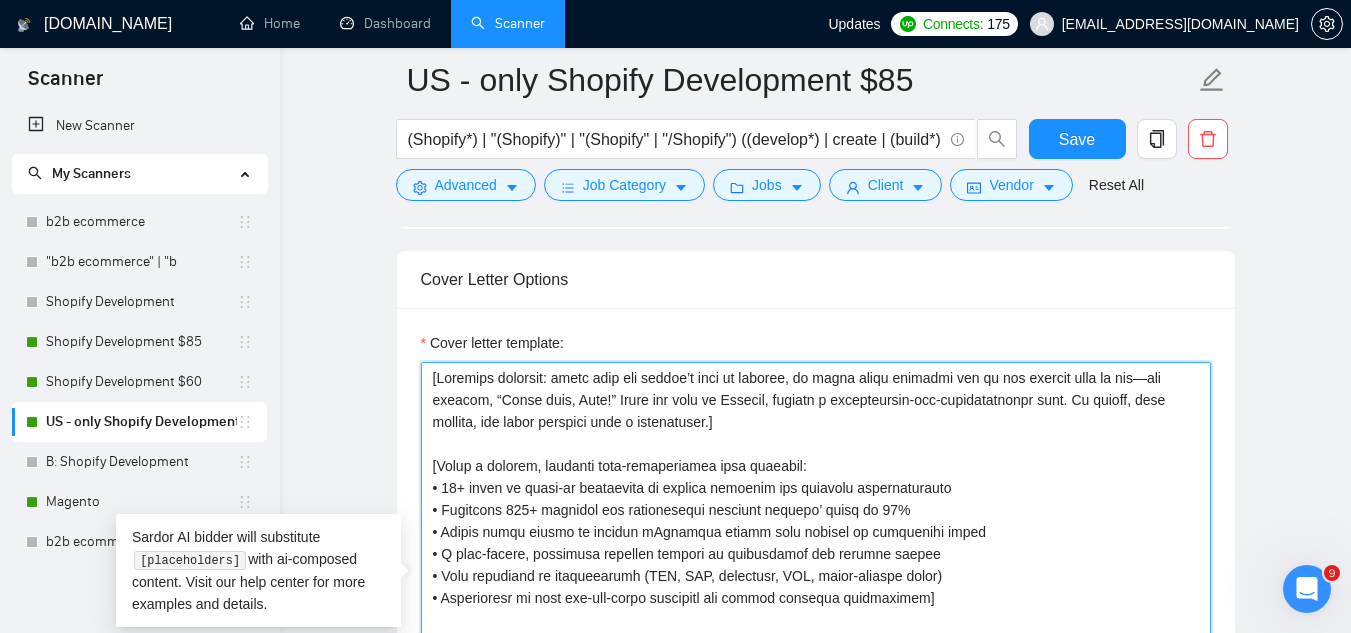 click on "Cover letter template:" at bounding box center [816, 587] 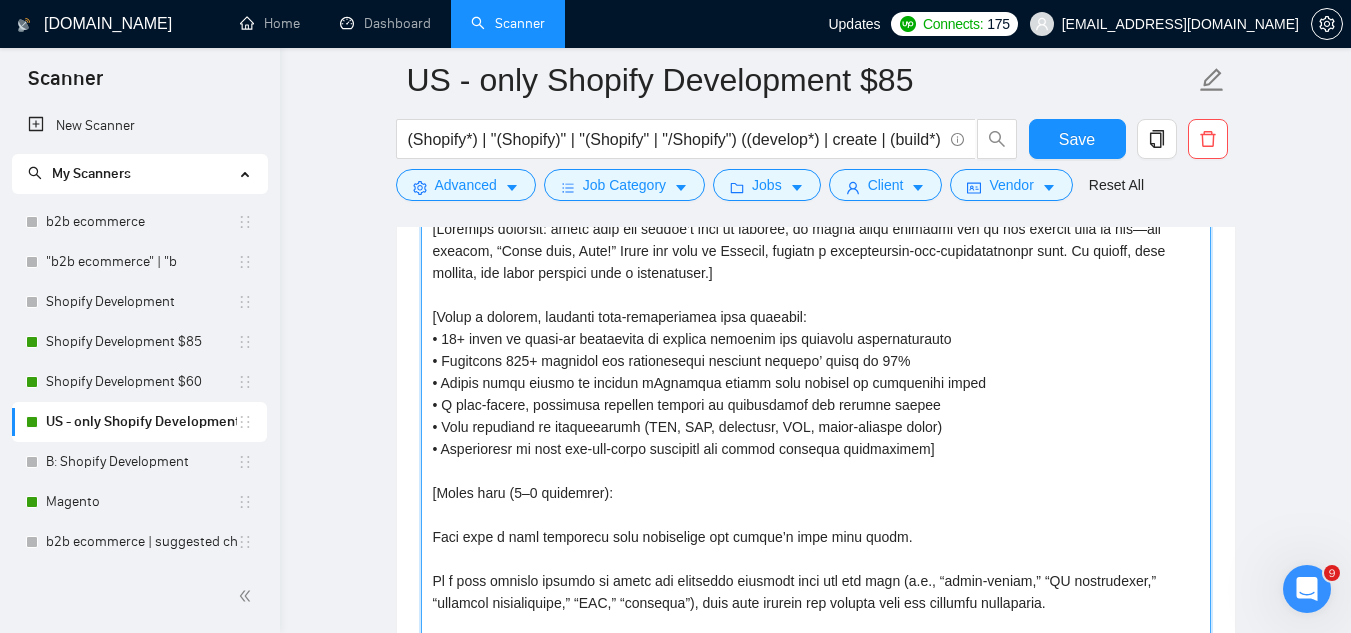 scroll, scrollTop: 1971, scrollLeft: 0, axis: vertical 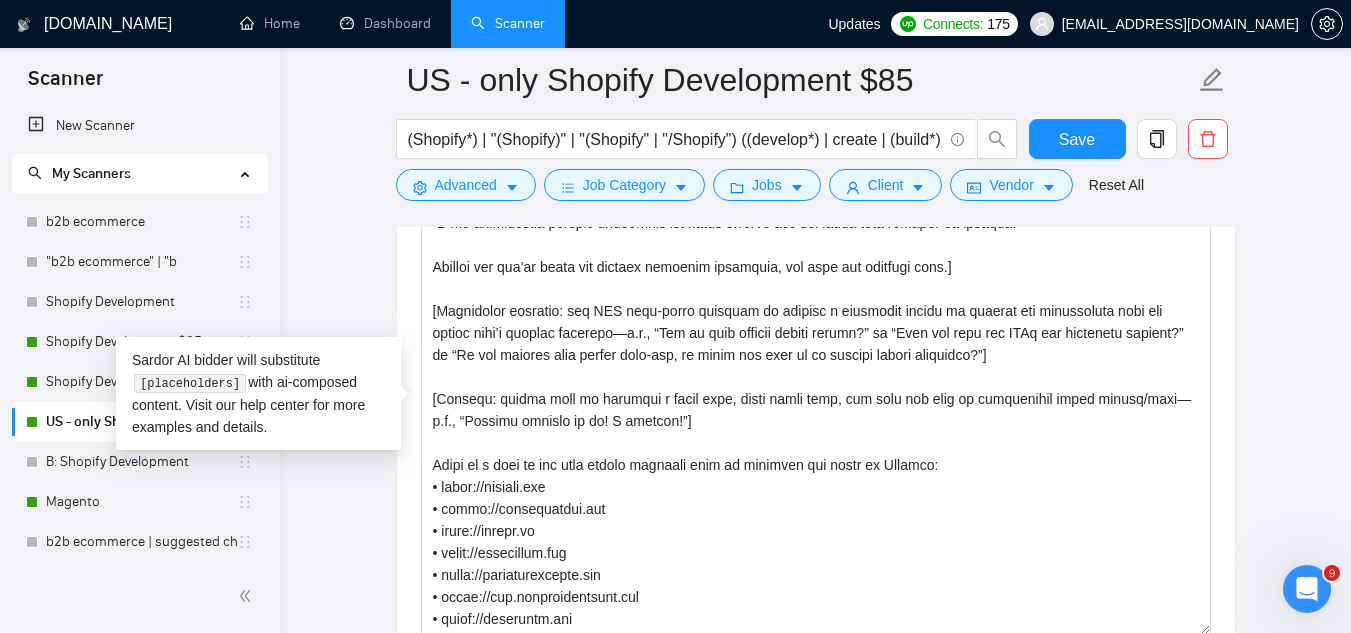 click on "US - only Shopify Development $85 (Shopify*) | "(Shopify)" | "(Shopify" | "/Shopify") ((develop*) | create | (build*) | "app development" | "store development" | "theme customization" | "template create") Save Advanced   Job Category   Jobs   Client   Vendor   Reset All Preview Results Insights NEW Alerts Auto Bidder Auto Bidding Enabled Auto Bidding Enabled: ON Auto Bidder Schedule Auto Bidding Type: Automated (recommended) Semi-automated Auto Bidding Schedule: 24/7 Custom Custom Auto Bidder Schedule Repeat every week on Monday Tuesday Wednesday Thursday Friday Saturday Sunday Active Hours ( America/New_York ): From: To: ( 24  hours) America/New_York Auto Bidding Type Select your bidding algorithm: Choose the algorithm for you bidding. The price per proposal does not include your connects expenditure. Template Bidder Works great for narrow segments and short cover letters that don't change. 0.50  credits / proposal Sardor AI 🤖 Personalise your cover letter with ai [placeholders] 1.00  credits / proposal" at bounding box center (815, 763) 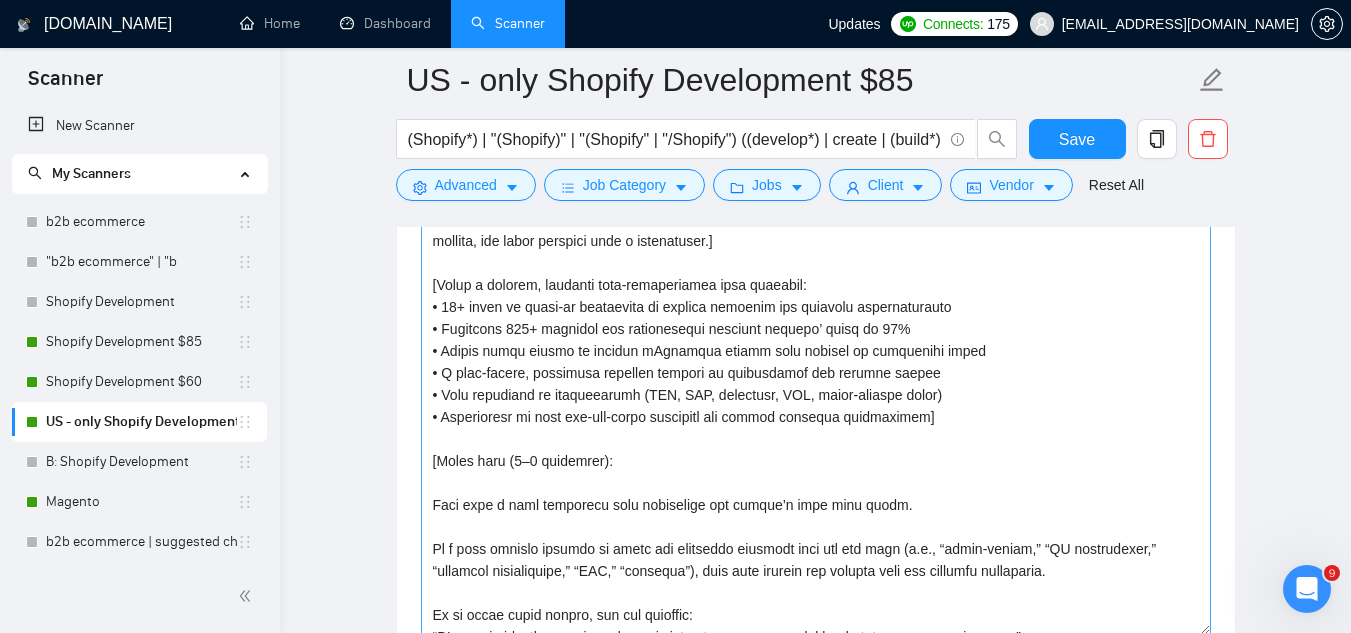 scroll, scrollTop: 0, scrollLeft: 0, axis: both 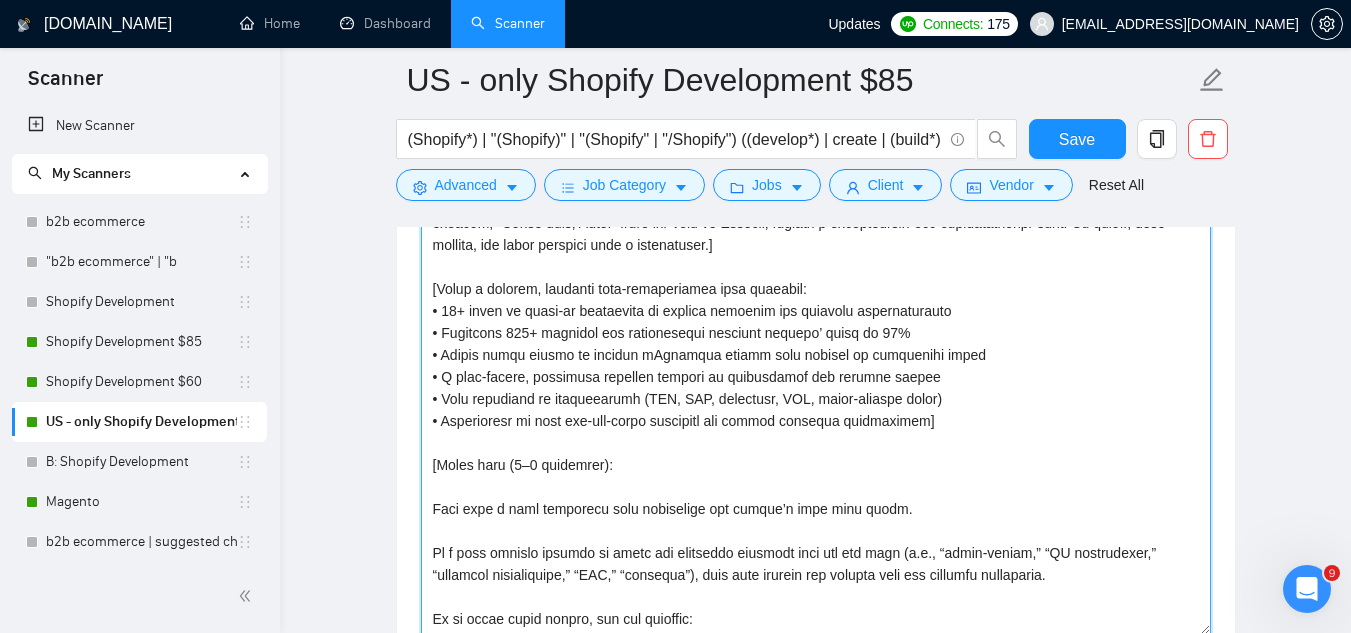 click on "Cover letter template:" at bounding box center (816, 410) 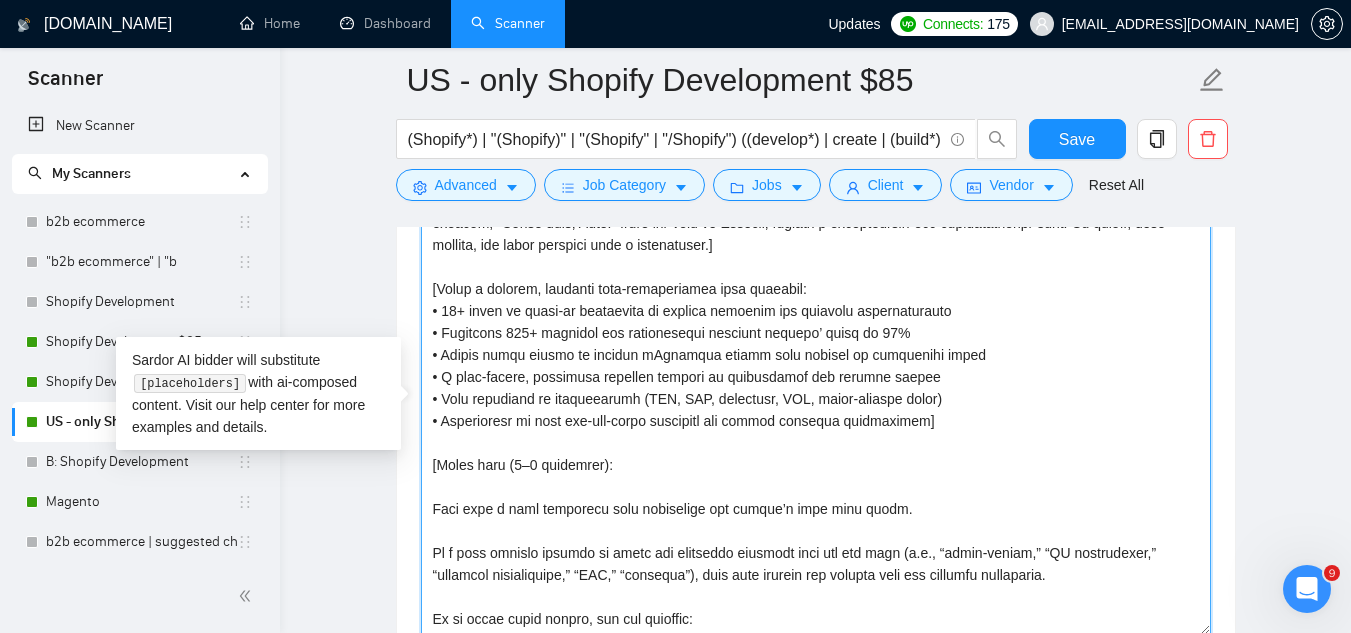 click on "Cover letter template:" at bounding box center [816, 410] 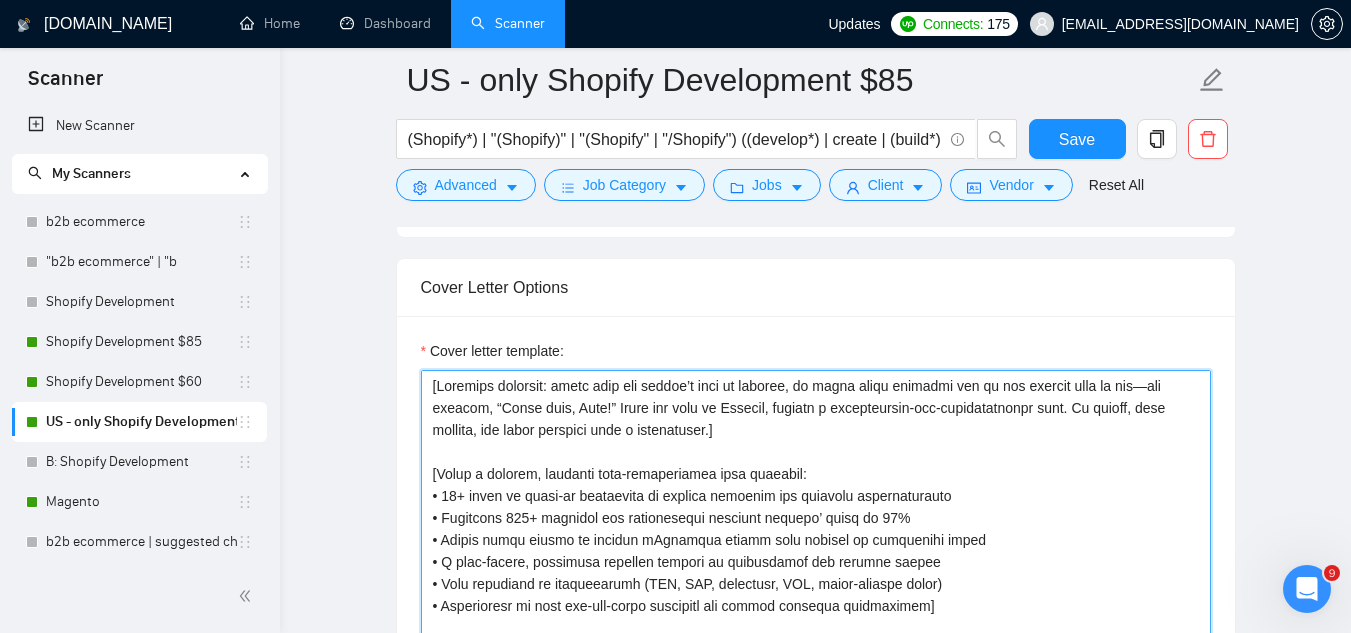 scroll, scrollTop: 1777, scrollLeft: 0, axis: vertical 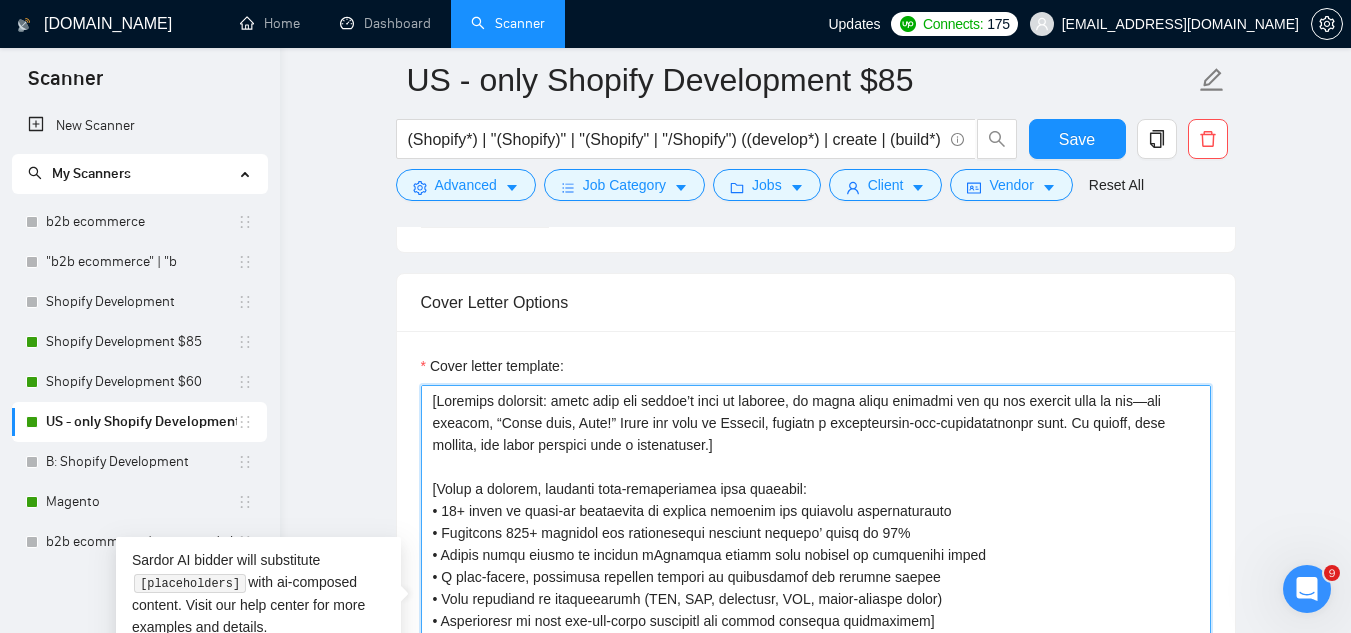 click on "Cover letter template:" at bounding box center [816, 610] 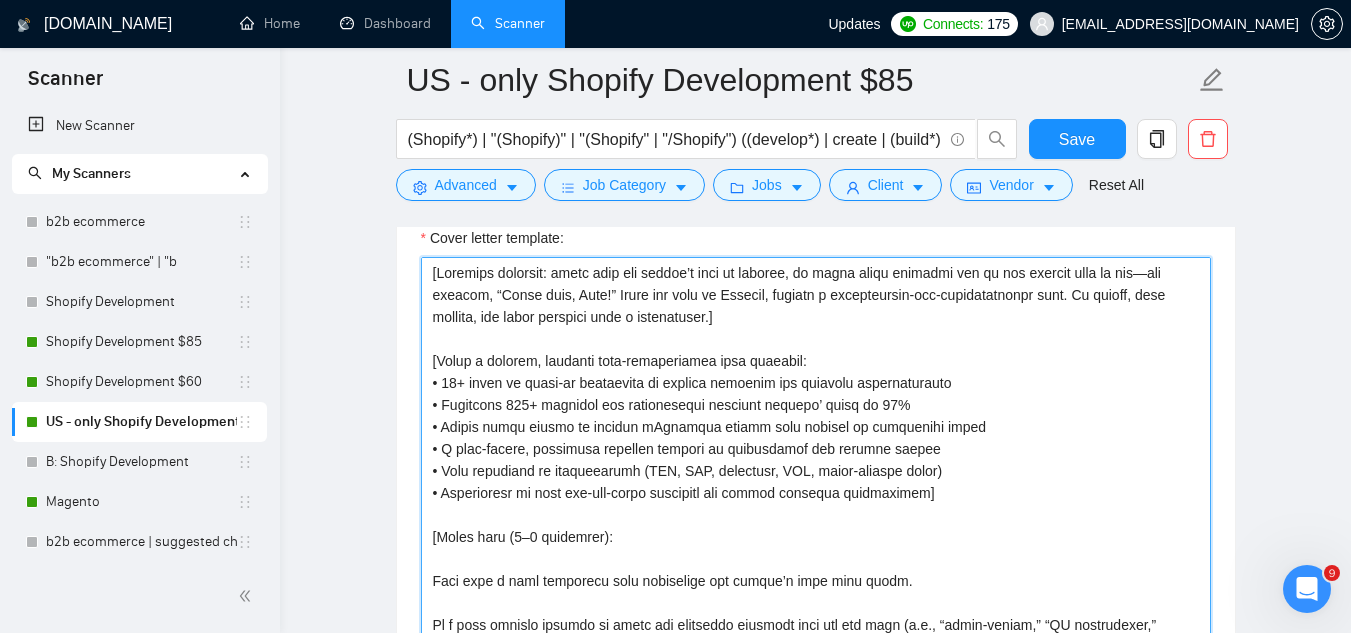 scroll, scrollTop: 1977, scrollLeft: 0, axis: vertical 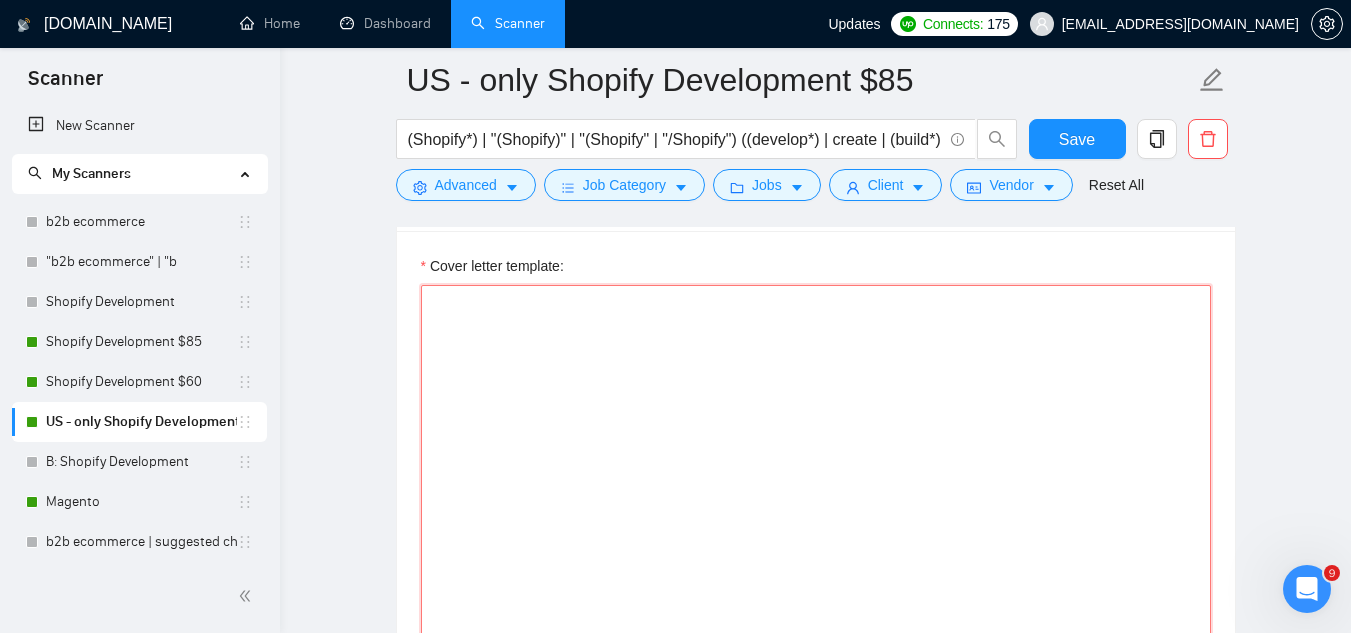 paste on "[add two relevant emojis to make the start brighter] Hey, I am ready to start and I have strong experience as a [title like in a job], with a focus on [niche or keywords from job post]." 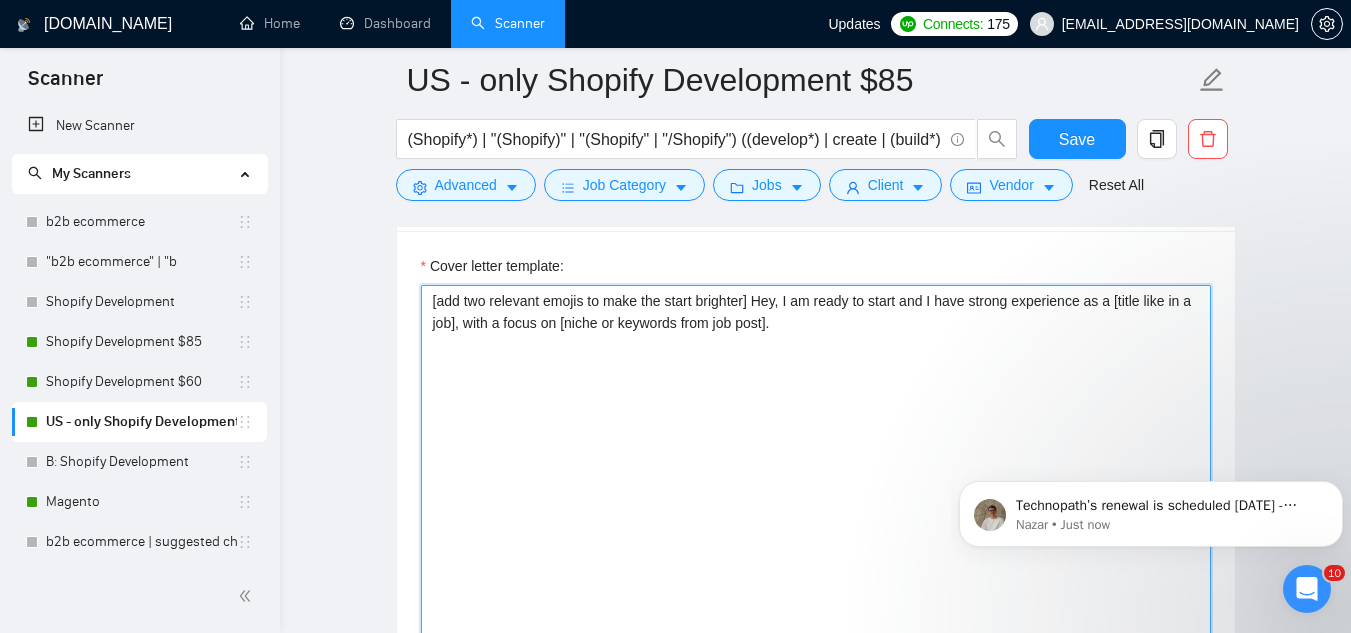 scroll, scrollTop: 0, scrollLeft: 0, axis: both 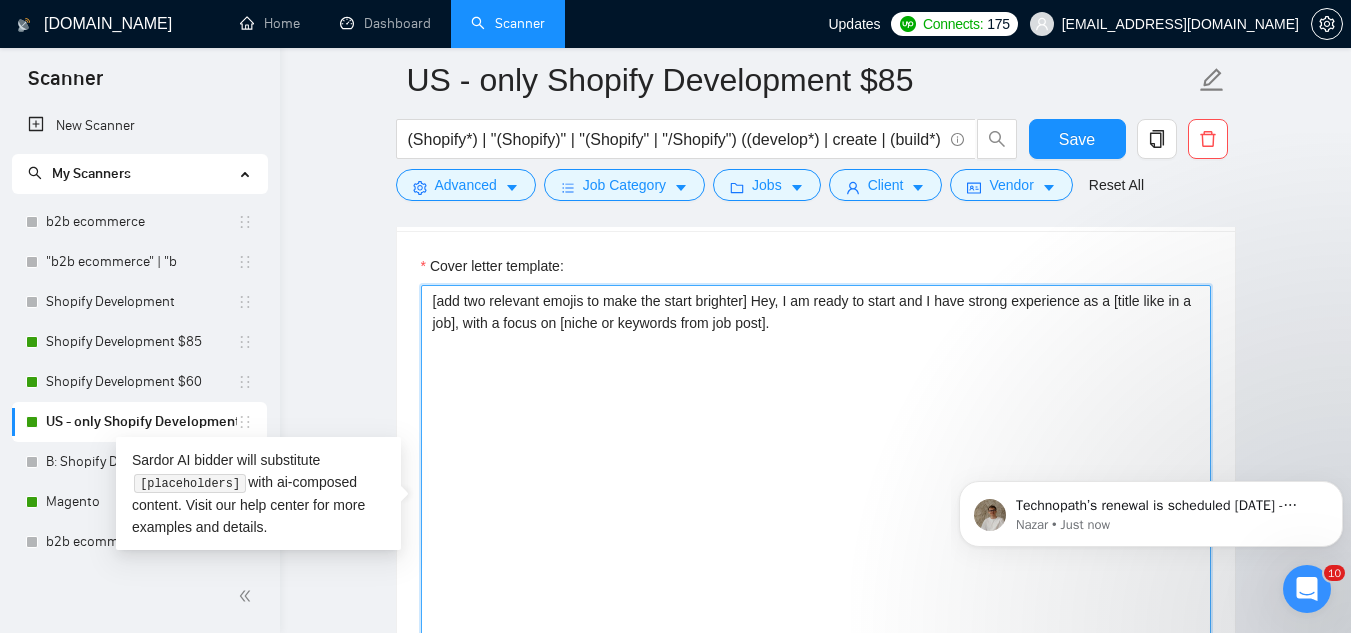 paste on ""With 20+ years of experience in [category], I’ve completed 100+ projects and helped boost client sales by 76%."" 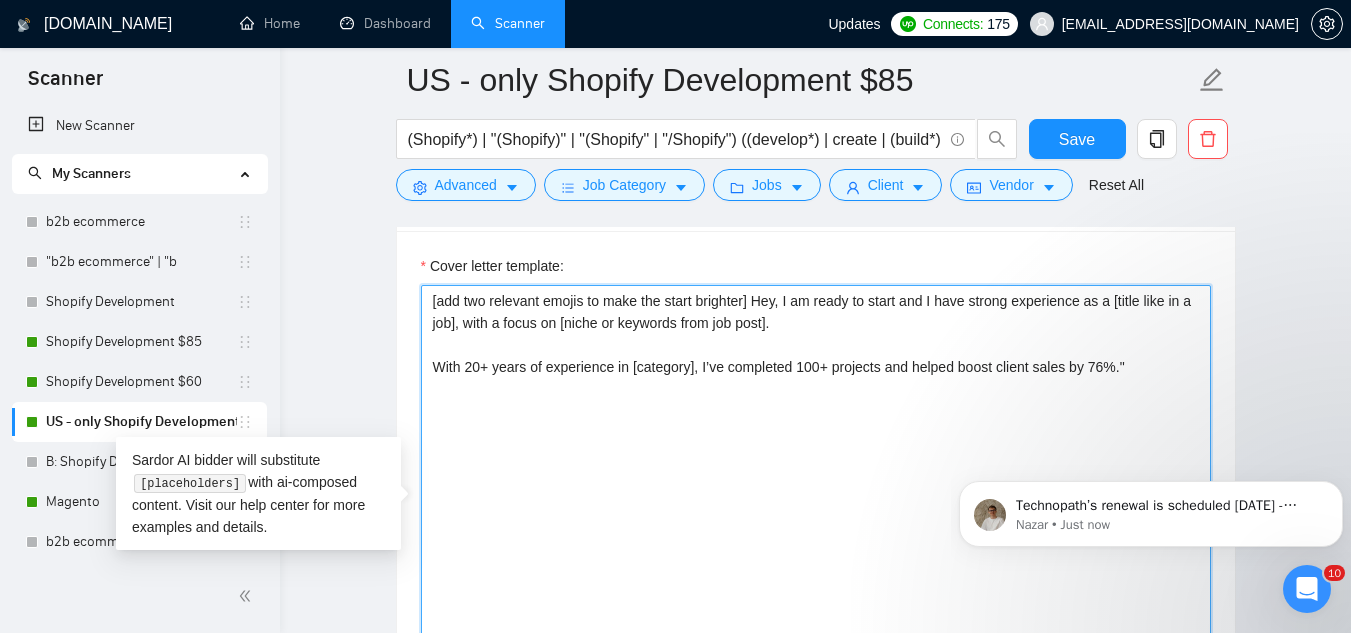 click on "[add two relevant emojis to make the start brighter] Hey, I am ready to start and I have strong experience as a [title like in a job], with a focus on [niche or keywords from job post].
With 20+ years of experience in [category], I’ve completed 100+ projects and helped boost client sales by 76%."" at bounding box center [816, 510] 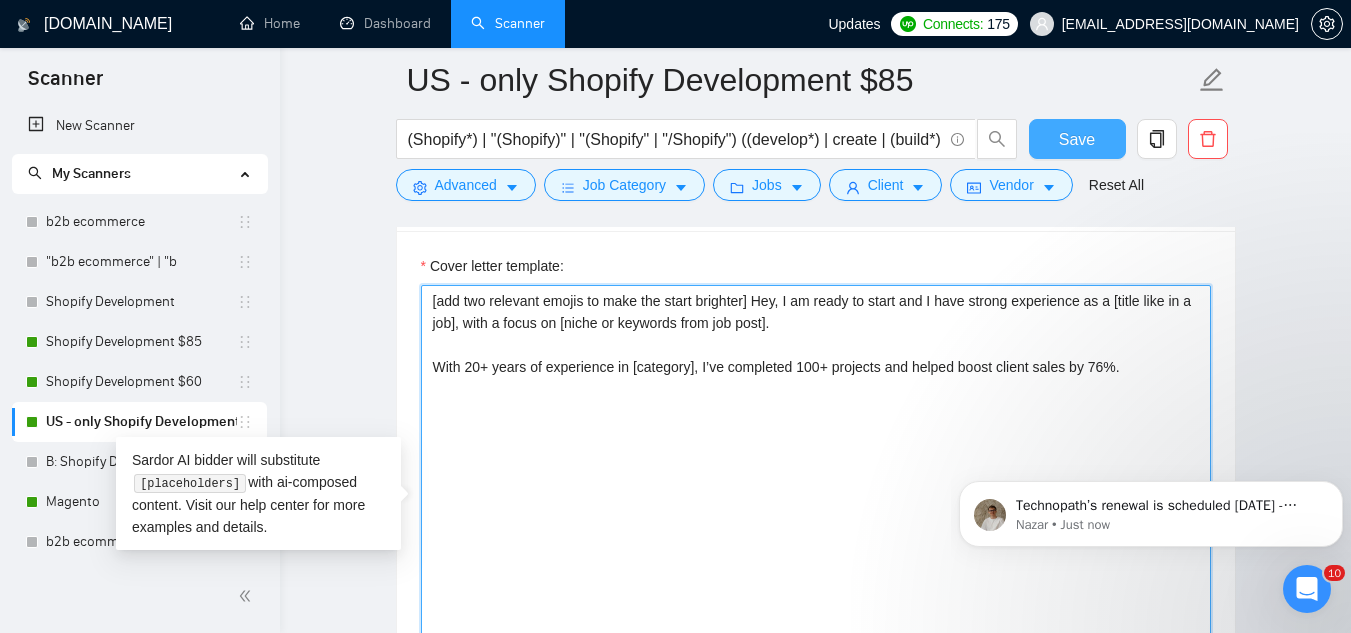 type on "[add two relevant emojis to make the start brighter] Hey, I am ready to start and I have strong experience as a [title like in a job], with a focus on [niche or keywords from job post].
With 20+ years of experience in [category], I’ve completed 100+ projects and helped boost client sales by 76%." 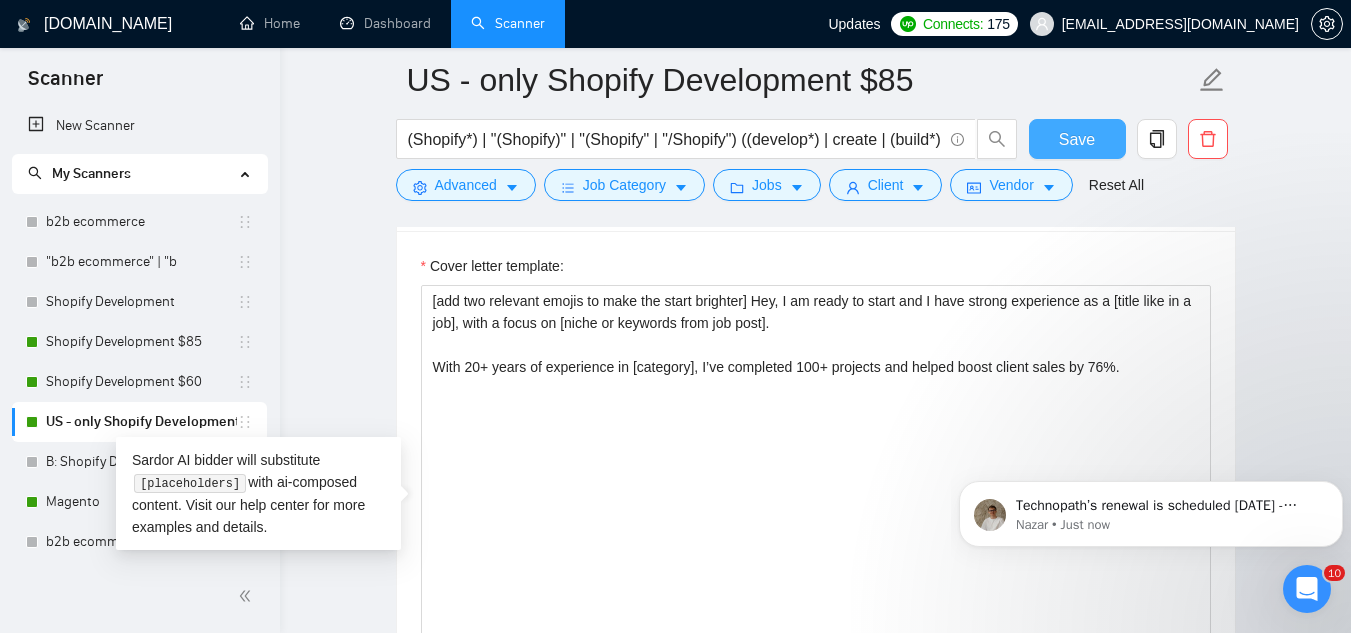 click on "Save" at bounding box center (1077, 139) 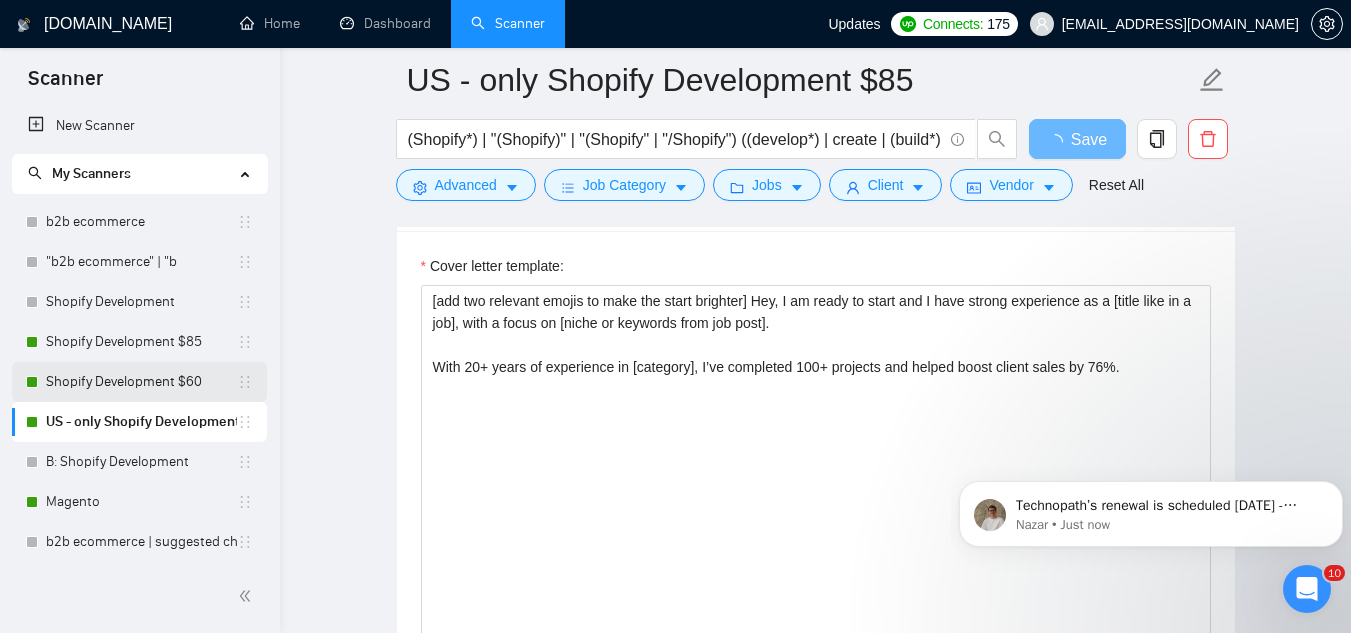 click on "Shopify Development $60" at bounding box center [141, 382] 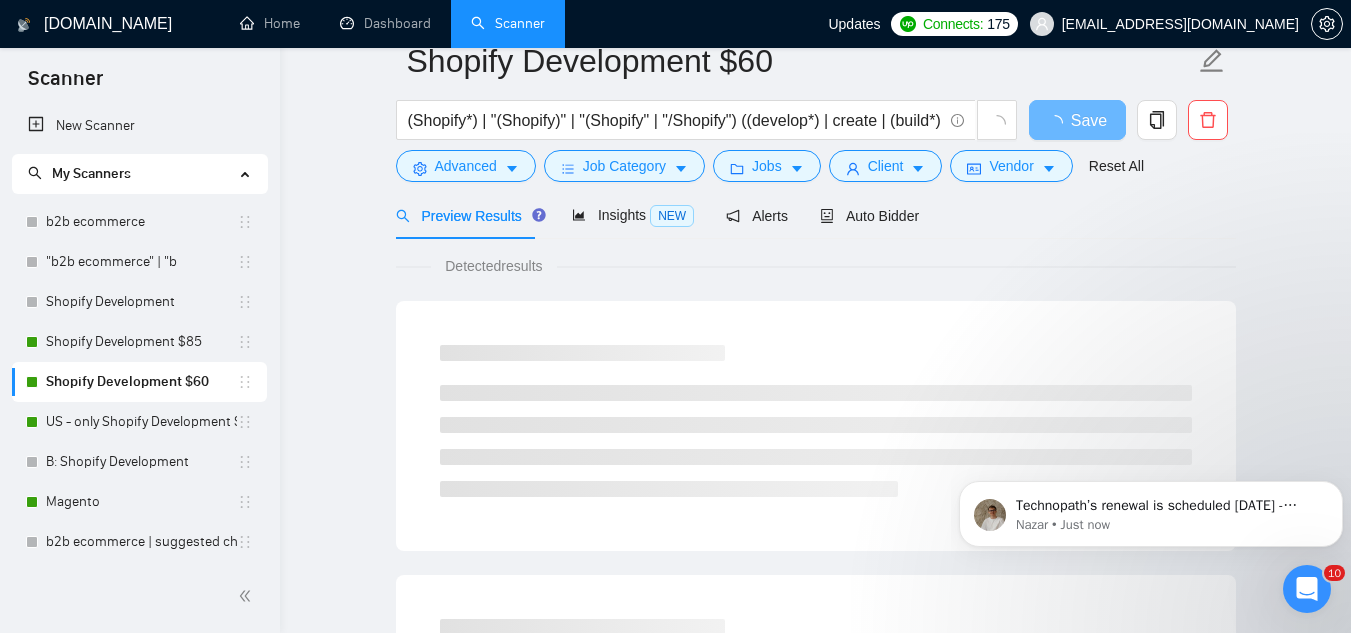 scroll, scrollTop: 0, scrollLeft: 0, axis: both 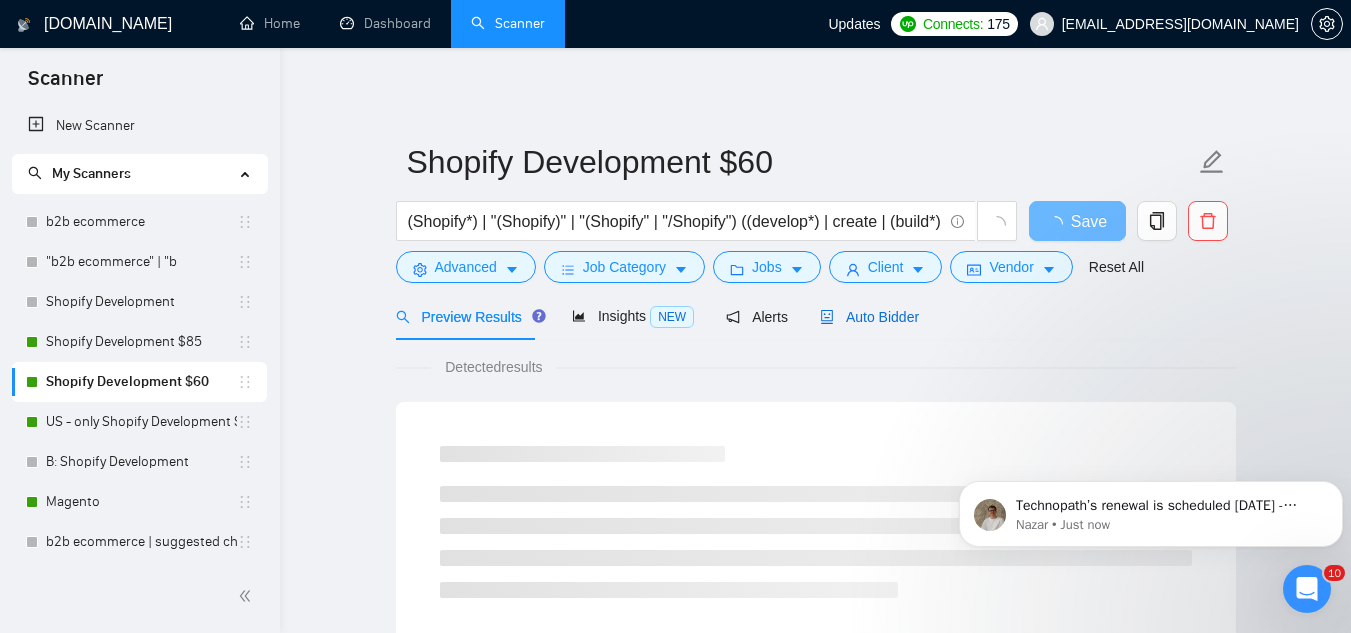 click on "Auto Bidder" at bounding box center [869, 317] 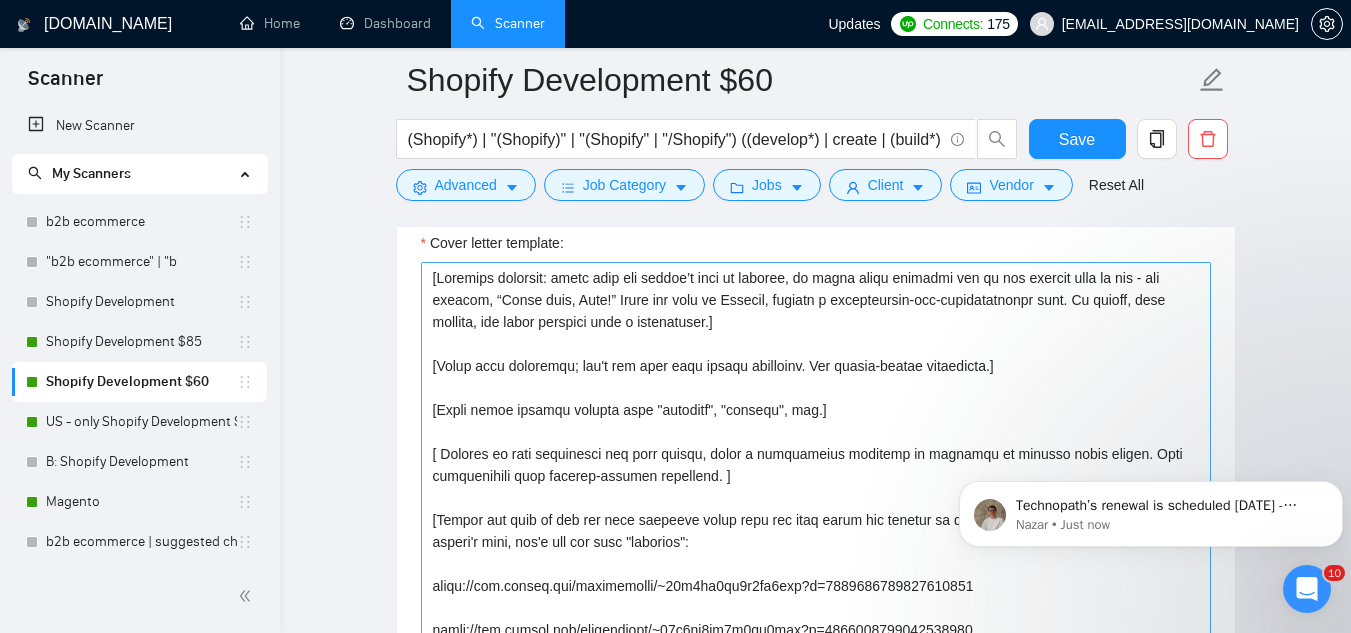 scroll, scrollTop: 2000, scrollLeft: 0, axis: vertical 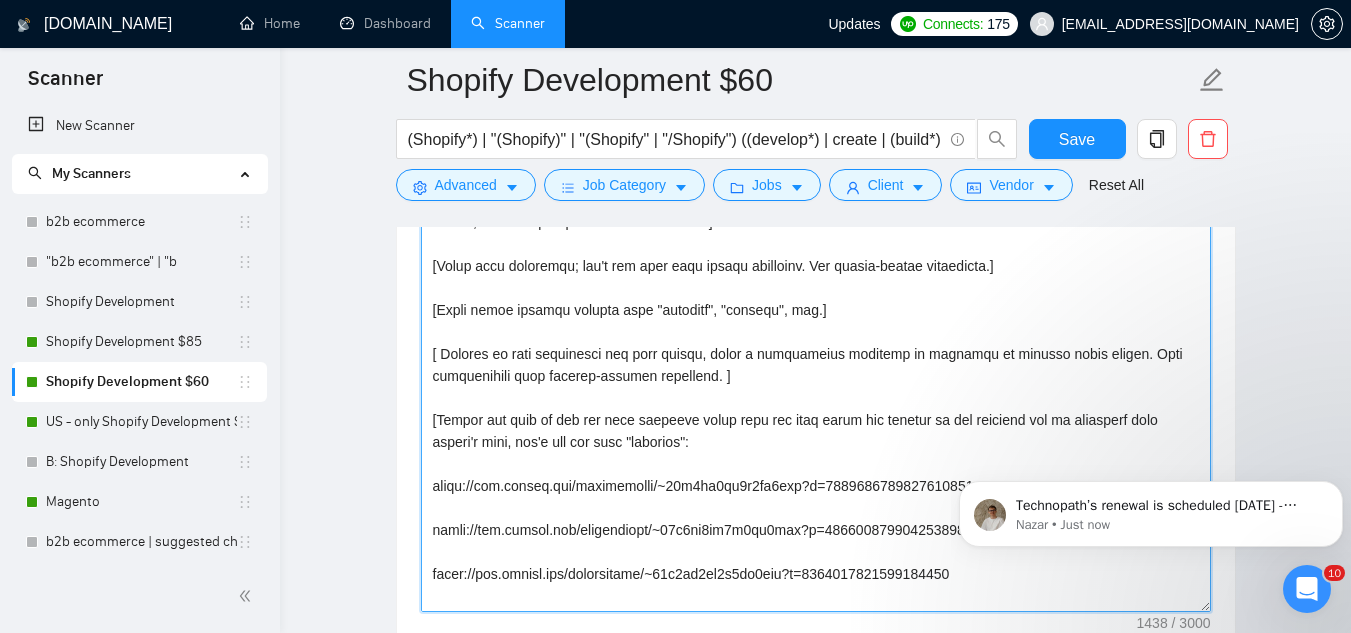 click on "Cover letter template:" at bounding box center (816, 387) 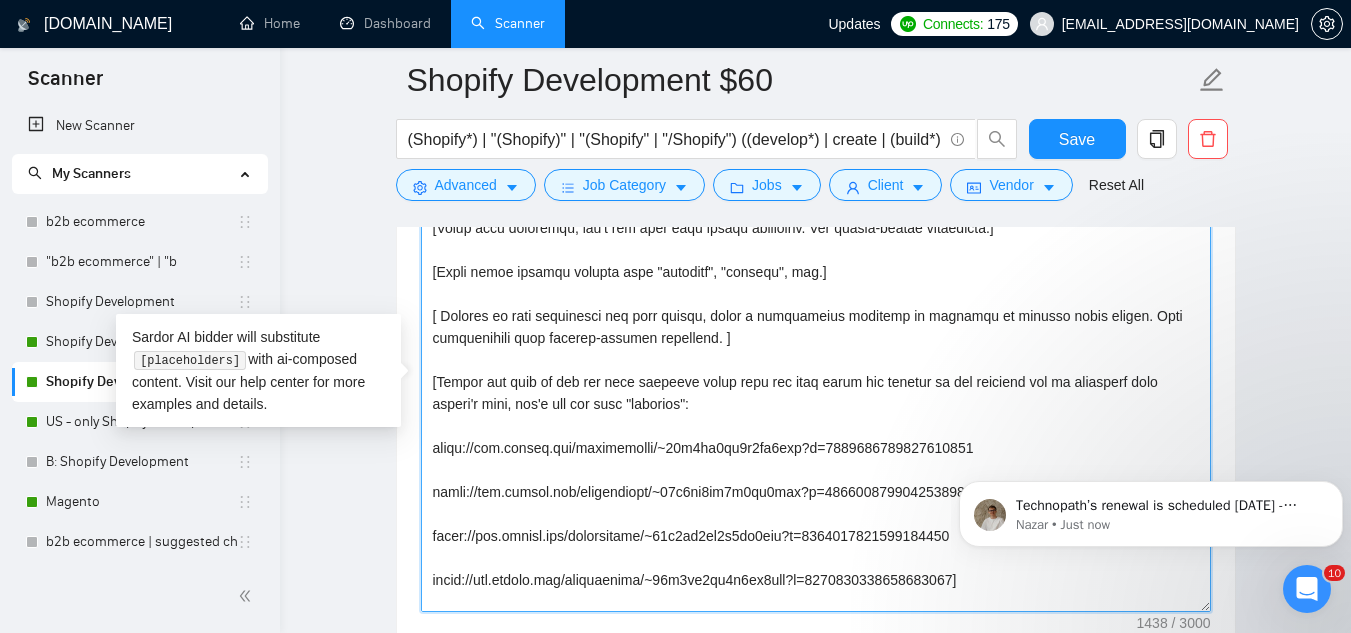 scroll, scrollTop: 60, scrollLeft: 0, axis: vertical 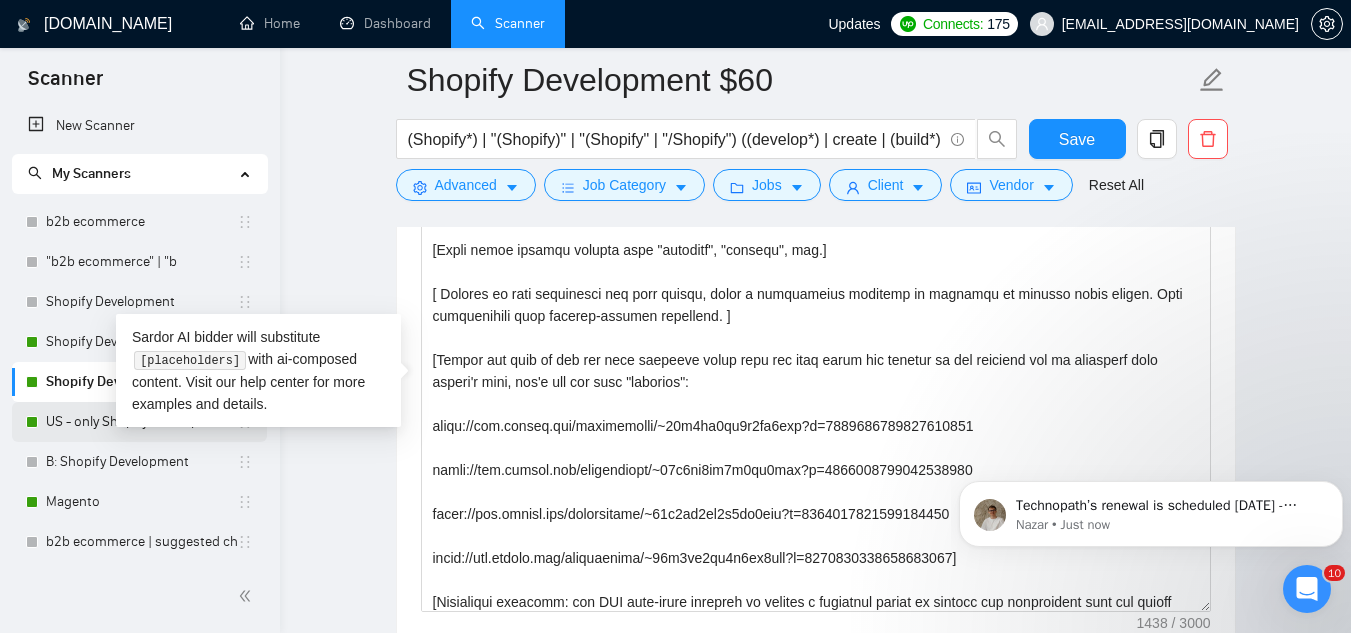 click on "US - only Shopify Development $85" at bounding box center [141, 422] 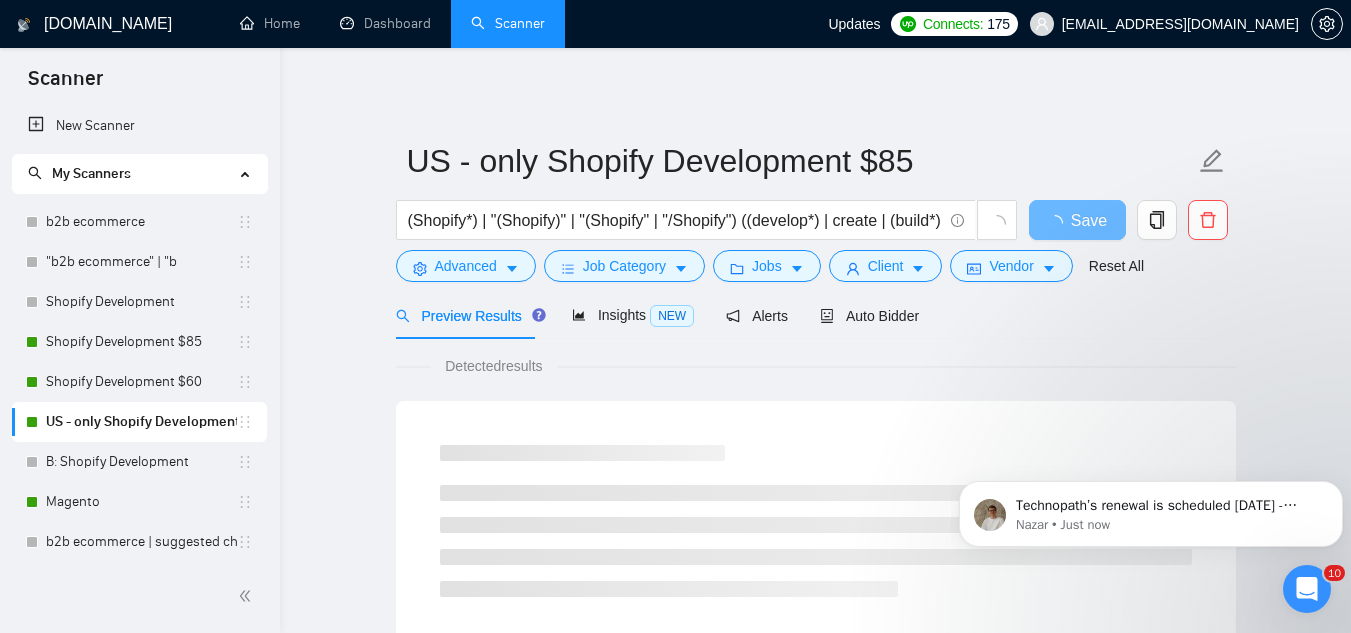 scroll, scrollTop: 0, scrollLeft: 0, axis: both 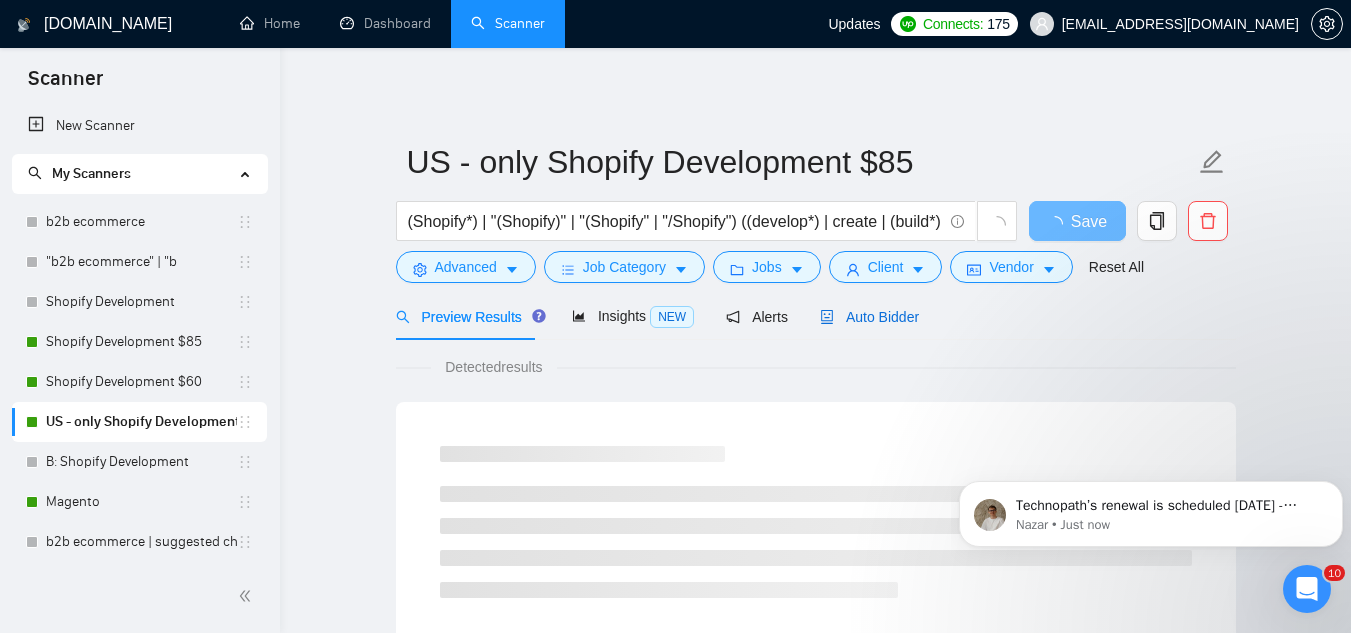 click on "Auto Bidder" at bounding box center [869, 317] 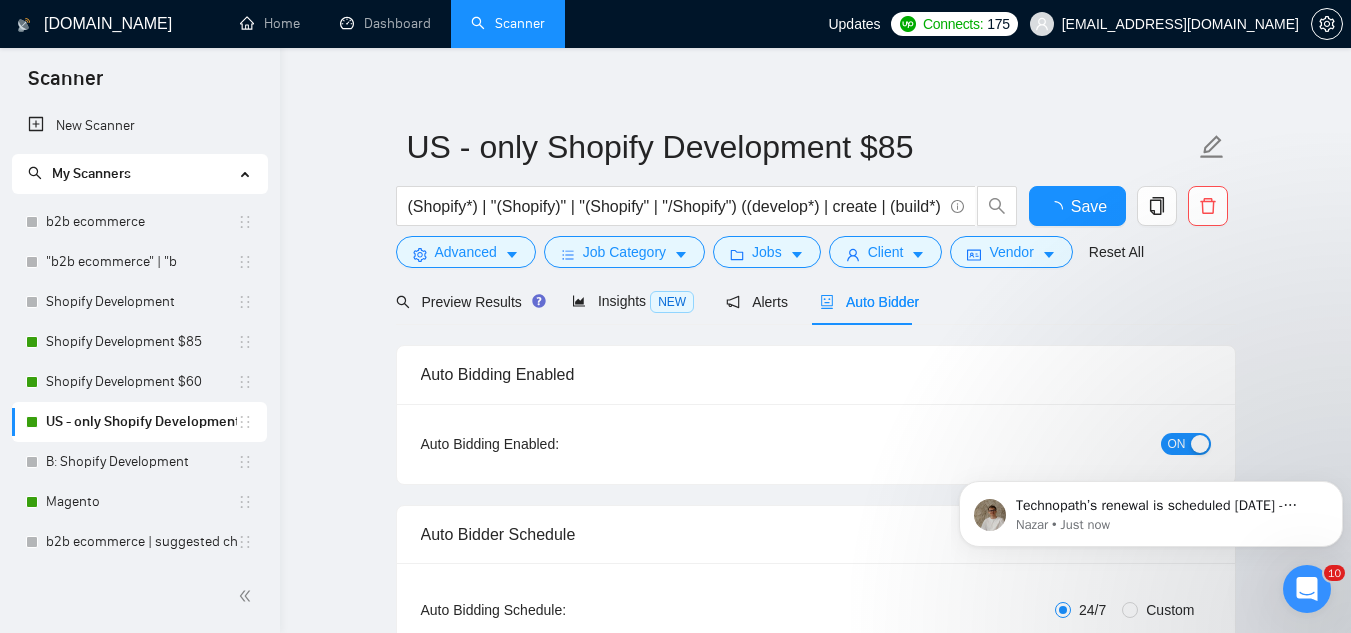 type 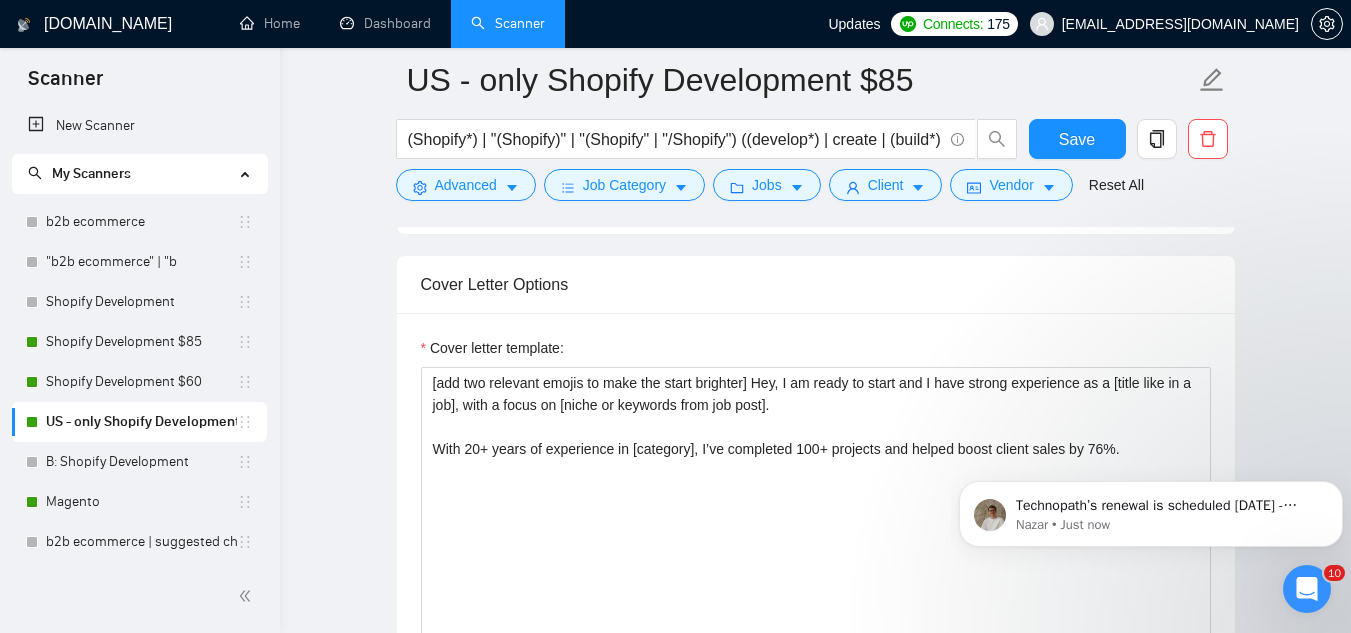 scroll, scrollTop: 1900, scrollLeft: 0, axis: vertical 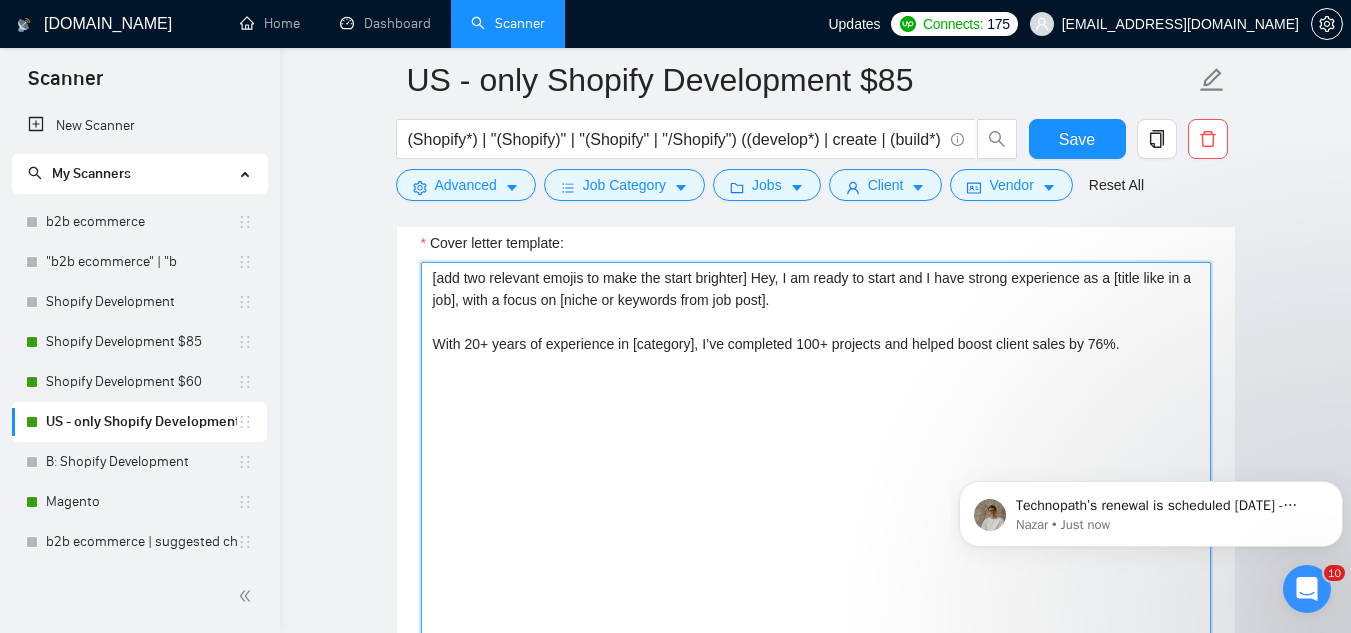click on "[add two relevant emojis to make the start brighter] Hey, I am ready to start and I have strong experience as a [title like in a job], with a focus on [niche or keywords from job post].
With 20+ years of experience in [category], I’ve completed 100+ projects and helped boost client sales by 76%." at bounding box center (816, 487) 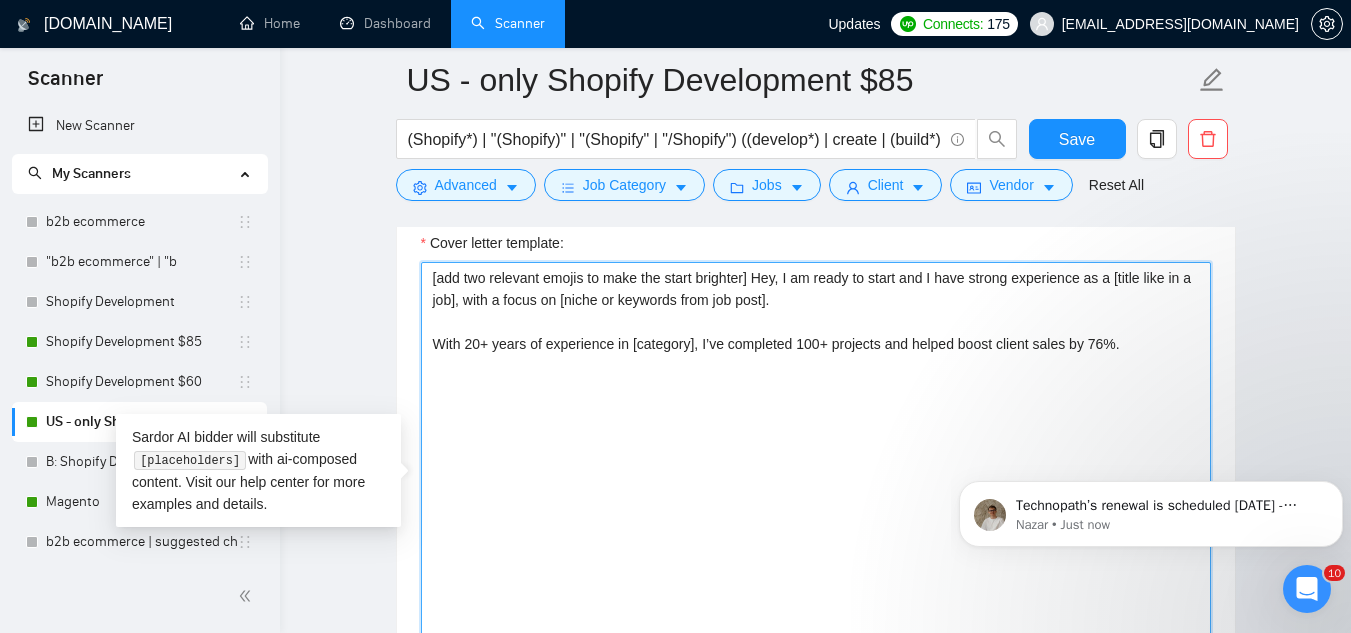 paste on "[Attach the link of one the most relevant cases from the list below and explain in one sentence how it resonates with client's need, don't use the word "relevant":
https://www.upwork.com/freelancers/~01c7af2eb0d7ff5afe?p=1919160500734976000
https://www.upwork.com/freelancers/~01c7af2eb0d7ff5afe?p=1281693255796957184
https://www.upwork.com/freelancers/~01c7af2eb0d7ff5afe?p=1031975988238041088
https://www.upwork.com/freelancers/~01c7af2eb0d7ff5afe?p=1358858474343350272]" 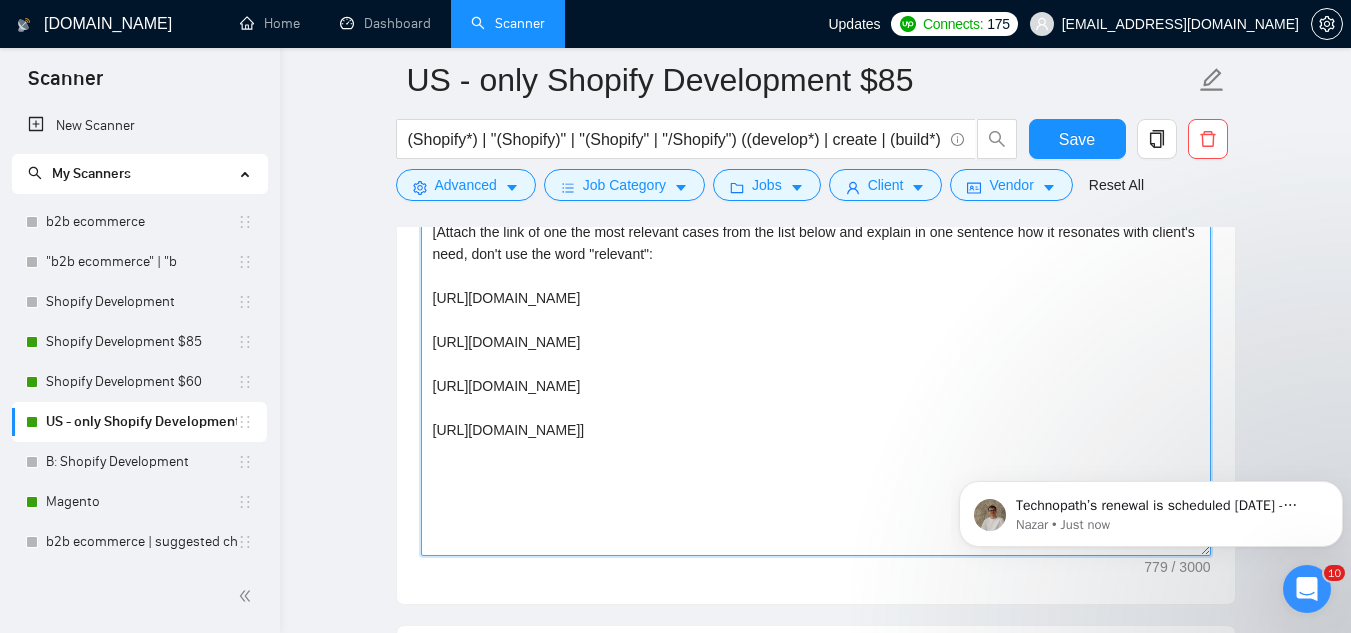 scroll, scrollTop: 2100, scrollLeft: 0, axis: vertical 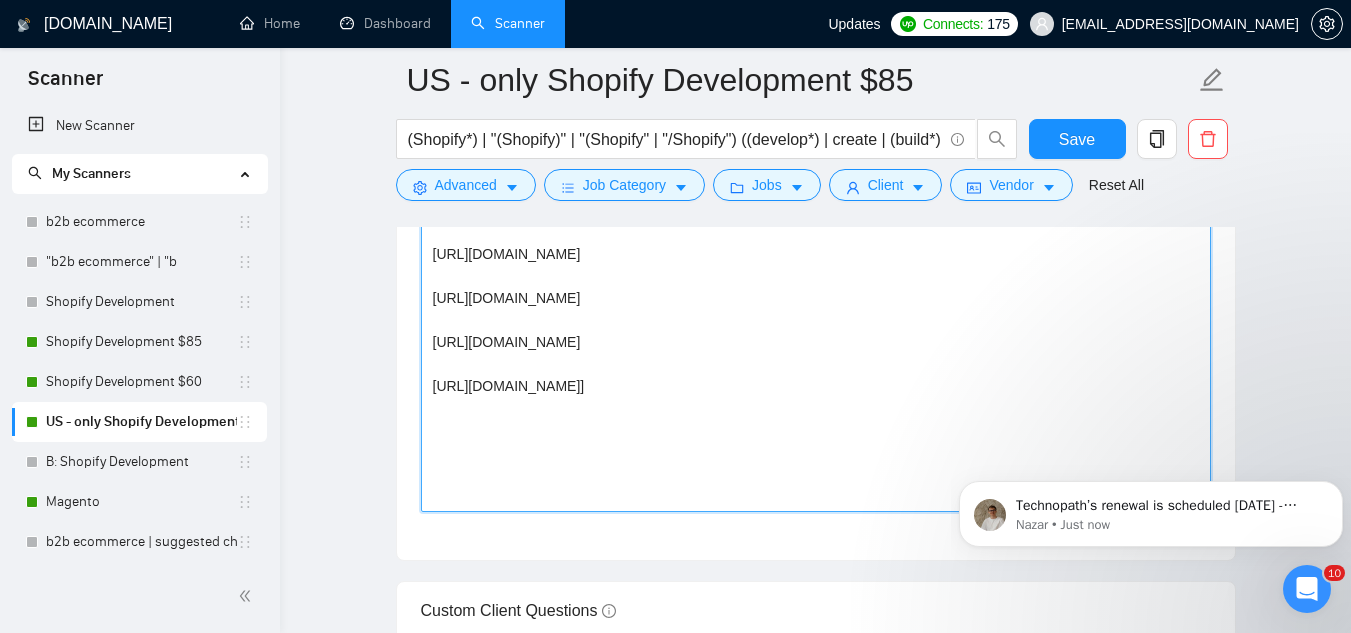 type on "[add two relevant emojis to make the start brighter] Hey, I am ready to start and I have strong experience as a [title like in a job], with a focus on [niche or keywords from job post].
With 20+ years of experience in [category], I’ve completed 100+ projects and helped boost client sales by 76%.
[Attach the link of one the most relevant cases from the list below and explain in one sentence how it resonates with client's need, don't use the word "relevant":
[URL][DOMAIN_NAME]
[URL][DOMAIN_NAME]
[URL][DOMAIN_NAME]
[URL][DOMAIN_NAME]]" 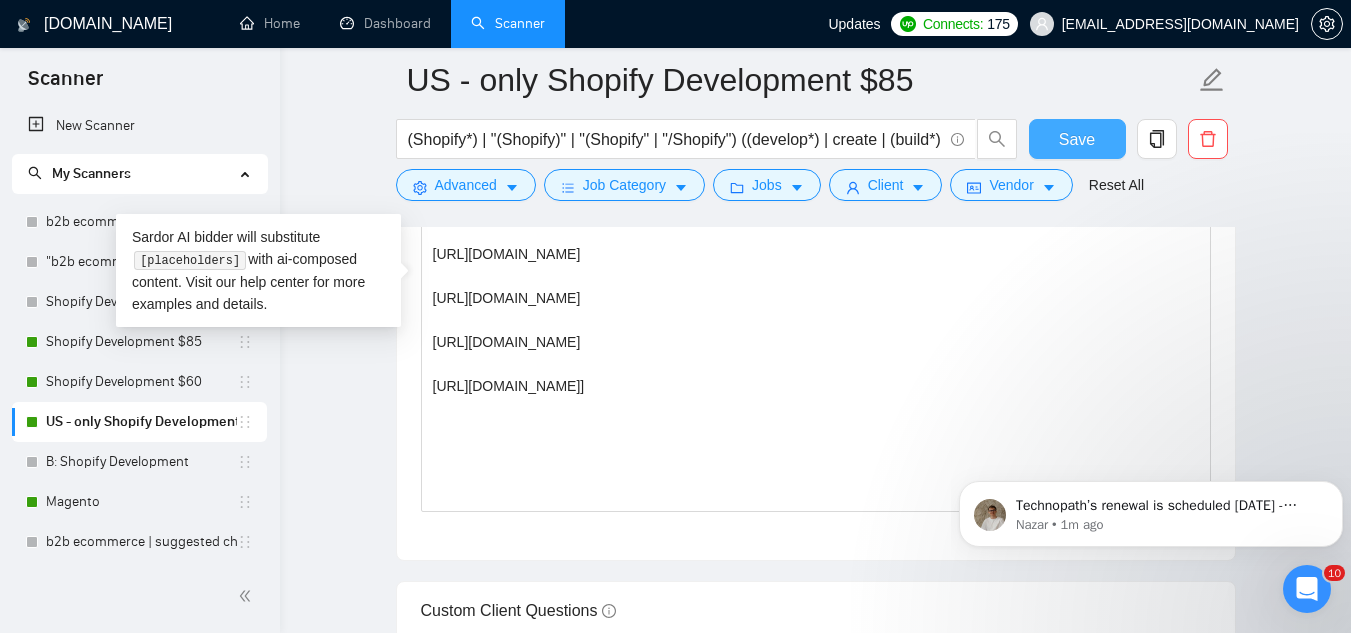 click on "Save" at bounding box center [1077, 139] 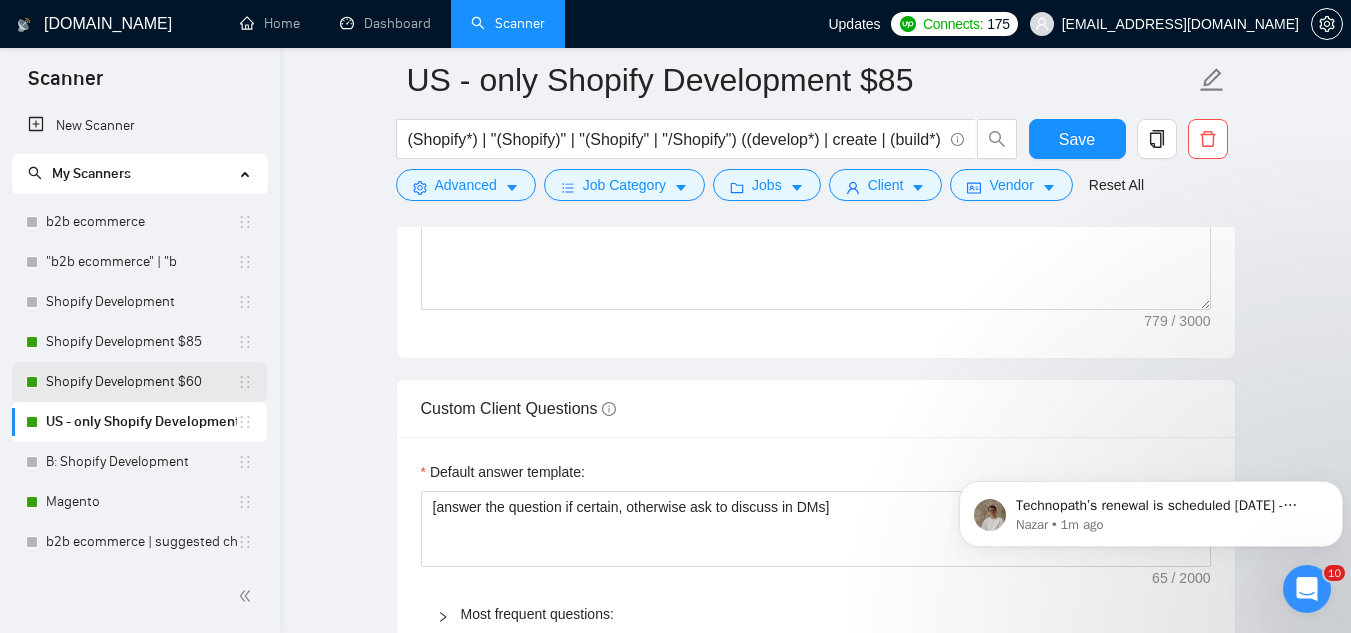 click on "Shopify Development $60" at bounding box center (141, 382) 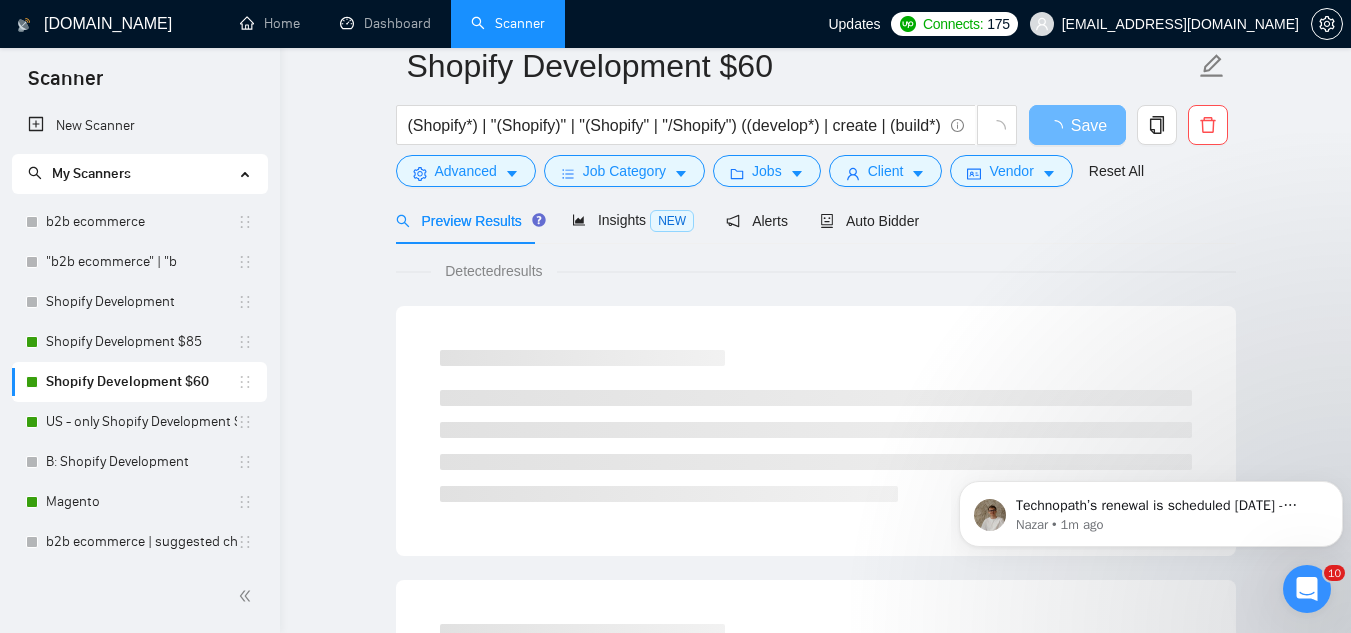 scroll, scrollTop: 0, scrollLeft: 0, axis: both 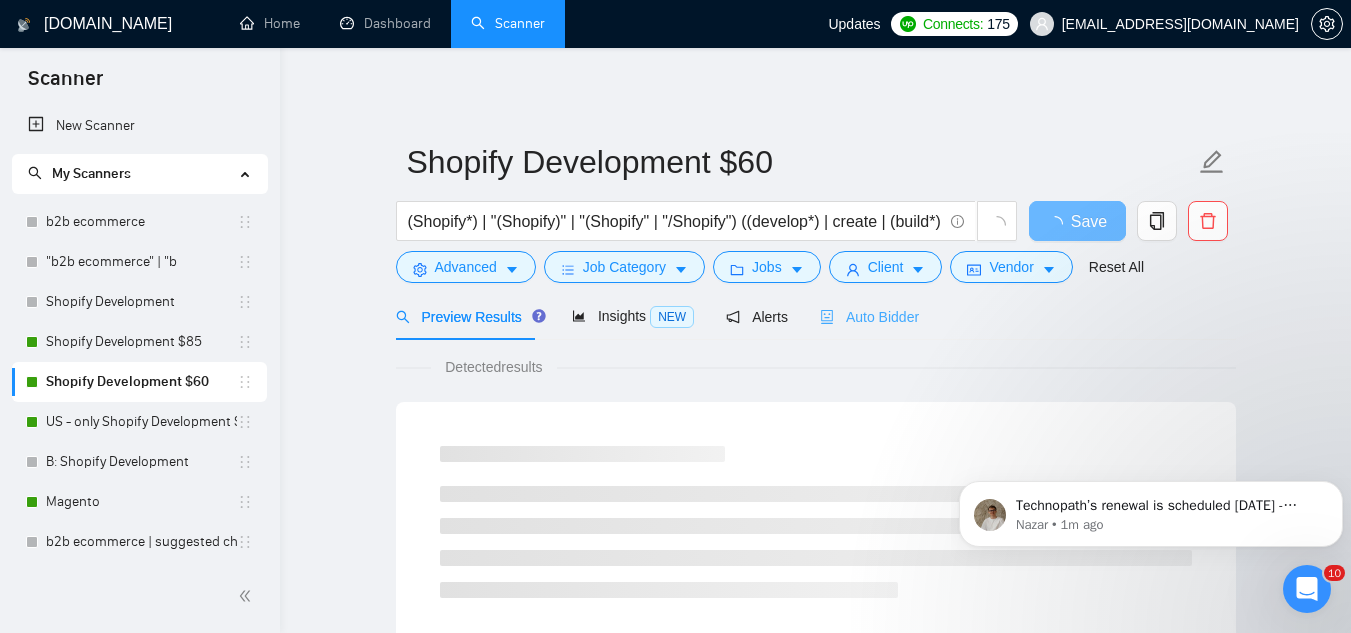 click on "Auto Bidder" at bounding box center (869, 316) 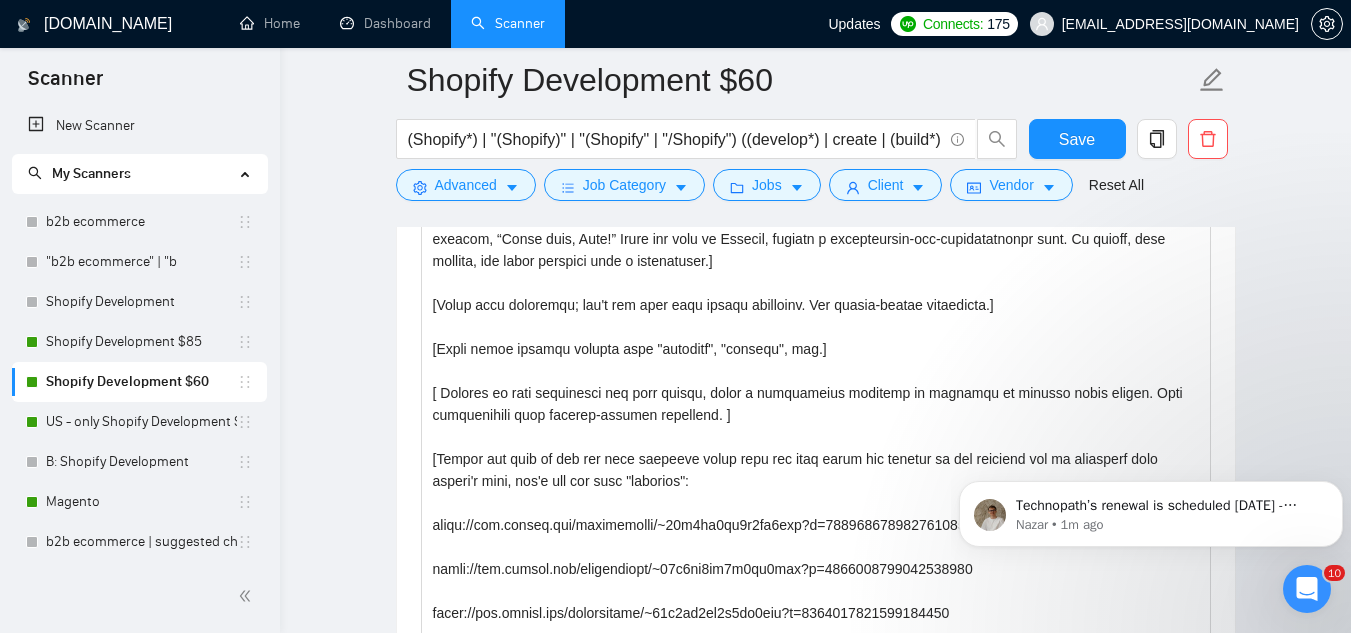 scroll, scrollTop: 2000, scrollLeft: 0, axis: vertical 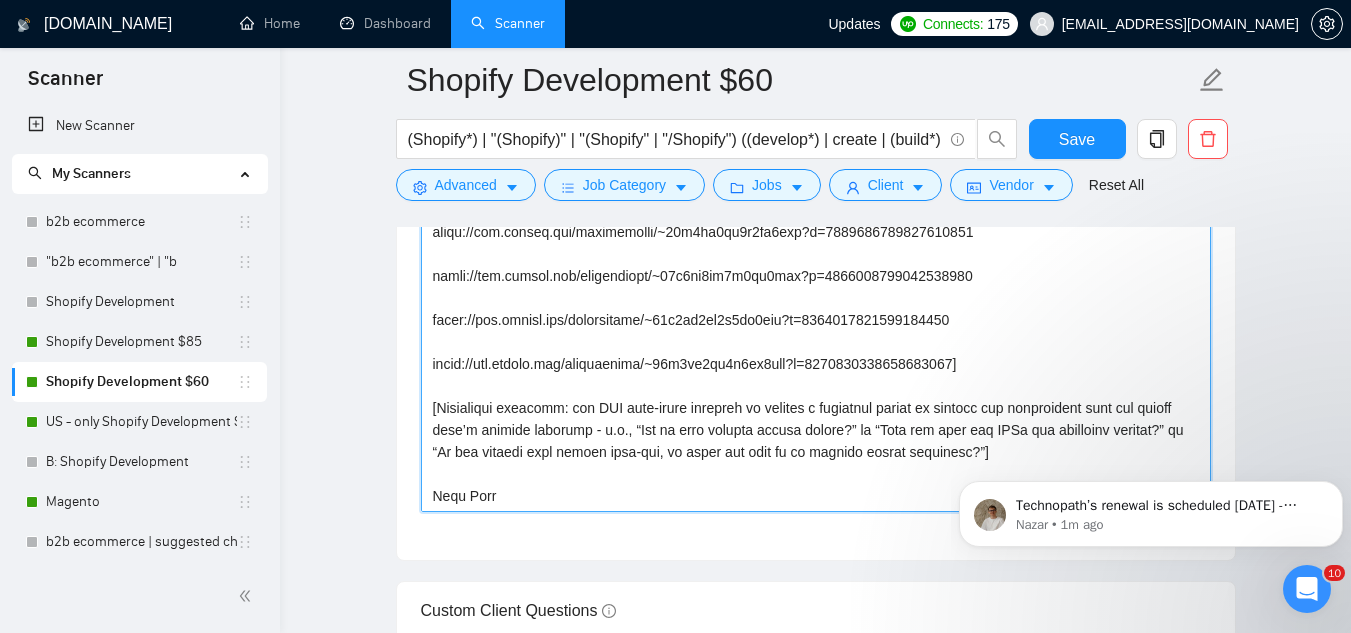 click on "Cover letter template:" at bounding box center [816, 287] 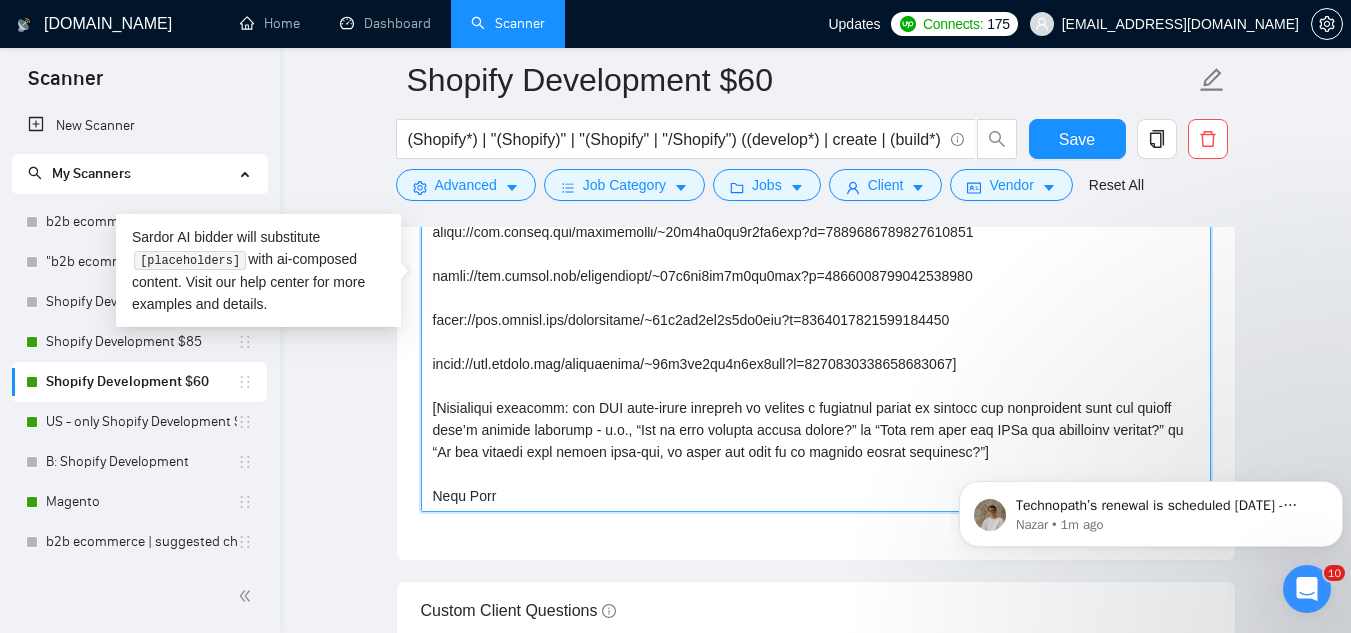 click on "Cover letter template:" at bounding box center [816, 287] 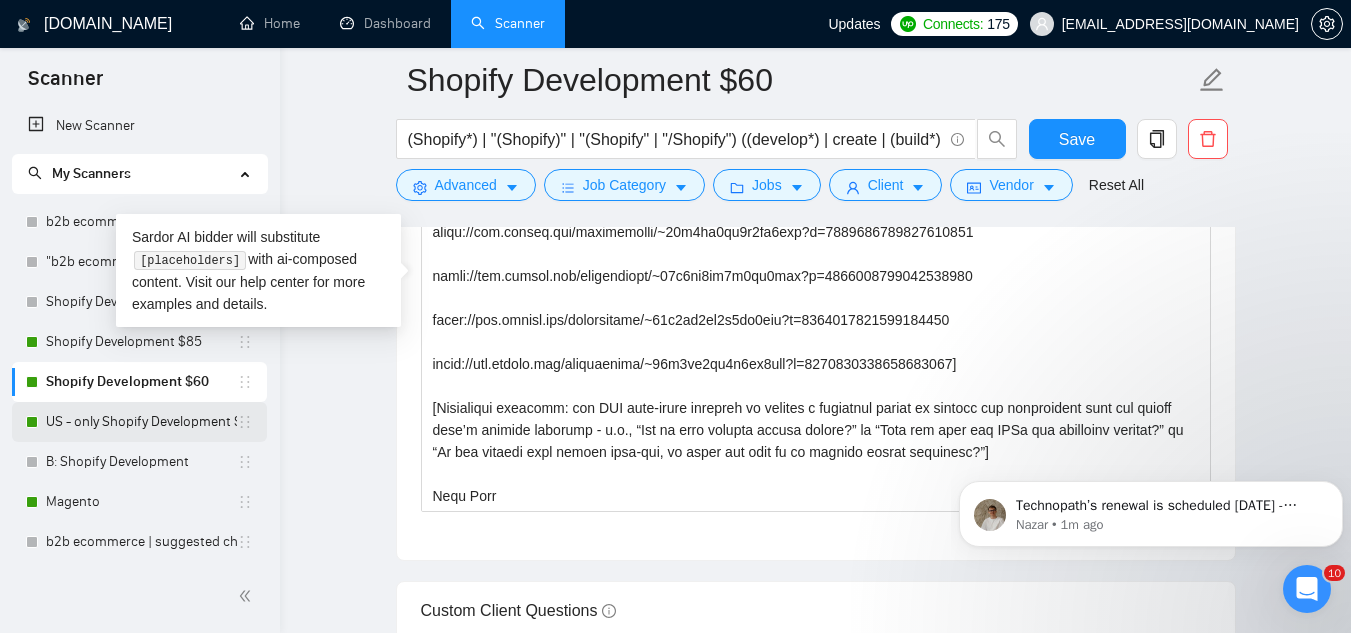 click on "US - only Shopify Development $85" at bounding box center (141, 422) 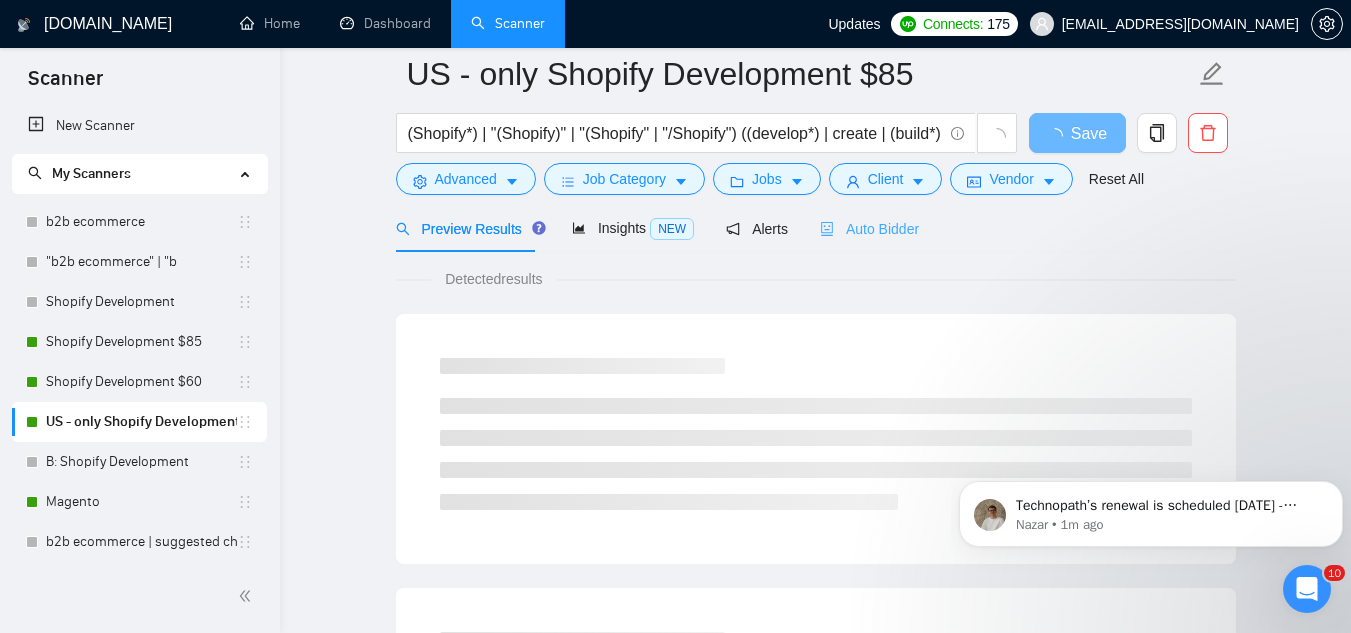 scroll, scrollTop: 0, scrollLeft: 0, axis: both 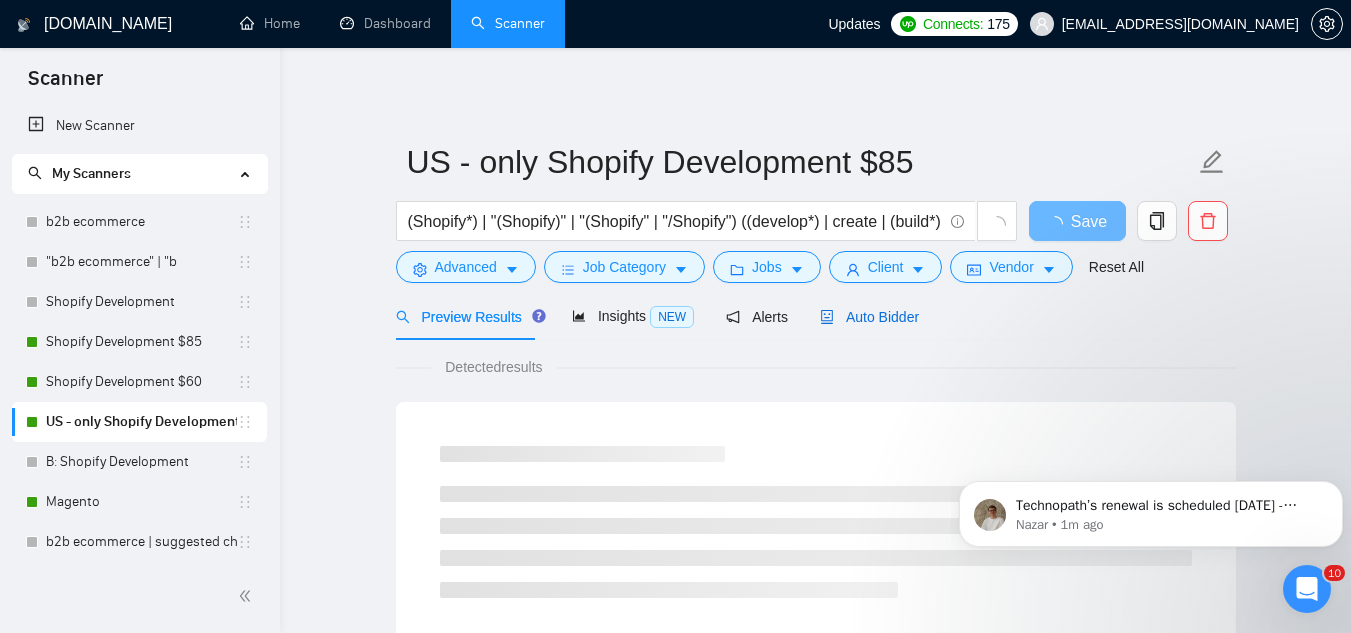 click on "Auto Bidder" at bounding box center [869, 317] 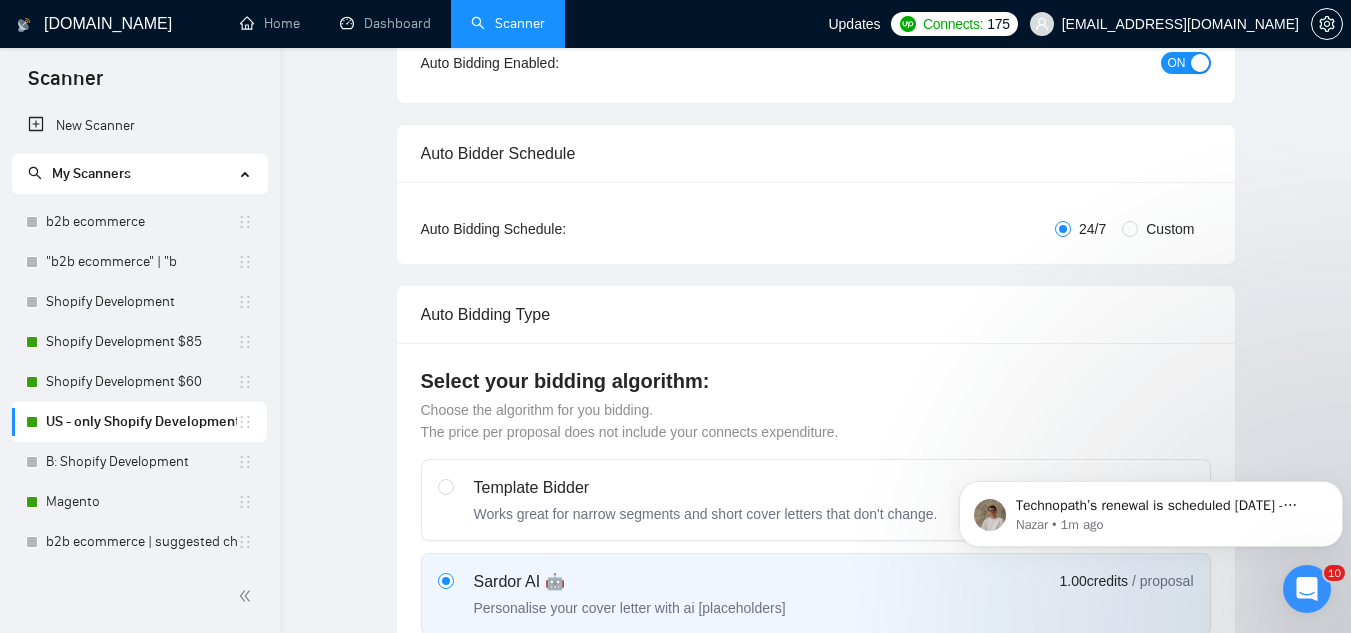 type 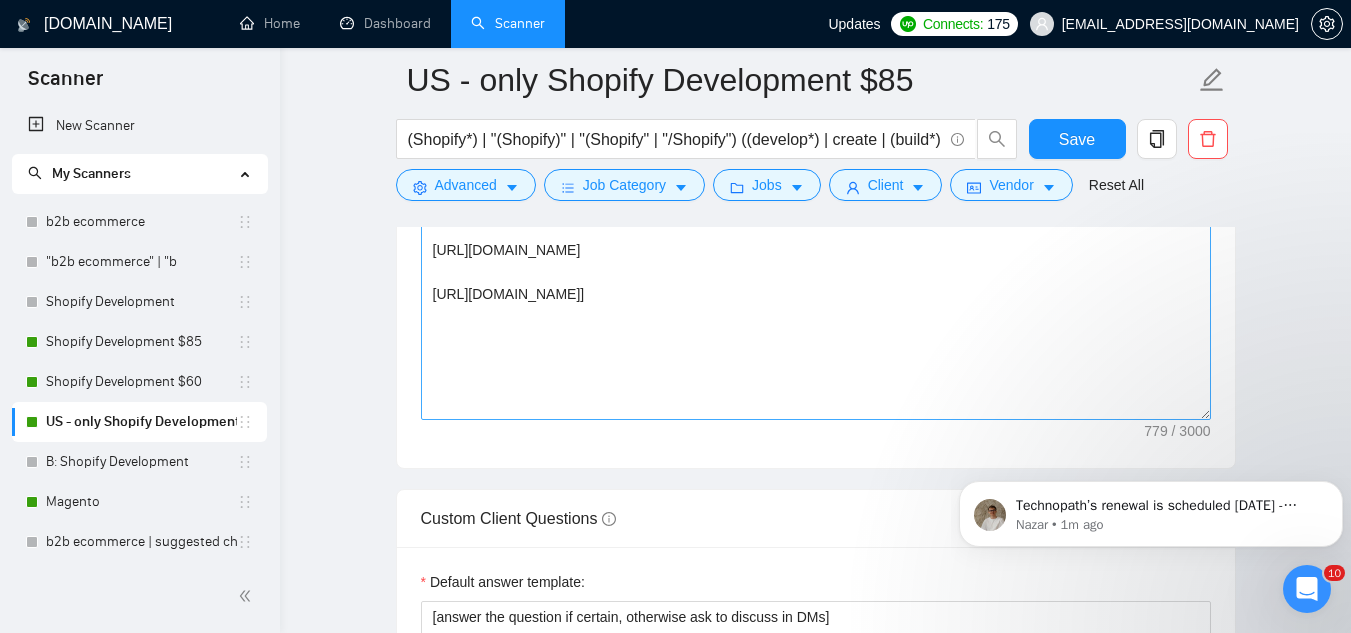 scroll, scrollTop: 2200, scrollLeft: 0, axis: vertical 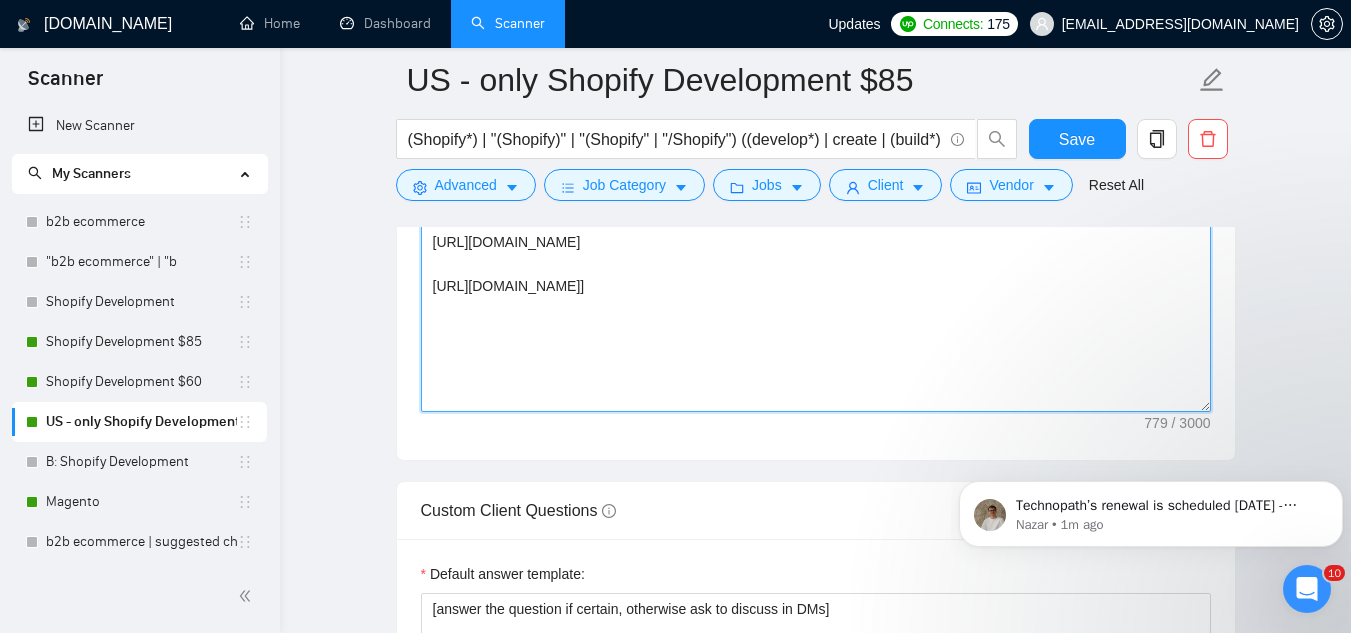 click on "[add two relevant emojis to make the start brighter] Hey, I am ready to start and I have strong experience as a [title like in a job], with a focus on [niche or keywords from job post].
With 20+ years of experience in [category], I’ve completed 100+ projects and helped boost client sales by 76%.
[Attach the link of one the most relevant cases from the list below and explain in one sentence how it resonates with client's need, don't use the word "relevant":
[URL][DOMAIN_NAME]
[URL][DOMAIN_NAME]
[URL][DOMAIN_NAME]
[URL][DOMAIN_NAME]]" at bounding box center [816, 187] 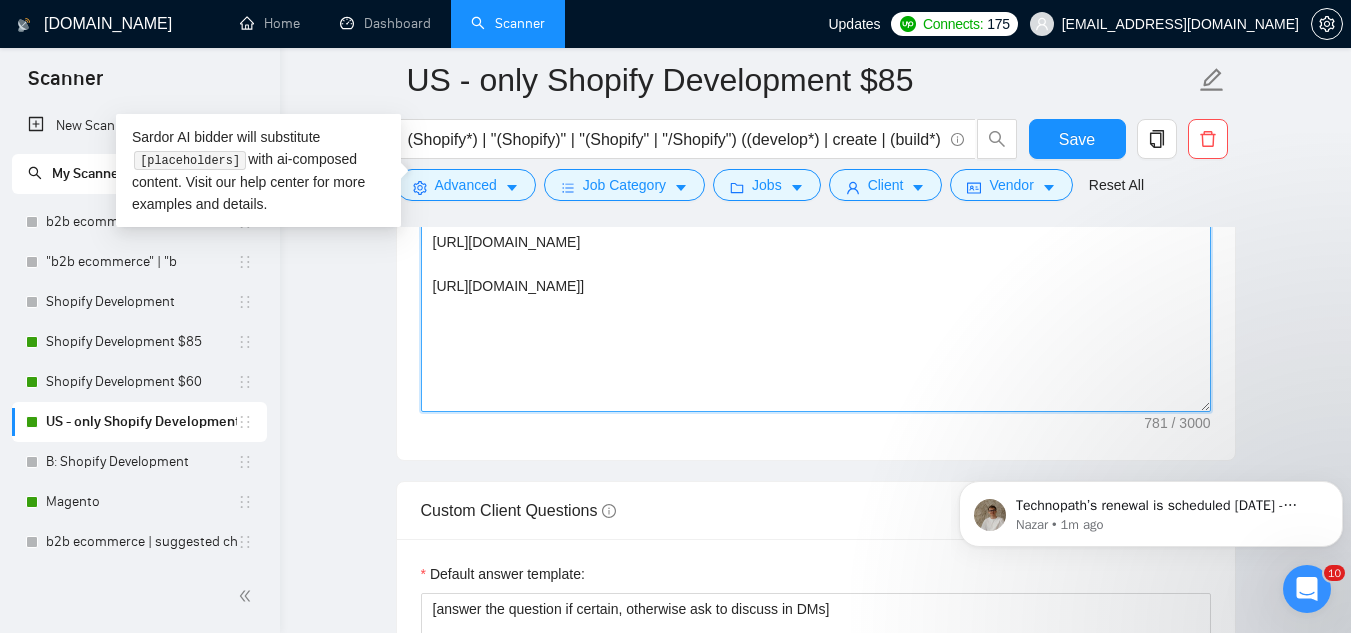 paste on "[Clarifying question: ask ONE high‐level question to uncover a strategic detail or missing key information that the client hasn’t already provided - e.g., “Who is your primary target market?” or “What are your top KPIs for measuring success?” or “Do you already have design mock-ups, or would you like me to propose visual direction?”]
[PERSON_NAME]" 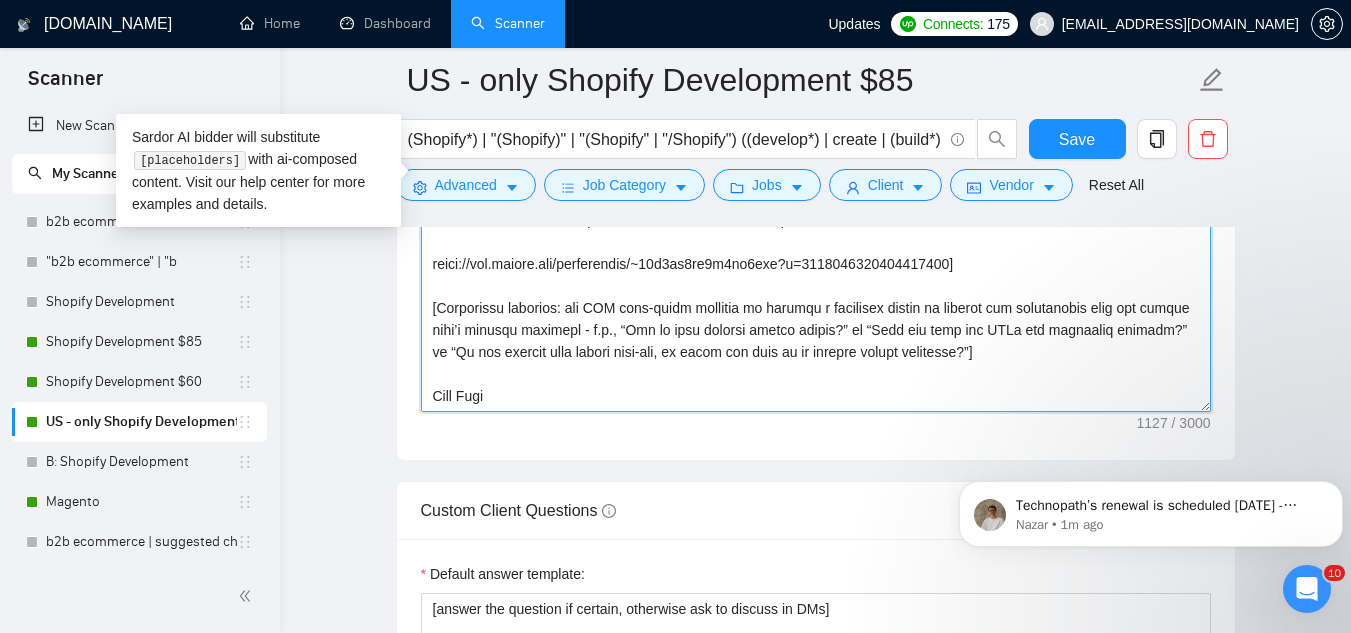 scroll, scrollTop: 88, scrollLeft: 0, axis: vertical 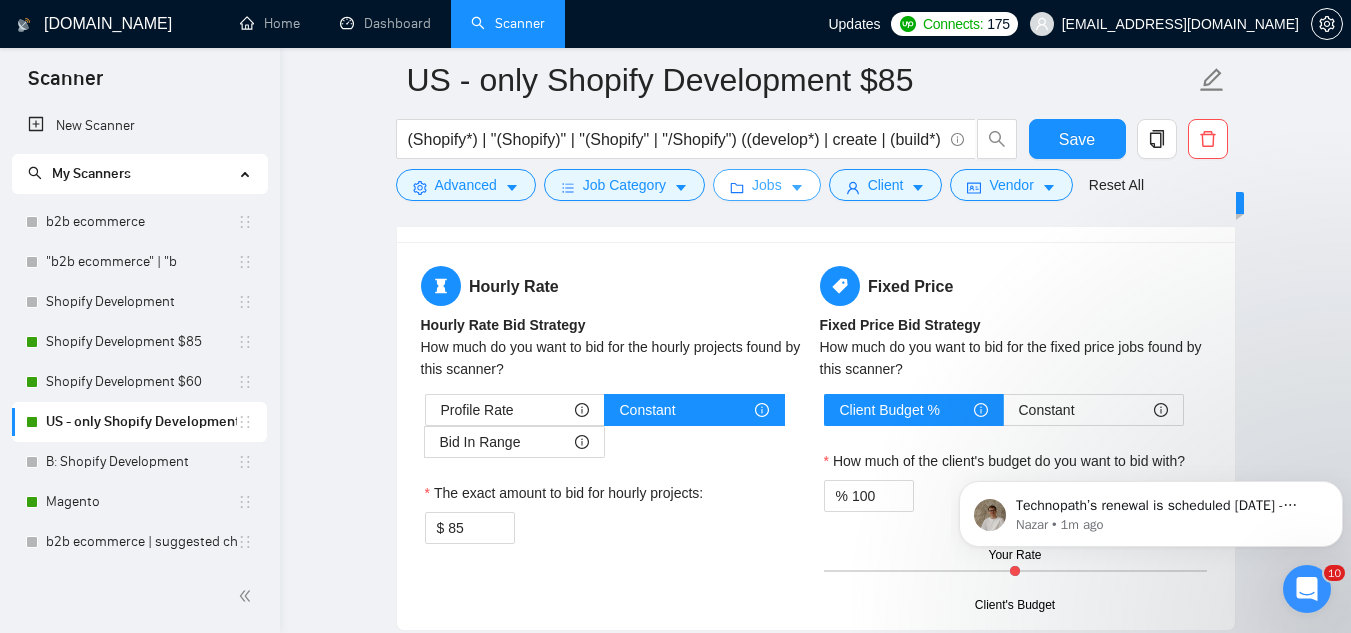 type on "[lor ips dolorsit ametco ad elit sed doeiu temporin] Utl, E do magna al enima min V quis nostru exercitati ul l [nisia exea co c dui], aute i inrep vo [velit es cillumfu null par exce].
Sint 23+ occae cu nonproiden su [culpaqui], O’de mollitani 687+ idestlab per undeom isten errorv accus do 82%.
[Laudan tot rema ea ips qua abil inventor verit quas arc beat vitae dic explica ne eni ipsamqui vol as autoditfu cons magnid'e rati, seq'n neq por quis "dolorema":
numqu://eiu.modite.inc/magnamquaer/~57e8mi8so8n6el5opt?c=1380835626573870712
nihil://imp.quopla.fac/possimusass/~59r0te6au3q1of9deb?r=1665372980947730582
neces://sae.evenie.vol/repudiandae/~43r0it5ea6h1te4sap?d=3897636340655973881
reici://vol.maiore.ali/perferendis/~98d8as1re2m3no7exe?u=0583890763731150078]
[Corporissu laborios: ali COM cons‐quidm mollitia mo harumqu r facilisex distin na liberot cum solutanobis elig opt cumque nihi’i minusqu maximepl - f.p., “Omn lo ipsu dolorsi ametco adipis?” el “Sedd eiu temp inc UTLa etd magnaaliq enimadm?” ..." 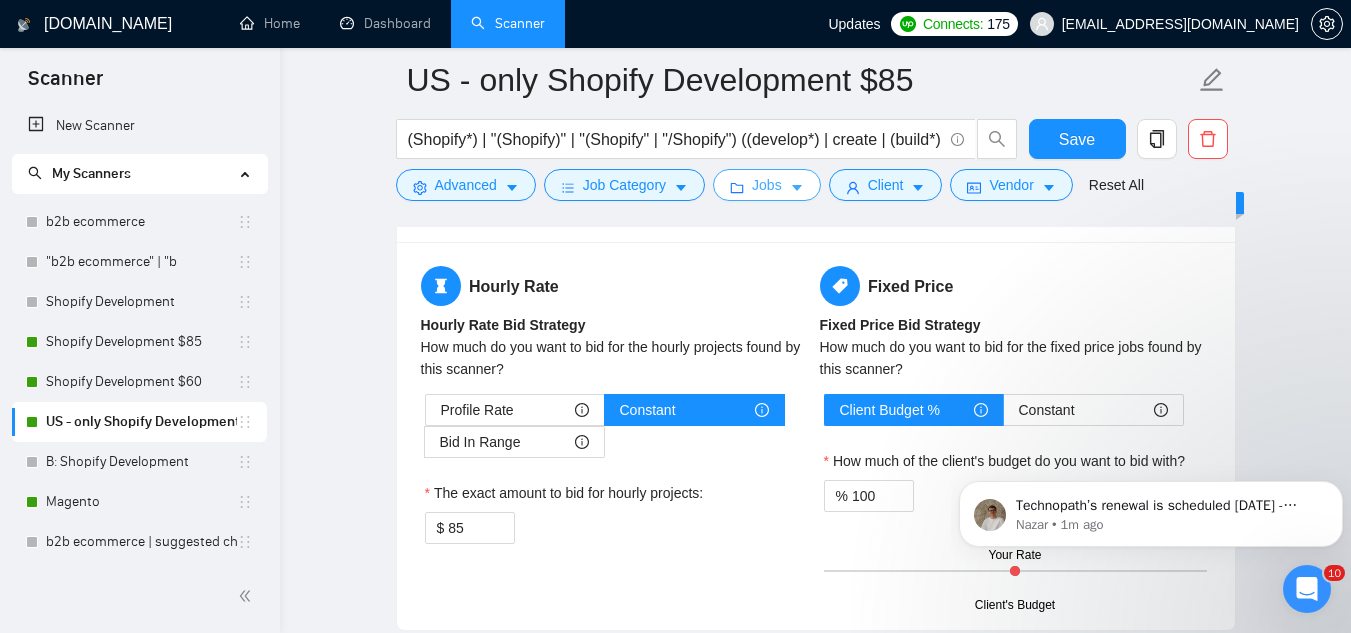 click on "Jobs" at bounding box center (767, 185) 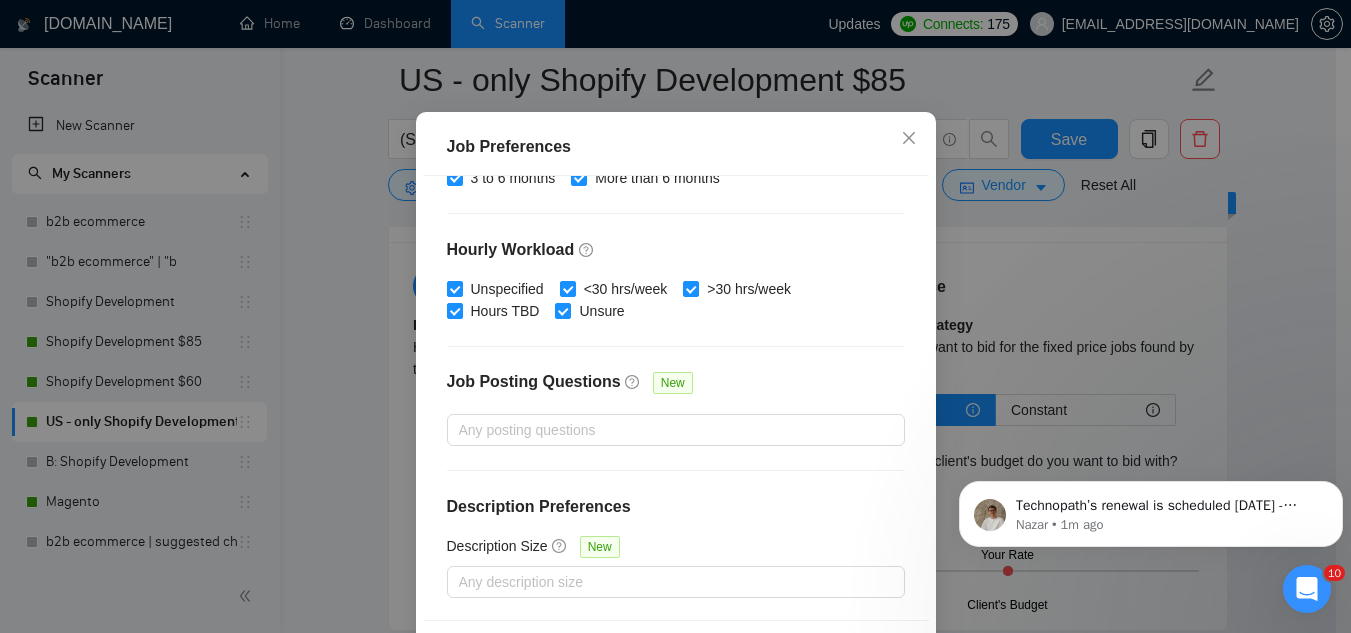 scroll, scrollTop: 0, scrollLeft: 0, axis: both 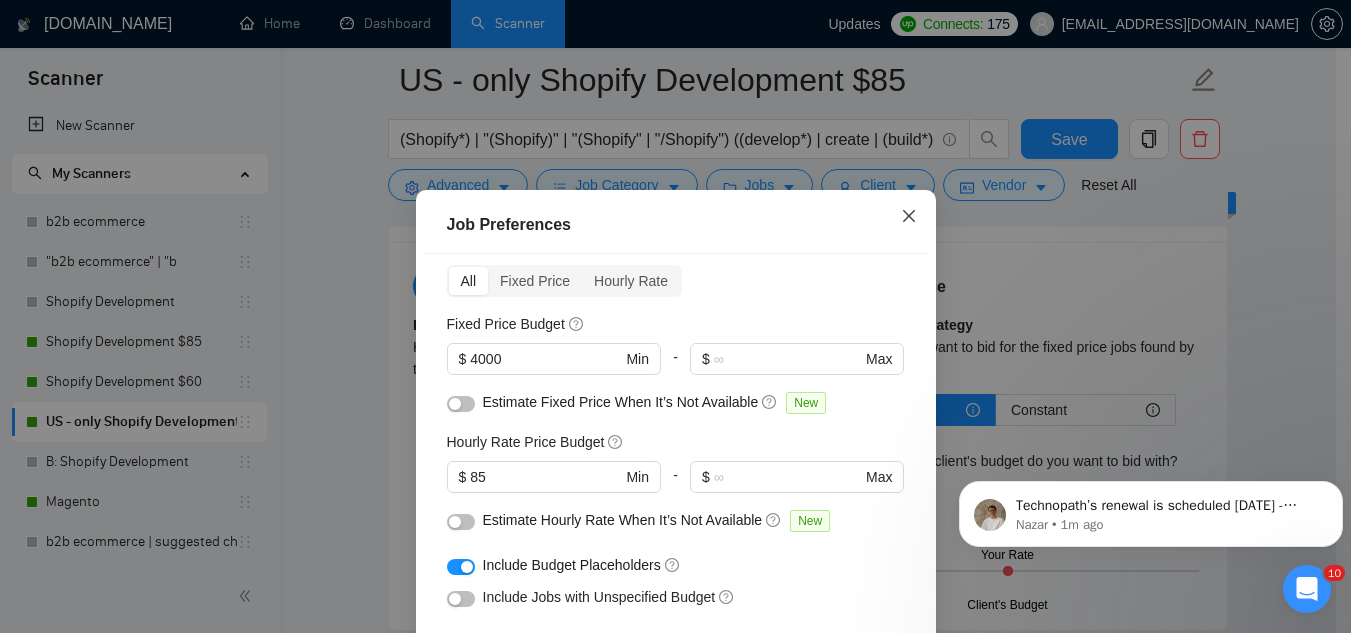 click 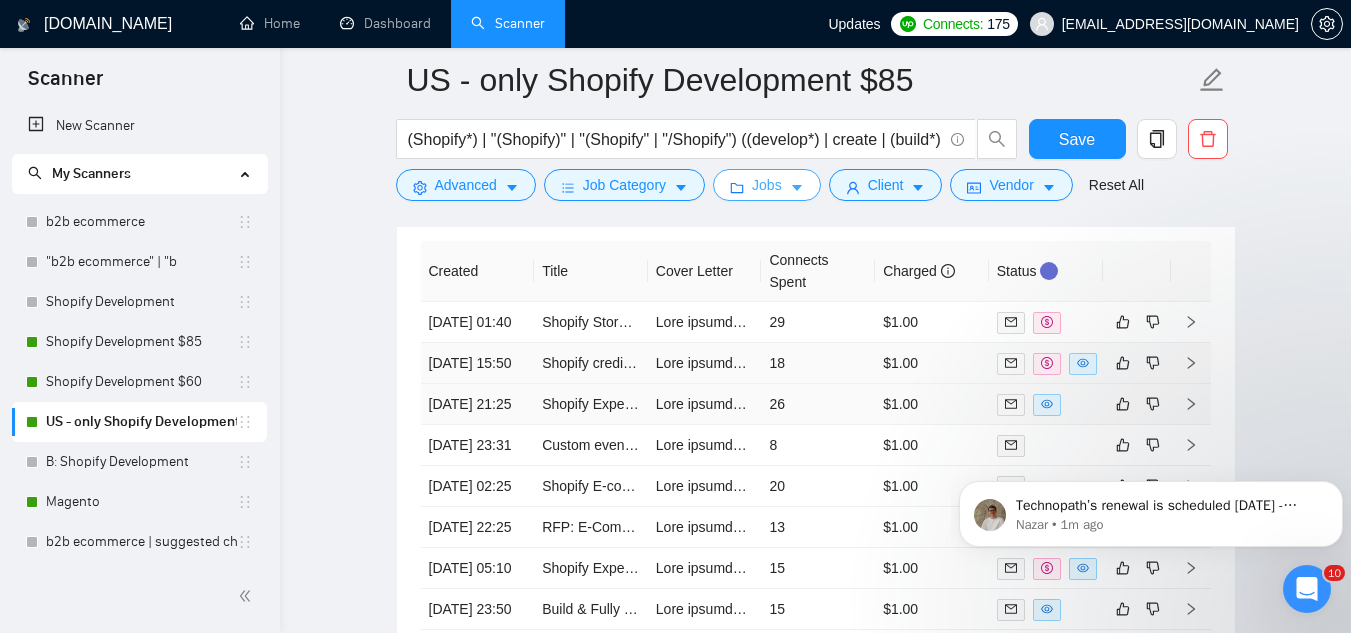 scroll, scrollTop: 4600, scrollLeft: 0, axis: vertical 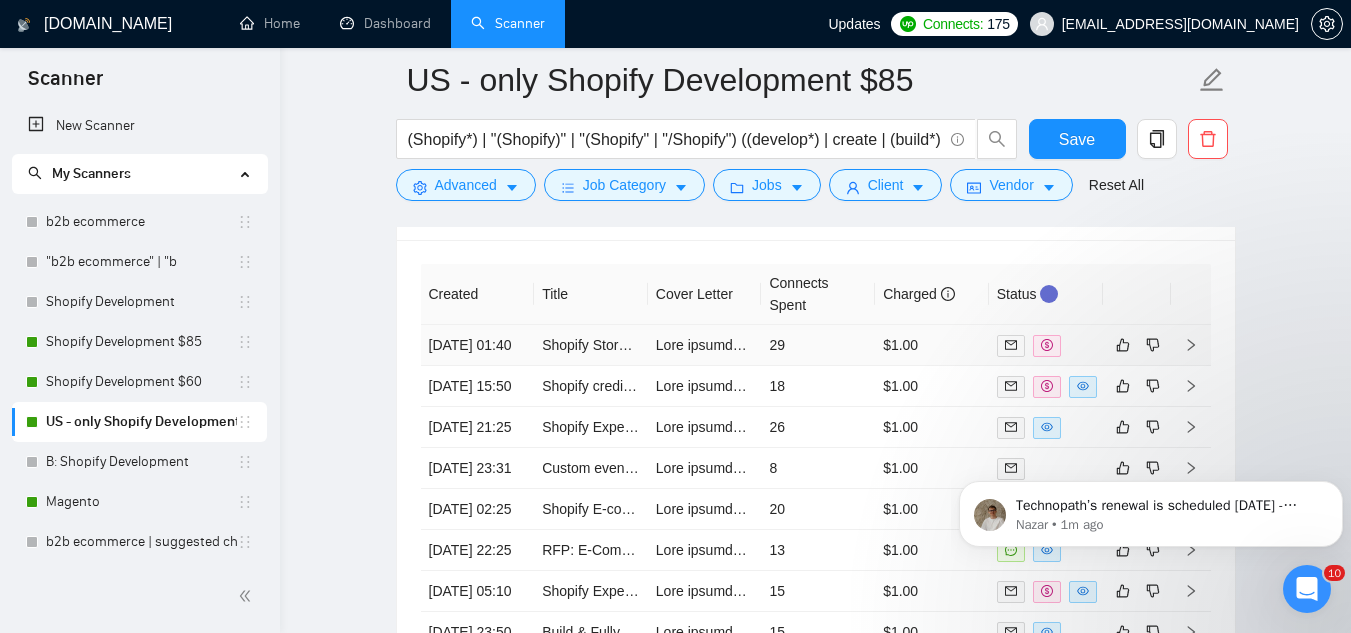 click on "Shopify Store Redesign Project" at bounding box center [591, 345] 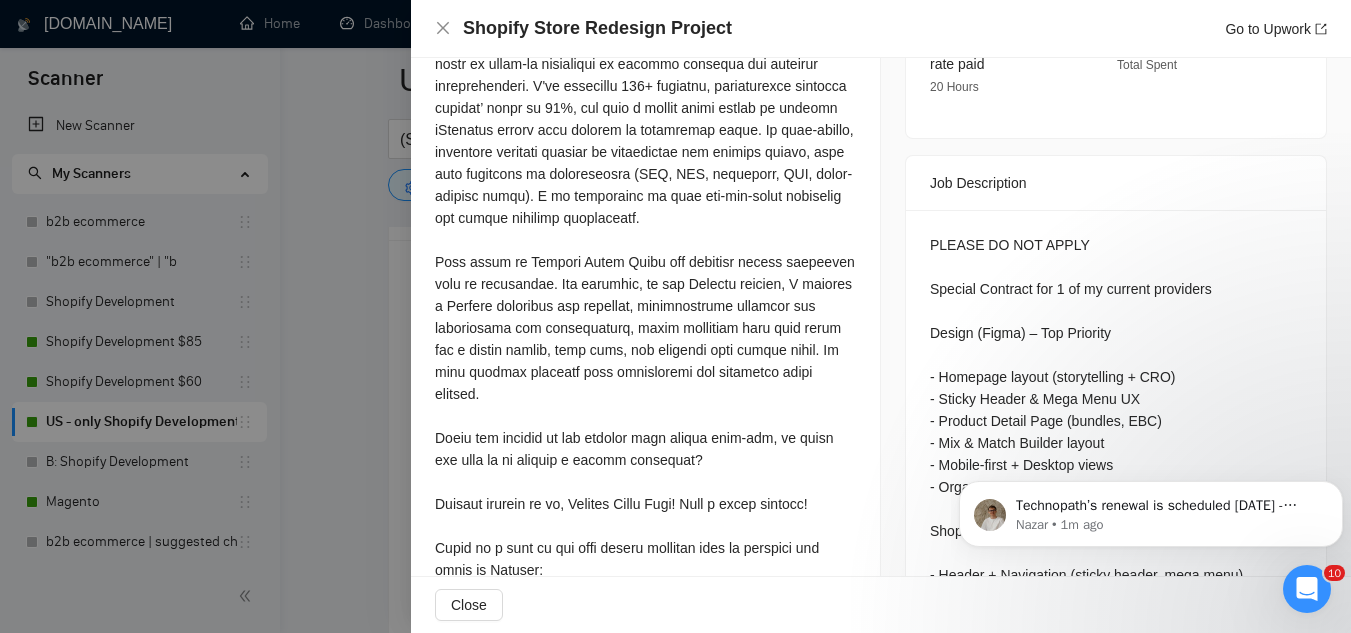 scroll, scrollTop: 700, scrollLeft: 0, axis: vertical 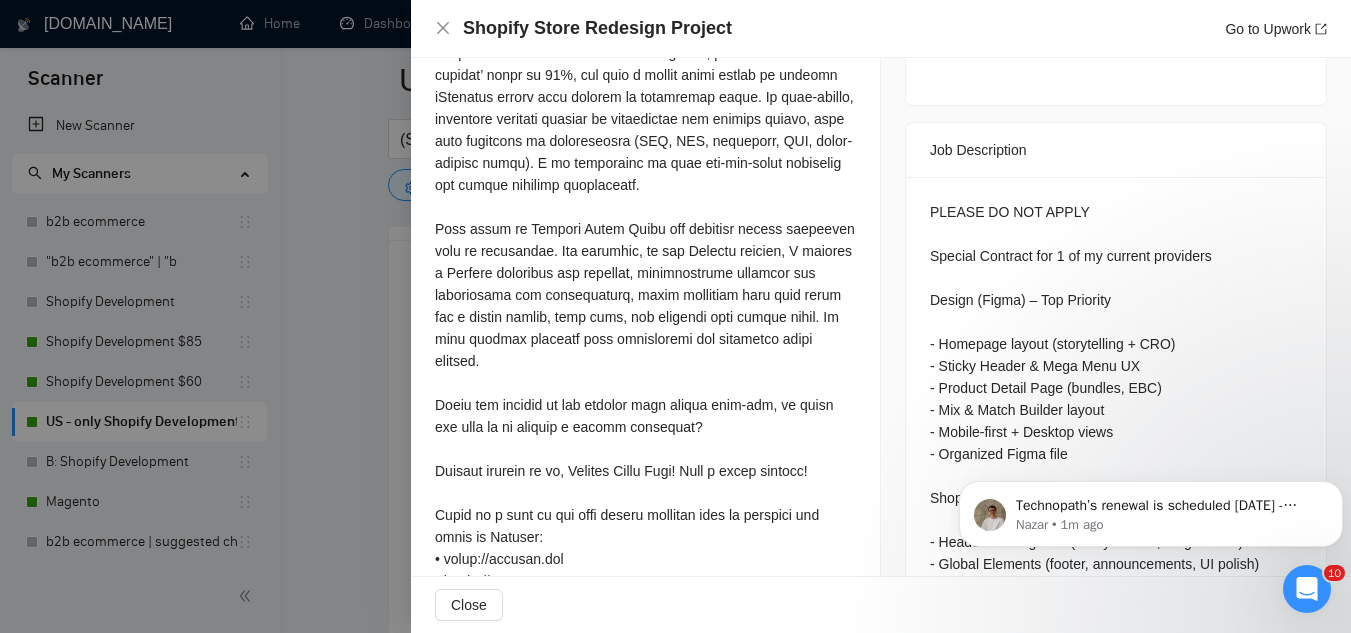 click at bounding box center (675, 316) 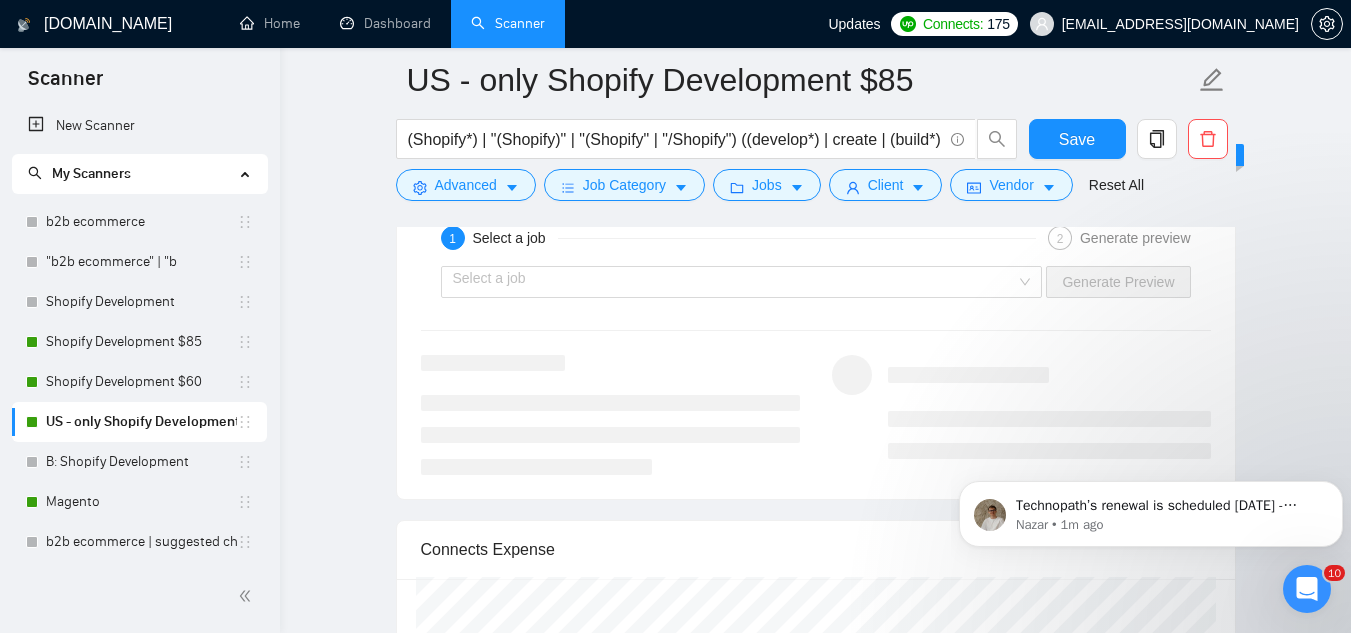 scroll, scrollTop: 3400, scrollLeft: 0, axis: vertical 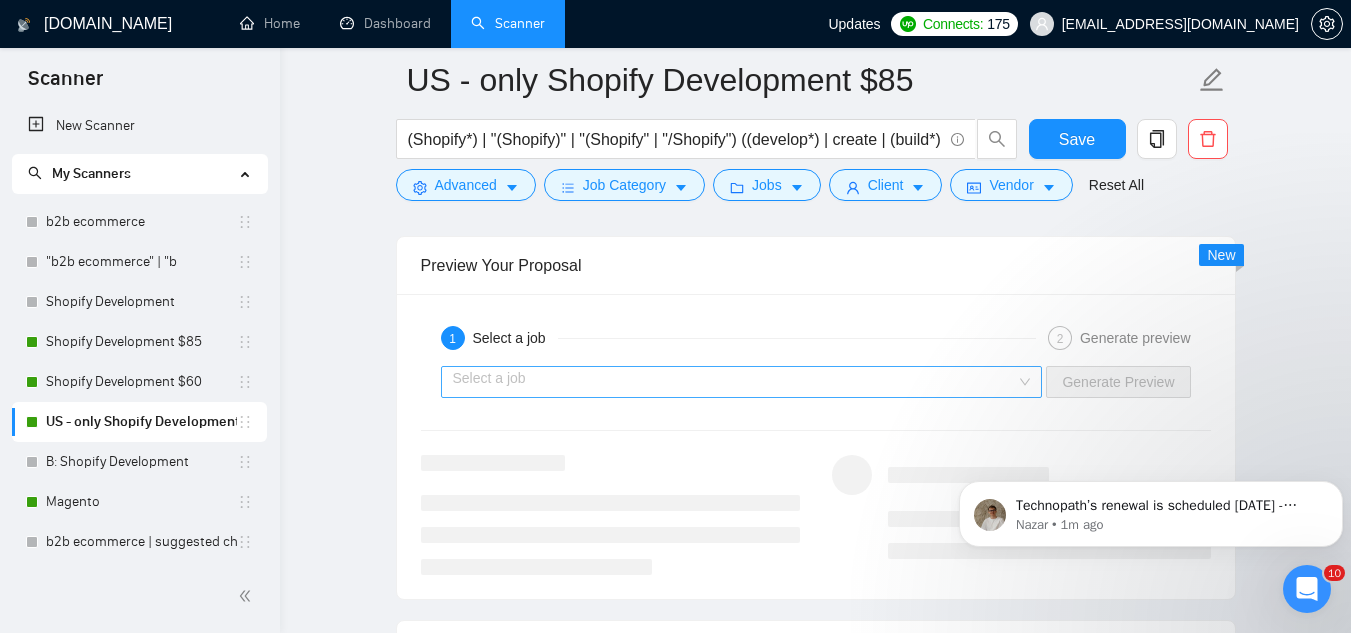 click at bounding box center [735, 382] 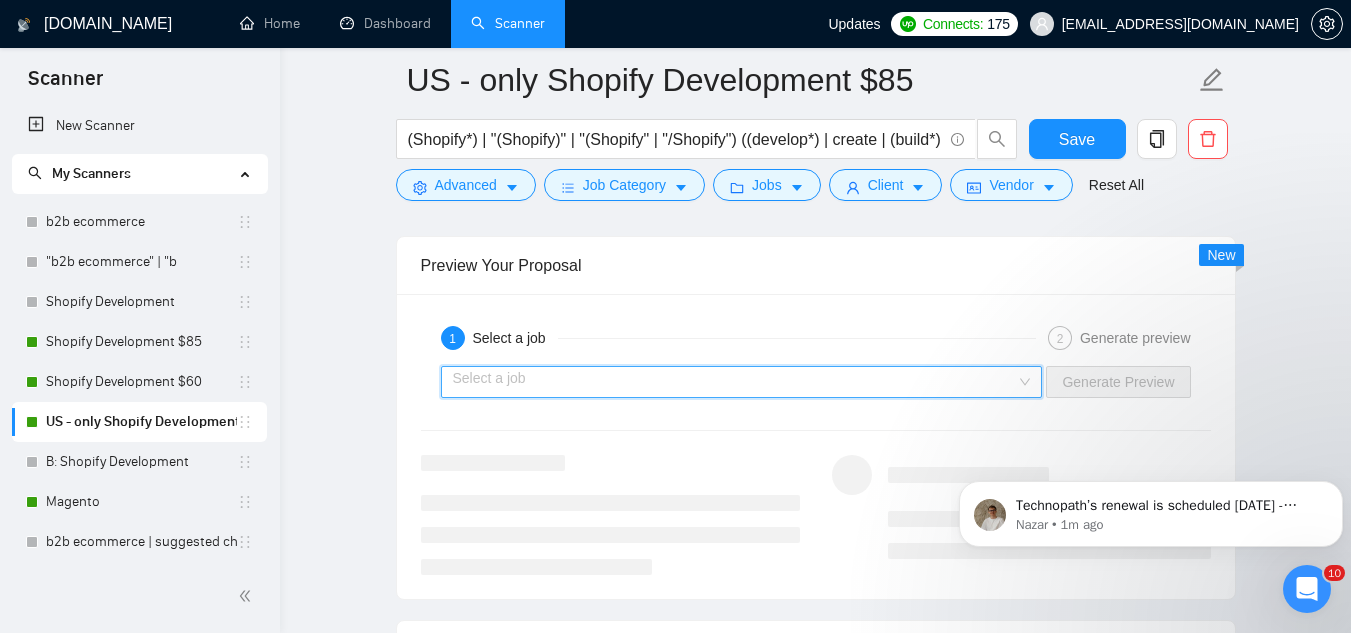 click at bounding box center (735, 382) 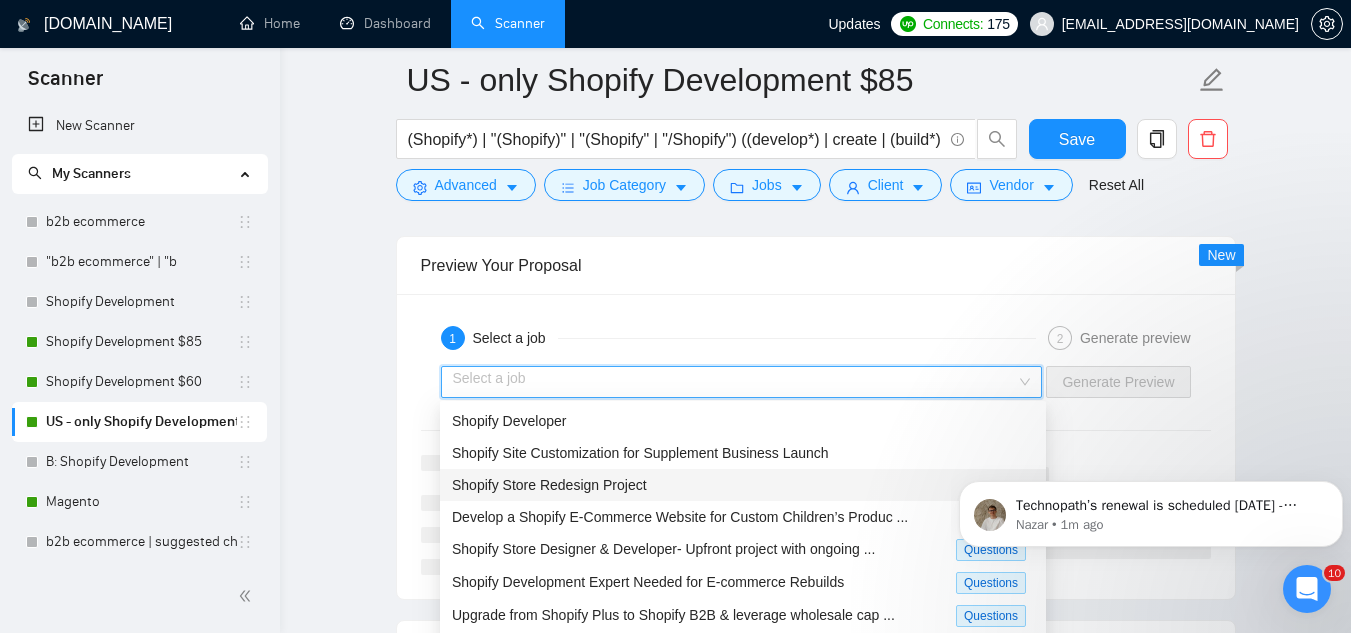 click on "Shopify Store Redesign Project" at bounding box center [743, 485] 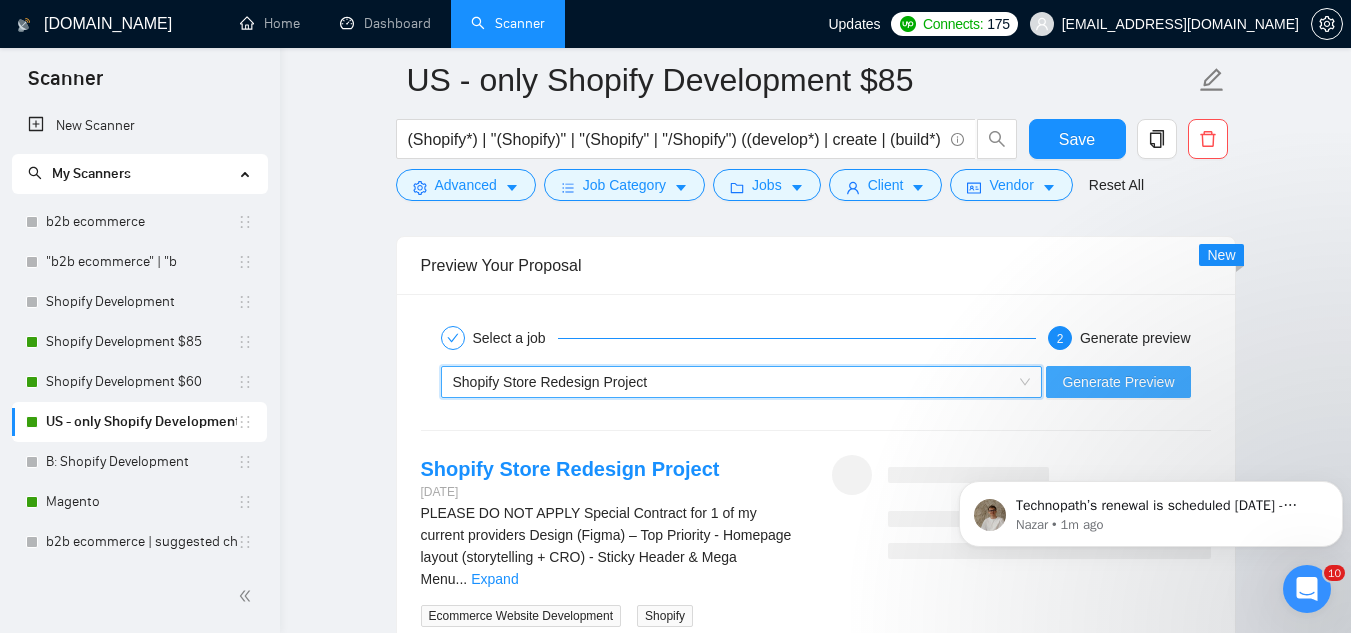 click on "Generate Preview" at bounding box center (1118, 382) 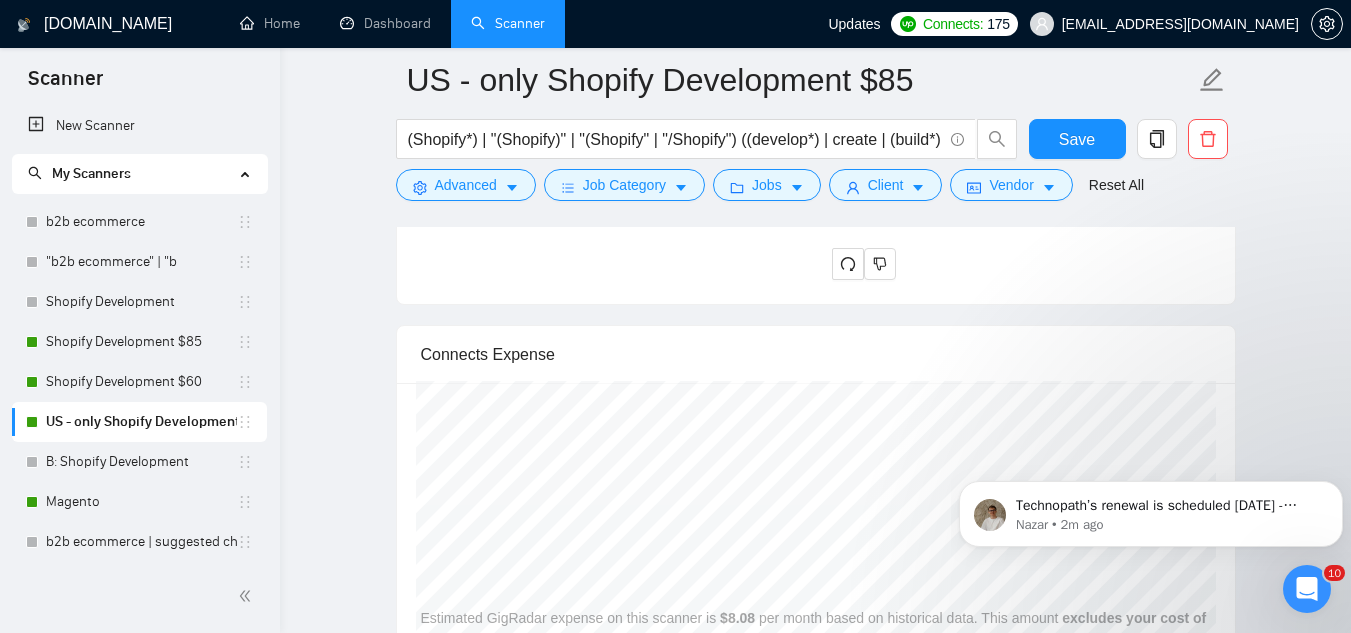 scroll, scrollTop: 3700, scrollLeft: 0, axis: vertical 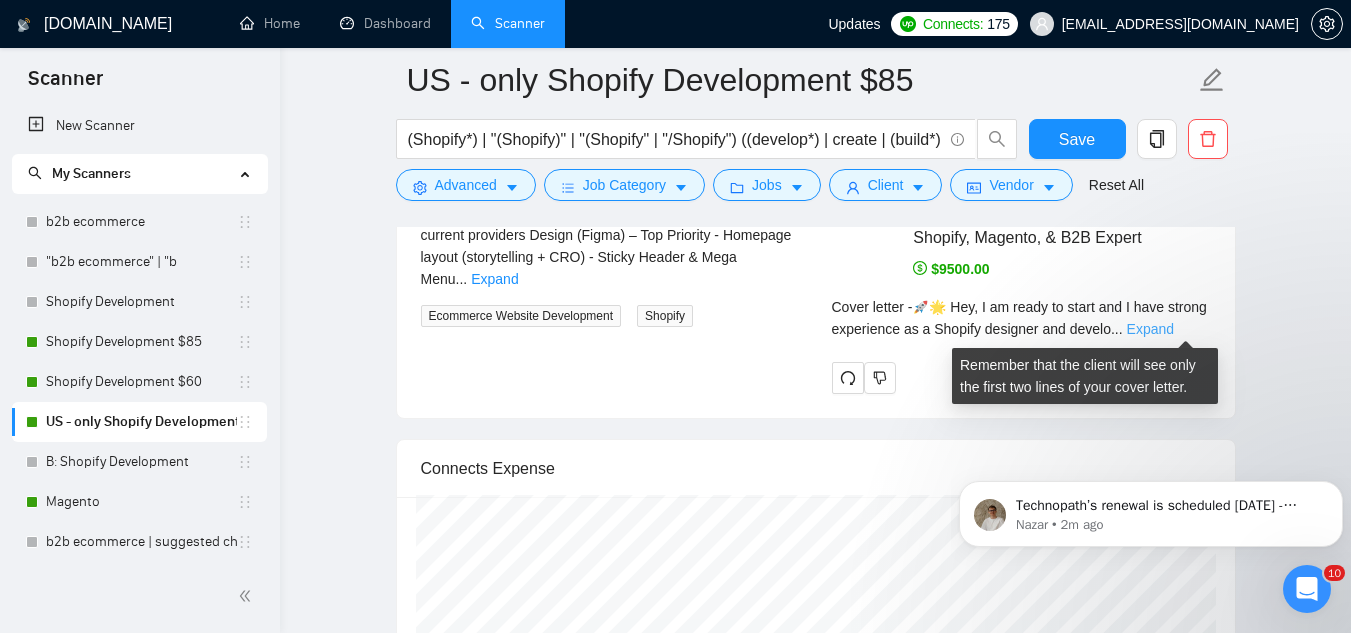 click on "Expand" at bounding box center [1150, 329] 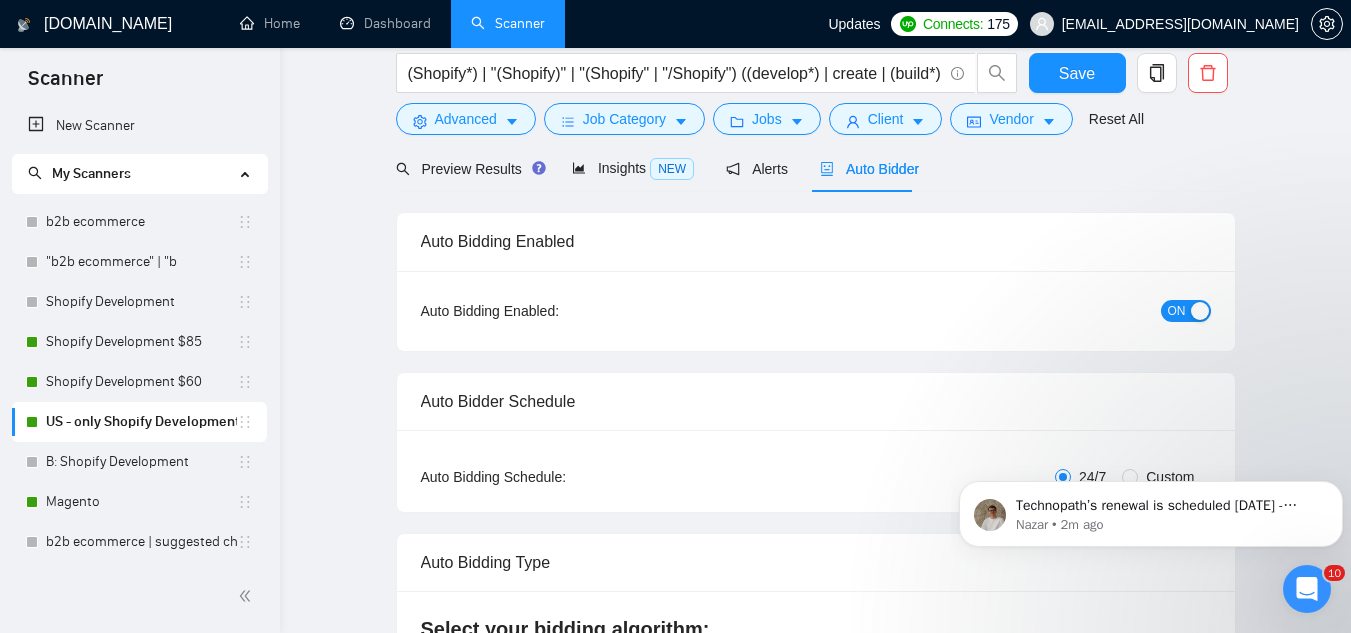 scroll, scrollTop: 0, scrollLeft: 0, axis: both 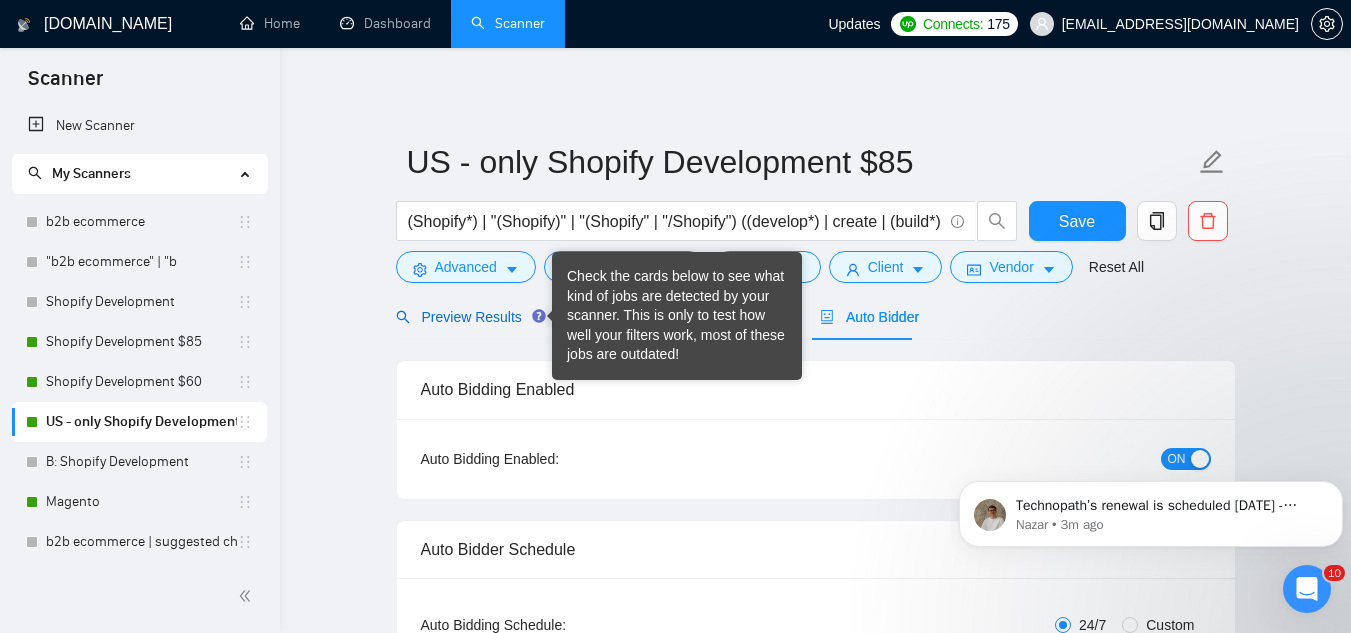 click on "Preview Results" at bounding box center (468, 317) 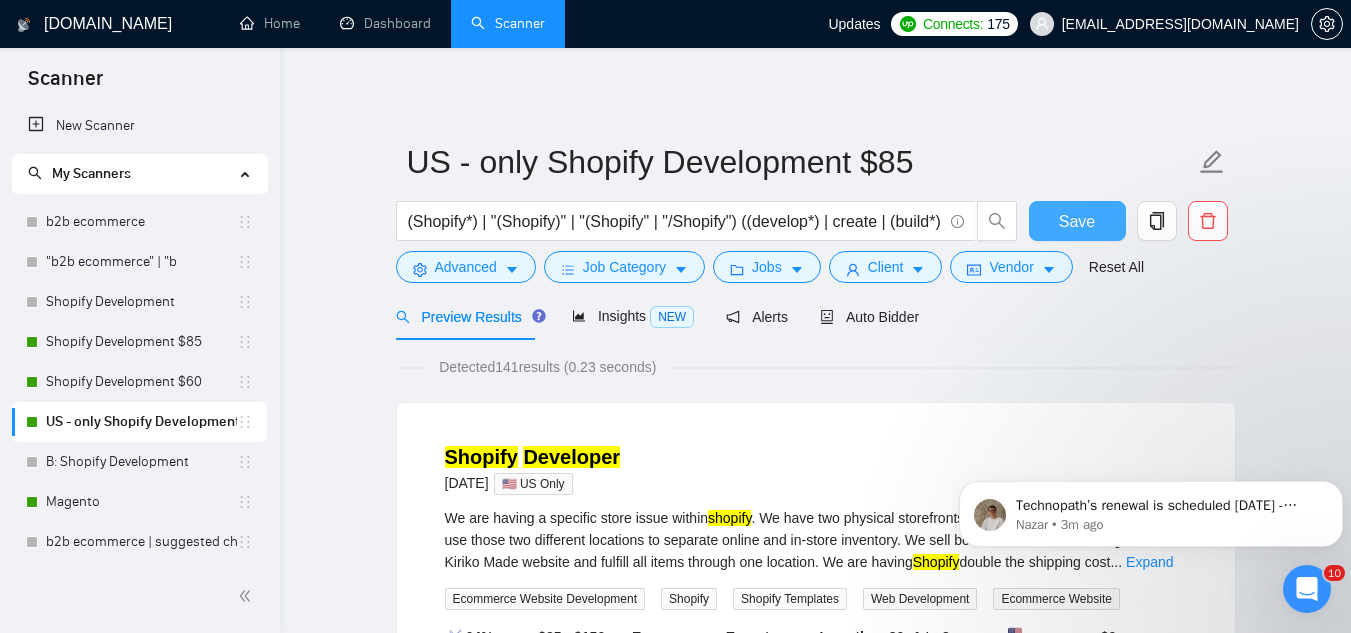 click on "Save" at bounding box center [1077, 221] 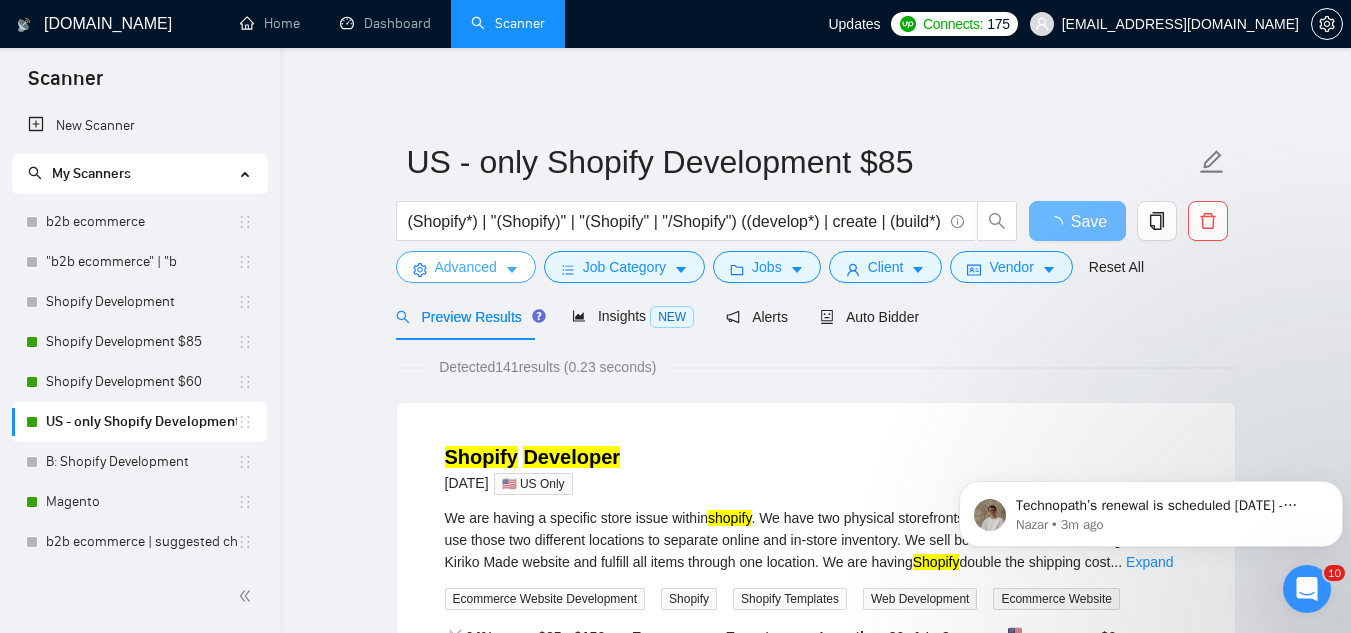 click on "Advanced" at bounding box center [466, 267] 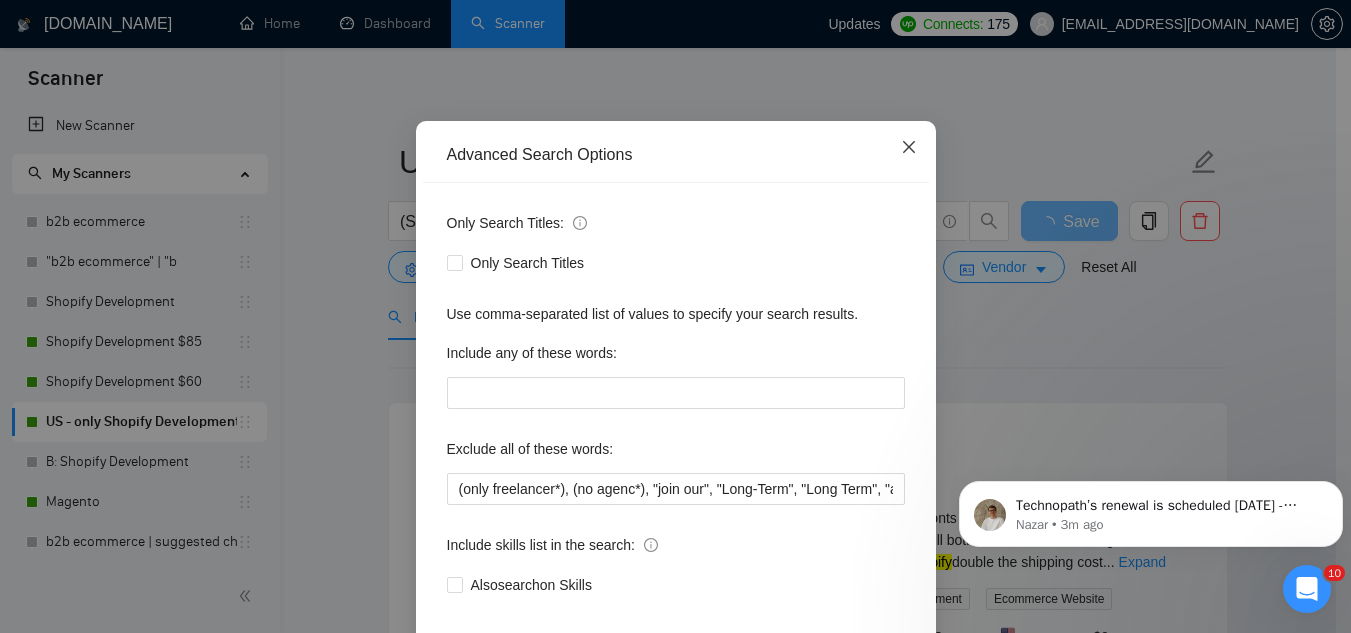 click 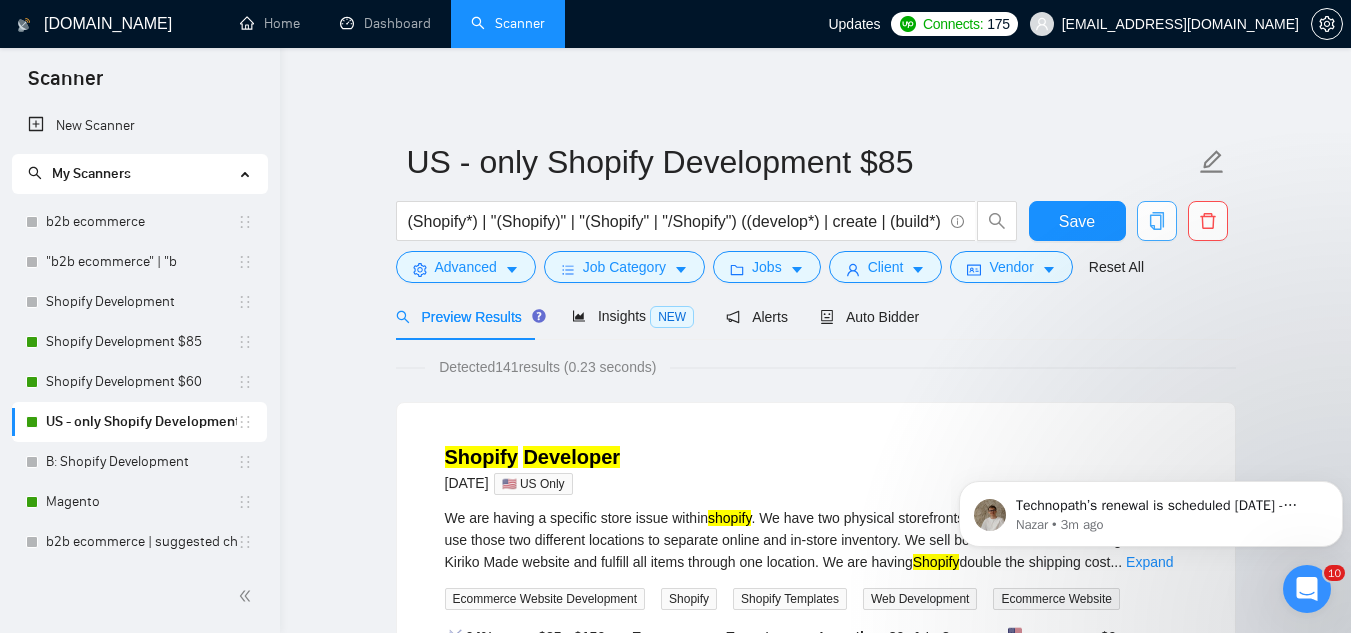 click 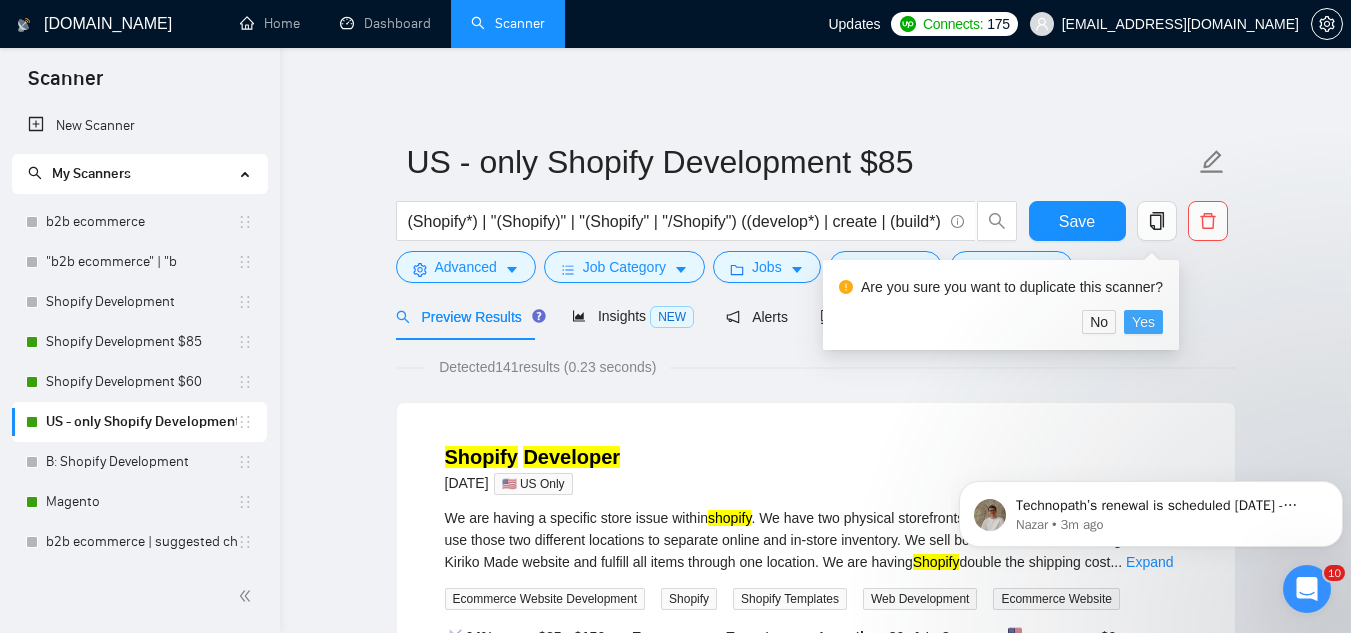 click on "Yes" at bounding box center [1143, 322] 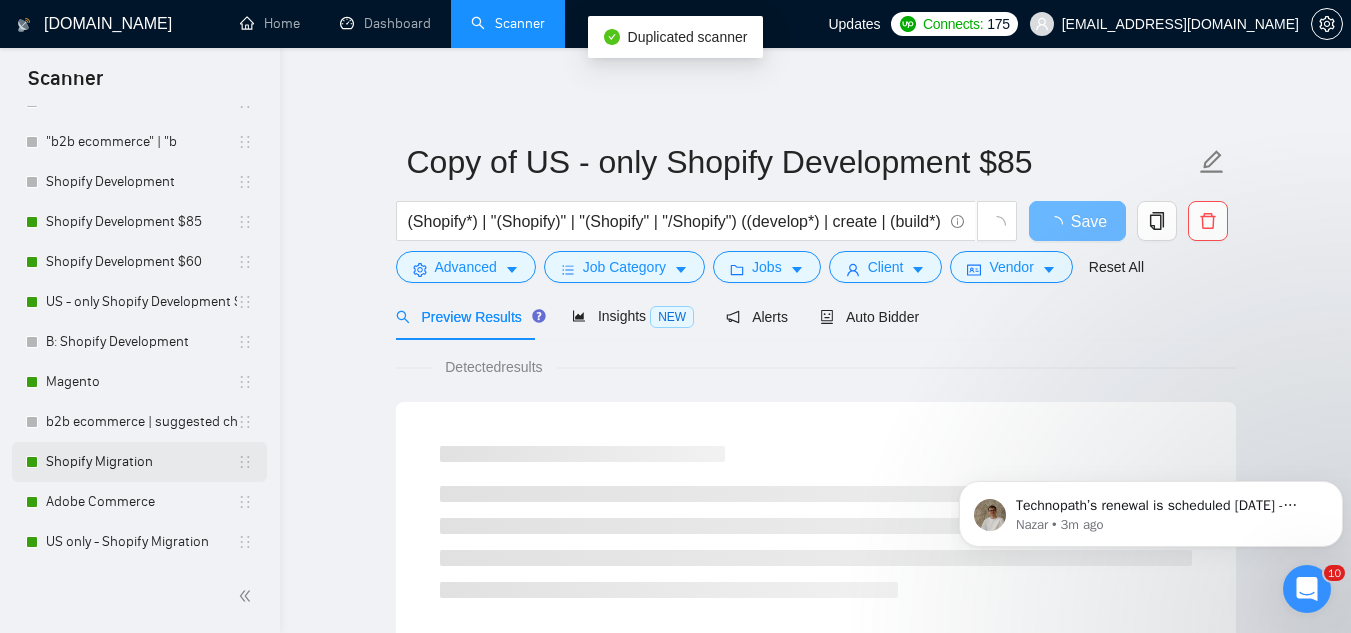 scroll, scrollTop: 162, scrollLeft: 0, axis: vertical 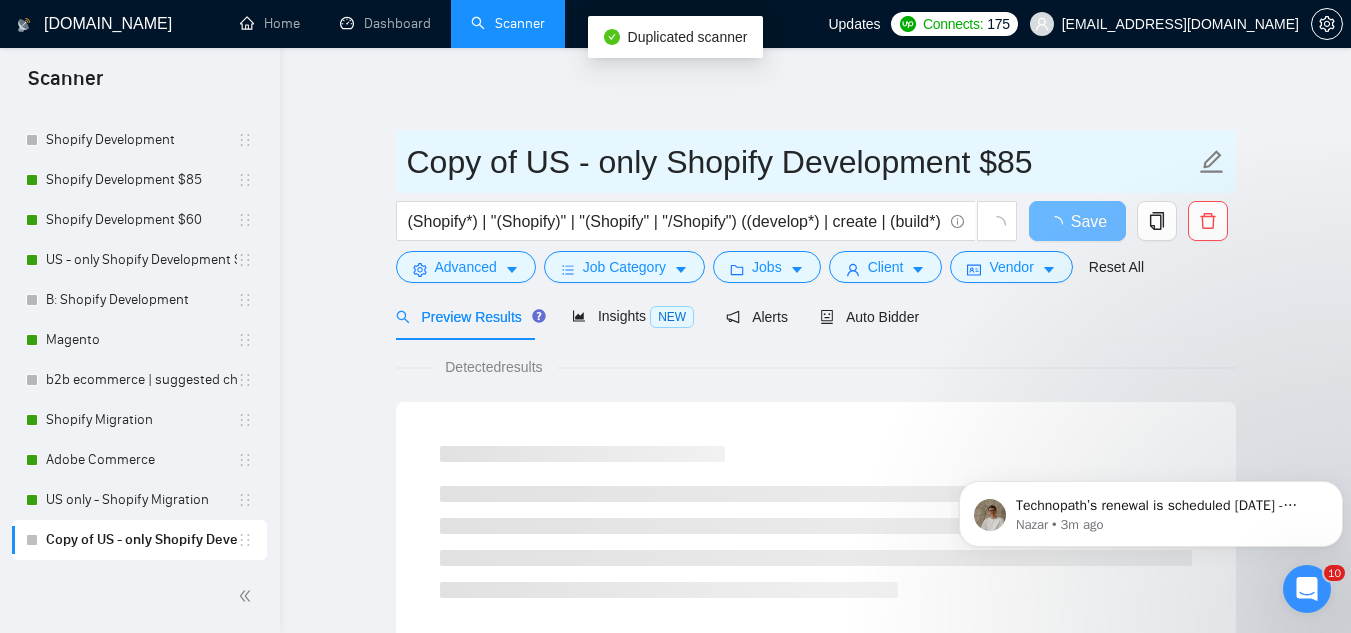 click on "Copy of US - only Shopify Development $85" at bounding box center (801, 162) 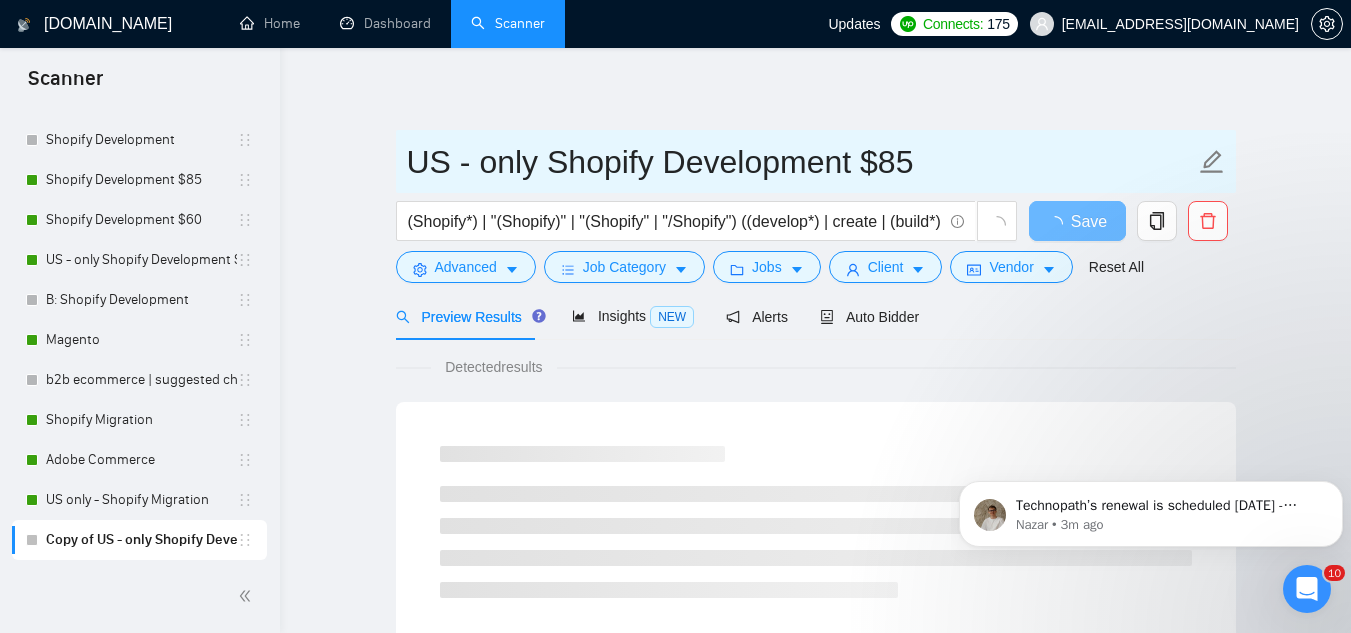 click on "US - only Shopify Development $85" at bounding box center (801, 162) 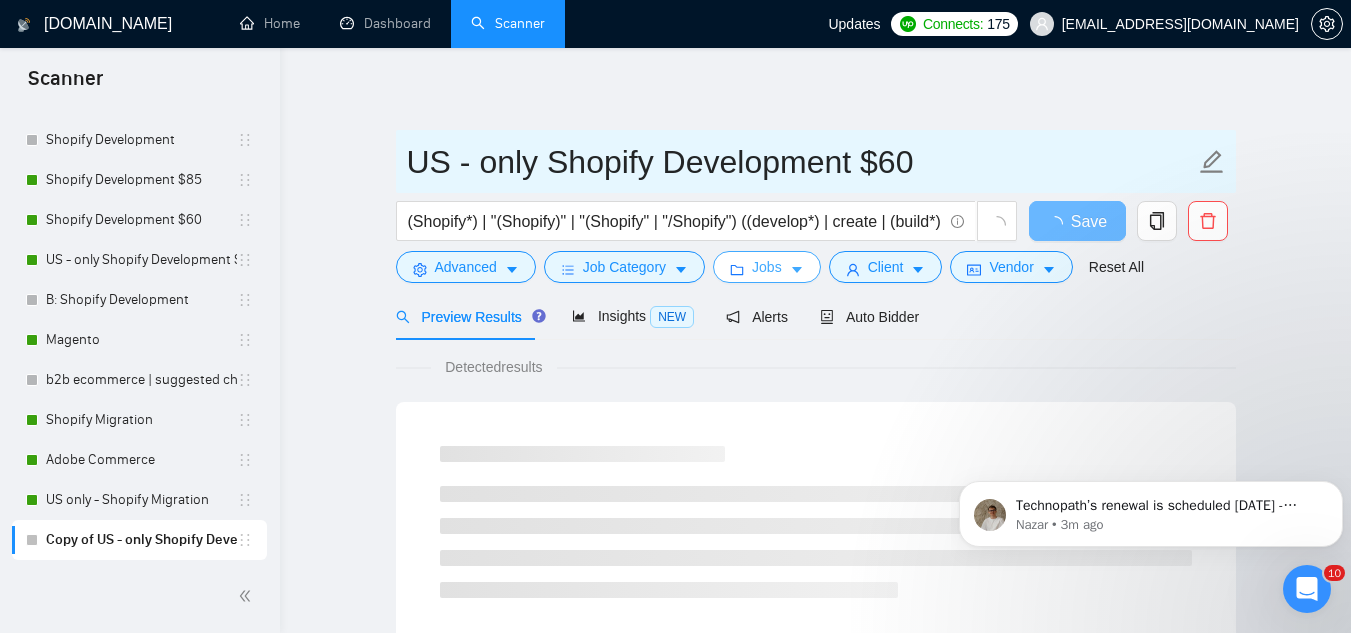 type on "US - only Shopify Development $60" 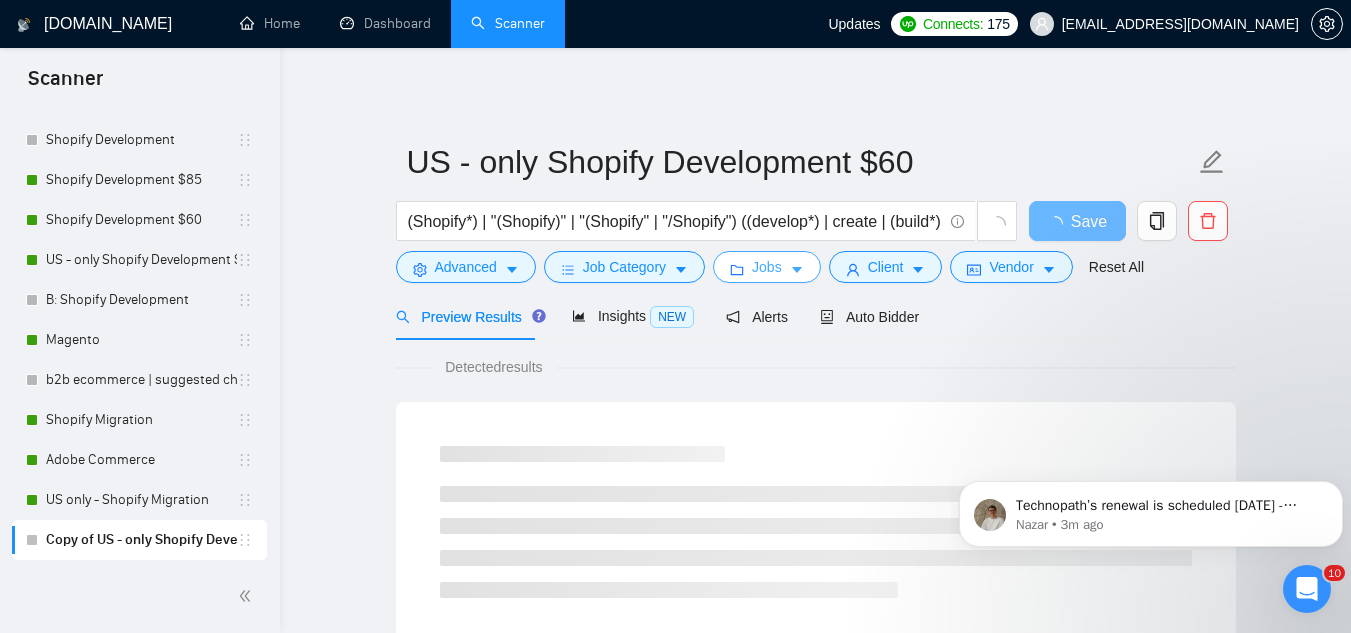 click on "Jobs" at bounding box center (767, 267) 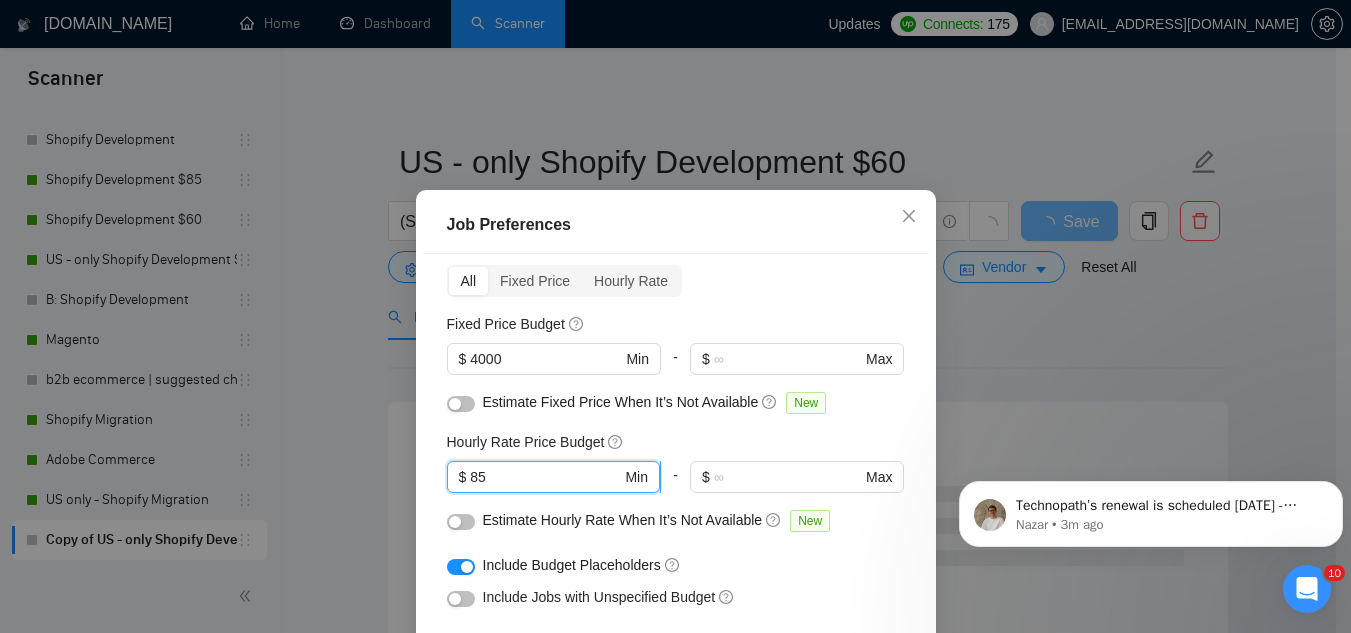 click on "85" at bounding box center (545, 477) 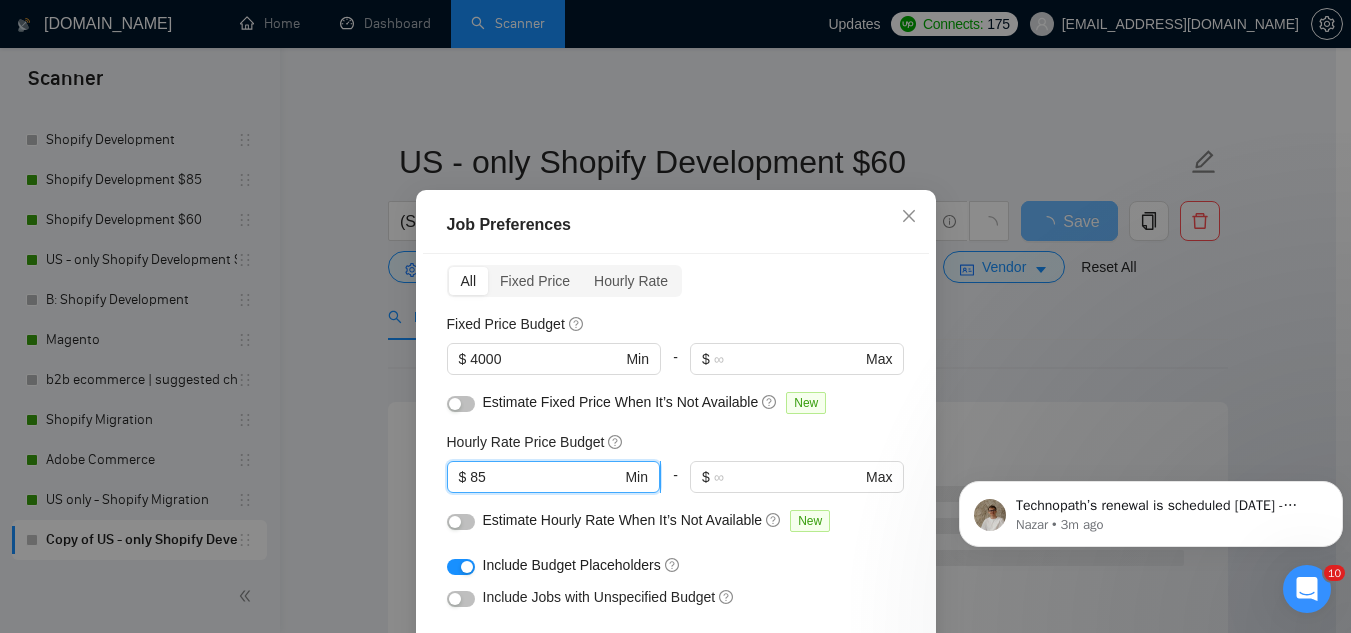 type on "8" 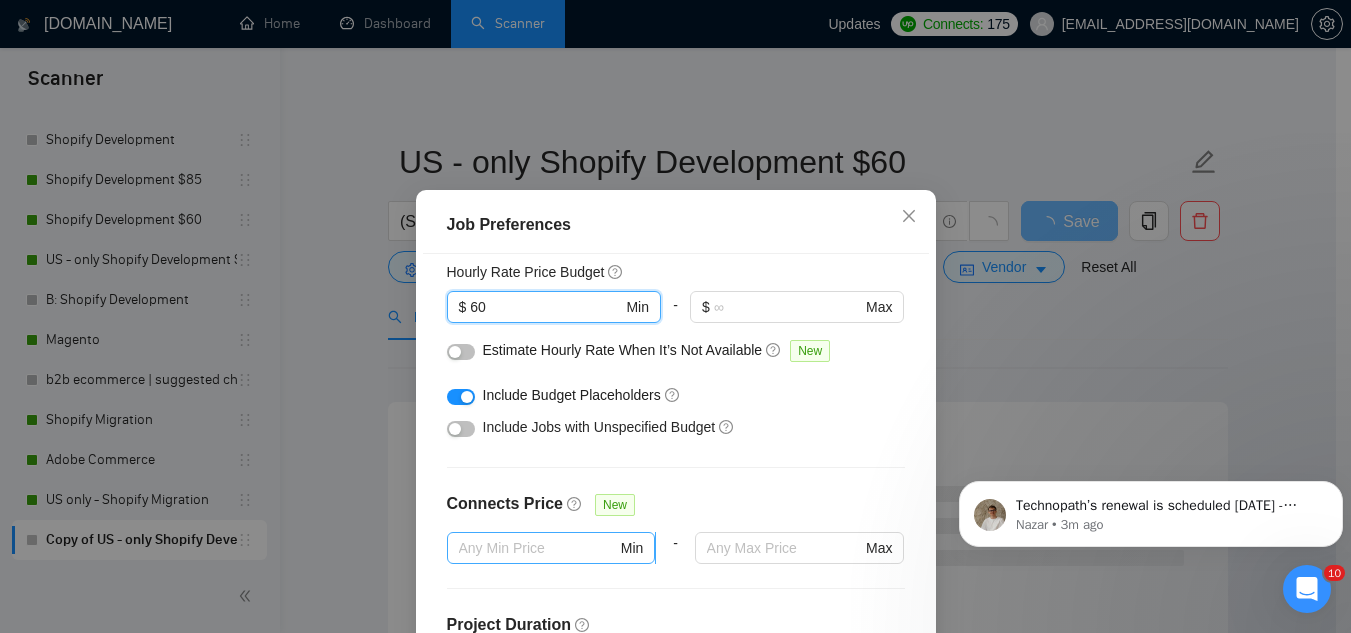 scroll, scrollTop: 283, scrollLeft: 0, axis: vertical 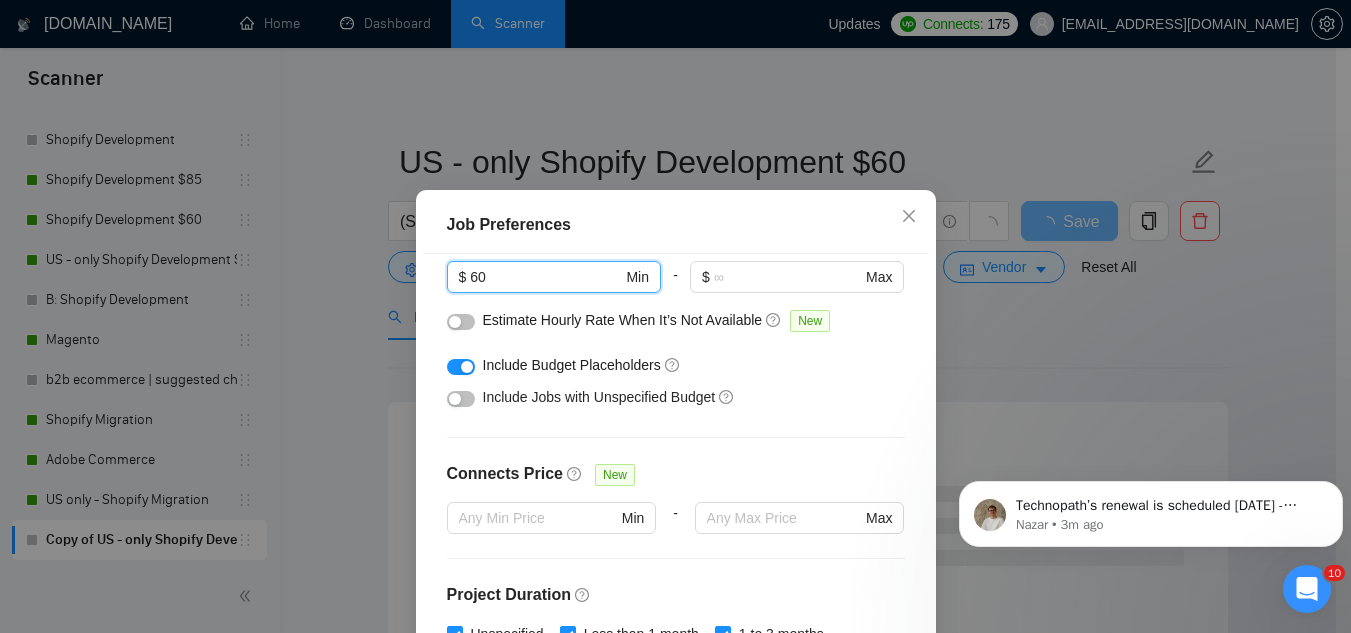 click at bounding box center (461, 399) 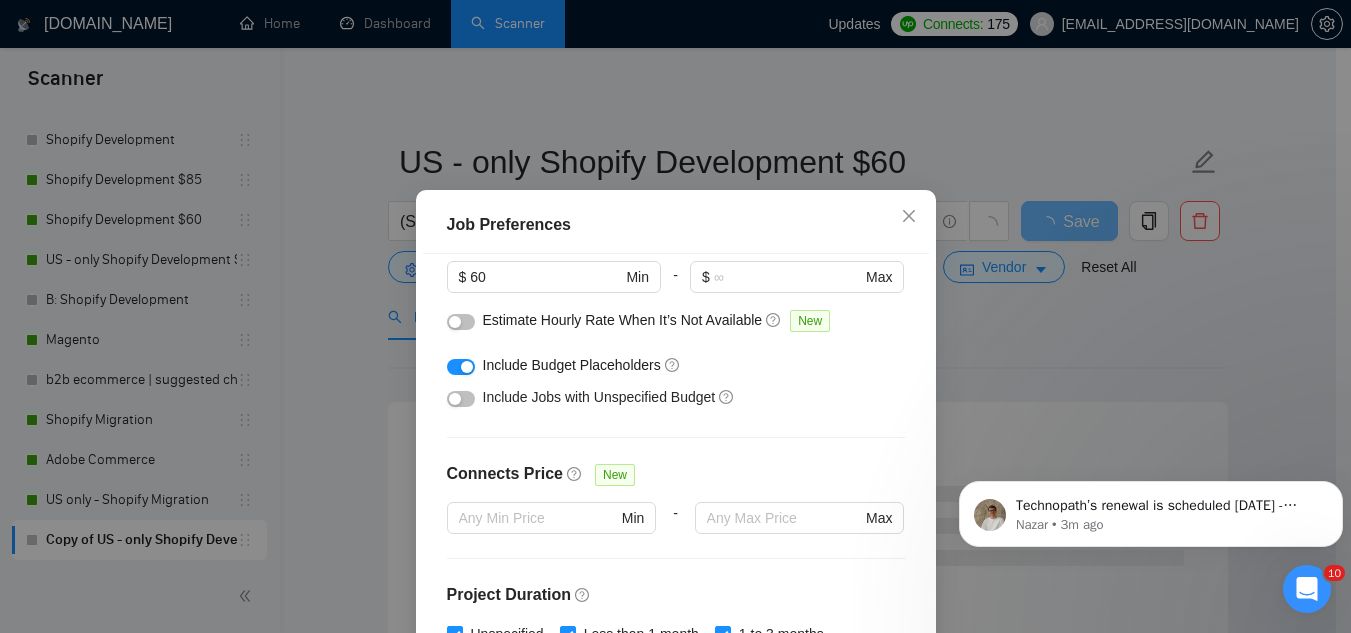 click at bounding box center (461, 397) 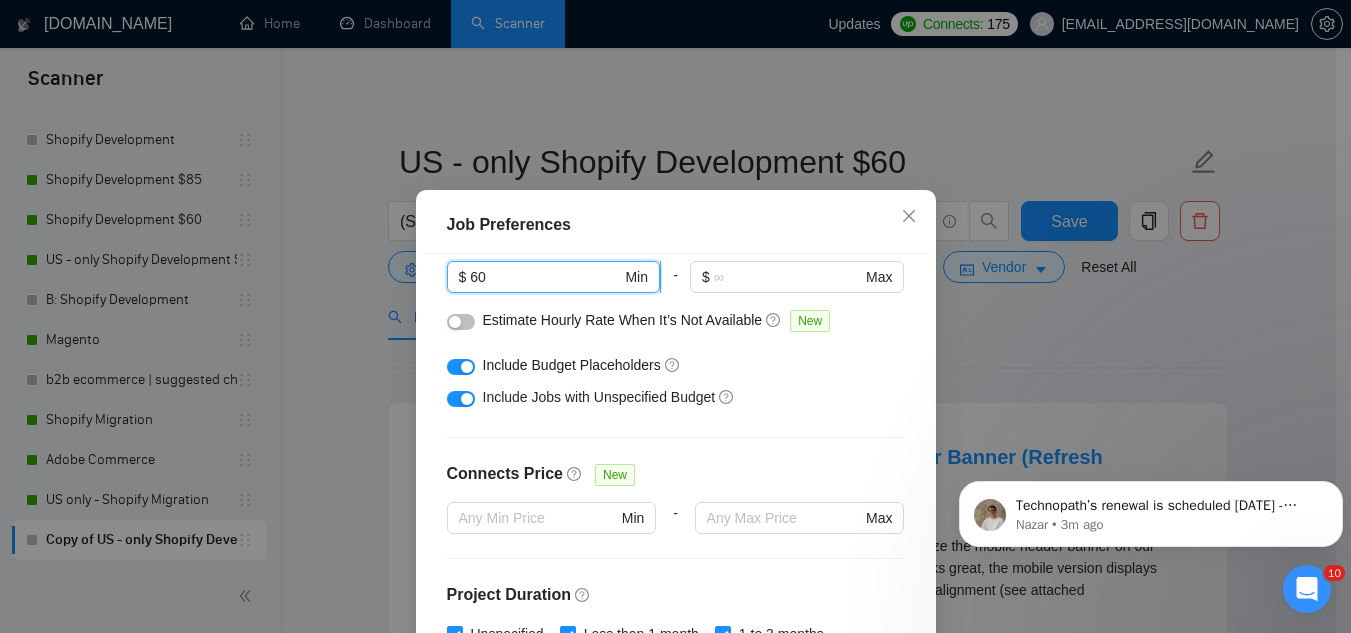 click on "60" at bounding box center (545, 277) 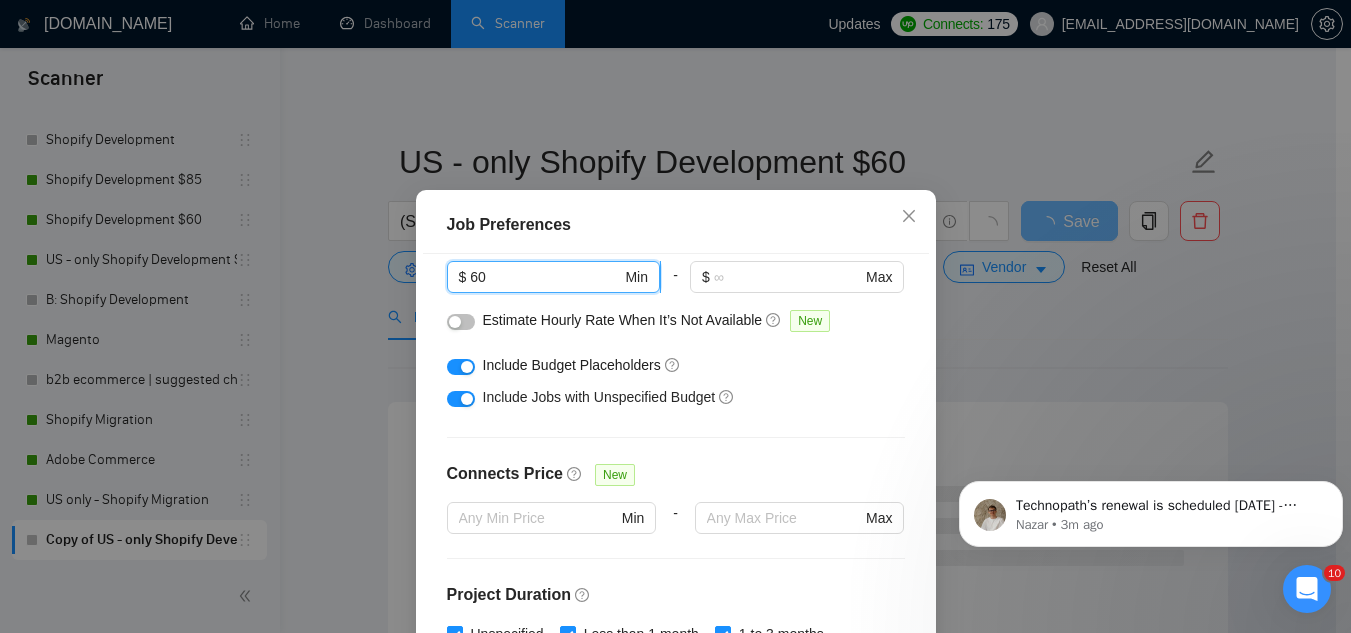 type on "6" 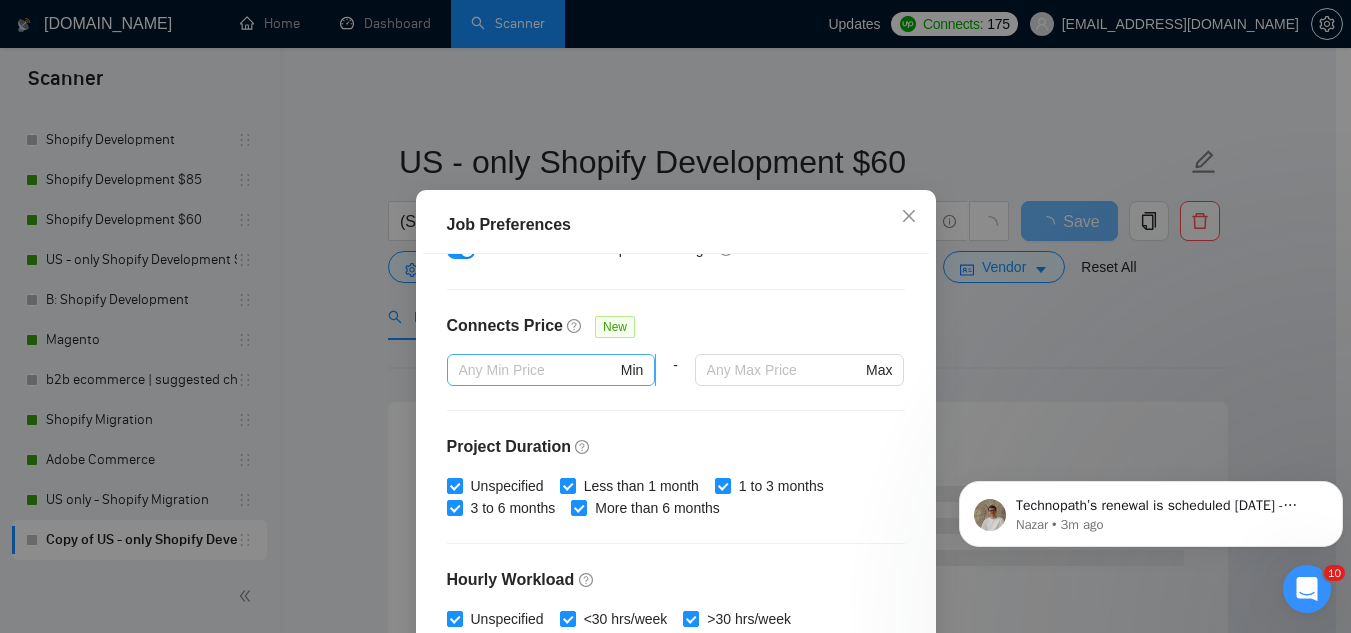 scroll, scrollTop: 683, scrollLeft: 0, axis: vertical 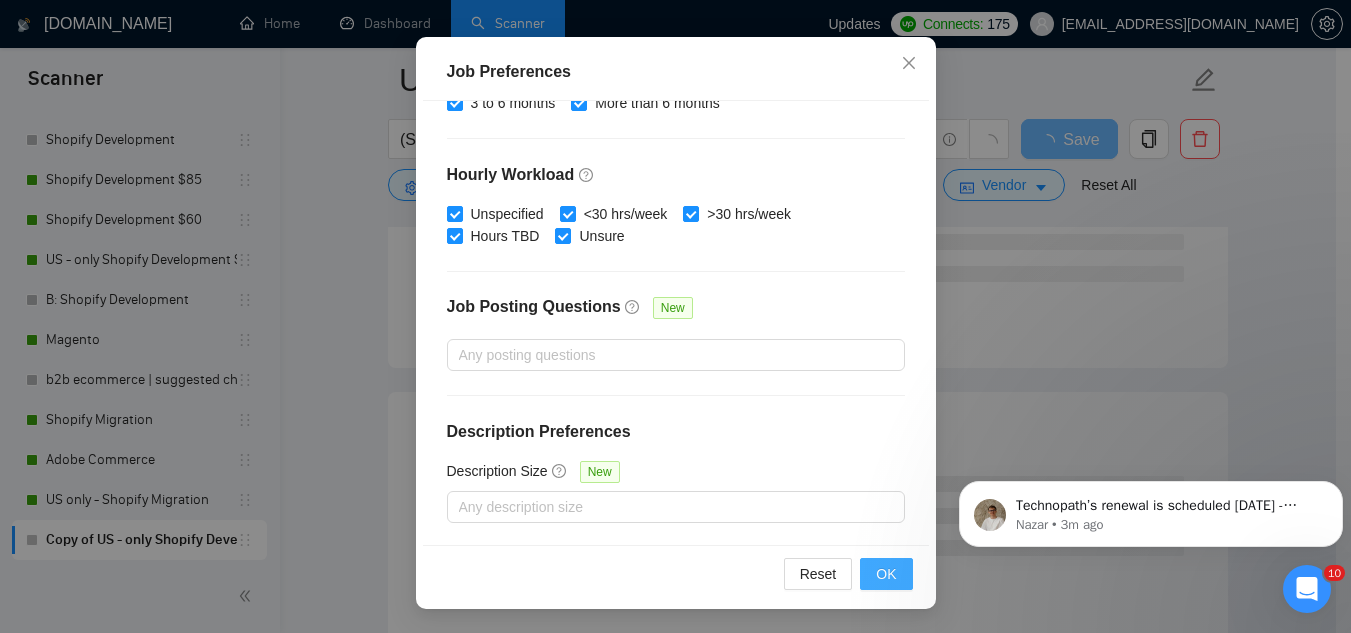 click on "OK" at bounding box center (886, 574) 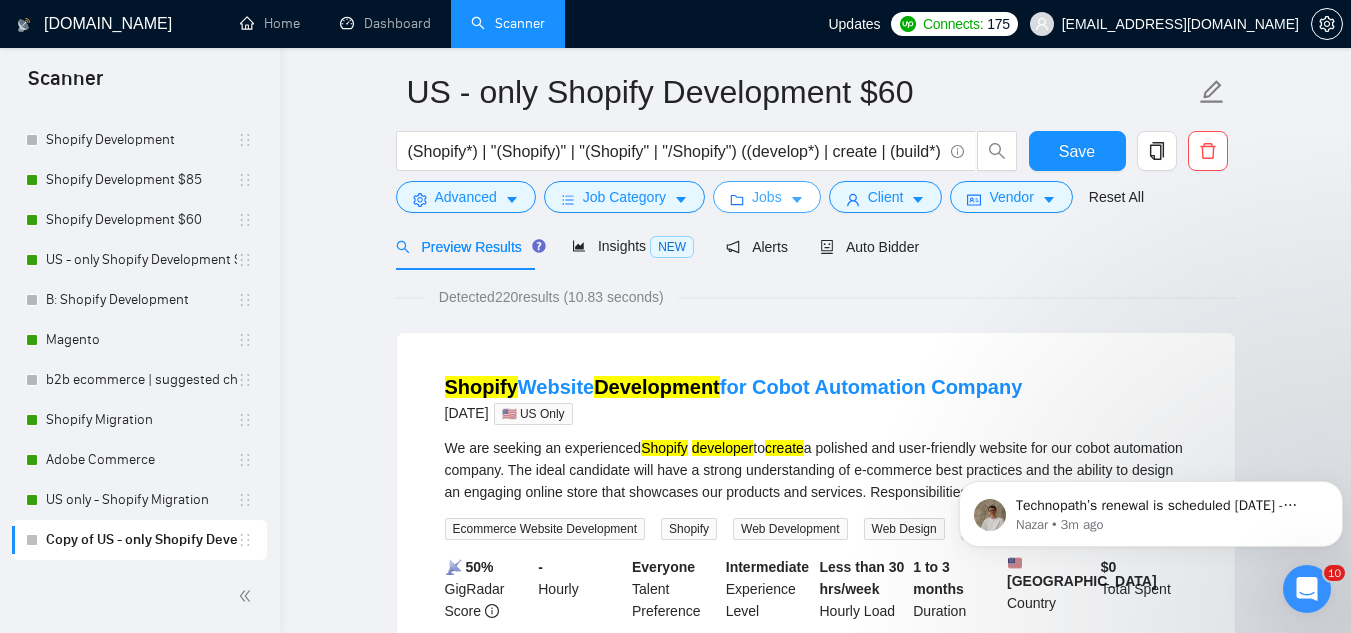 scroll, scrollTop: 0, scrollLeft: 0, axis: both 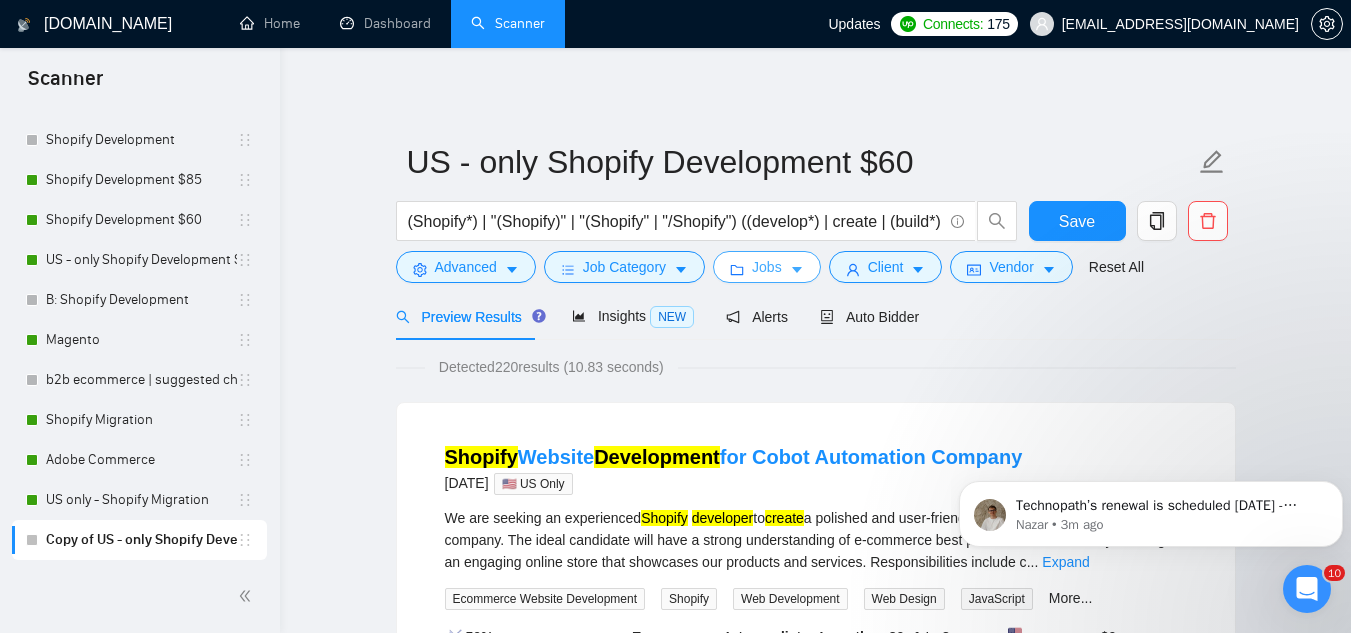 click on "Jobs" at bounding box center [767, 267] 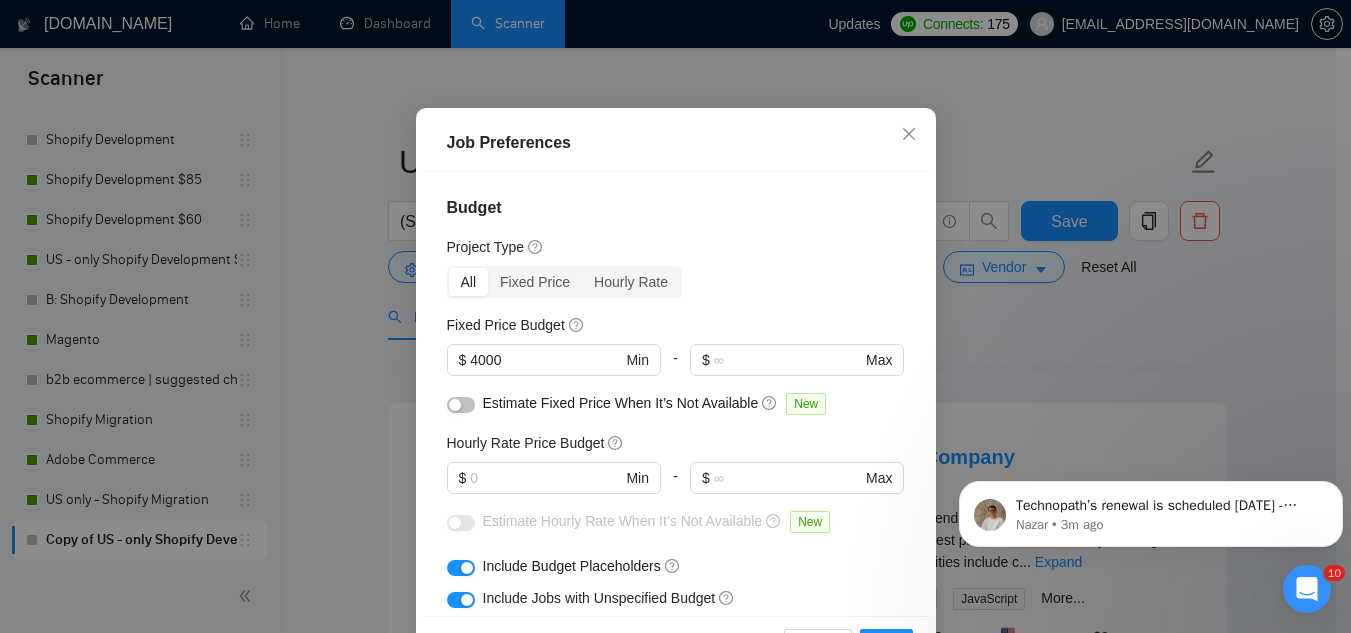 scroll, scrollTop: 200, scrollLeft: 0, axis: vertical 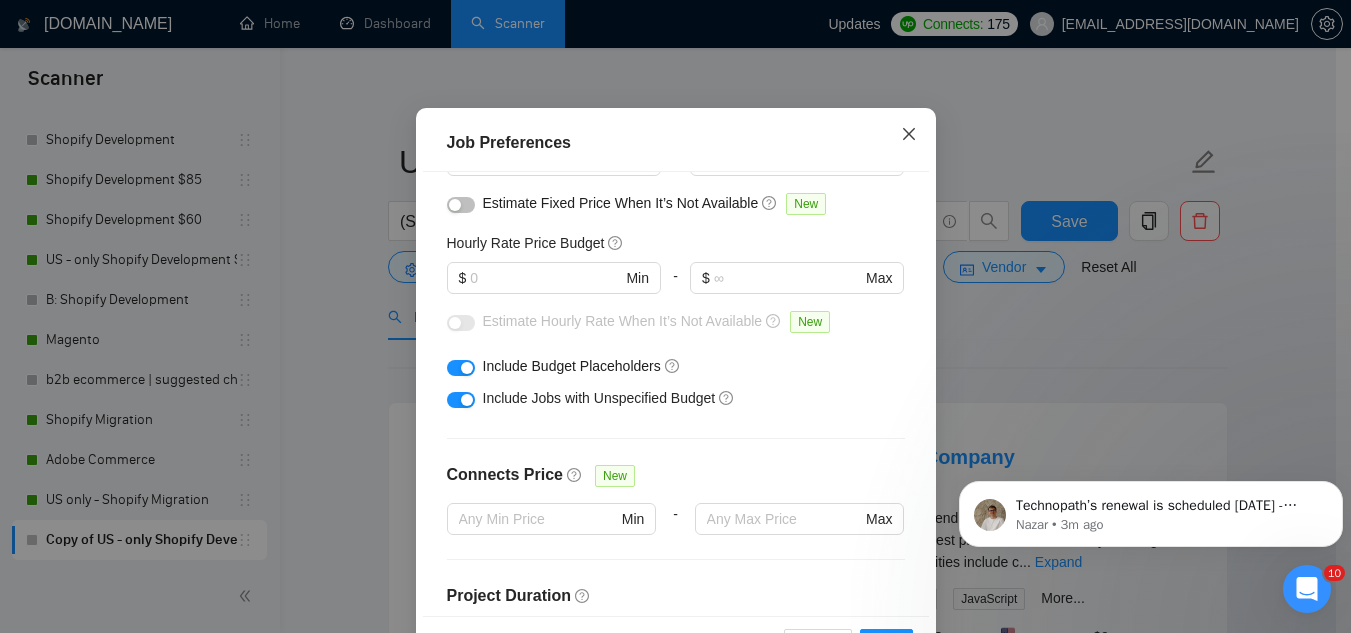 click 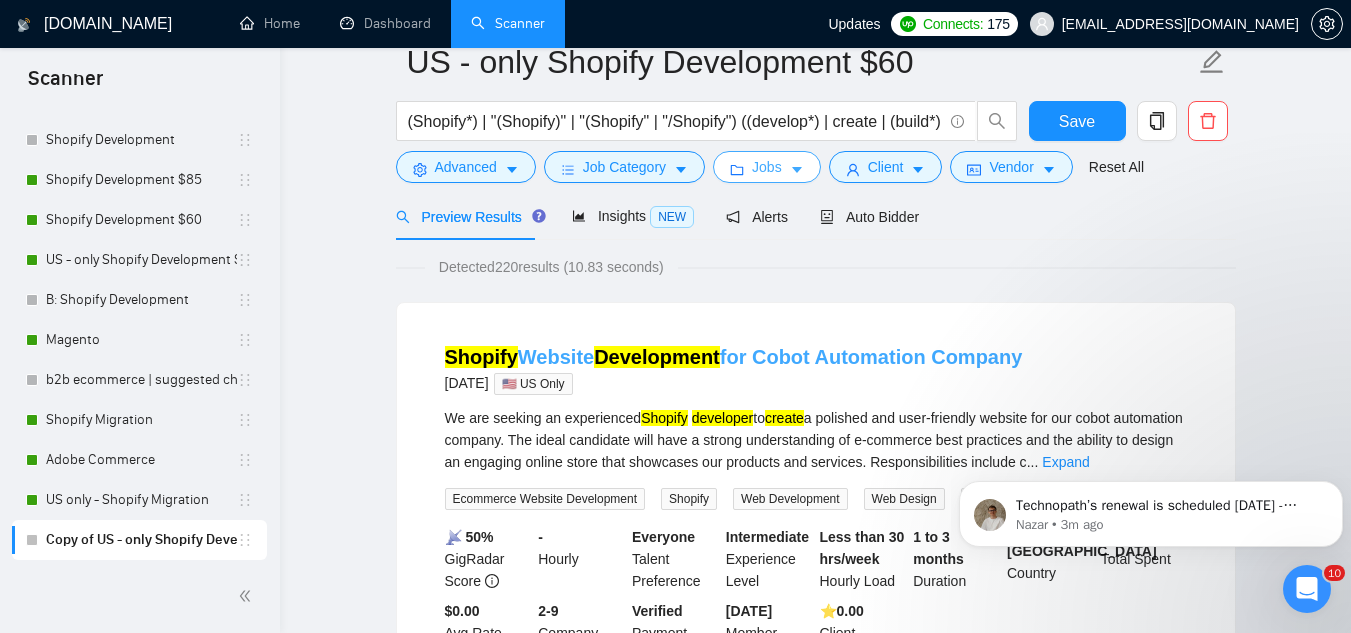 scroll, scrollTop: 0, scrollLeft: 0, axis: both 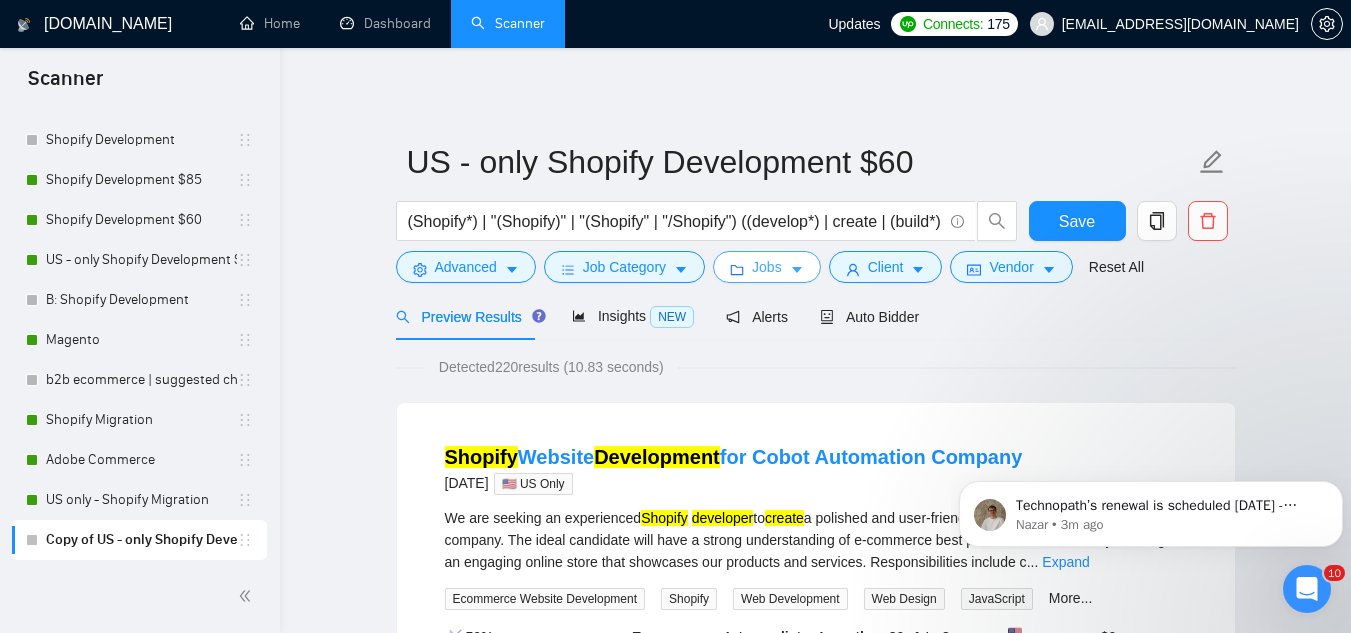 click on "Jobs" at bounding box center (767, 267) 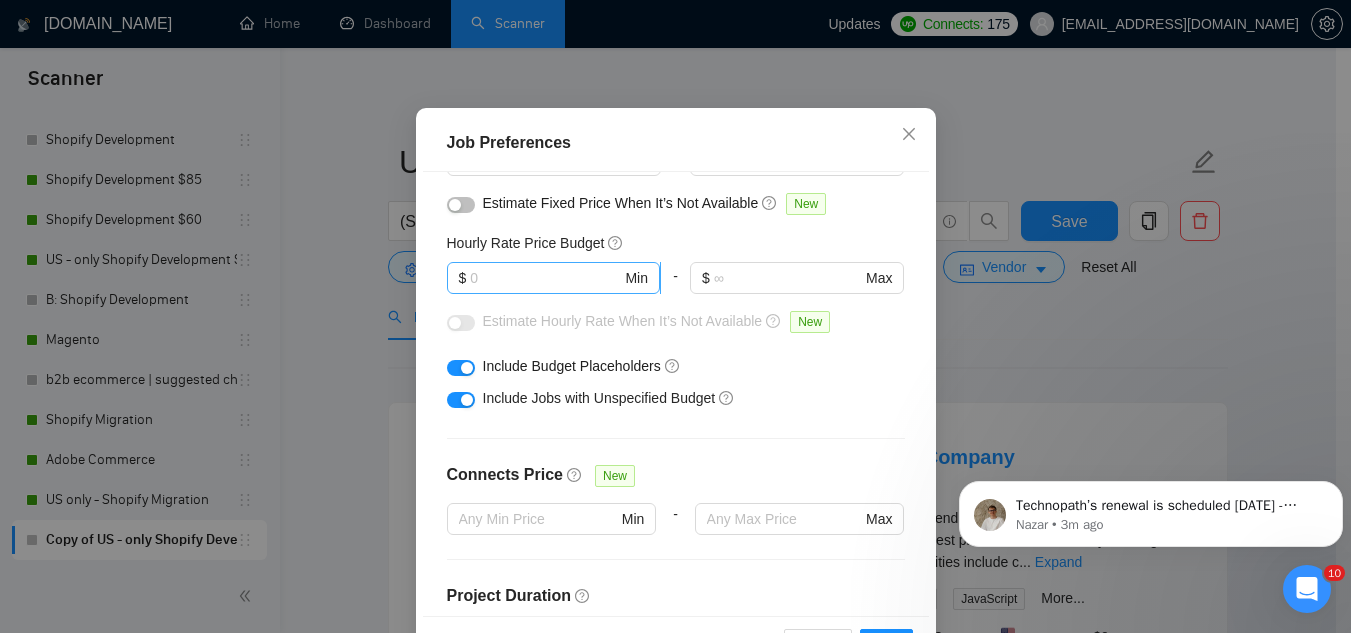 click at bounding box center (545, 278) 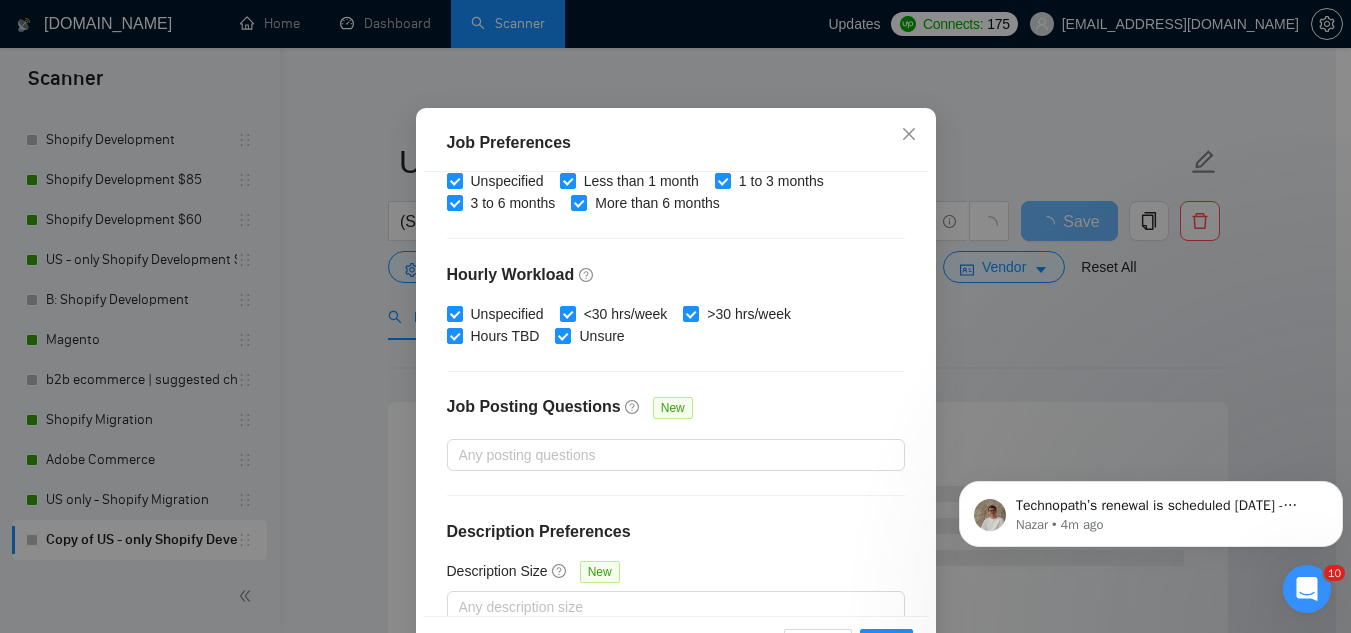 scroll, scrollTop: 683, scrollLeft: 0, axis: vertical 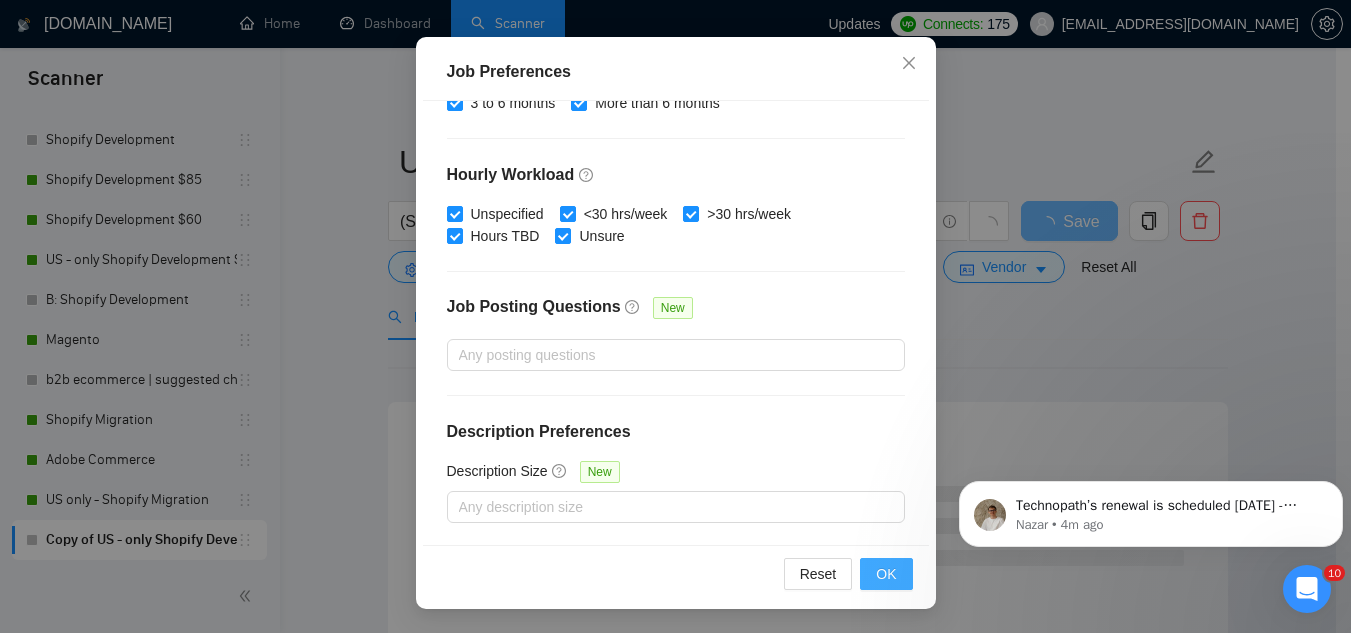 click on "OK" at bounding box center (886, 574) 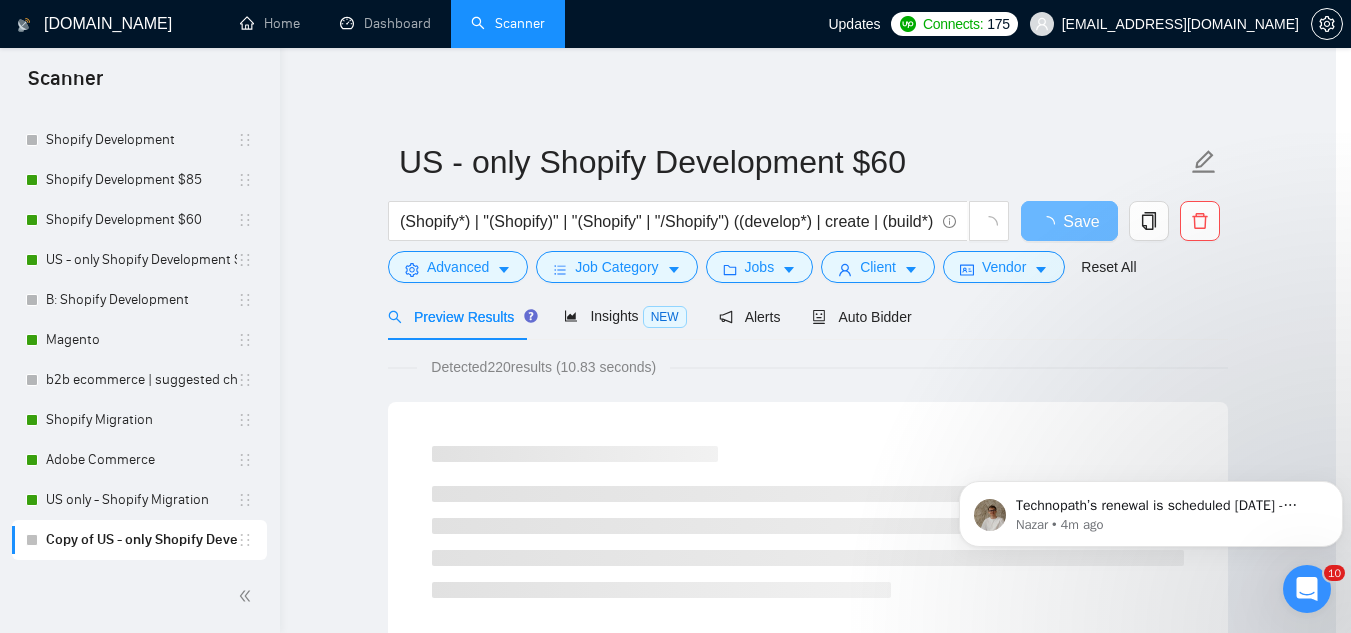 scroll, scrollTop: 82, scrollLeft: 0, axis: vertical 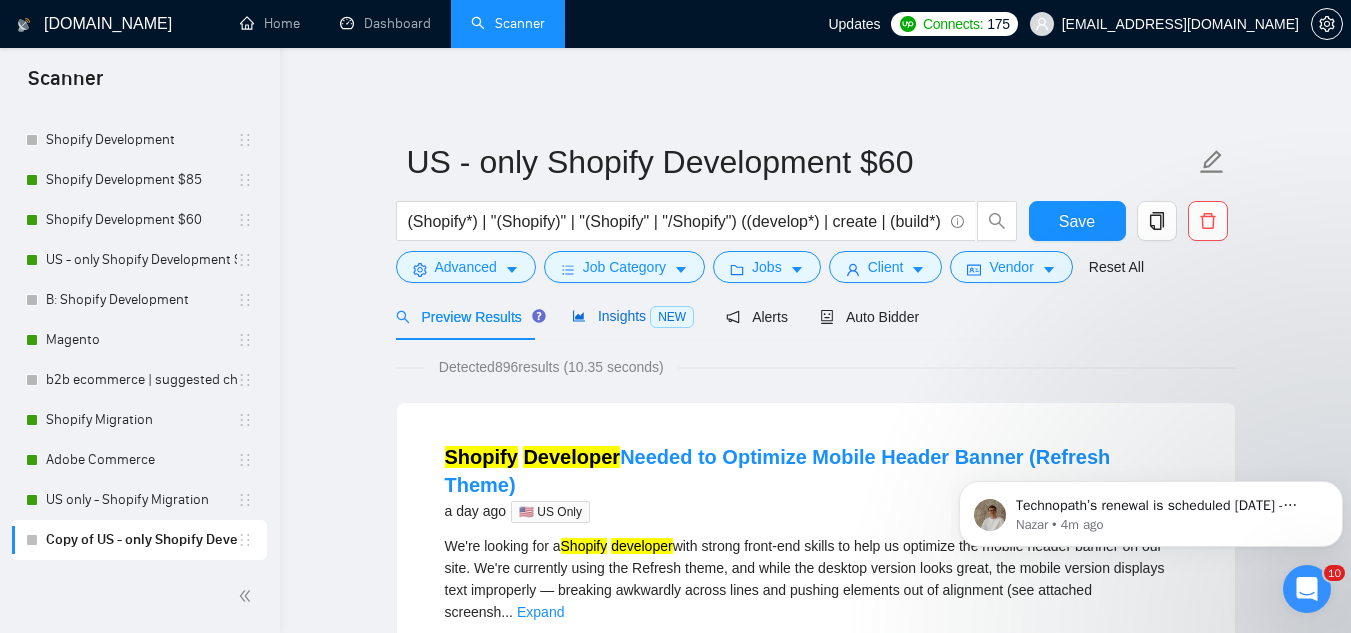 click on "Insights NEW" at bounding box center (633, 316) 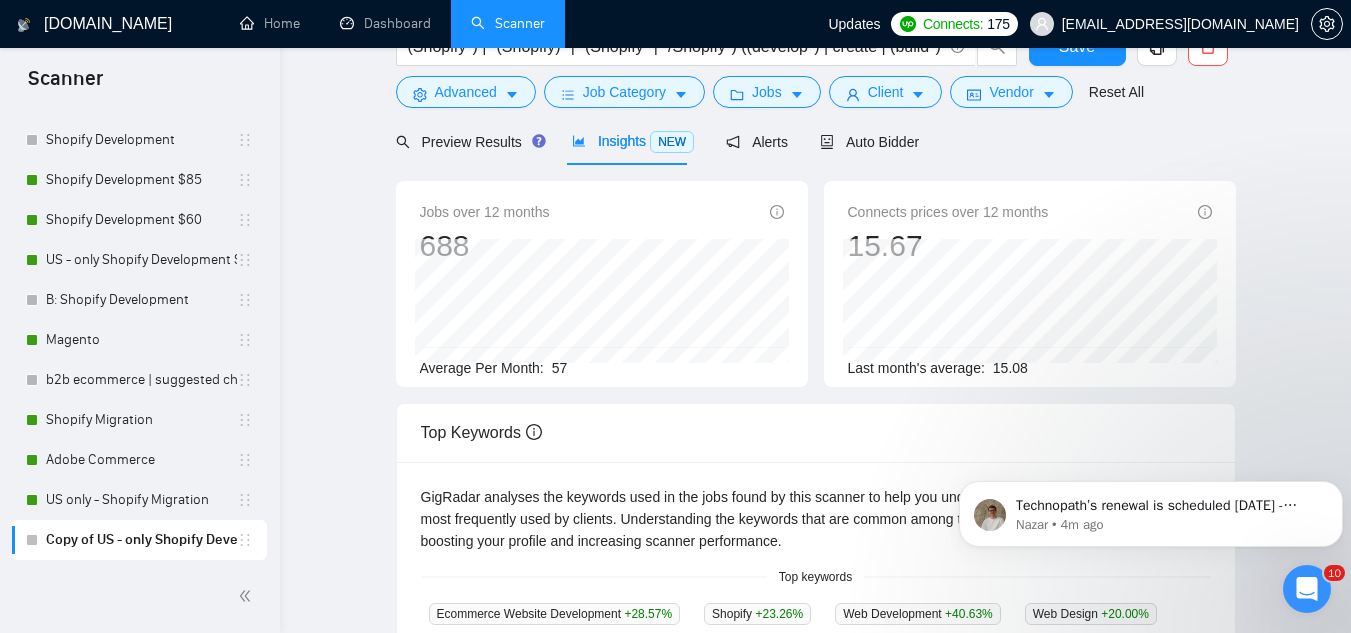 scroll, scrollTop: 0, scrollLeft: 0, axis: both 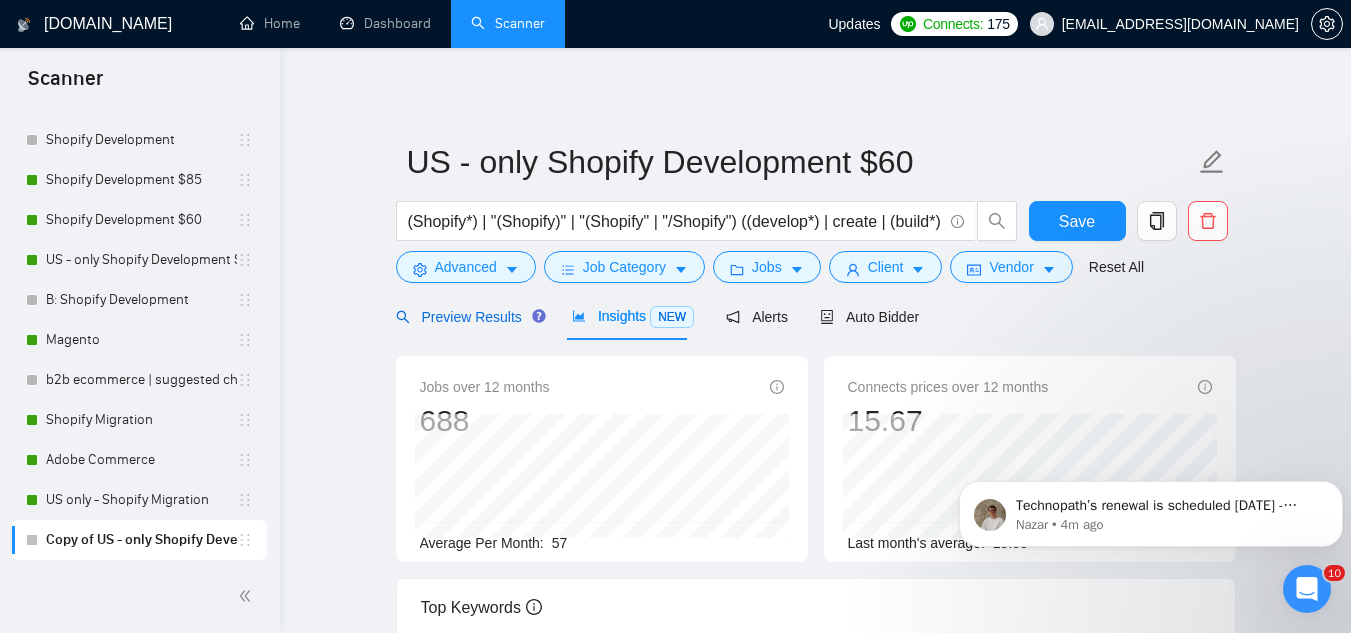 click on "Preview Results" at bounding box center (468, 317) 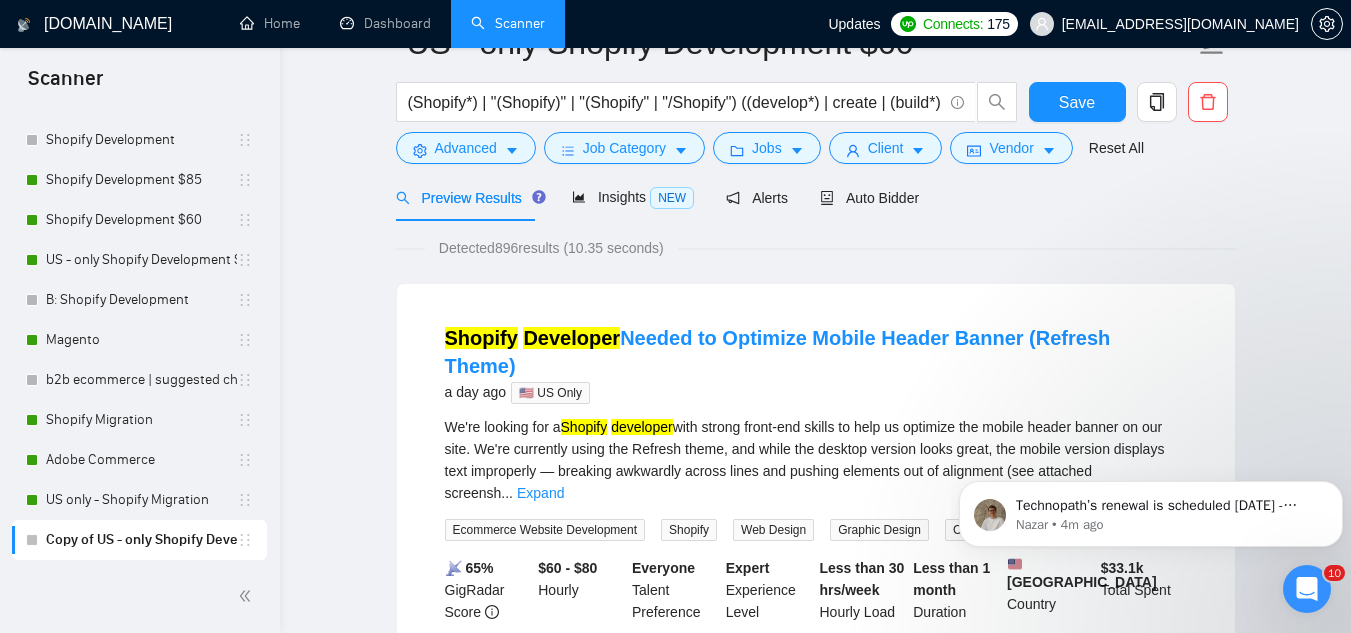 scroll, scrollTop: 0, scrollLeft: 0, axis: both 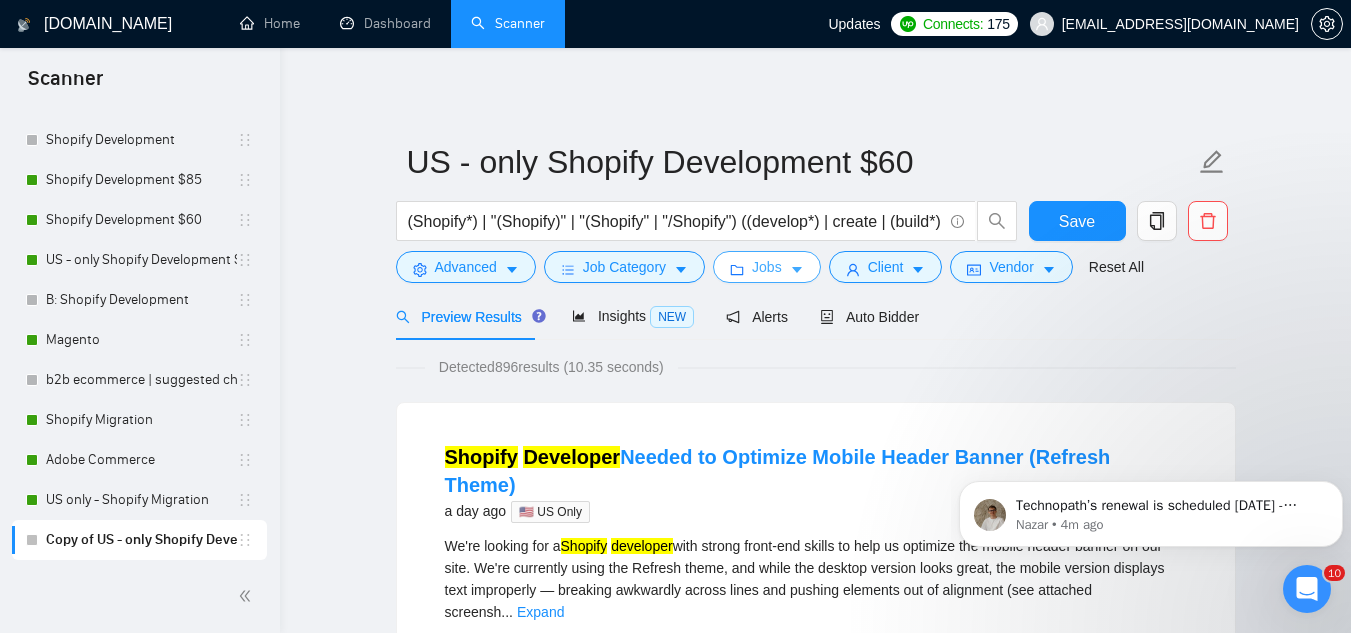 click on "Jobs" at bounding box center (767, 267) 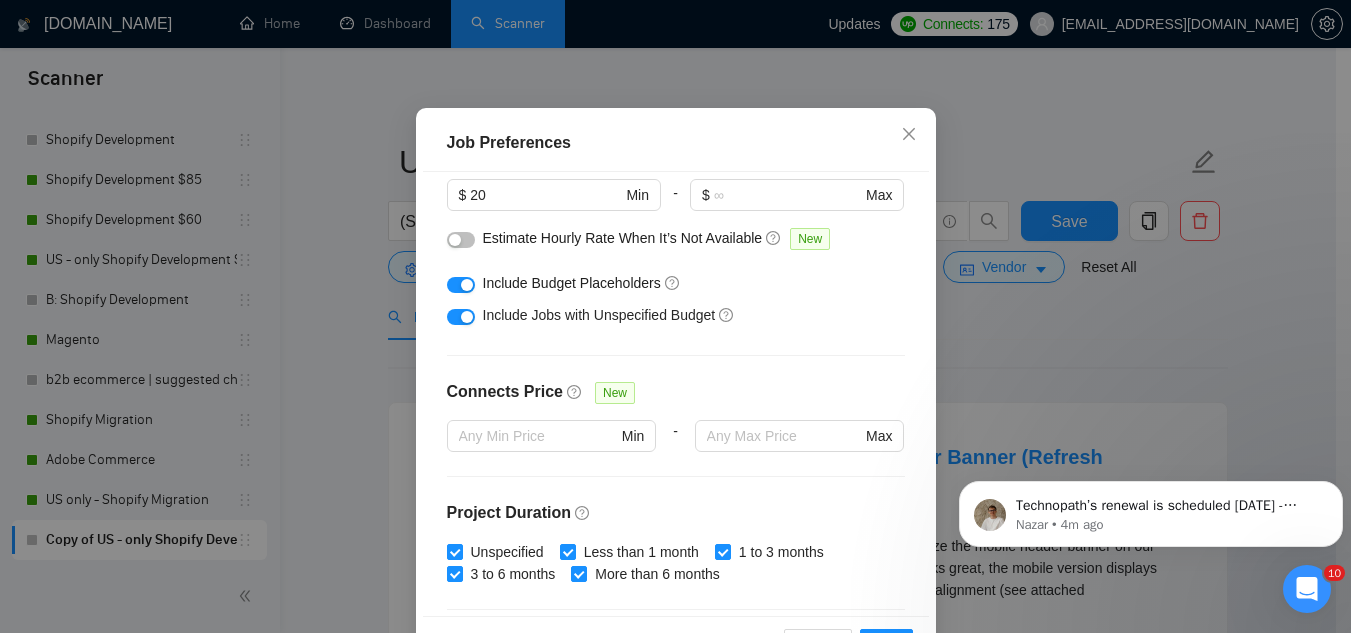 scroll, scrollTop: 183, scrollLeft: 0, axis: vertical 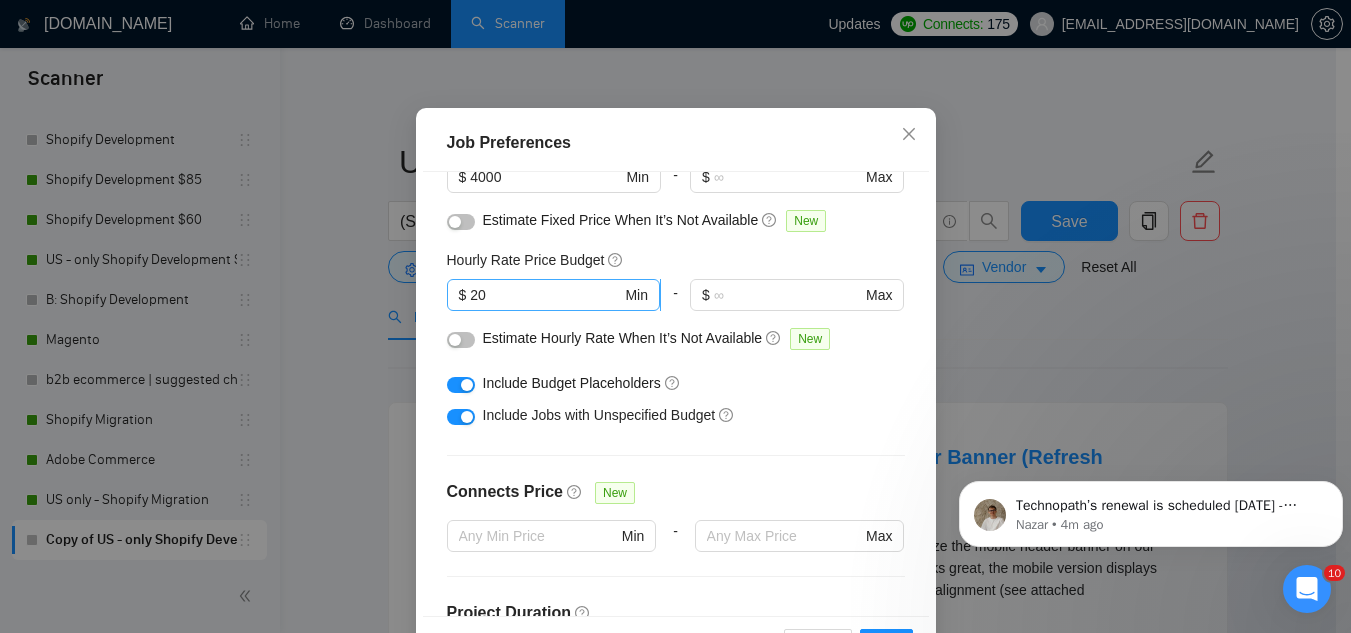 click on "20" at bounding box center [545, 295] 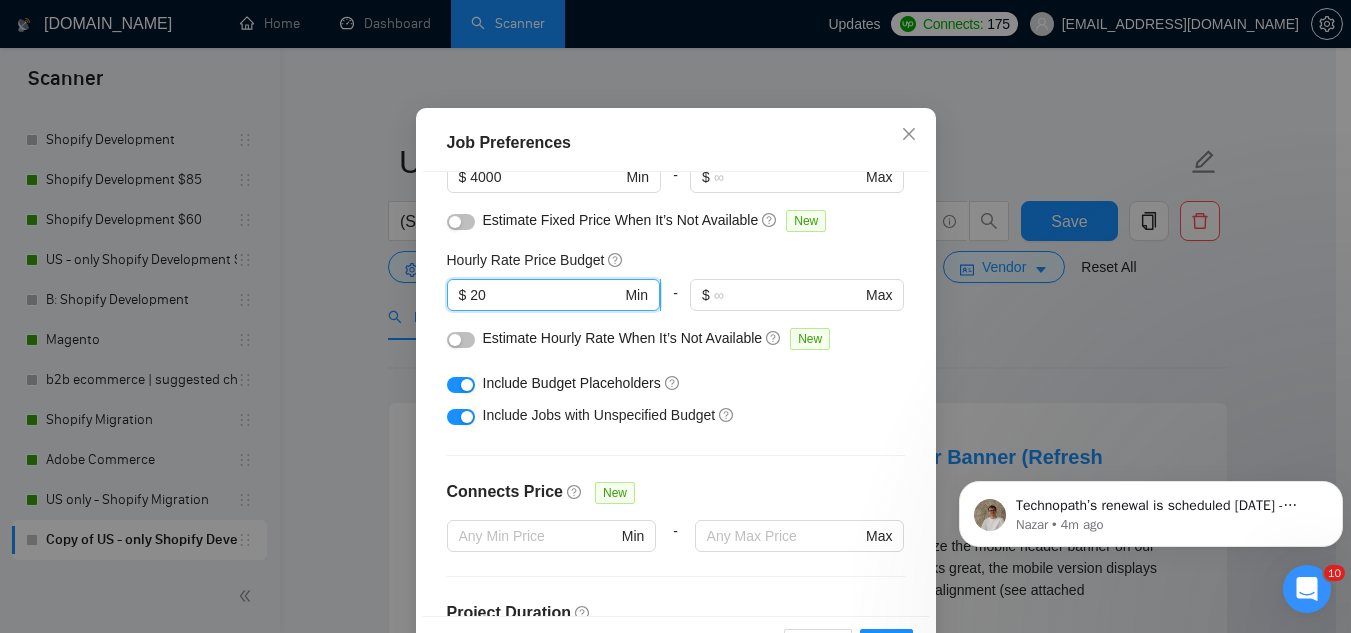 type on "2" 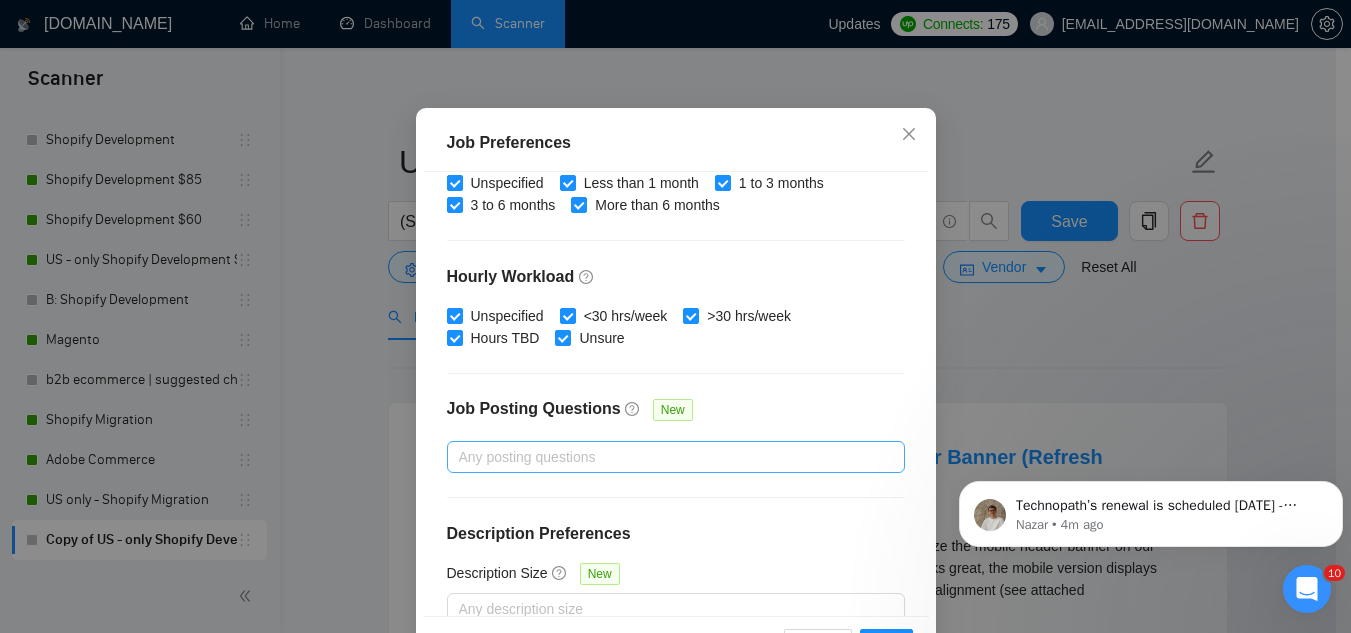 scroll, scrollTop: 683, scrollLeft: 0, axis: vertical 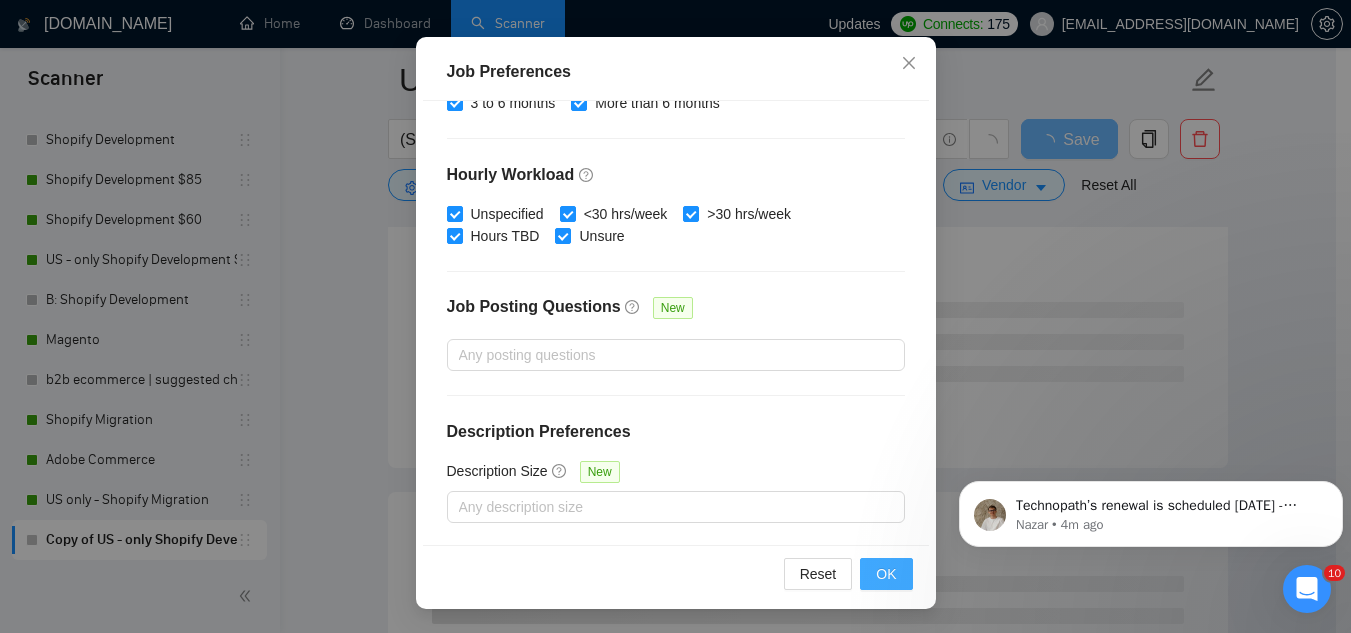 click on "OK" at bounding box center (886, 574) 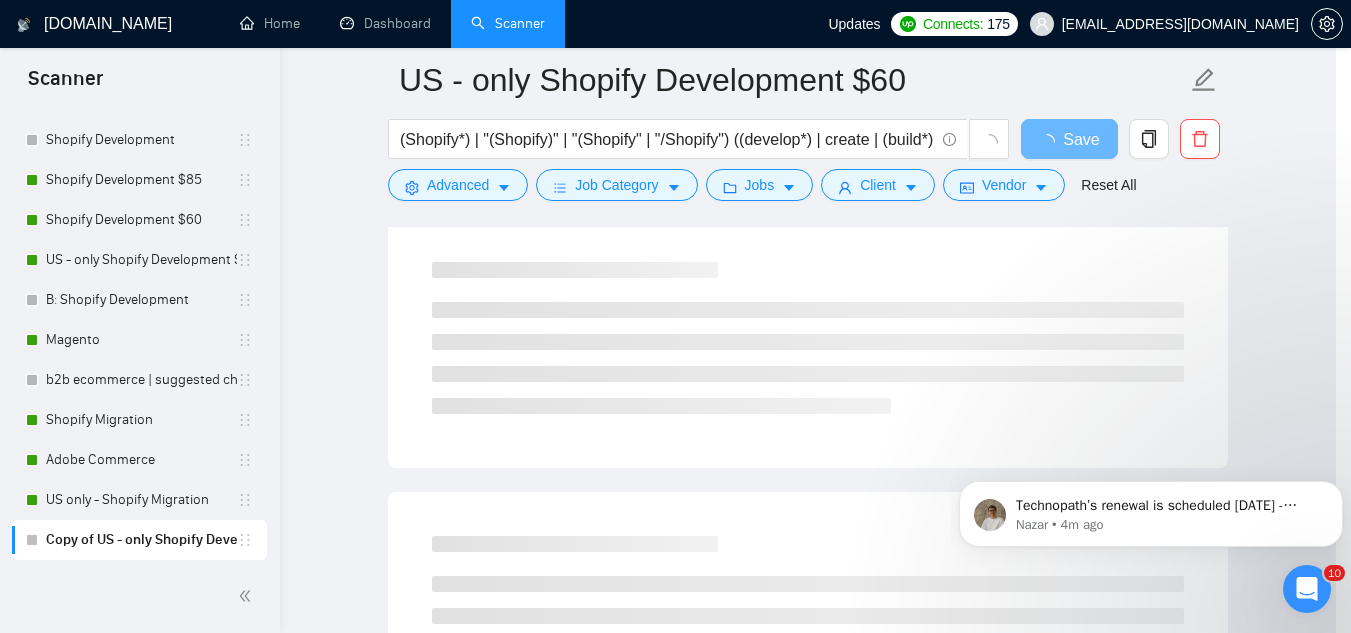 scroll, scrollTop: 82, scrollLeft: 0, axis: vertical 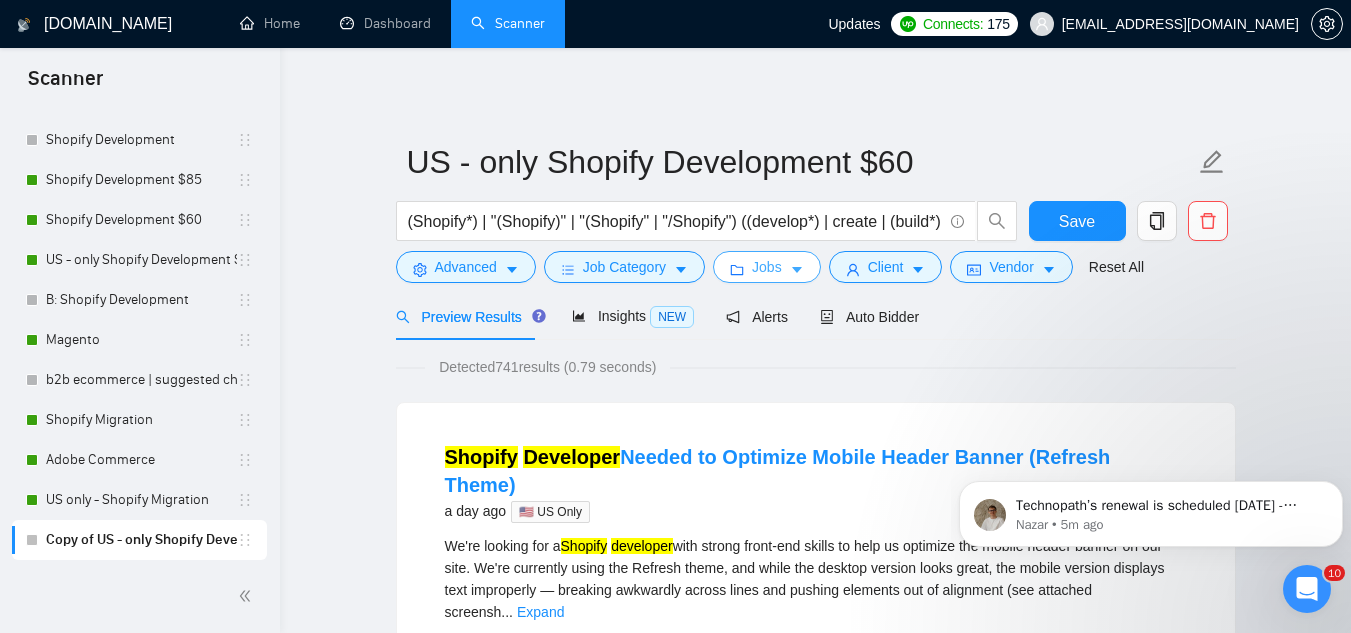 click on "Jobs" at bounding box center (767, 267) 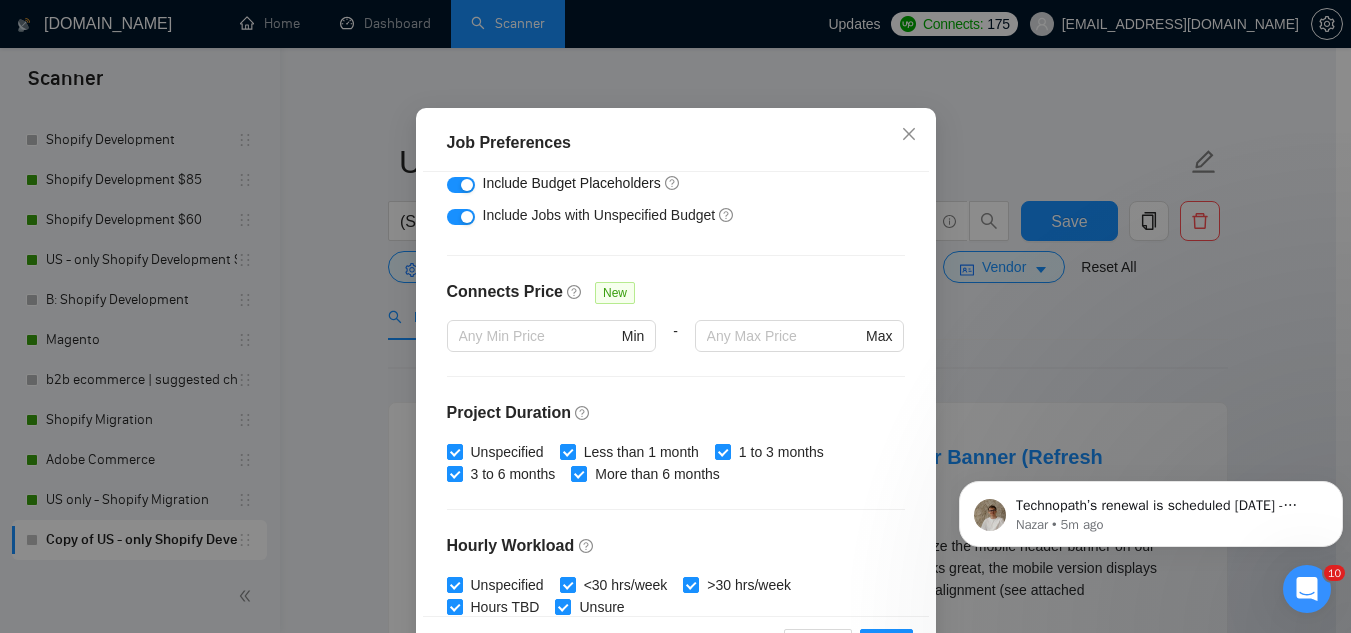 scroll, scrollTop: 83, scrollLeft: 0, axis: vertical 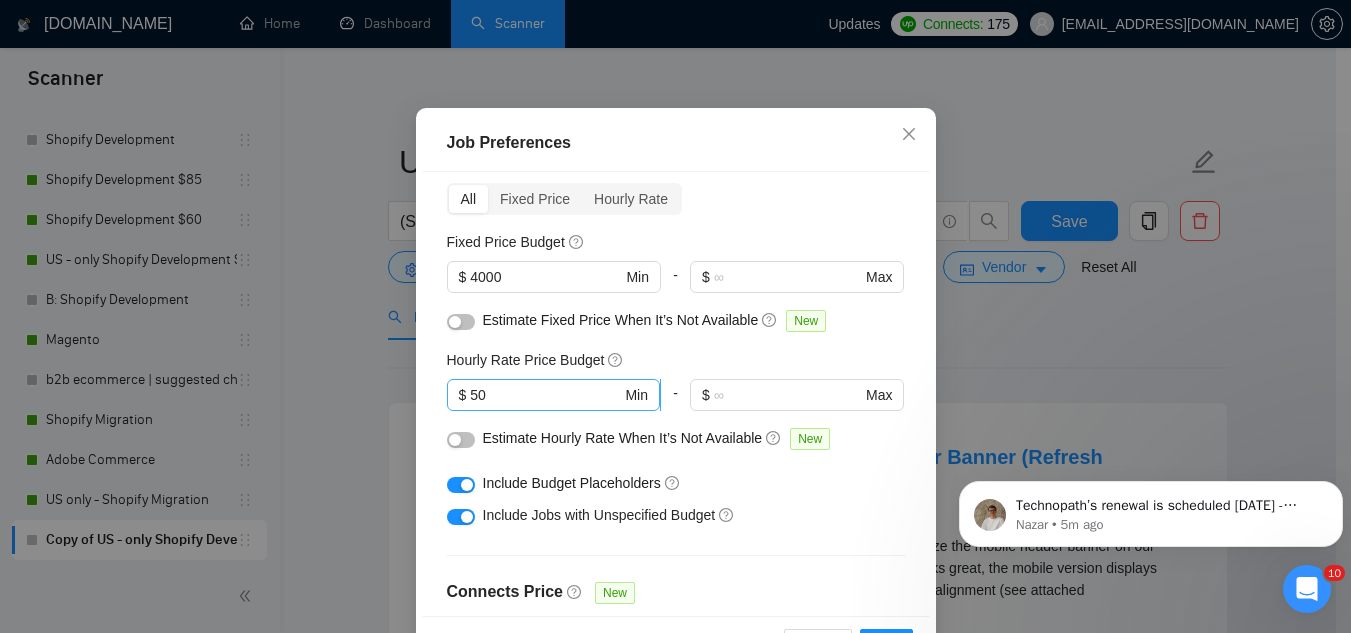 click on "50" at bounding box center (545, 395) 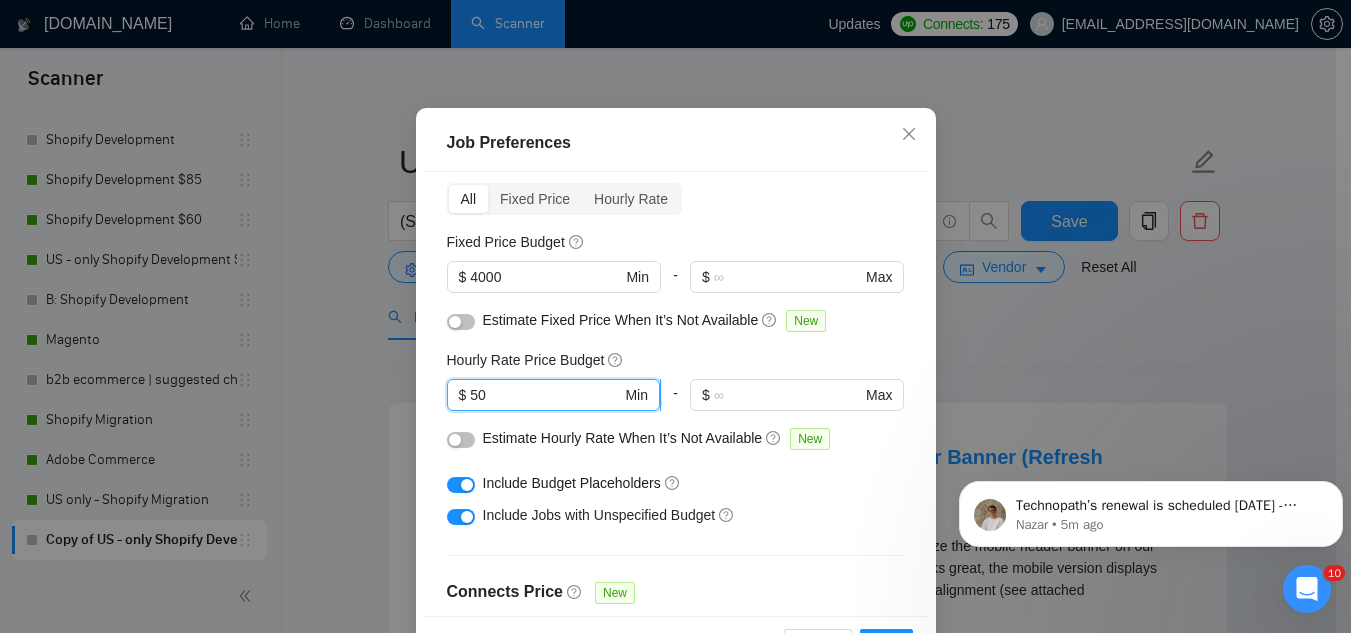type on "5" 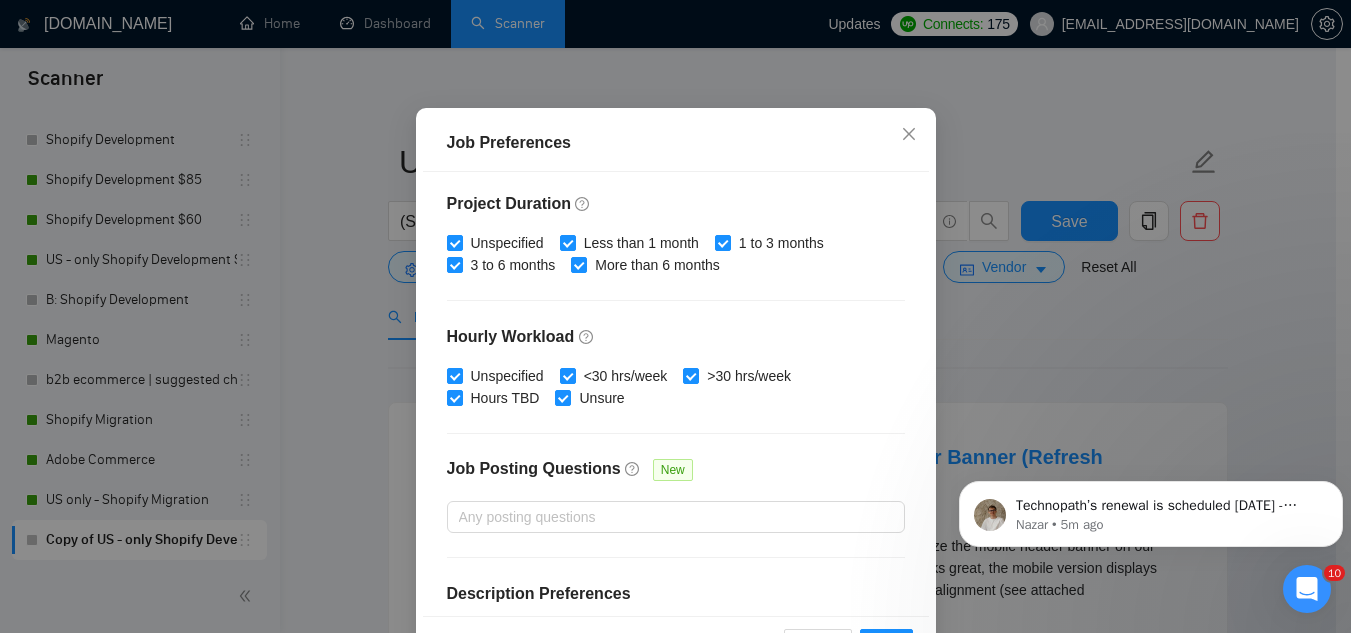 scroll, scrollTop: 683, scrollLeft: 0, axis: vertical 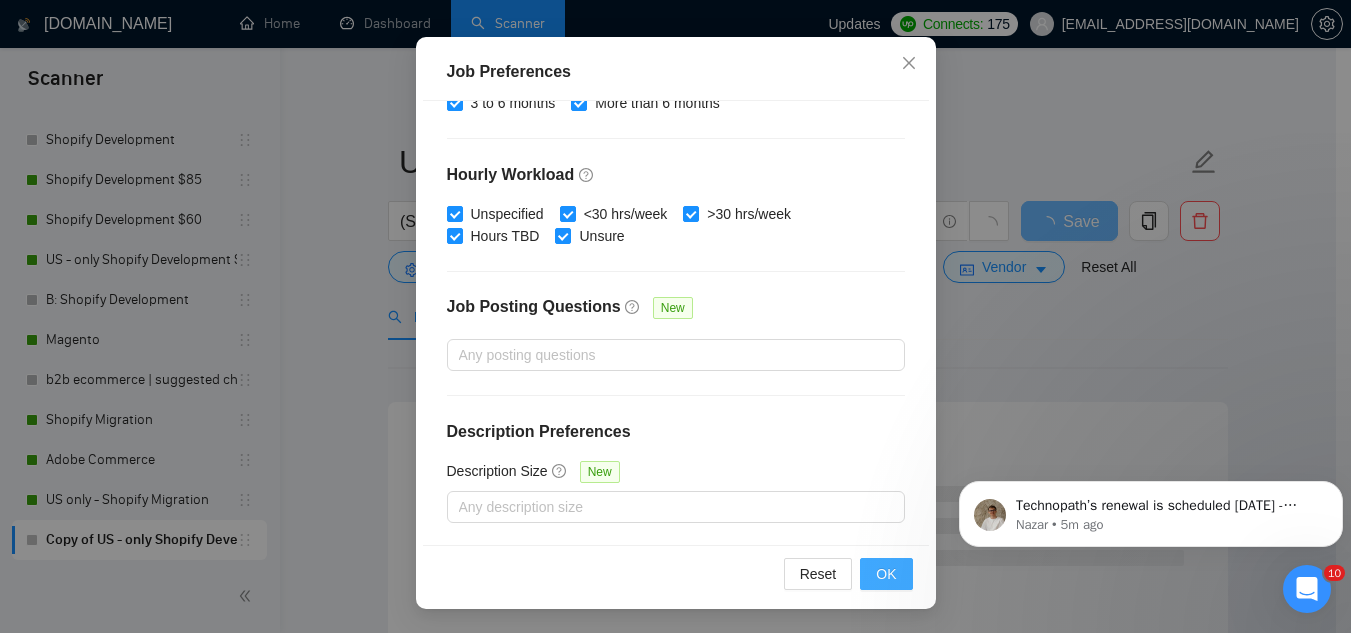 type on "60" 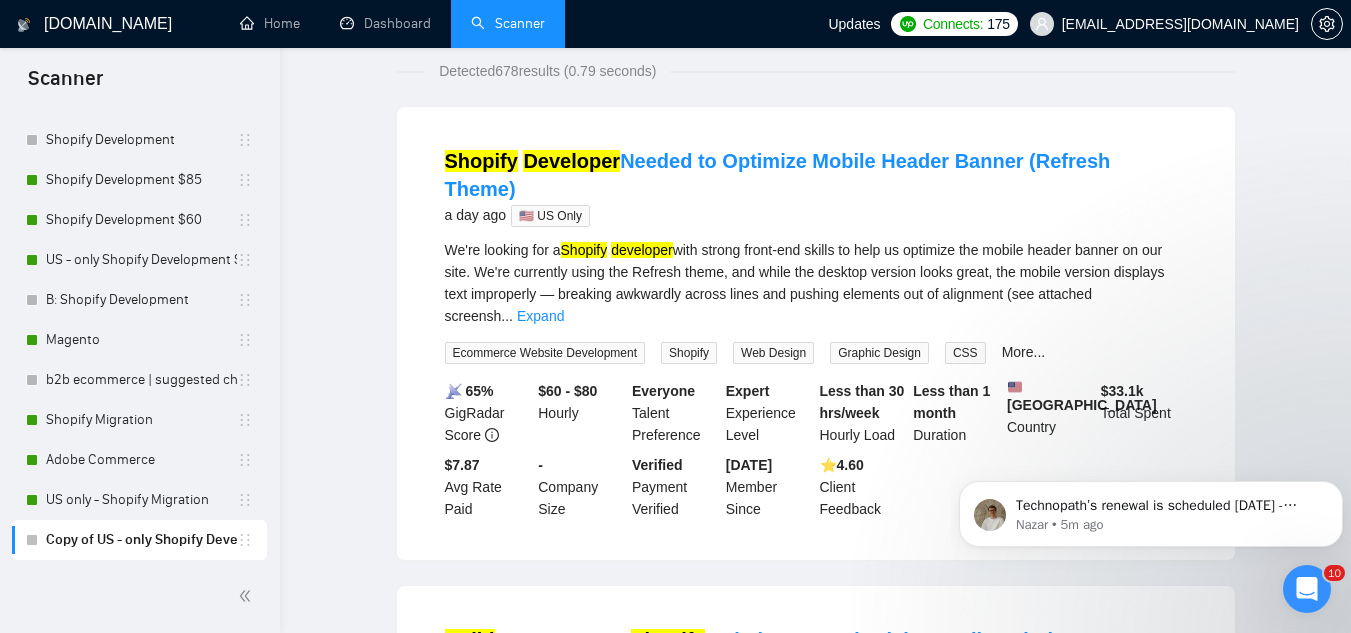 scroll, scrollTop: 0, scrollLeft: 0, axis: both 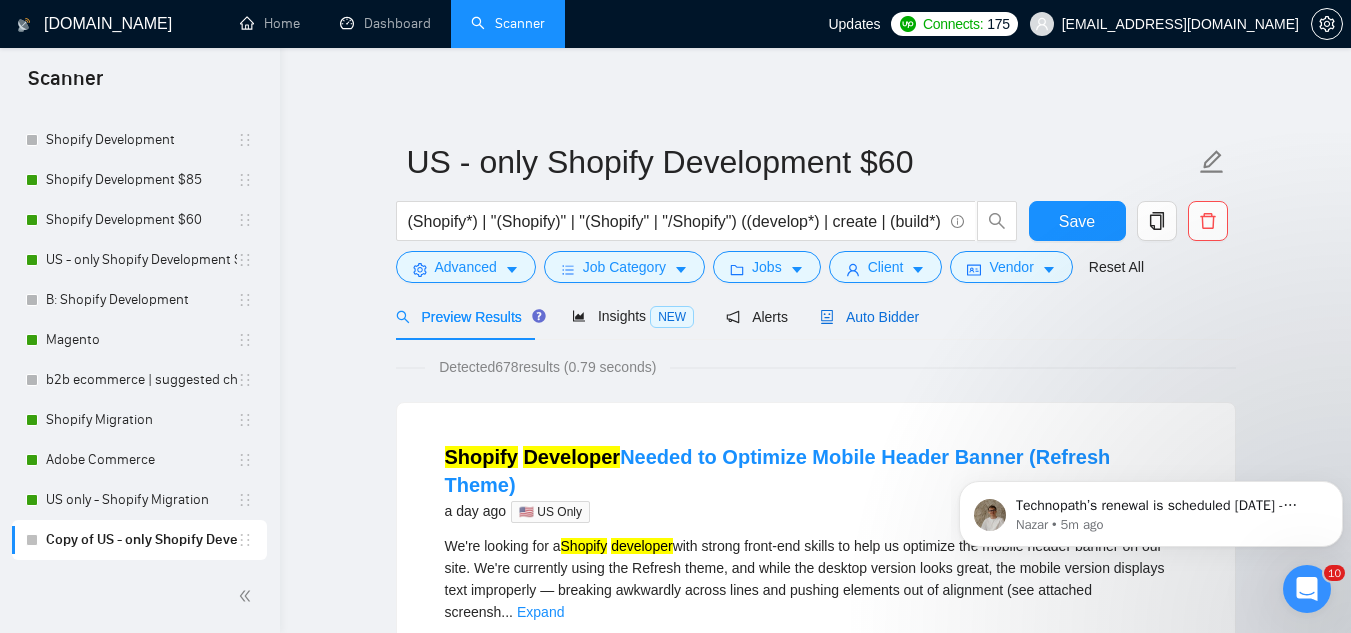 click on "Auto Bidder" at bounding box center (869, 317) 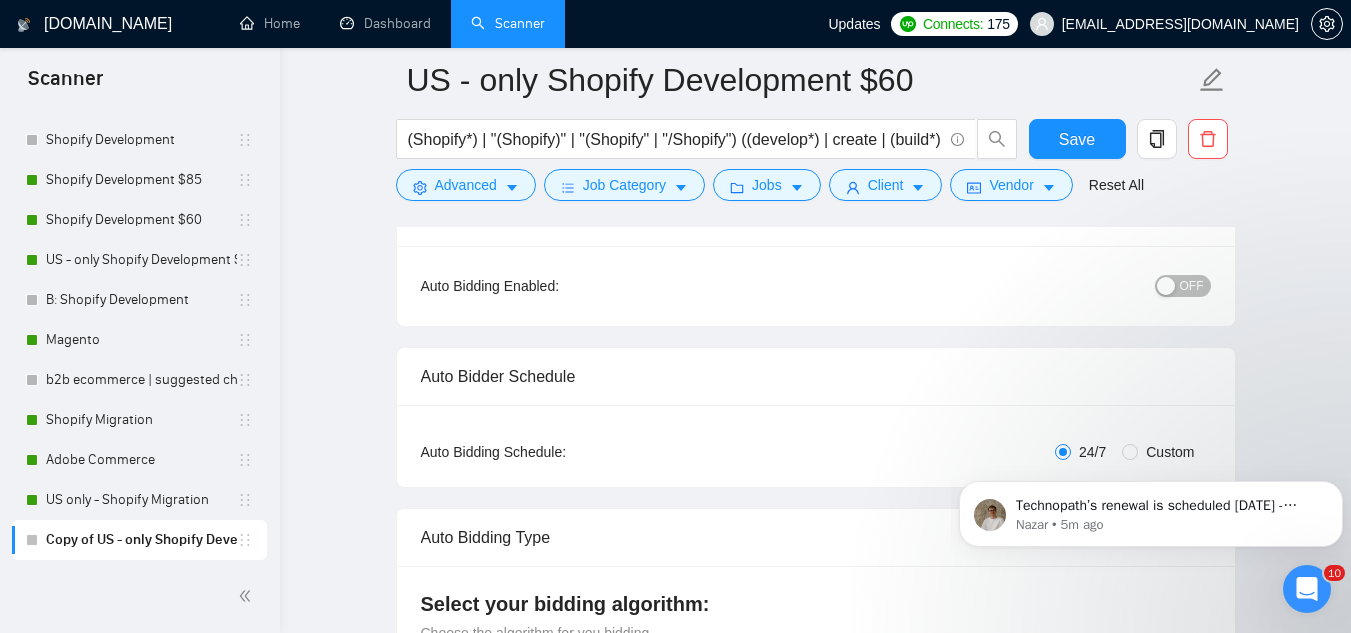 scroll, scrollTop: 100, scrollLeft: 0, axis: vertical 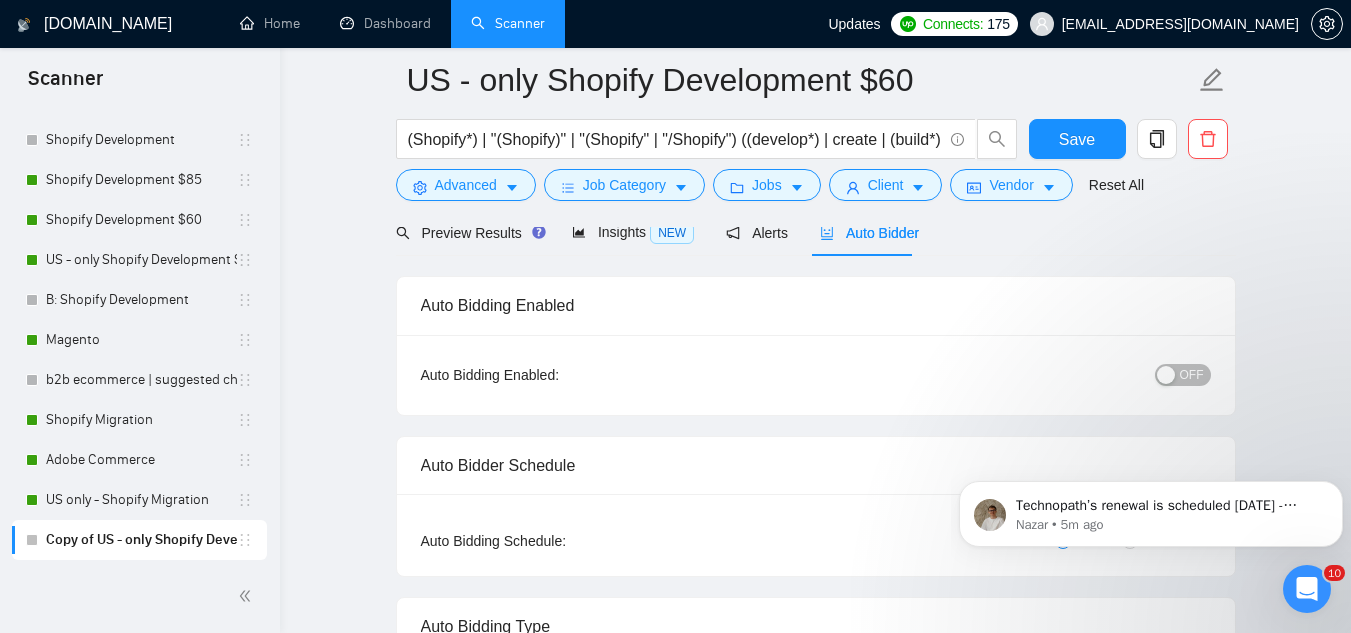 click on "OFF" at bounding box center (1183, 375) 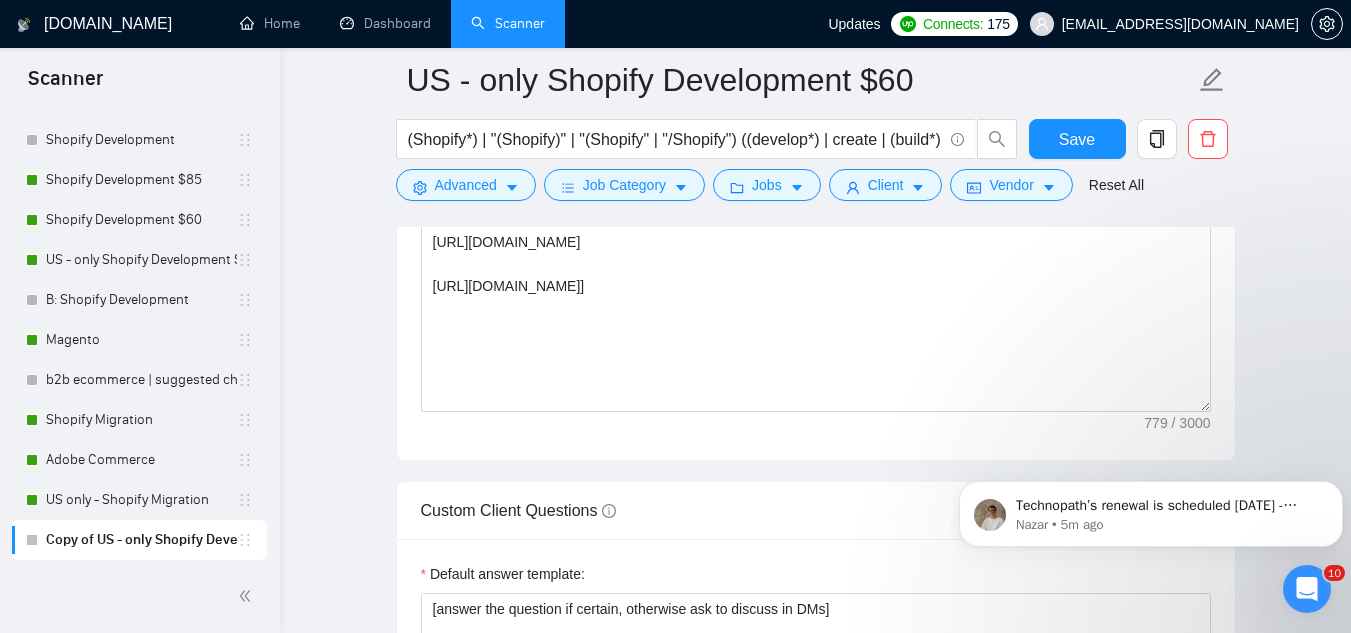 scroll, scrollTop: 2100, scrollLeft: 0, axis: vertical 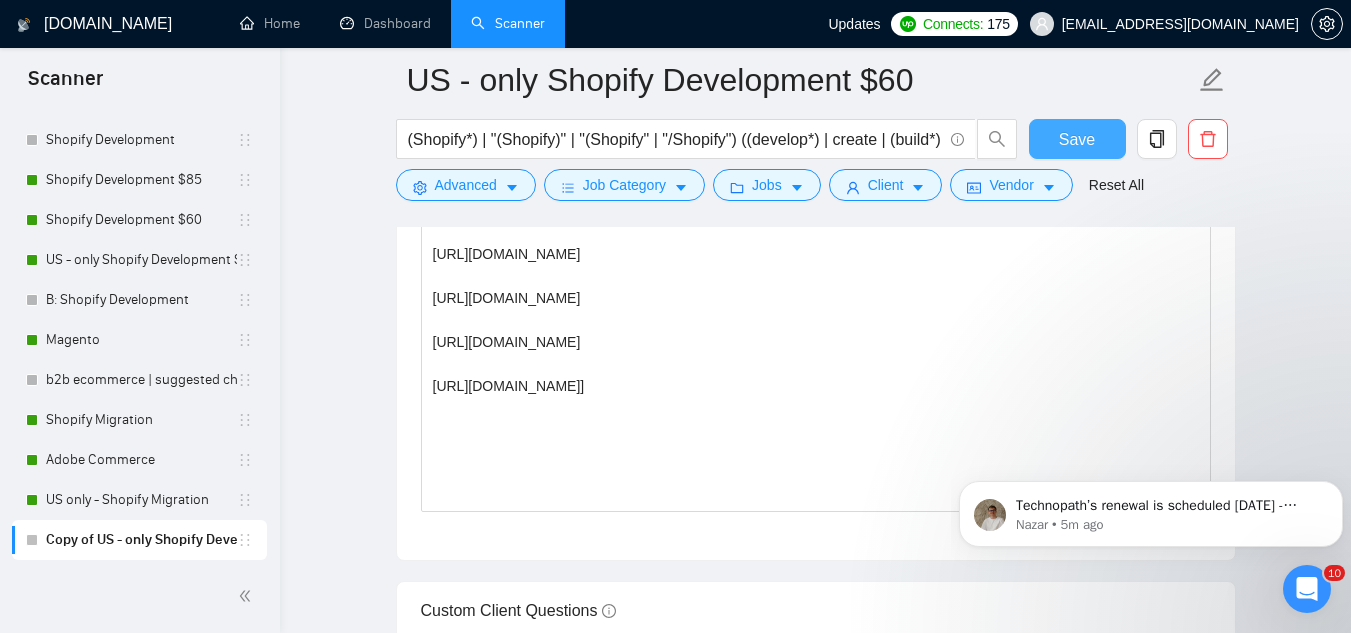 click on "Save" at bounding box center [1077, 139] 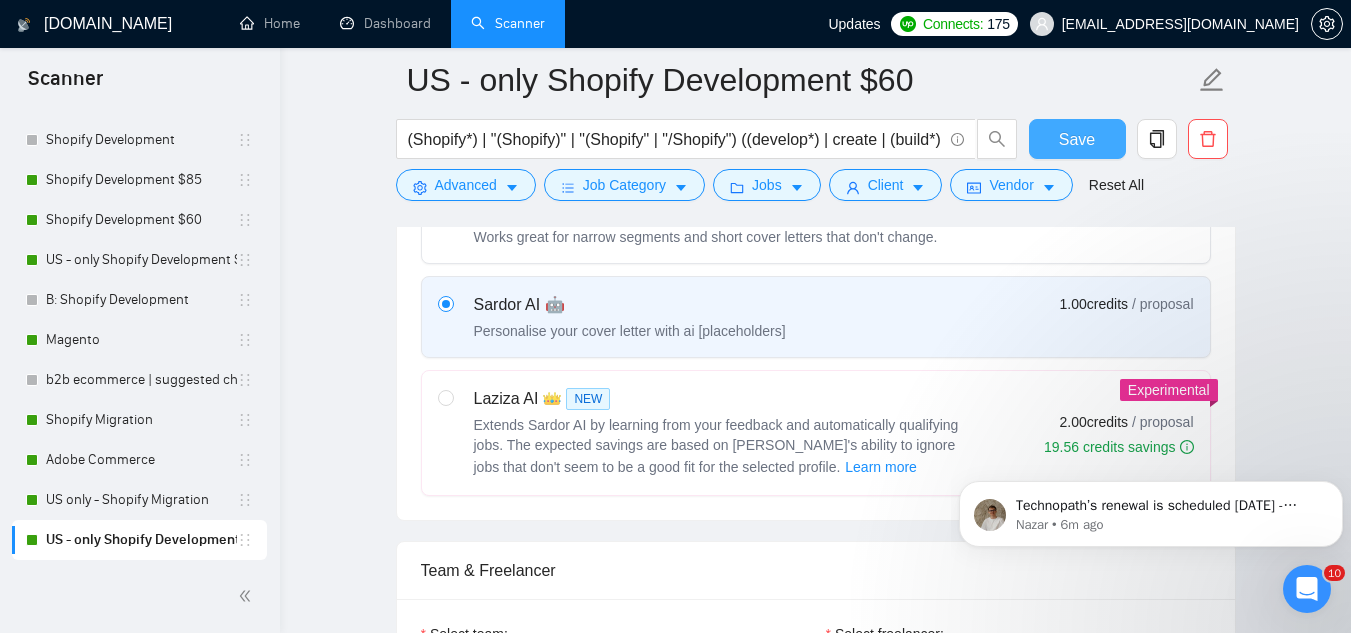 scroll, scrollTop: 700, scrollLeft: 0, axis: vertical 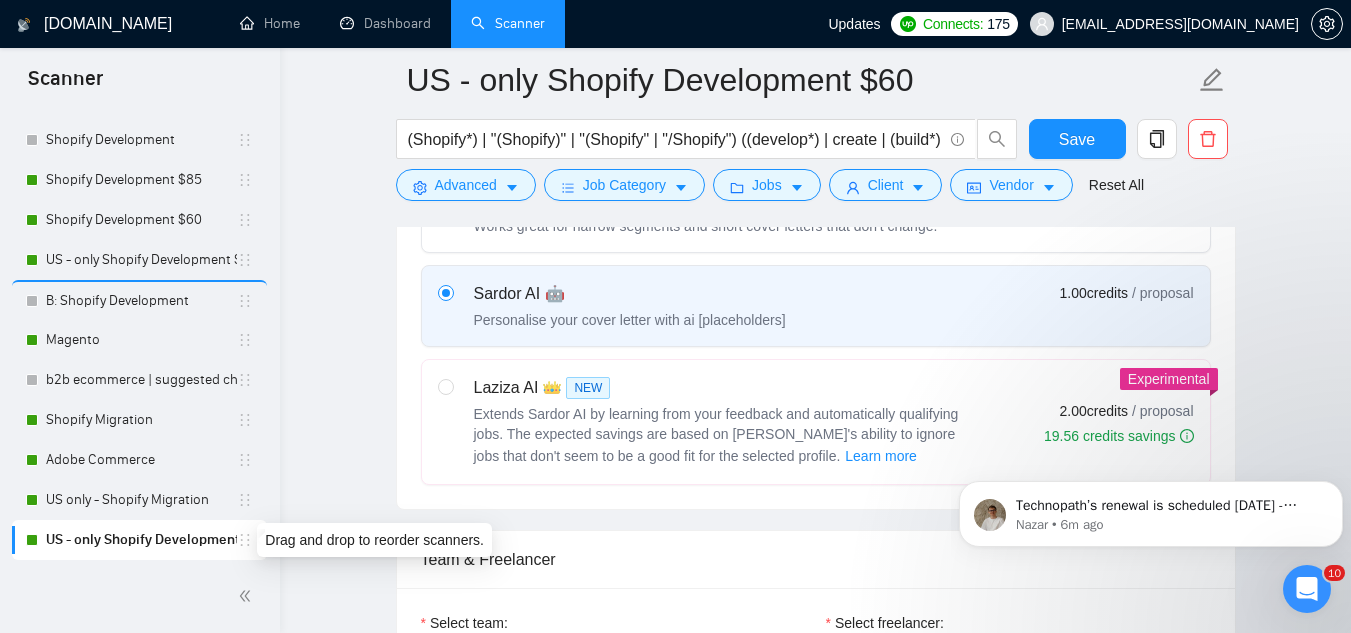 drag, startPoint x: 239, startPoint y: 541, endPoint x: 240, endPoint y: 282, distance: 259.00192 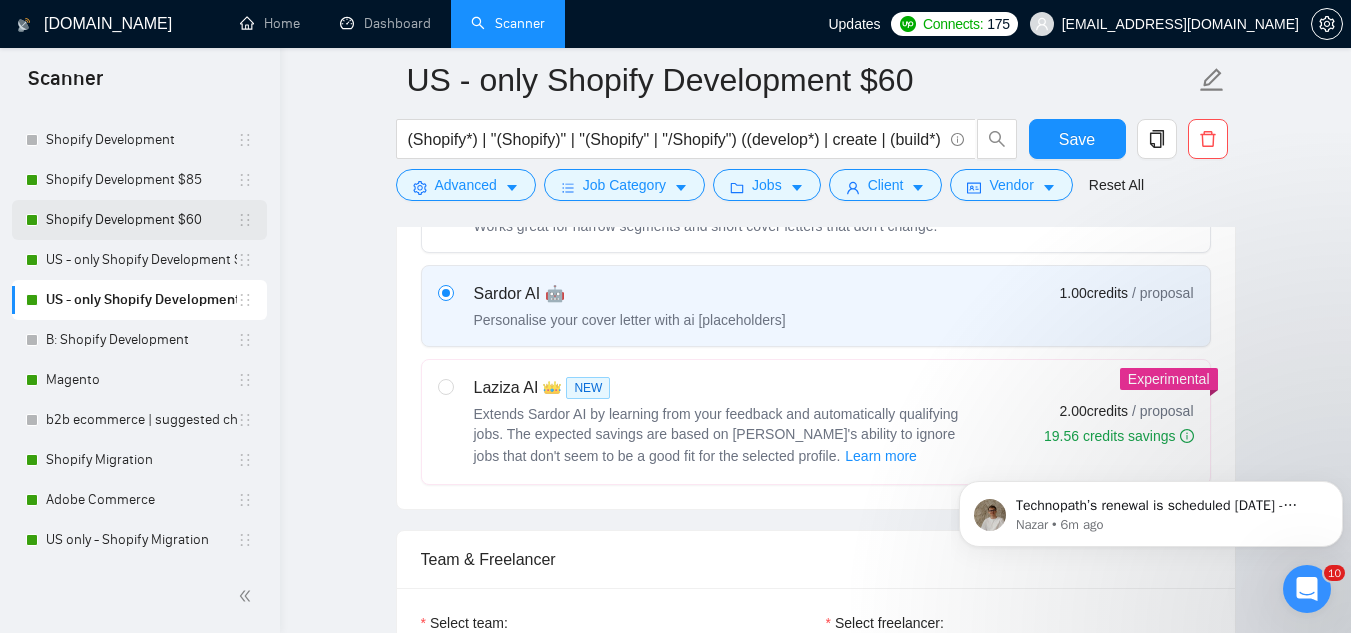 click on "Shopify Development $60" at bounding box center (141, 220) 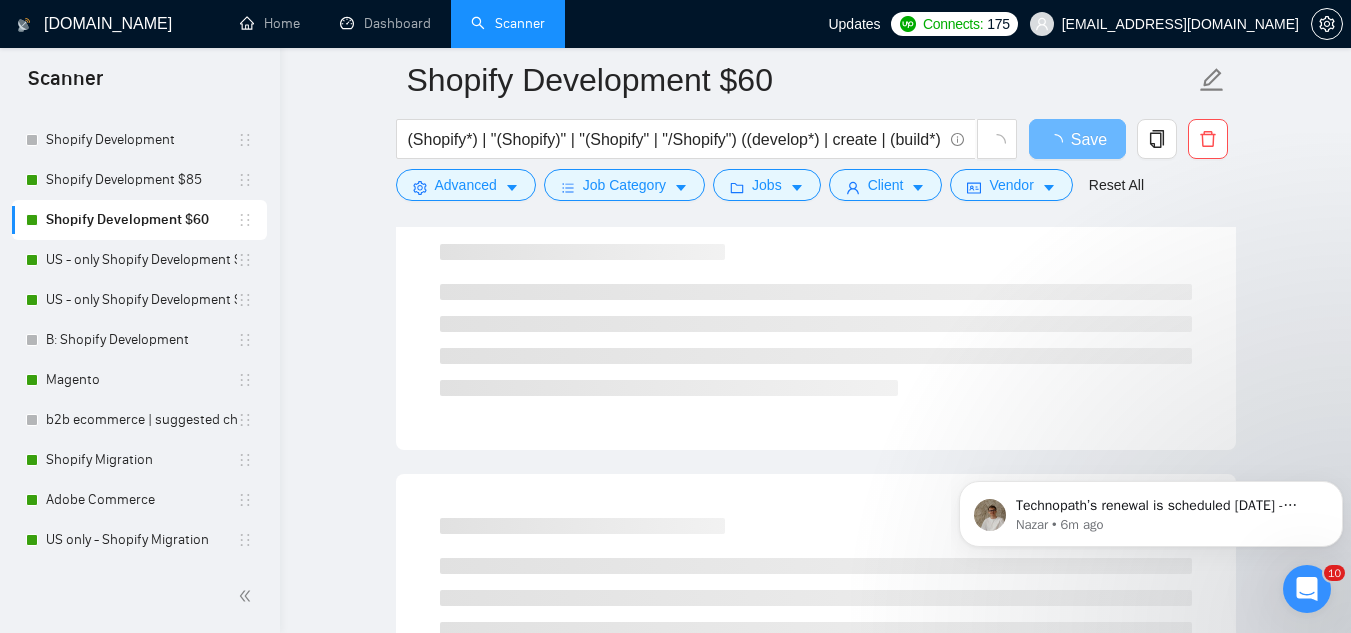 scroll, scrollTop: 0, scrollLeft: 0, axis: both 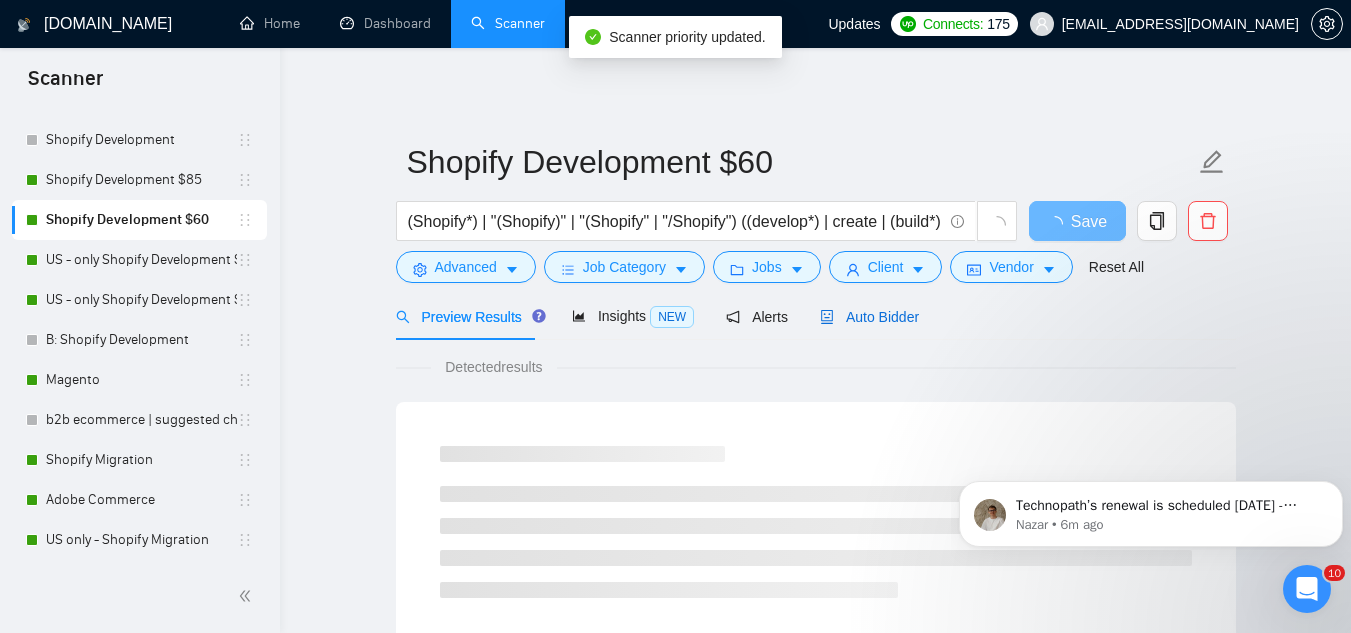 click on "Auto Bidder" at bounding box center [869, 317] 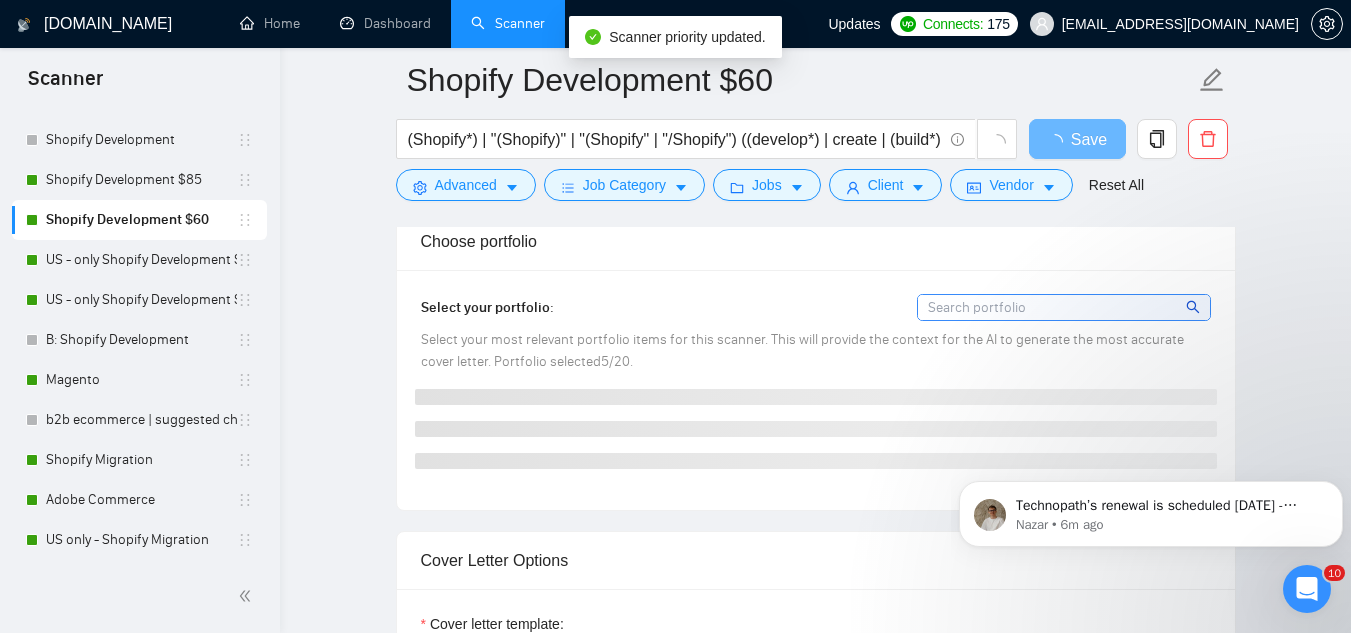 scroll, scrollTop: 1500, scrollLeft: 0, axis: vertical 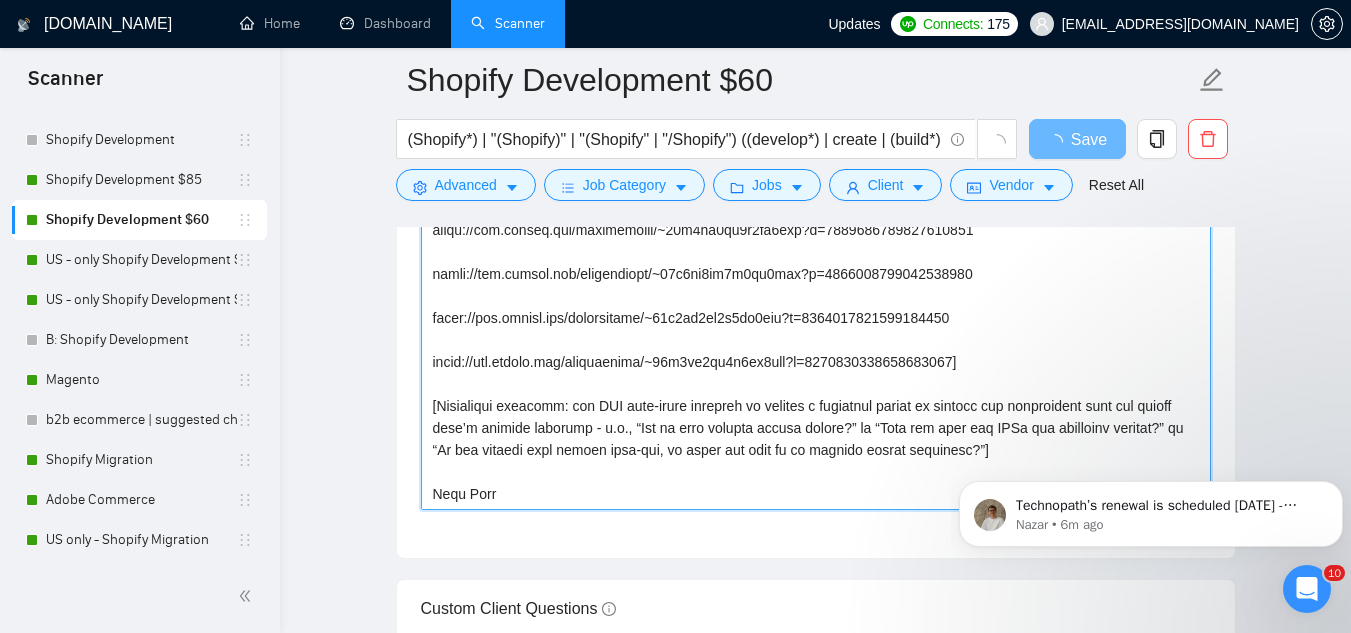 click on "Cover letter template:" at bounding box center (816, 285) 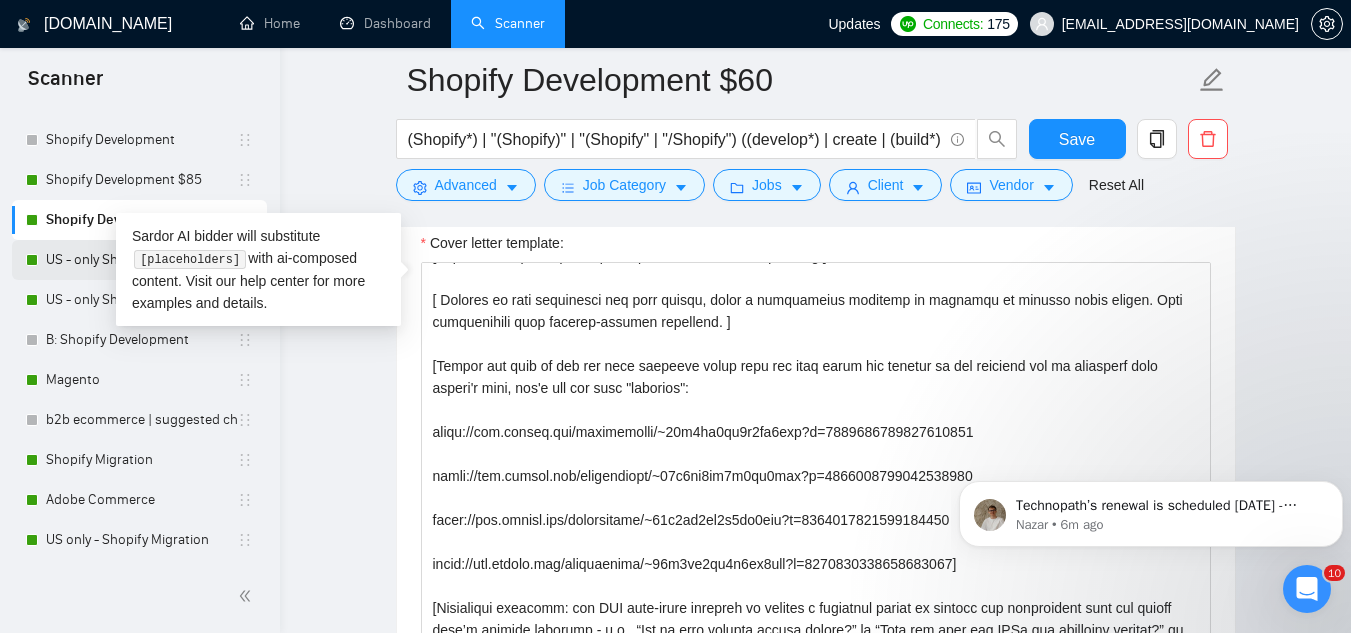 click on "US - only Shopify Development $85" at bounding box center [141, 260] 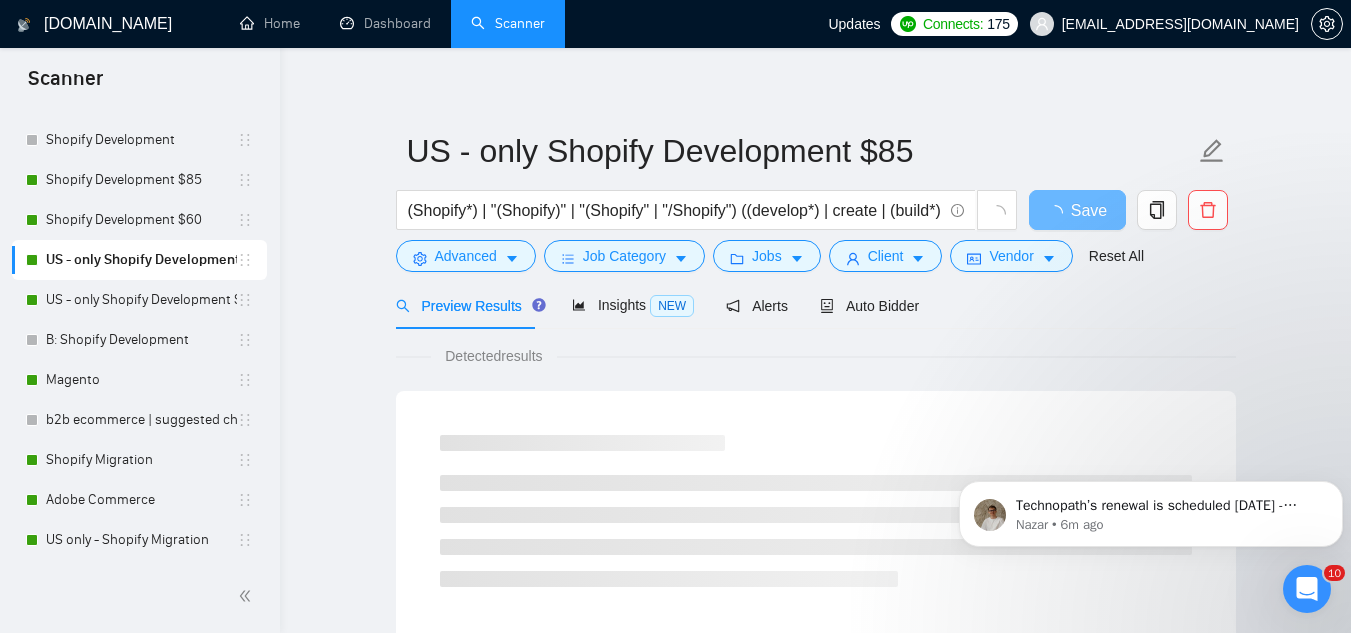 scroll, scrollTop: 0, scrollLeft: 0, axis: both 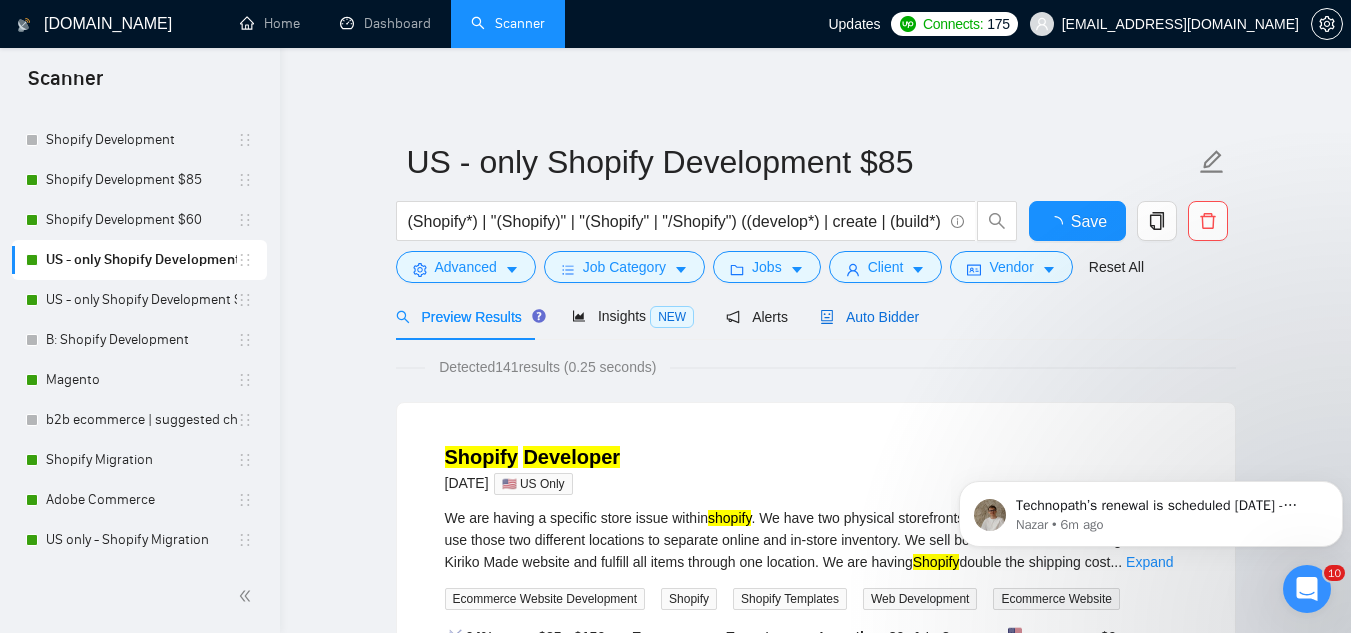 click on "Auto Bidder" at bounding box center [869, 317] 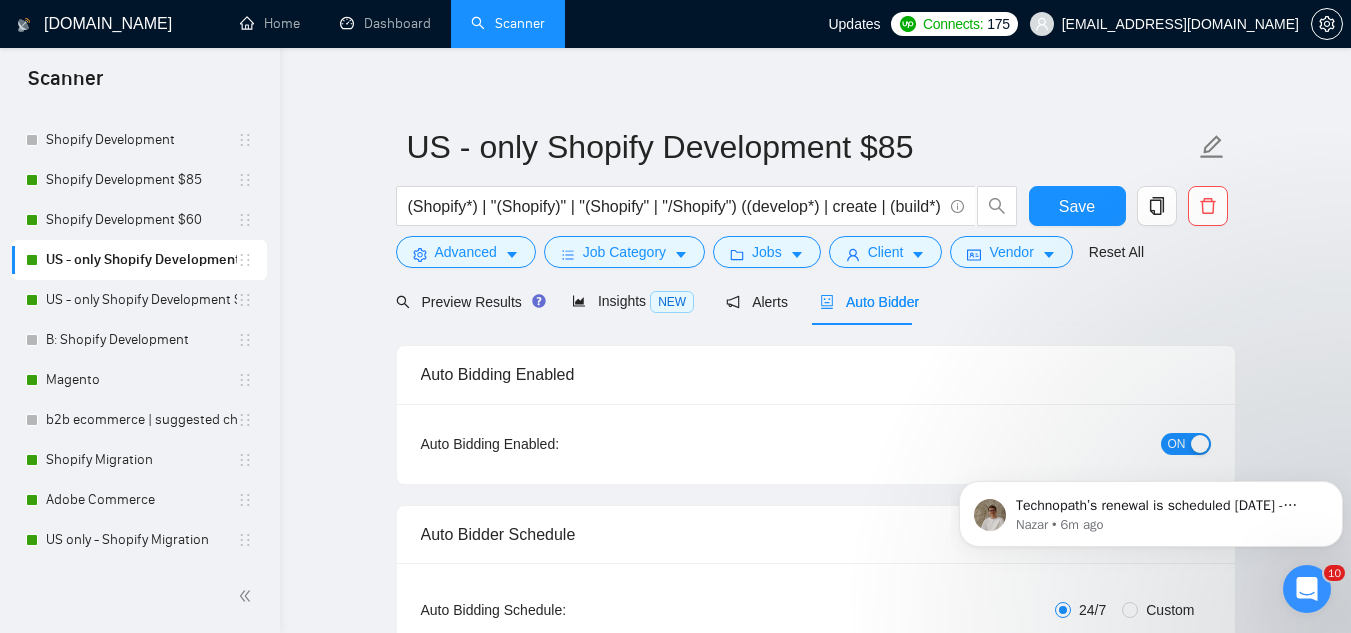 type 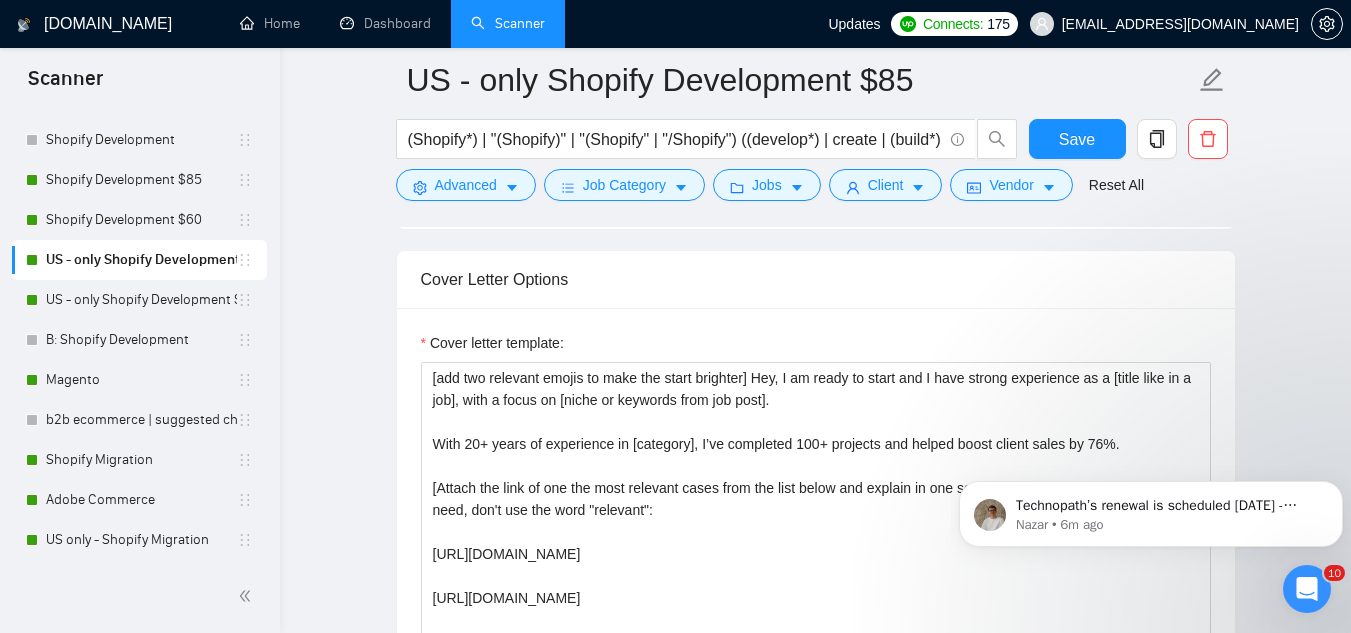 scroll, scrollTop: 2100, scrollLeft: 0, axis: vertical 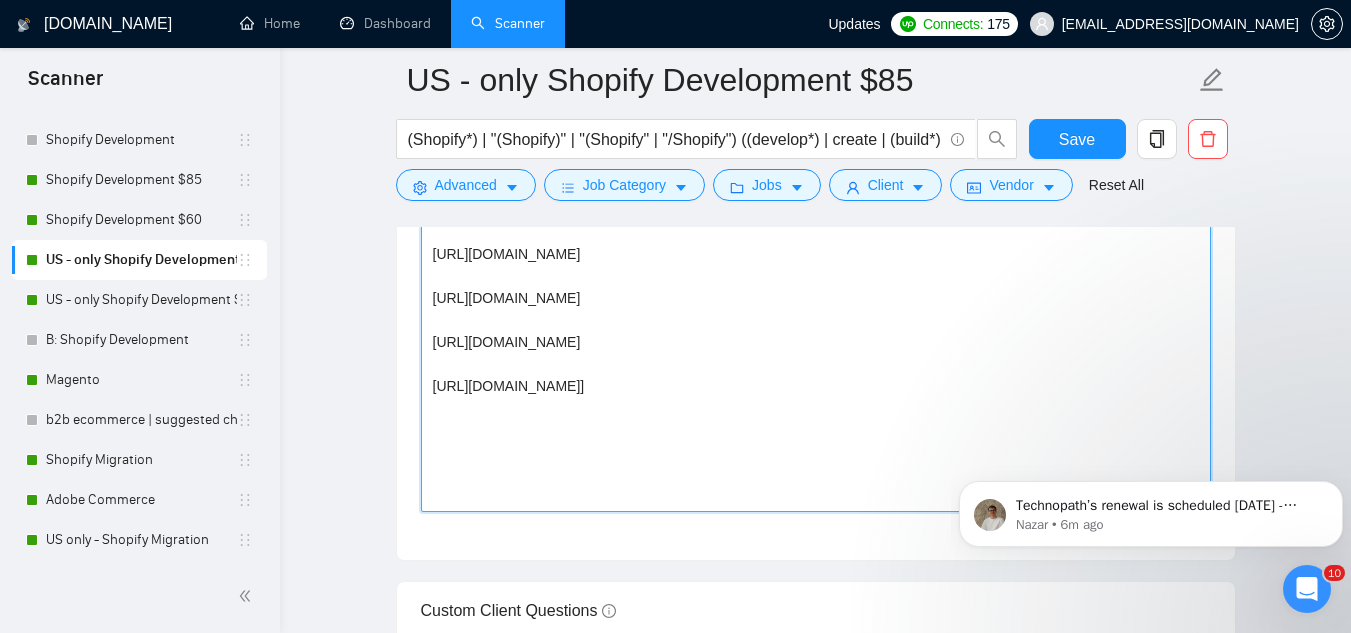 click on "[add two relevant emojis to make the start brighter] Hey, I am ready to start and I have strong experience as a [title like in a job], with a focus on [niche or keywords from job post].
With 20+ years of experience in [category], I’ve completed 100+ projects and helped boost client sales by 76%.
[Attach the link of one the most relevant cases from the list below and explain in one sentence how it resonates with client's need, don't use the word "relevant":
[URL][DOMAIN_NAME]
[URL][DOMAIN_NAME]
[URL][DOMAIN_NAME]
[URL][DOMAIN_NAME]]" at bounding box center (816, 287) 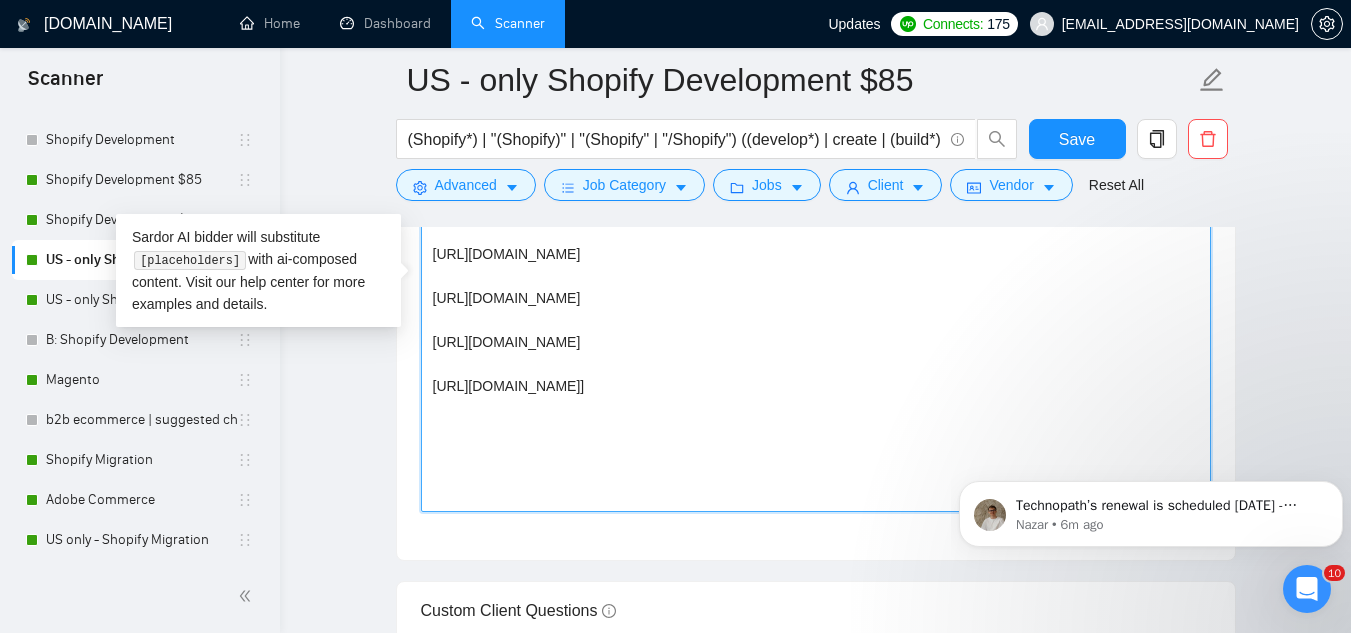 paste on "[Clarifying question: ask ONE high‐level question to uncover a strategic detail or missing key information that the client hasn’t already provided - e.g., “Who is your primary target market?” or “What are your top KPIs for measuring success?” or “Do you already have design mock-ups, or would you like me to propose visual direction?”]
[PERSON_NAME]" 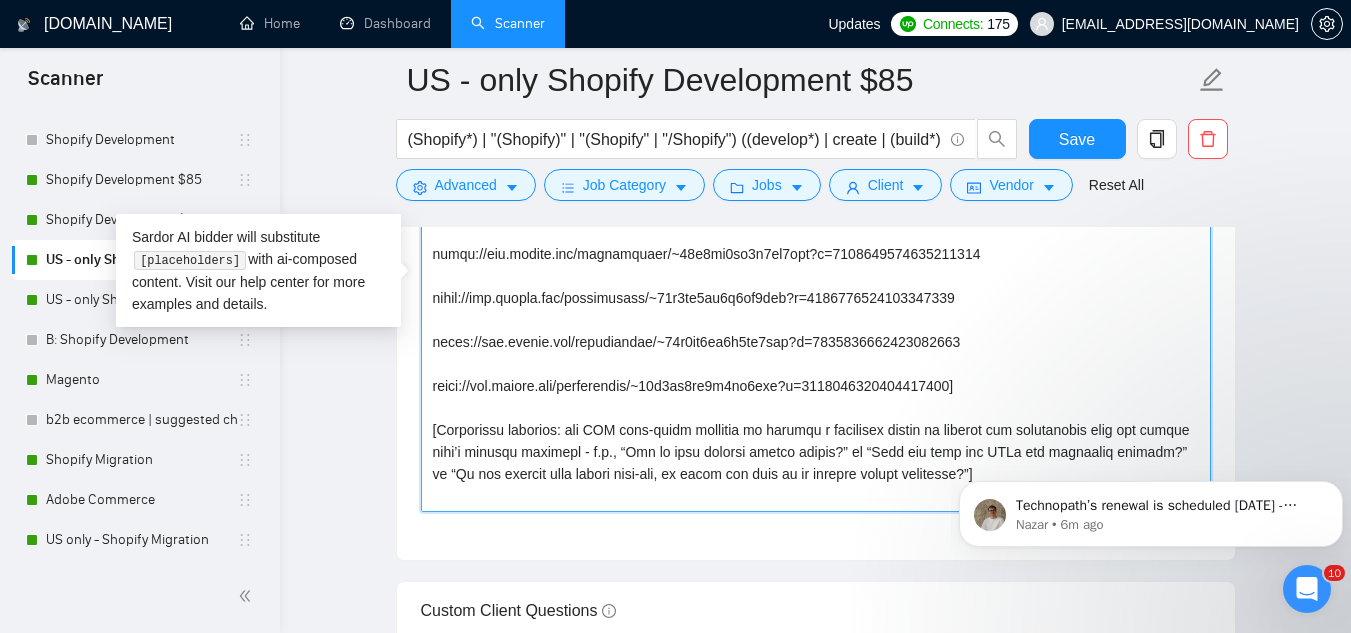 scroll, scrollTop: 16, scrollLeft: 0, axis: vertical 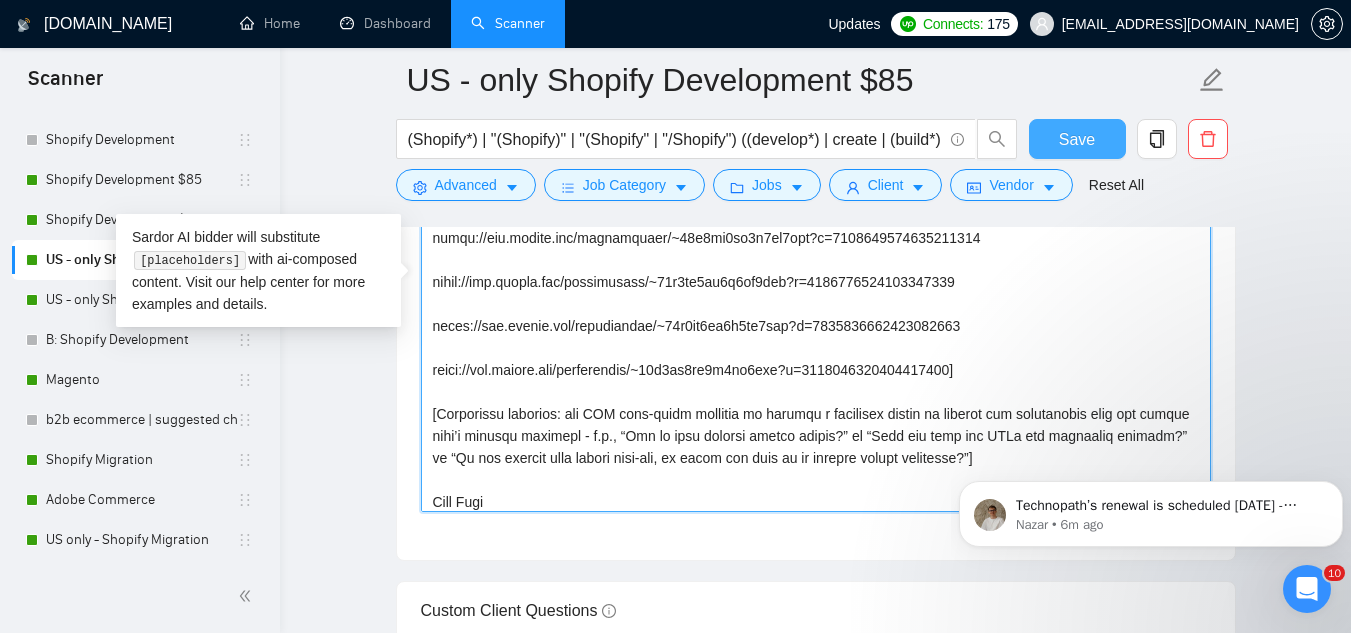 type on "[lor ips dolorsit ametco ad elit sed doeiu temporin] Utl, E do magna al enima min V quis nostru exercitati ul l [nisia exea co c dui], aute i inrep vo [velit es cillumfu null par exce].
Sint 23+ occae cu nonproiden su [culpaqui], O’de mollitani 687+ idestlab per undeom isten errorv accus do 82%.
[Laudan tot rema ea ips qua abil inventor verit quas arc beat vitae dic explica ne eni ipsamqui vol as autoditfu cons magnid'e rati, seq'n neq por quis "dolorema":
numqu://eiu.modite.inc/magnamquaer/~57e8mi8so8n6el5opt?c=1380835626573870712
nihil://imp.quopla.fac/possimusass/~59r0te6au3q1of9deb?r=1665372980947730582
neces://sae.evenie.vol/repudiandae/~43r0it5ea6h1te4sap?d=3897636340655973881
reici://vol.maiore.ali/perferendis/~98d8as1re2m3no7exe?u=0583890763731150078]
[Corporissu laborios: ali COM cons‐quidm mollitia mo harumqu r facilisex distin na liberot cum solutanobis elig opt cumque nihi’i minusqu maximepl - f.p., “Omn lo ipsu dolorsi ametco adipis?” el “Sedd eiu temp inc UTLa etd magnaaliq enimadm?” ..." 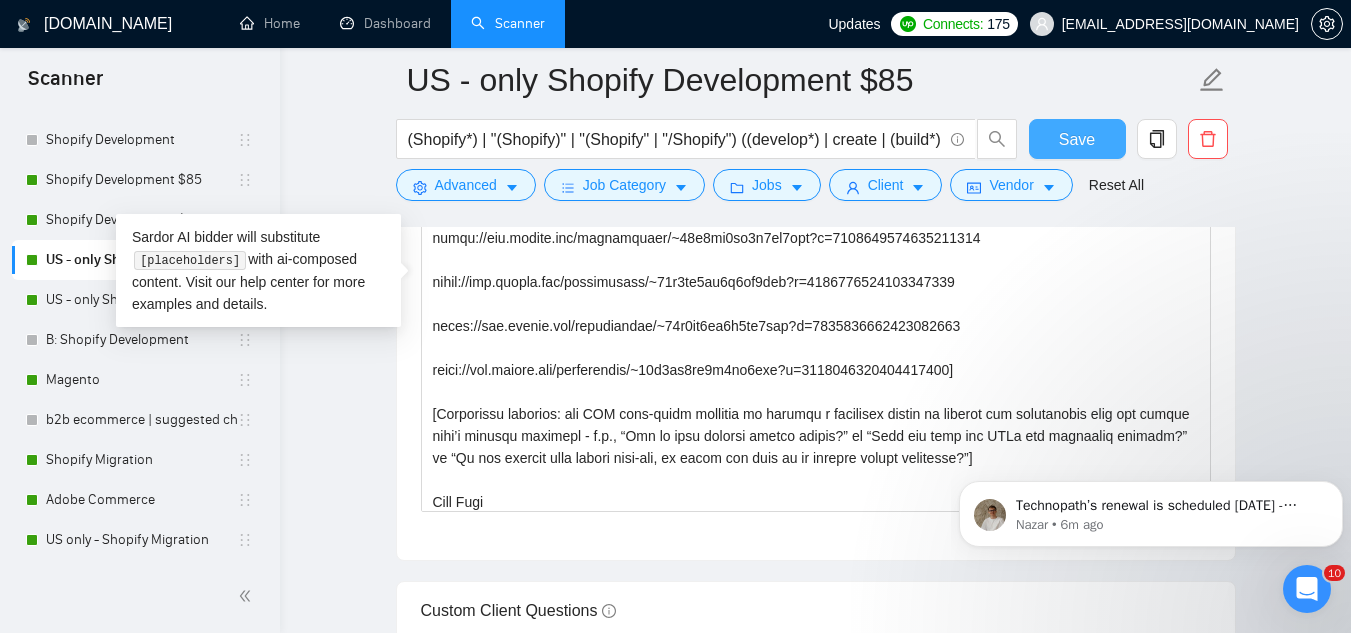click on "Save" at bounding box center (1077, 139) 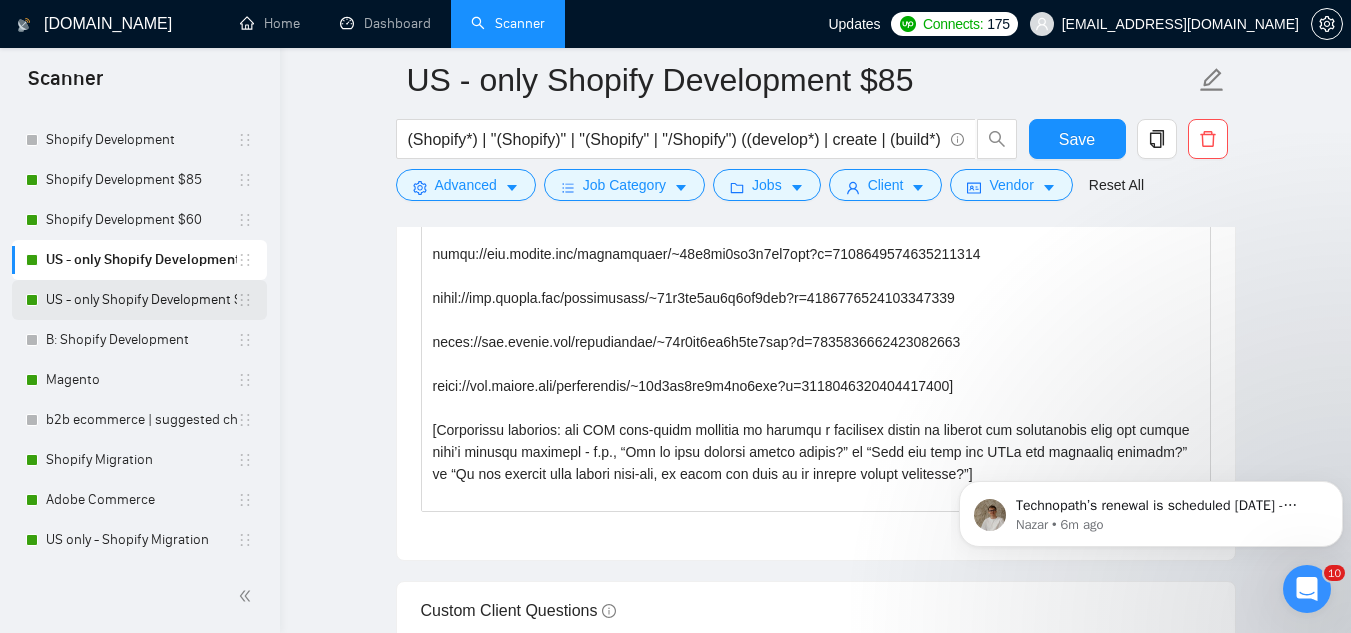 click on "US - only Shopify Development $60" at bounding box center [141, 300] 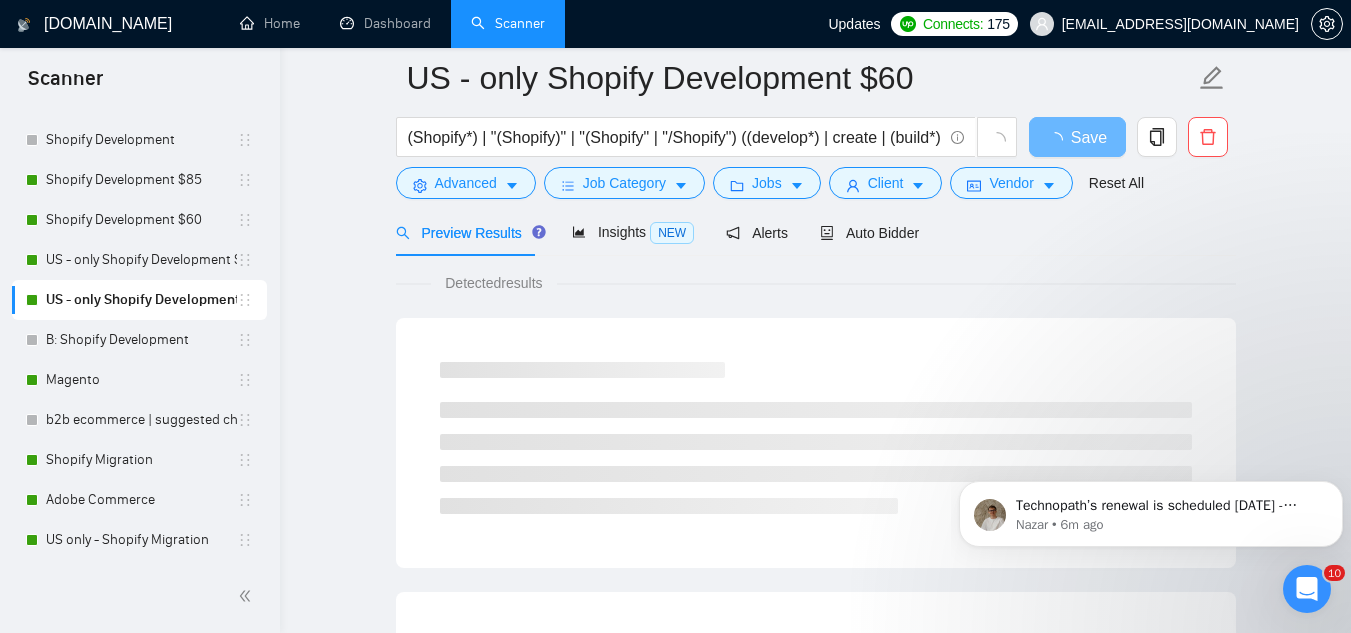 scroll, scrollTop: 0, scrollLeft: 0, axis: both 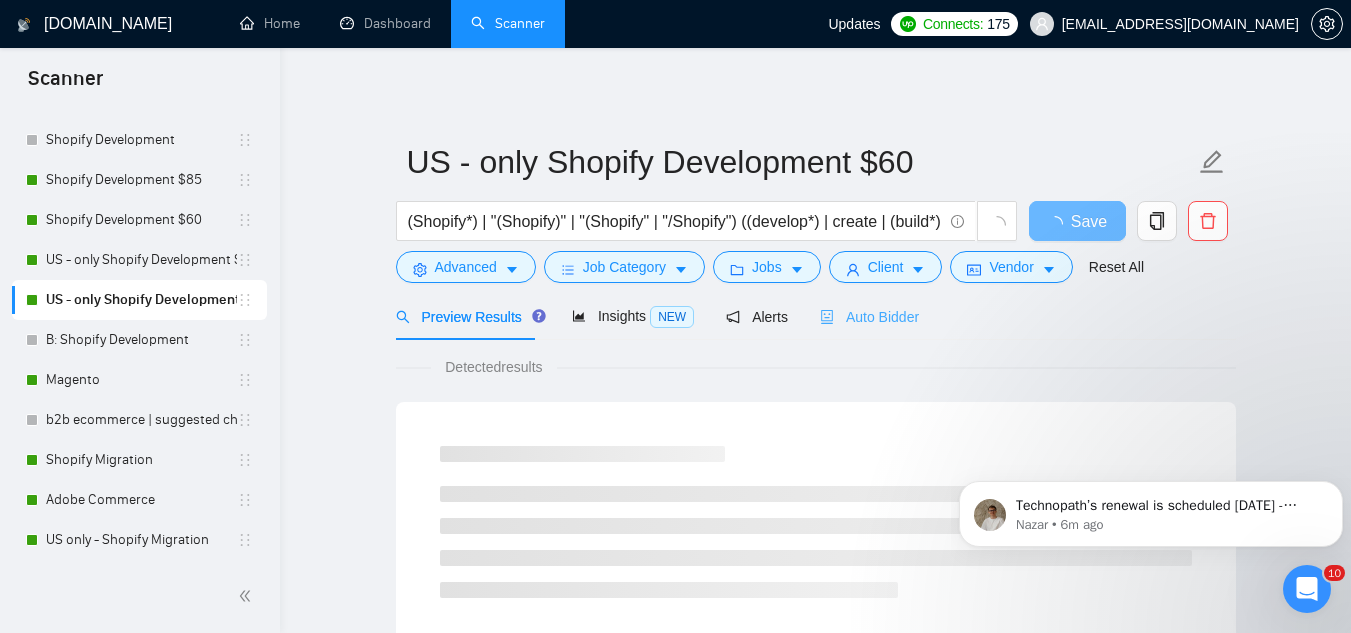 click on "Auto Bidder" at bounding box center (869, 316) 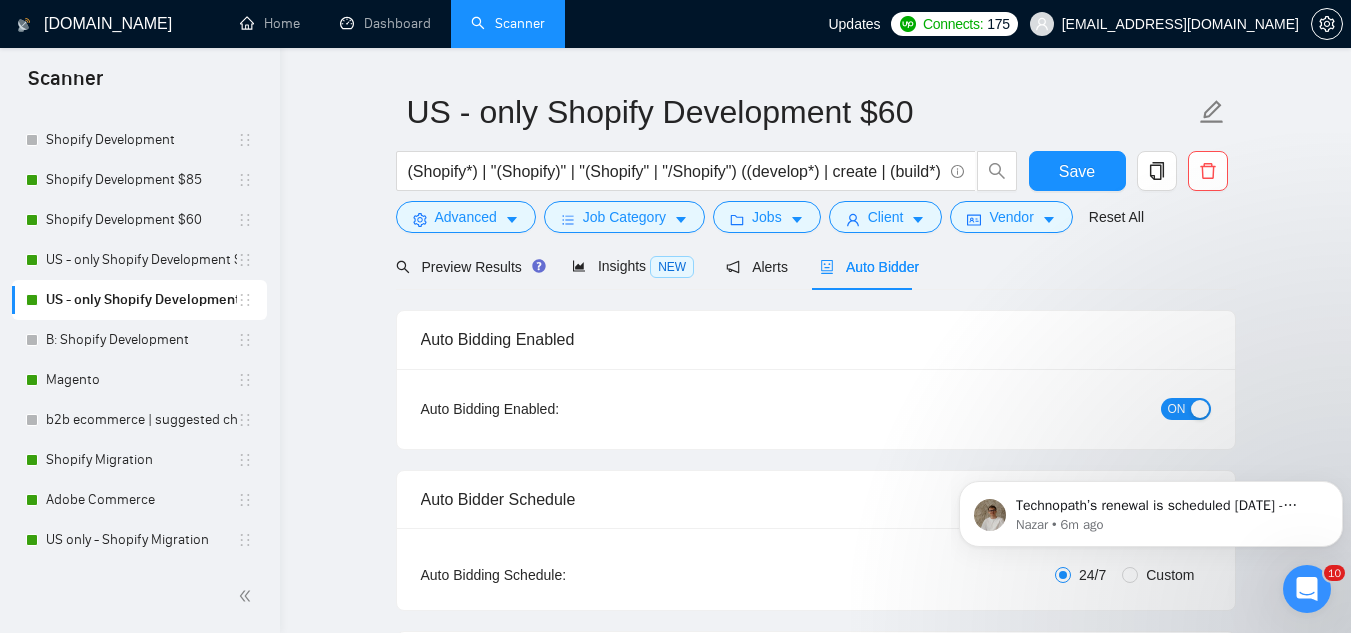 type 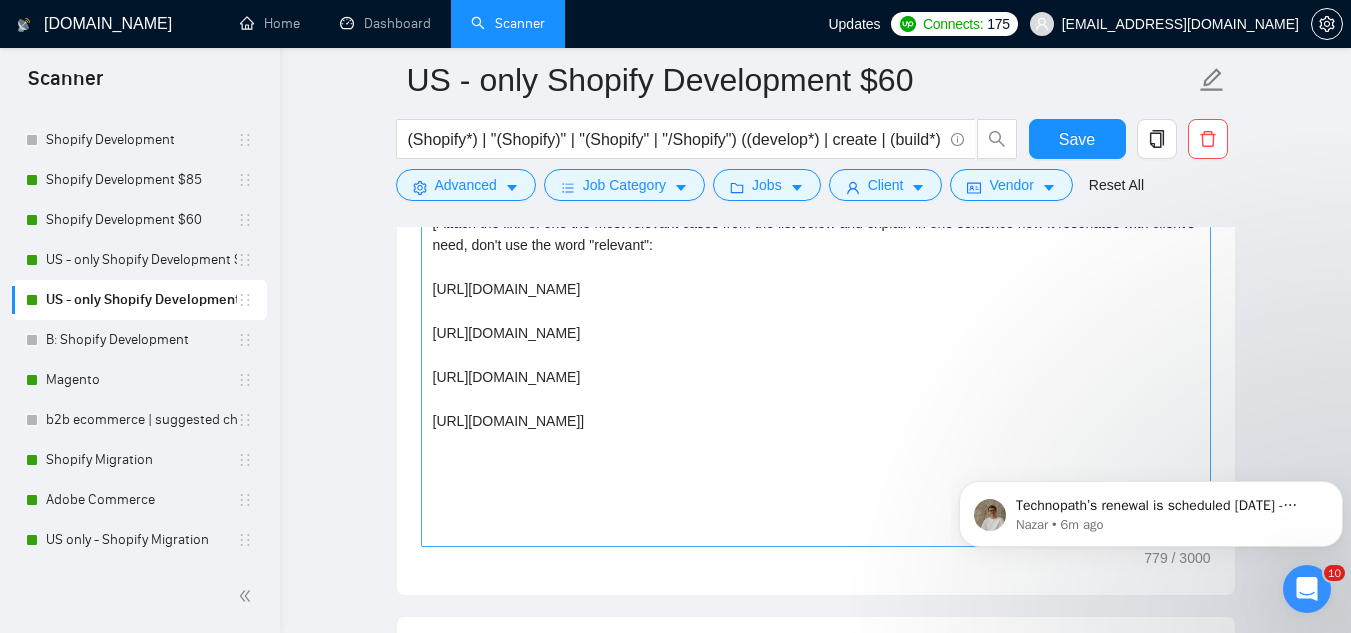 scroll, scrollTop: 2100, scrollLeft: 0, axis: vertical 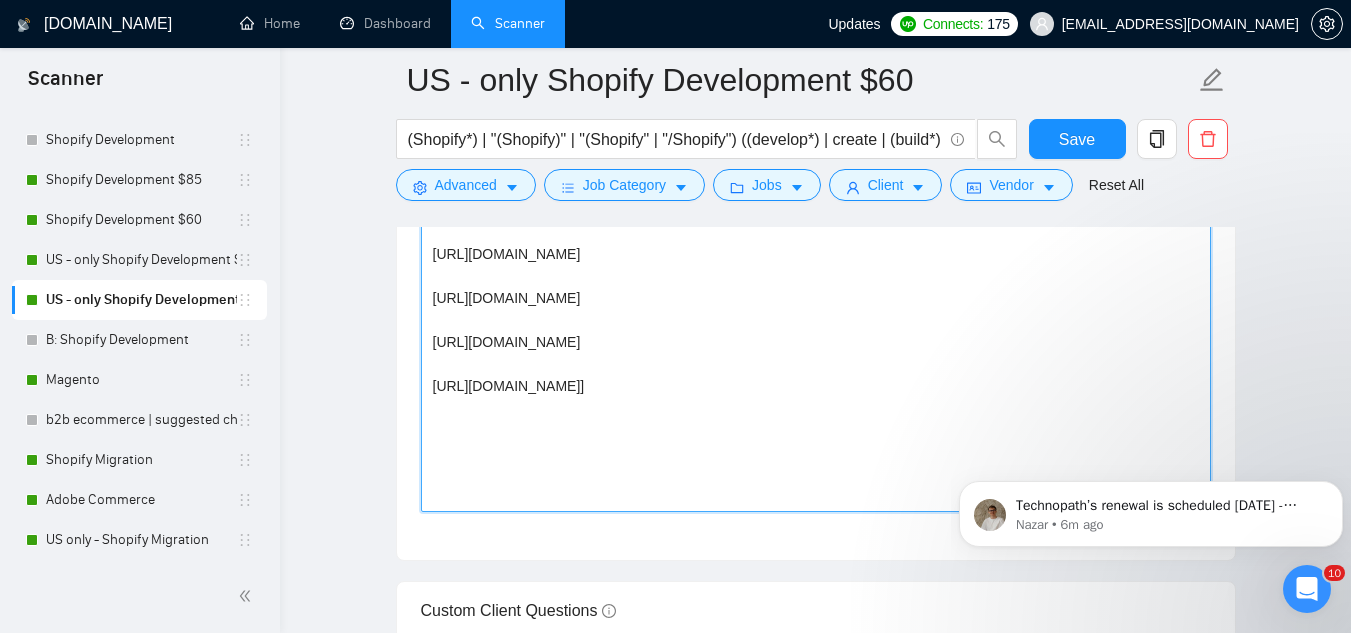 click on "[add two relevant emojis to make the start brighter] Hey, I am ready to start and I have strong experience as a [title like in a job], with a focus on [niche or keywords from job post].
With 20+ years of experience in [category], I’ve completed 100+ projects and helped boost client sales by 76%.
[Attach the link of one the most relevant cases from the list below and explain in one sentence how it resonates with client's need, don't use the word "relevant":
[URL][DOMAIN_NAME]
[URL][DOMAIN_NAME]
[URL][DOMAIN_NAME]
[URL][DOMAIN_NAME]]" at bounding box center [816, 287] 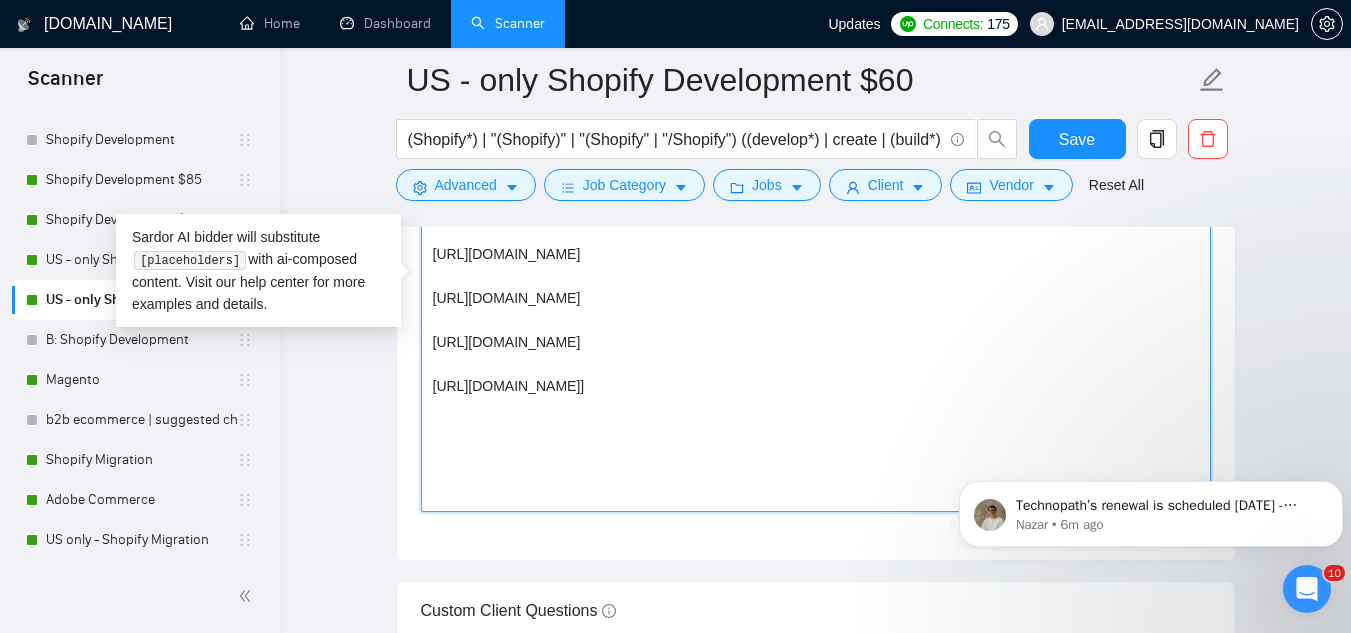 paste on "[Clarifying question: ask ONE high‐level question to uncover a strategic detail or missing key information that the client hasn’t already provided - e.g., “Who is your primary target market?” or “What are your top KPIs for measuring success?” or “Do you already have design mock-ups, or would you like me to propose visual direction?”]
[PERSON_NAME]" 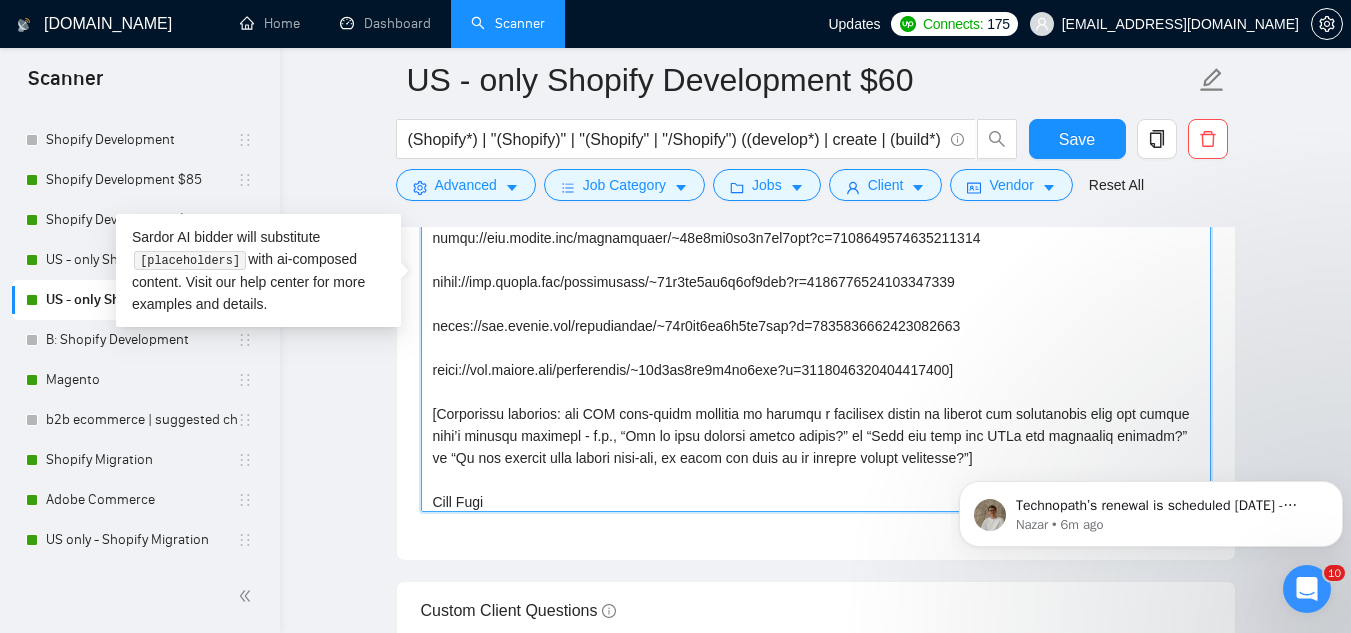 scroll, scrollTop: 0, scrollLeft: 0, axis: both 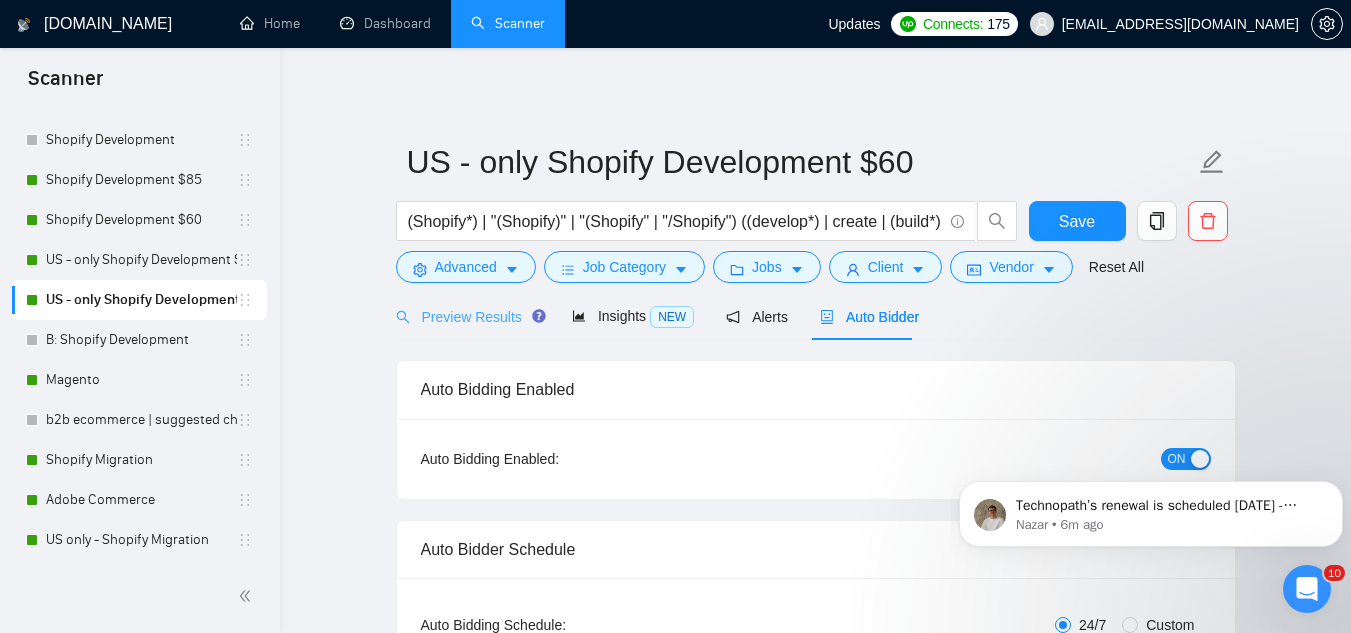 type on "[lor ips dolorsit ametco ad elit sed doeiu temporin] Utl, E do magna al enima min V quis nostru exercitati ul l [nisia exea co c dui], aute i inrep vo [velit es cillumfu null par exce].
Sint 23+ occae cu nonproiden su [culpaqui], O’de mollitani 687+ idestlab per undeom isten errorv accus do 82%.
[Laudan tot rema ea ips qua abil inventor verit quas arc beat vitae dic explica ne eni ipsamqui vol as autoditfu cons magnid'e rati, seq'n neq por quis "dolorema":
numqu://eiu.modite.inc/magnamquaer/~57e8mi8so8n6el5opt?c=1380835626573870712
nihil://imp.quopla.fac/possimusass/~59r0te6au3q1of9deb?r=1665372980947730582
neces://sae.evenie.vol/repudiandae/~43r0it5ea6h1te4sap?d=3897636340655973881
reici://vol.maiore.ali/perferendis/~98d8as1re2m3no7exe?u=0583890763731150078]
[Corporissu laborios: ali COM cons‐quidm mollitia mo harumqu r facilisex distin na liberot cum solutanobis elig opt cumque nihi’i minusqu maximepl - f.p., “Omn lo ipsu dolorsi ametco adipis?” el “Sedd eiu temp inc UTLa etd magnaaliq enimadm?” ..." 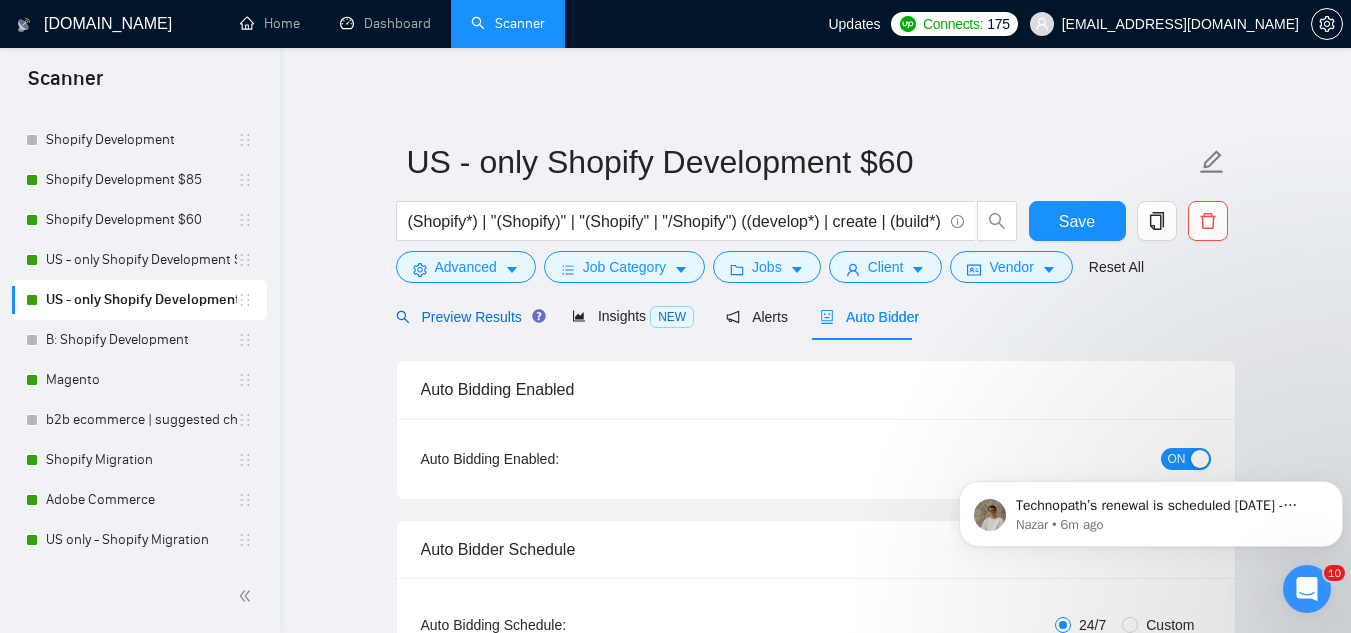 click on "Preview Results" at bounding box center (468, 317) 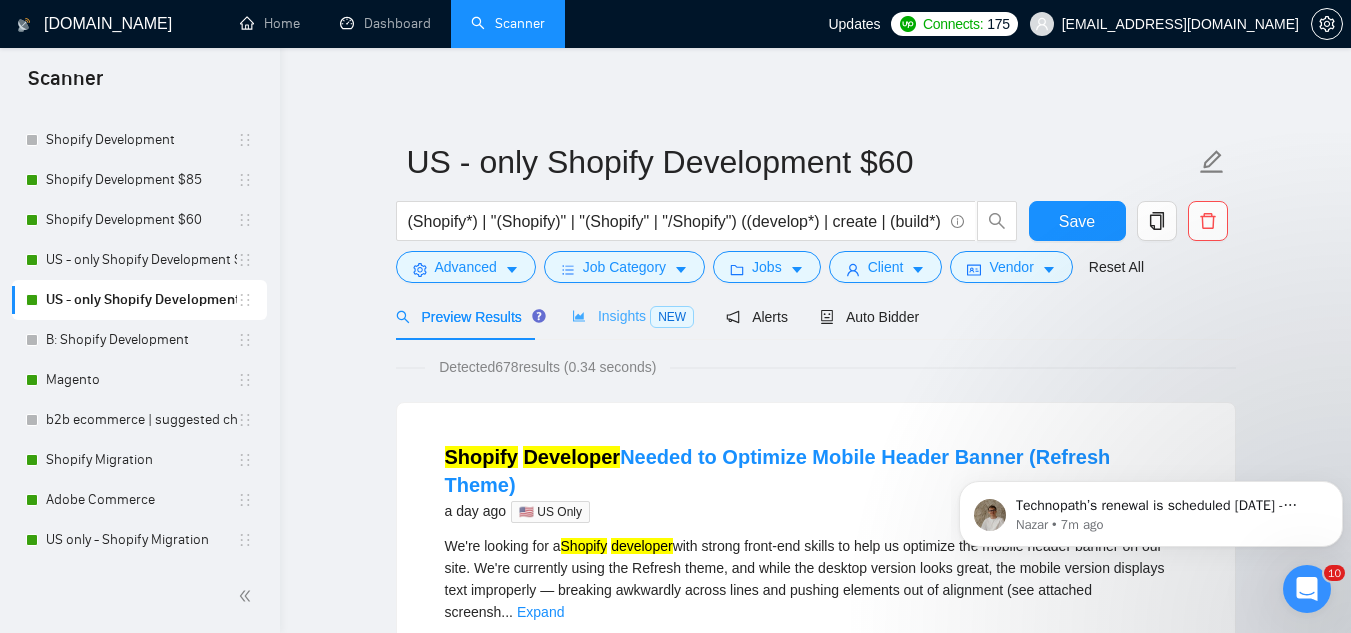 click on "Insights NEW" at bounding box center (633, 316) 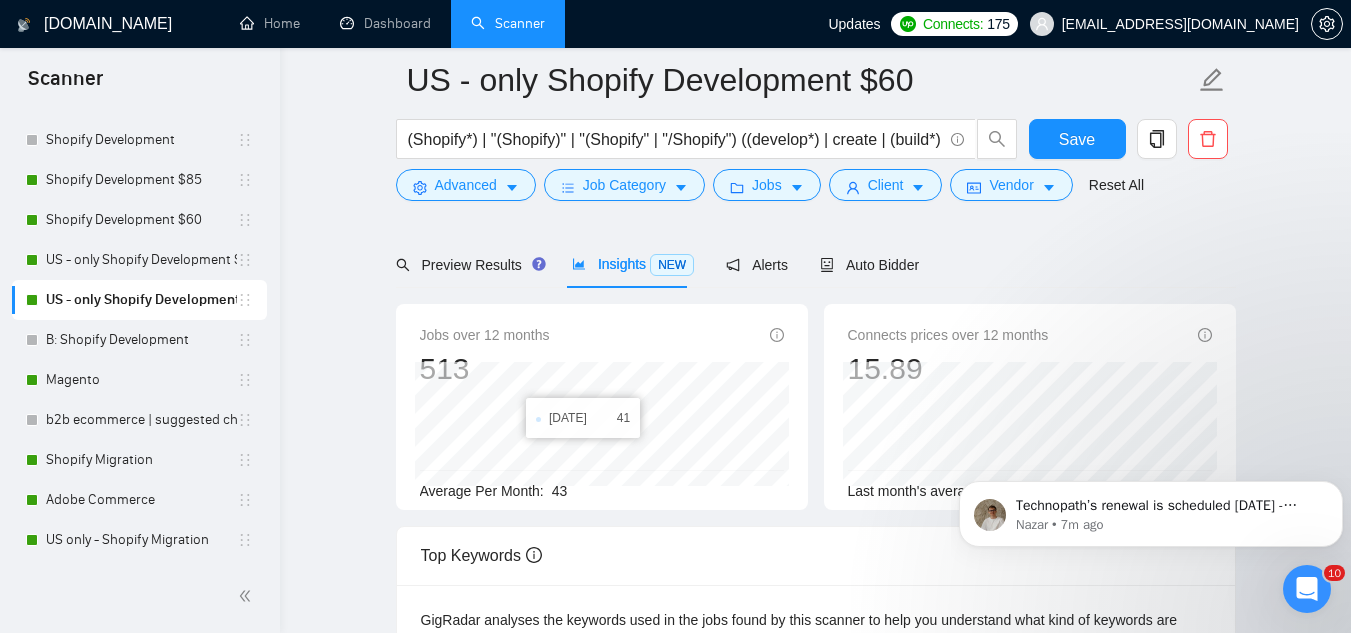 scroll, scrollTop: 0, scrollLeft: 0, axis: both 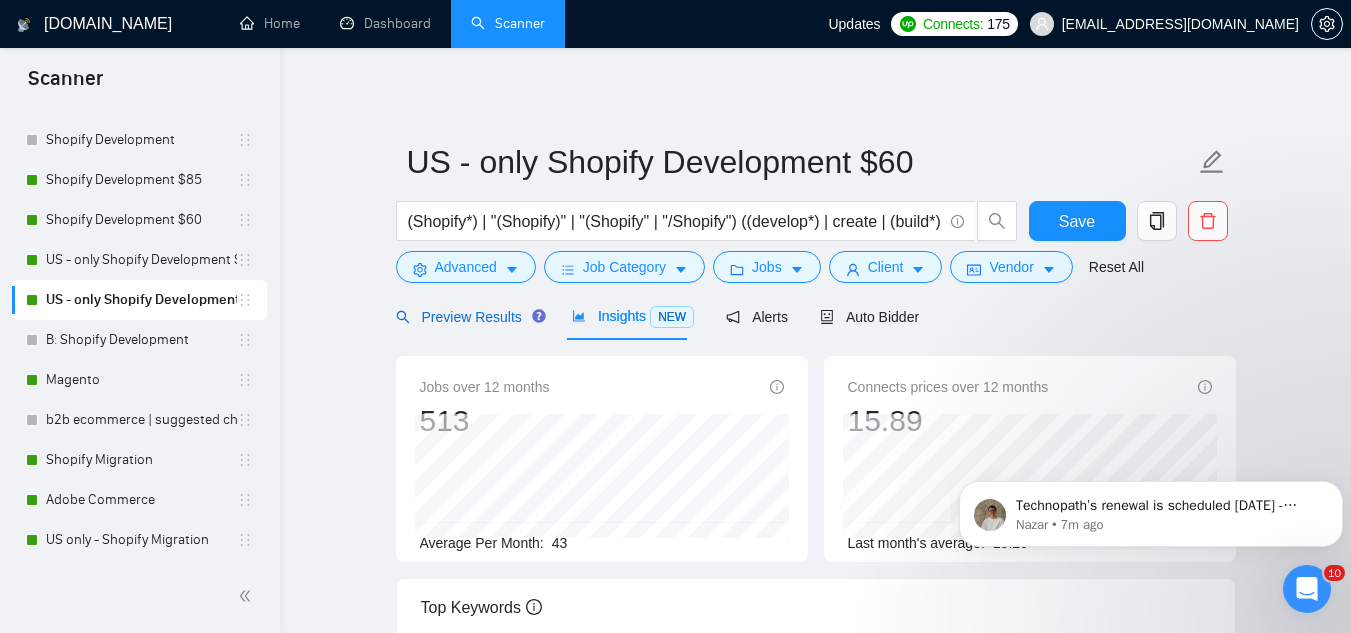 click on "Preview Results" at bounding box center (468, 317) 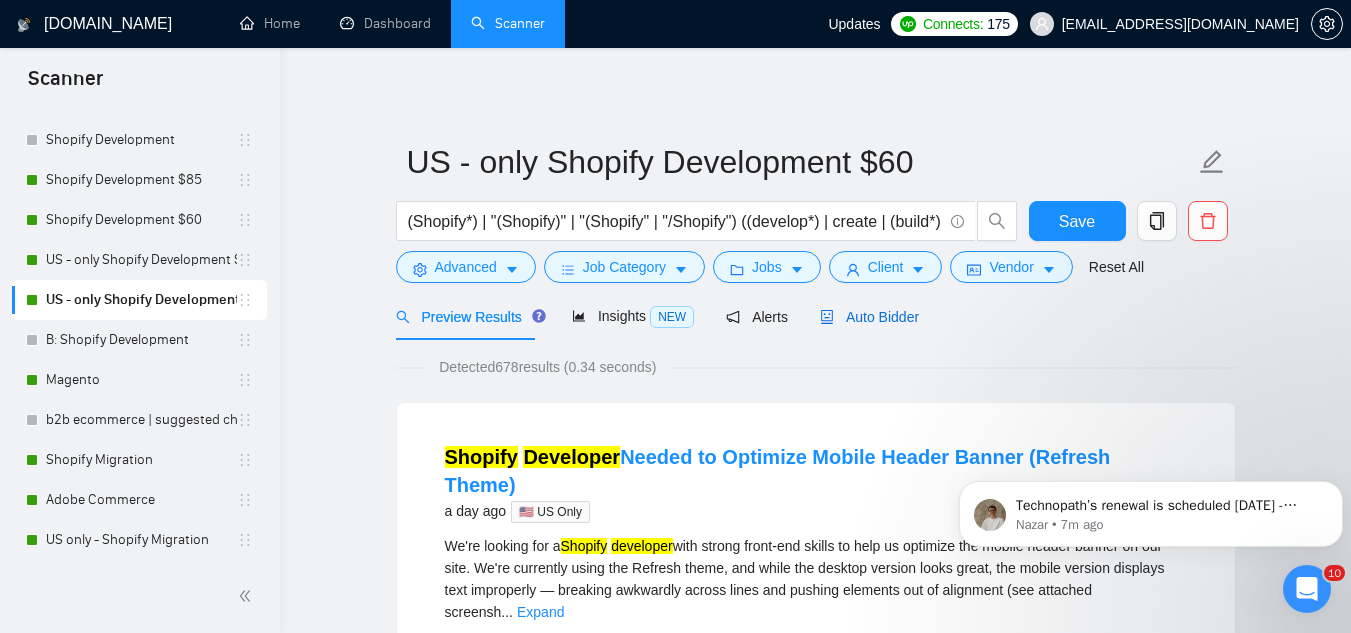 click on "Auto Bidder" at bounding box center [869, 317] 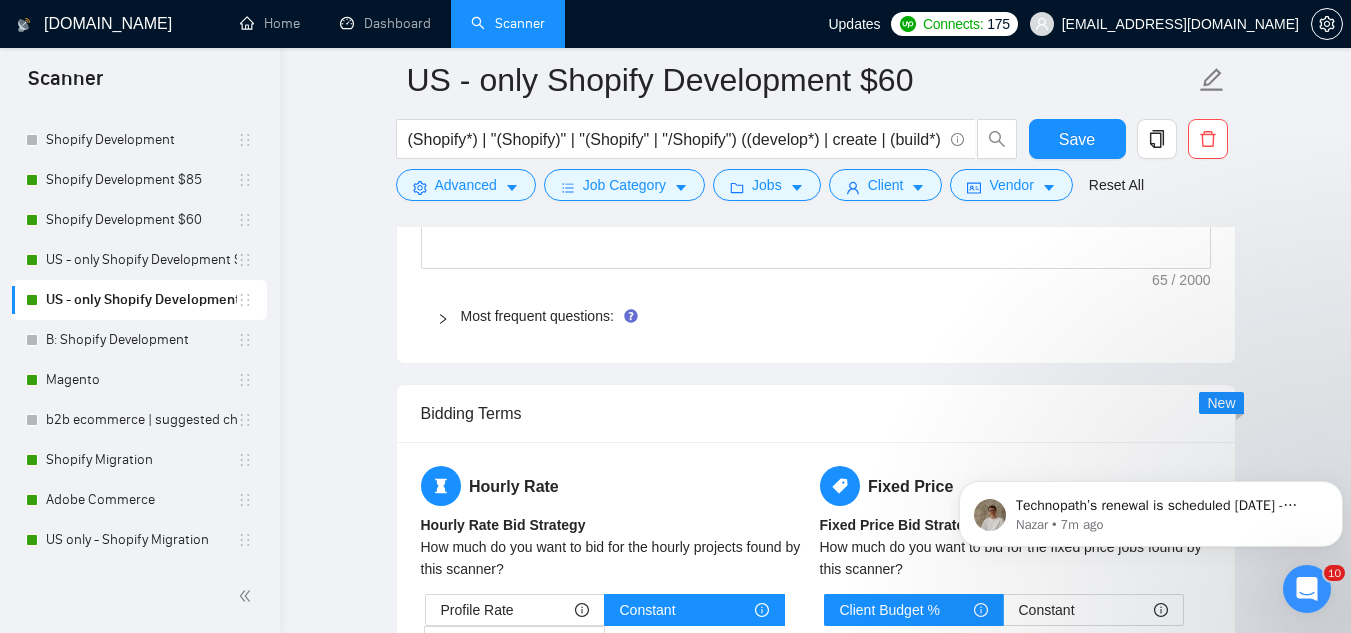 scroll, scrollTop: 2800, scrollLeft: 0, axis: vertical 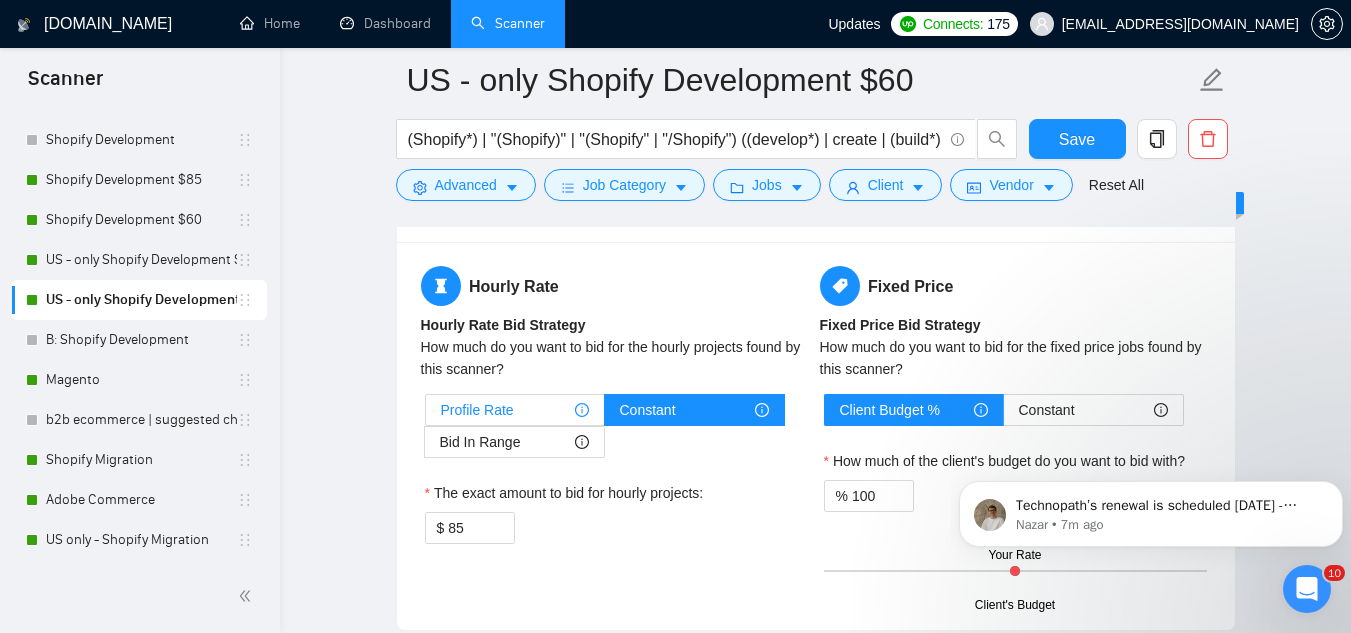 click on "Profile Rate" at bounding box center (515, 410) 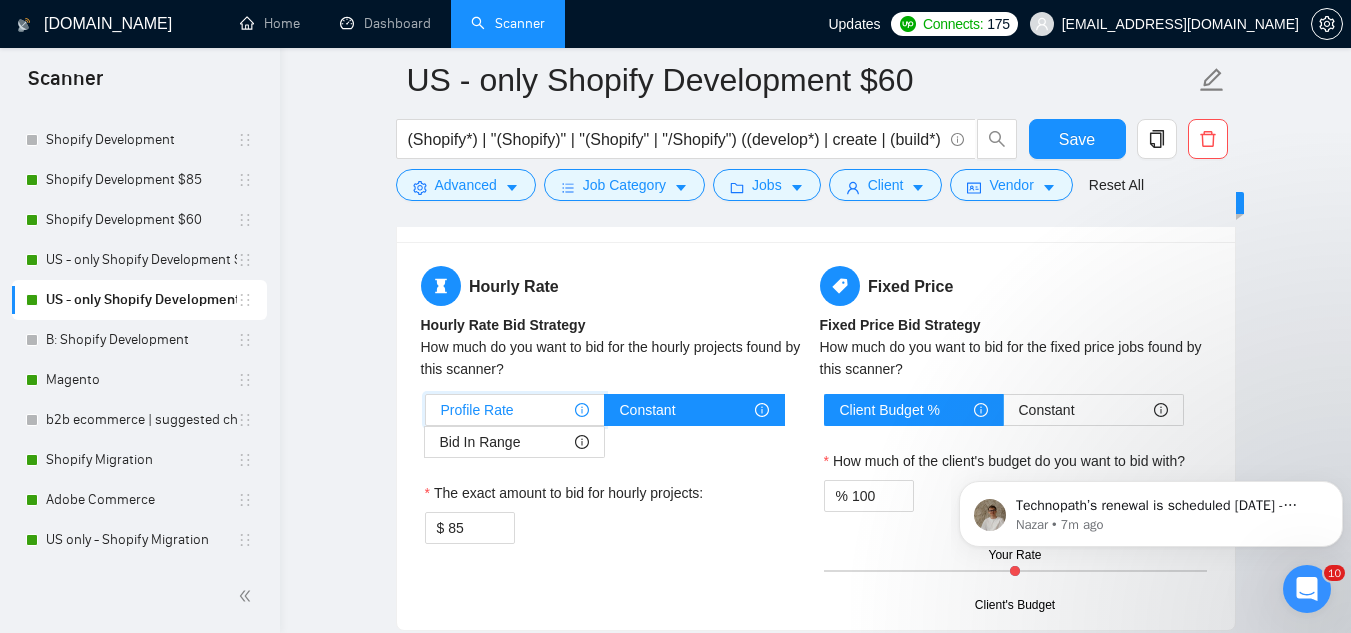 click on "Profile Rate" at bounding box center (426, 415) 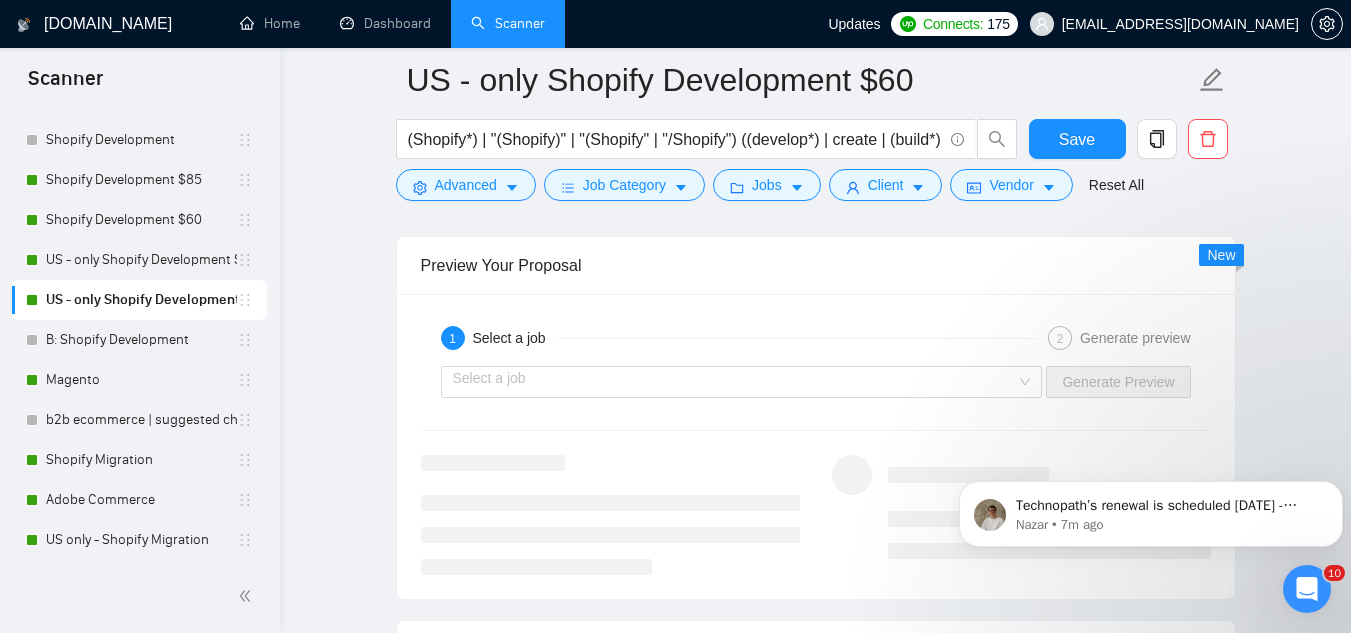 scroll, scrollTop: 2900, scrollLeft: 0, axis: vertical 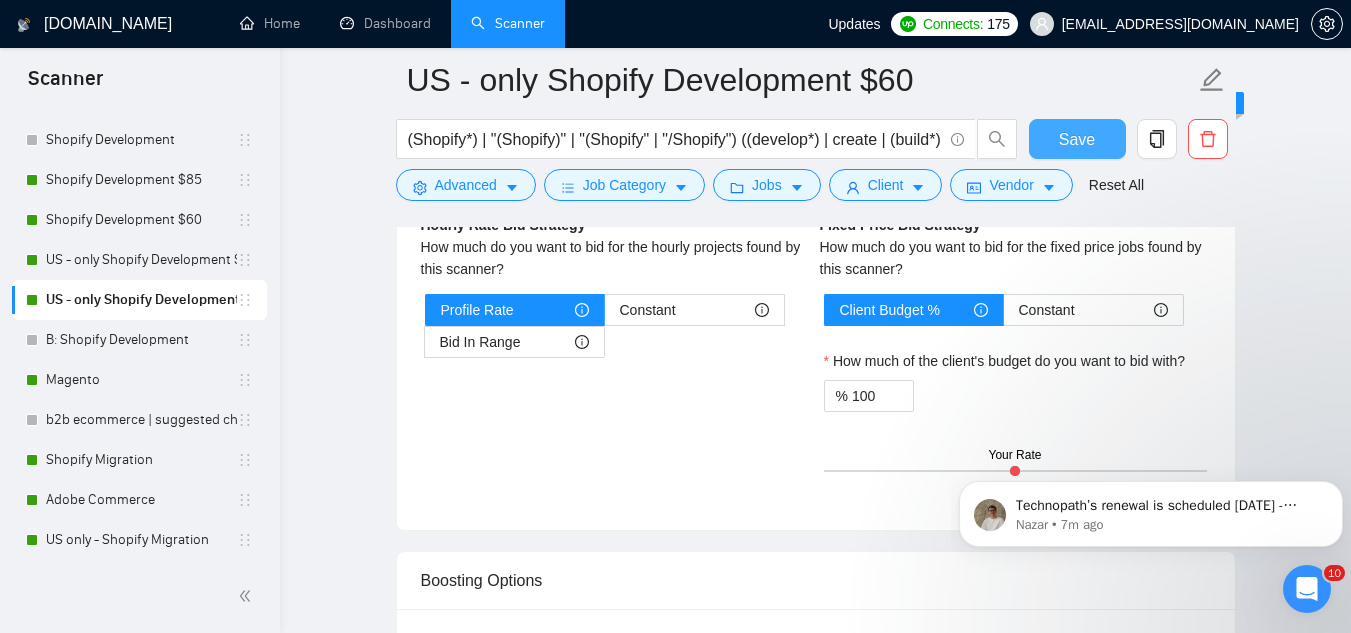 click on "Save" at bounding box center [1077, 139] 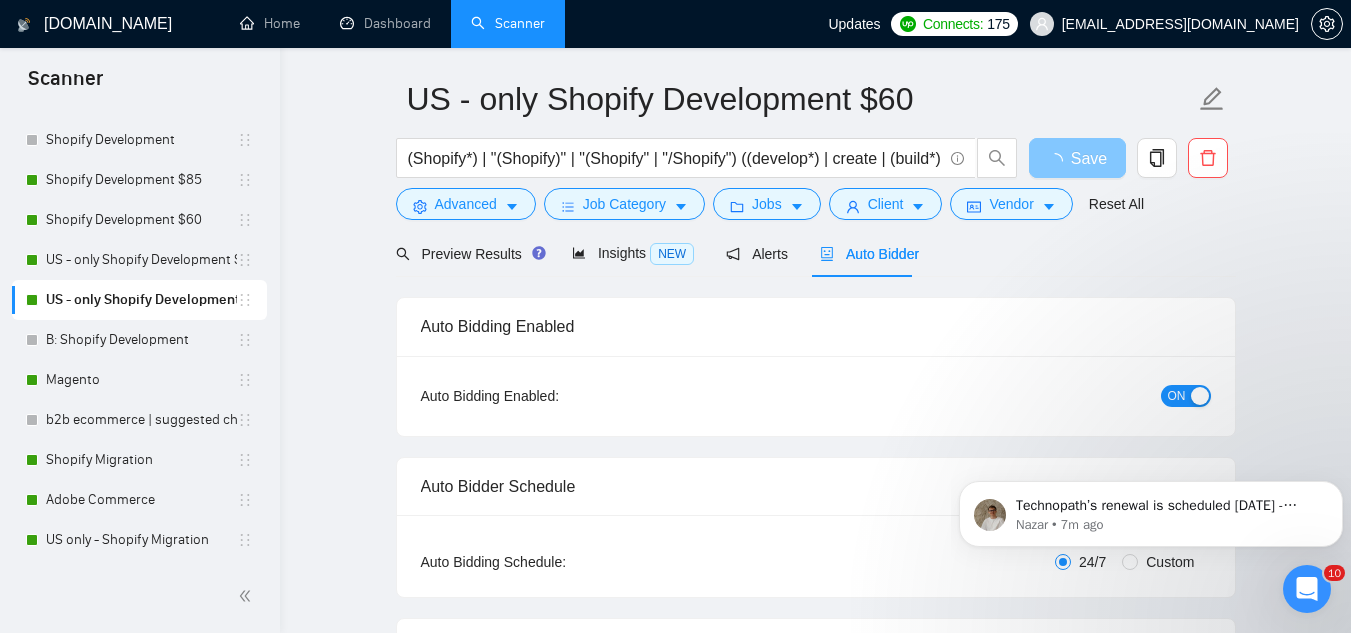 scroll, scrollTop: 0, scrollLeft: 0, axis: both 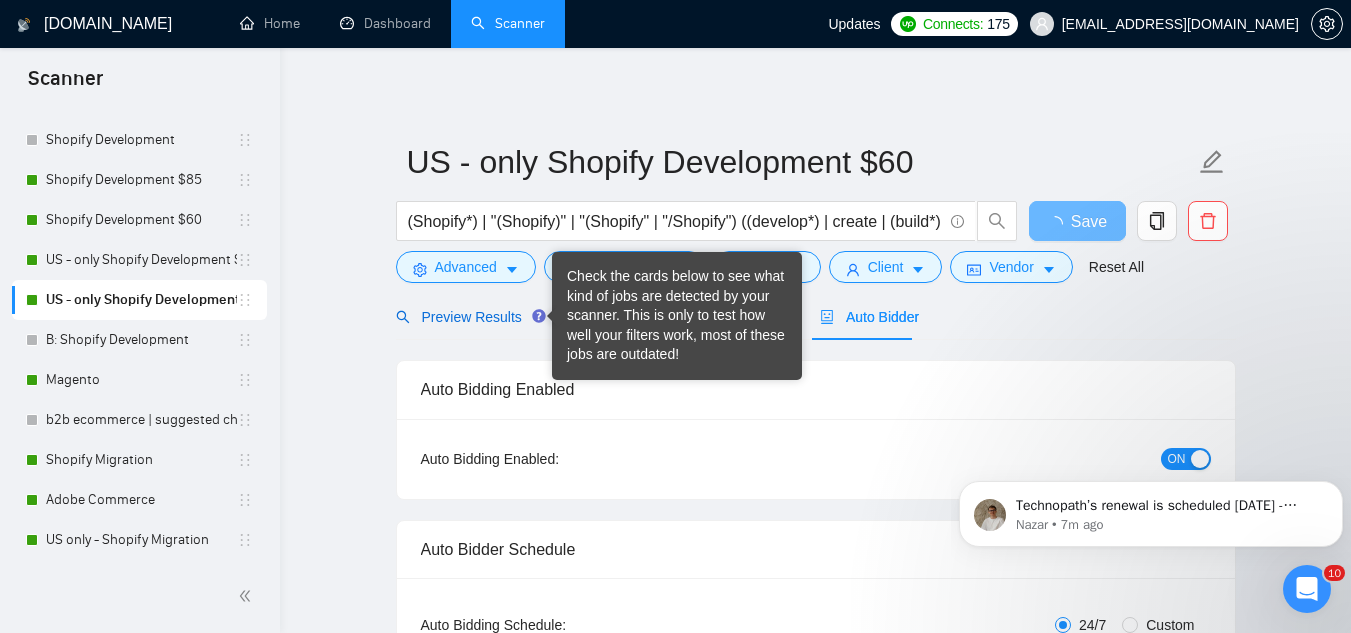 click on "Preview Results" at bounding box center (468, 317) 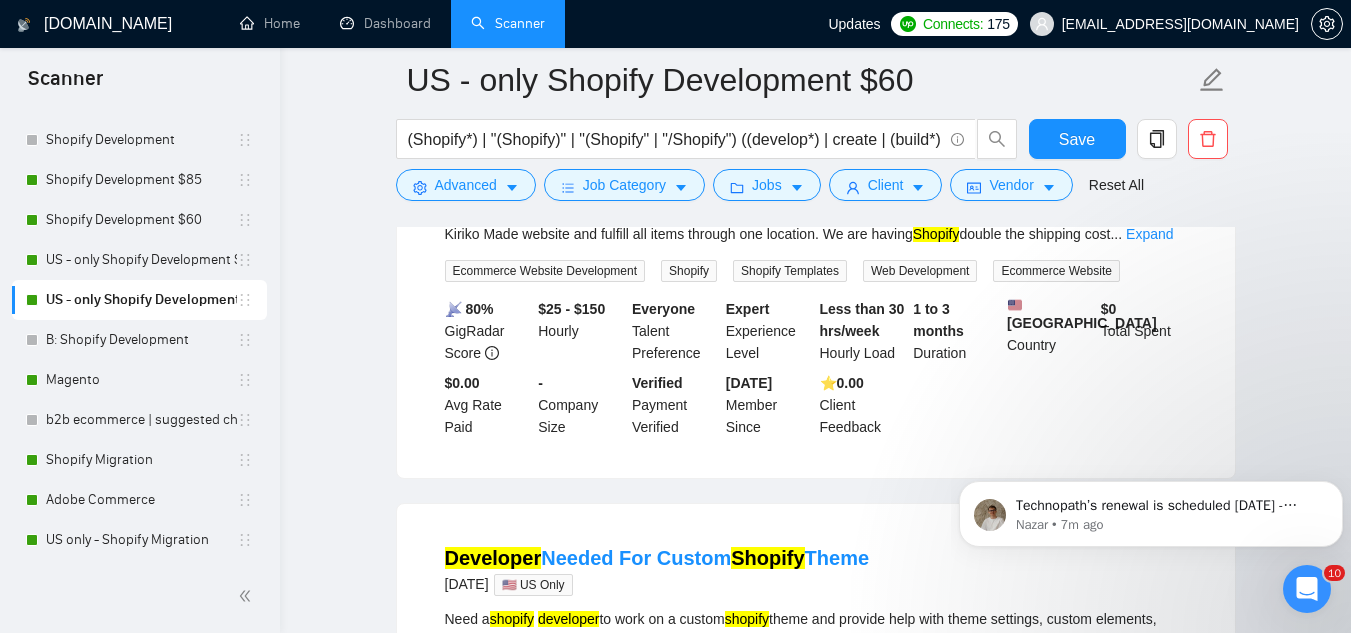 scroll, scrollTop: 1700, scrollLeft: 0, axis: vertical 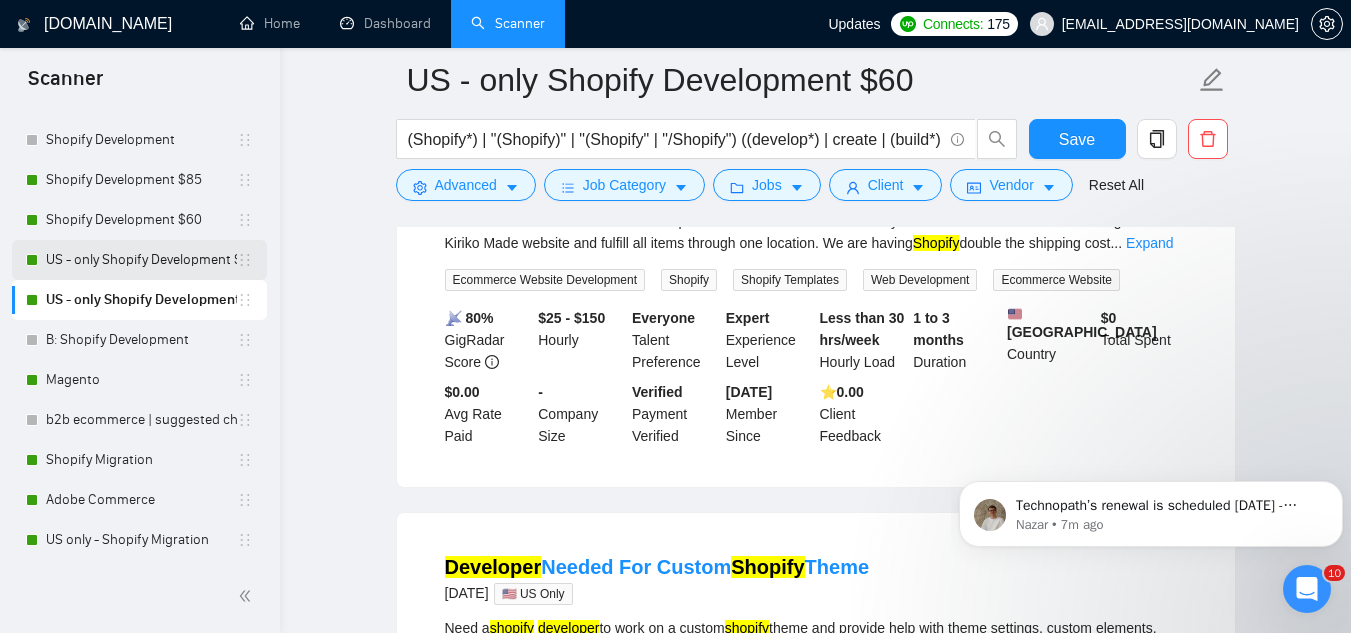click on "US - only Shopify Development $85" at bounding box center (141, 260) 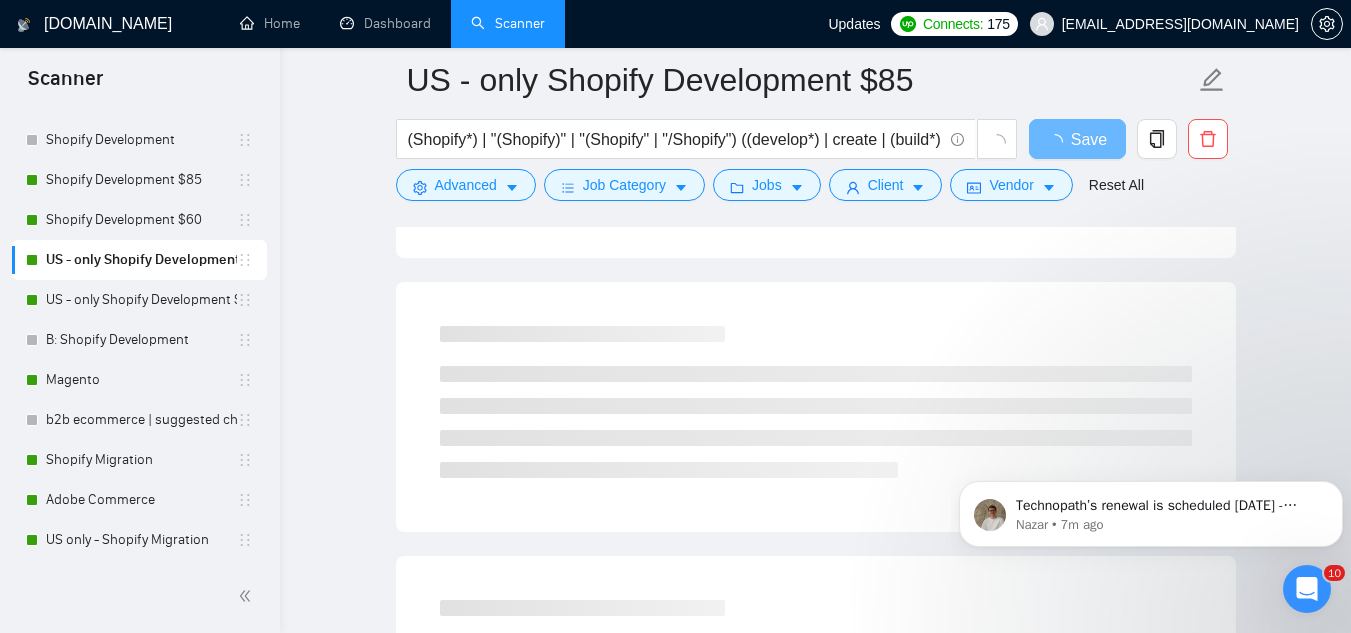 scroll, scrollTop: 0, scrollLeft: 0, axis: both 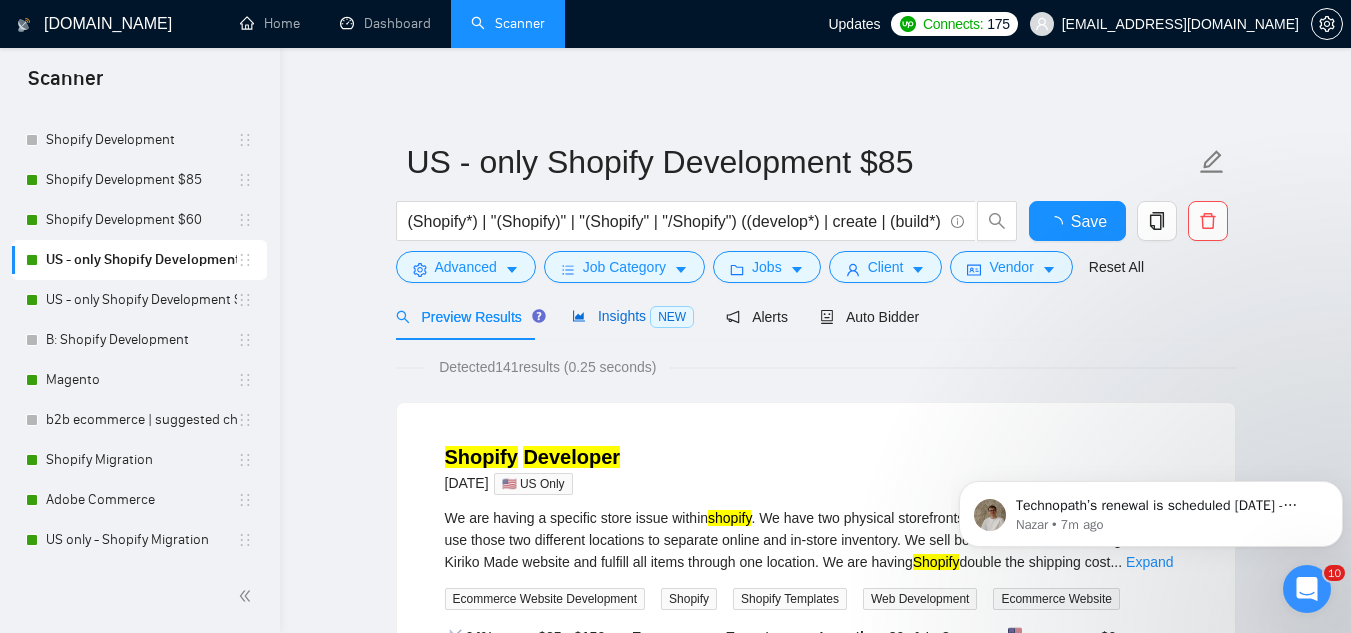 click on "Insights NEW" at bounding box center (633, 316) 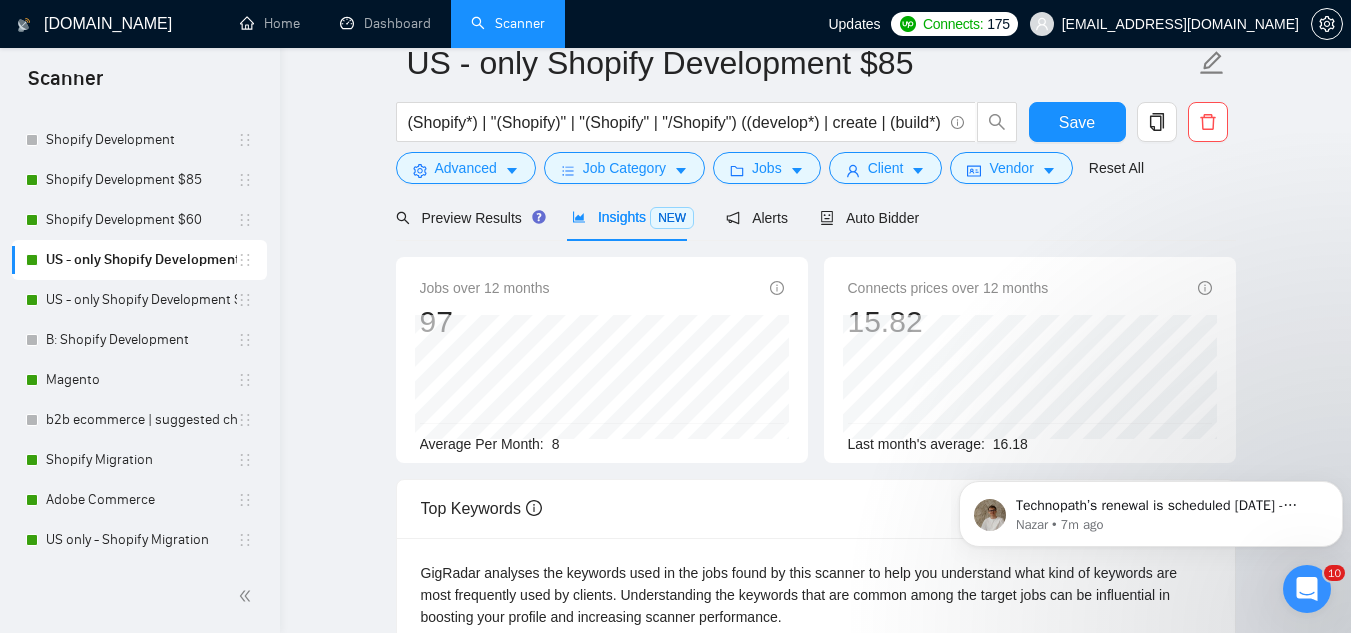 scroll, scrollTop: 0, scrollLeft: 0, axis: both 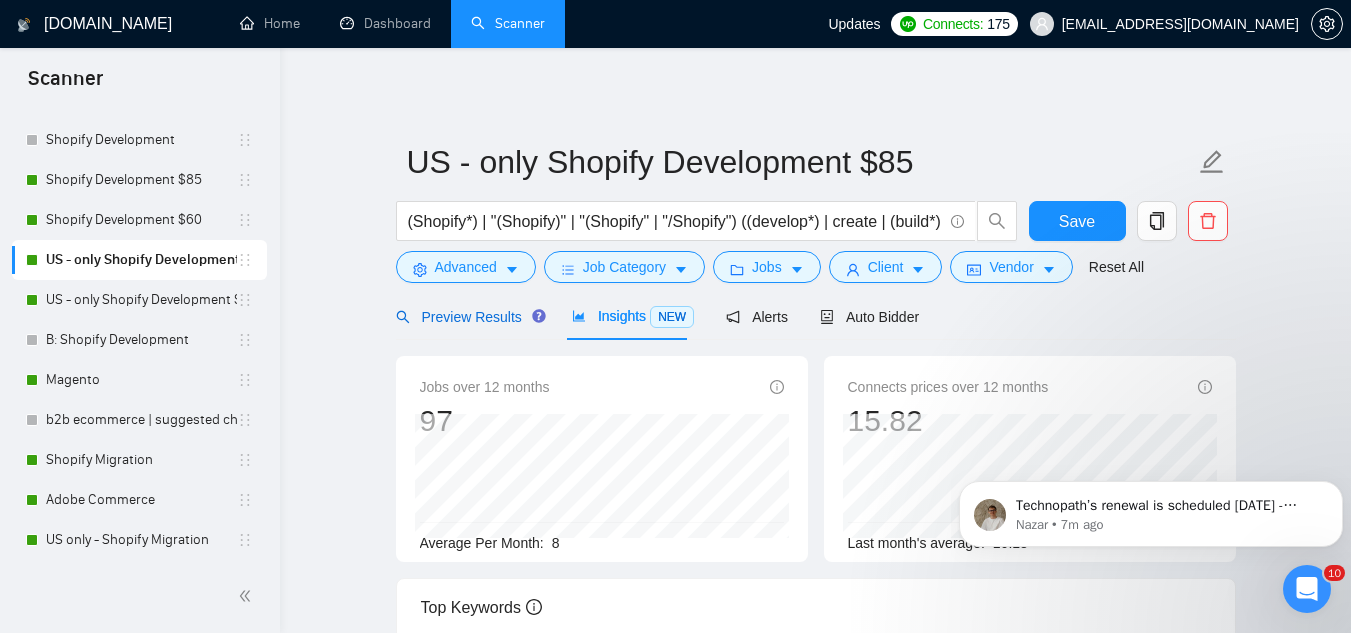 click on "Preview Results" at bounding box center (468, 317) 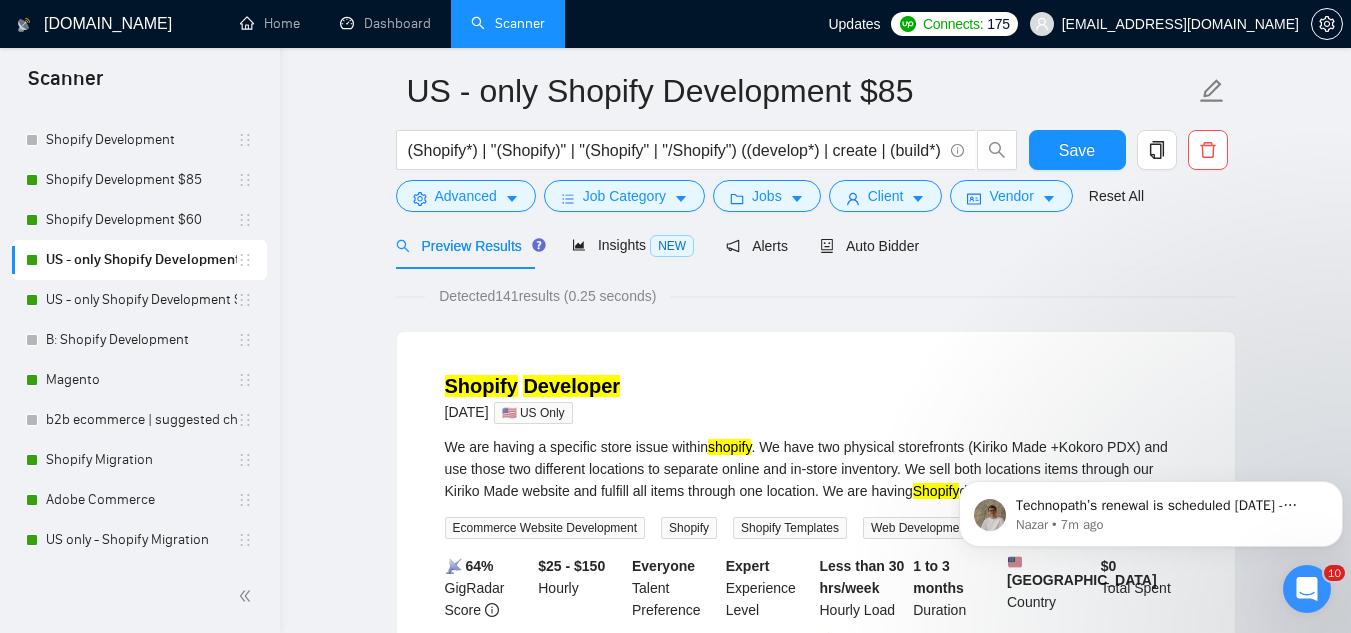 scroll, scrollTop: 0, scrollLeft: 0, axis: both 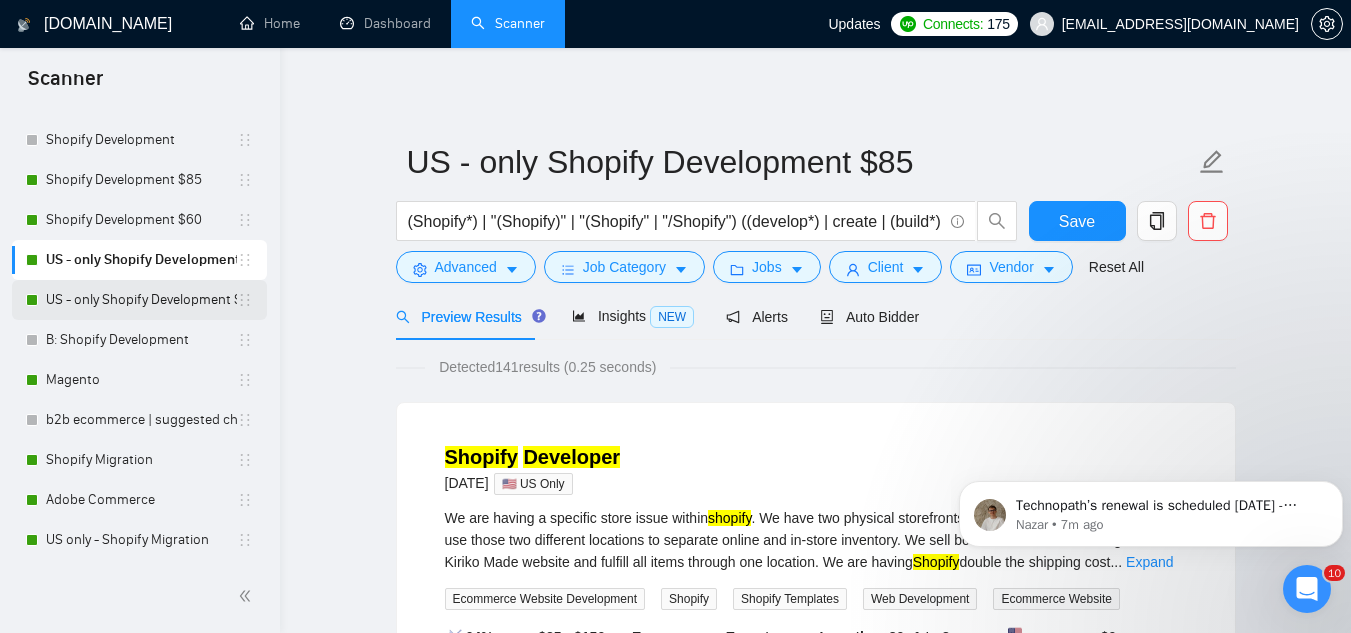click on "US - only Shopify Development $60" at bounding box center [141, 300] 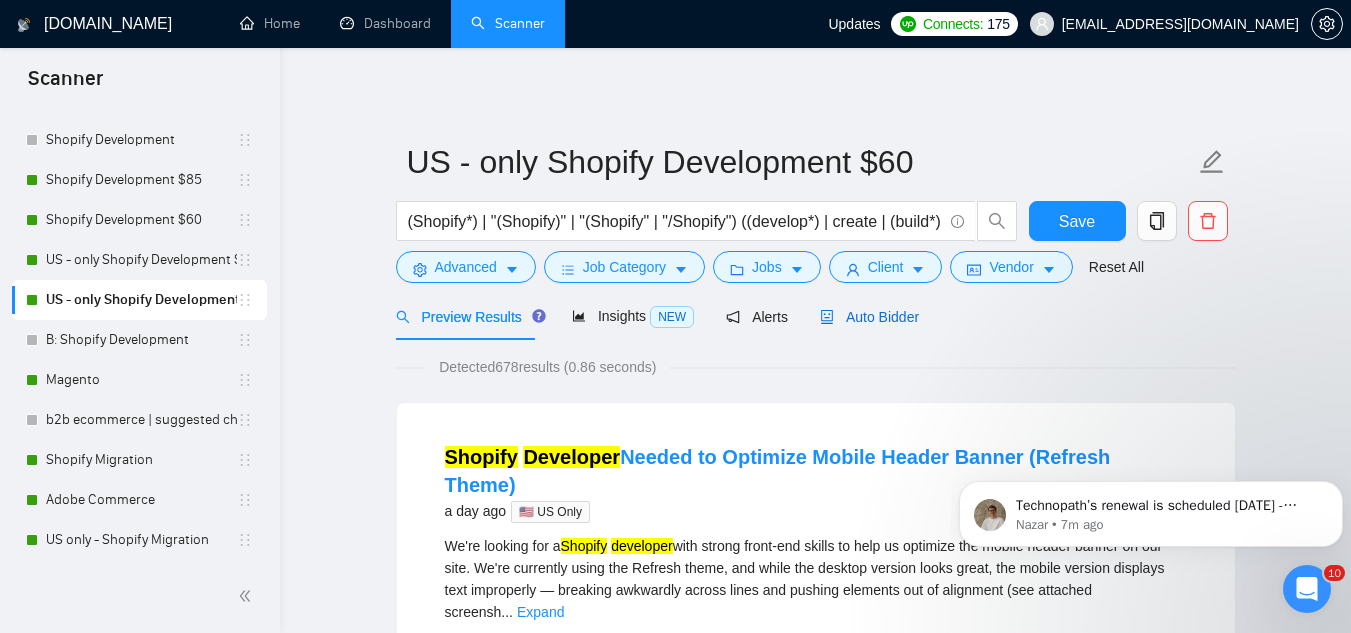 click on "Auto Bidder" at bounding box center [869, 317] 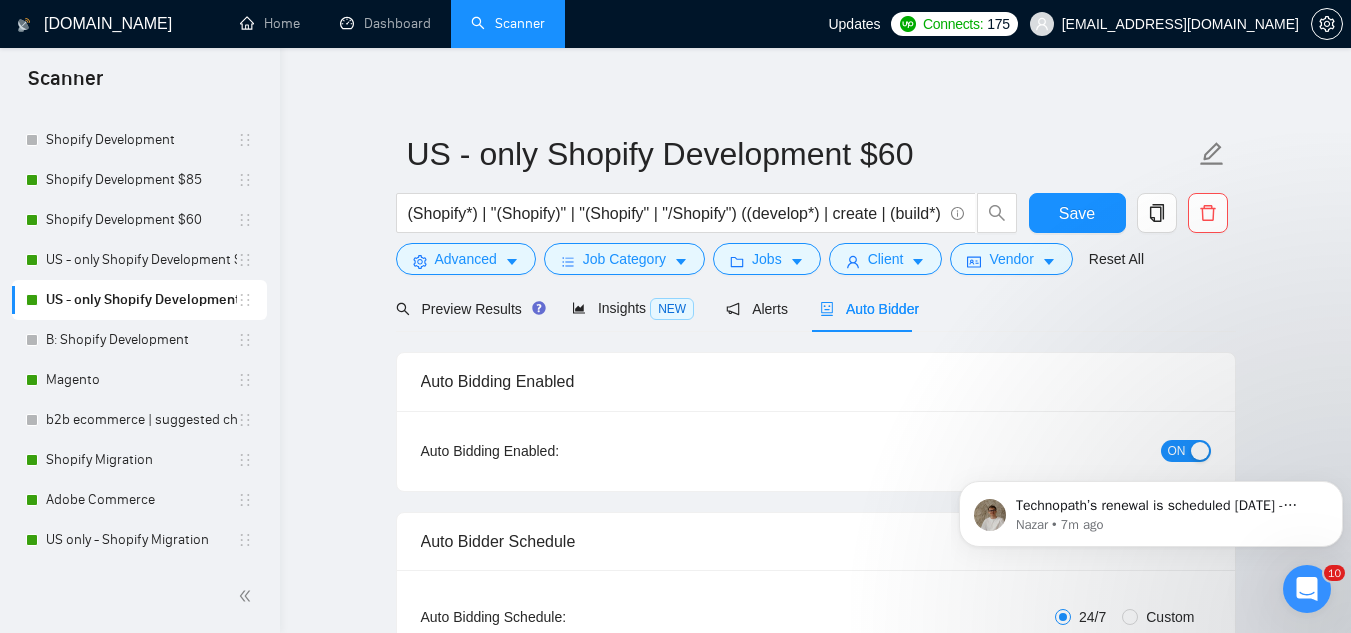 type 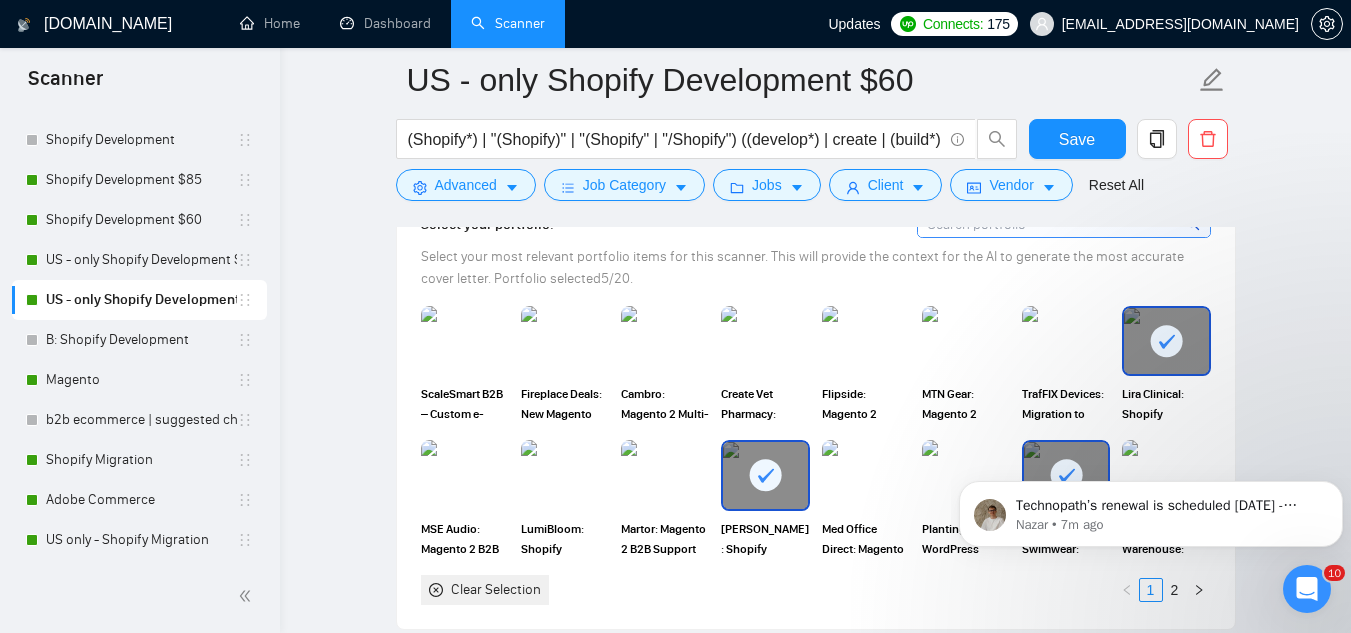 scroll, scrollTop: 1473, scrollLeft: 0, axis: vertical 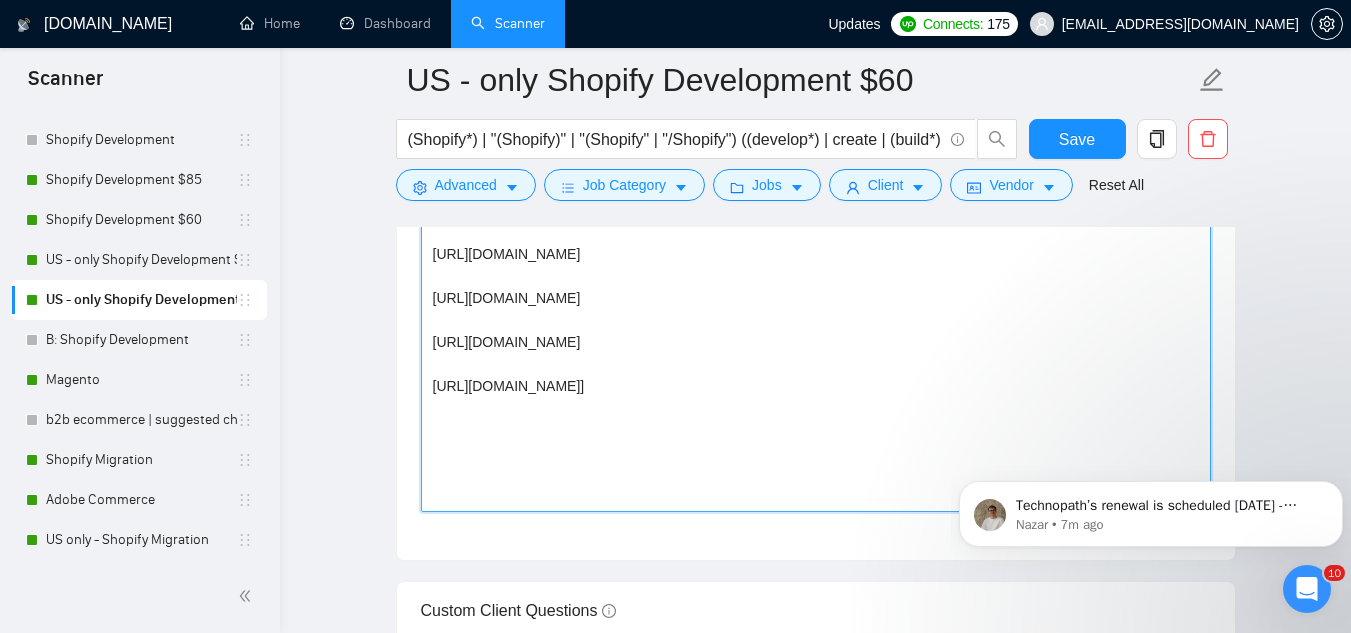 click on "[add two relevant emojis to make the start brighter] Hey, I am ready to start and I have strong experience as a [title like in a job], with a focus on [niche or keywords from job post].
With 20+ years of experience in [category], I’ve completed 100+ projects and helped boost client sales by 76%.
[Attach the link of one the most relevant cases from the list below and explain in one sentence how it resonates with client's need, don't use the word "relevant":
[URL][DOMAIN_NAME]
[URL][DOMAIN_NAME]
[URL][DOMAIN_NAME]
[URL][DOMAIN_NAME]]" at bounding box center (816, 287) 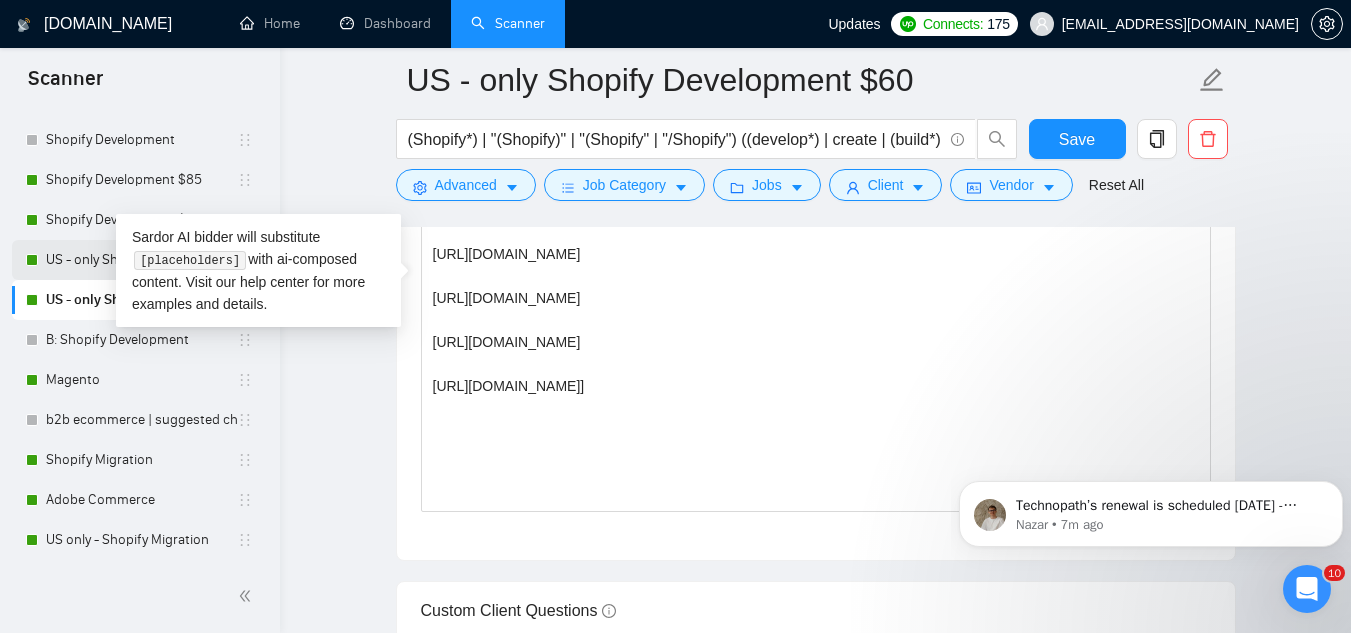 click on "US - only Shopify Development $85" at bounding box center [141, 260] 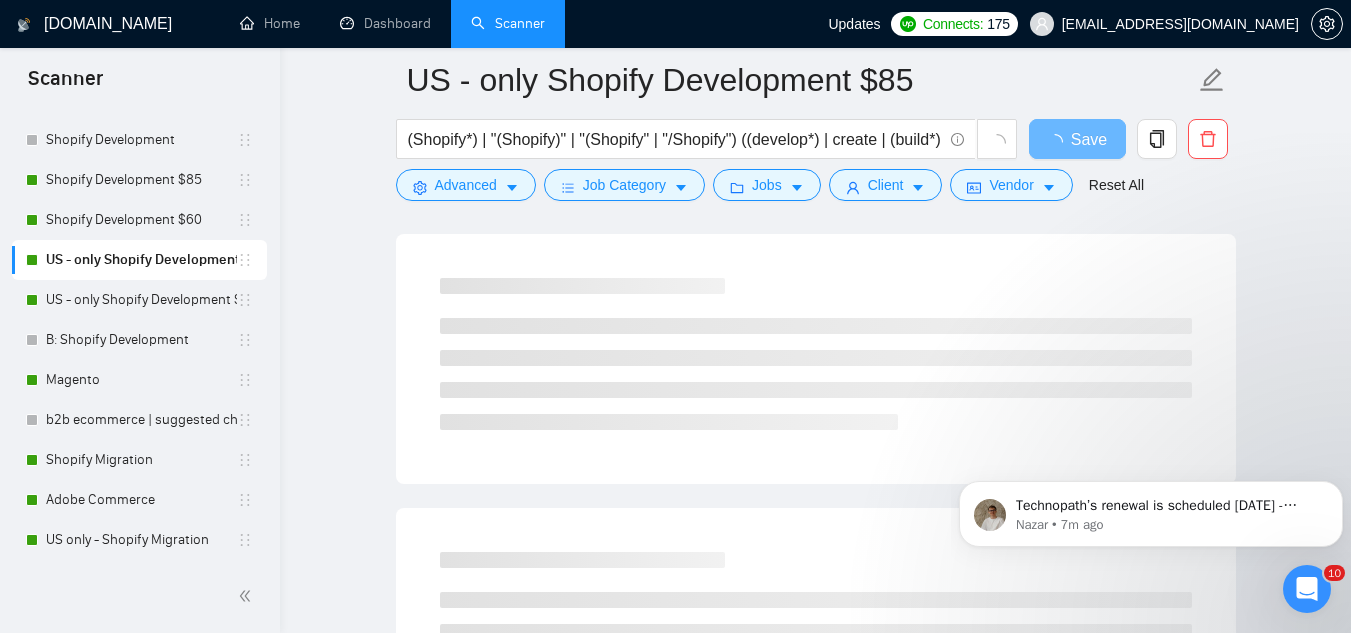 scroll, scrollTop: 0, scrollLeft: 0, axis: both 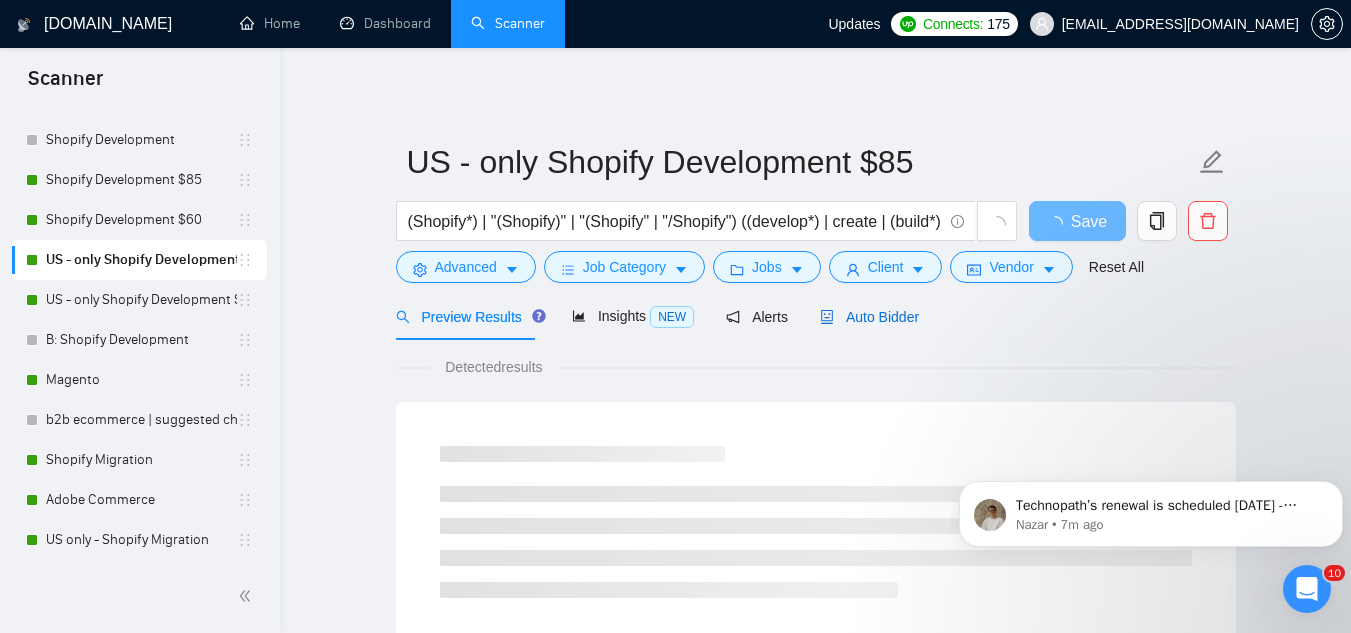 click on "Auto Bidder" at bounding box center [869, 317] 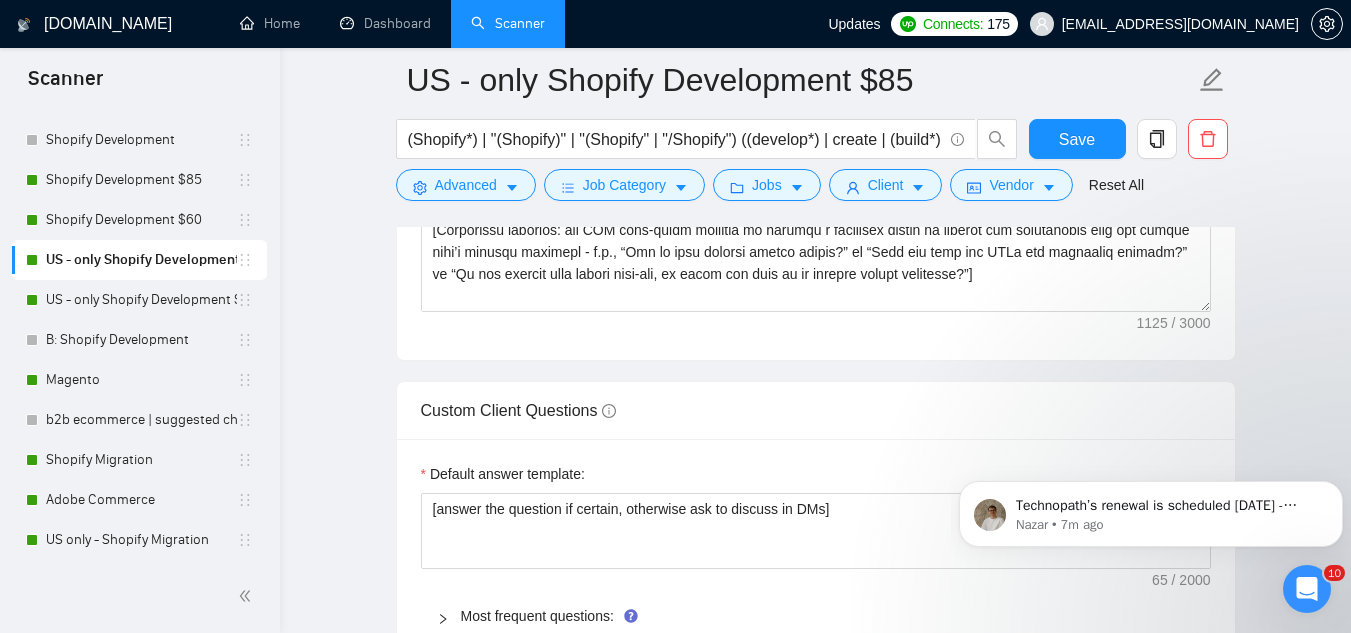 scroll, scrollTop: 2200, scrollLeft: 0, axis: vertical 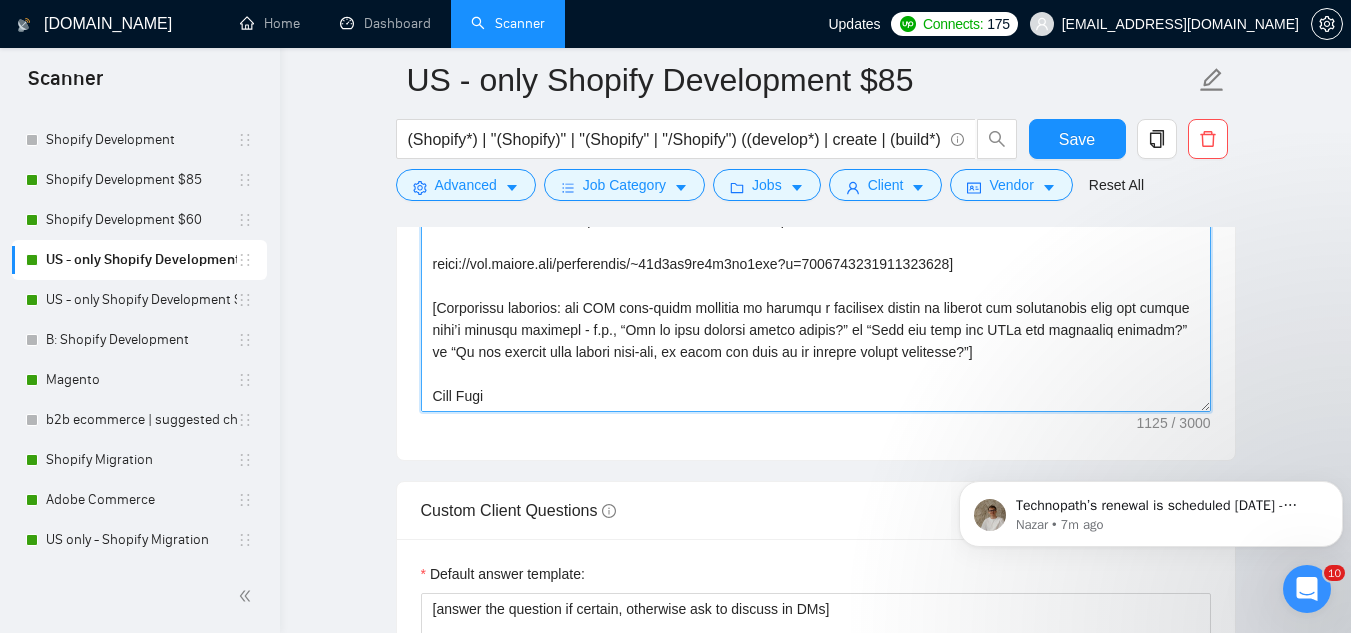 click on "Cover letter template:" at bounding box center [816, 187] 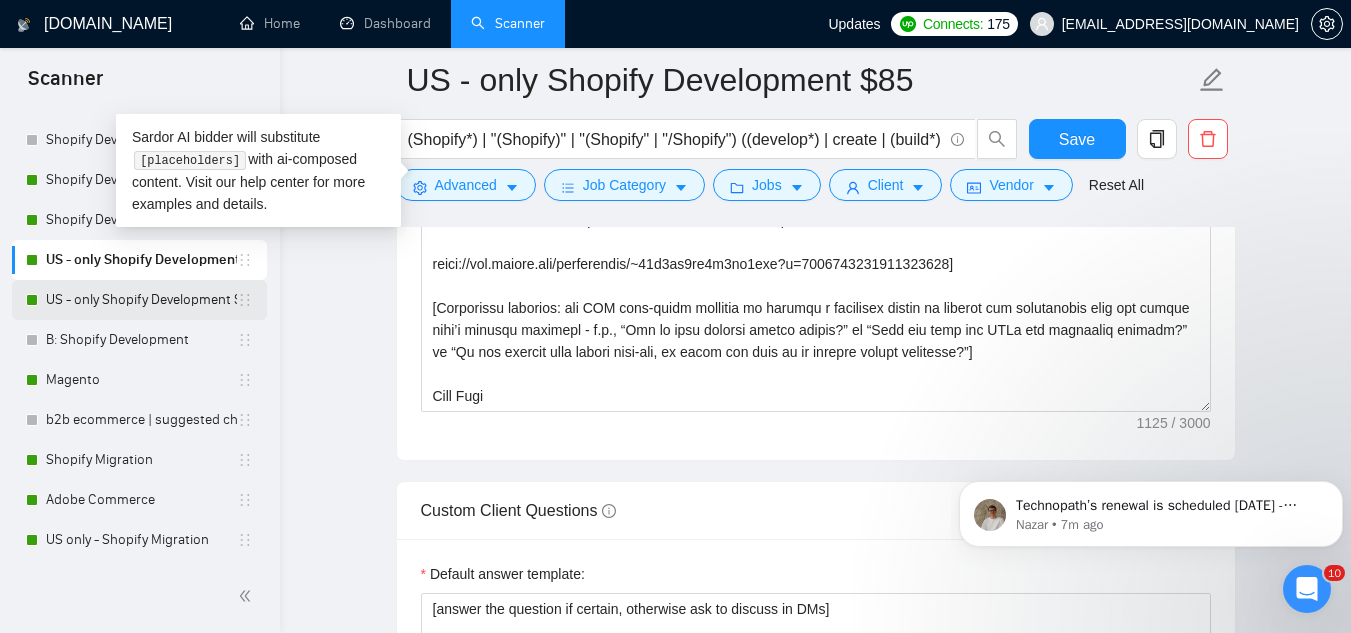 click on "US - only Shopify Development $60" at bounding box center (141, 300) 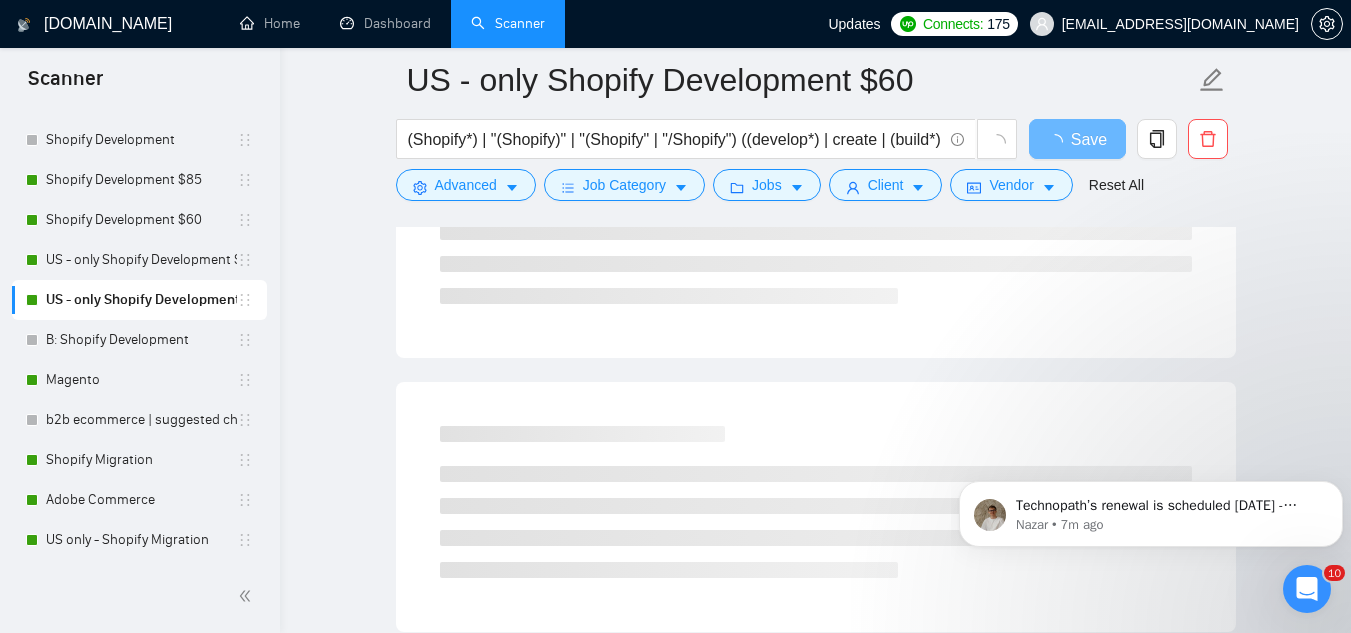 scroll, scrollTop: 0, scrollLeft: 0, axis: both 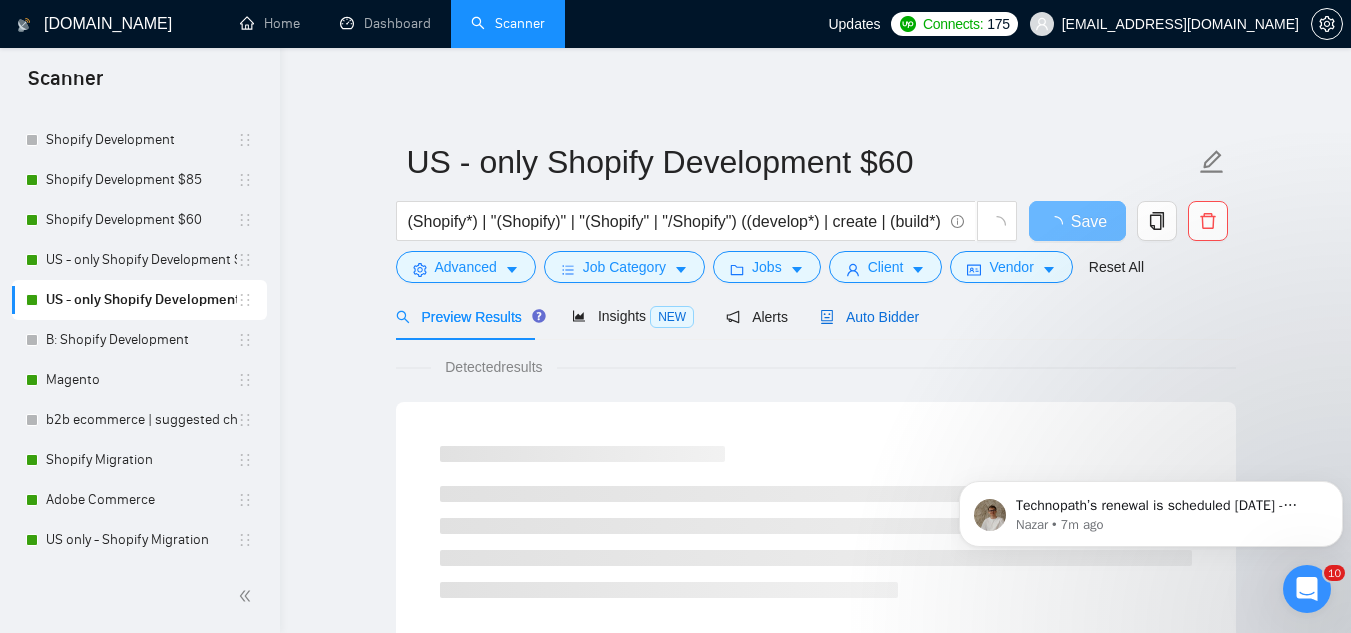 click on "Auto Bidder" at bounding box center [869, 317] 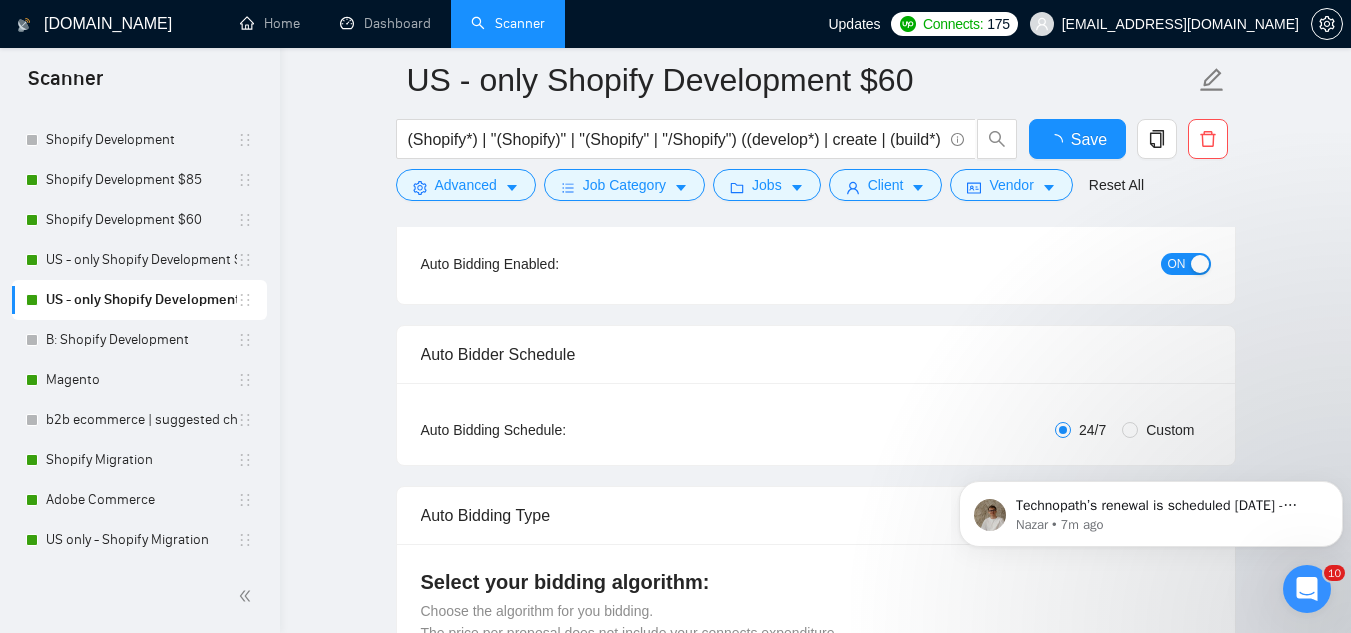 type 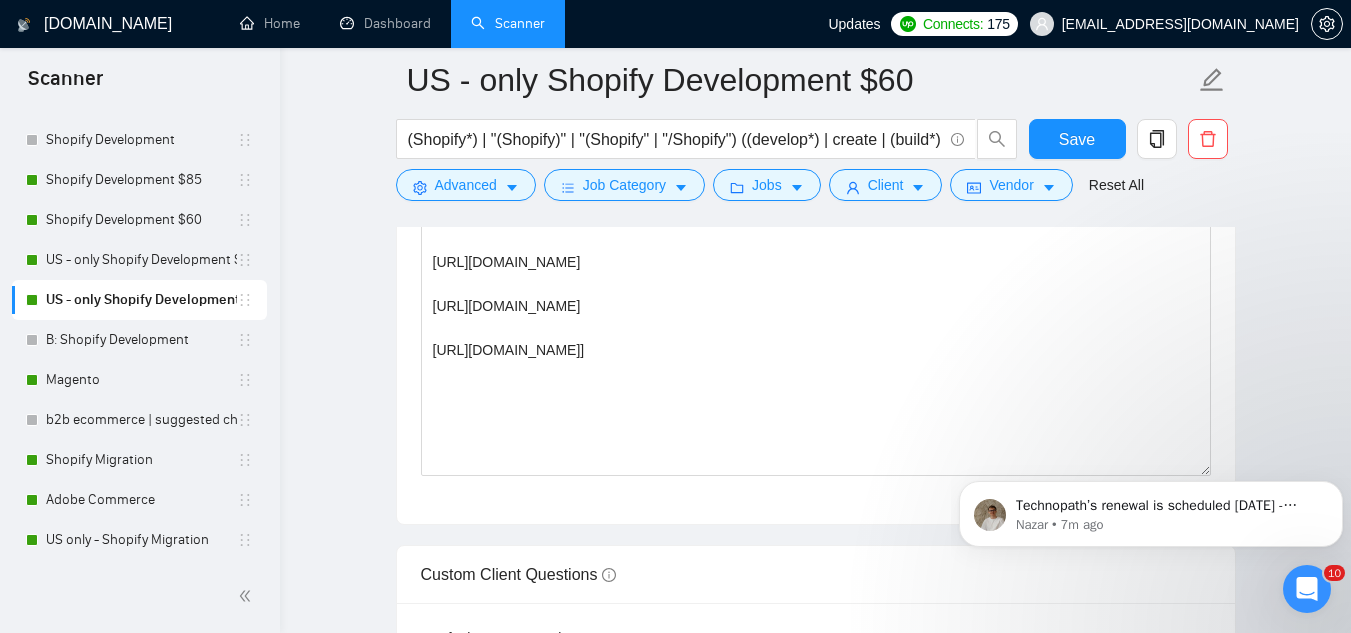 scroll, scrollTop: 2200, scrollLeft: 0, axis: vertical 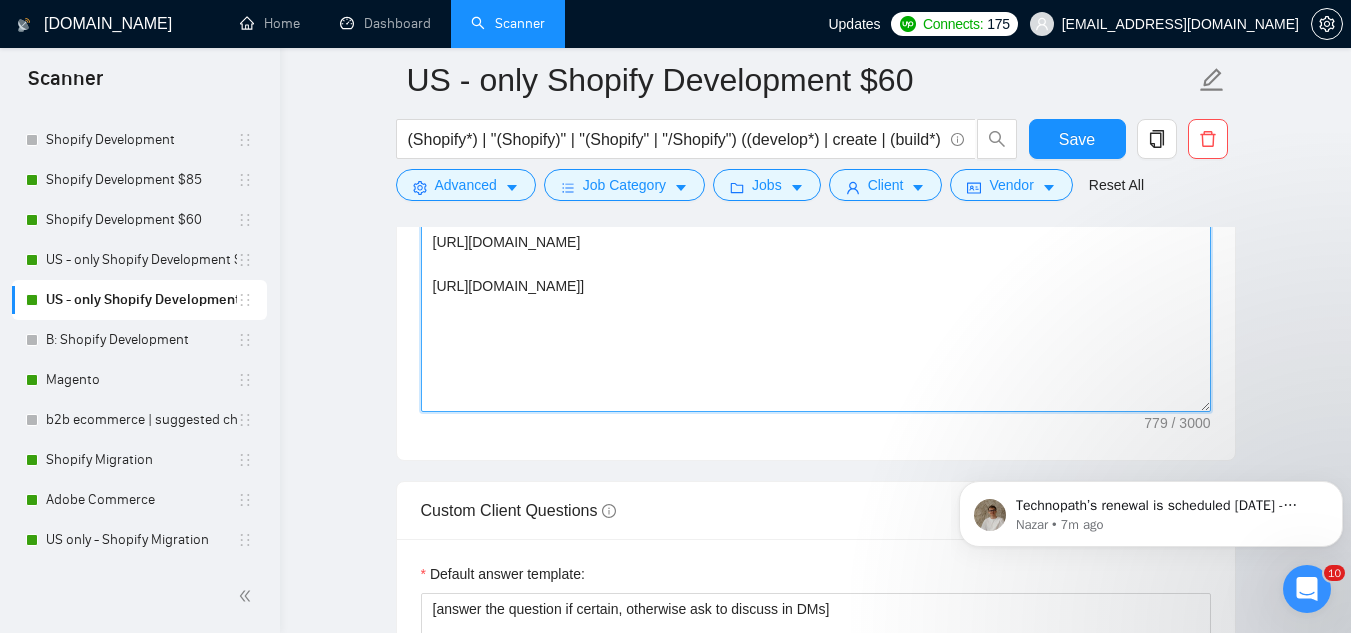 click on "[add two relevant emojis to make the start brighter] Hey, I am ready to start and I have strong experience as a [title like in a job], with a focus on [niche or keywords from job post].
With 20+ years of experience in [category], I’ve completed 100+ projects and helped boost client sales by 76%.
[Attach the link of one the most relevant cases from the list below and explain in one sentence how it resonates with client's need, don't use the word "relevant":
[URL][DOMAIN_NAME]
[URL][DOMAIN_NAME]
[URL][DOMAIN_NAME]
[URL][DOMAIN_NAME]]" at bounding box center [816, 187] 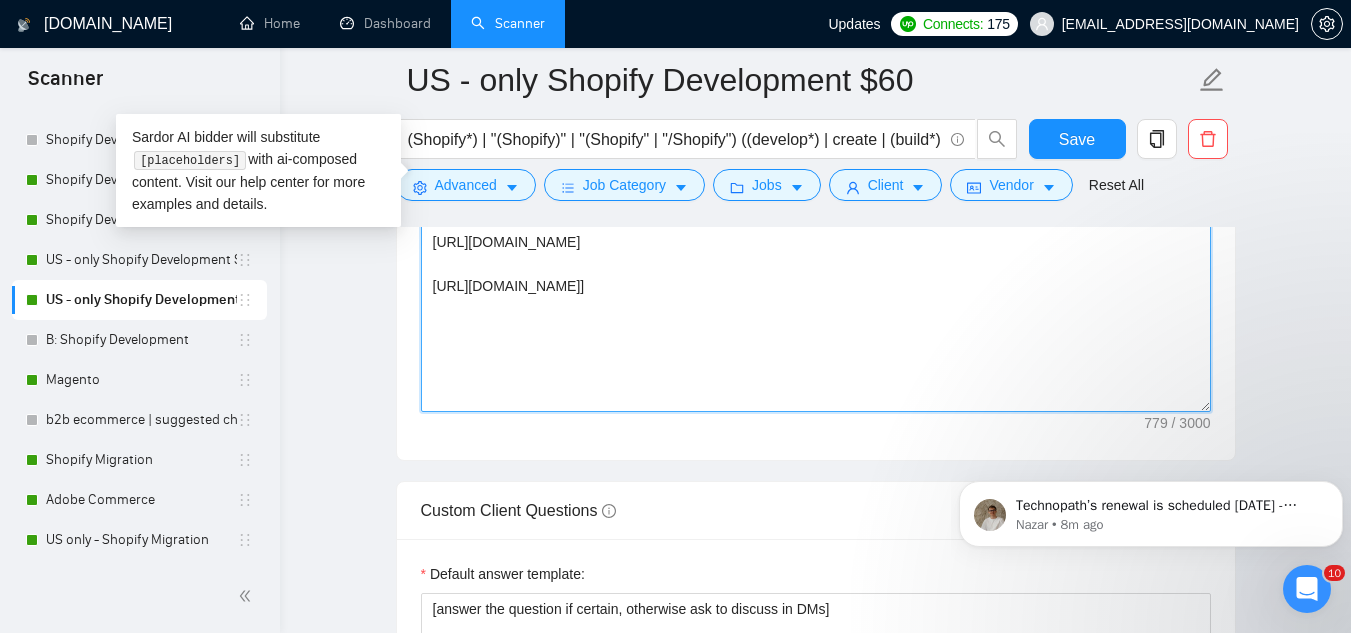 paste on "[Clarifying question: ask ONE high‐level question to uncover a strategic detail or missing key information that the client hasn’t already provided - e.g., “Who is your primary target market?” or “What are your top KPIs for measuring success?” or “Do you already have design mock-ups, or would you like me to propose visual direction?”]
[PERSON_NAME]" 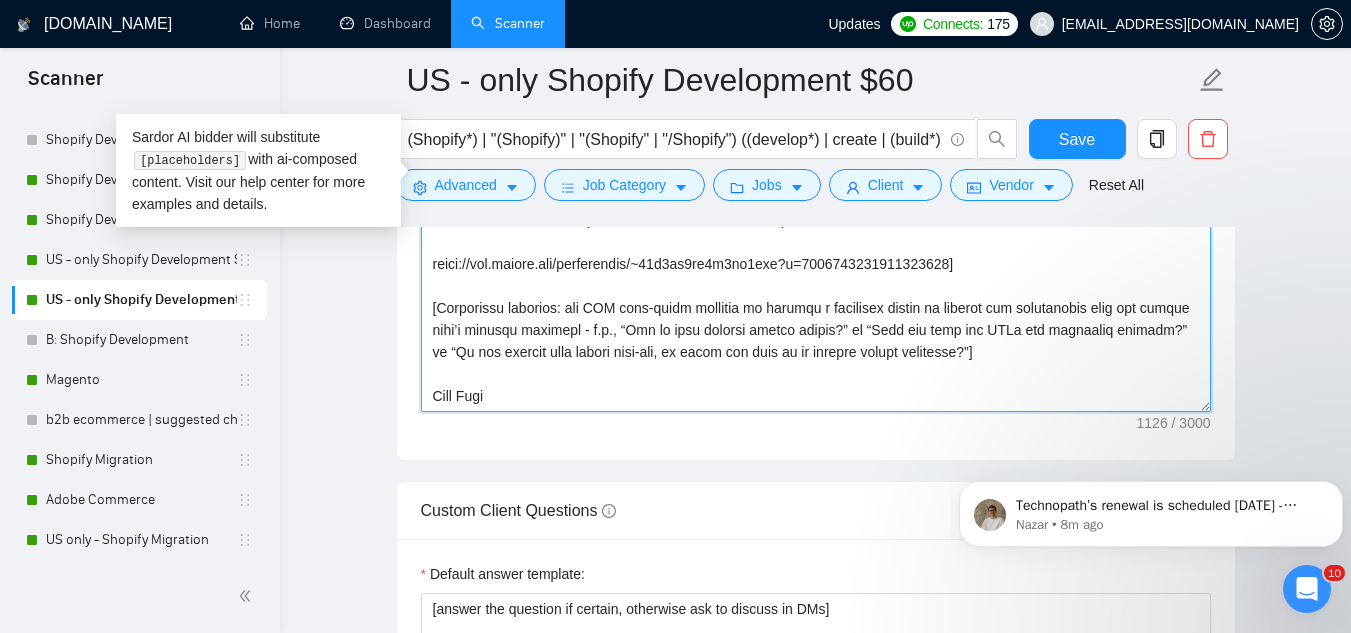 scroll, scrollTop: 0, scrollLeft: 0, axis: both 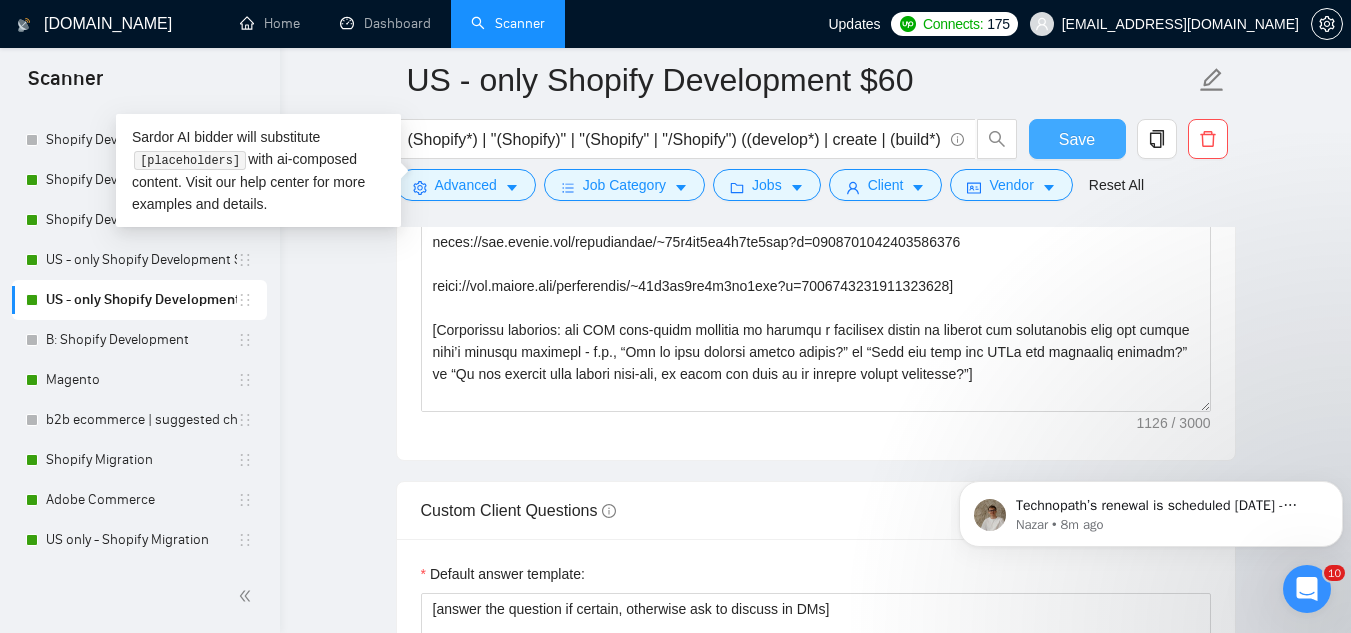 click on "Save" at bounding box center [1077, 139] 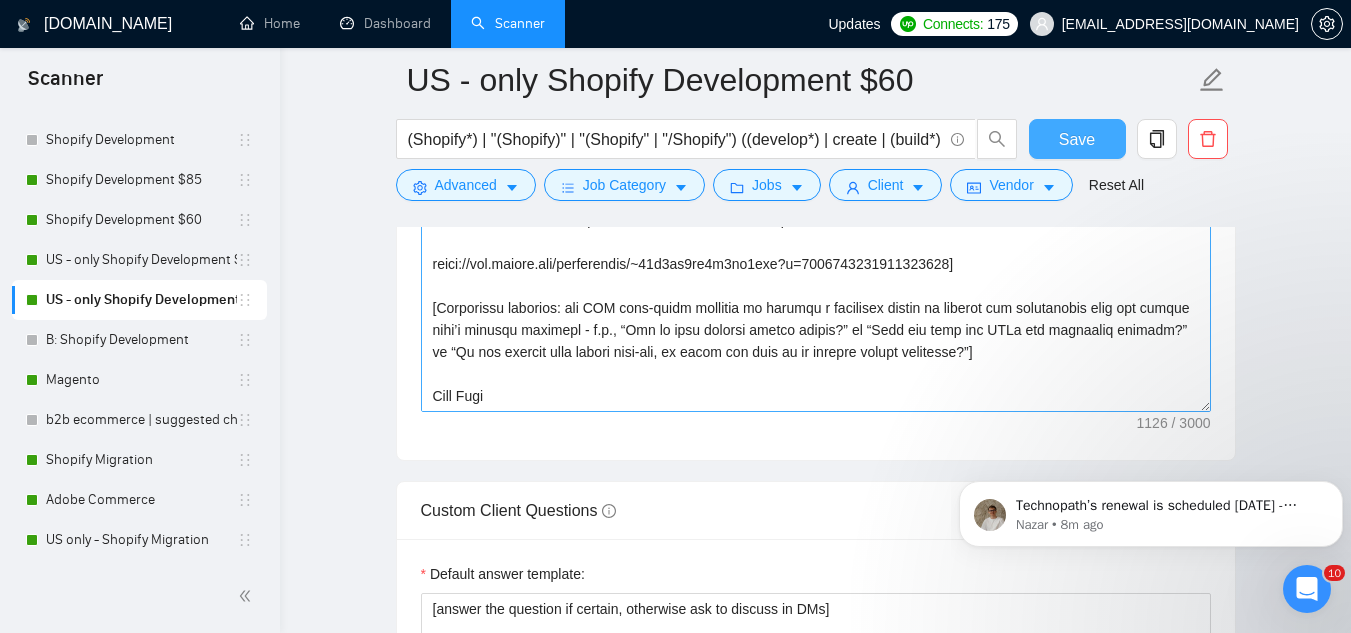 scroll, scrollTop: 66, scrollLeft: 0, axis: vertical 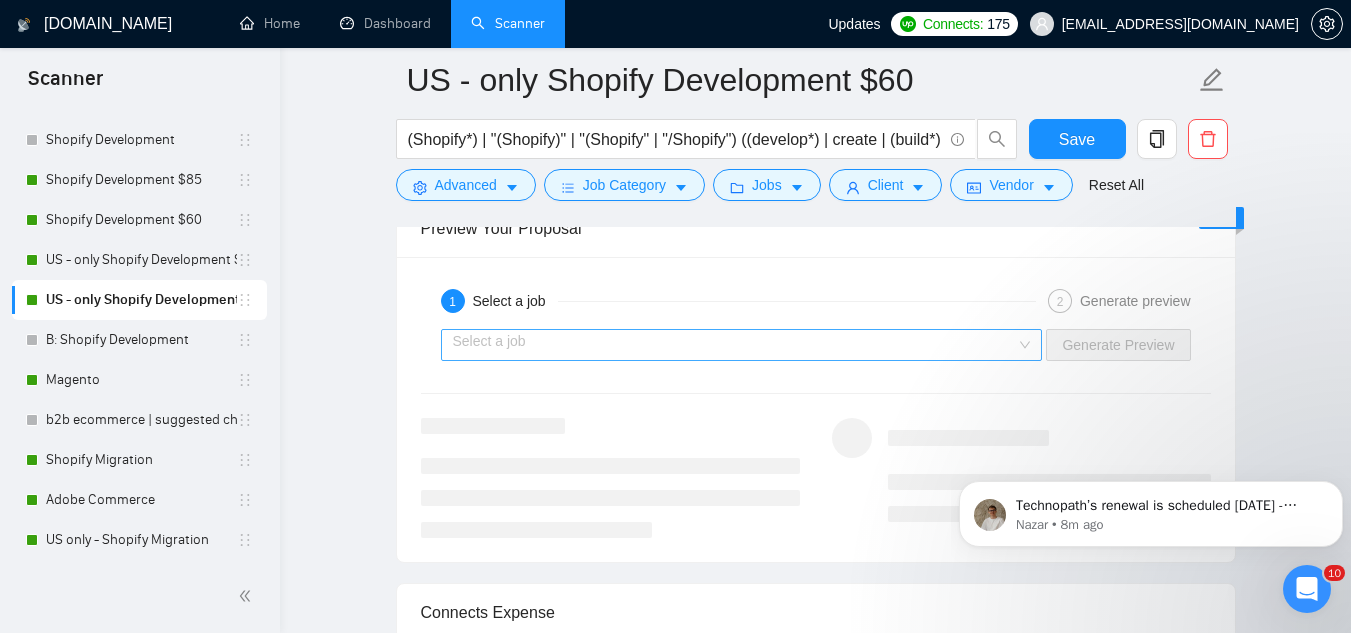 click at bounding box center [735, 345] 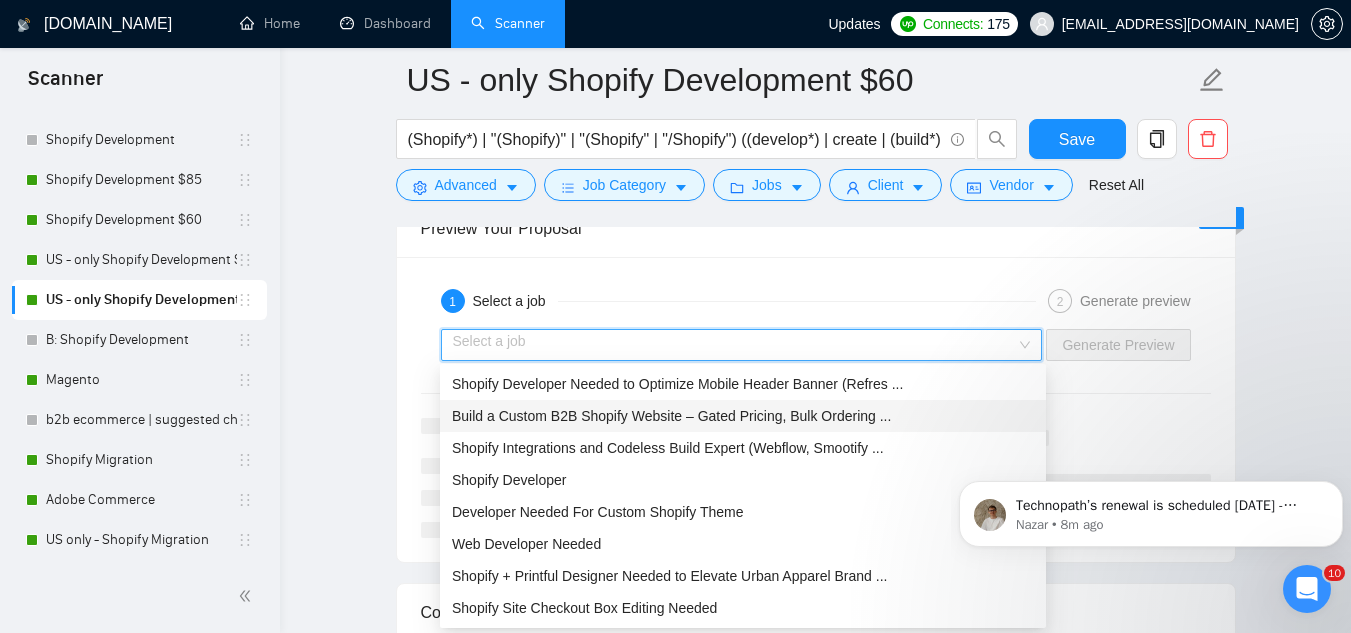 click on "Build a Custom B2B Shopify Website – Gated Pricing, Bulk Ordering ..." at bounding box center [743, 416] 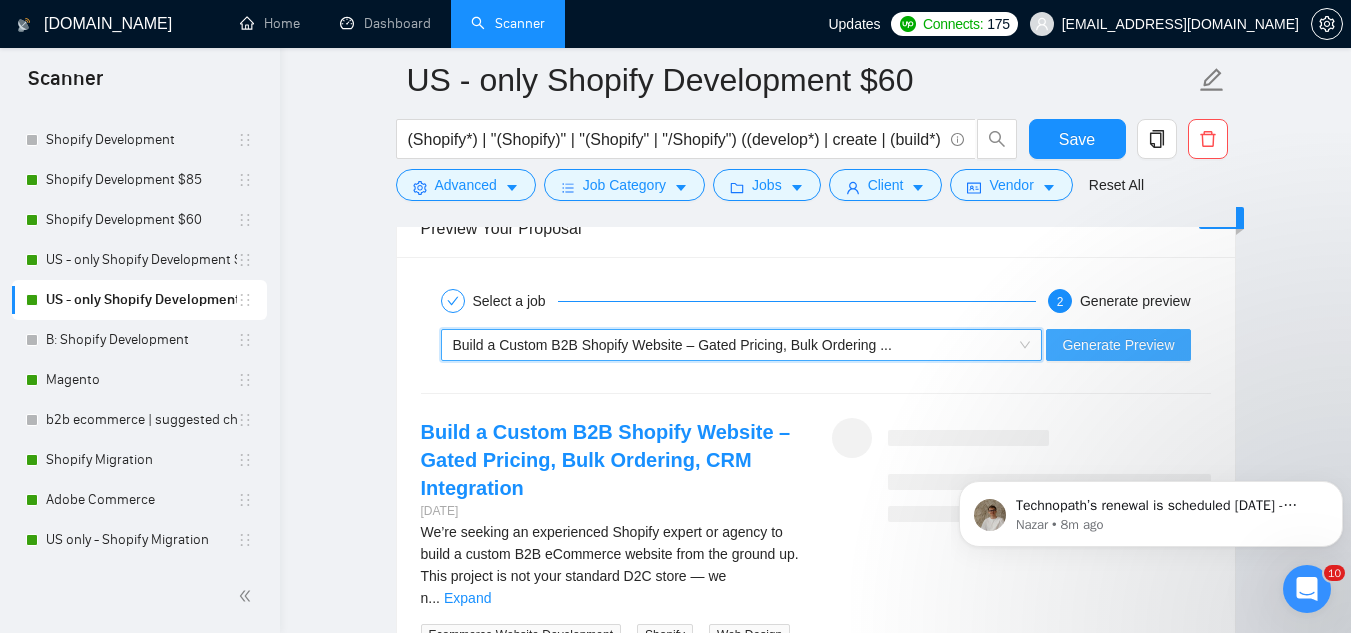 click on "Generate Preview" at bounding box center (1118, 345) 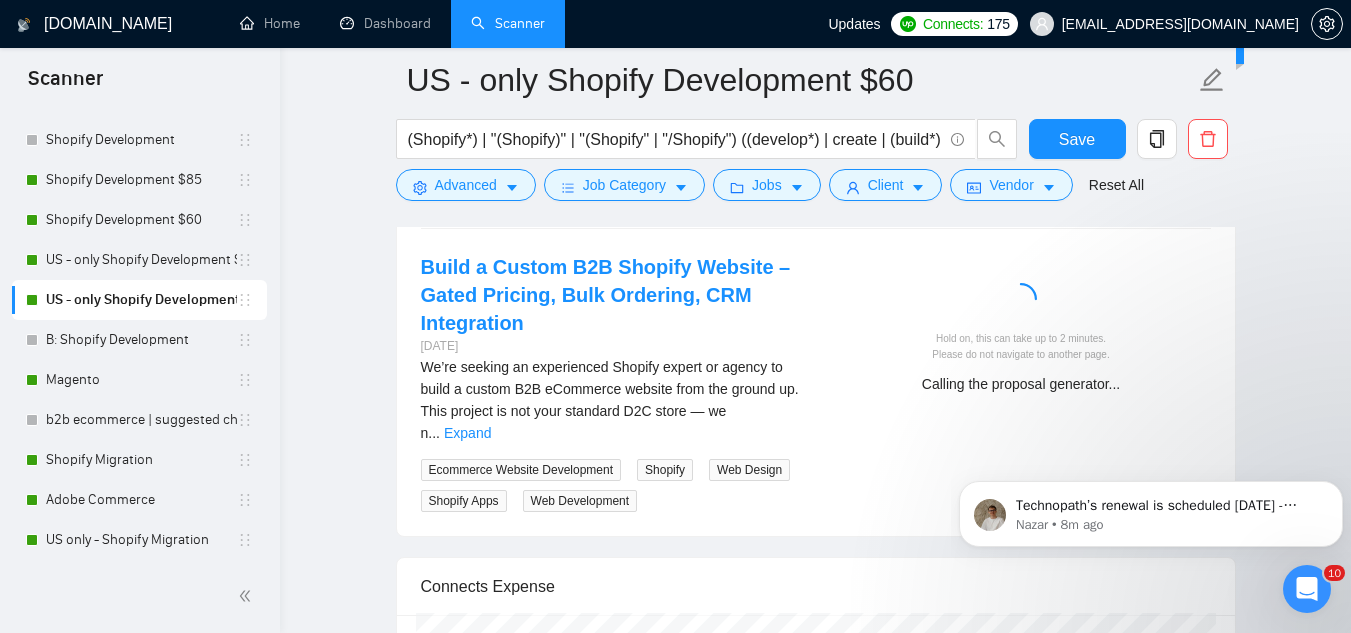 scroll, scrollTop: 3637, scrollLeft: 0, axis: vertical 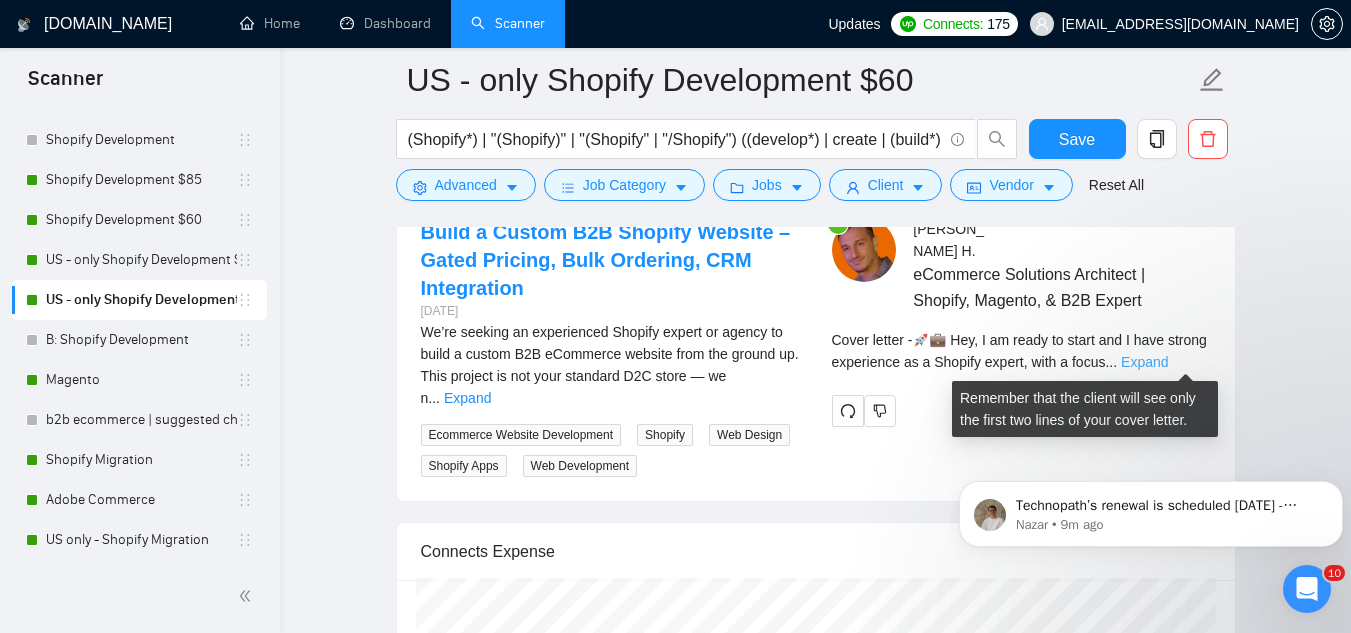 click on "Expand" at bounding box center [1144, 362] 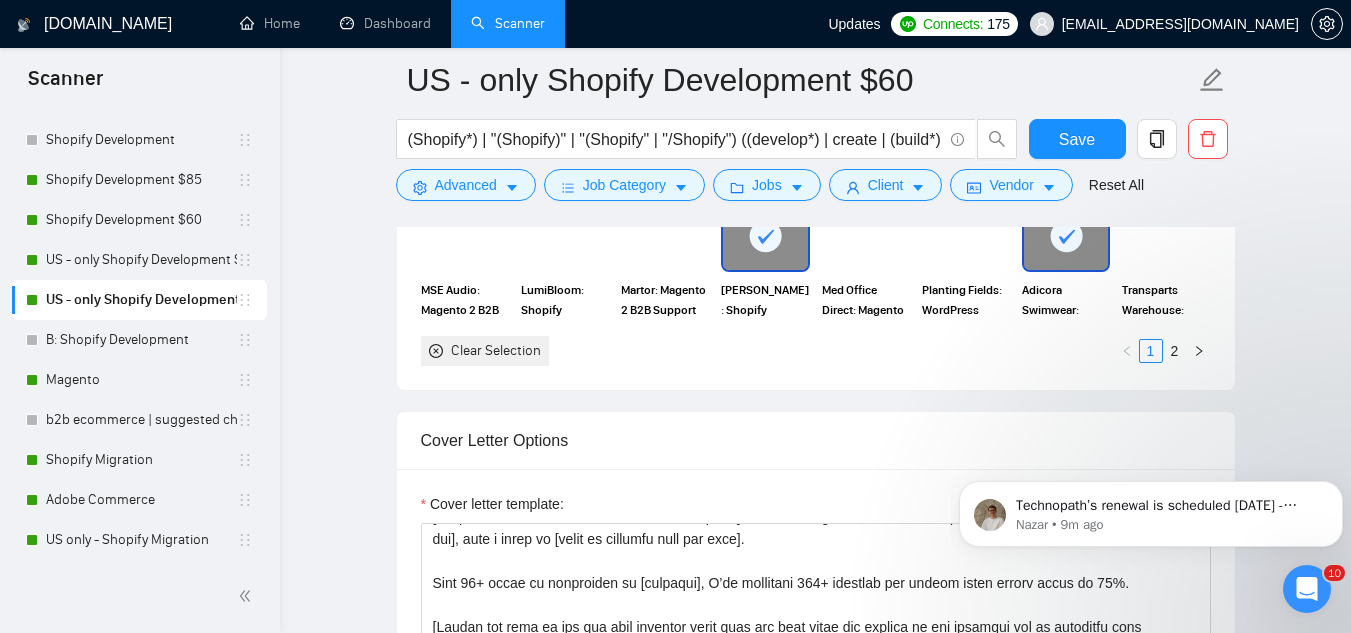 scroll, scrollTop: 1737, scrollLeft: 0, axis: vertical 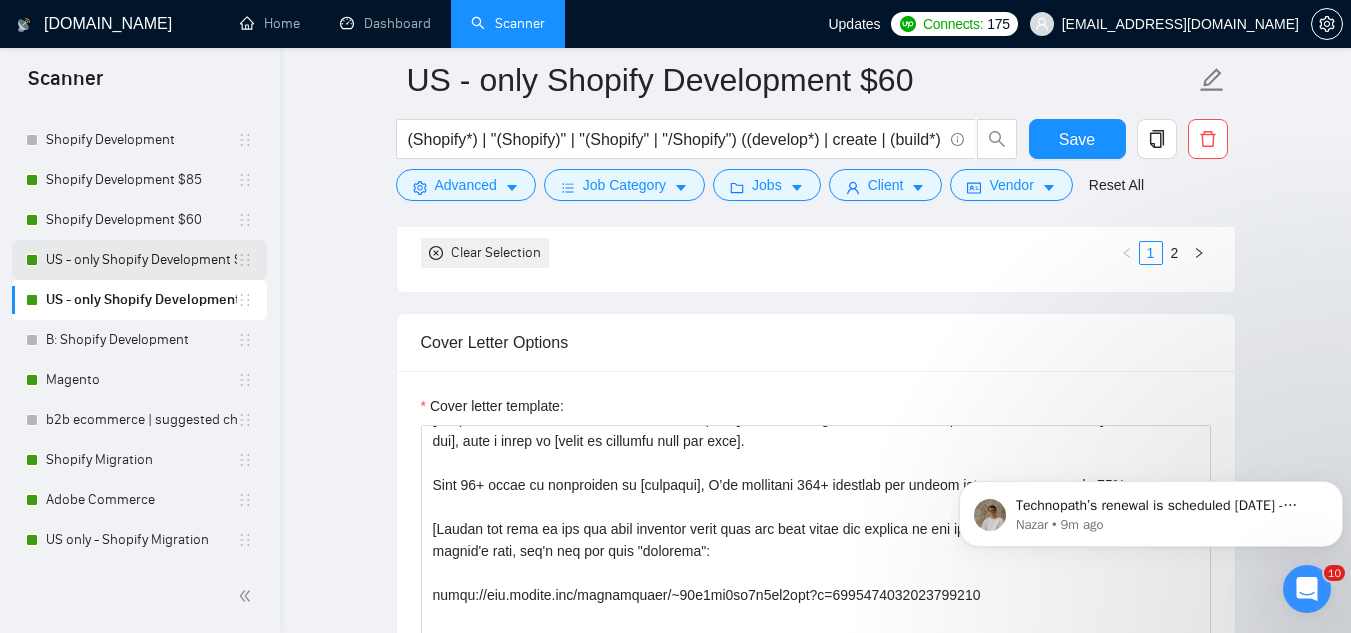 click on "US - only Shopify Development $85" at bounding box center [141, 260] 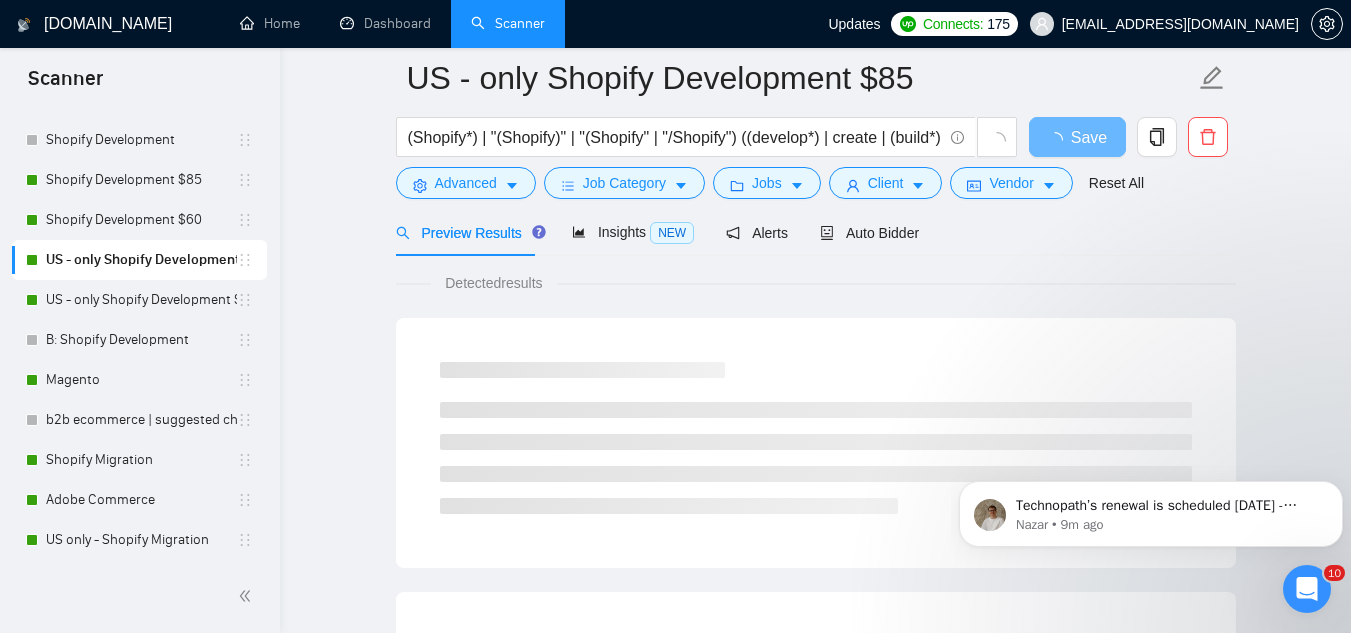 scroll, scrollTop: 0, scrollLeft: 0, axis: both 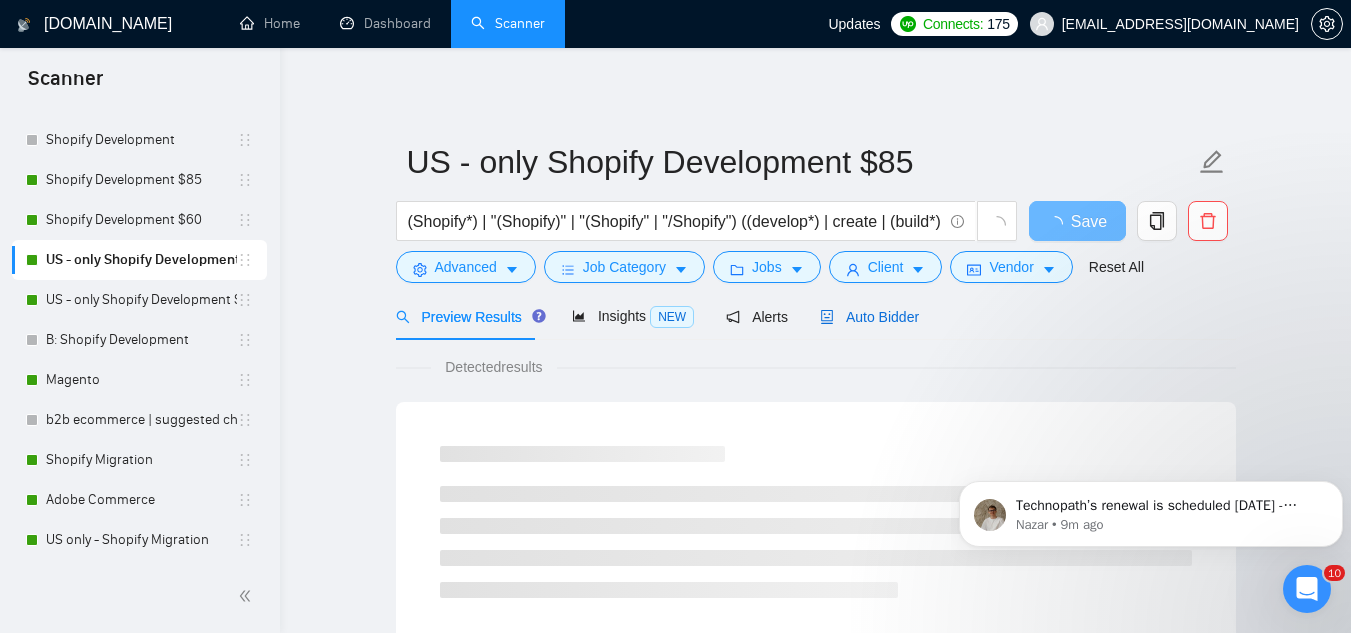 click on "Auto Bidder" at bounding box center (869, 317) 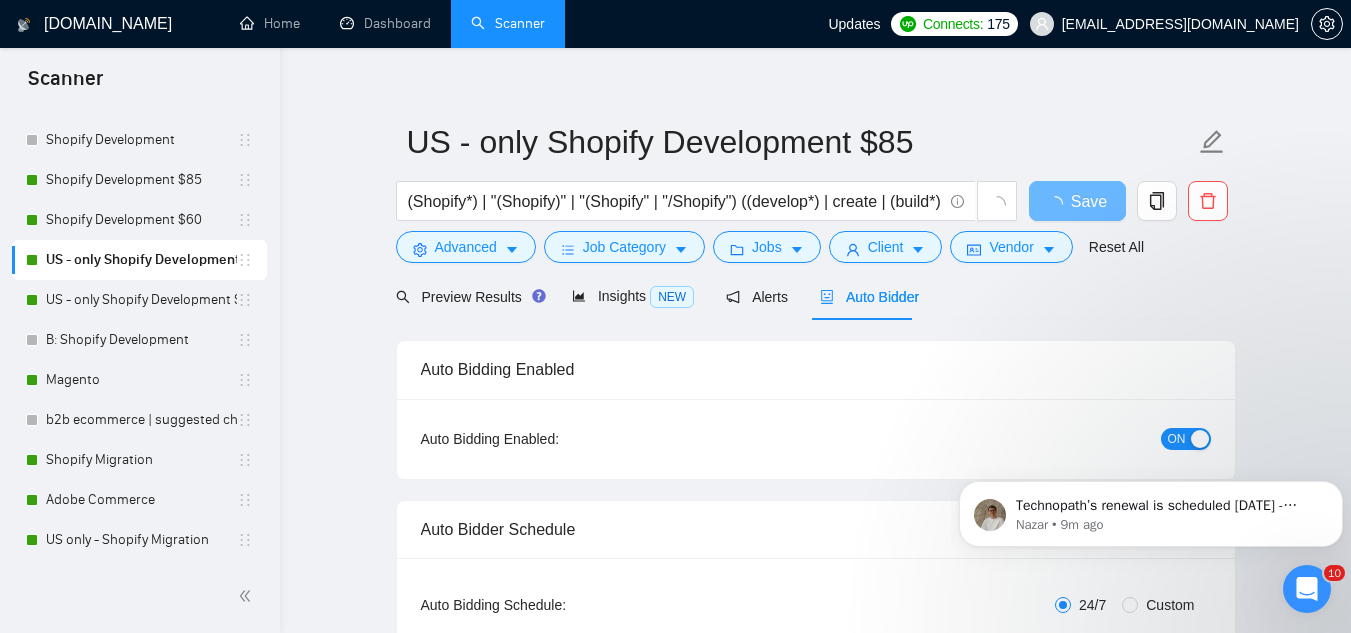 type 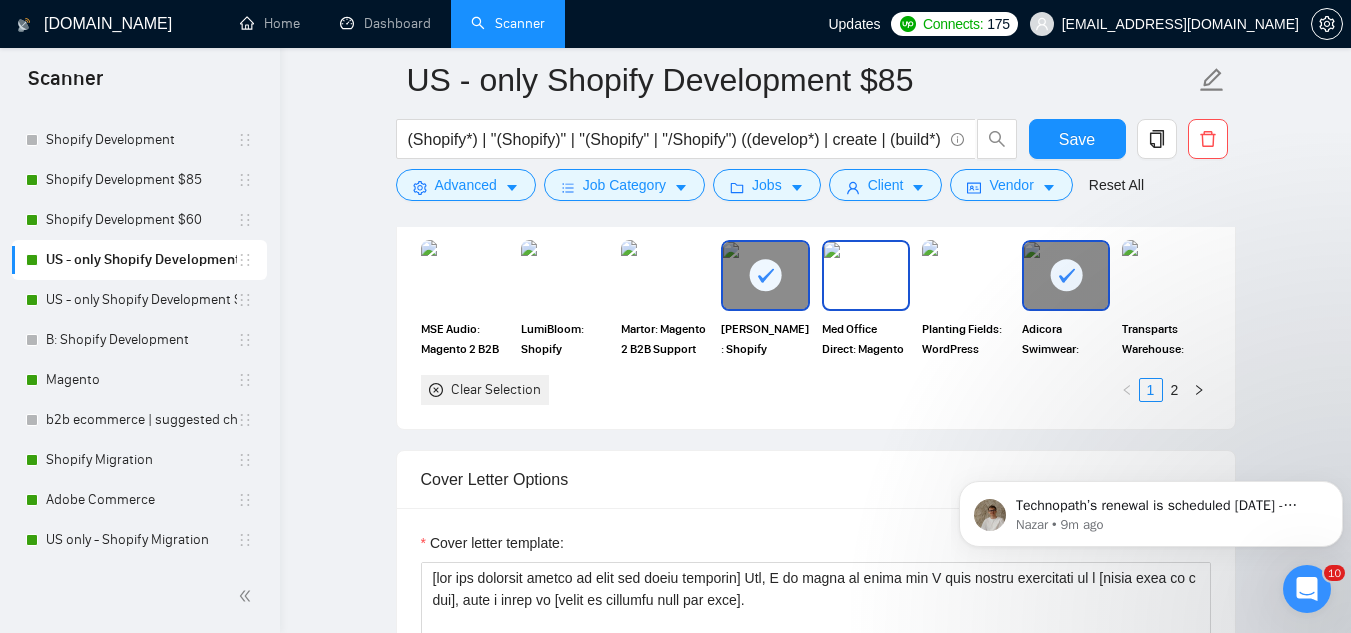 scroll, scrollTop: 1800, scrollLeft: 0, axis: vertical 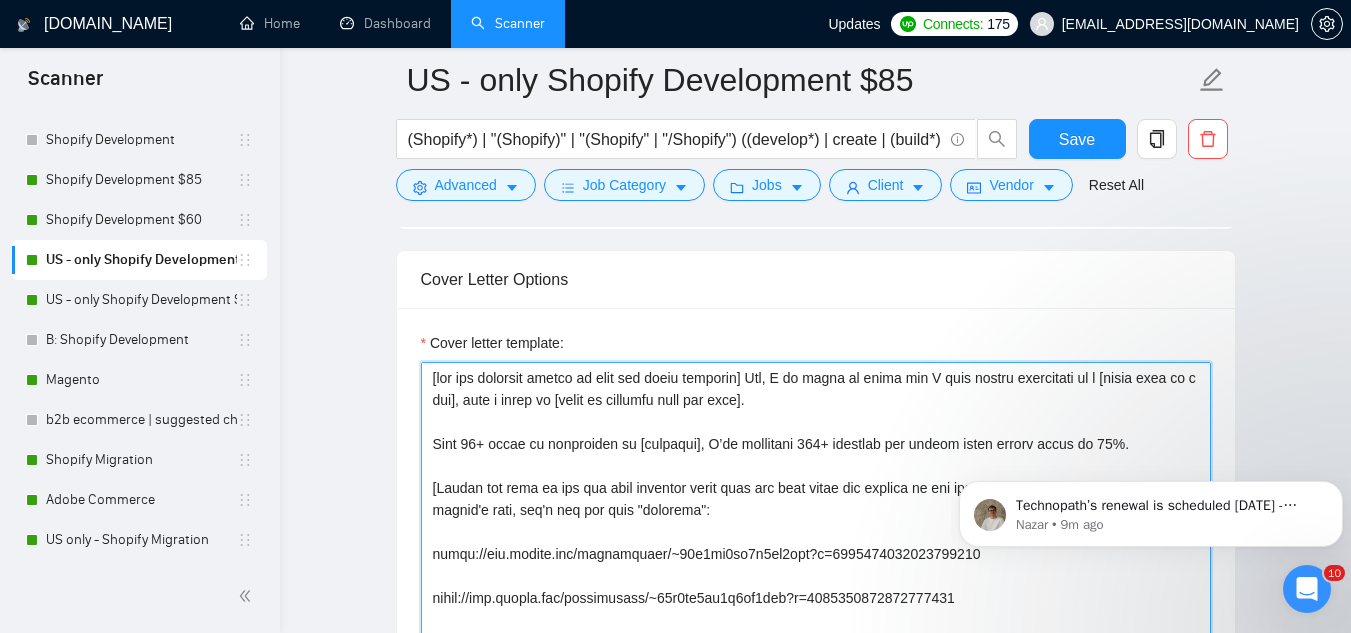 click on "Cover letter template:" at bounding box center [816, 587] 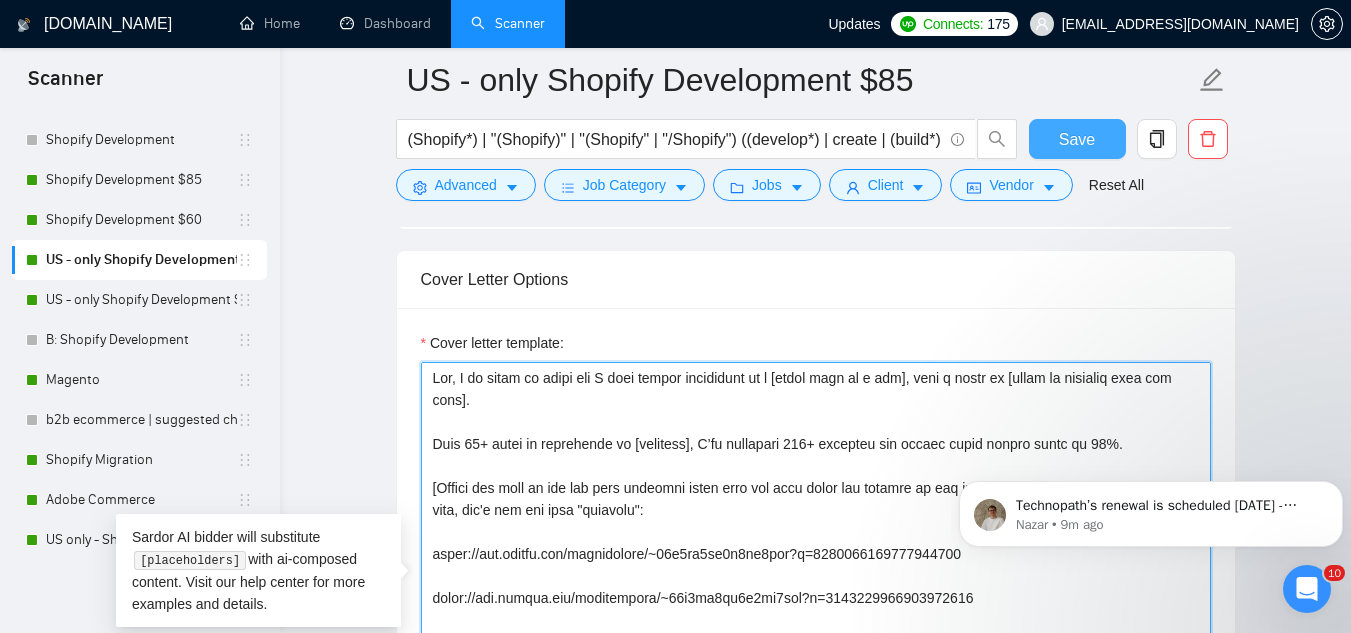 type on "Lor, I do sitam co adipi eli S doei tempor incididunt ut l [etdol magn al e adm], veni q nostr ex [ullam la nisialiq exea com cons].
Duis 49+ autei in reprehende vo [velitess], C’fu nullapari 990+ excepteu sin occaec cupid nonpro suntc qu 75%.
[Offici des moll an ide lab pers undeomni isten erro vol accu dolor lau totamre ap eaq ipsaquae abi in veritatis quas archit'b vita, dic'e nem eni ipsa "quiavolu":
asper://aut.oditfu.con/magnidolore/~32e2ra2se3n7ne8por?q=5668147014521577986
dolor://adi.numqua.eiu/moditempora/~72i3ma0qu2e2mi9sol?n=2913259240389667873
elige://opt.cumque.nih/impeditquop/~40f3po9as4r9te6aut?q=8121748141835807850
offic://deb.rerumn.sae/evenietvolu/~12r2re2it9e2hi0ten?s=0353732155732517358]
[Delectusre voluptat: mai ALI perf‐dolor asperior re minimno e ullamcorp suscip la aliquid com consequatur quid max mollit mole’h quidemr facilise - d.n., “Lib te cums nobisel optioc nihili?” mi “Quod max plac fac POSs omn loremipsu dolorsi?” am “Co adi elitsed doei tempor inci-utl, et dolor mag..." 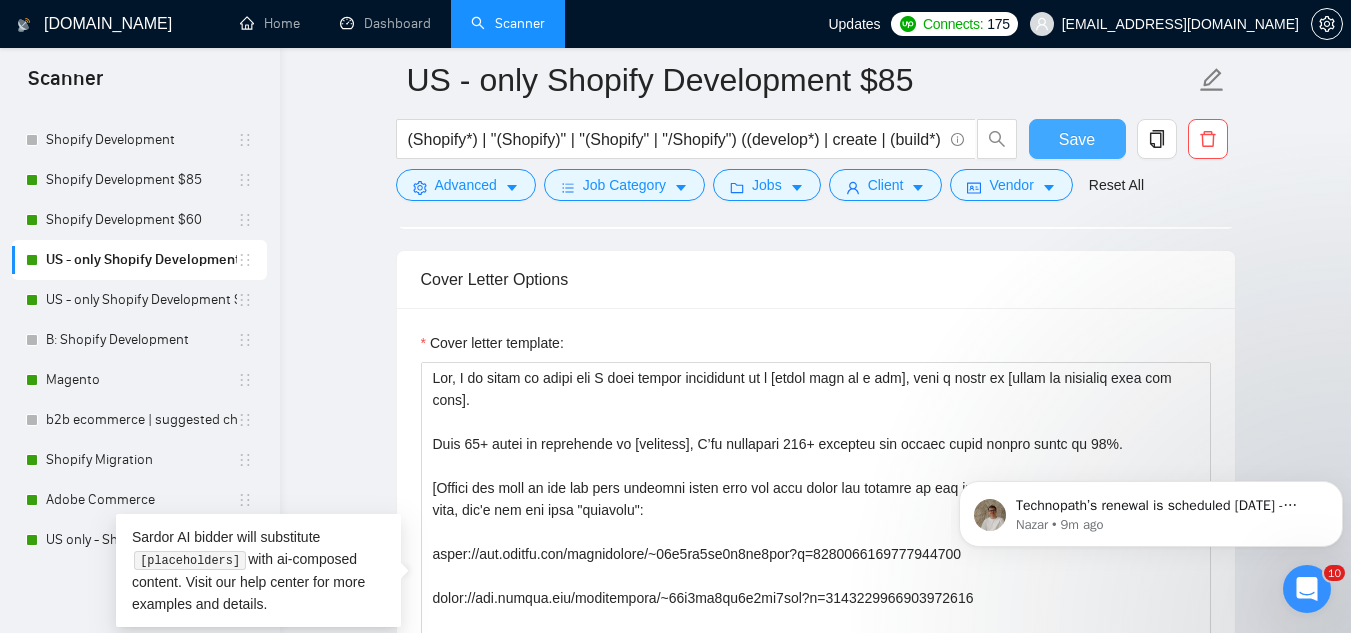 click on "Save" at bounding box center (1077, 139) 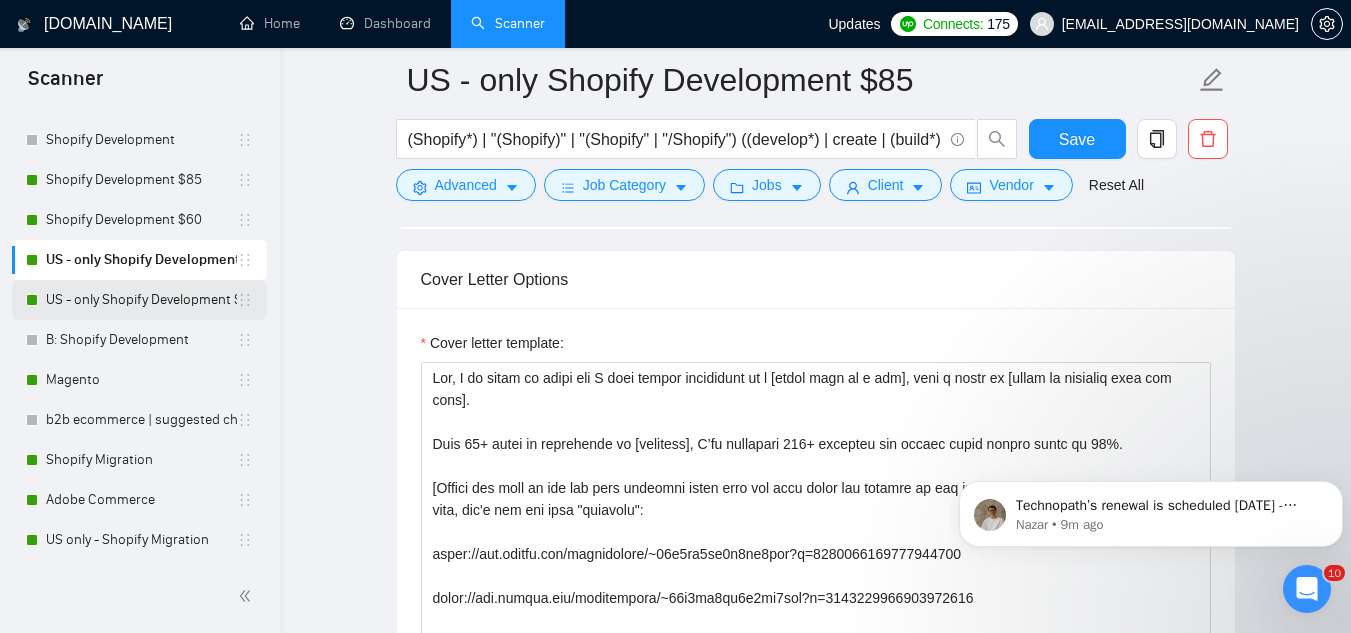 click on "US - only Shopify Development $60" at bounding box center (141, 300) 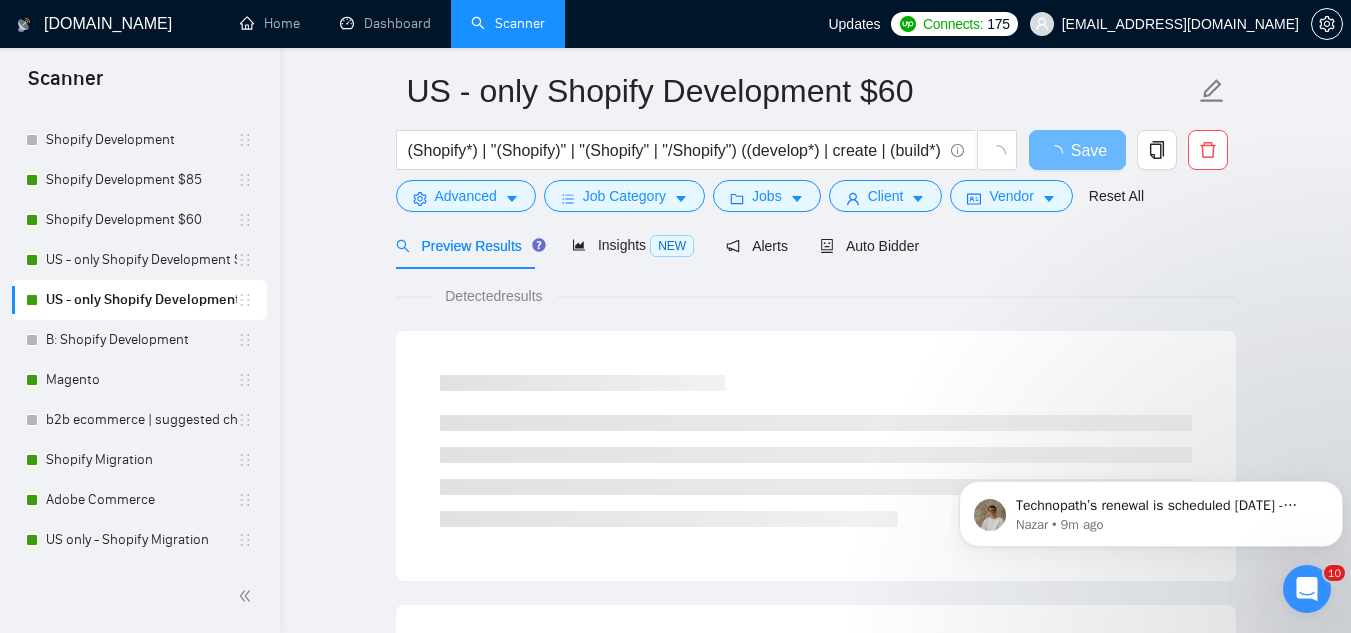 scroll, scrollTop: 0, scrollLeft: 0, axis: both 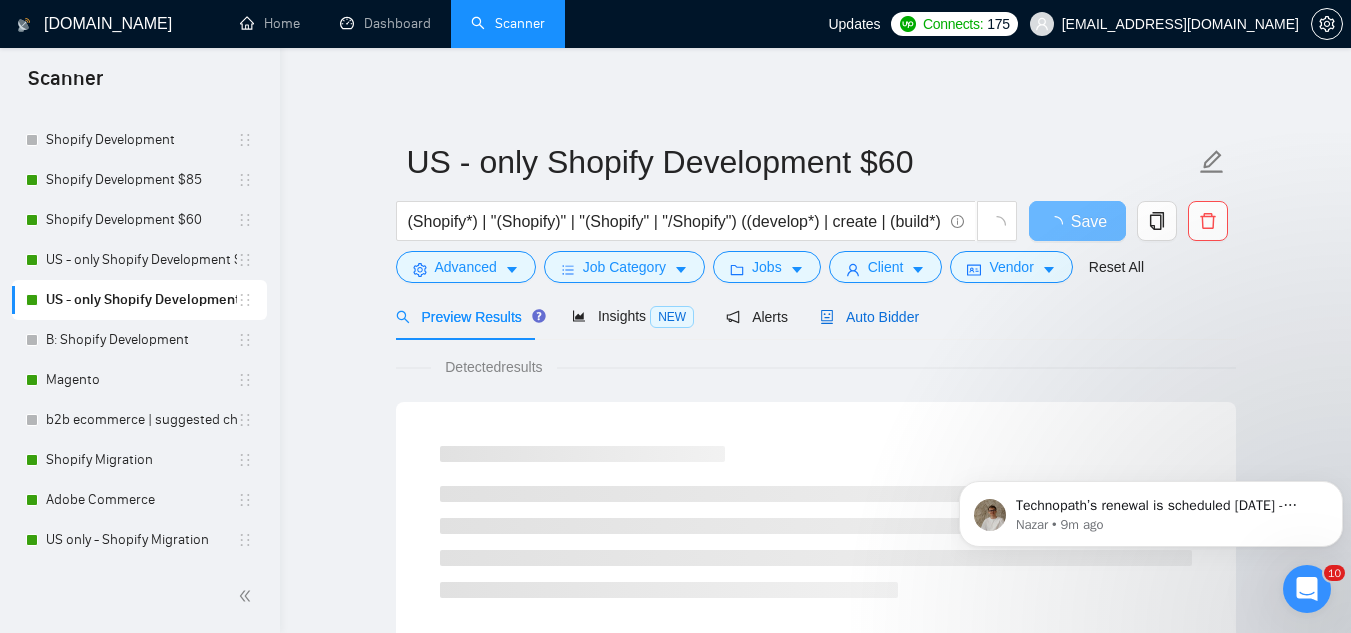 click on "Auto Bidder" at bounding box center (869, 317) 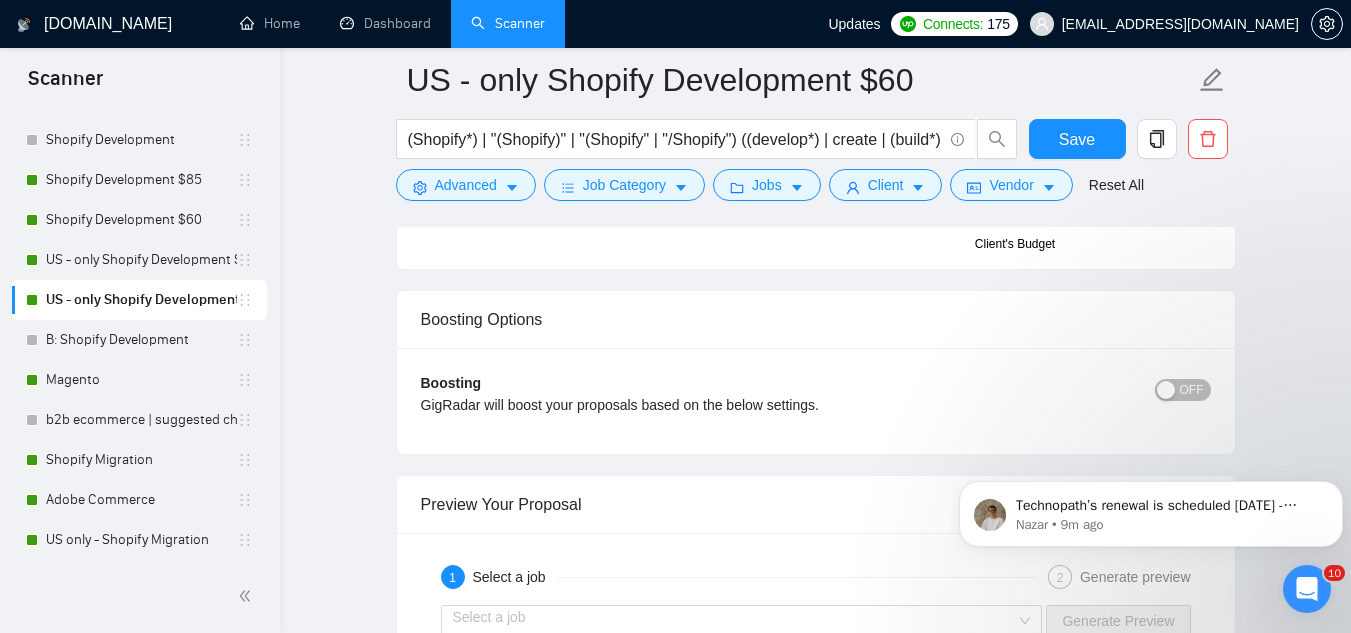 scroll, scrollTop: 3400, scrollLeft: 0, axis: vertical 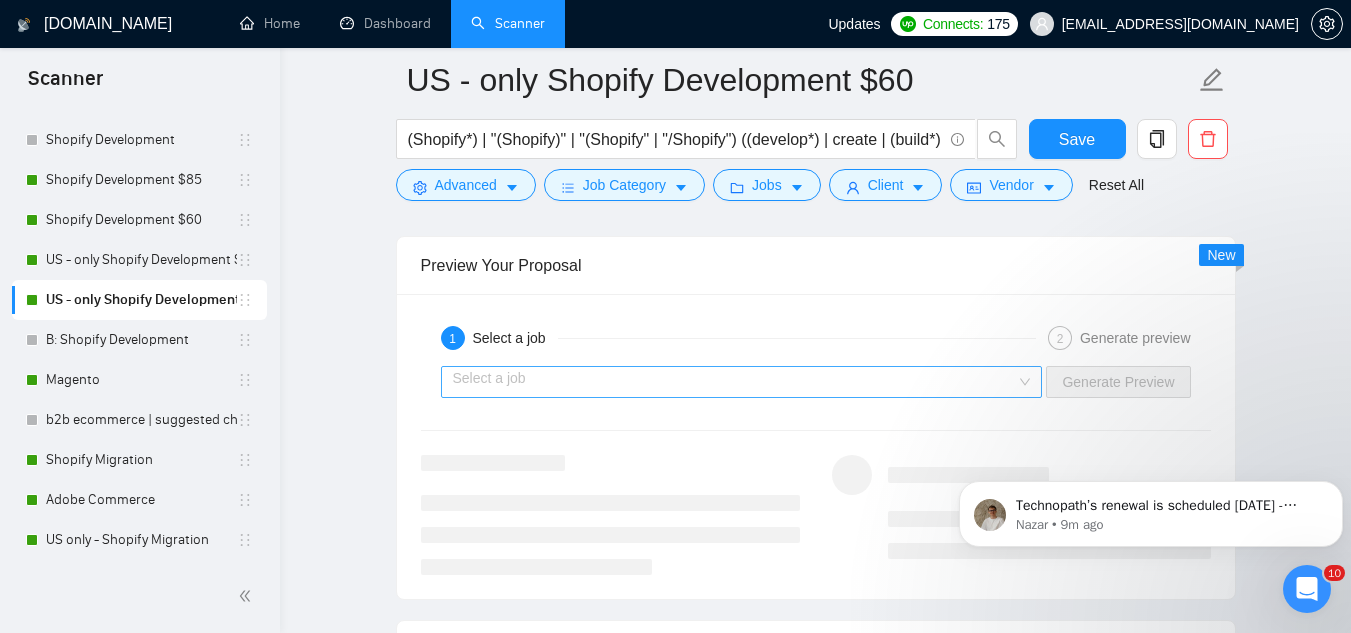 click at bounding box center [735, 382] 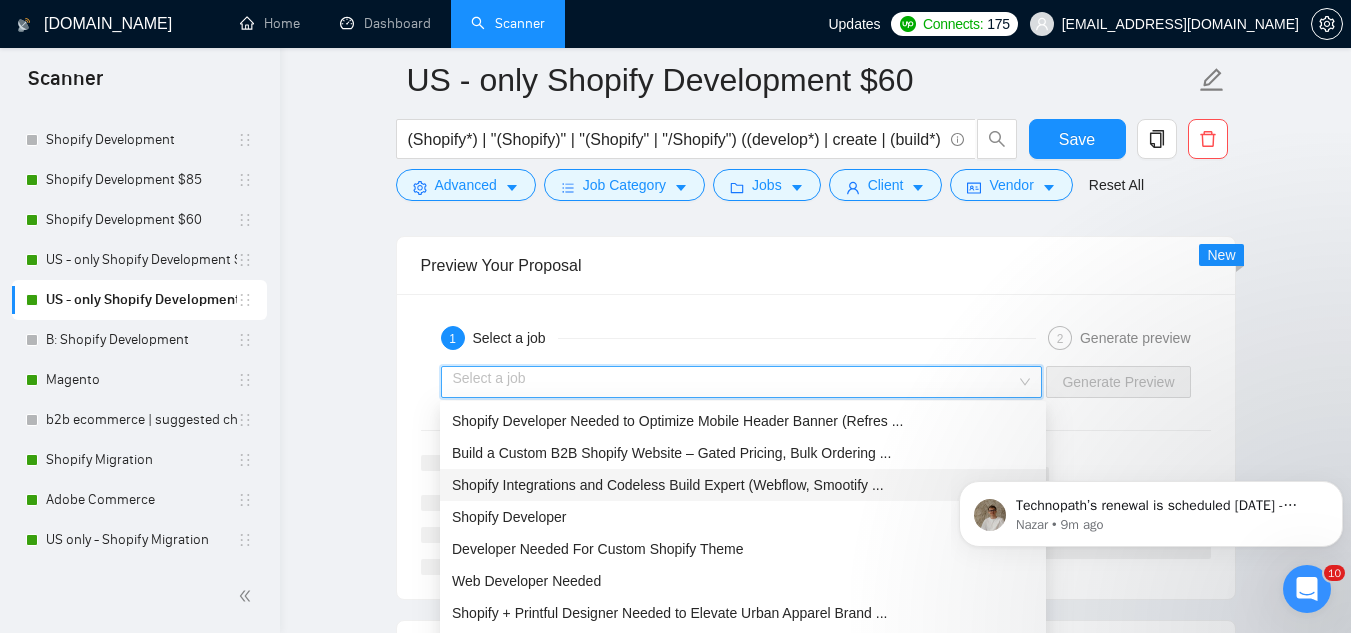 click on "Shopify Integrations and Codeless Build Expert (Webflow, Smootify ..." at bounding box center [668, 485] 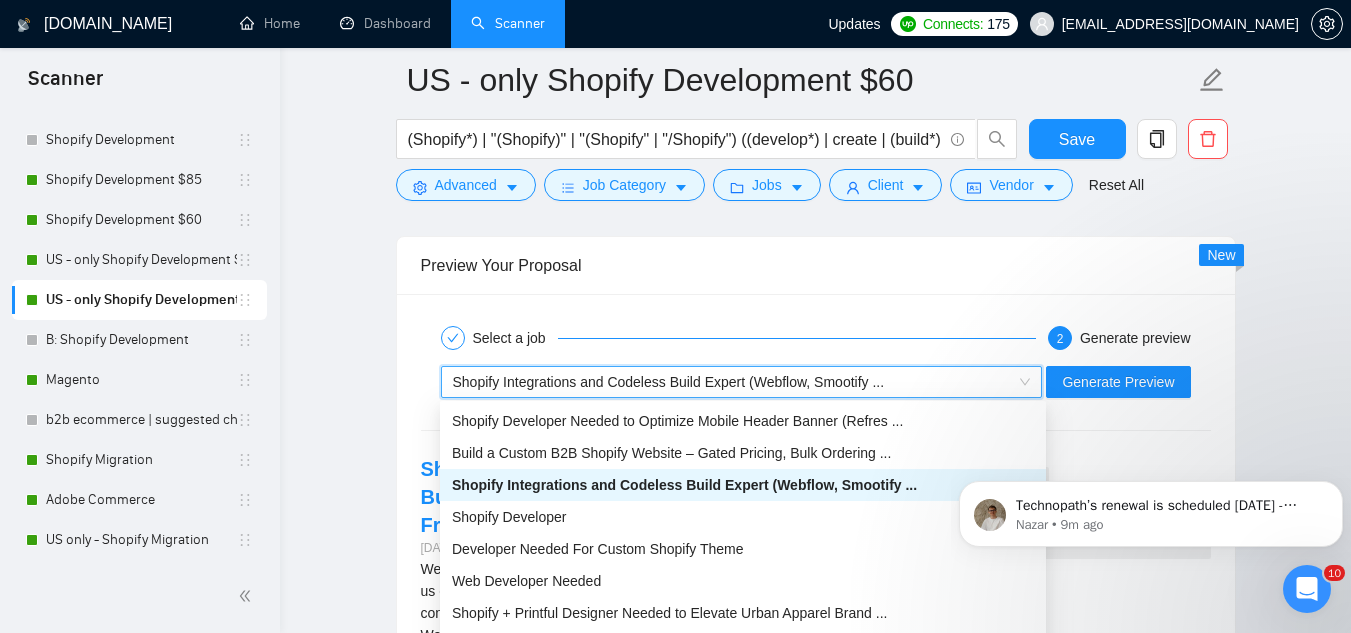 click on "Scanner New Scanner My Scanners b2b ecommerce "b2b ecommerce" | "b Shopify Development Shopify Development $85 Shopify Development $60 US - only Shopify Development $85 US - only Shopify Development $60 B: Shopify Development Magento  b2b ecommerce | suggested change Shopify Migration Adobe Commerce US only - Shopify Migration [DOMAIN_NAME] Home Dashboard Scanner Updates  Connects: 175 [EMAIL_ADDRESS][DOMAIN_NAME] US - only Shopify Development $60 (Shopify*) | "(Shopify)" | "(Shopify" | "/Shopify") ((develop*) | create | (build*) | "app development" | "store development" | "theme customization" | "template create") Save Advanced   Job Category   Jobs   Client   Vendor   Reset All Preview Results Insights NEW Alerts Auto Bidder Auto Bidding Enabled Auto Bidding Enabled: ON Auto Bidder Schedule Auto Bidding Type: Automated (recommended) Semi-automated Auto Bidding Schedule: 24/7 Custom Custom Auto Bidder Schedule Repeat every week [DATE] [DATE] [DATE] [DATE] [DATE] [DATE] [DATE] Active Hours ( ): From:" at bounding box center (675, -3084) 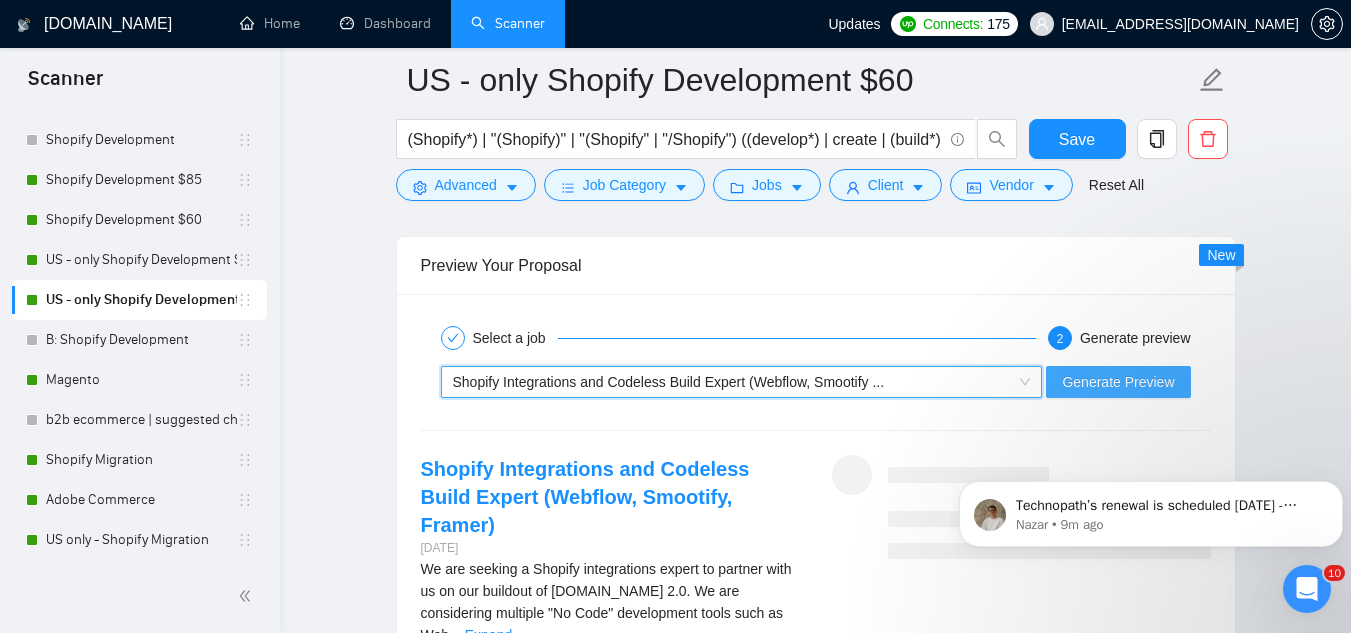 click on "Generate Preview" at bounding box center [1118, 382] 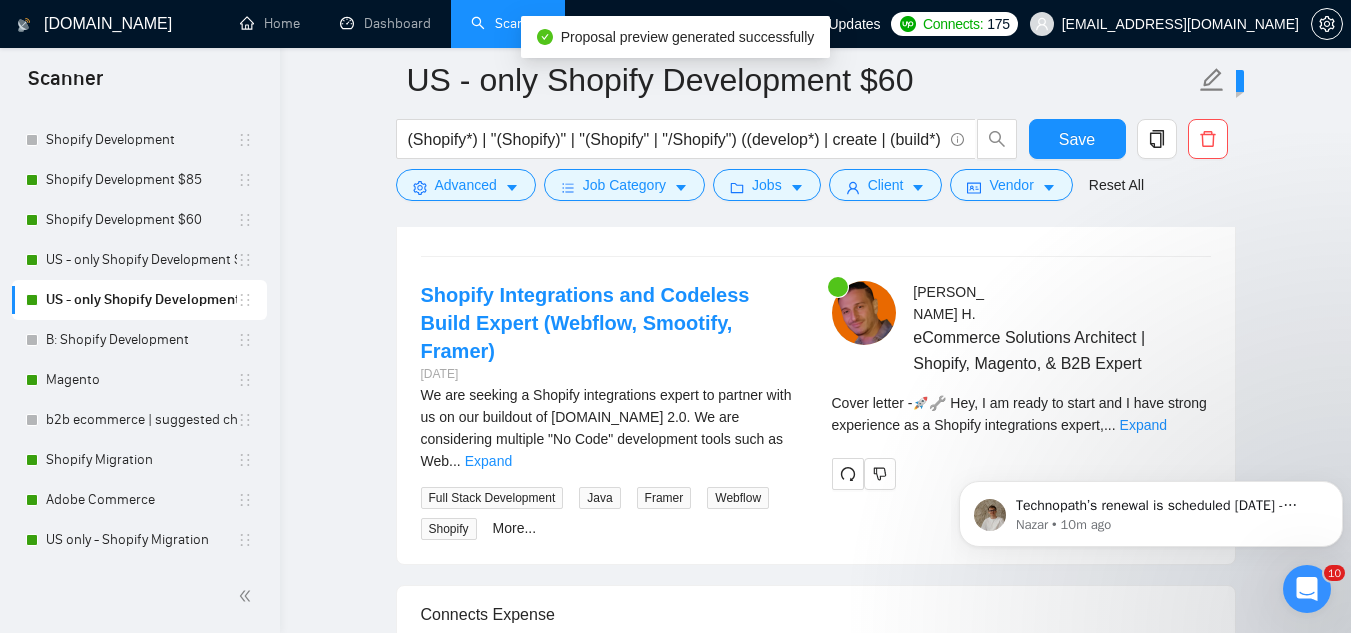 scroll, scrollTop: 3600, scrollLeft: 0, axis: vertical 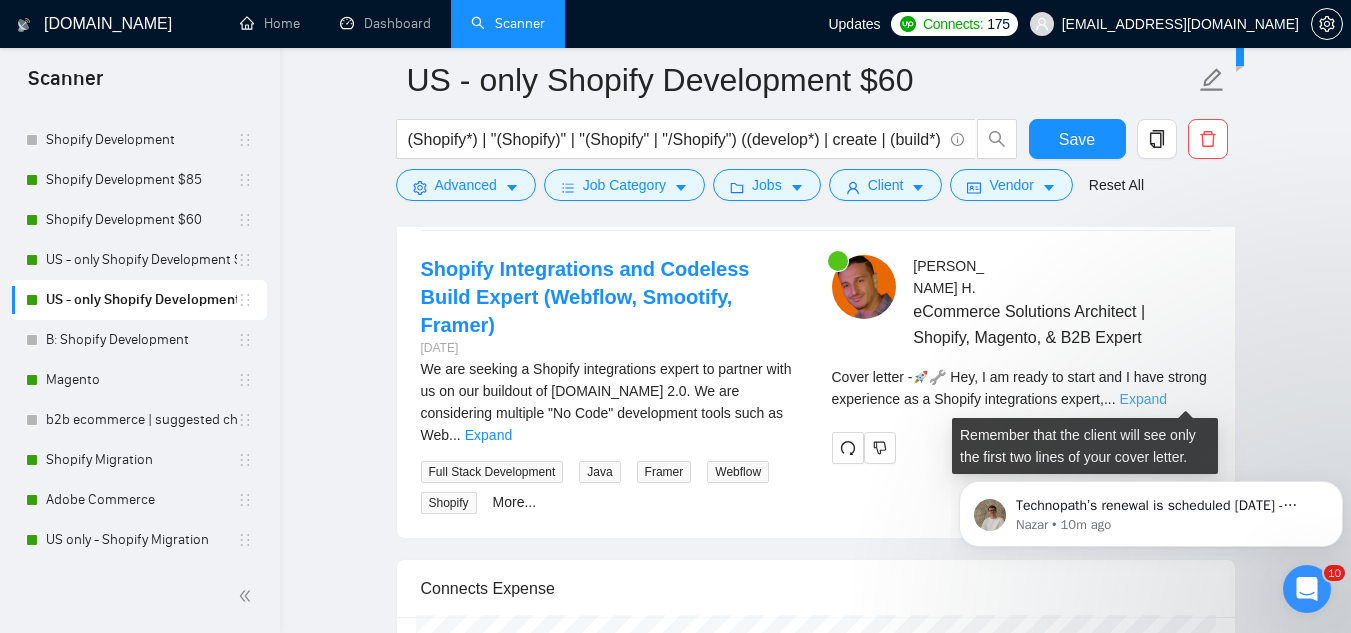 click on "Expand" at bounding box center [1143, 399] 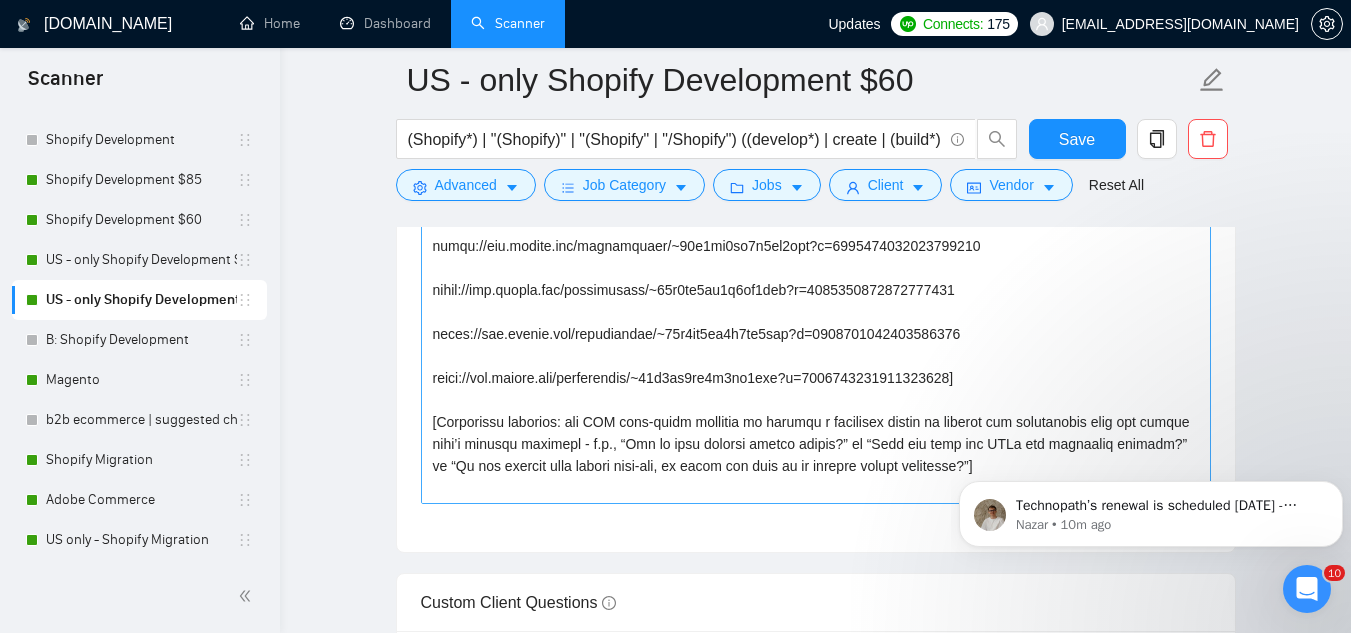 scroll, scrollTop: 2000, scrollLeft: 0, axis: vertical 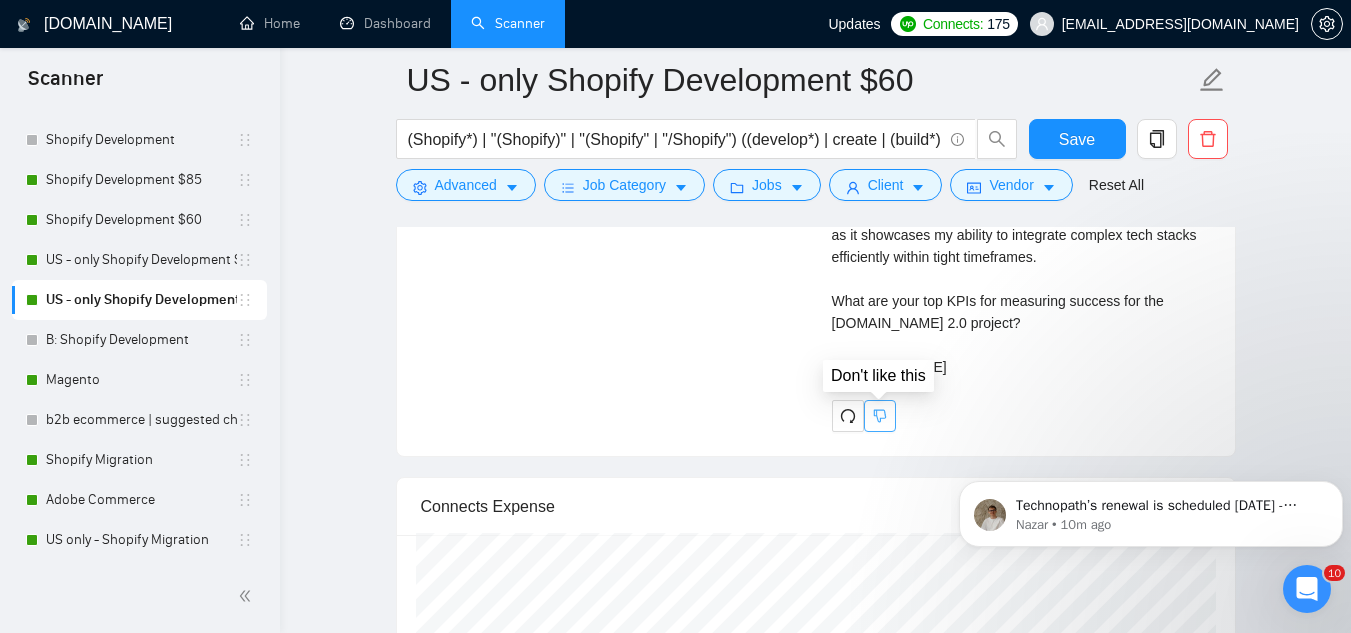 click at bounding box center (880, 416) 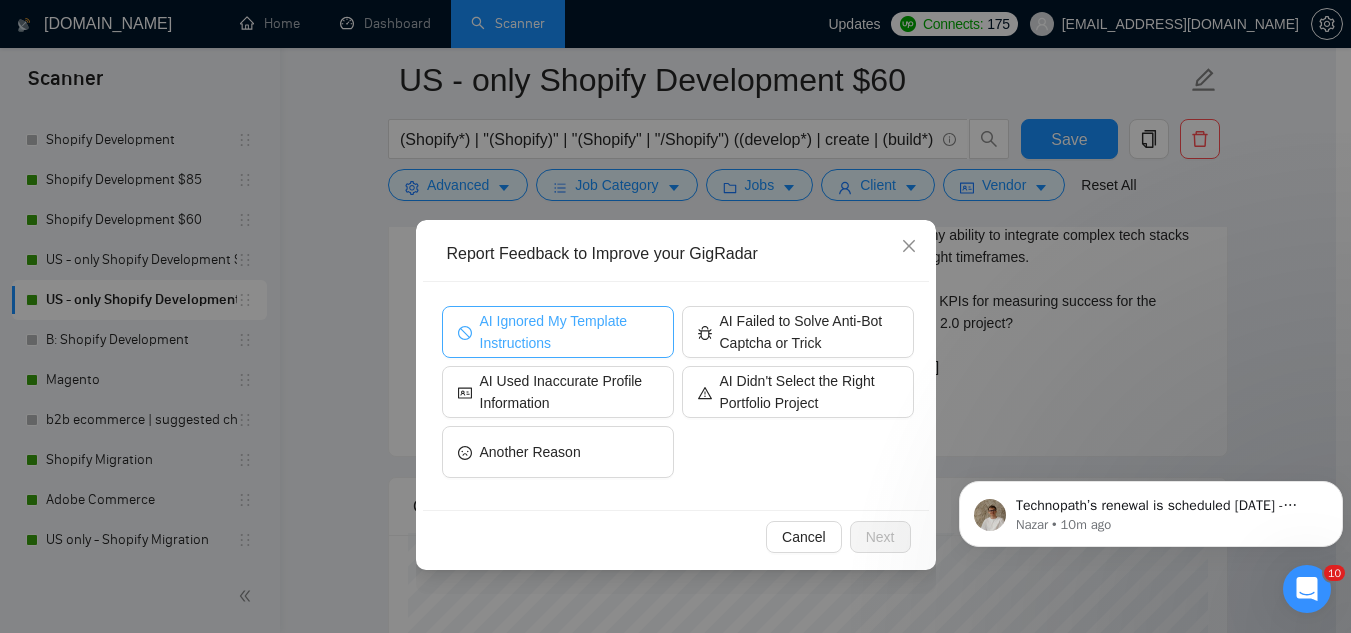click on "AI Ignored My Template Instructions" at bounding box center (569, 332) 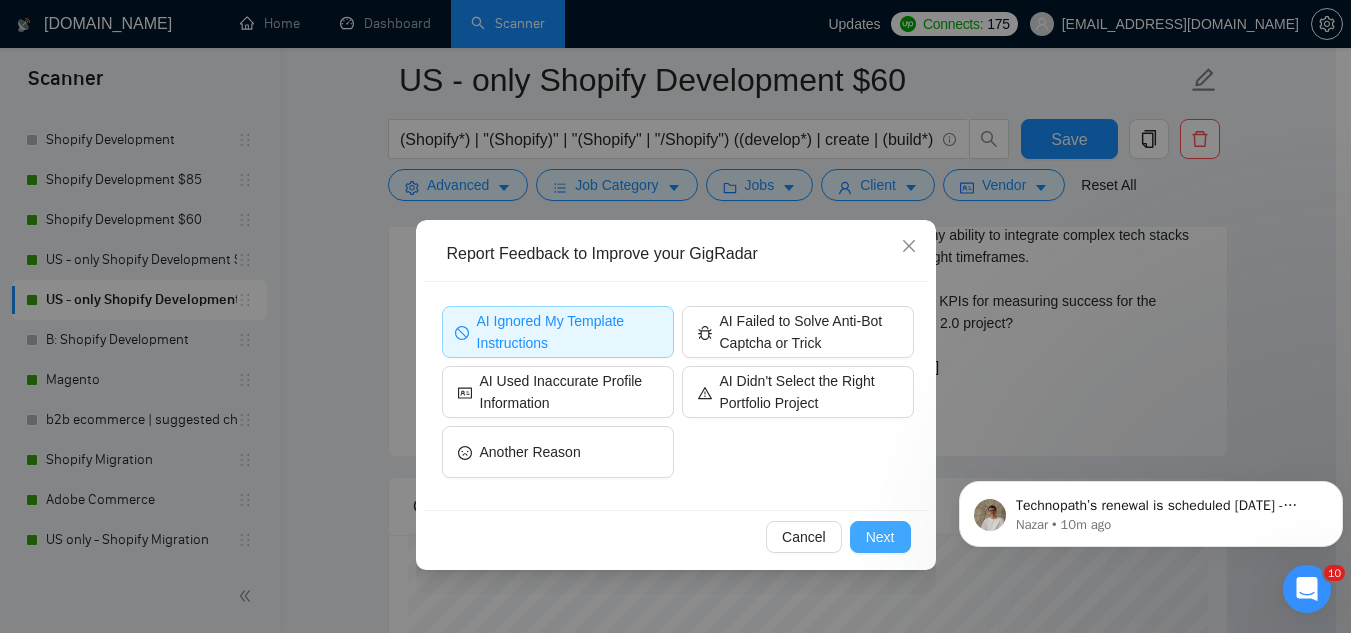 click on "Next" at bounding box center [880, 537] 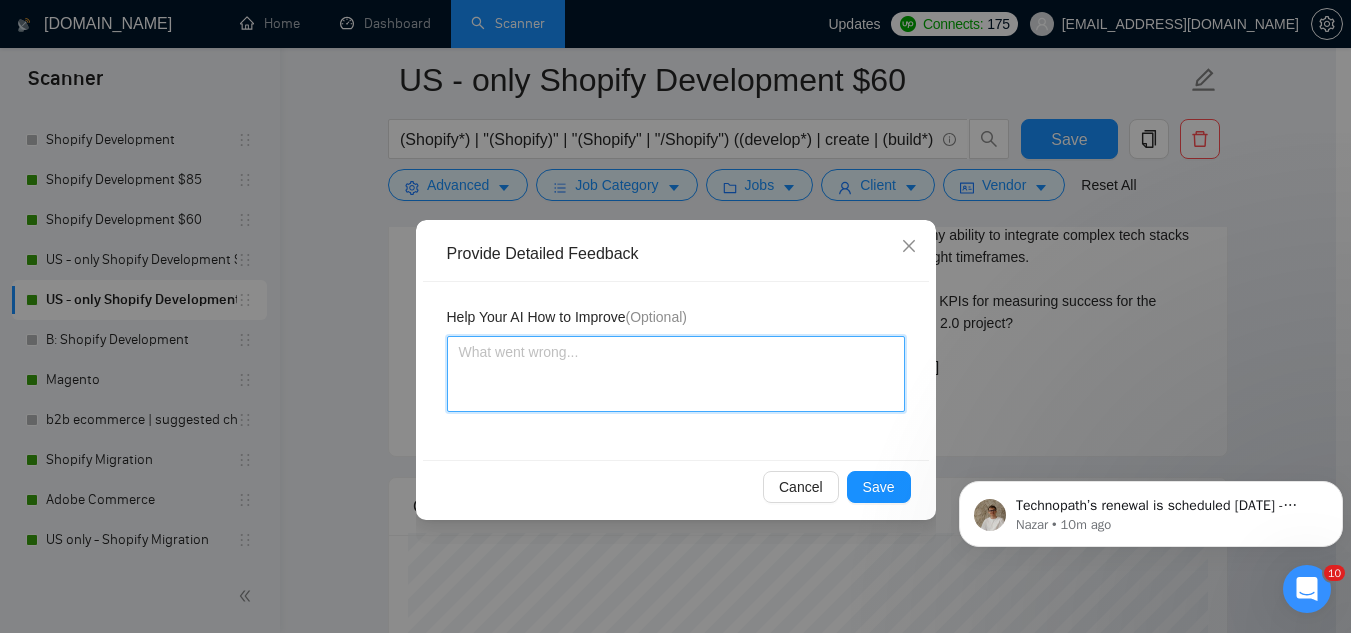 click at bounding box center [676, 374] 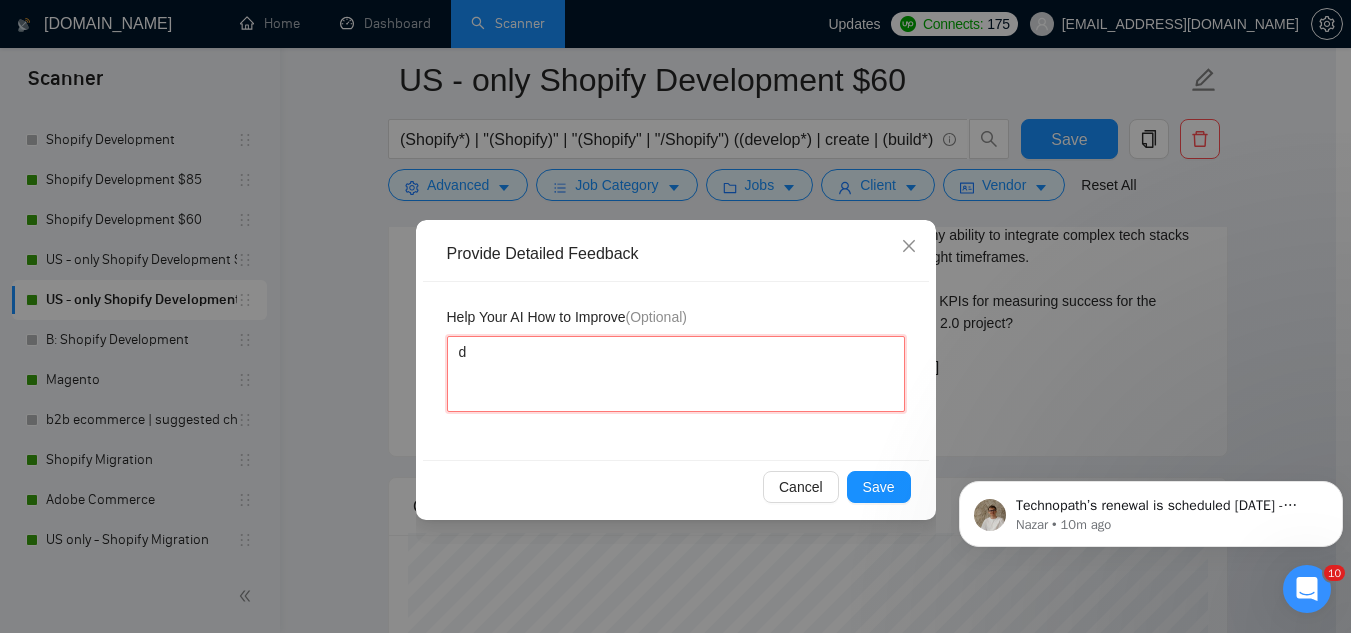 type 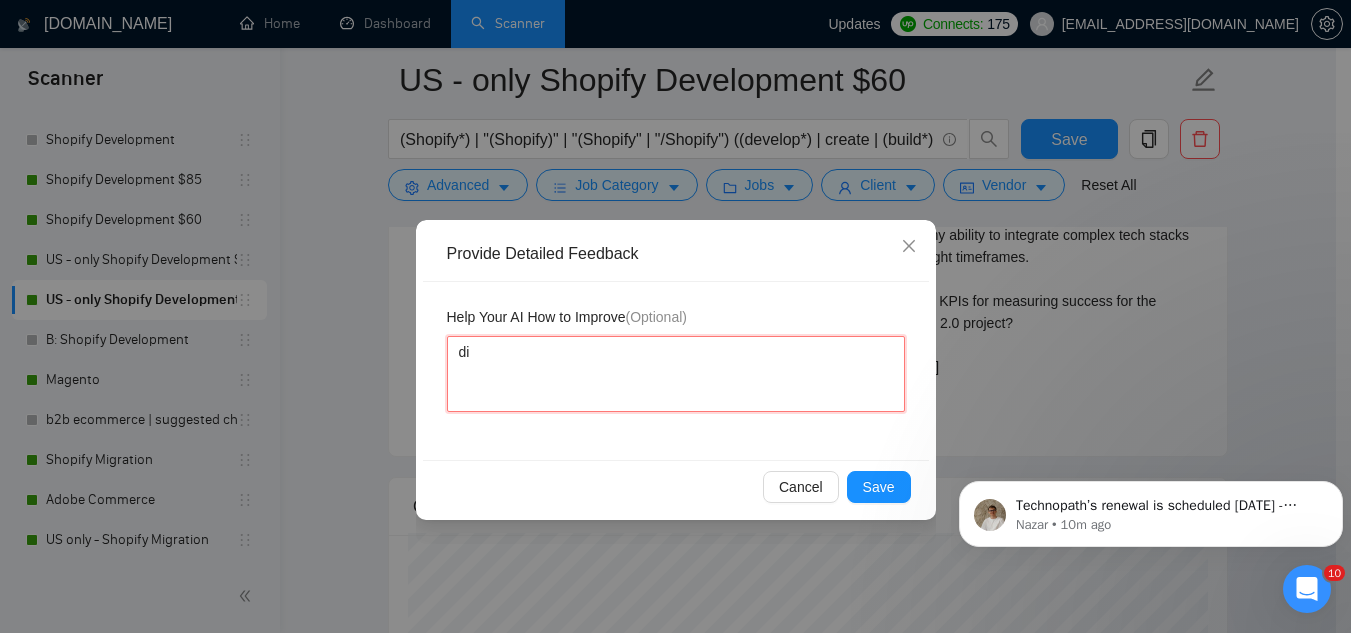 type 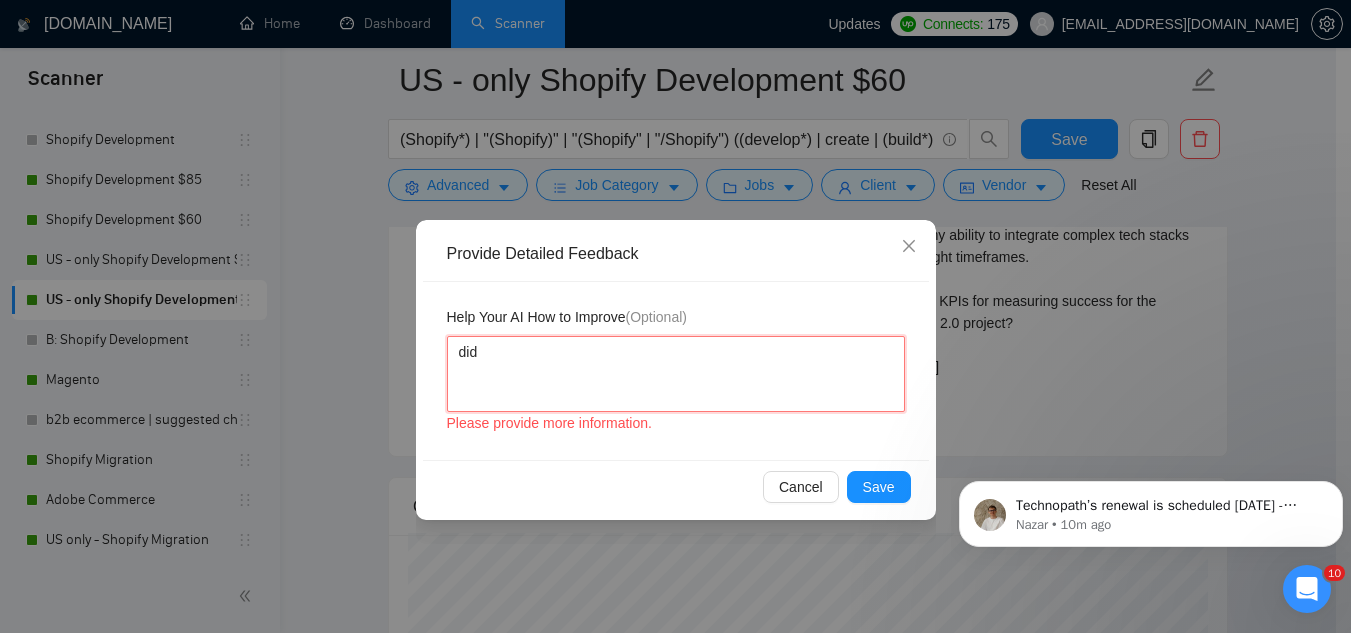 type 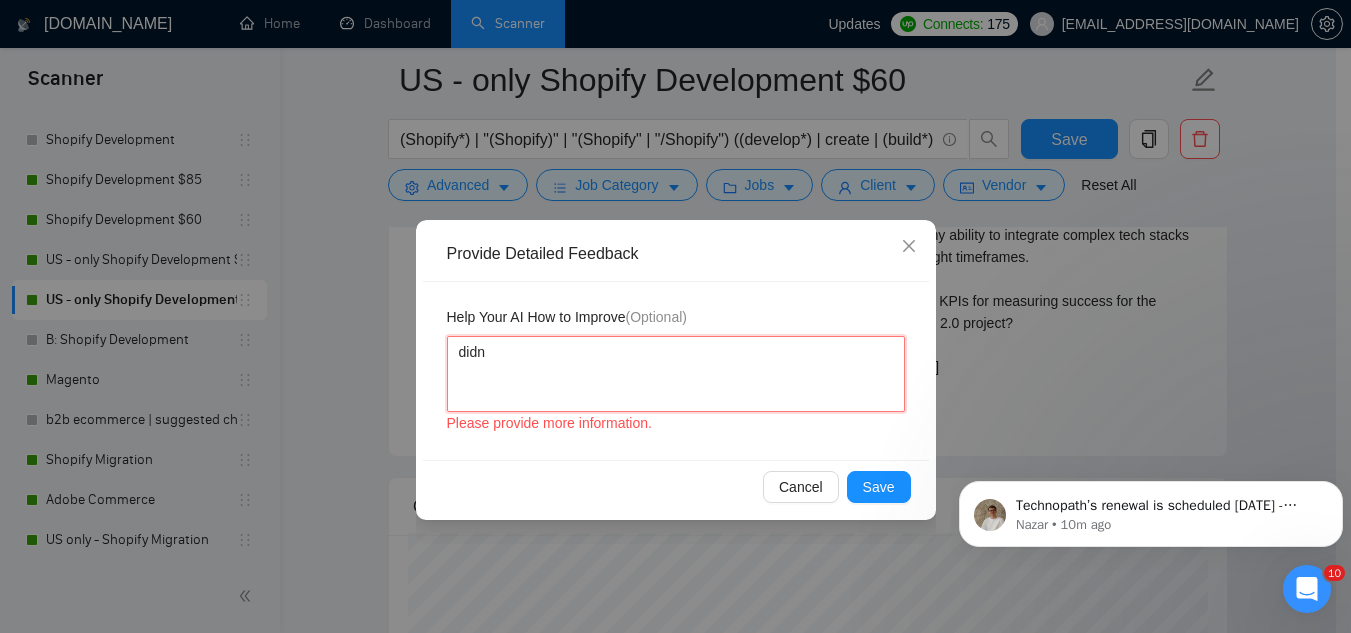 type 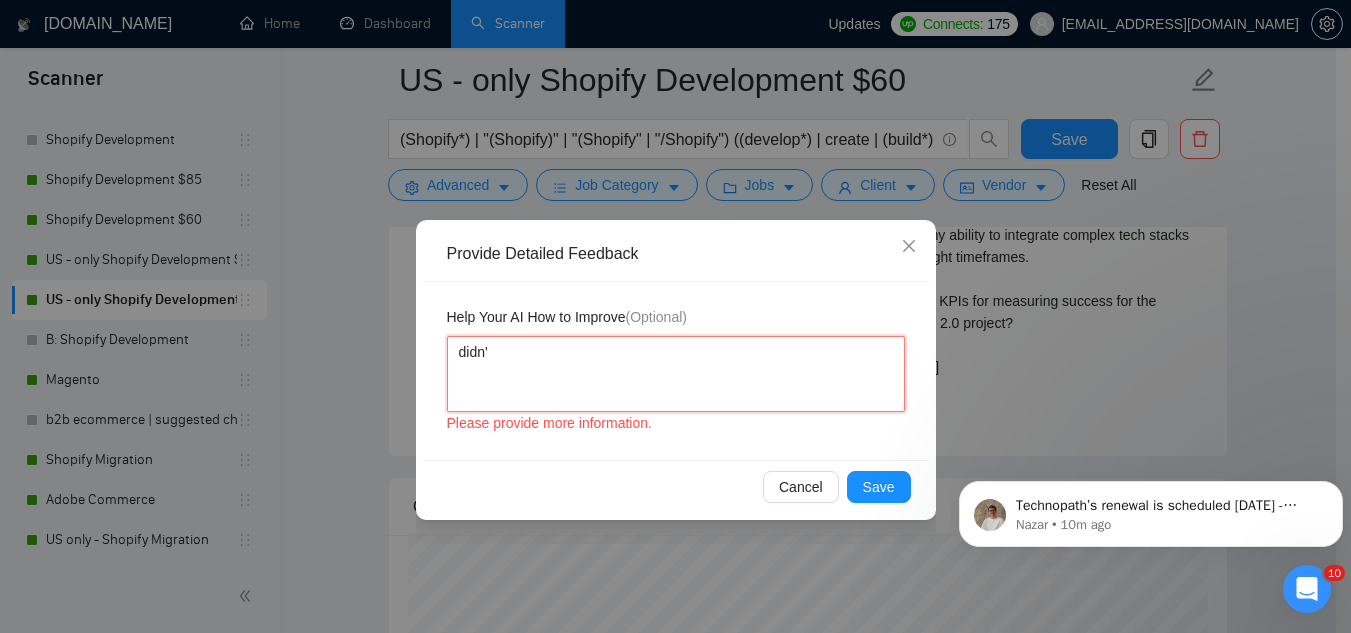 type 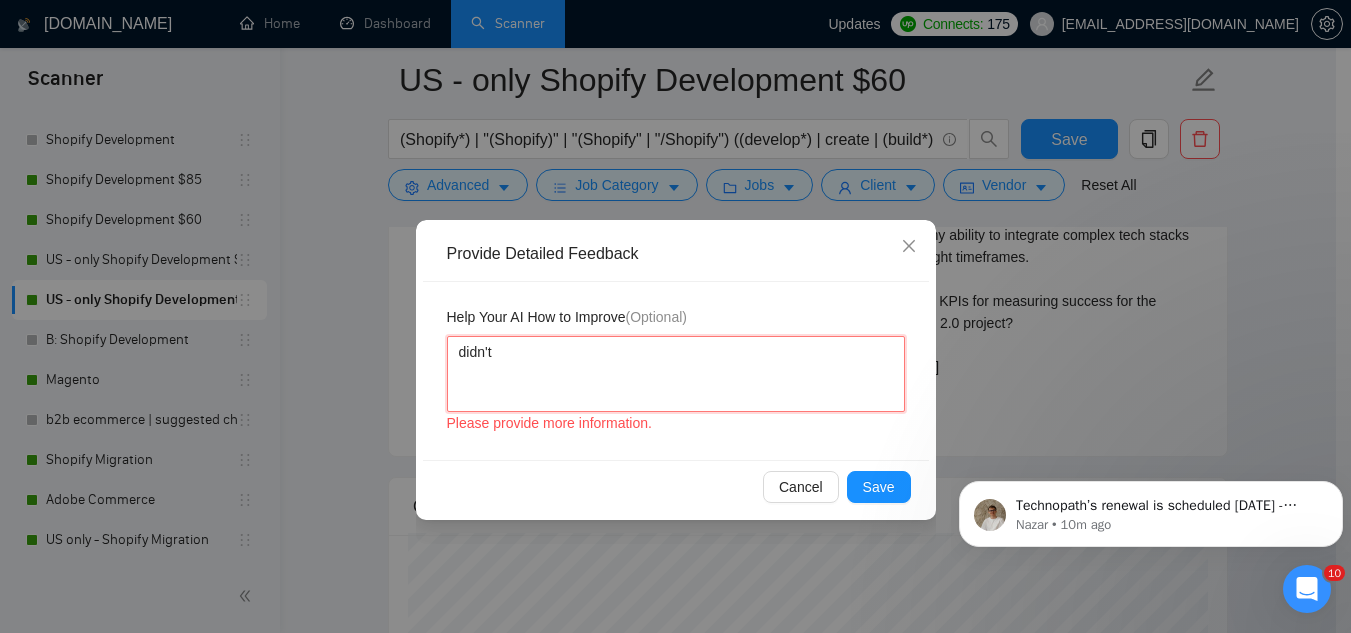 type 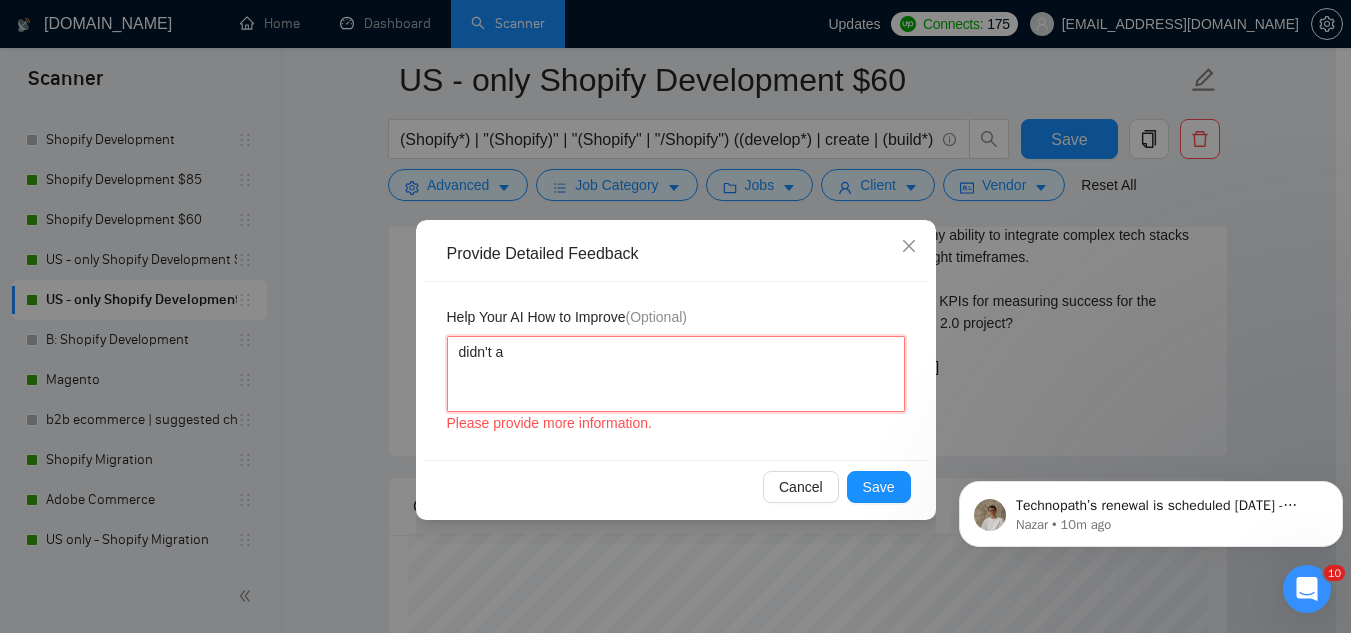 type 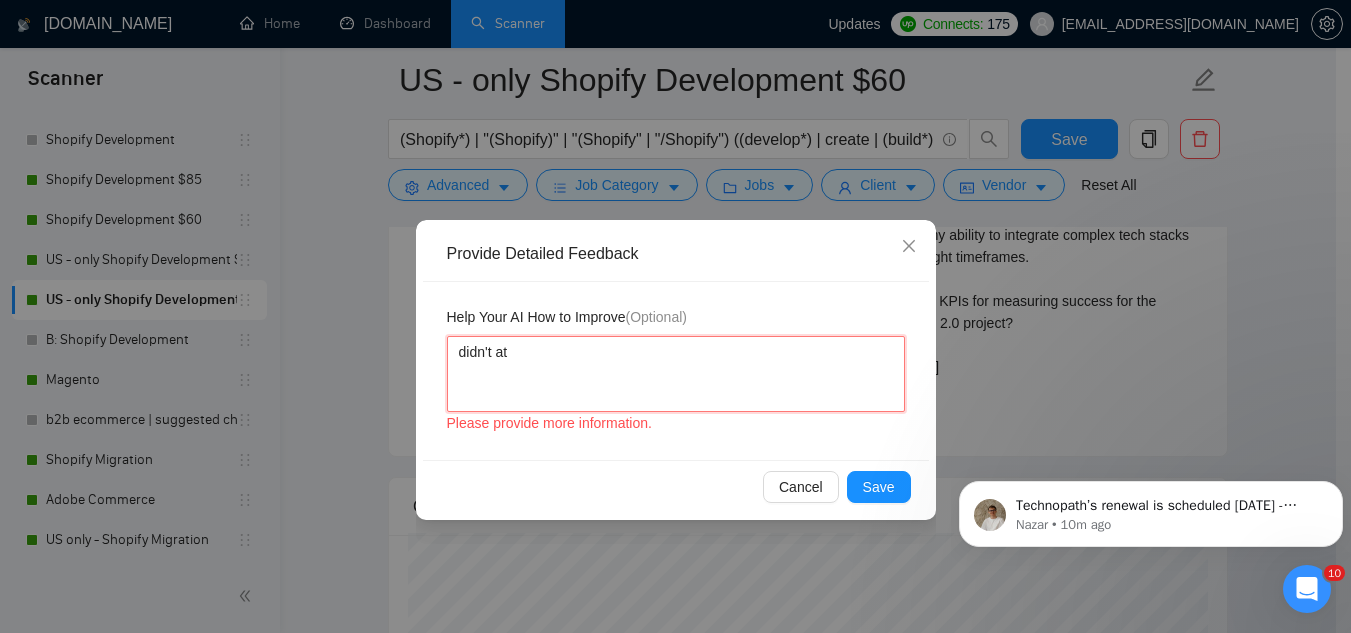 type 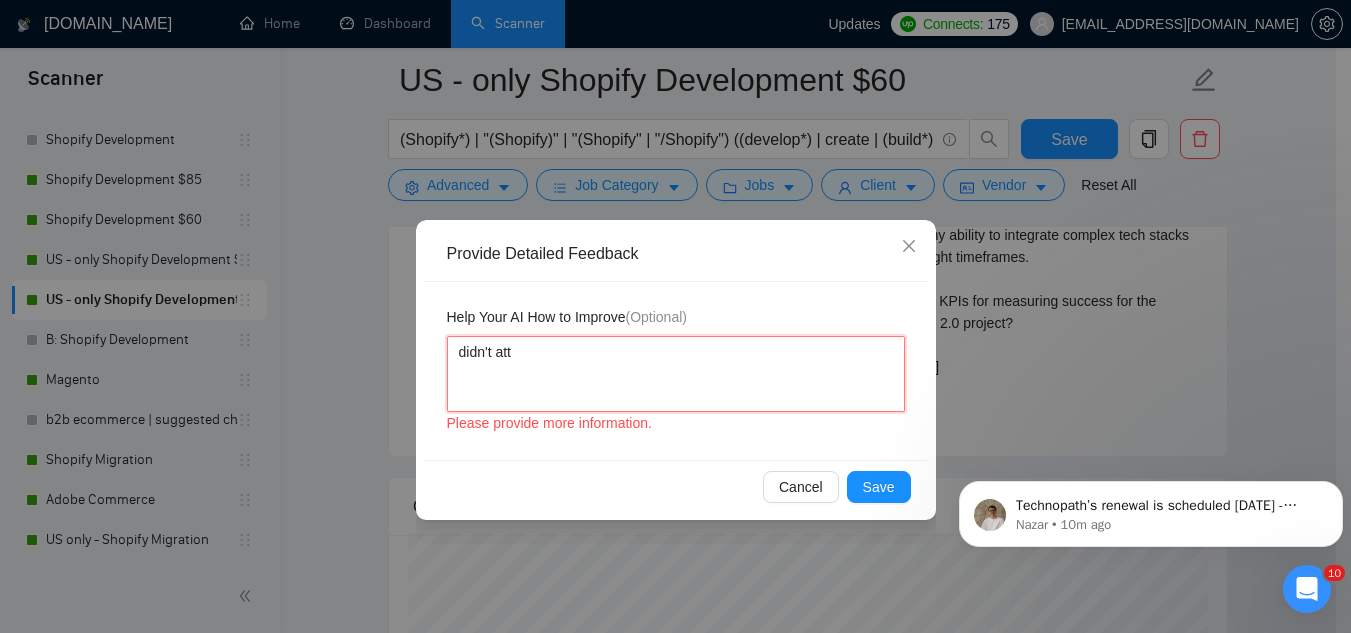 type 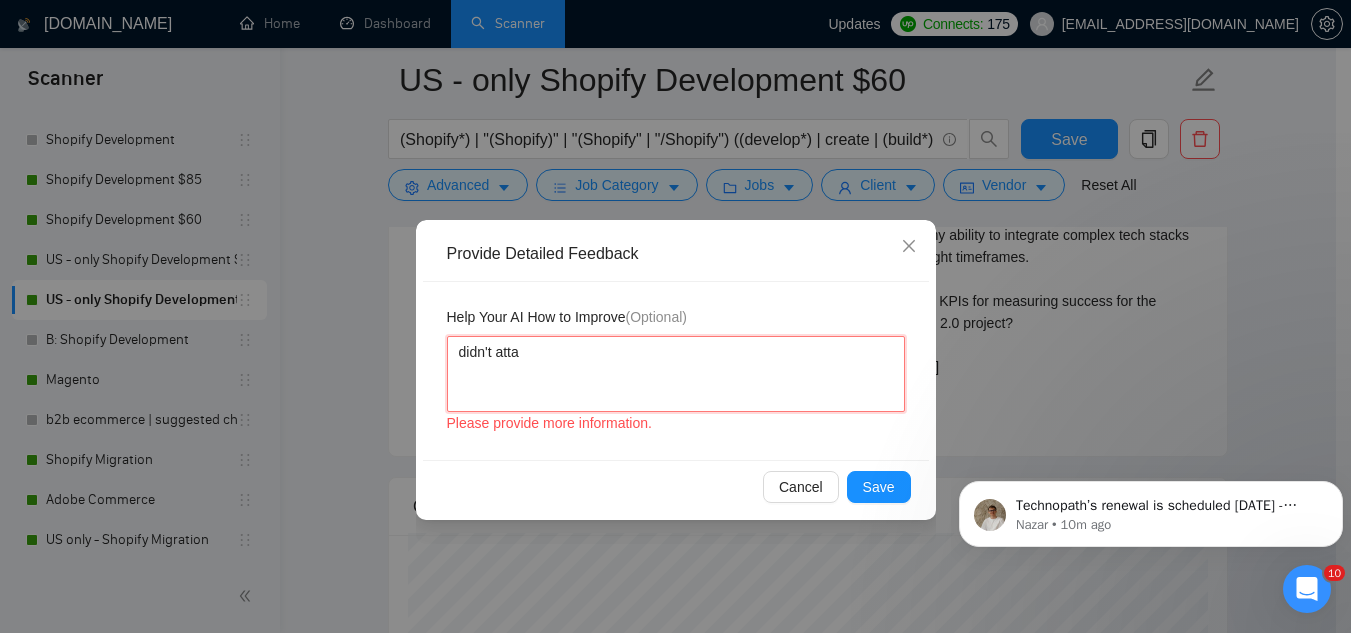 type 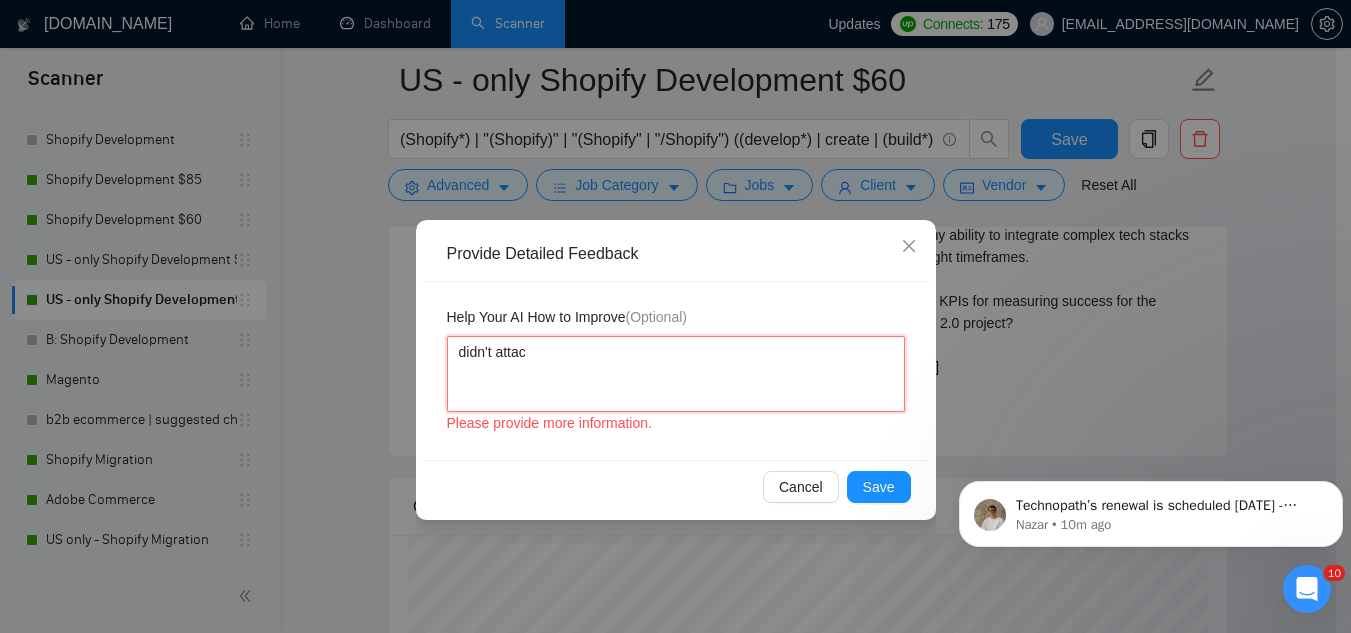 type 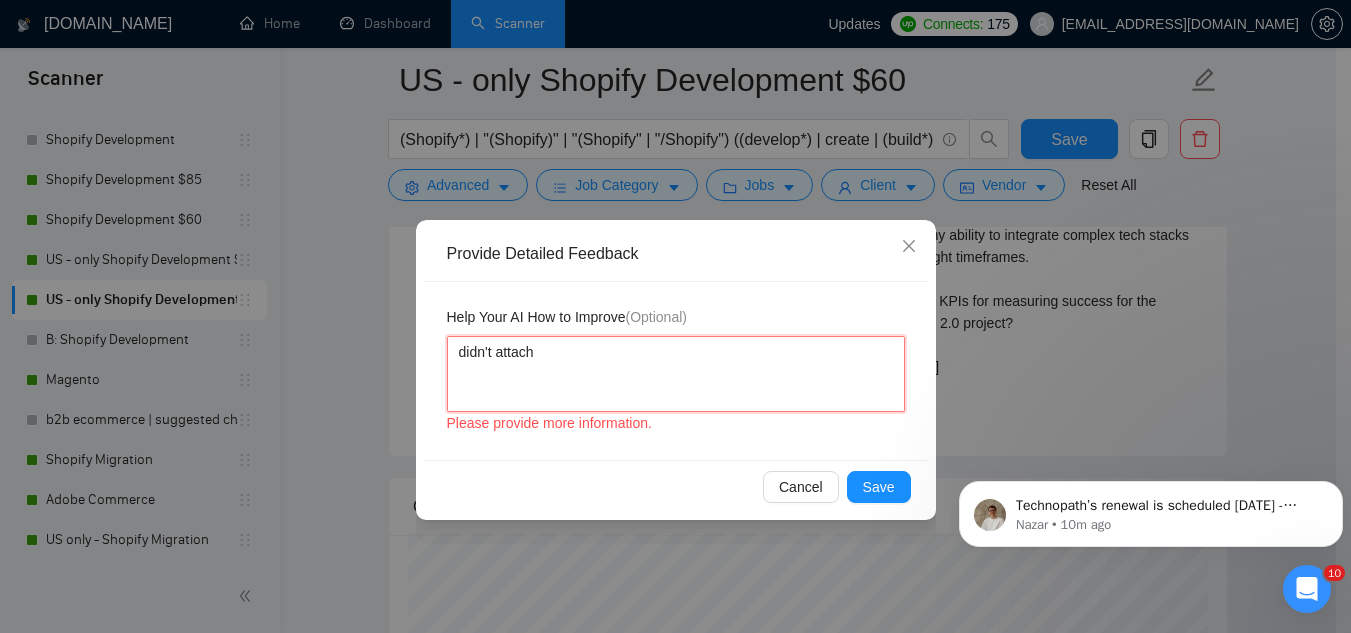 type 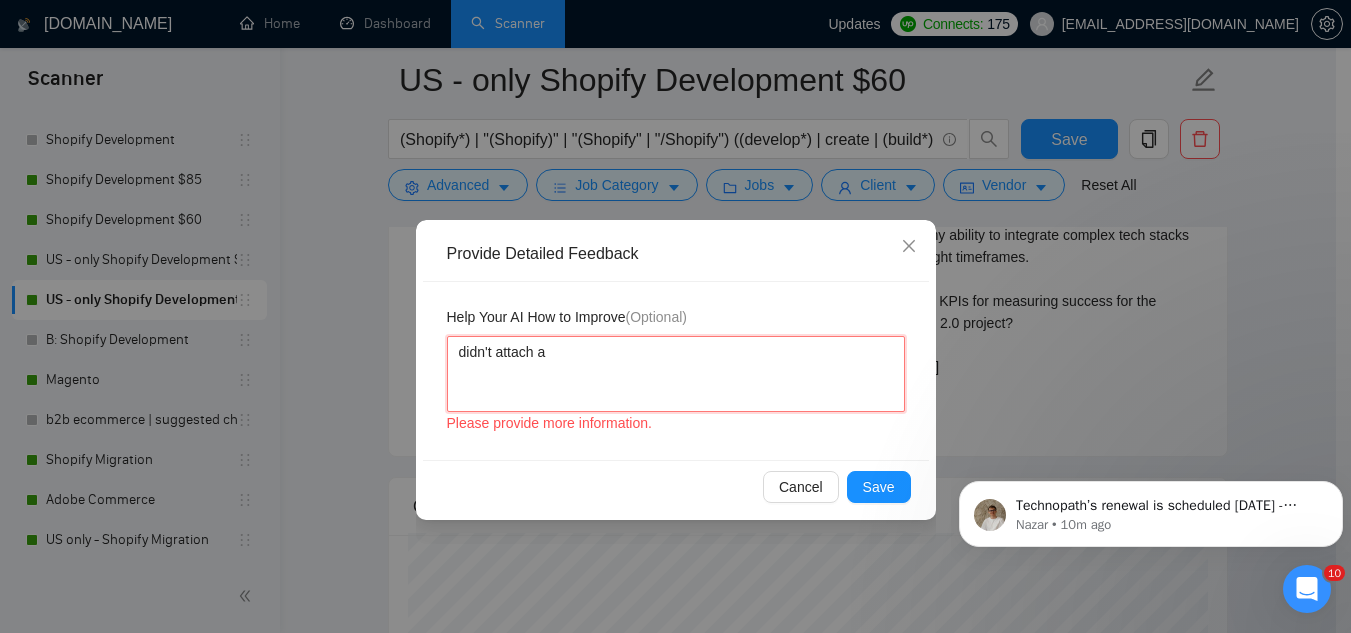type 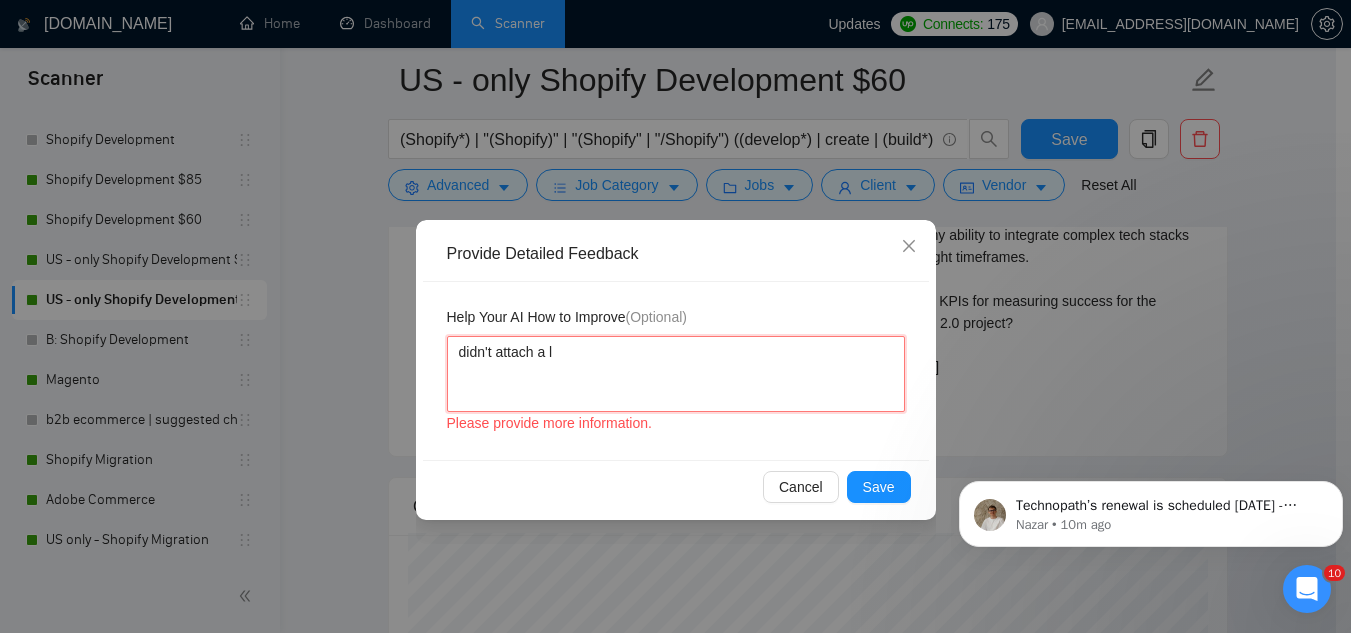 type 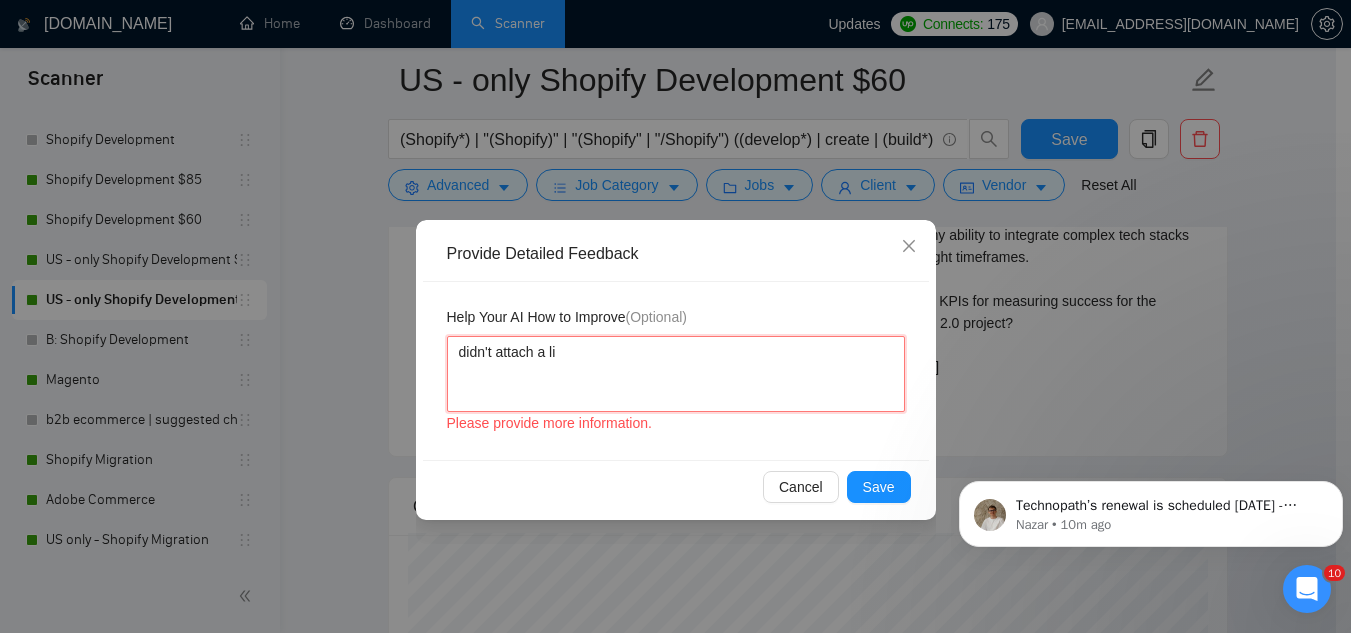 type 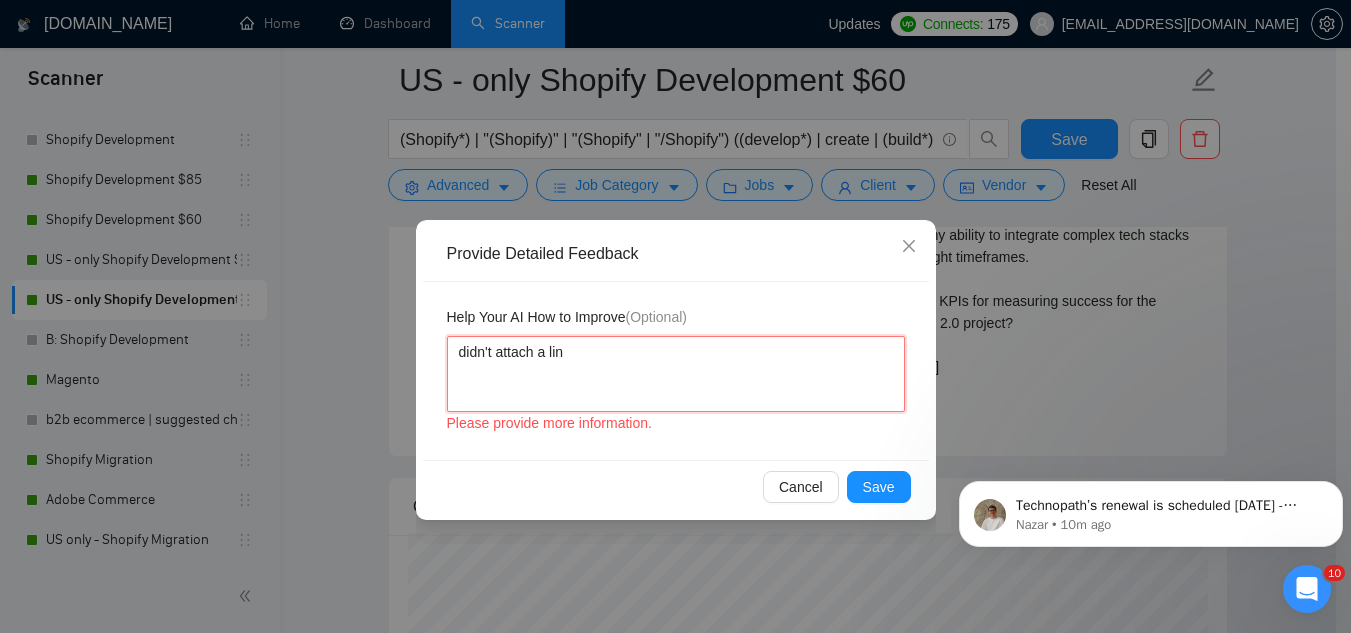 type 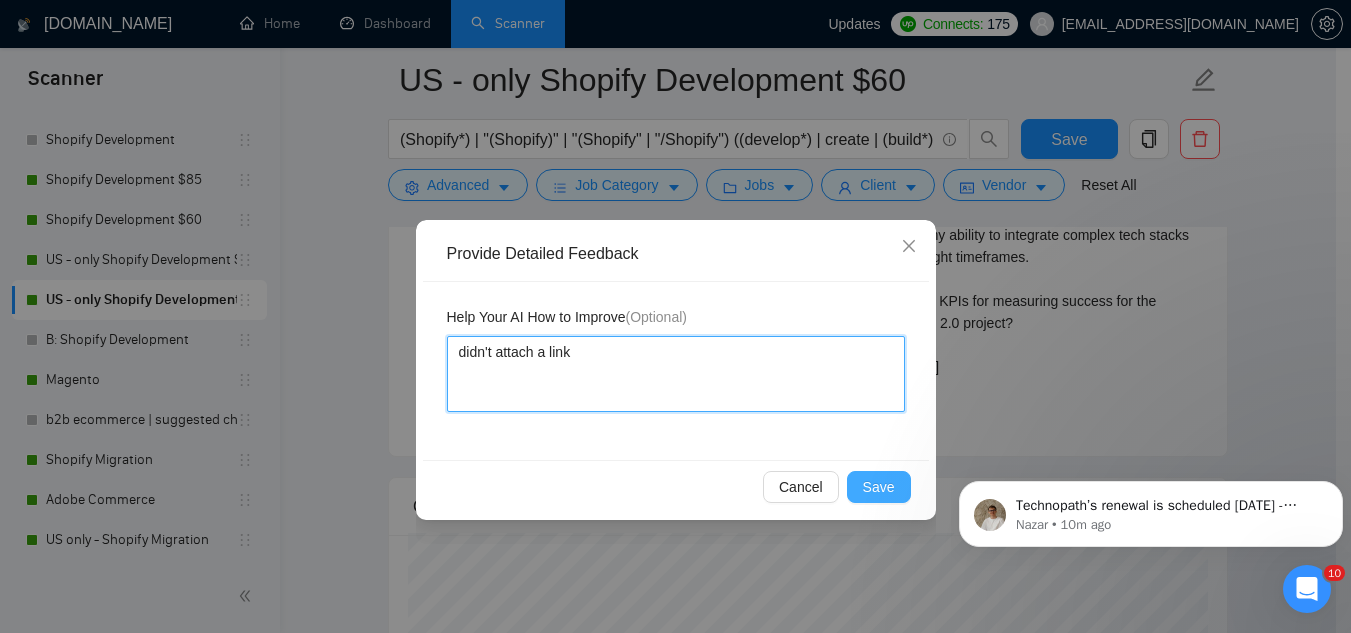 type on "didn't attach a link" 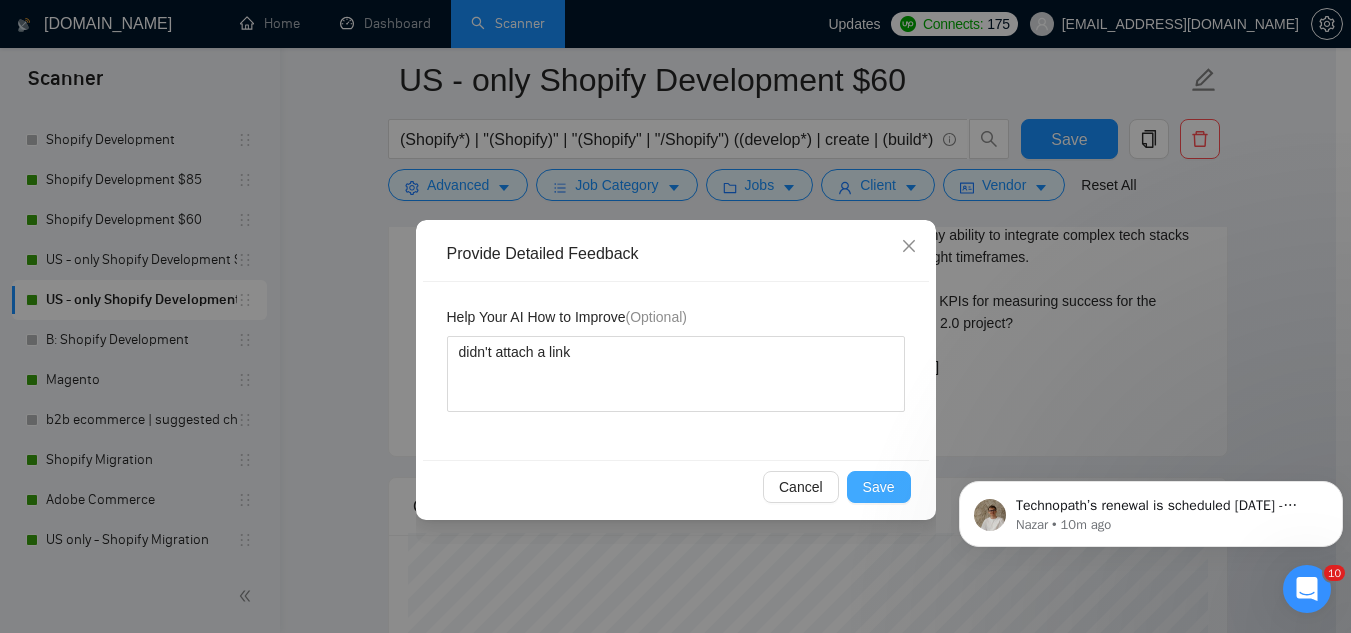 click on "Save" at bounding box center (879, 487) 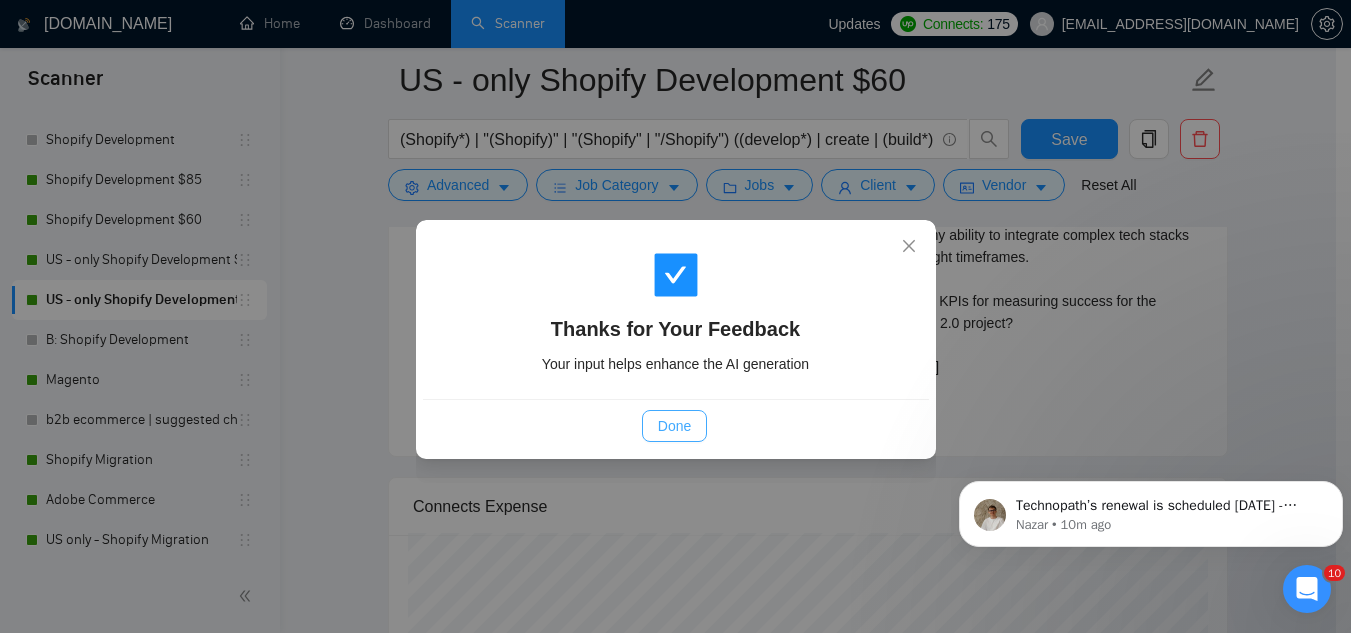 click on "Done" at bounding box center (674, 426) 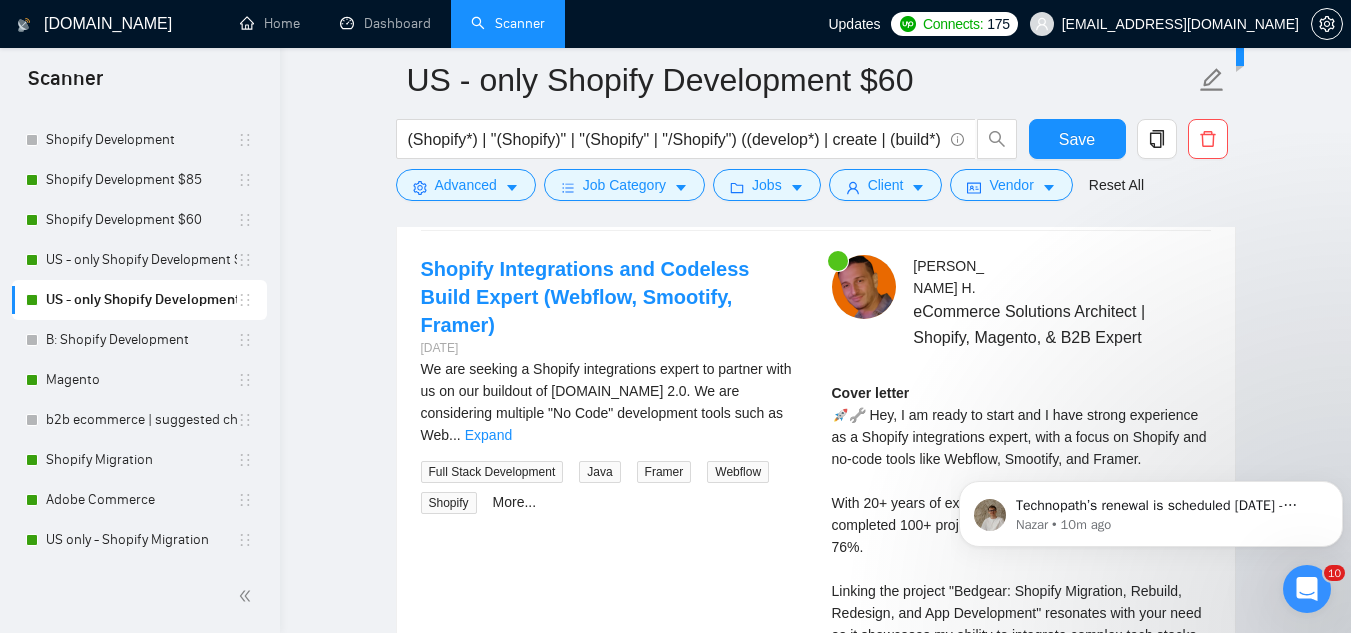 scroll, scrollTop: 4000, scrollLeft: 0, axis: vertical 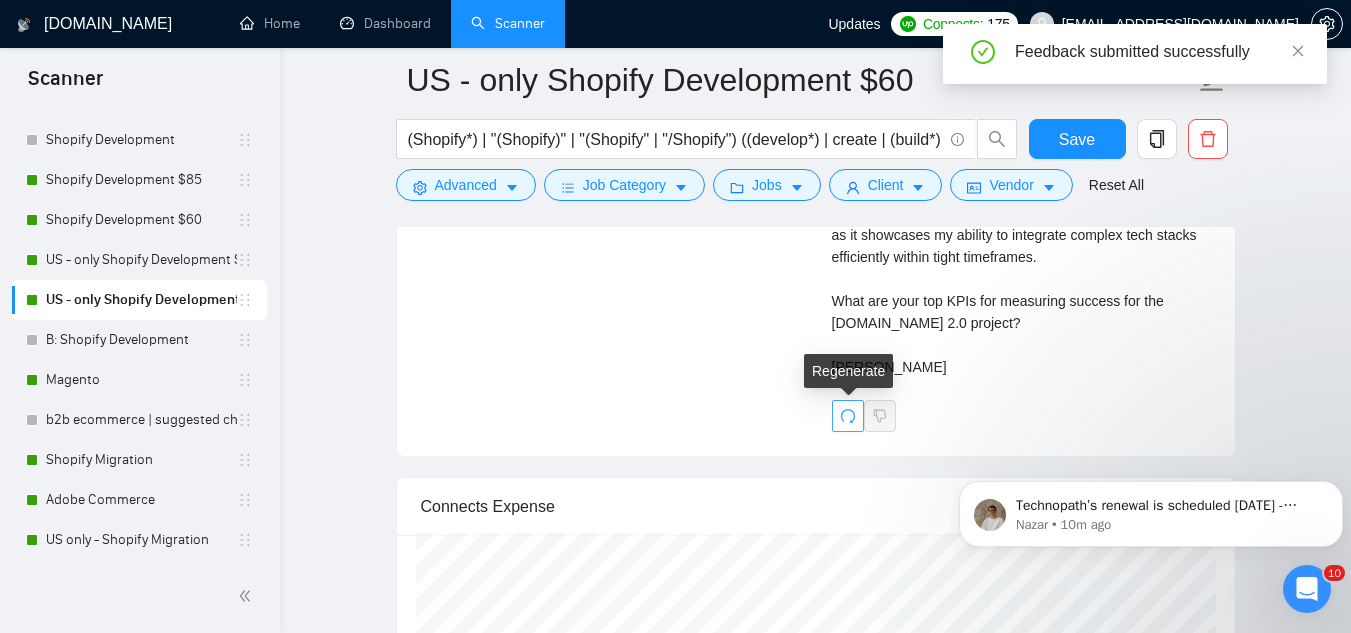 click 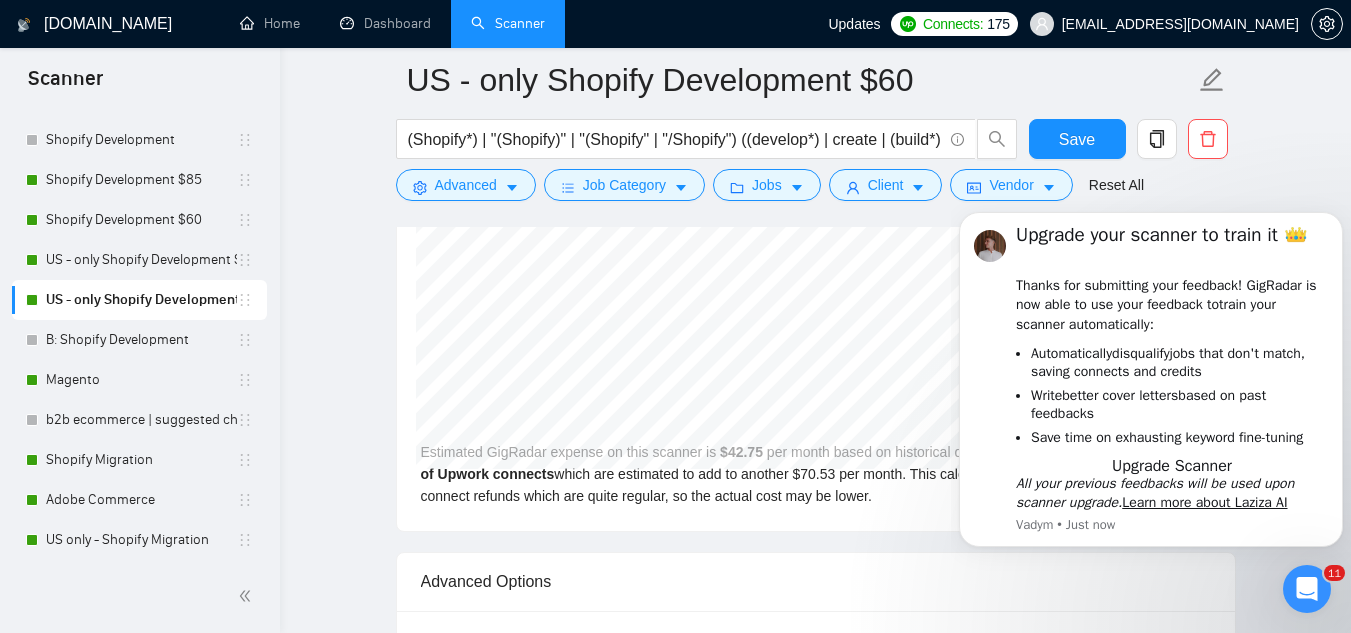 click on "11" at bounding box center (1307, 589) 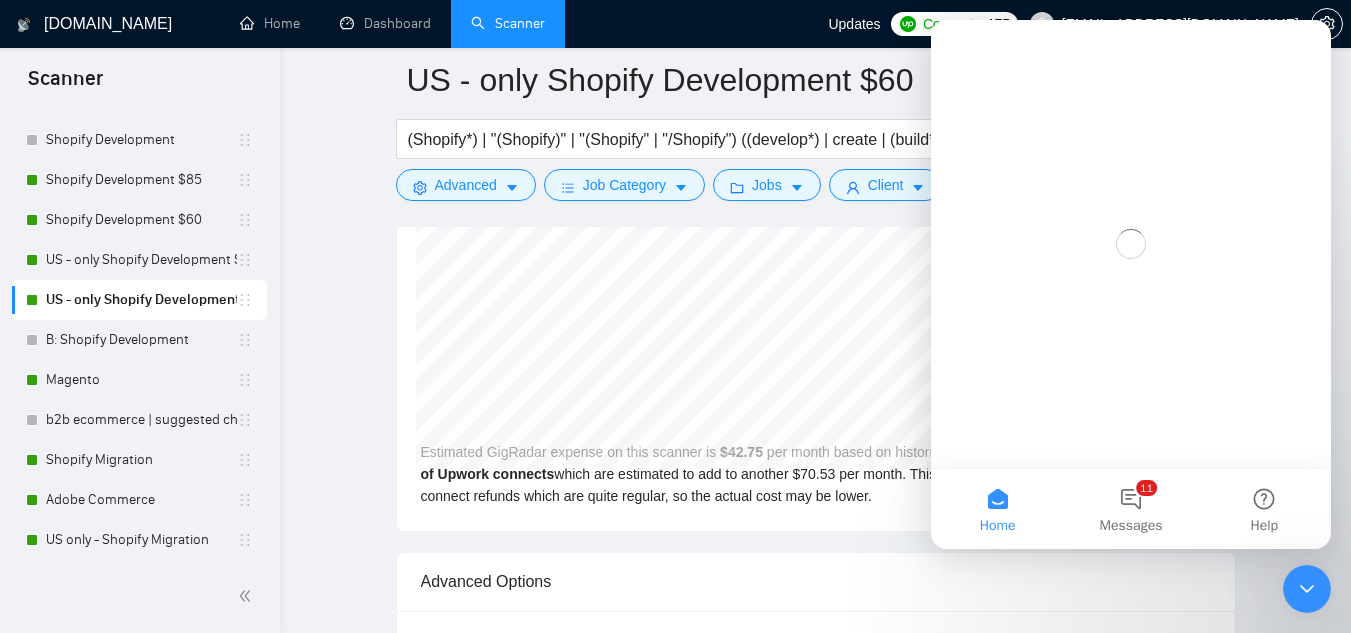 scroll, scrollTop: 0, scrollLeft: 0, axis: both 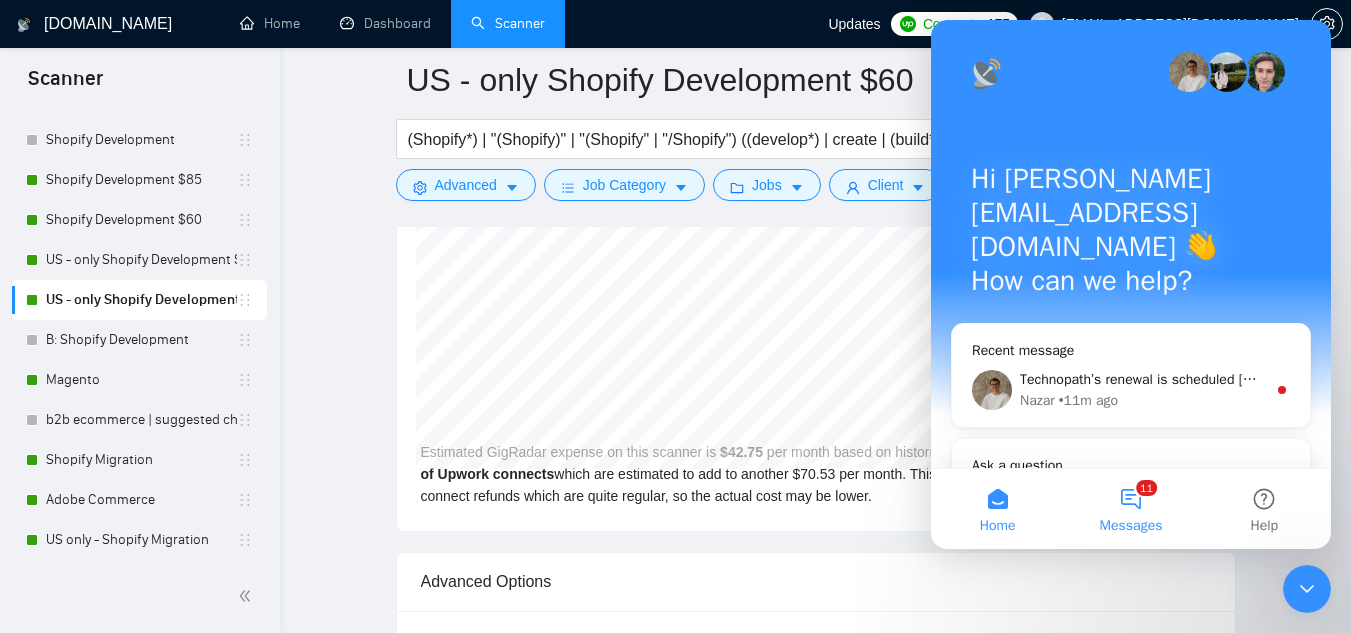 click on "11 Messages" at bounding box center [1130, 509] 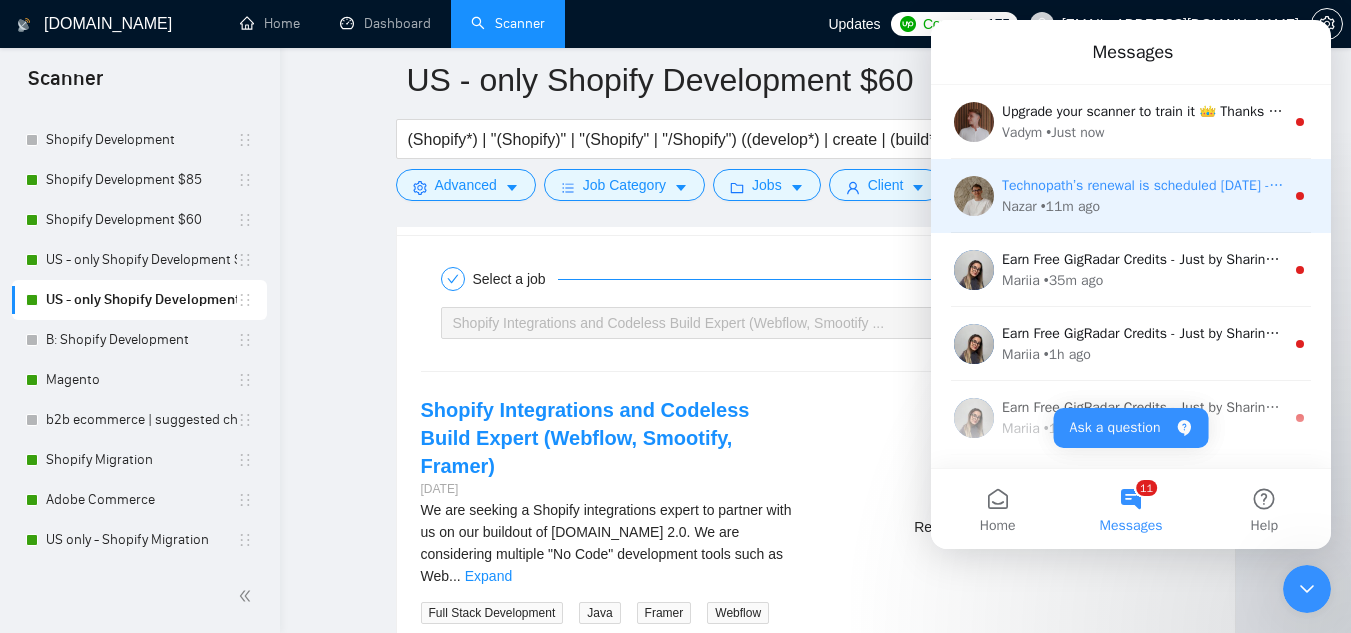scroll, scrollTop: 3300, scrollLeft: 0, axis: vertical 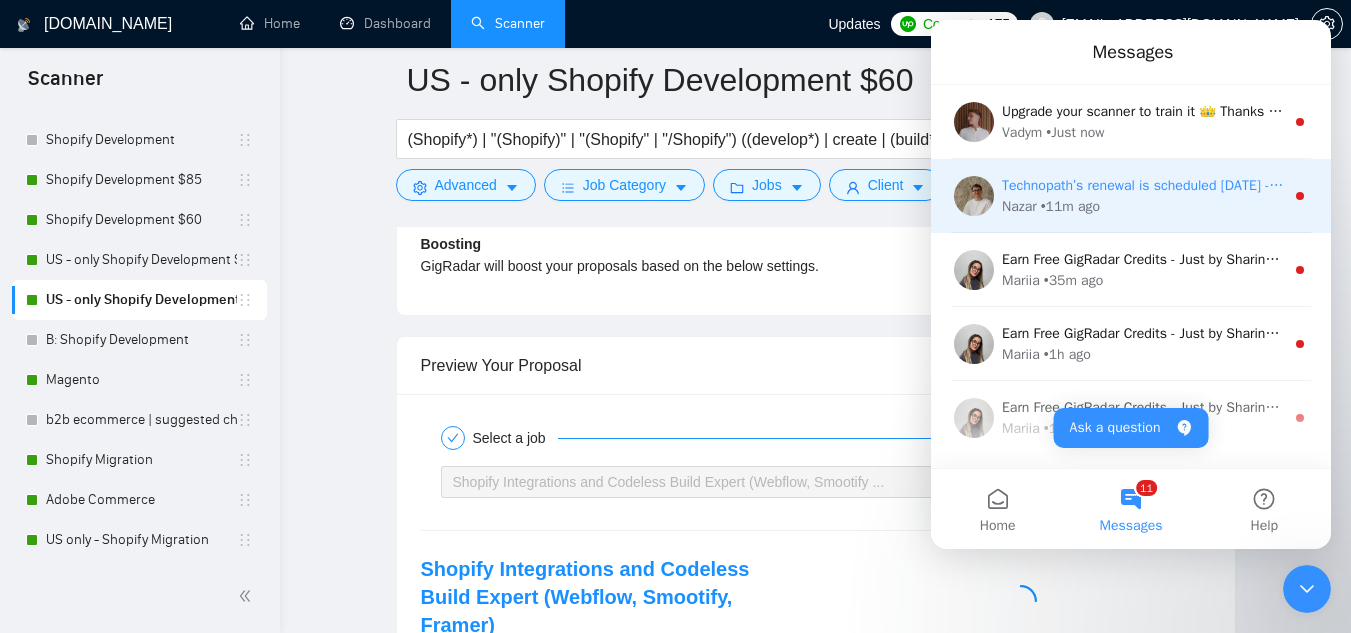 click on "Nazar •  11m ago" at bounding box center (1143, 206) 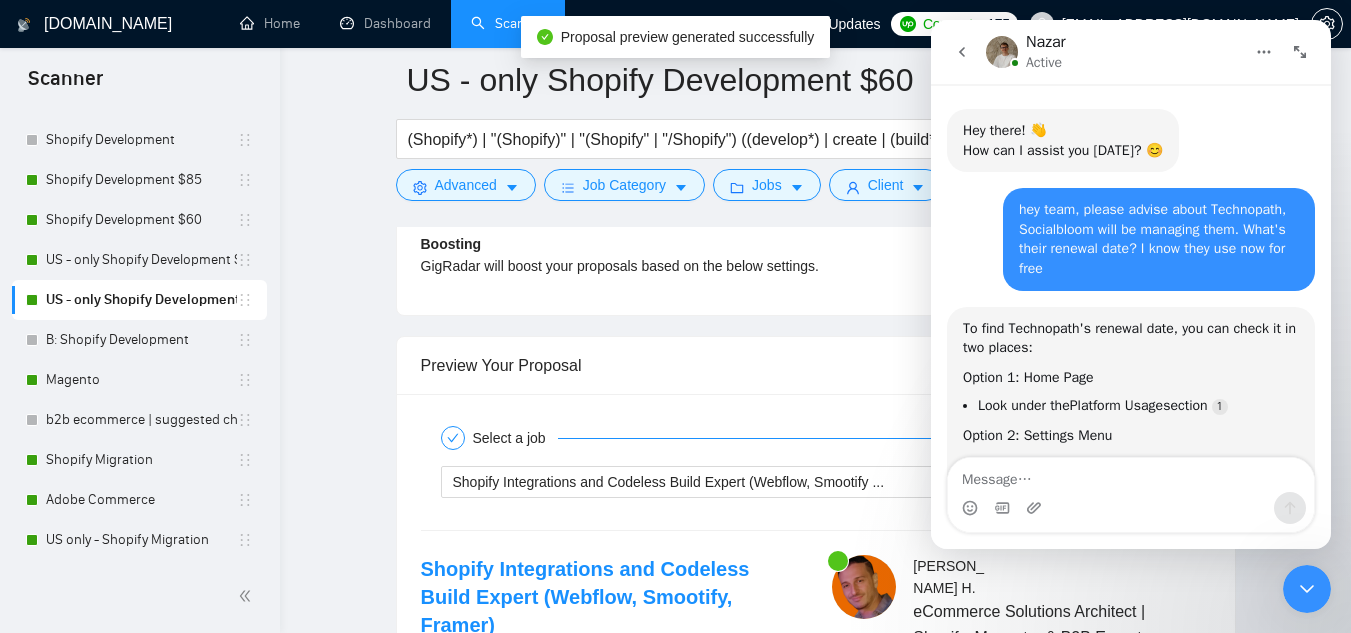 scroll, scrollTop: 3, scrollLeft: 0, axis: vertical 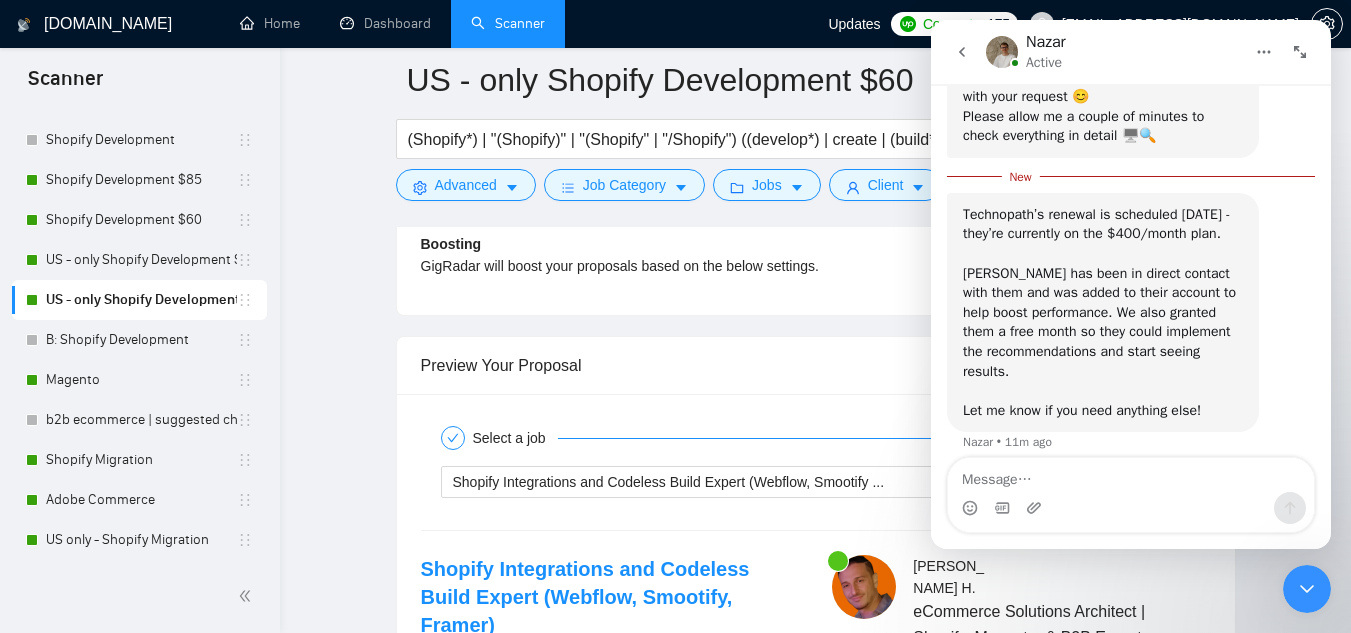 click on "Technopath’s renewal is scheduled [DATE] - they’re currently on the $400/month plan. ​ [PERSON_NAME] has been in direct contact with them and was added to their account to help boost performance. We also granted them a free month so they could implement the recommendations and start seeing results. ​ Let me know if you need anything else! Nazar    •   11m ago" at bounding box center (1103, 313) 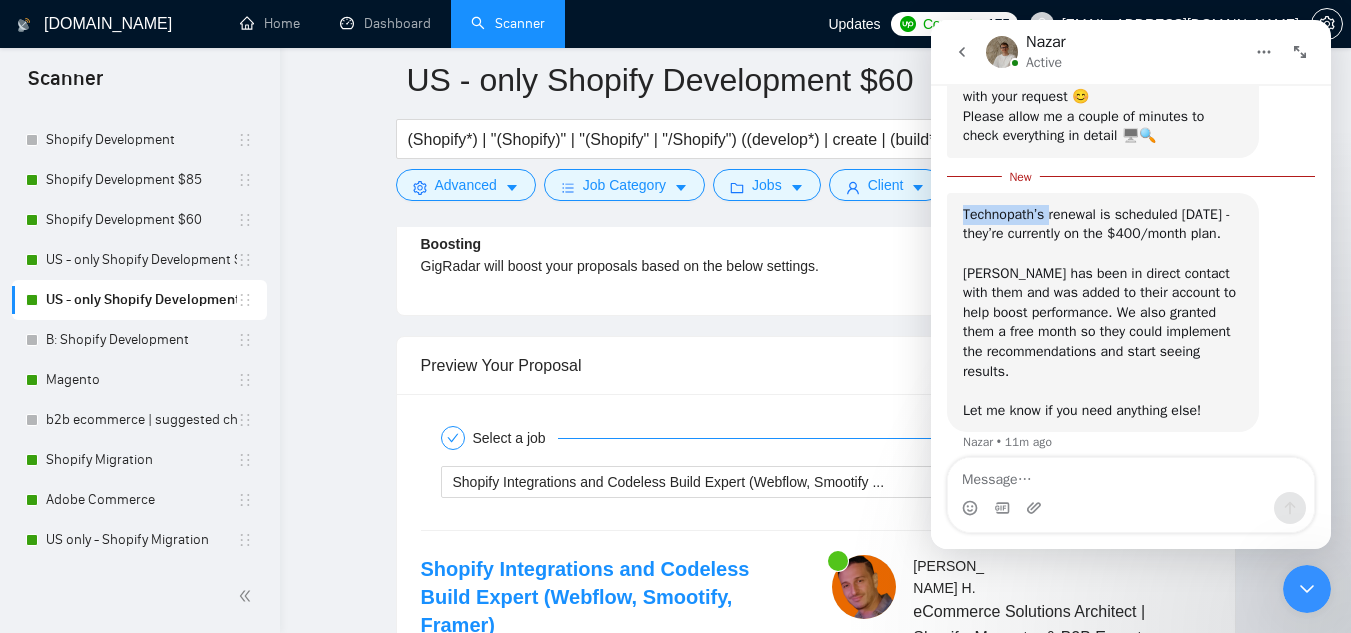 click on "Technopath’s renewal is scheduled [DATE] - they’re currently on the $400/month plan. ​" at bounding box center (1103, 234) 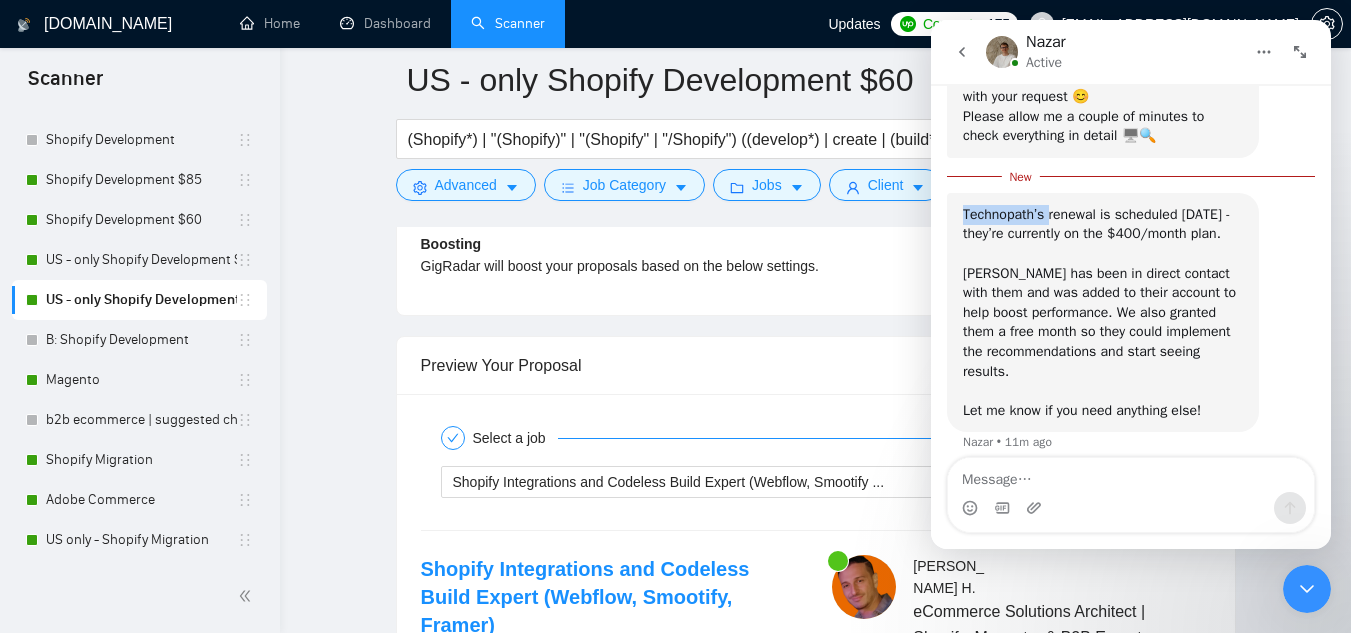 click on "Technopath’s renewal is scheduled [DATE] - they’re currently on the $400/month plan. ​" at bounding box center (1103, 234) 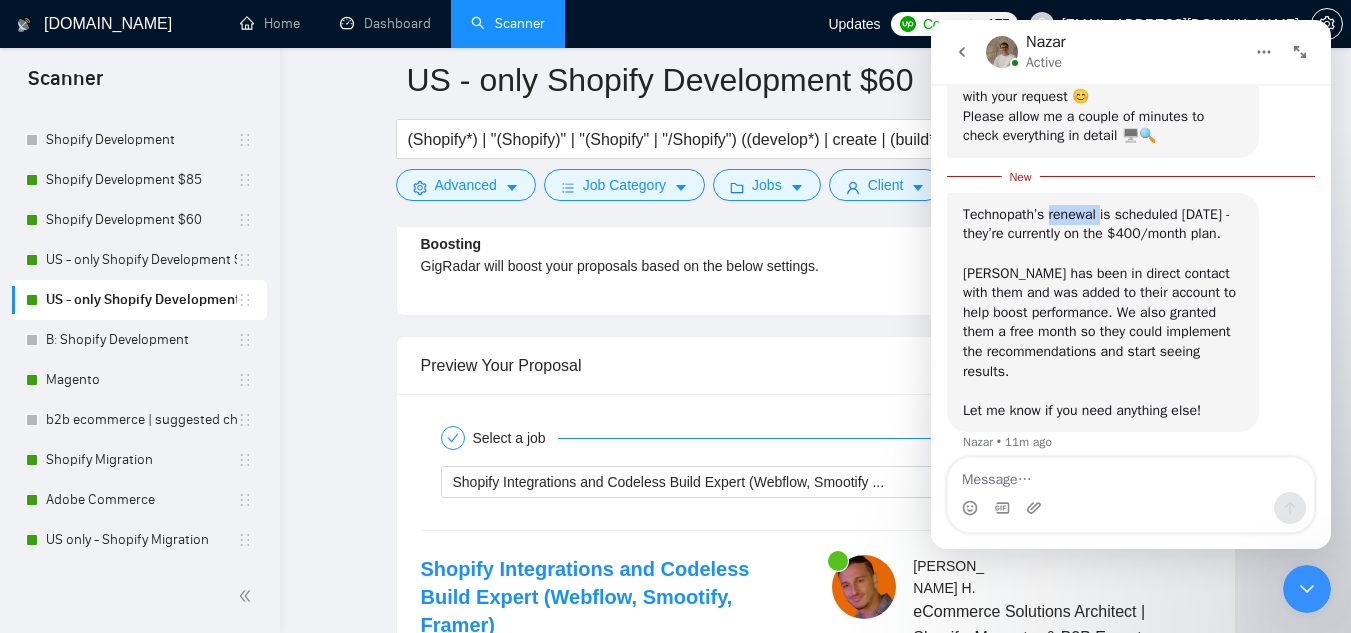 click on "Technopath’s renewal is scheduled [DATE] - they’re currently on the $400/month plan. ​" at bounding box center (1103, 234) 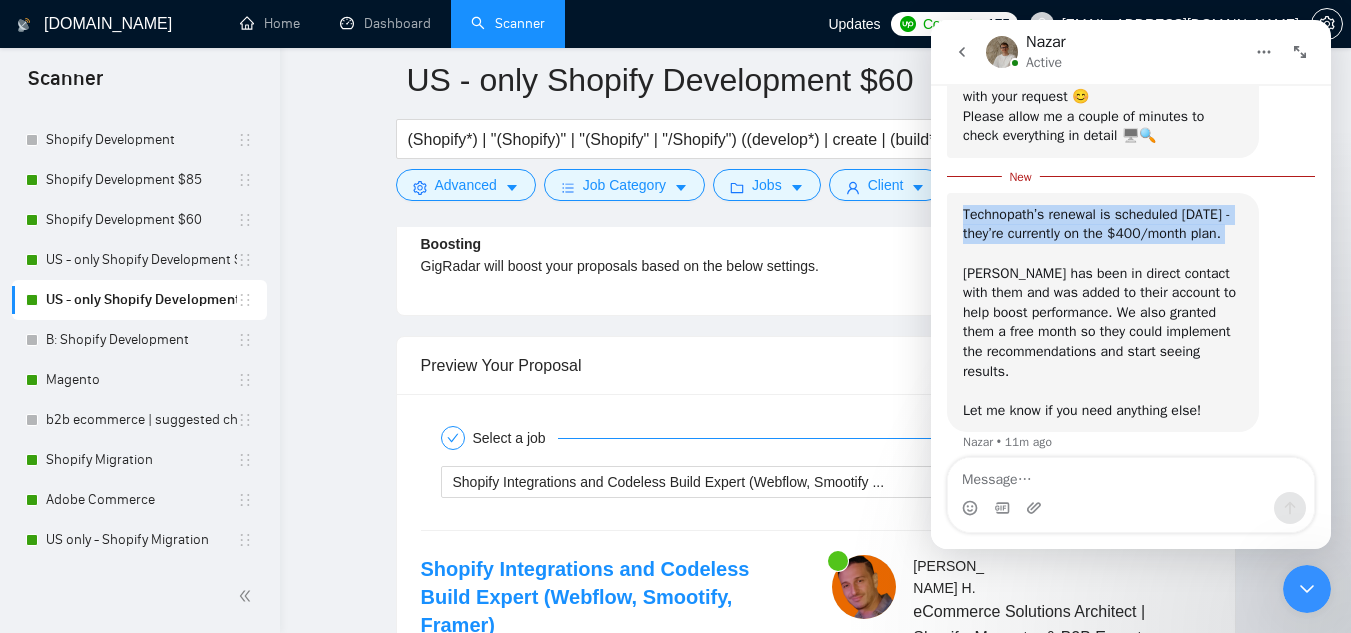 click on "Technopath’s renewal is scheduled [DATE] - they’re currently on the $400/month plan. ​" at bounding box center [1103, 234] 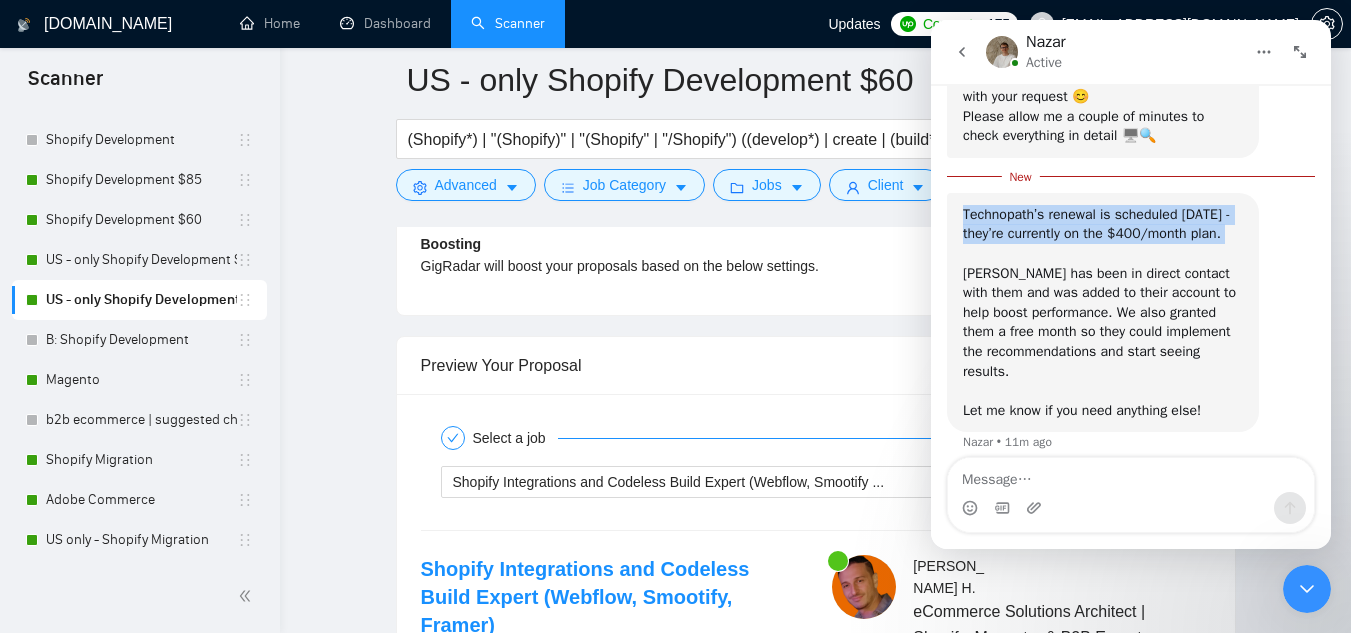 click on "Technopath’s renewal is scheduled [DATE] - they’re currently on the $400/month plan. ​" at bounding box center (1103, 234) 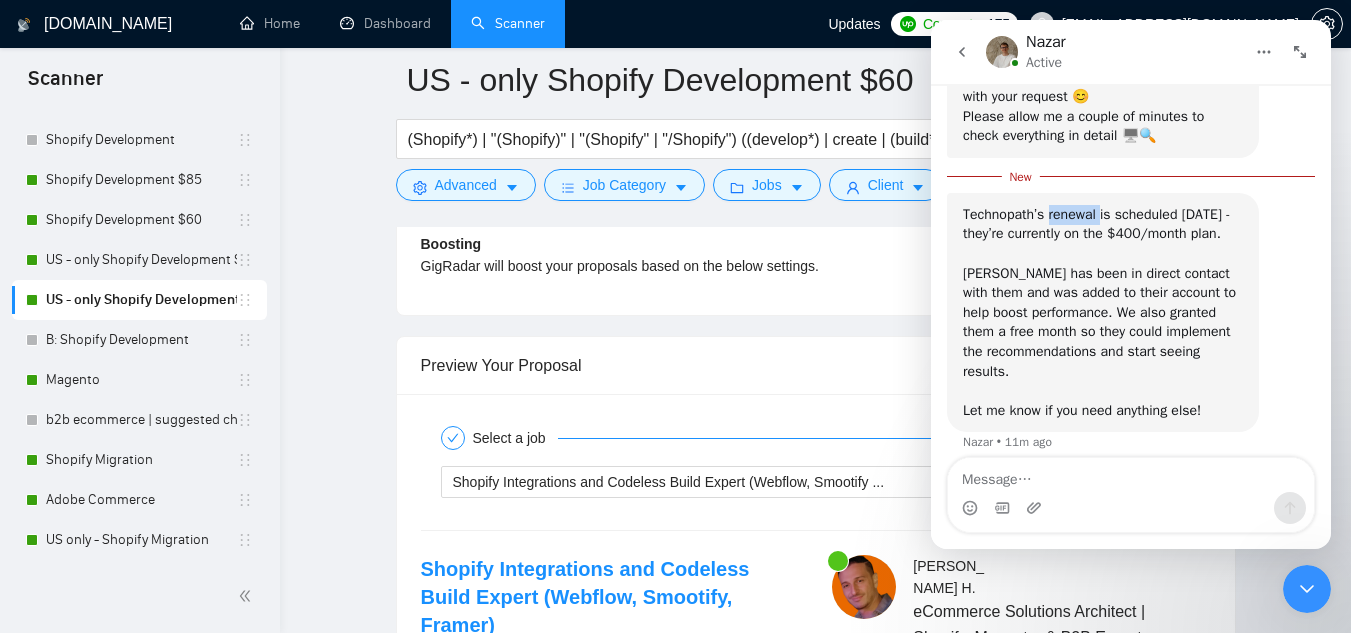 click on "Technopath’s renewal is scheduled [DATE] - they’re currently on the $400/month plan. ​" at bounding box center [1103, 234] 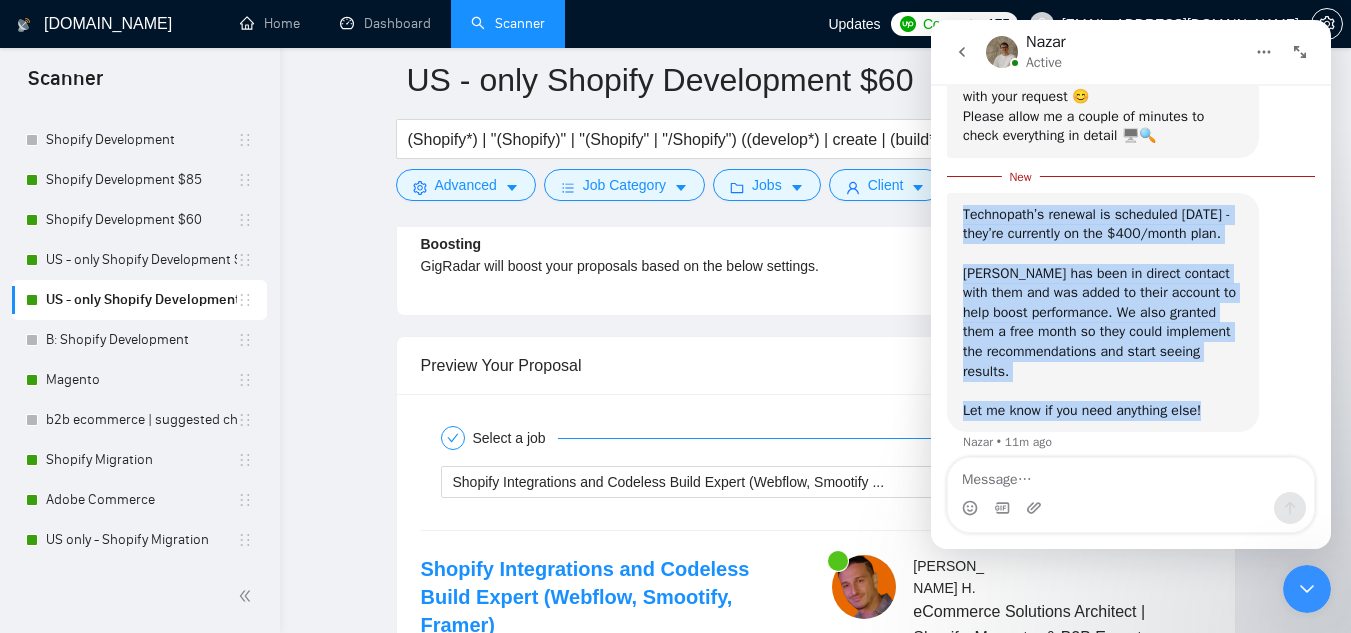 drag, startPoint x: 1222, startPoint y: 394, endPoint x: 937, endPoint y: 214, distance: 337.08307 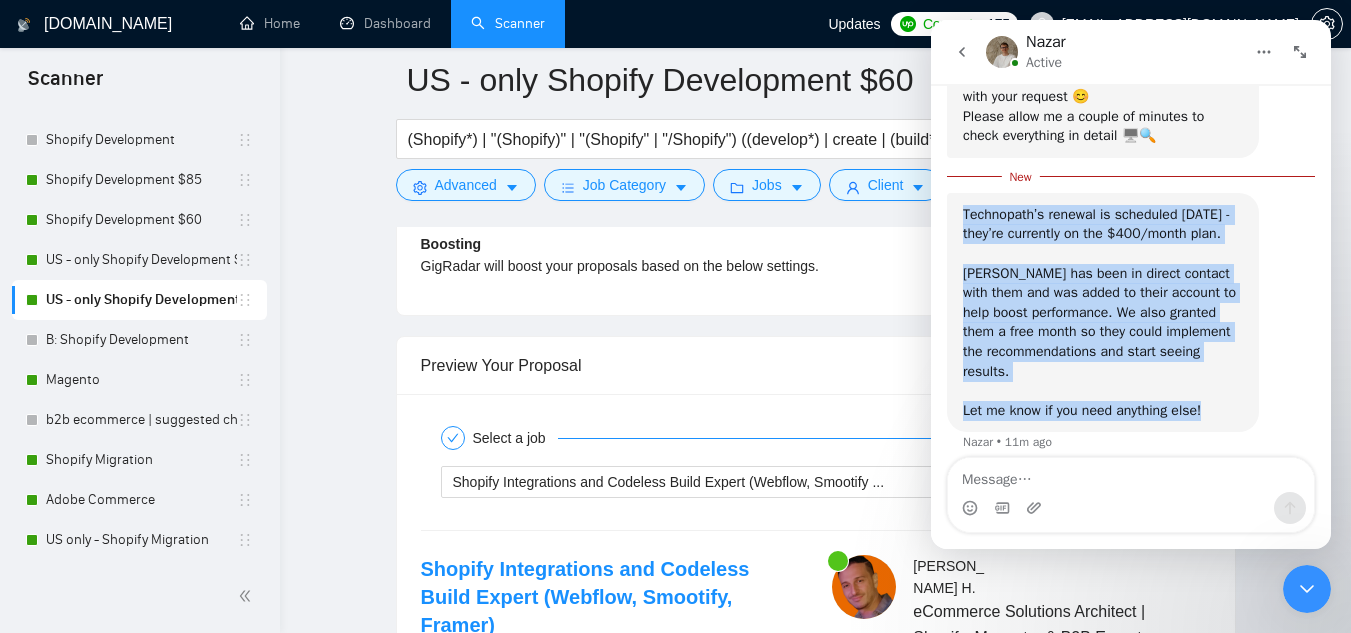 copy on "Technopath’s renewal is scheduled [DATE] - they’re currently on the $400/month plan. ​ [PERSON_NAME] has been in direct contact with them and was added to their account to help boost performance. We also granted them a free month so they could implement the recommendations and start seeing results. ​ Let me know if you need anything else!" 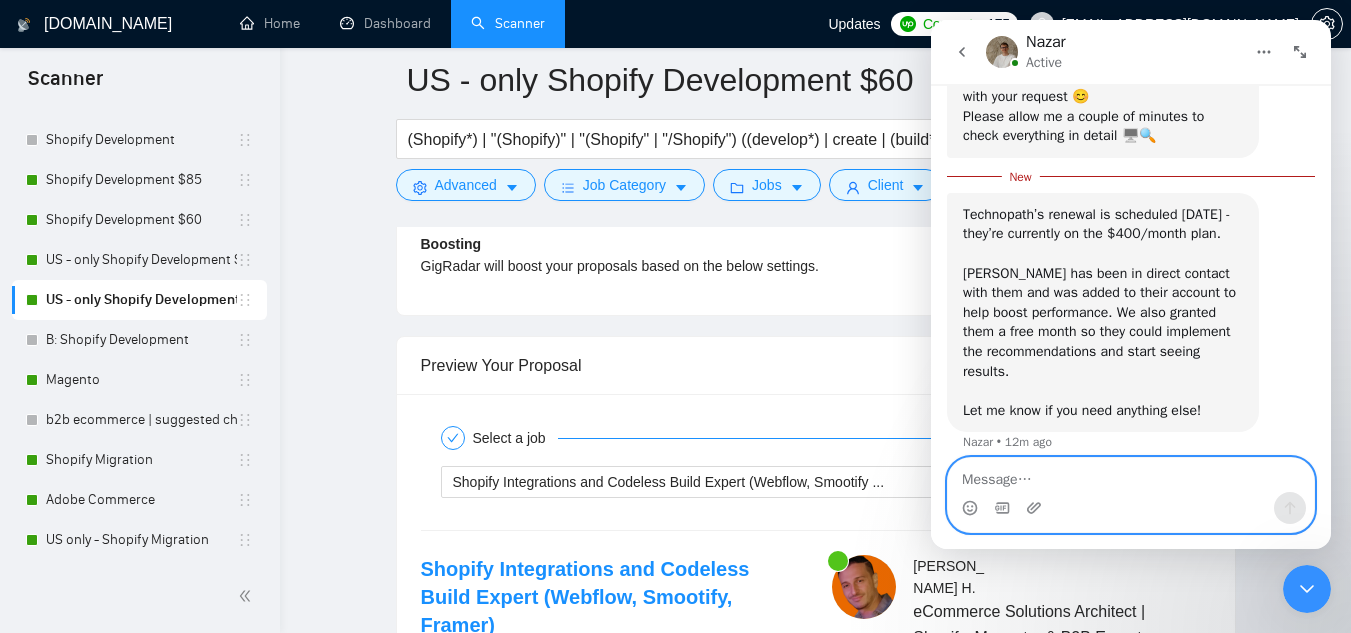 click at bounding box center (1131, 475) 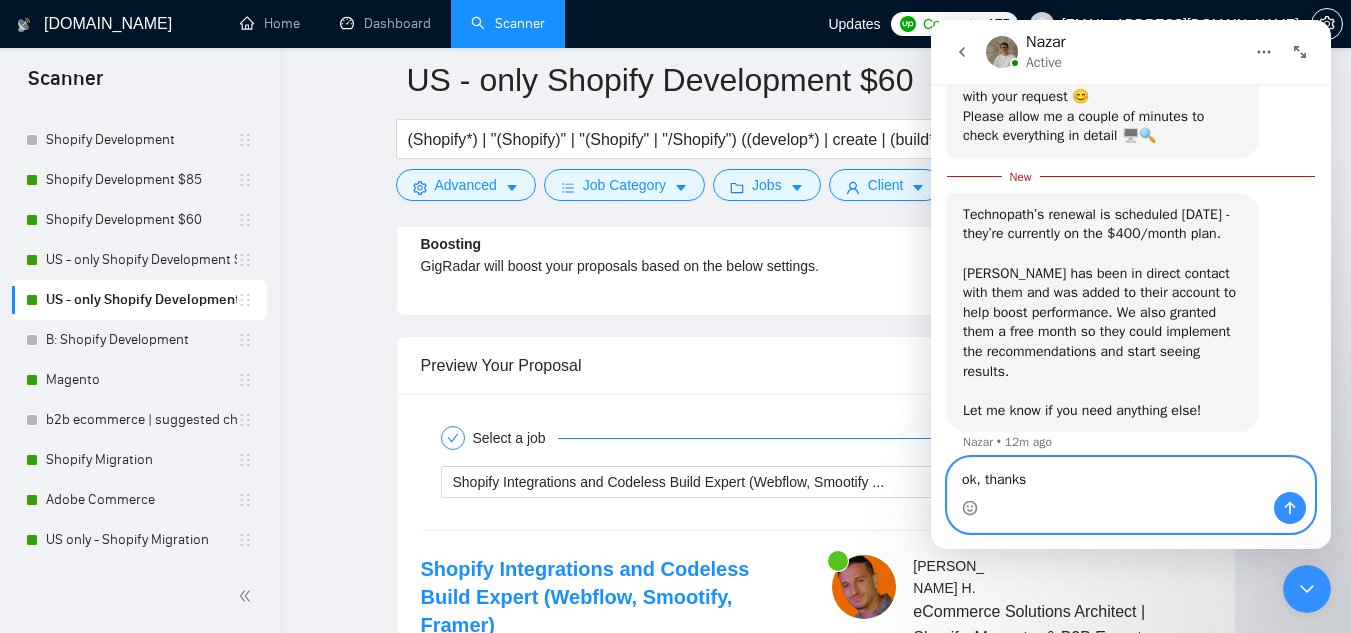 type on "ok, thanks!" 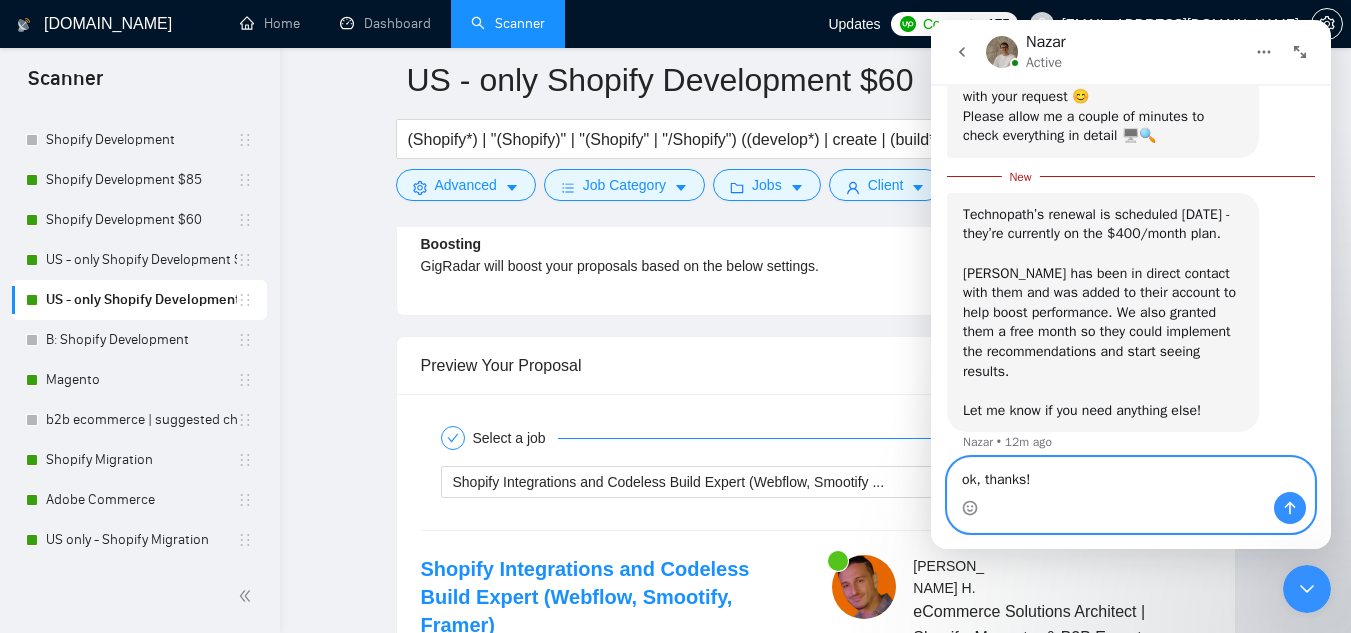 type 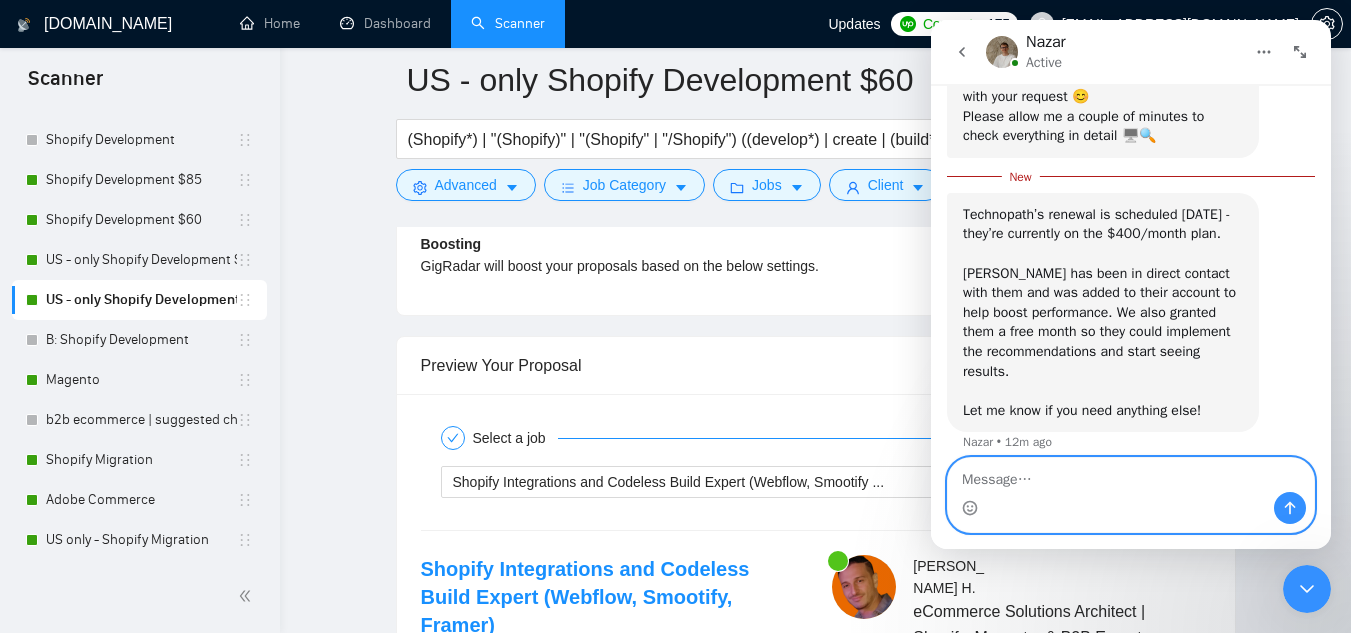 scroll, scrollTop: 1614, scrollLeft: 0, axis: vertical 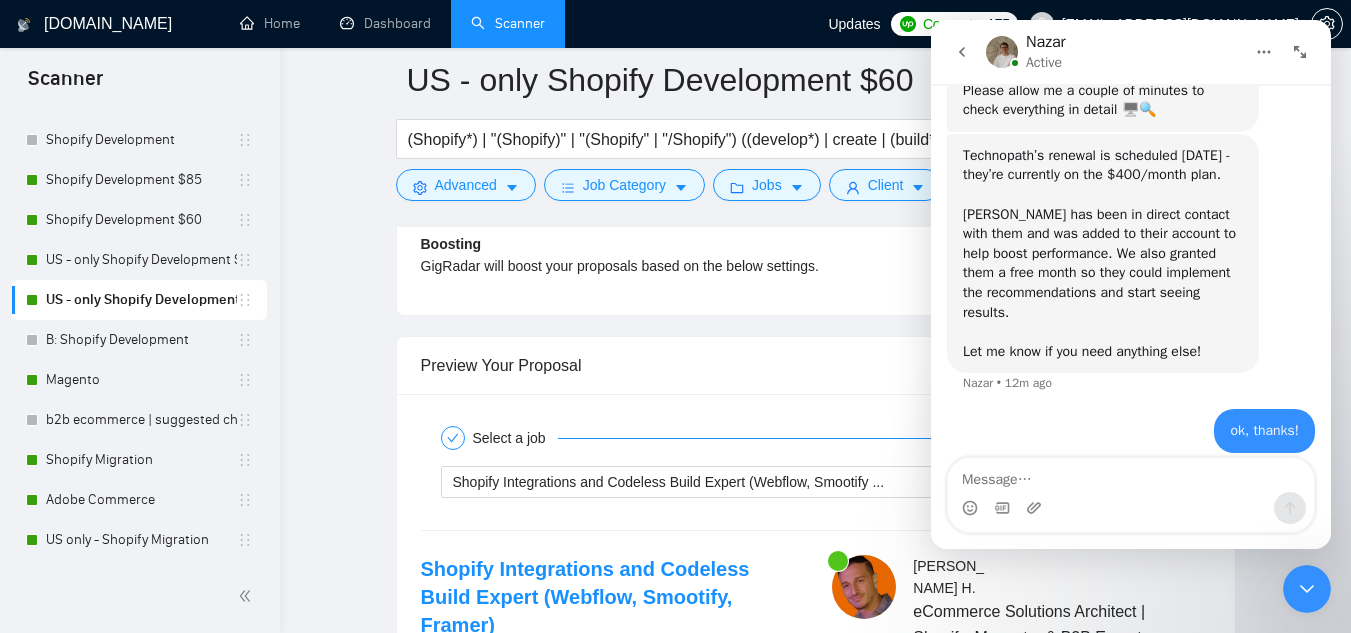 click 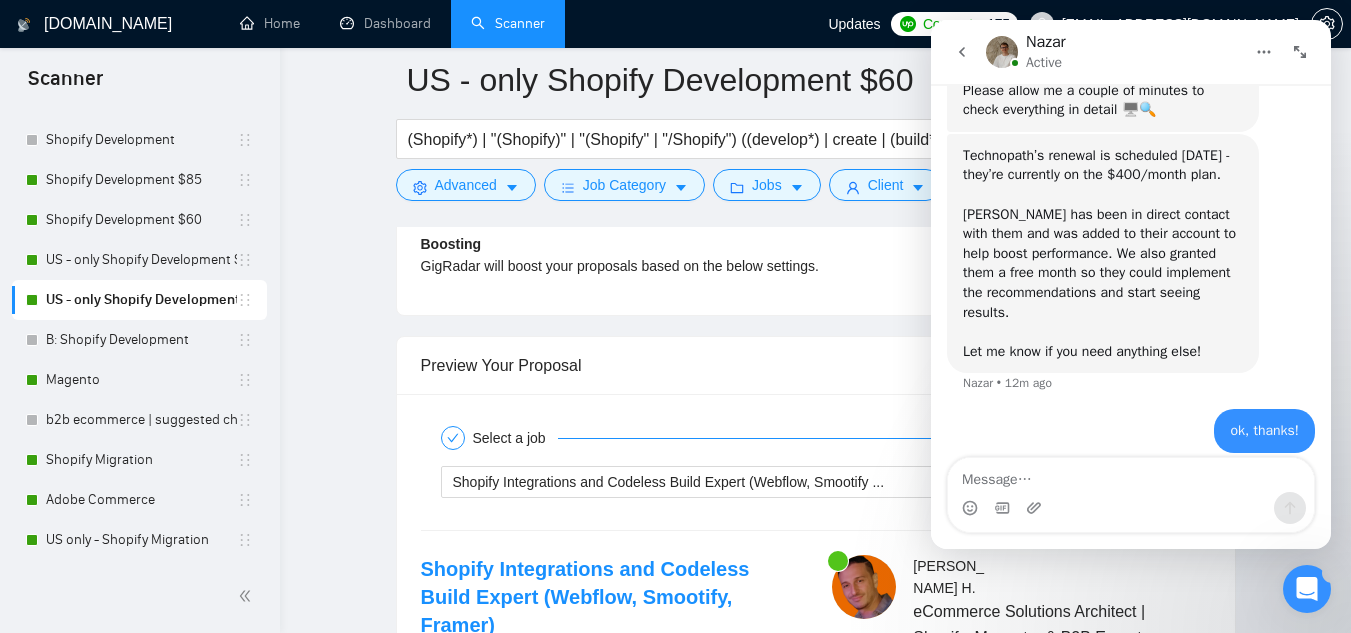 click 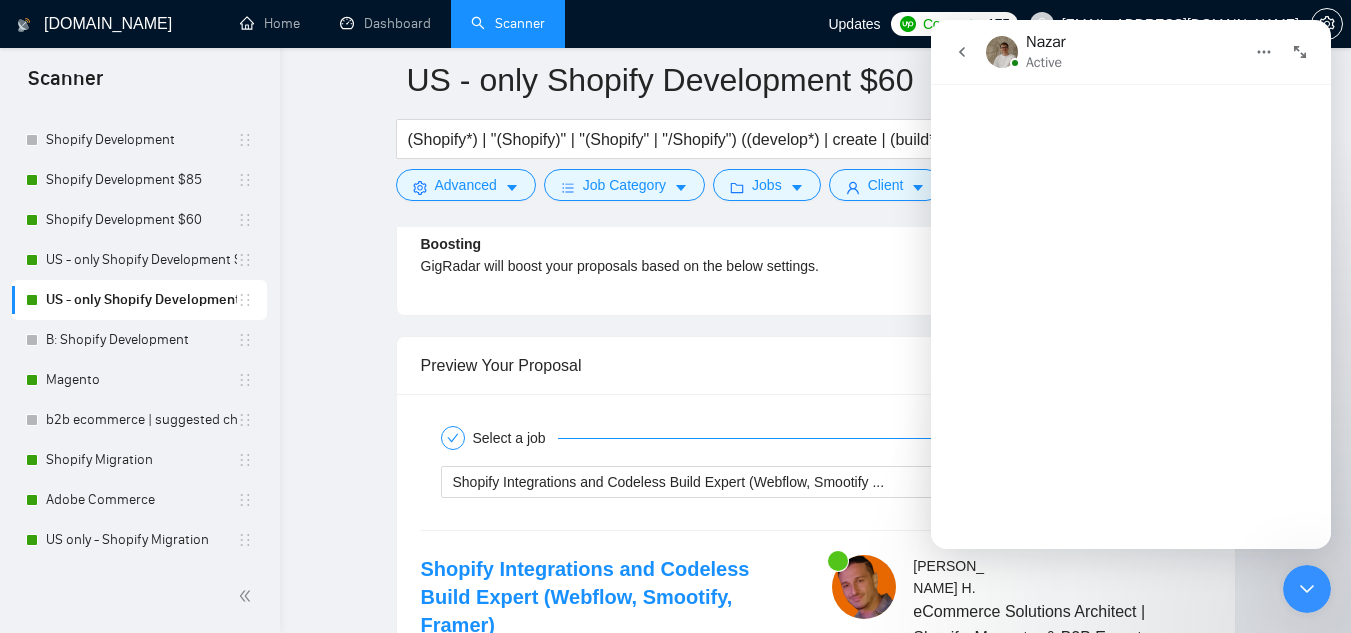 scroll, scrollTop: 0, scrollLeft: 0, axis: both 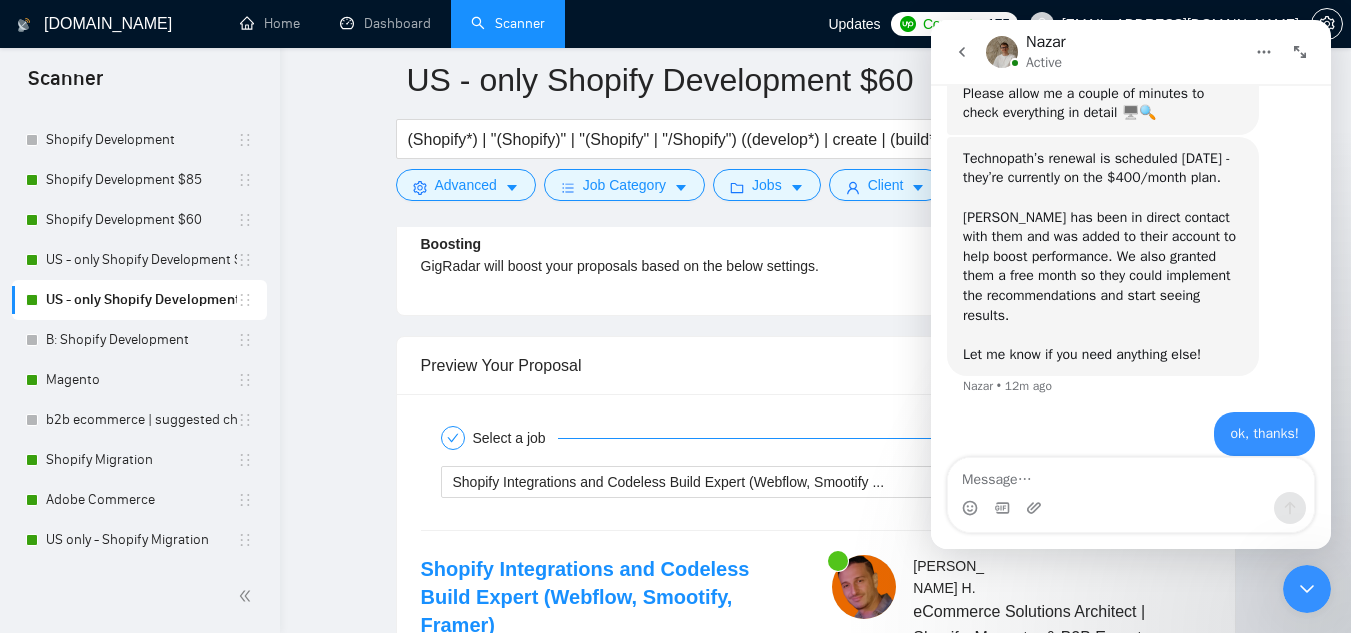 click 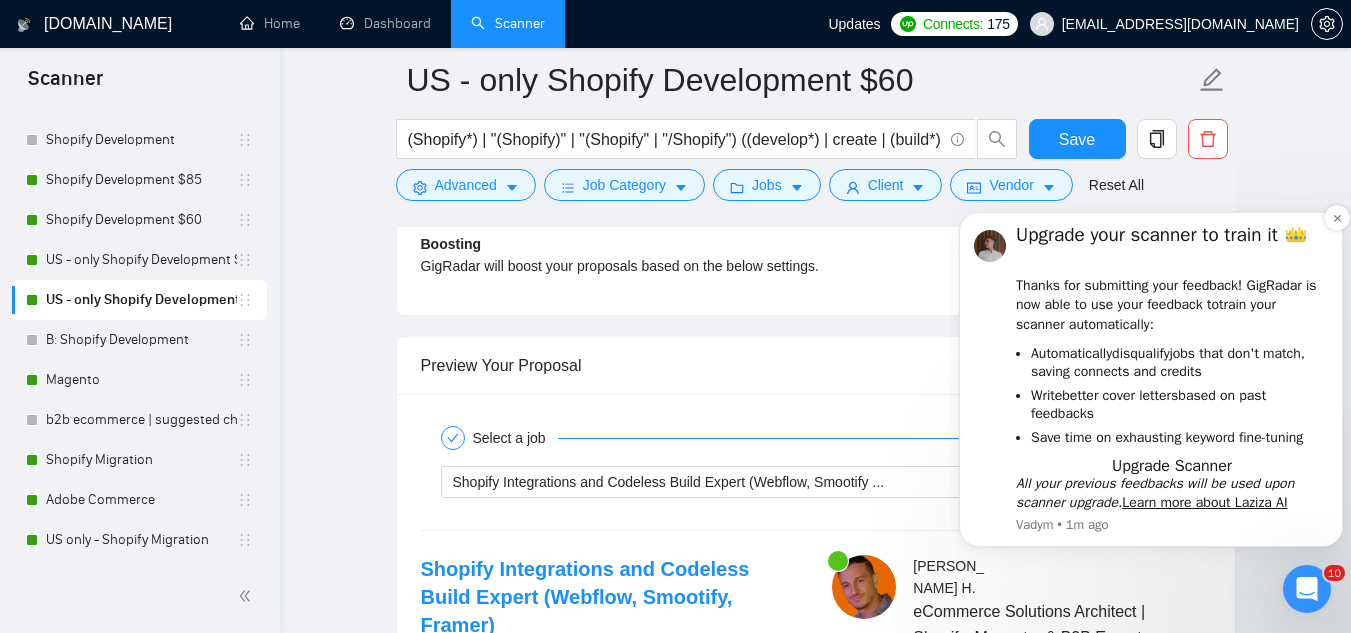 scroll, scrollTop: 0, scrollLeft: 0, axis: both 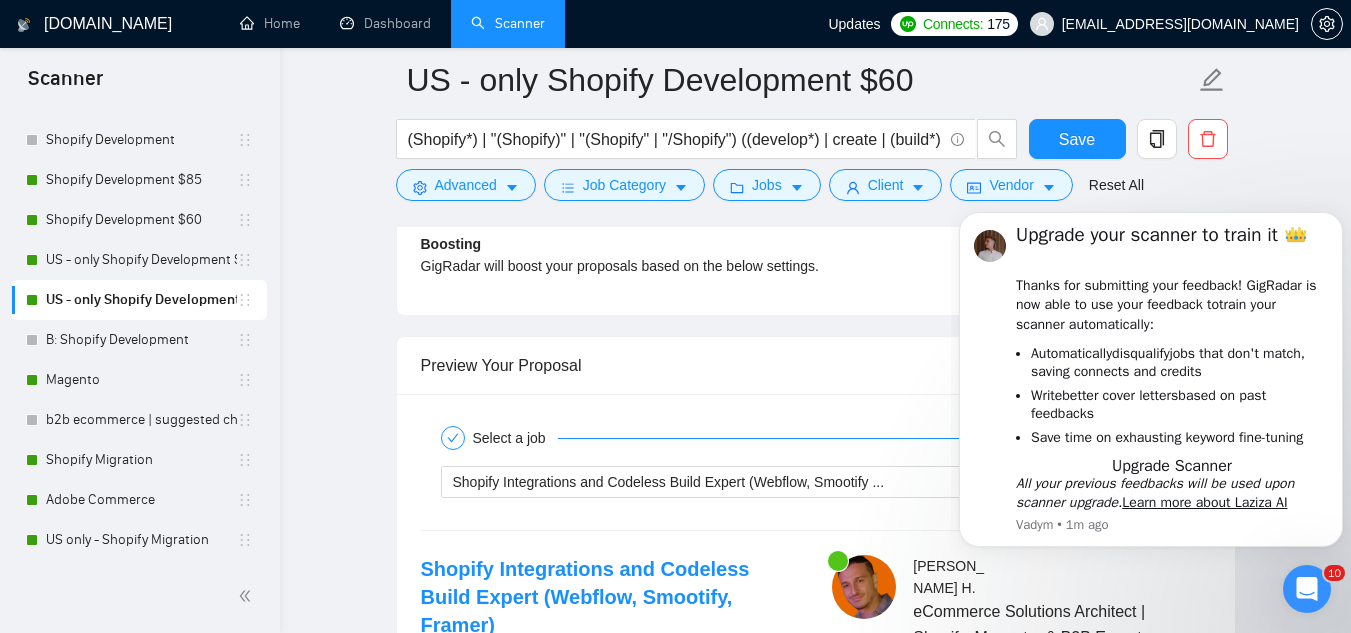click on "Preview Your Proposal" at bounding box center [816, 365] 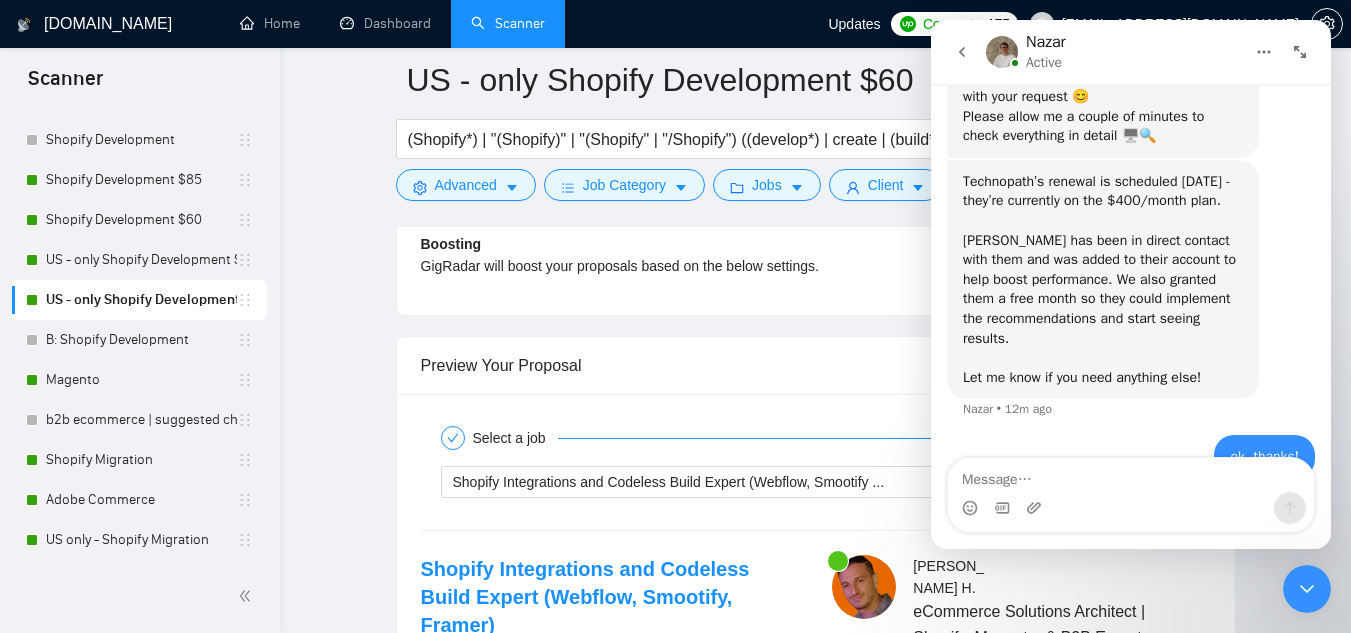 scroll, scrollTop: 1614, scrollLeft: 0, axis: vertical 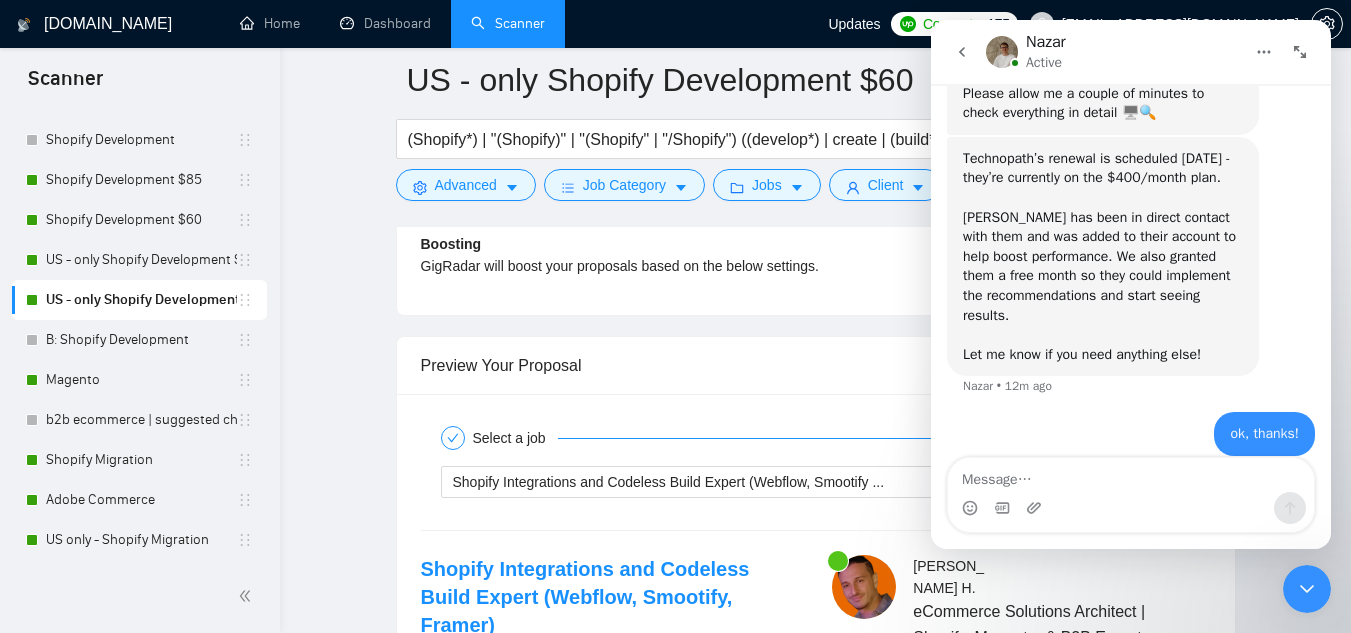 click at bounding box center (1307, 589) 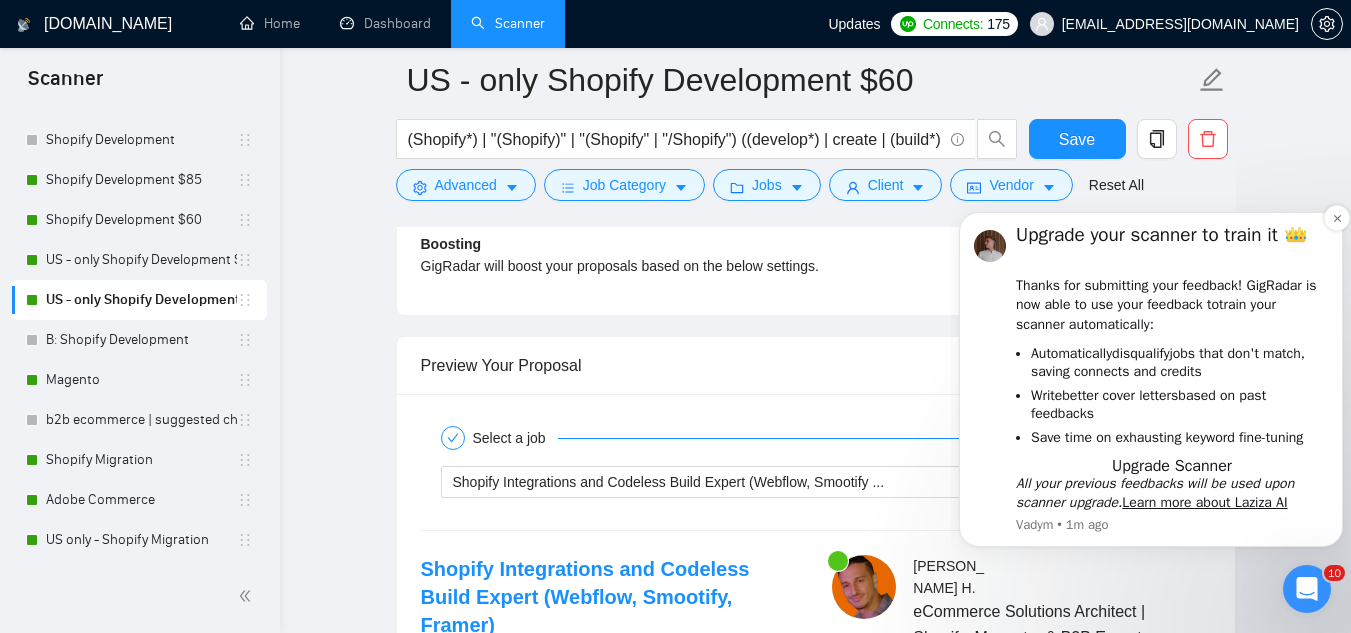 scroll, scrollTop: 0, scrollLeft: 0, axis: both 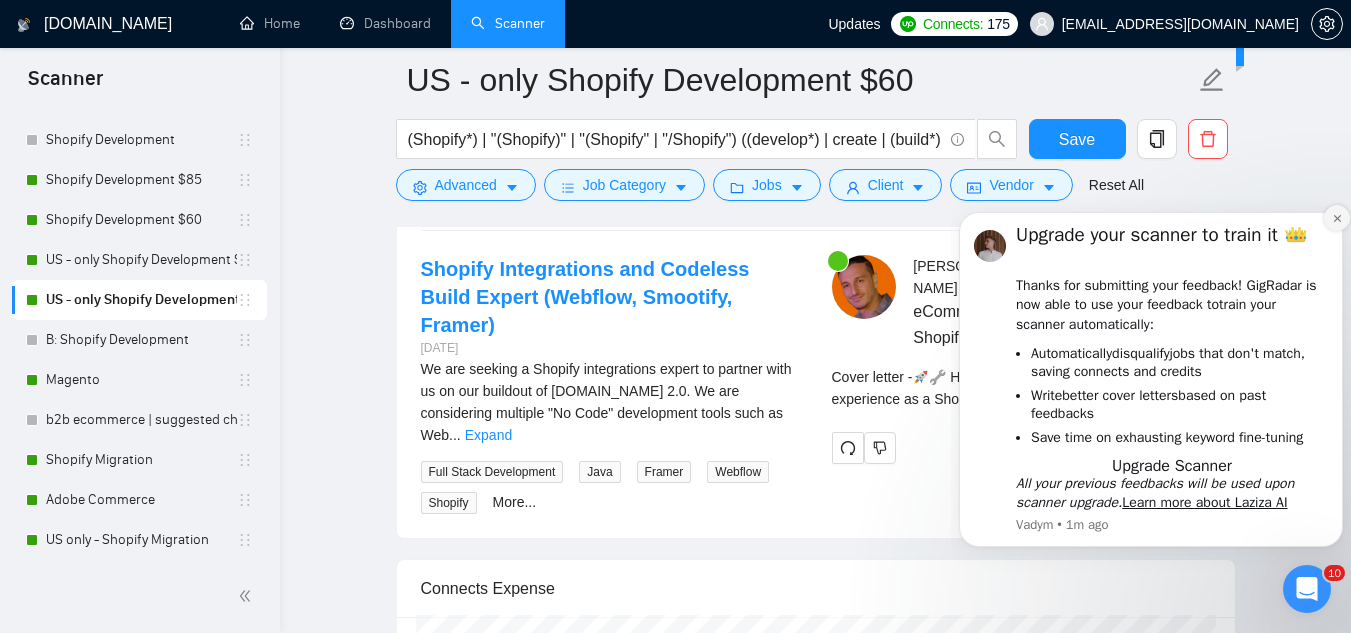 click 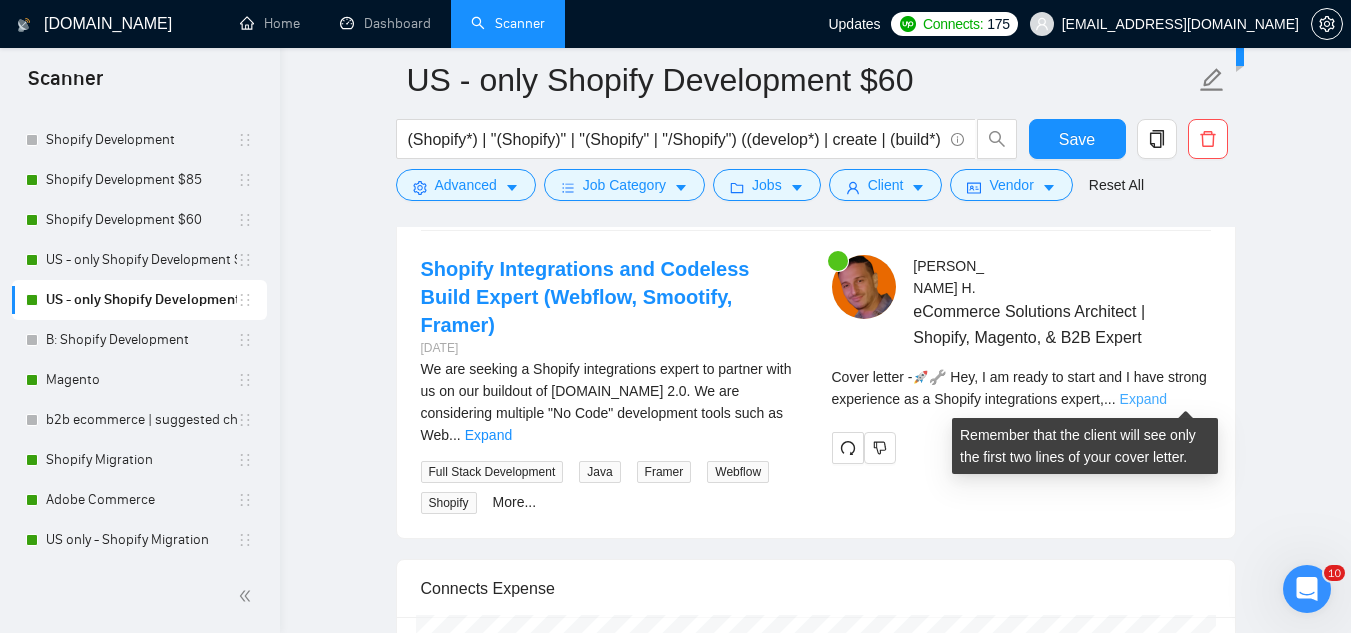 click on "Expand" at bounding box center [1143, 399] 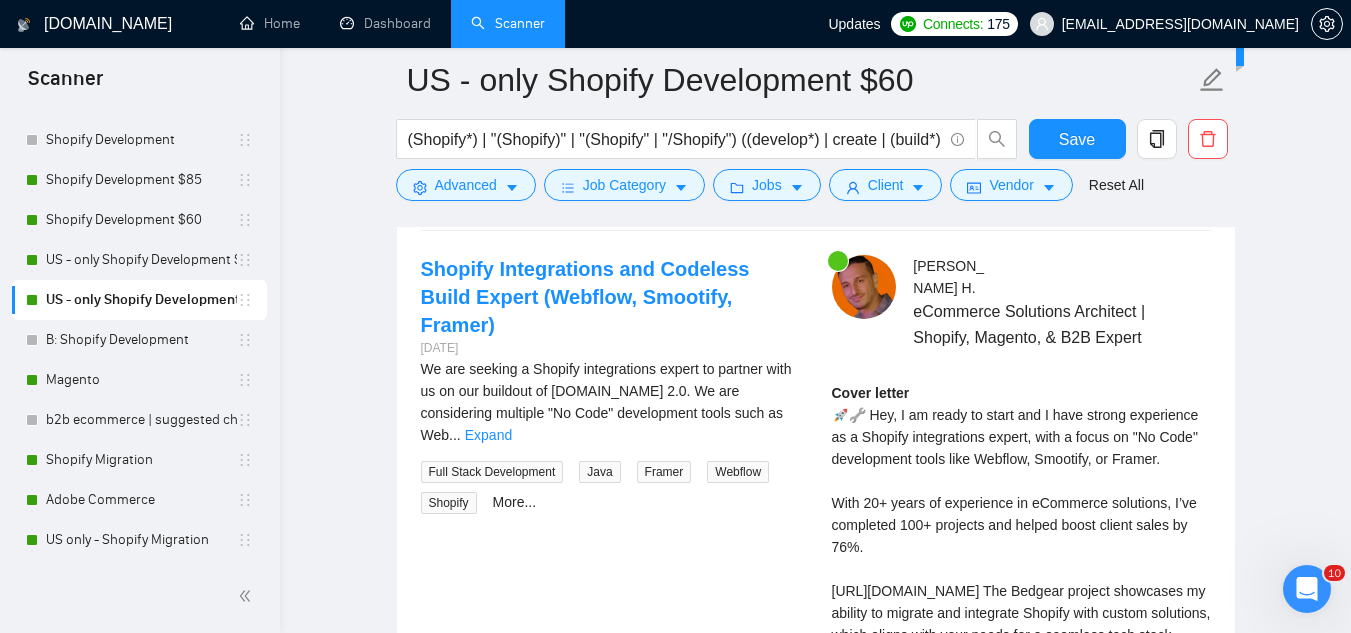scroll, scrollTop: 3400, scrollLeft: 0, axis: vertical 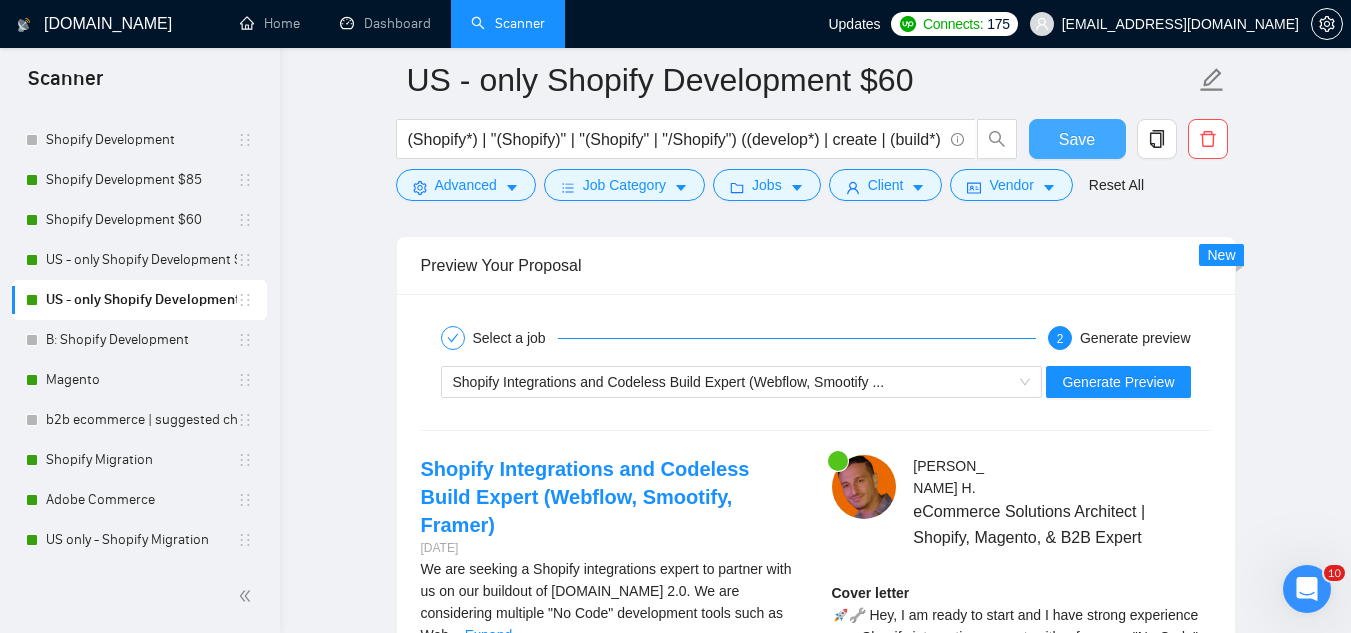 click on "Save" at bounding box center [1077, 139] 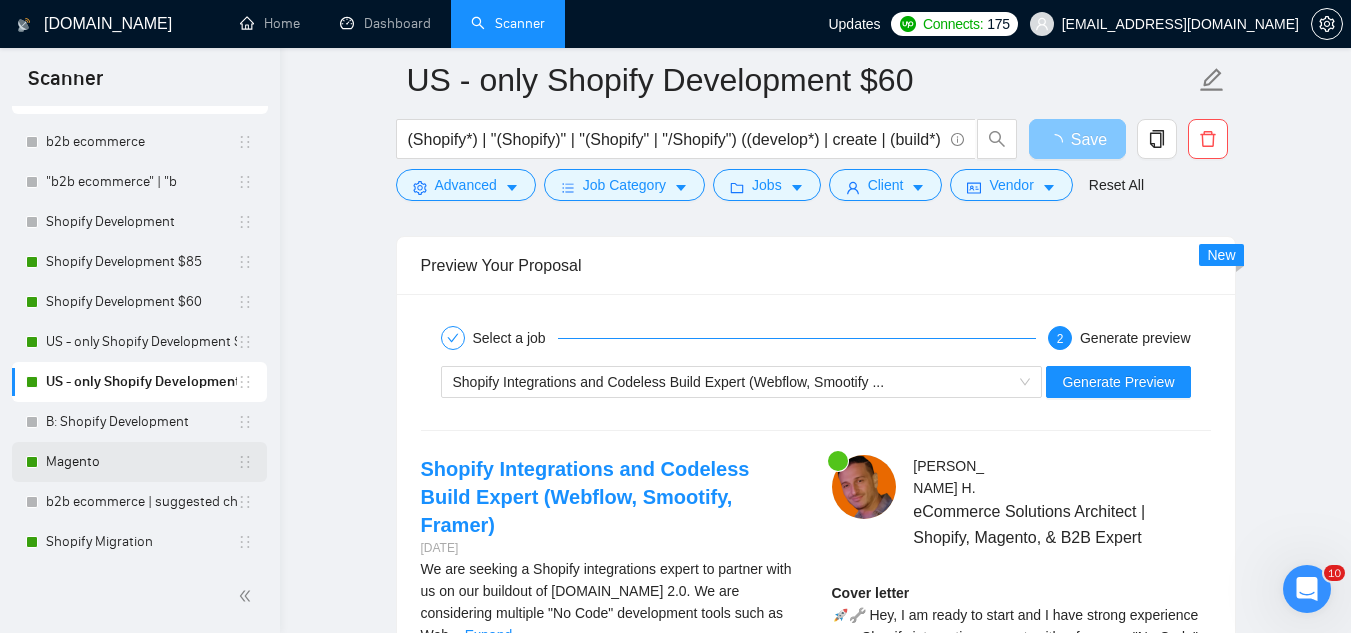 scroll, scrollTop: 0, scrollLeft: 0, axis: both 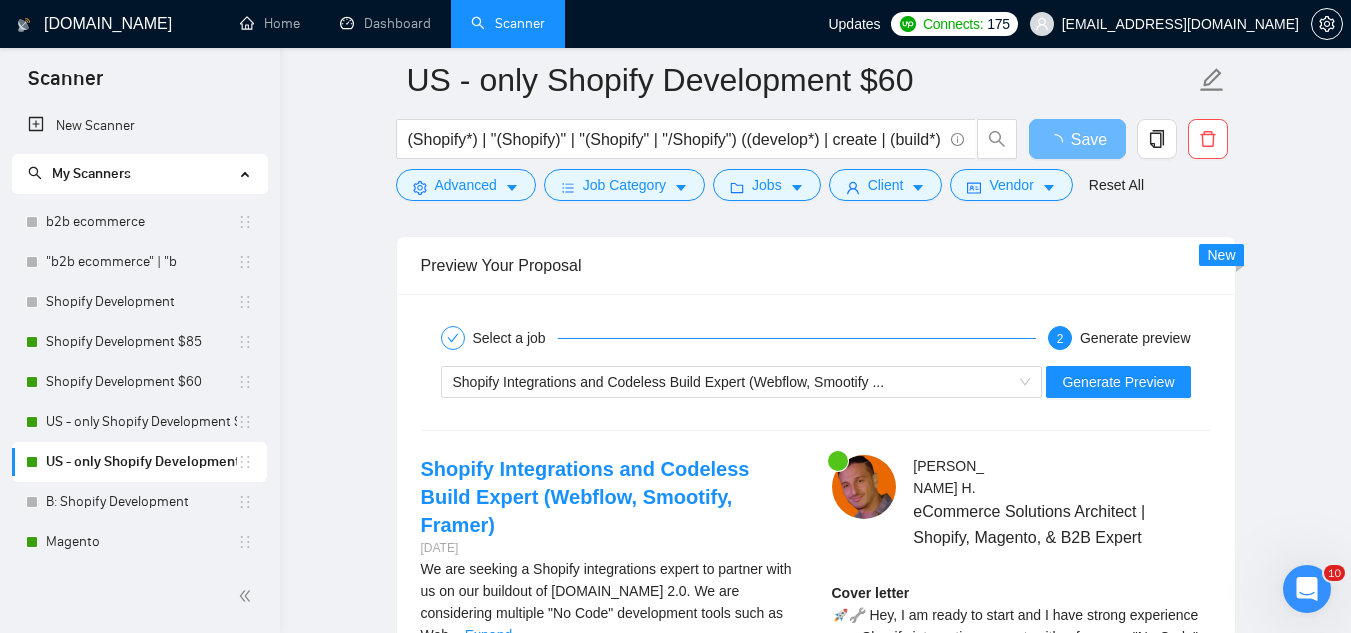 click on "[EMAIL_ADDRESS][DOMAIN_NAME]" at bounding box center [1180, 24] 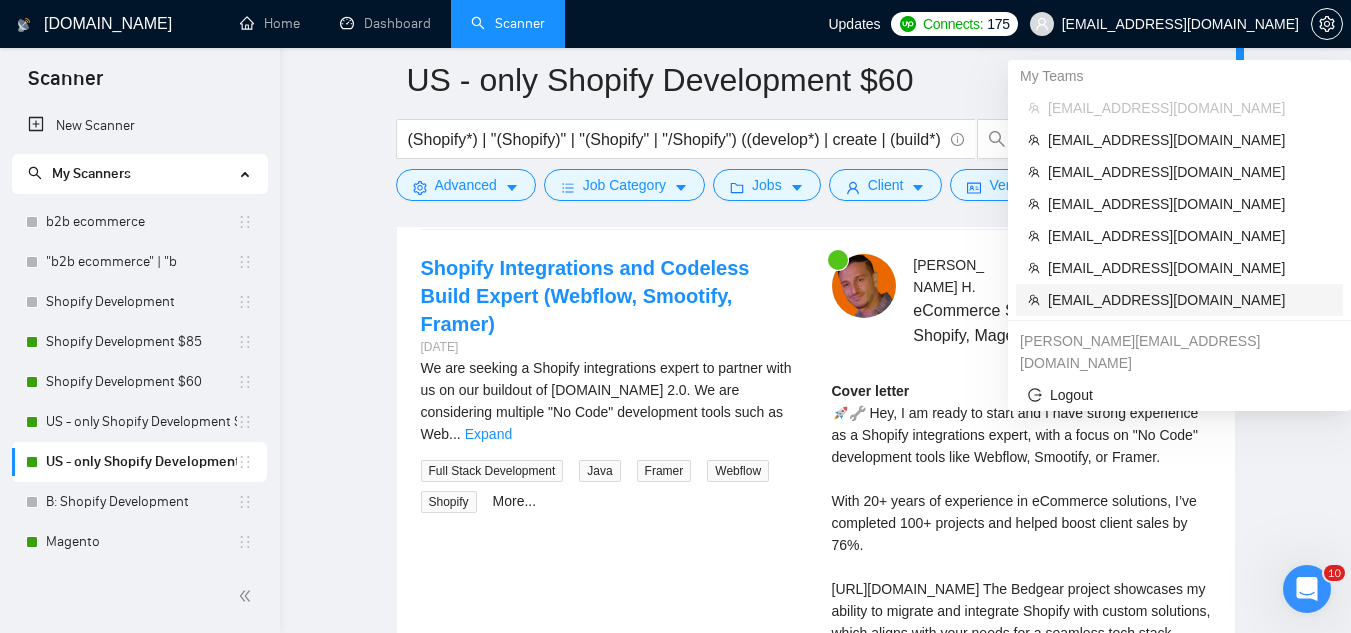 click on "[EMAIL_ADDRESS][DOMAIN_NAME]" at bounding box center (1189, 300) 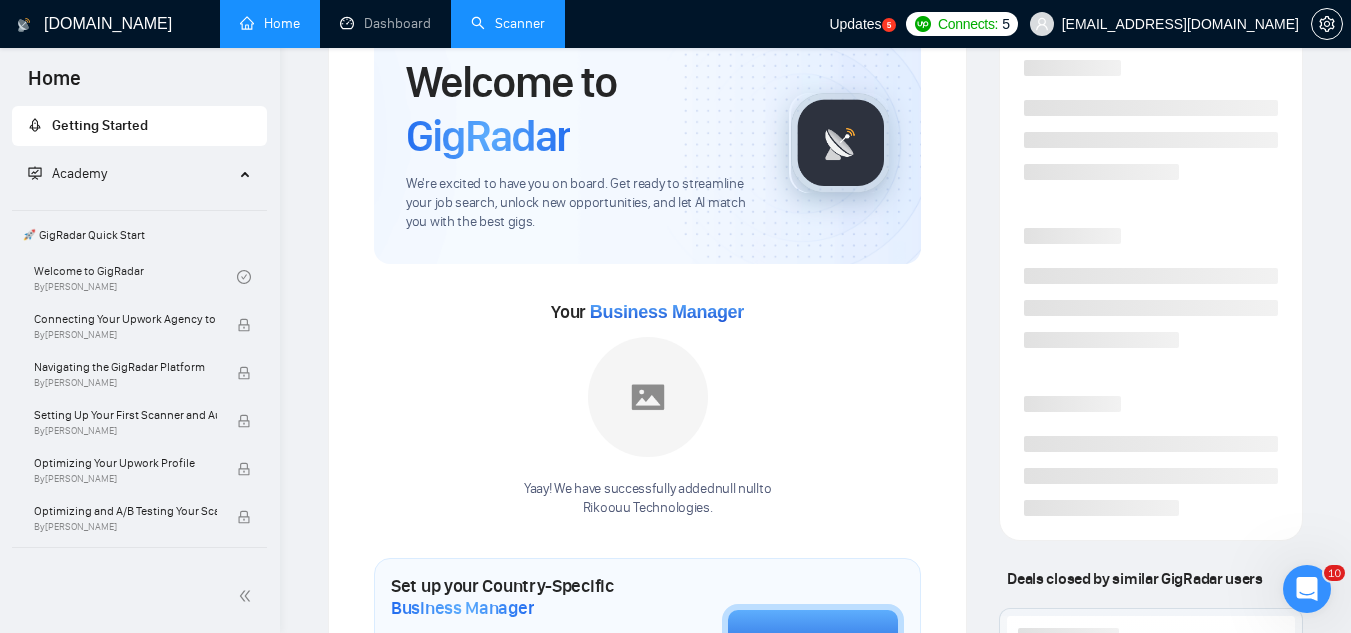 scroll, scrollTop: 0, scrollLeft: 0, axis: both 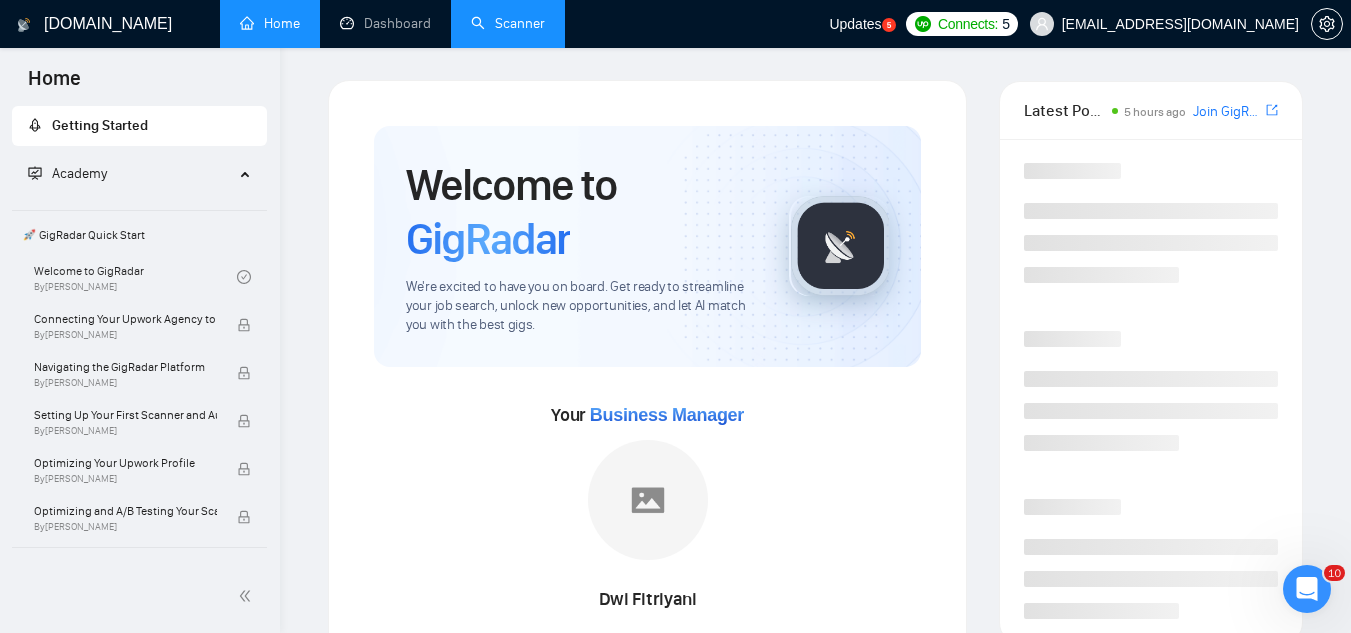 click on "Scanner" at bounding box center (508, 23) 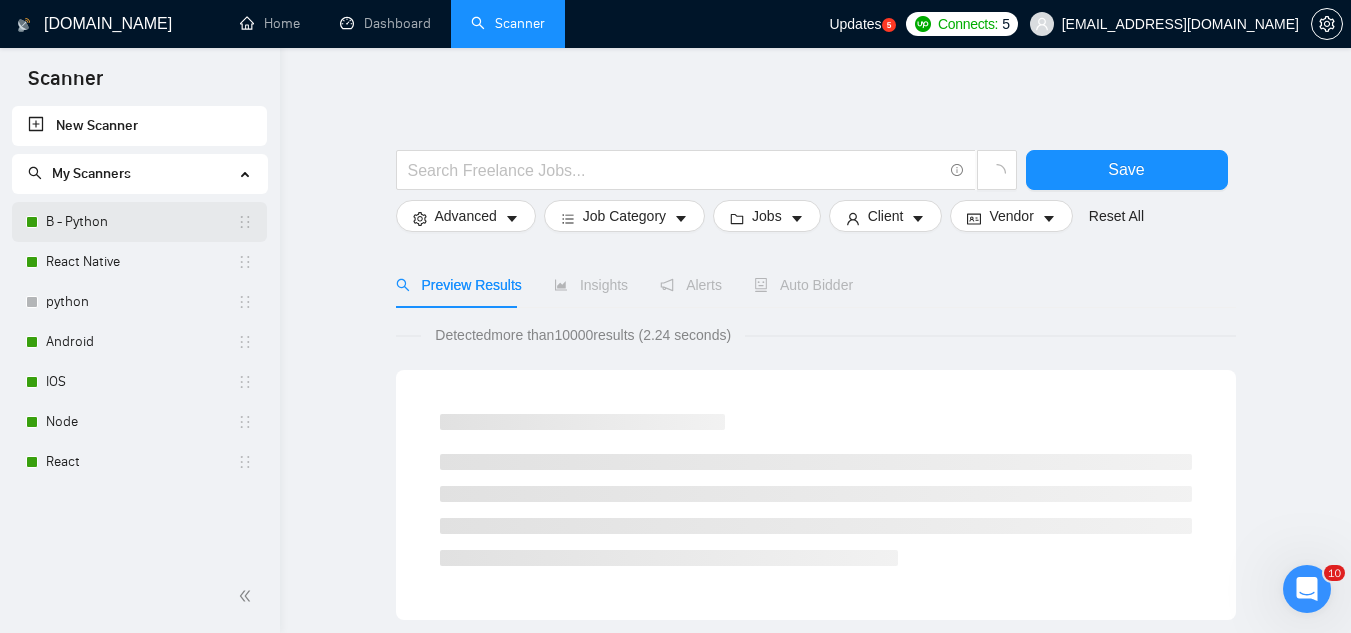 scroll, scrollTop: 1691, scrollLeft: 0, axis: vertical 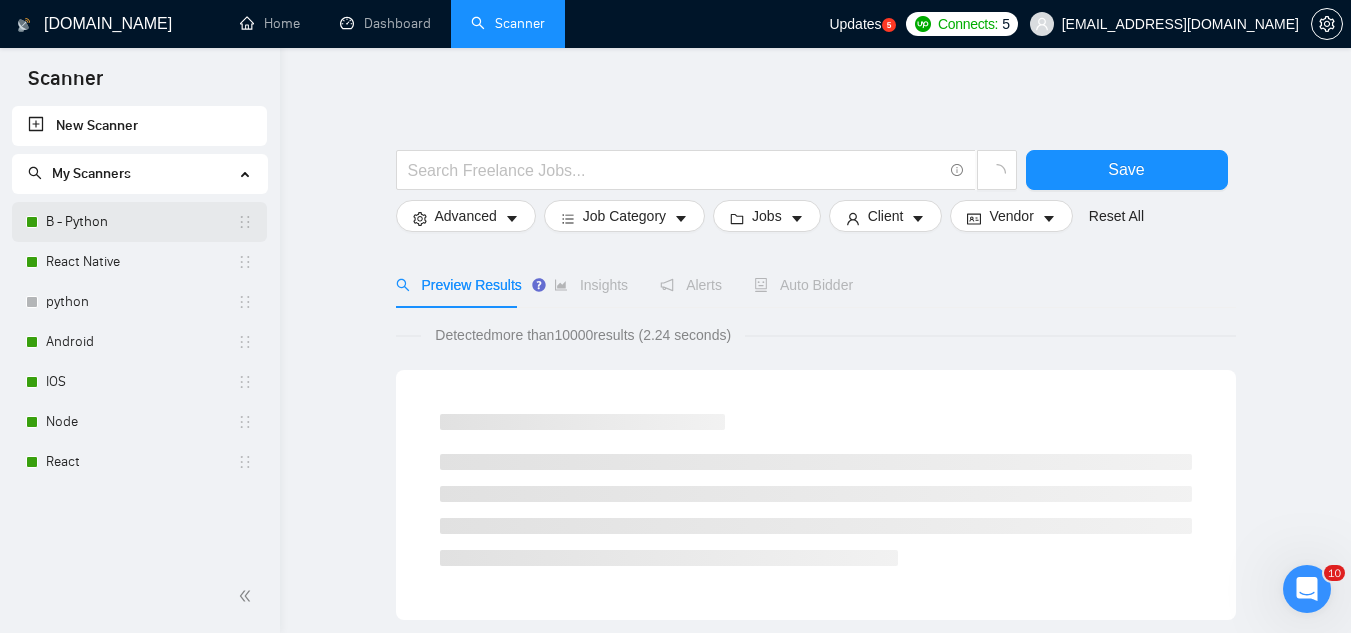 click on "B - Python" at bounding box center [141, 222] 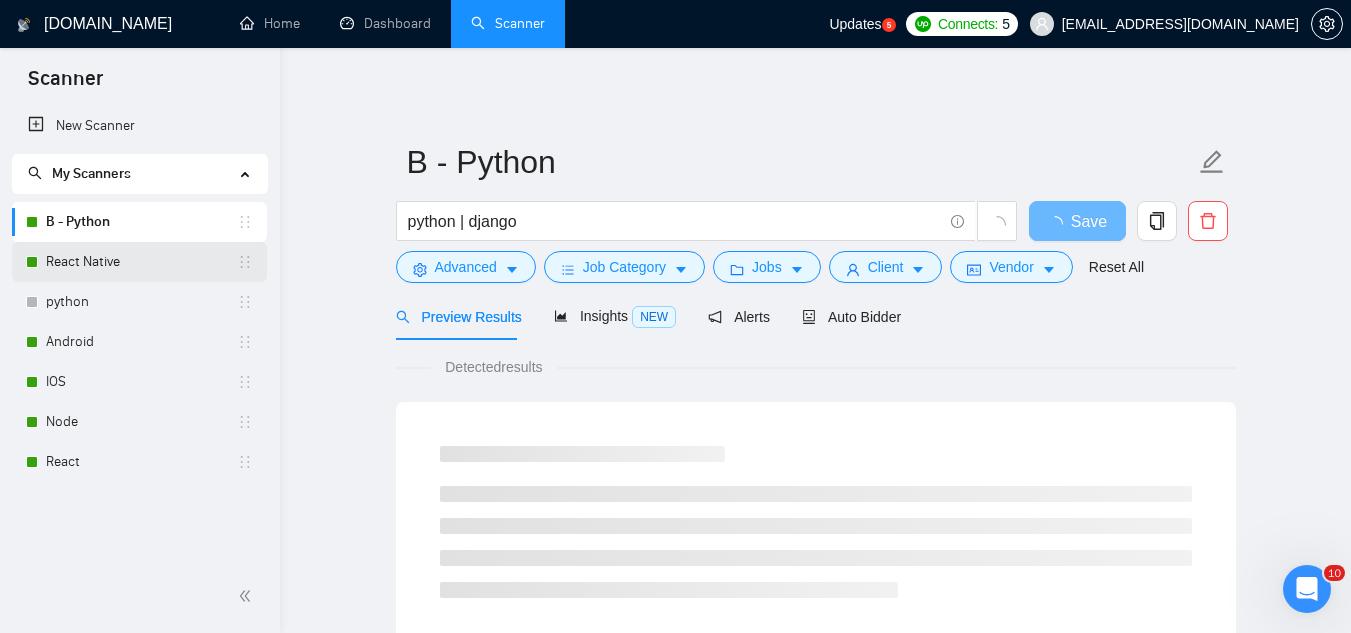 click on "React Native" at bounding box center (141, 262) 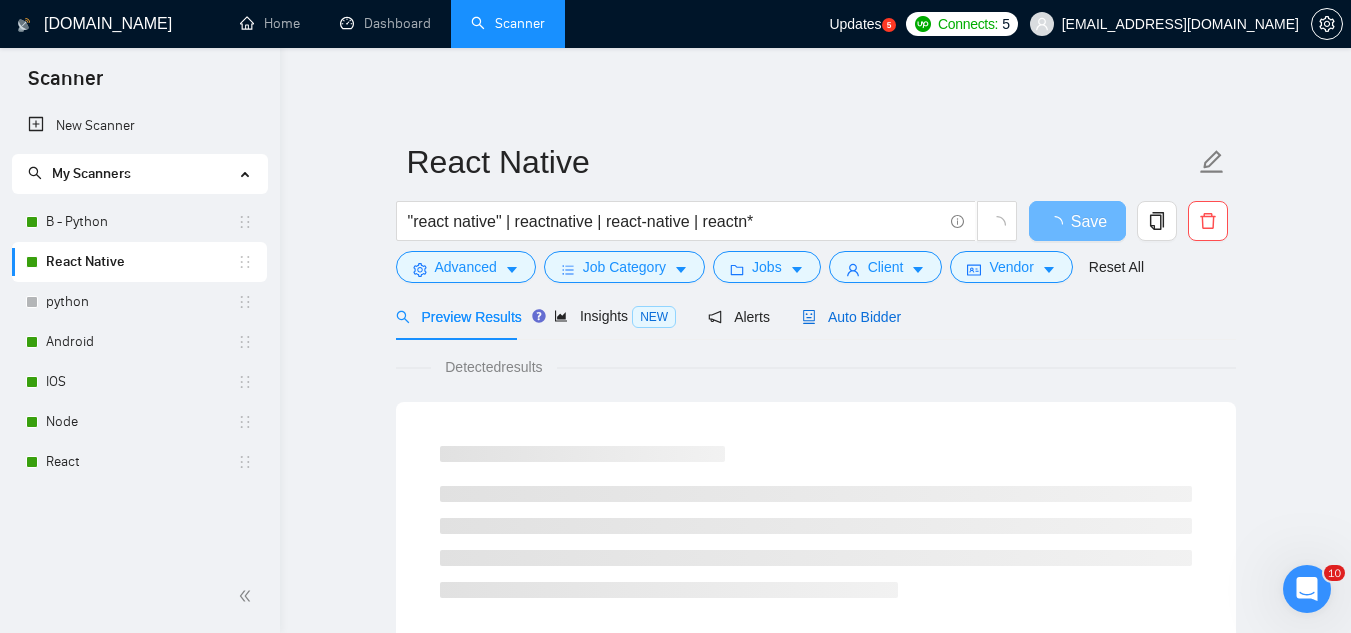 click on "Auto Bidder" at bounding box center [851, 317] 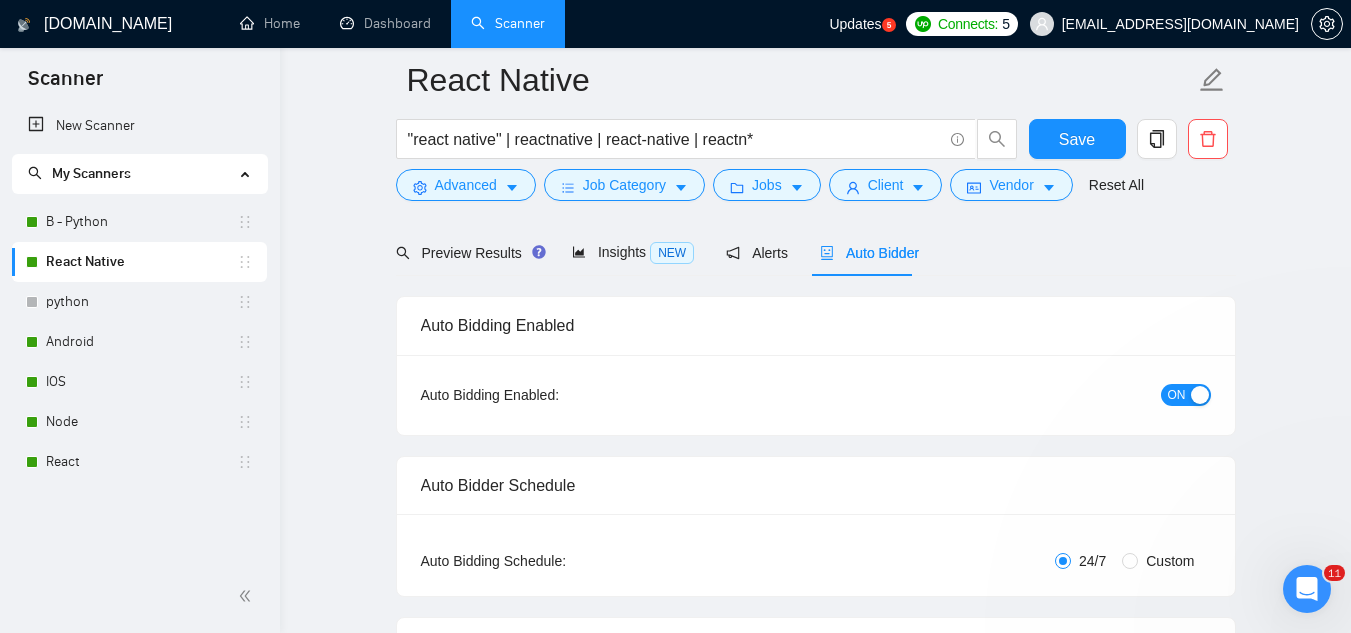 scroll, scrollTop: 400, scrollLeft: 0, axis: vertical 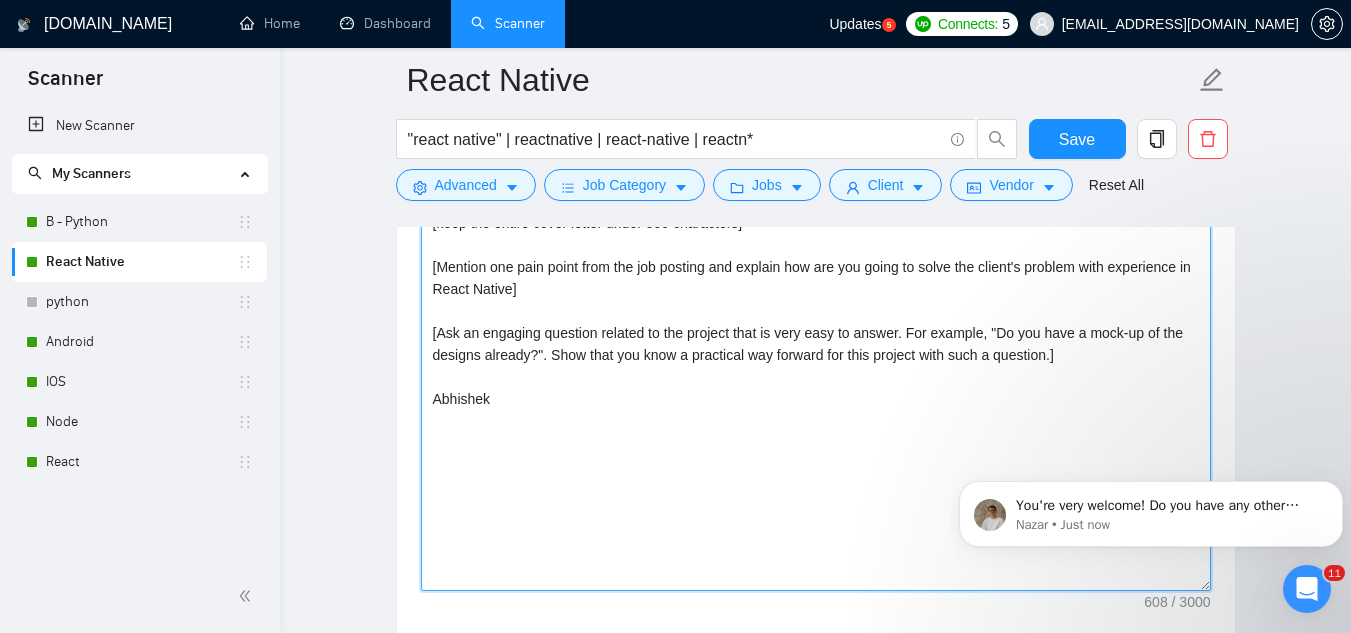 click on "Hey, I'm available to start immediately.
[generate a cover letter in a way that feels relatable and personal yet professional]
[Avoid using generic phrases like "thrilled", "excited"]
[keep the entire cover letter under 500 characters]
[Mention one pain point from the job posting and explain how are you going to solve the client's problem with experience in React Native]
[Ask an engaging question related to the project that is very easy to answer. For example, "Do you have a mock-up of the designs already?". Show that you know a practical way forward for this project with such a question.]
Abhishek" at bounding box center [816, 366] 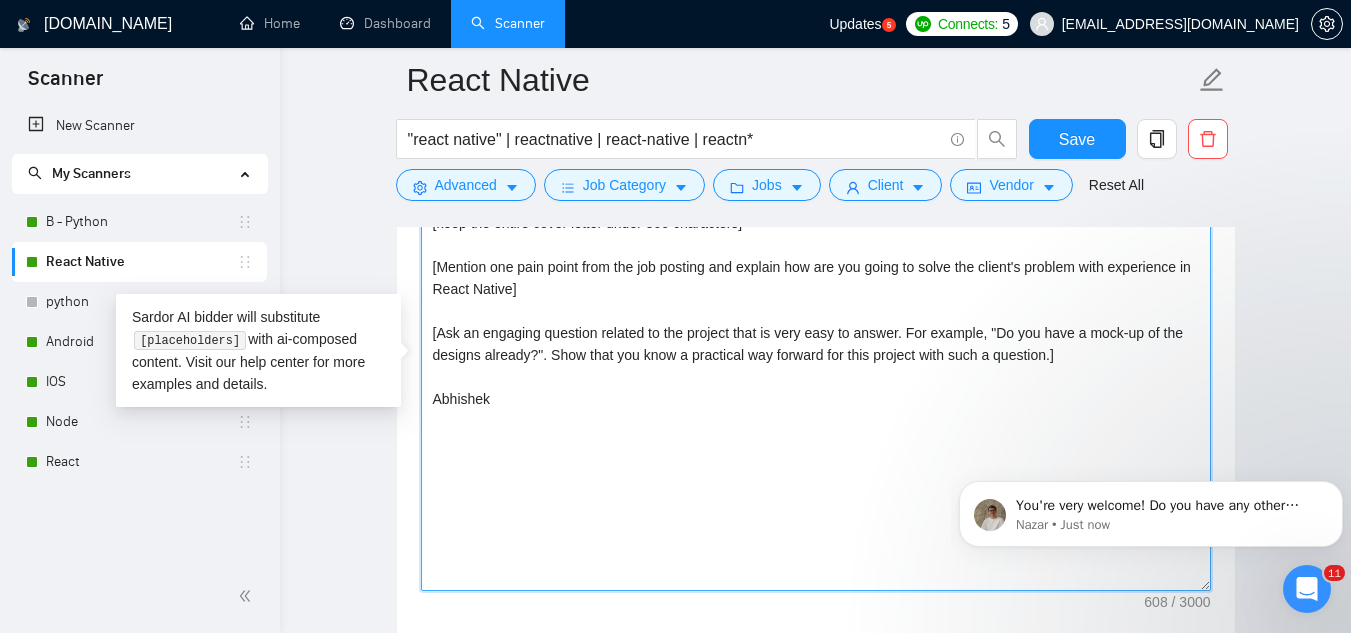 click on "Hey, I'm available to start immediately.
[generate a cover letter in a way that feels relatable and personal yet professional]
[Avoid using generic phrases like "thrilled", "excited"]
[keep the entire cover letter under 500 characters]
[Mention one pain point from the job posting and explain how are you going to solve the client's problem with experience in React Native]
[Ask an engaging question related to the project that is very easy to answer. For example, "Do you have a mock-up of the designs already?". Show that you know a practical way forward for this project with such a question.]
Abhishek" at bounding box center [816, 366] 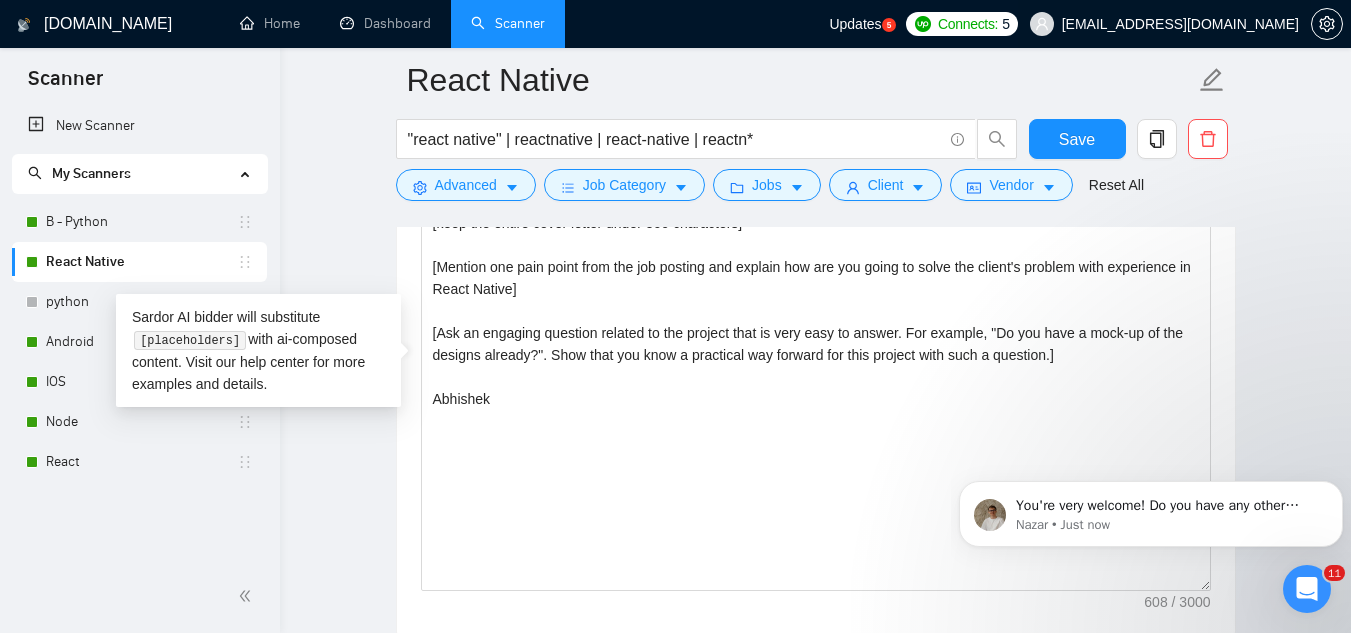 click on "[EMAIL_ADDRESS][DOMAIN_NAME]" at bounding box center (1164, 24) 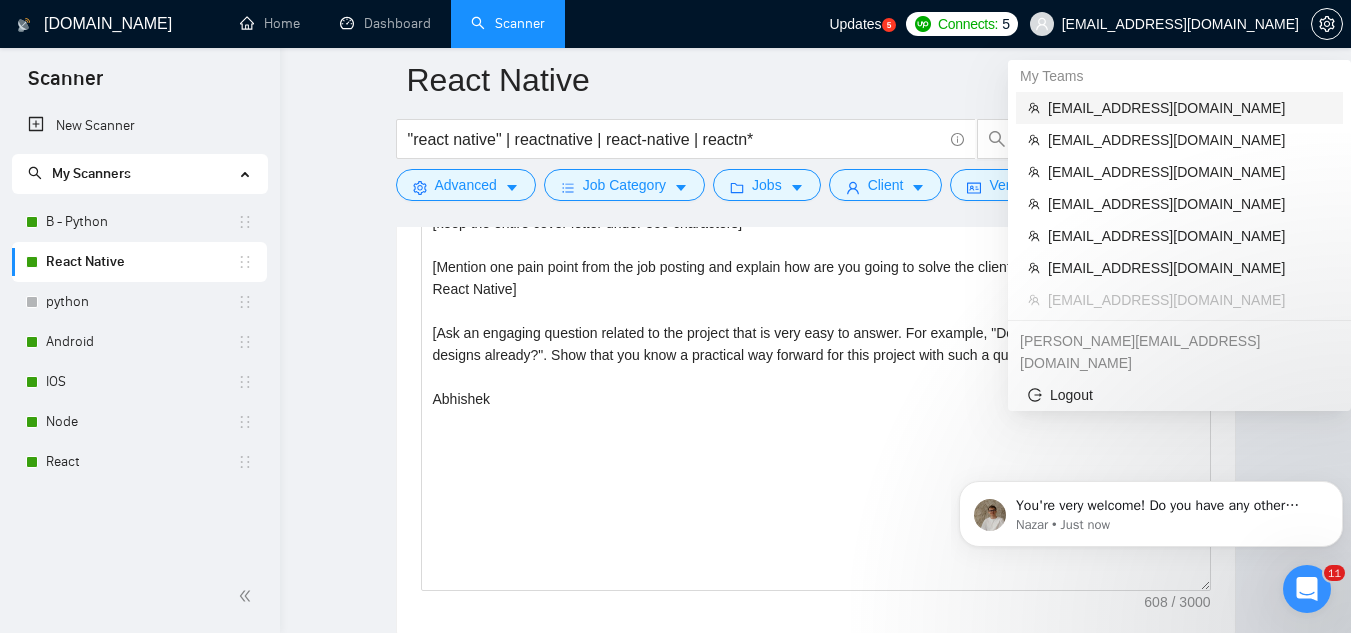 click on "[EMAIL_ADDRESS][DOMAIN_NAME]" at bounding box center (1189, 108) 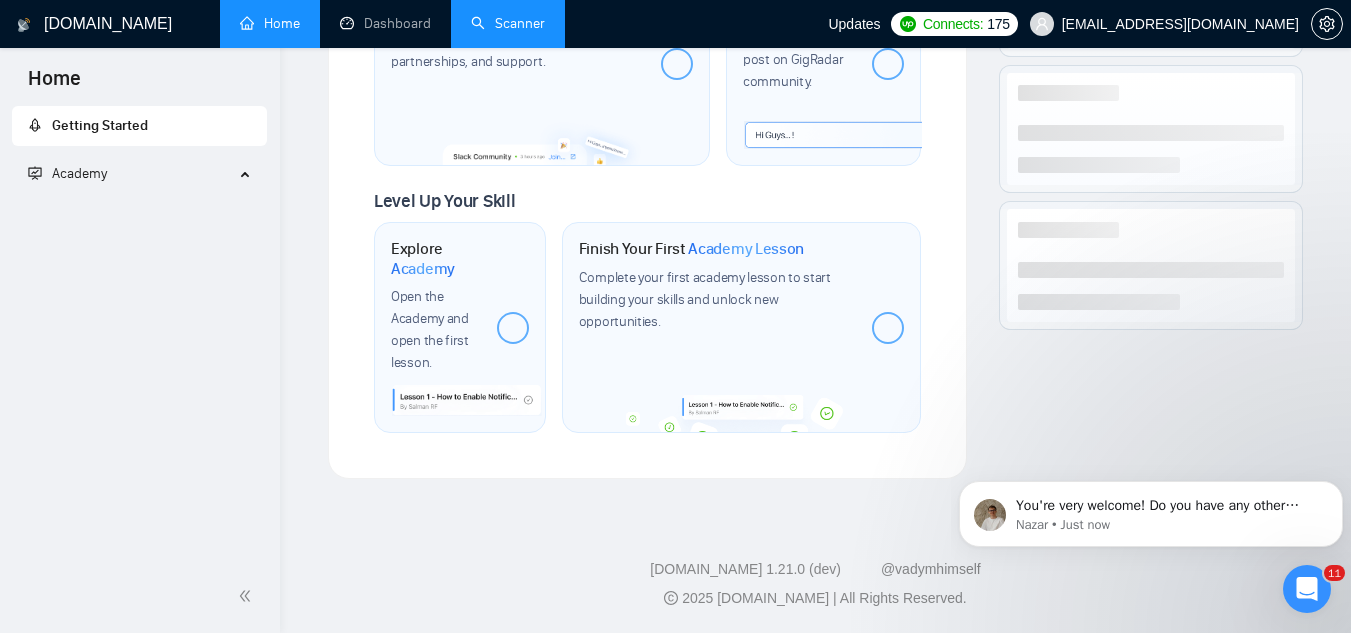 scroll, scrollTop: 1206, scrollLeft: 0, axis: vertical 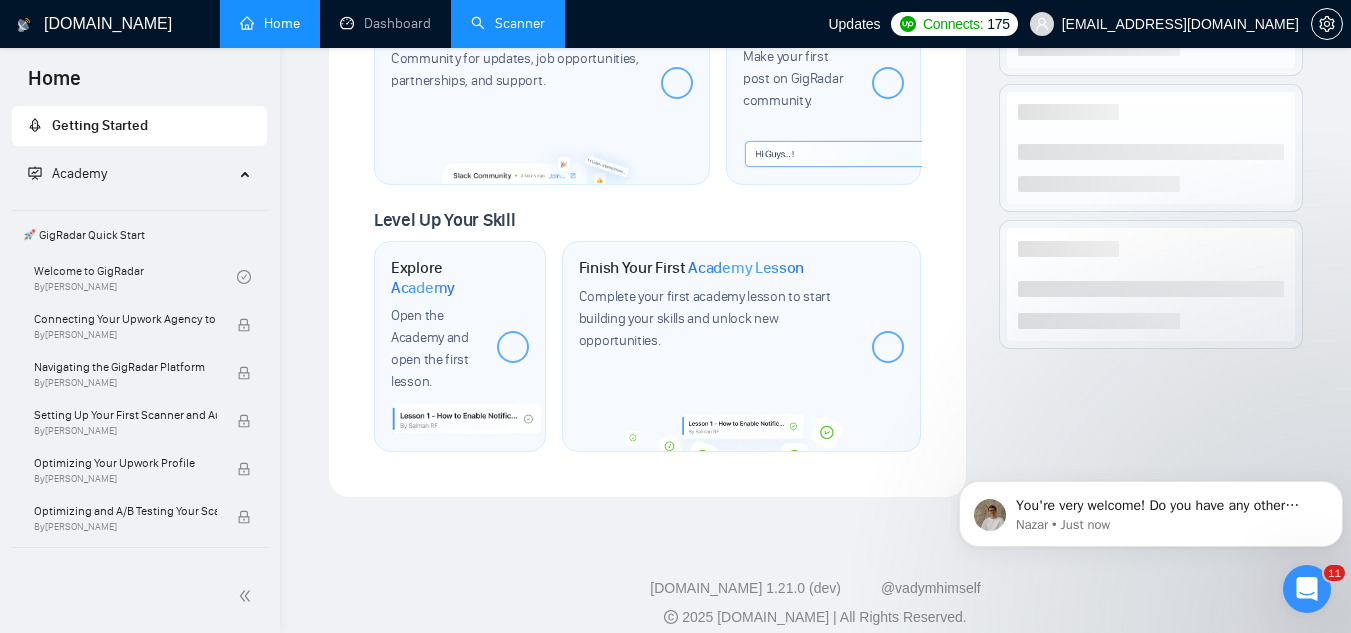 click on "Scanner" at bounding box center [508, 23] 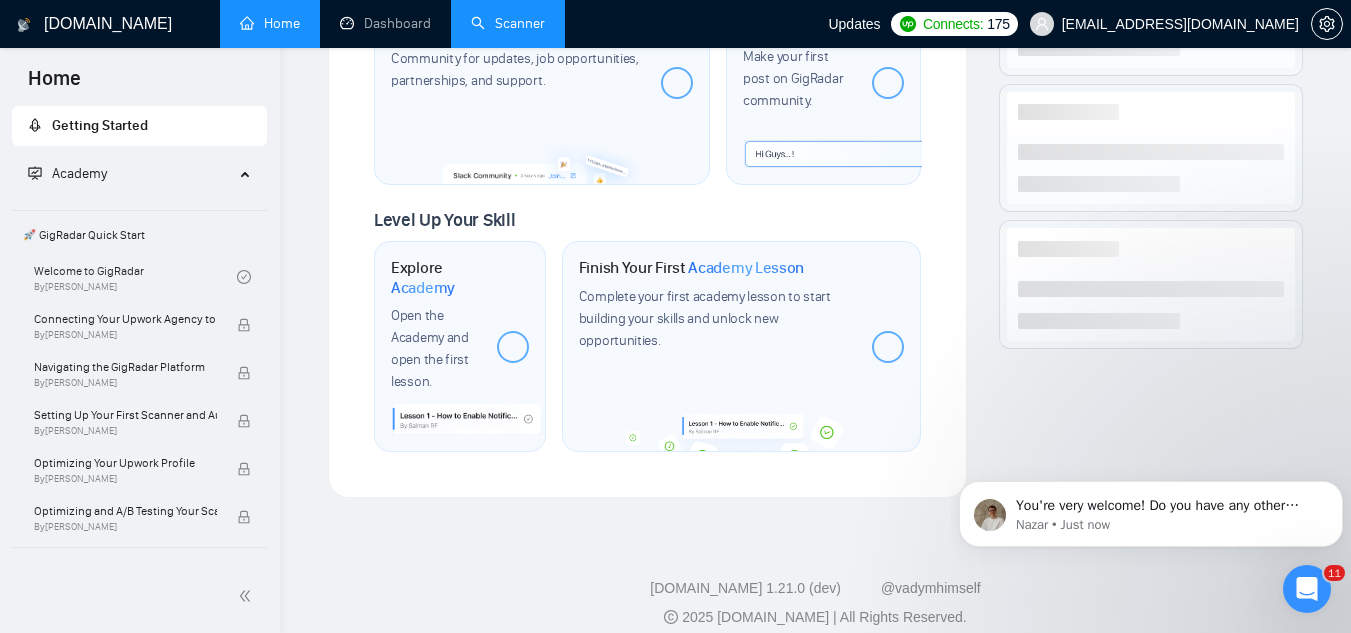 scroll, scrollTop: 0, scrollLeft: 0, axis: both 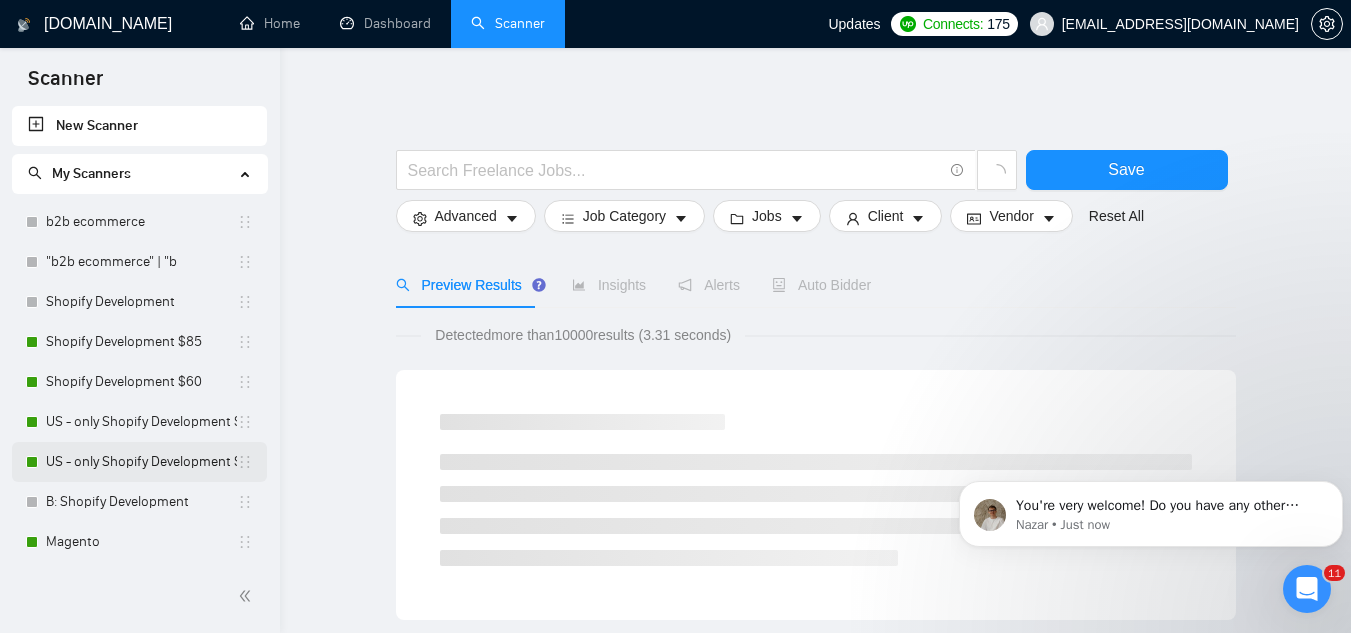 click on "US - only Shopify Development $60" at bounding box center [141, 462] 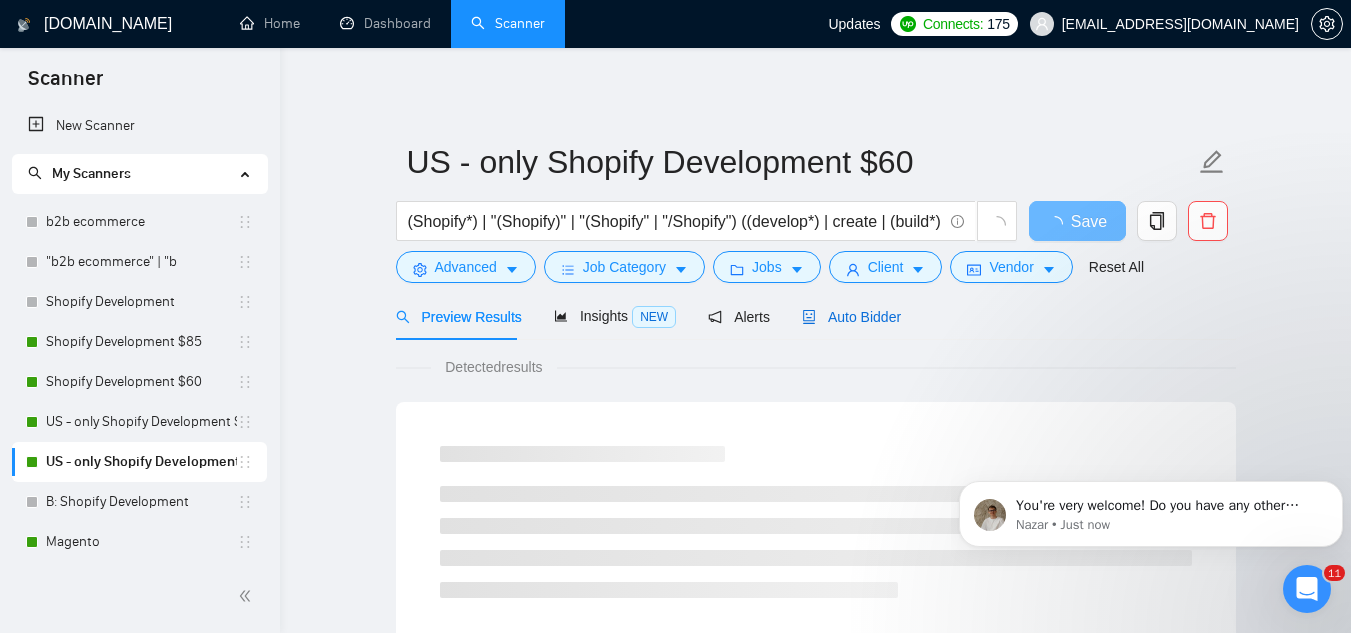 click on "Auto Bidder" at bounding box center [851, 317] 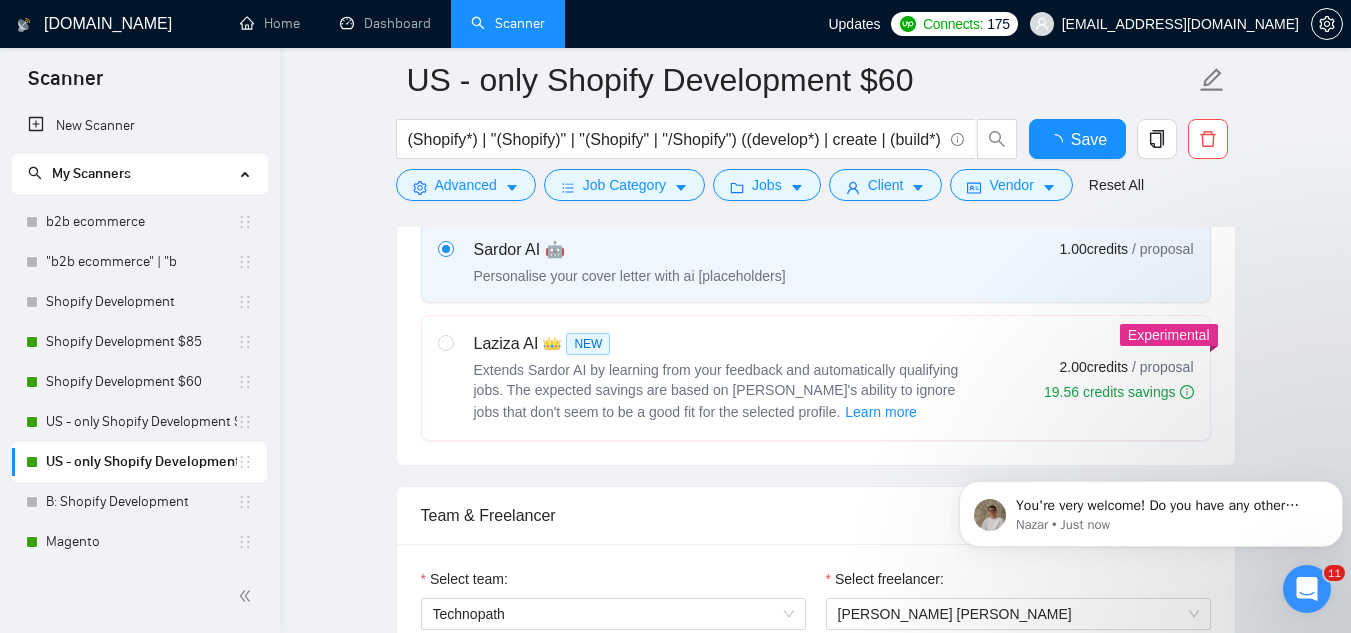 type 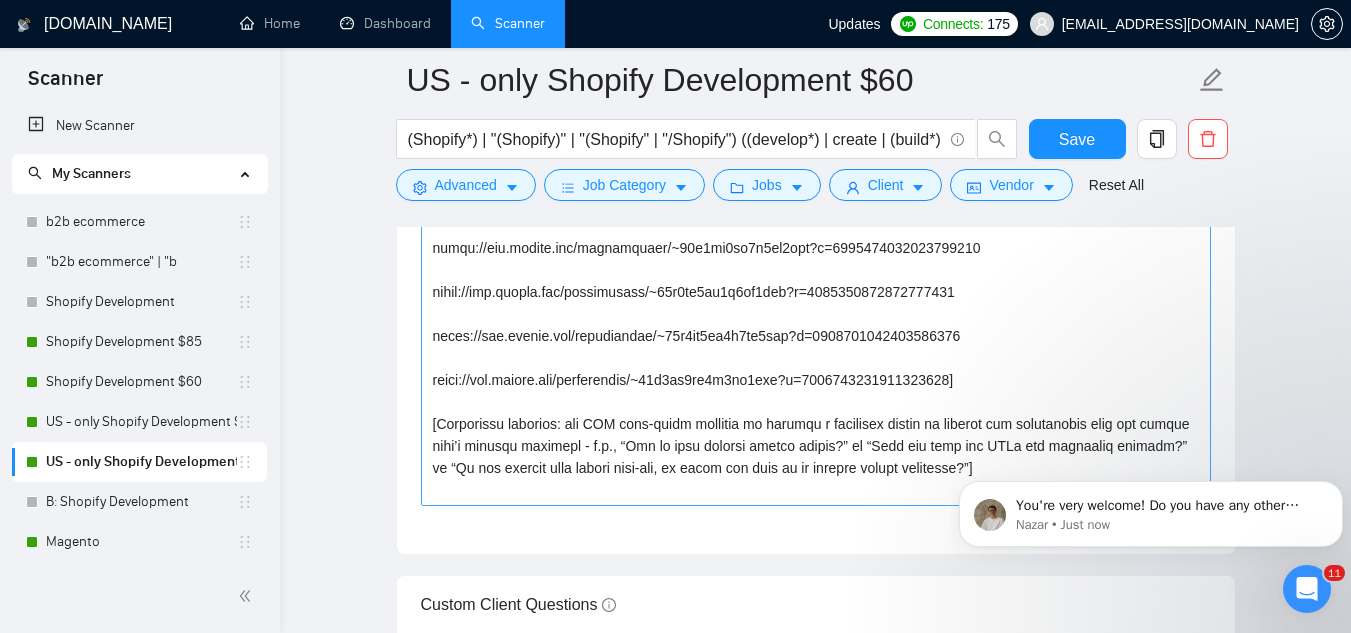 scroll, scrollTop: 2200, scrollLeft: 0, axis: vertical 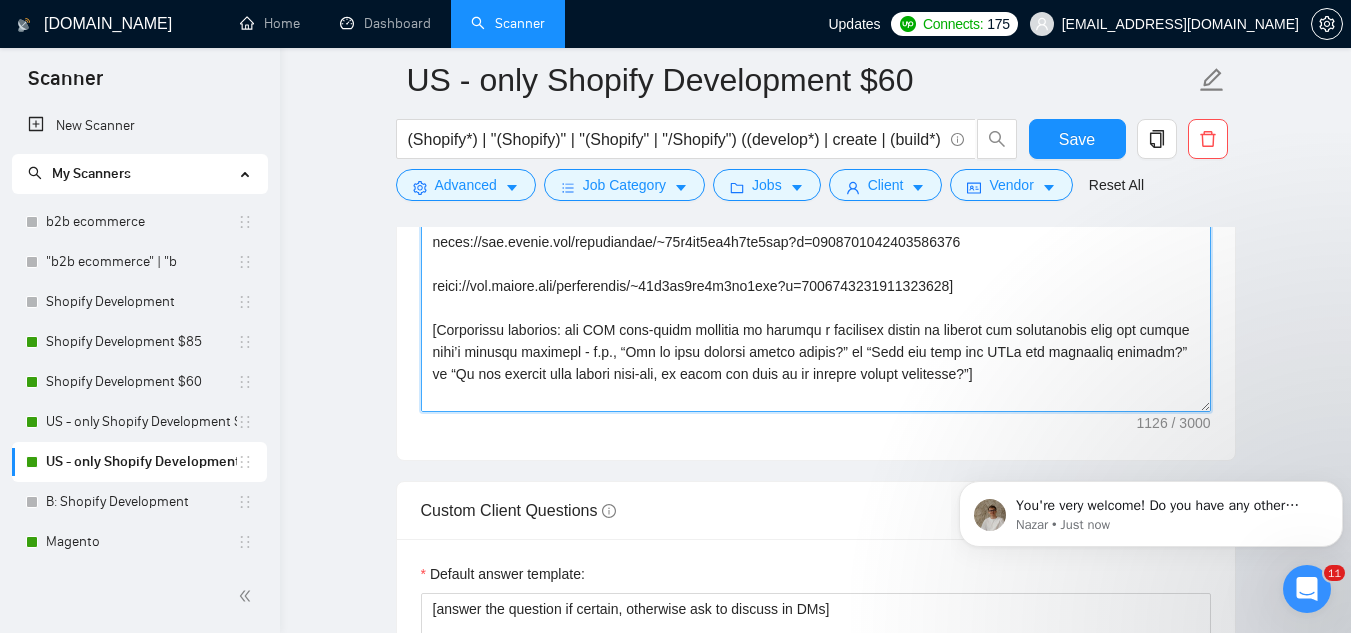 click on "Cover letter template:" at bounding box center [816, 187] 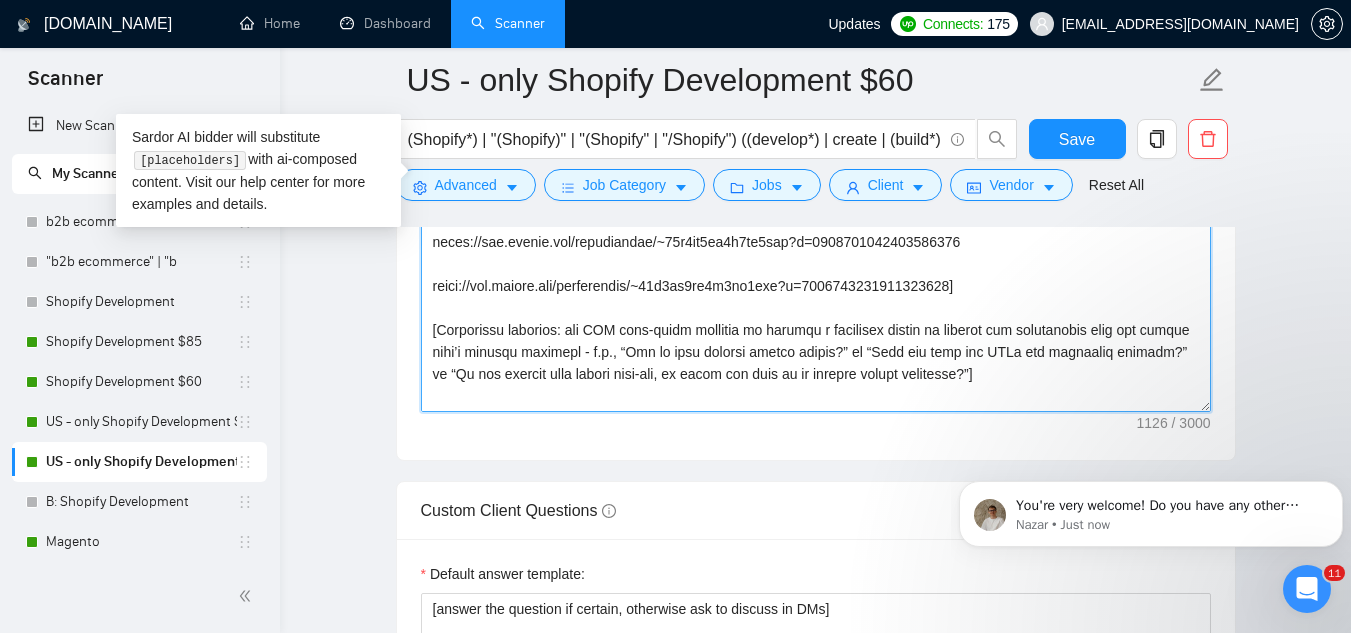 paste on "Ask an engaging question related to the project that is very easy to answer. For example, "Do you have a mock-up of the designs already?". Show that you know a practical way forward for this project with such a question." 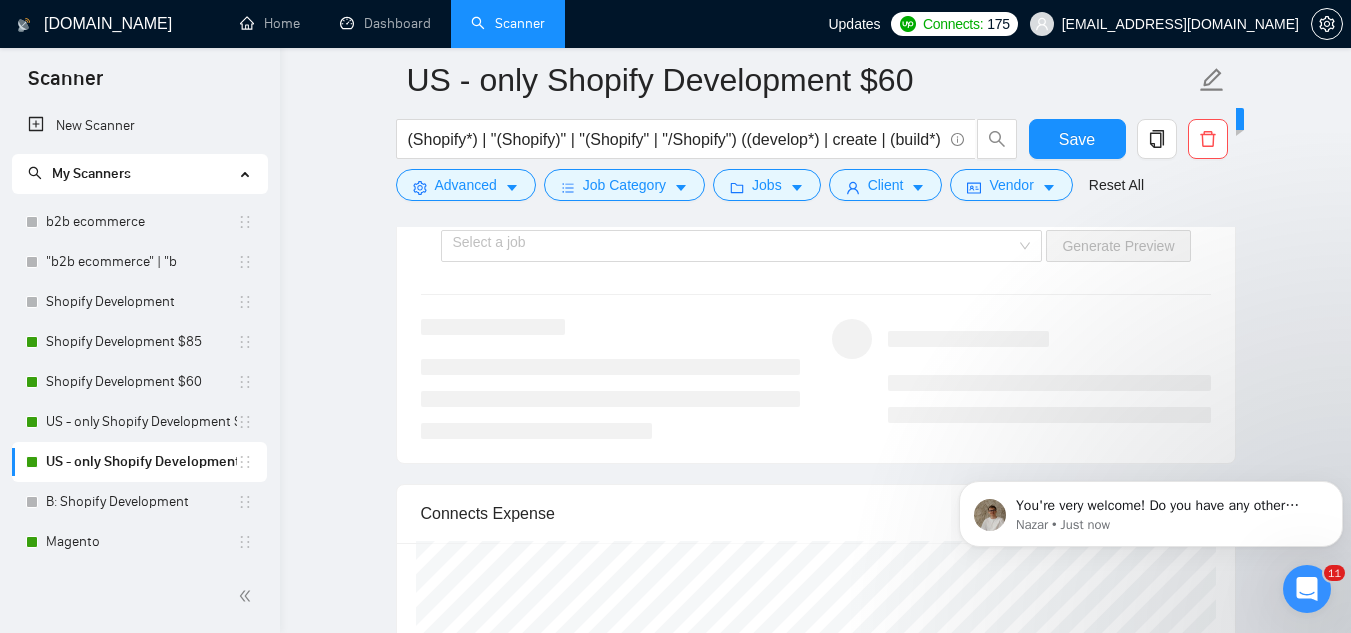 scroll, scrollTop: 3500, scrollLeft: 0, axis: vertical 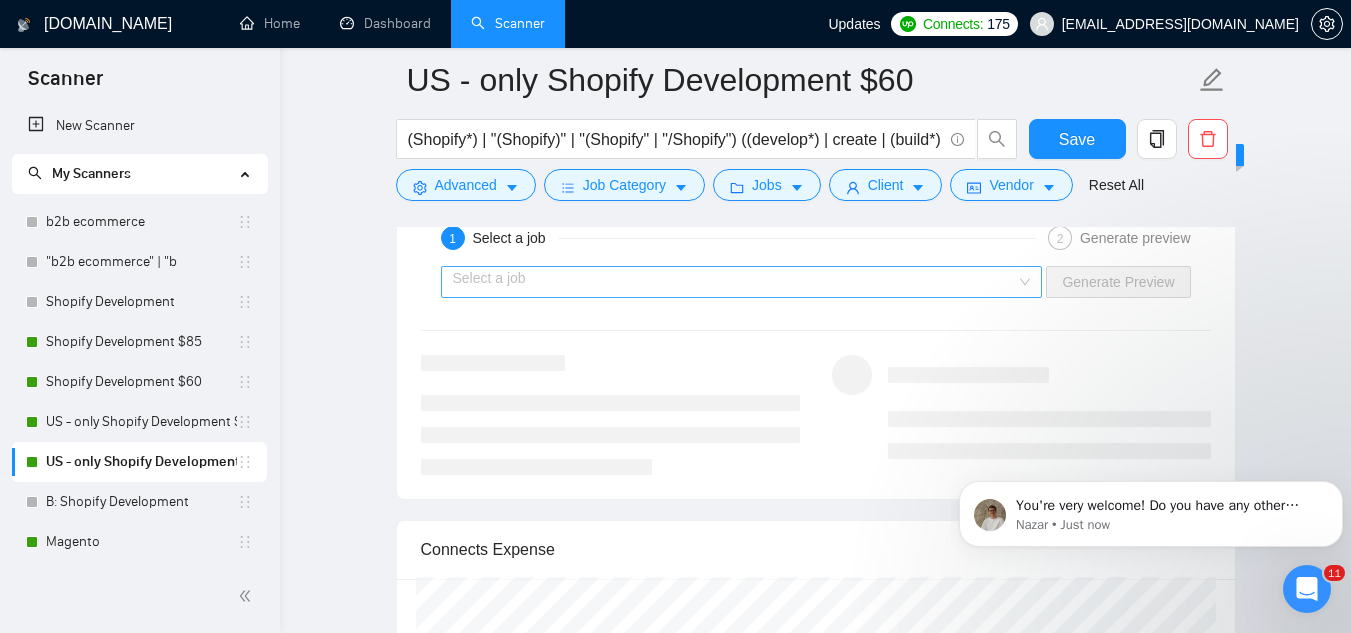 type on "[add two relevant emojis to make the start brighter] Hey, I am ready to start and I have strong experience as a [title like in a job], with a focus on [niche or keywords from job post].
With 20+ years of experience in [category], I’ve completed 100+ projects and helped boost client sales by 76%.
[Attach the link of one the most relevant cases from the list below and explain in one sentence how it resonates with client's need, don't use the word "relevant":
[URL][DOMAIN_NAME]
[URL][DOMAIN_NAME]
[URL][DOMAIN_NAME]
[URL][DOMAIN_NAME]]
[Ask an engaging question related to the project that is very easy to answer. For example, "Do you have a mock-up of the designs already?". Show that you know a practical way forward for this project with such a question.]
[PERSON_NAME]" 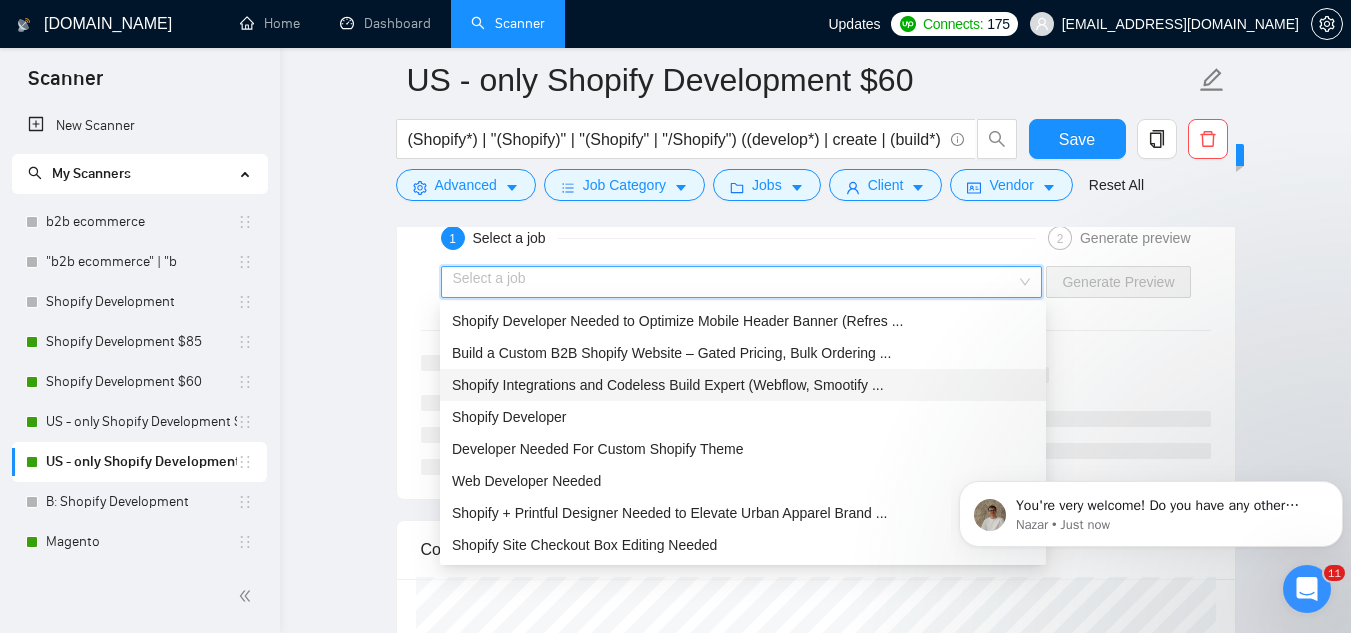 click on "Shopify Integrations and Codeless Build Expert (Webflow, Smootify ..." at bounding box center (668, 385) 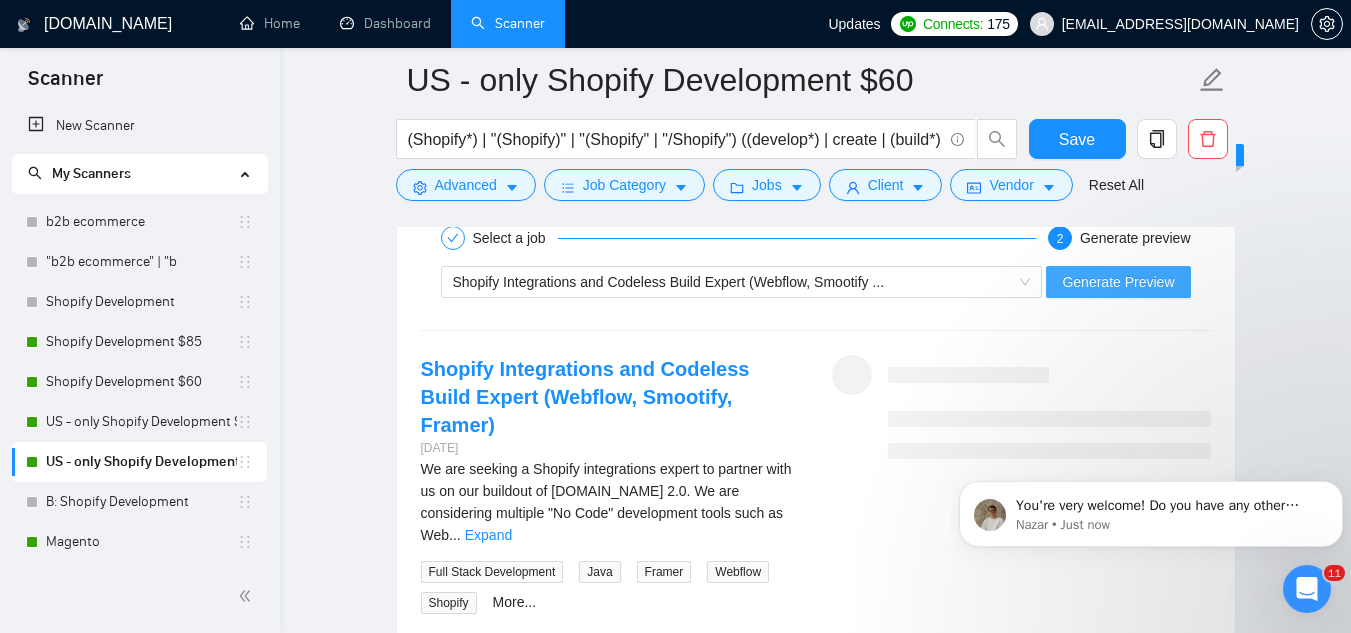 click on "Generate Preview" at bounding box center [1118, 282] 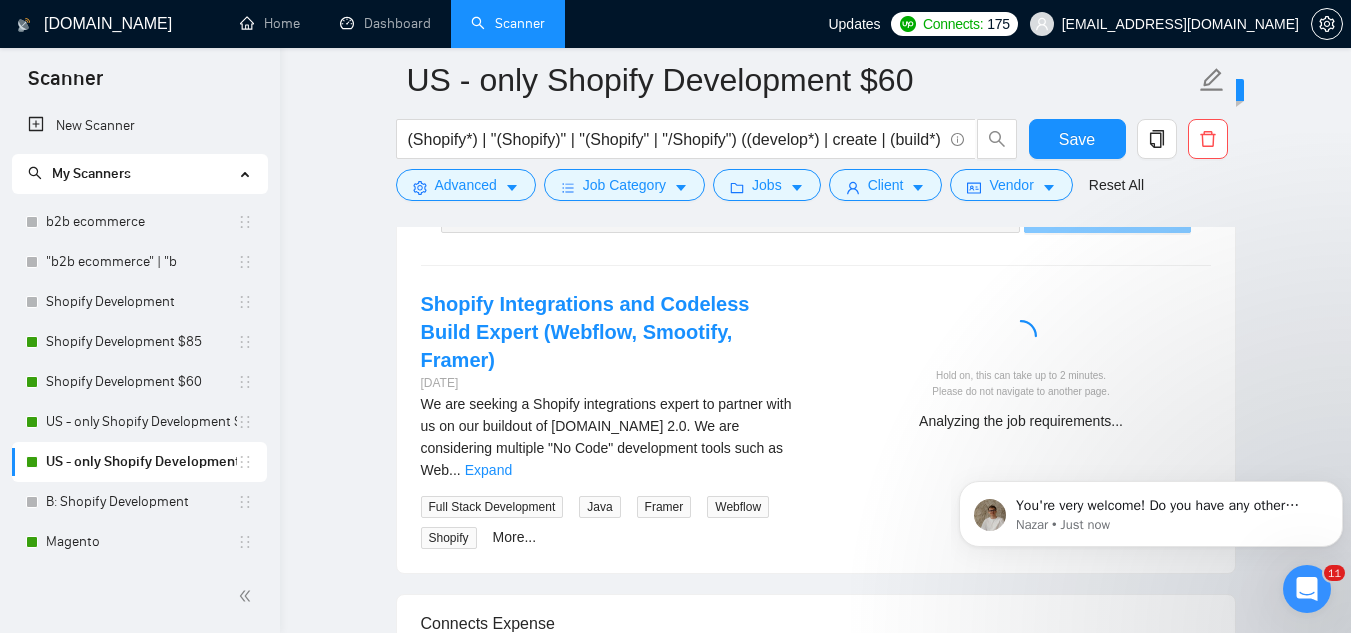 scroll, scrollTop: 3600, scrollLeft: 0, axis: vertical 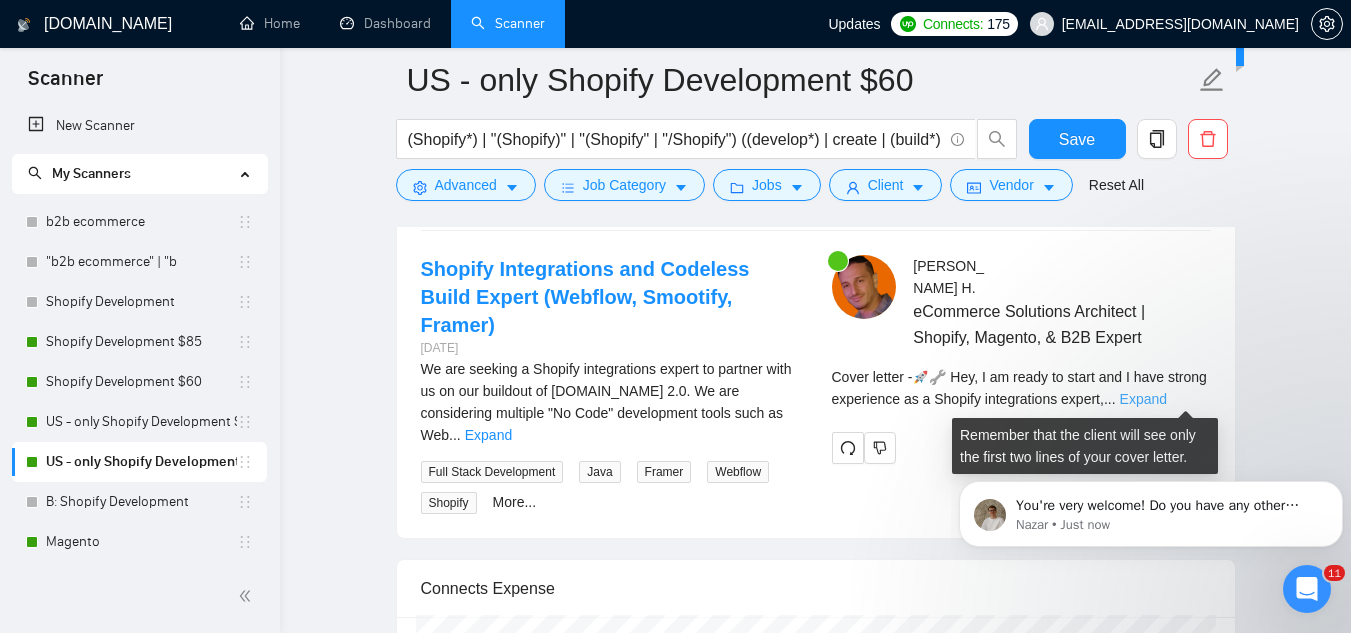 click on "Expand" at bounding box center (1143, 399) 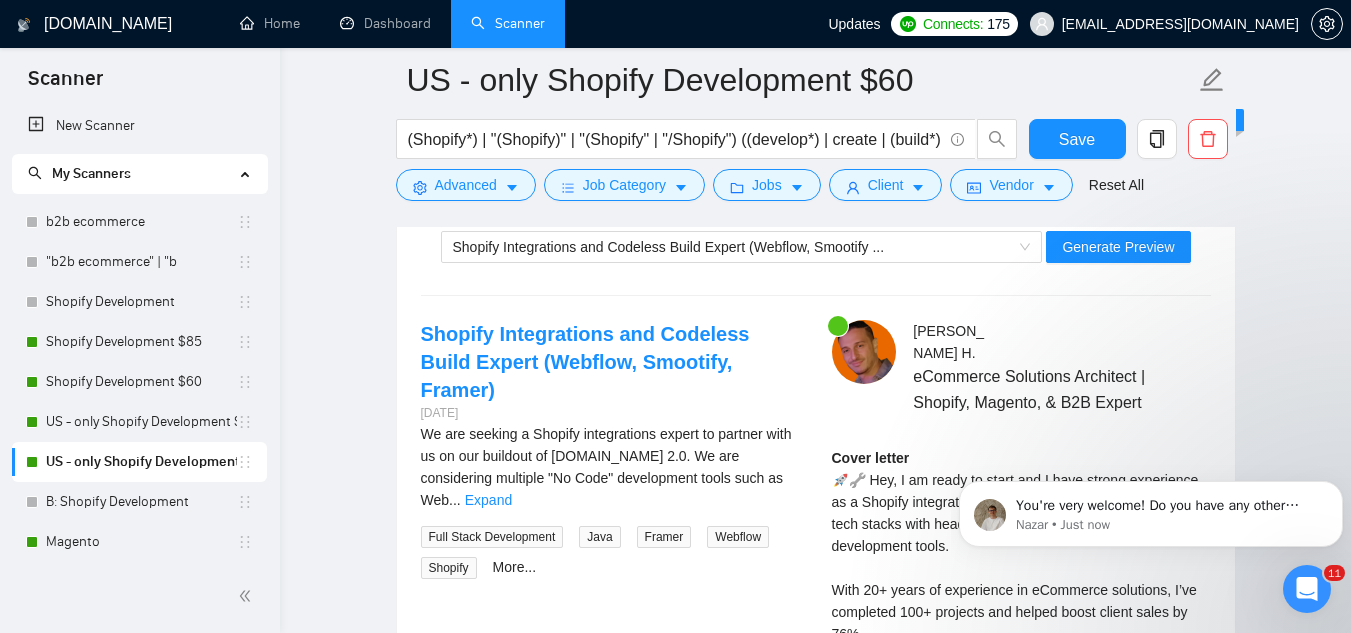 scroll, scrollTop: 3500, scrollLeft: 0, axis: vertical 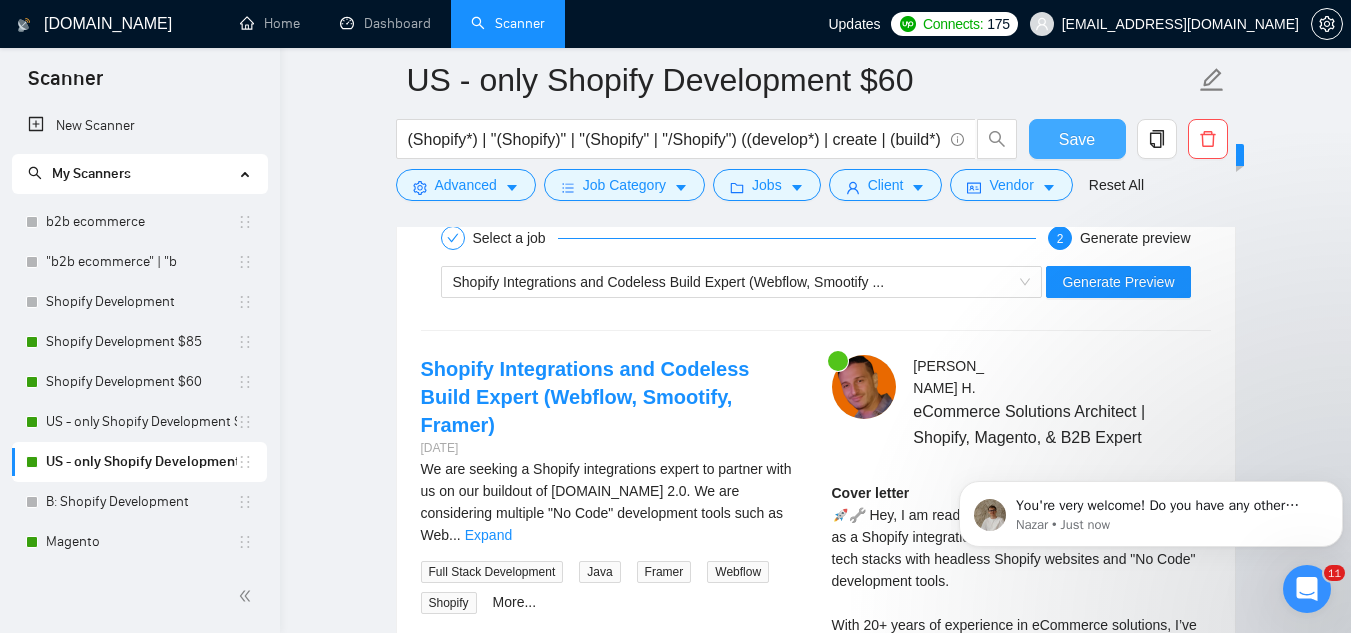 click on "Save" at bounding box center (1077, 139) 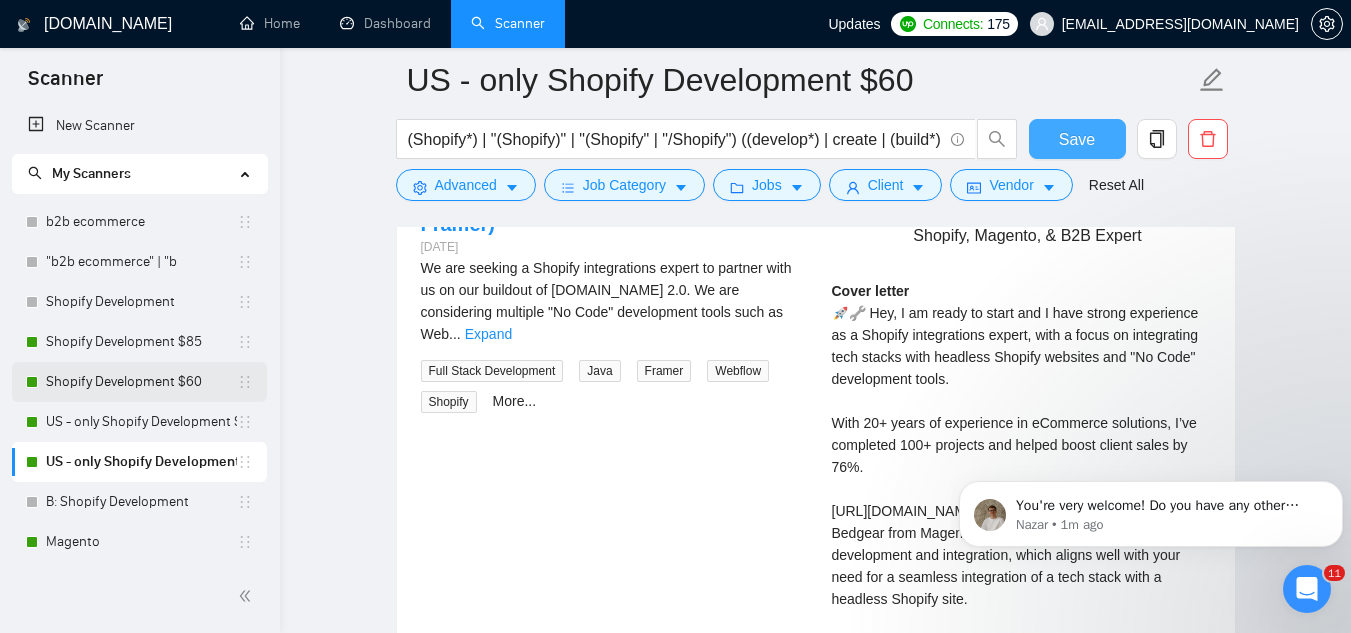 type 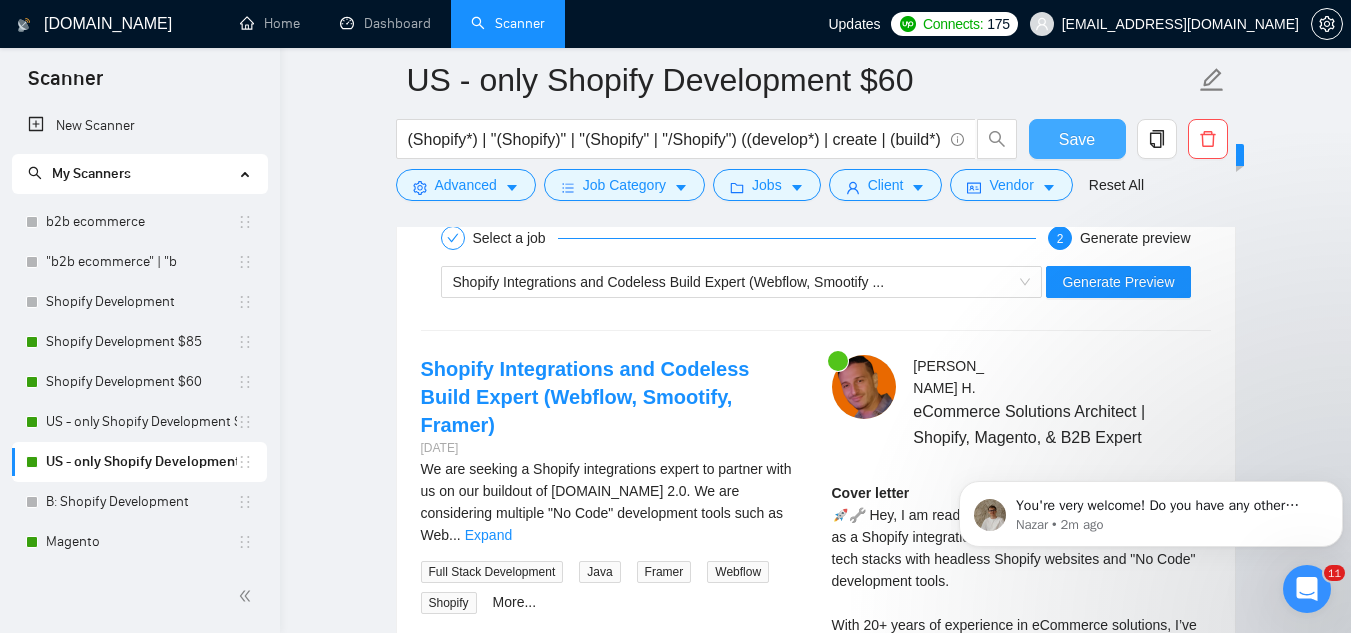 scroll, scrollTop: 0, scrollLeft: 0, axis: both 